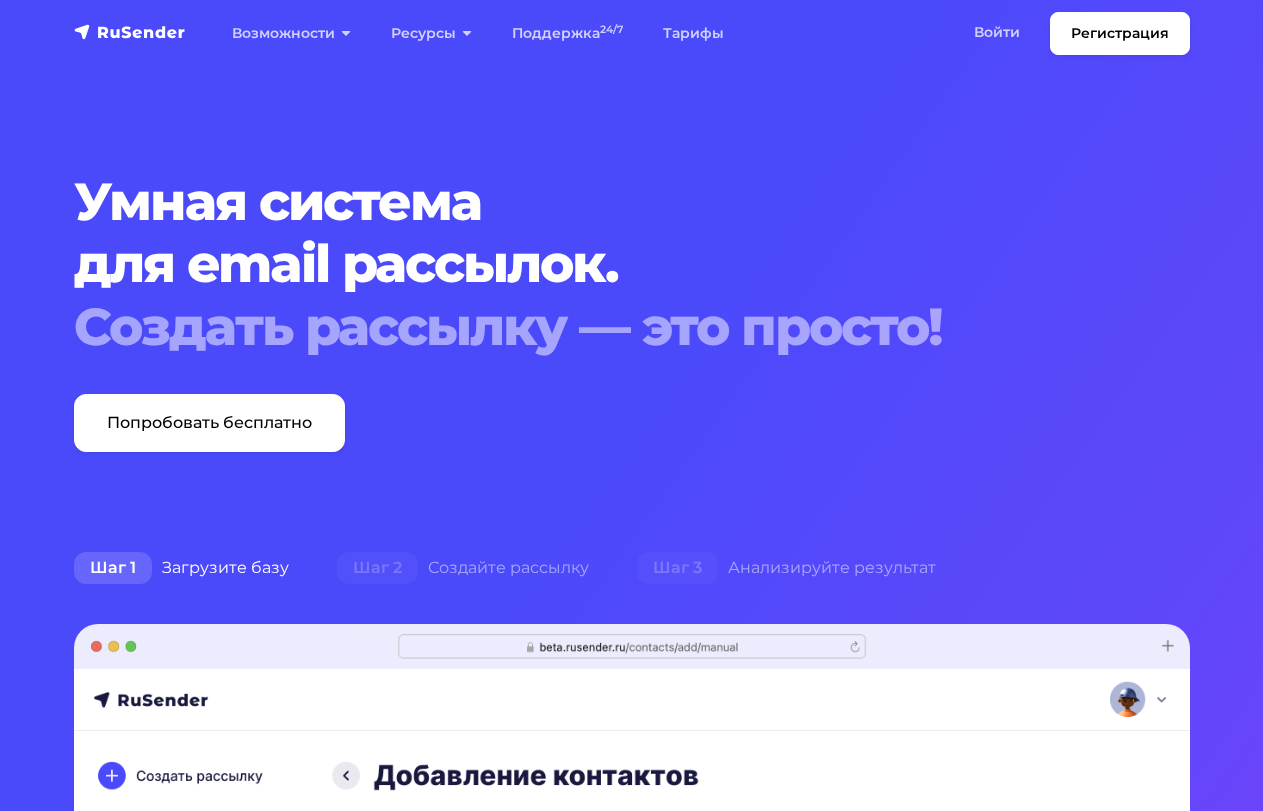 scroll, scrollTop: 0, scrollLeft: 0, axis: both 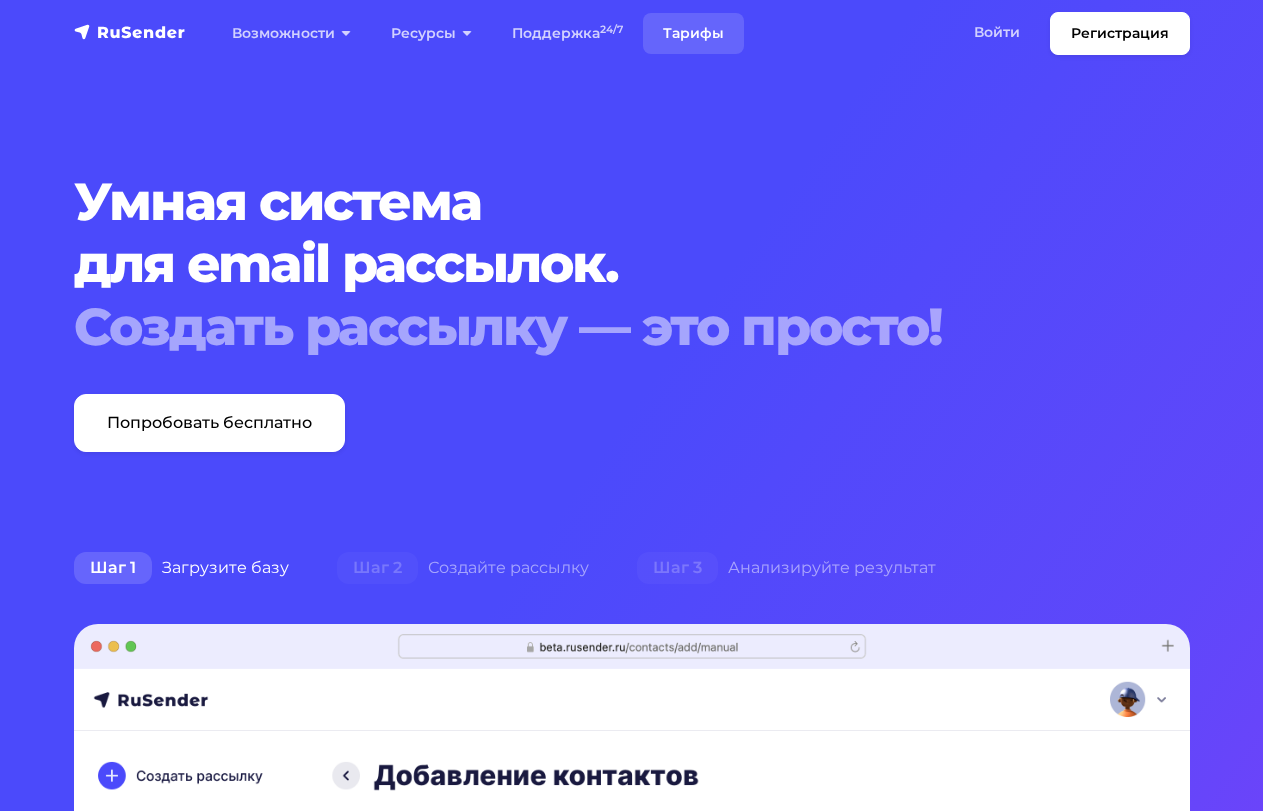 click on "Тарифы" at bounding box center (693, 33) 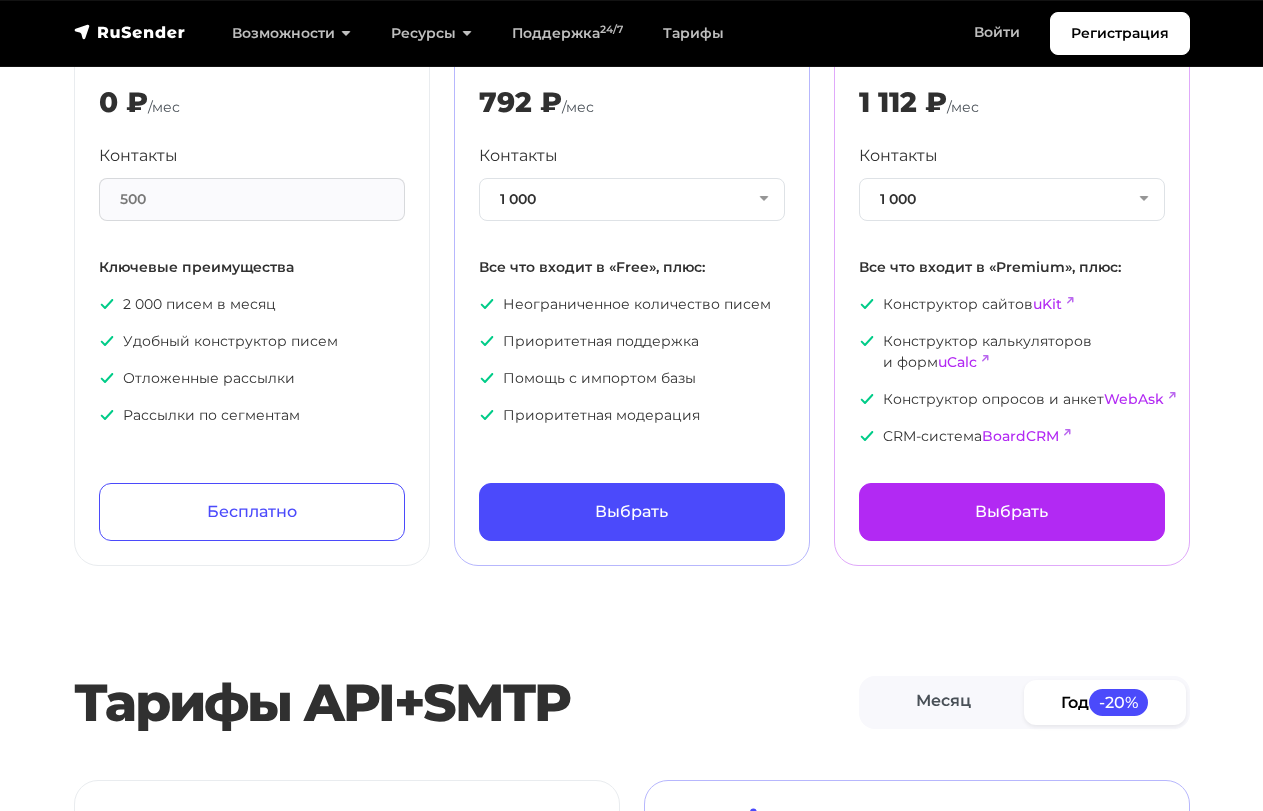 scroll, scrollTop: 0, scrollLeft: 0, axis: both 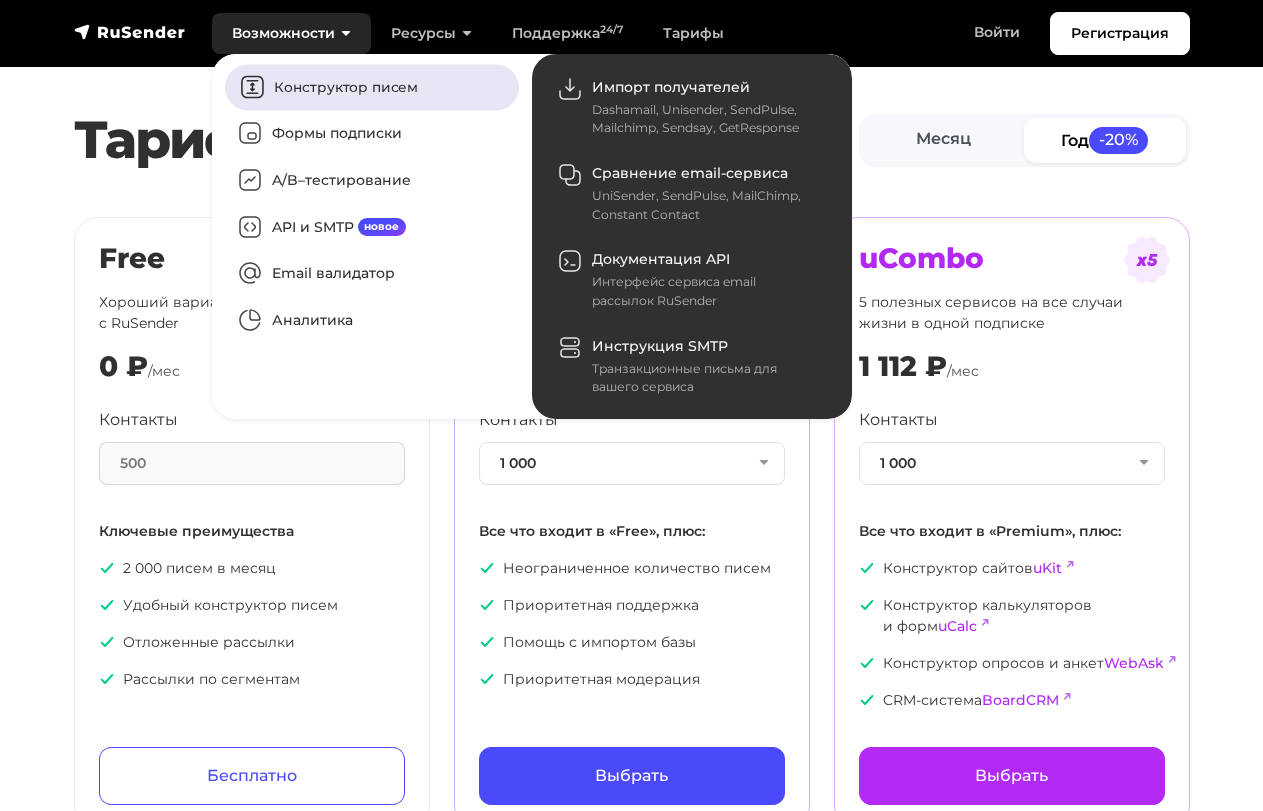 click on "Конструктор писем" at bounding box center (372, 87) 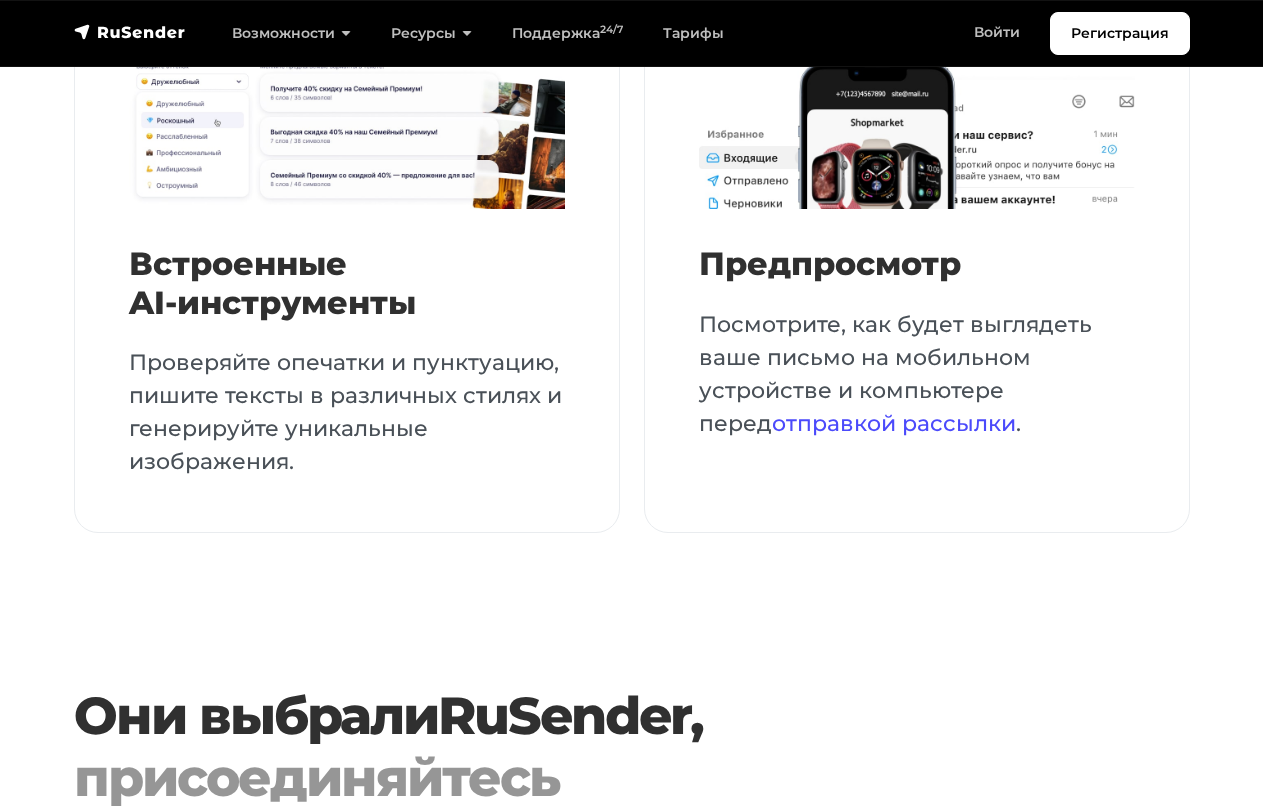 scroll, scrollTop: 4600, scrollLeft: 0, axis: vertical 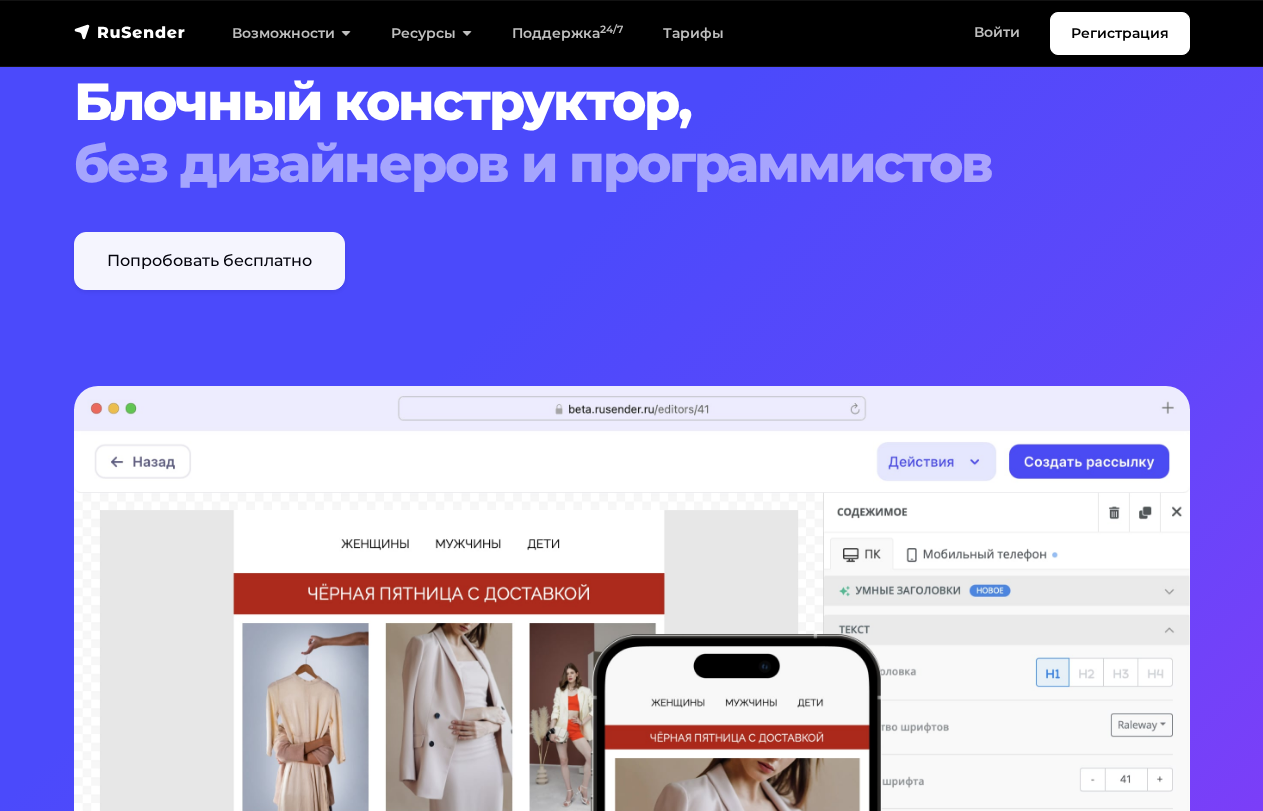 click on "Попробовать бесплатно" at bounding box center [209, 261] 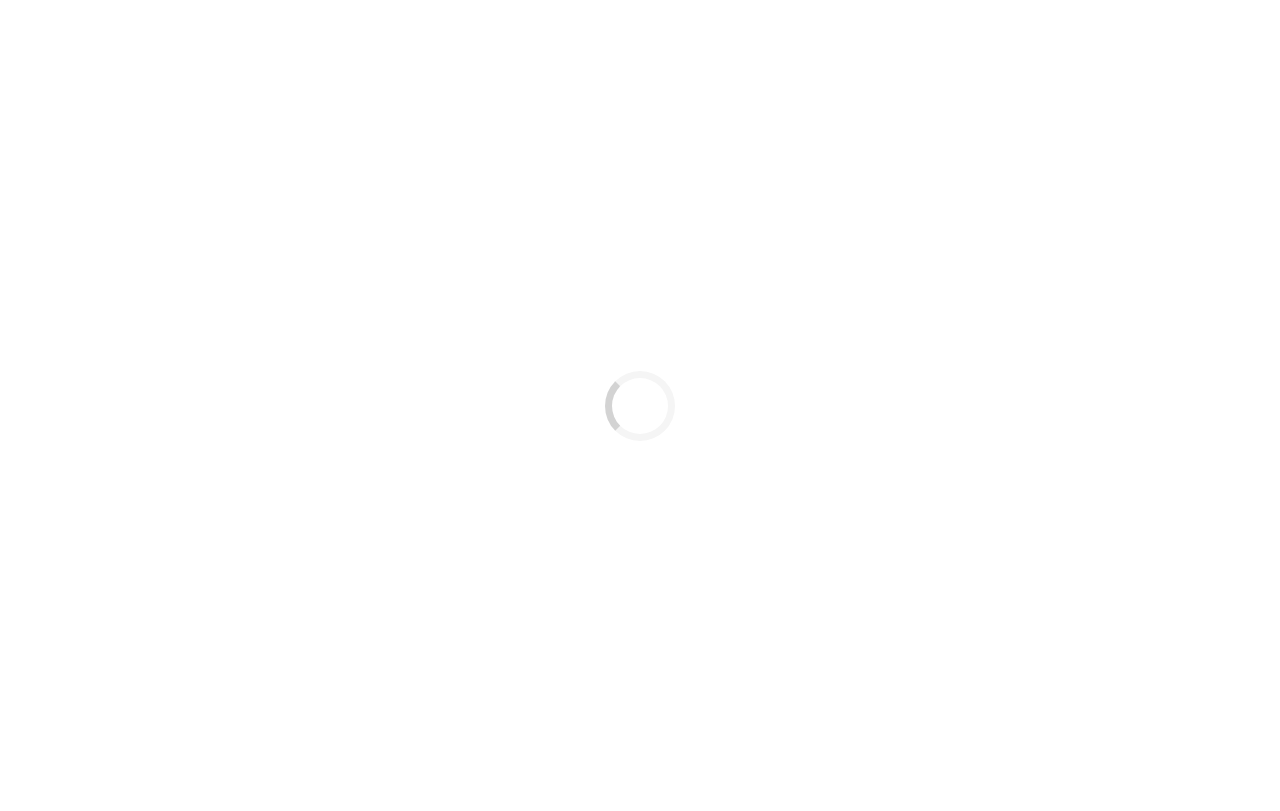 scroll, scrollTop: 0, scrollLeft: 0, axis: both 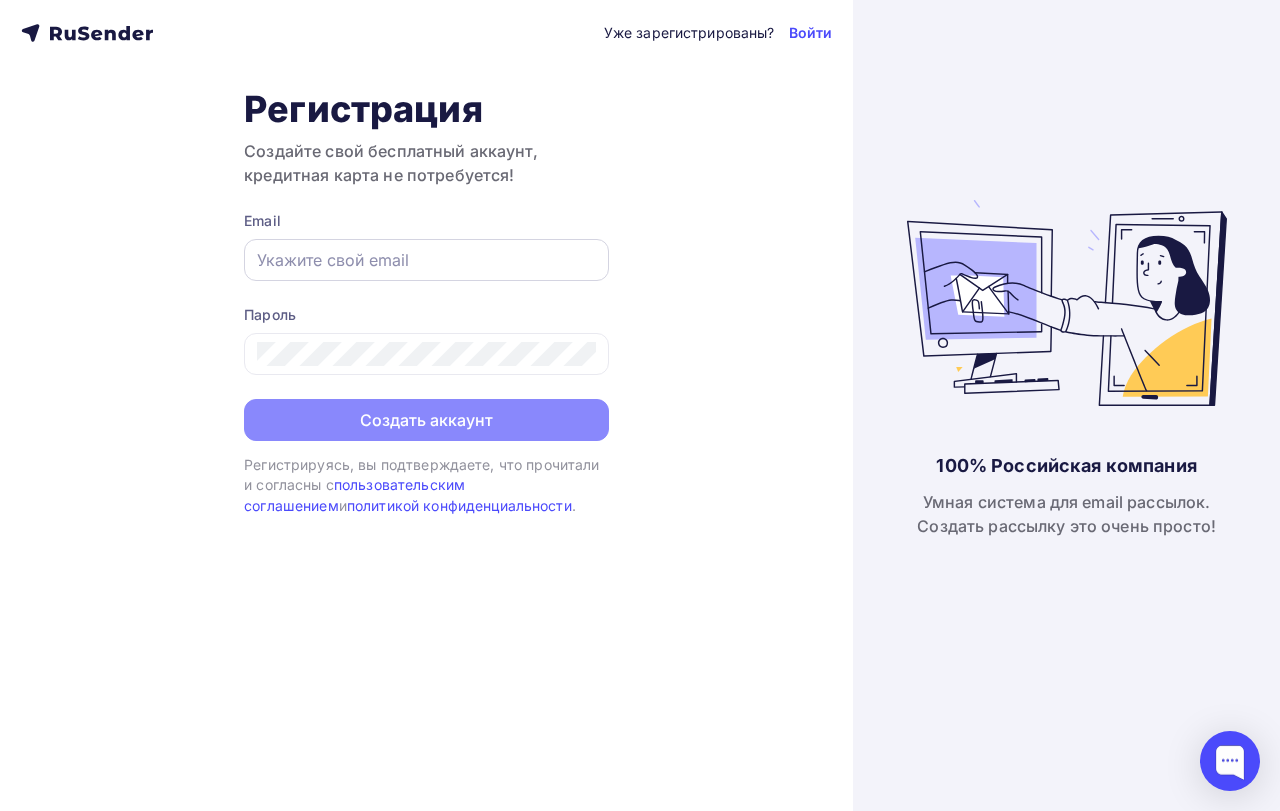 click at bounding box center (426, 260) 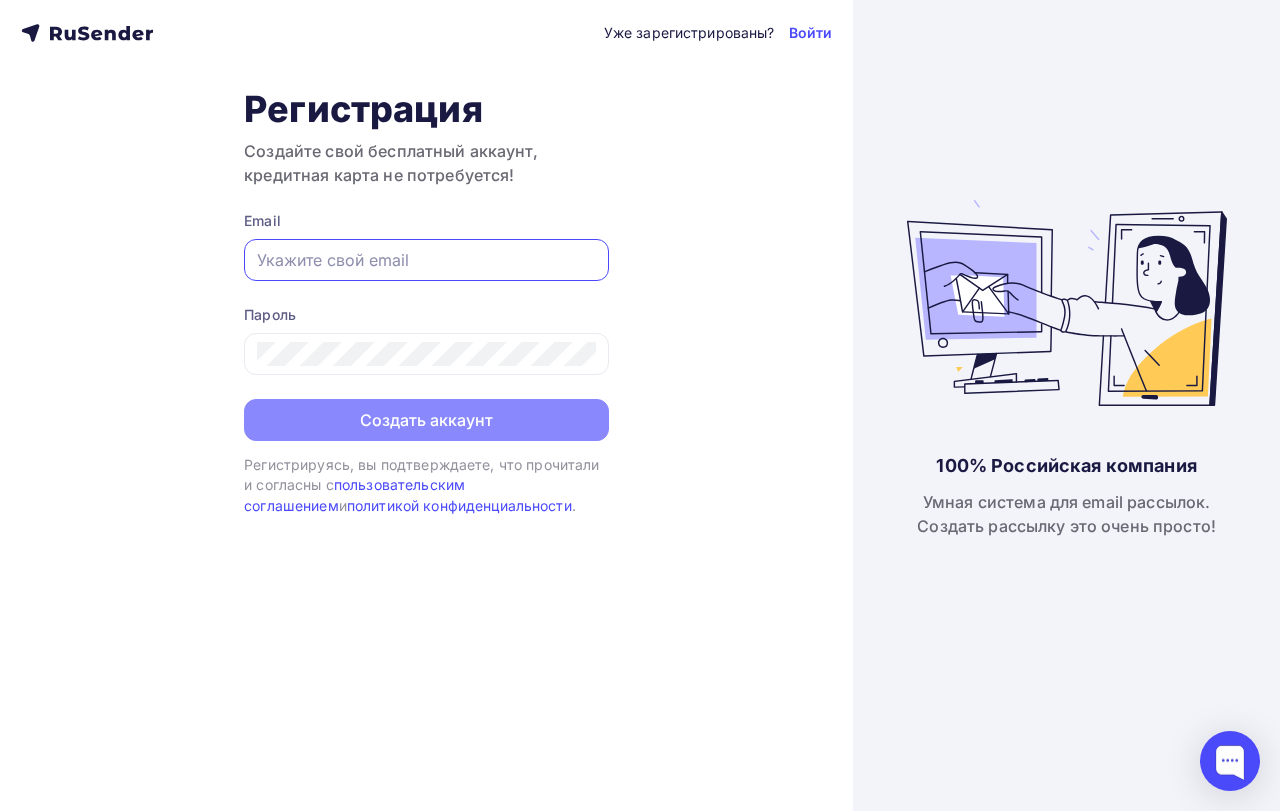 click at bounding box center [426, 260] 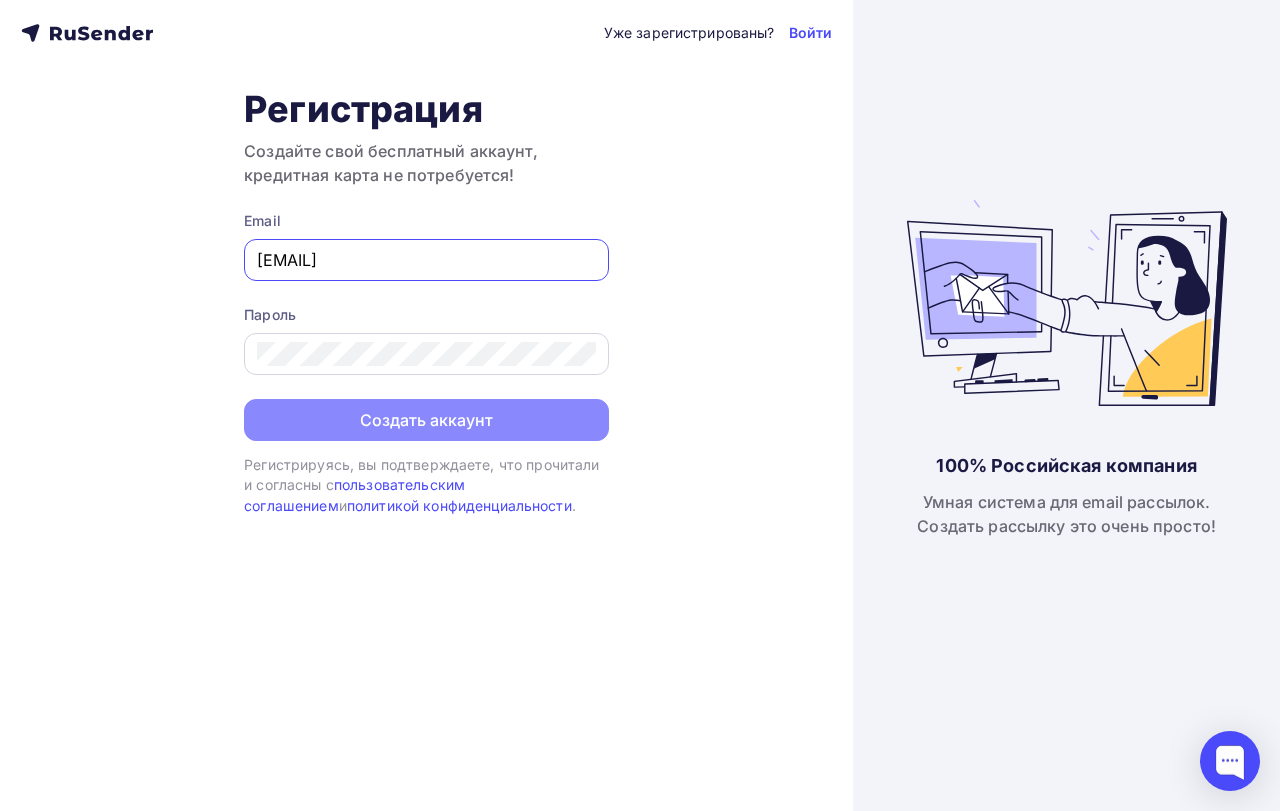 type on "[EMAIL]" 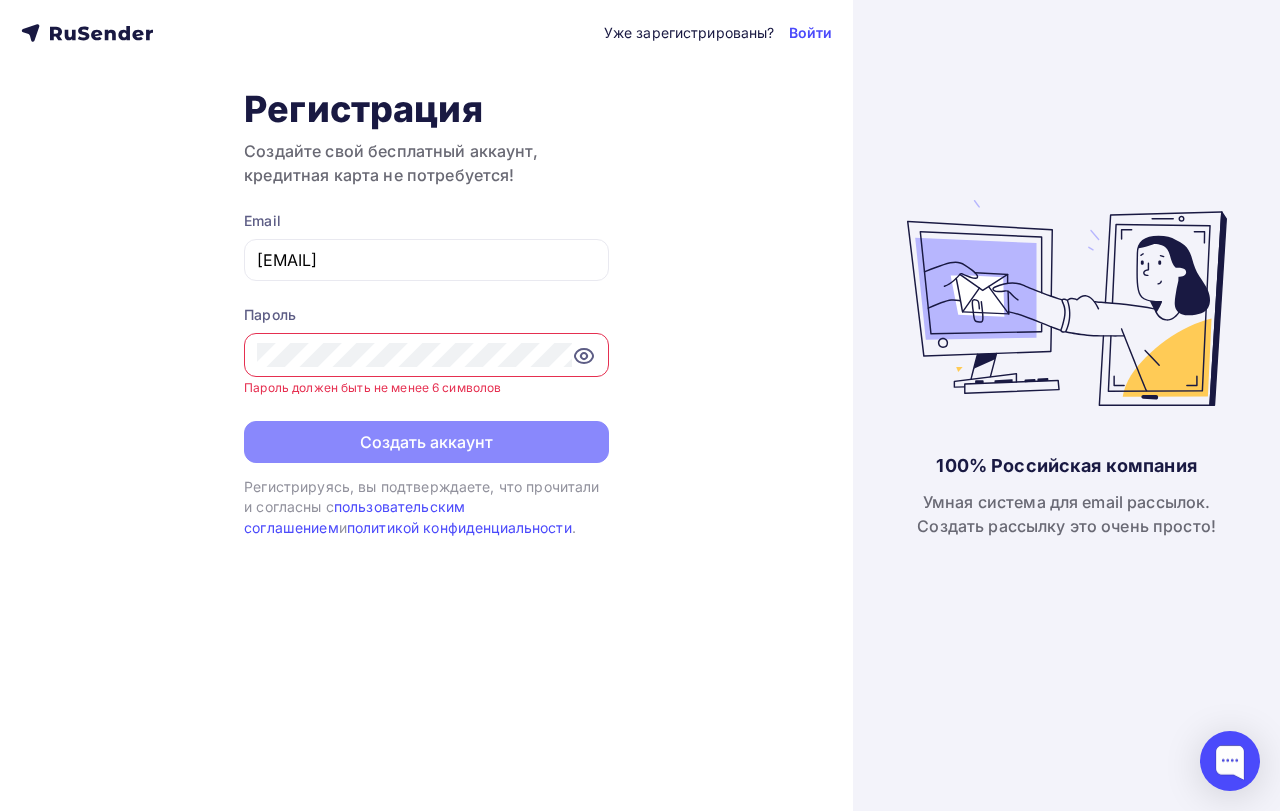 click 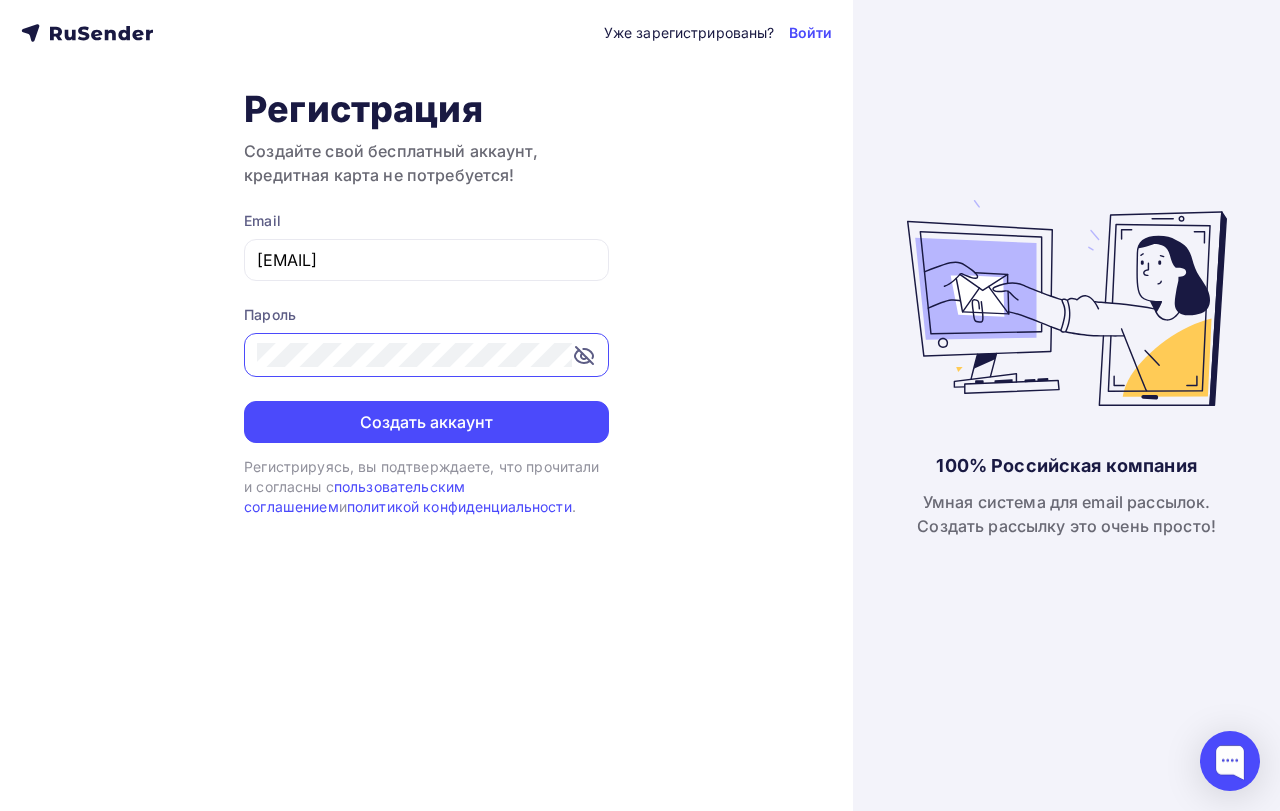 click 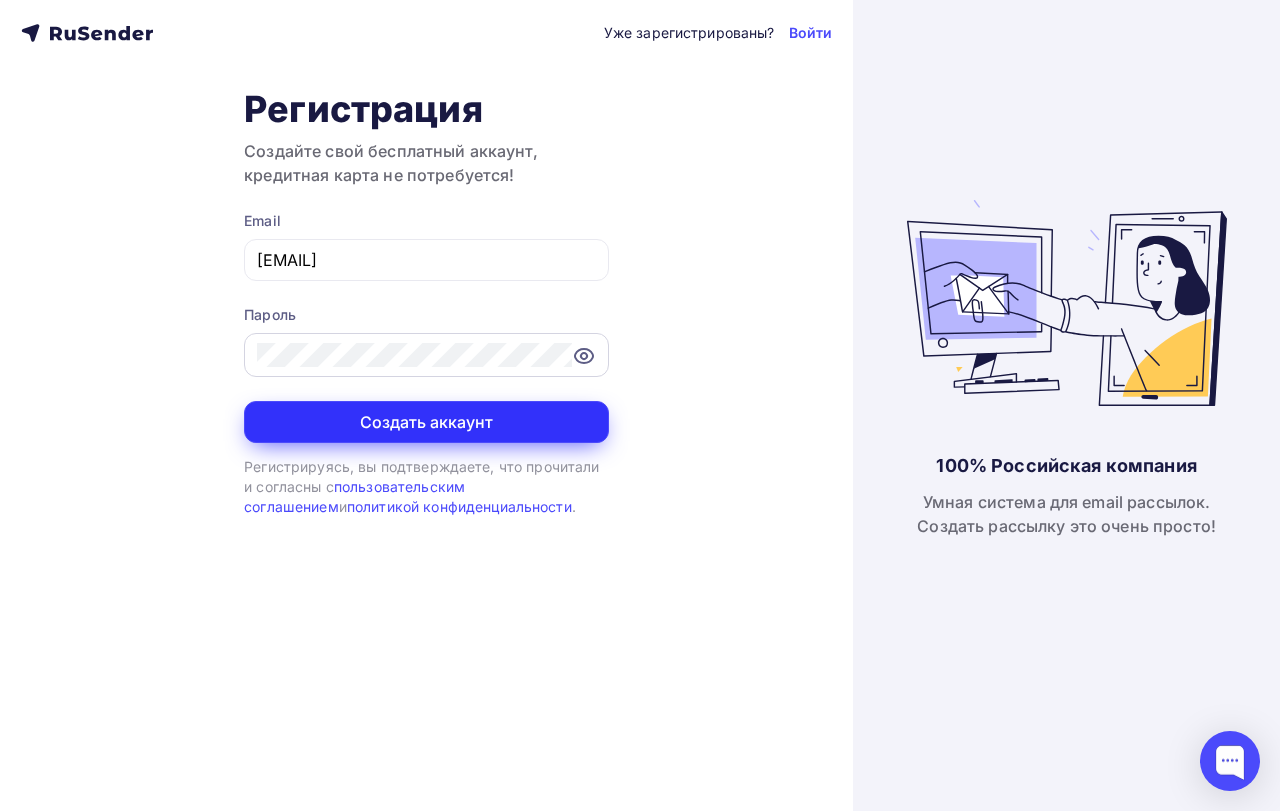 click on "Создать аккаунт" at bounding box center (426, 422) 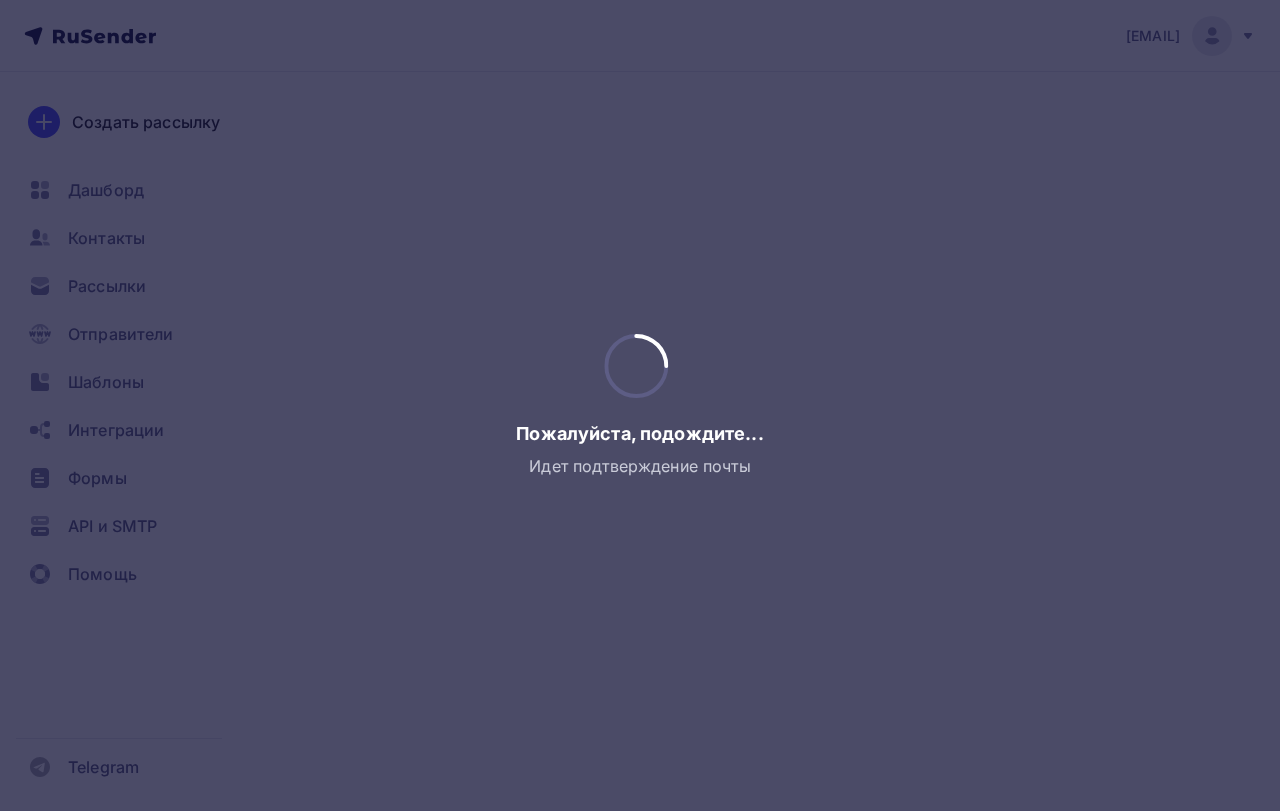 scroll, scrollTop: 0, scrollLeft: 0, axis: both 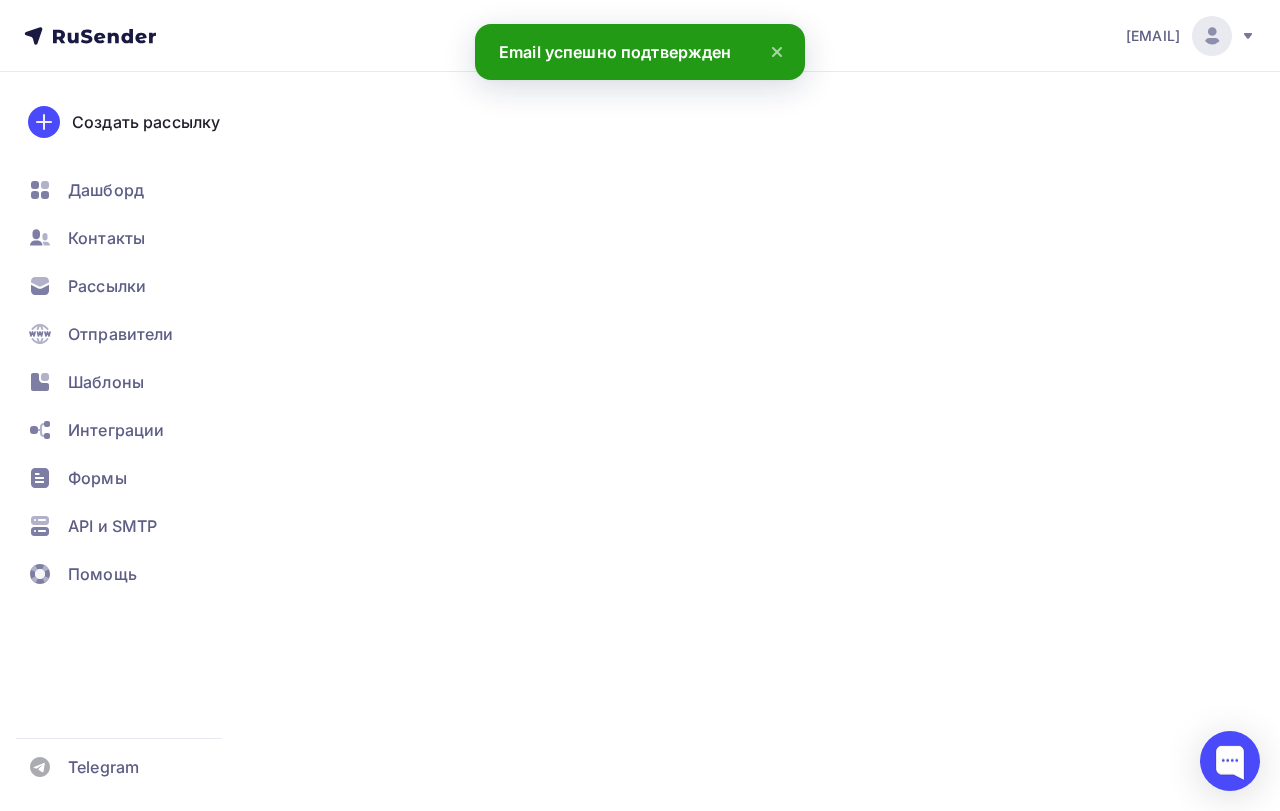 click 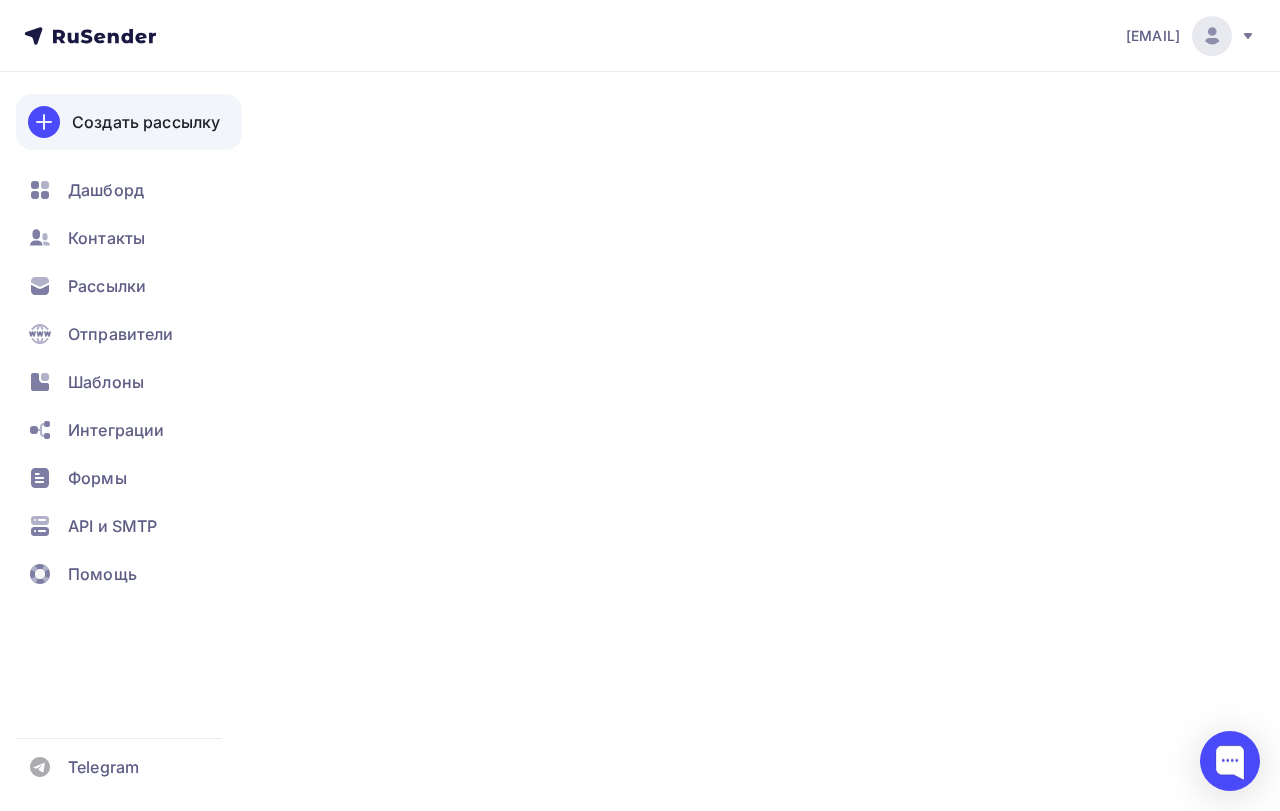 click on "Создать рассылку" at bounding box center (146, 122) 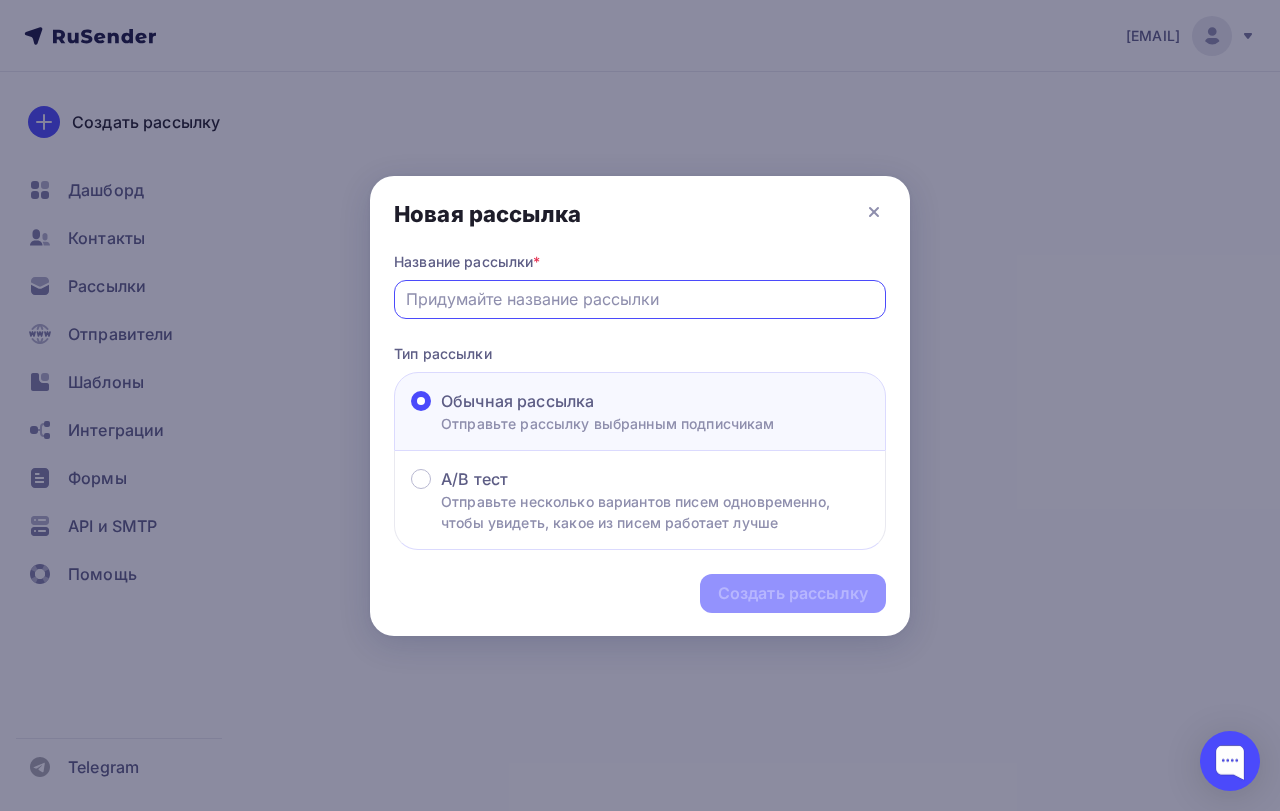 click at bounding box center (640, 299) 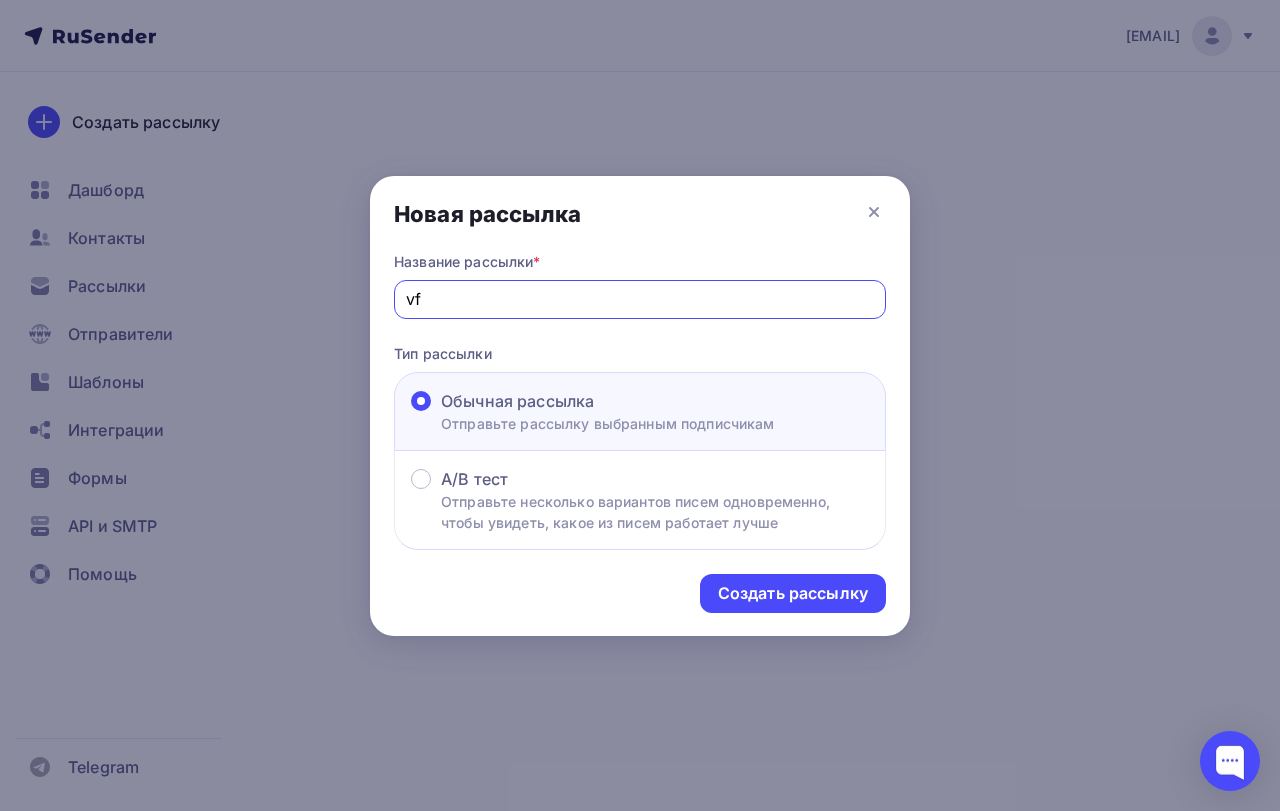 type on "v" 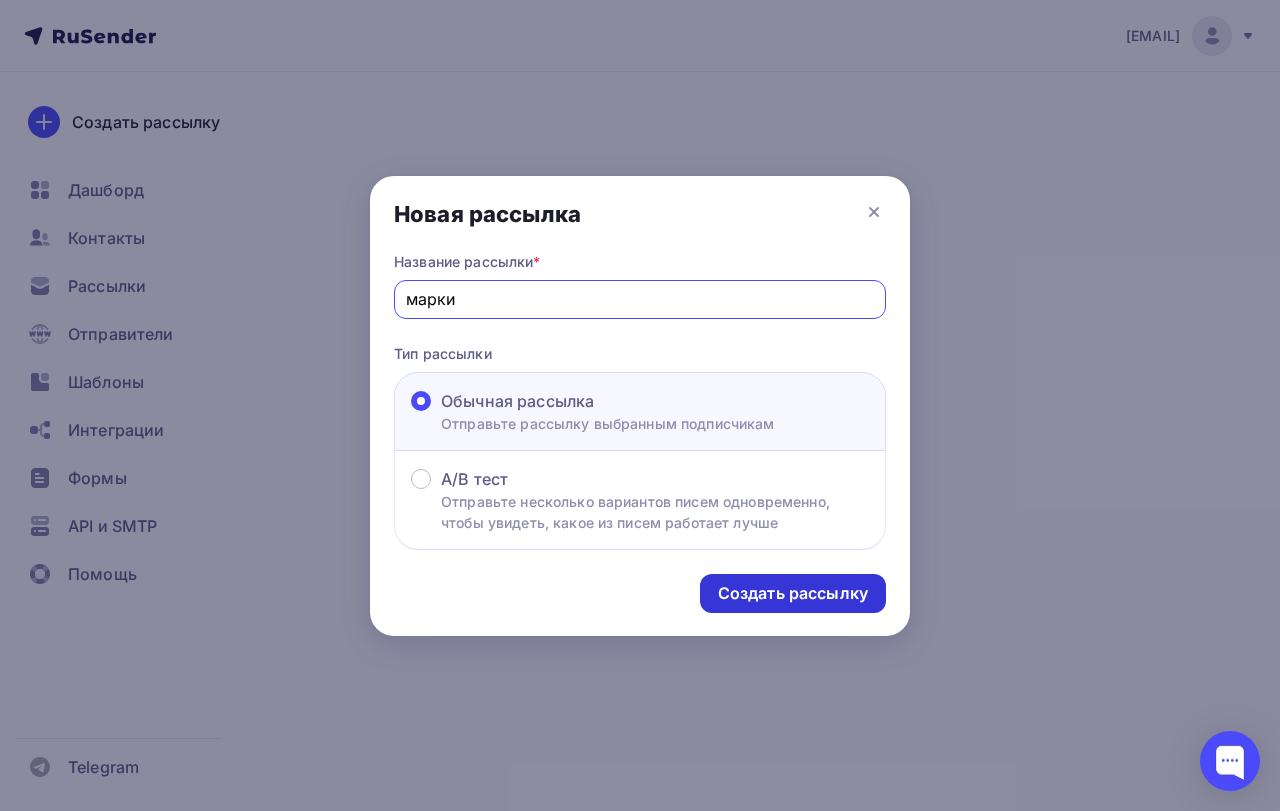 type on "марки" 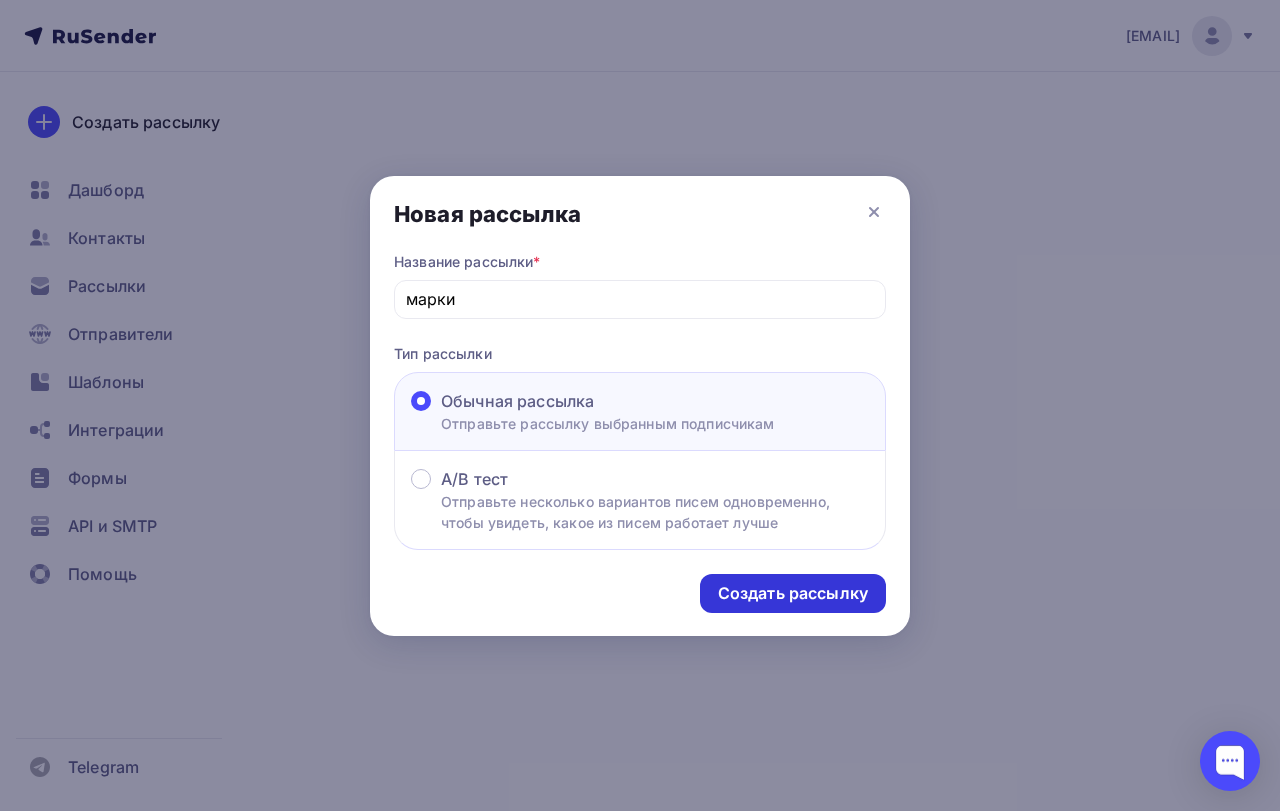 click on "Создать рассылку" at bounding box center (793, 593) 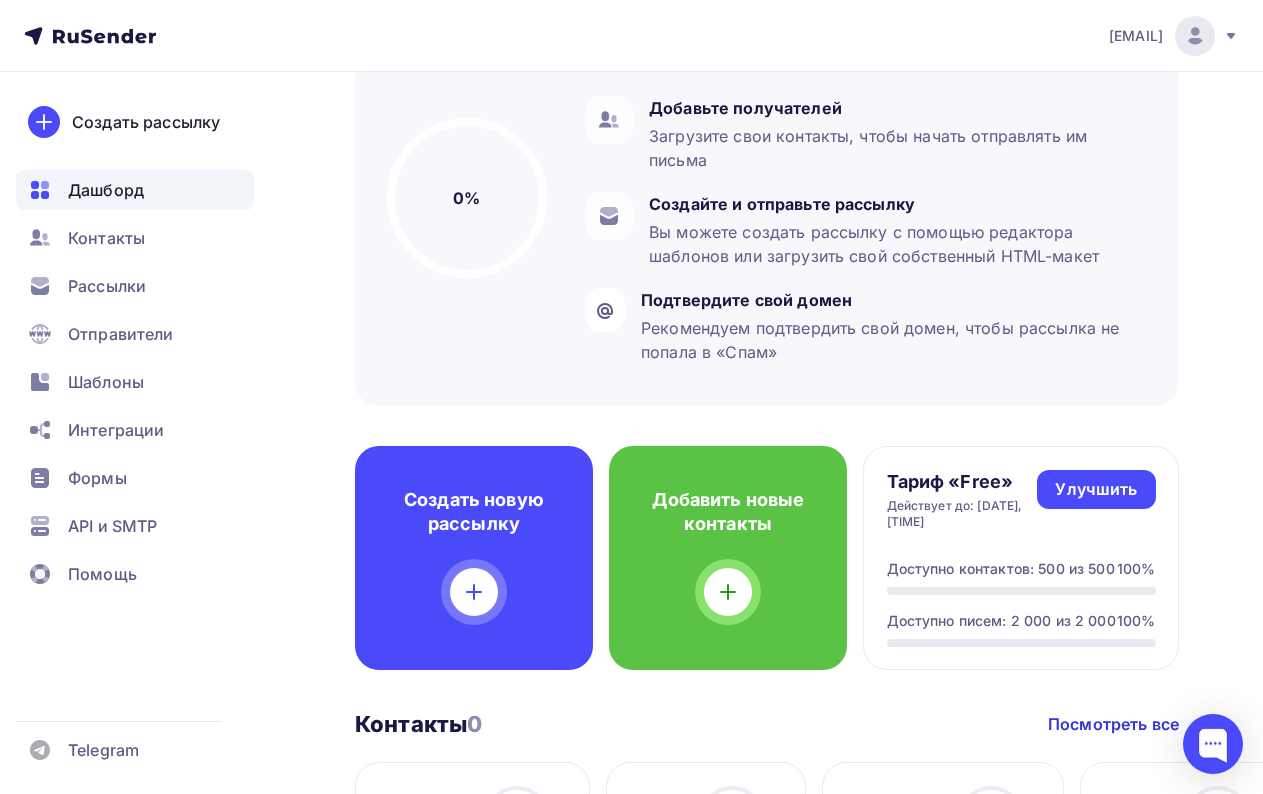 scroll, scrollTop: 300, scrollLeft: 0, axis: vertical 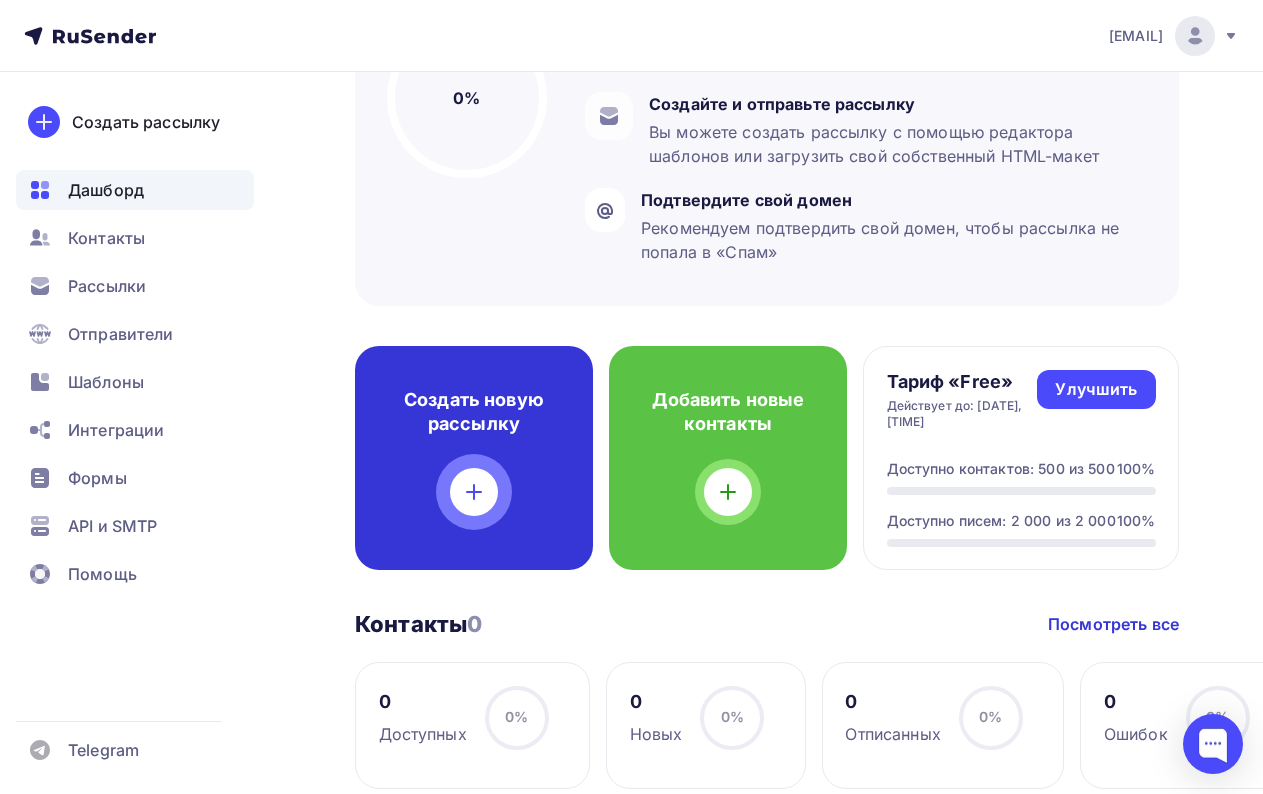 click at bounding box center (474, 492) 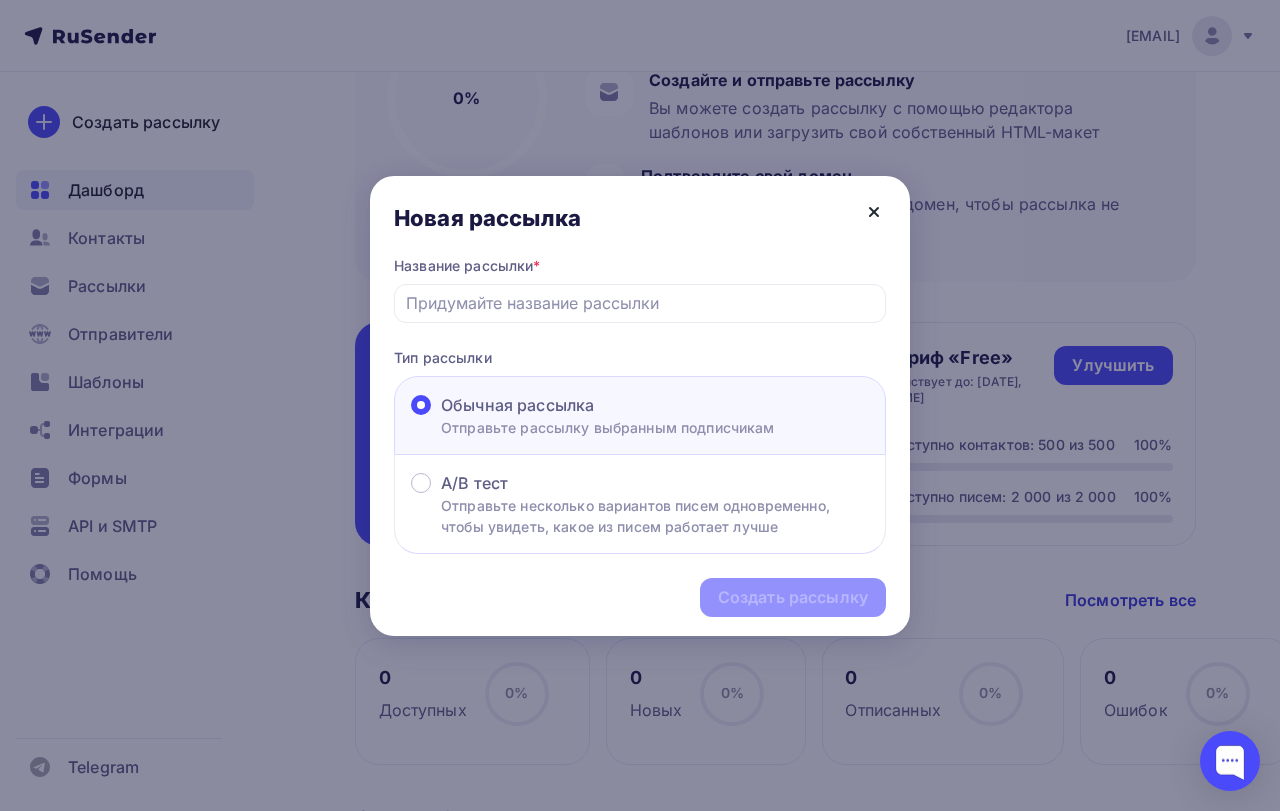 click 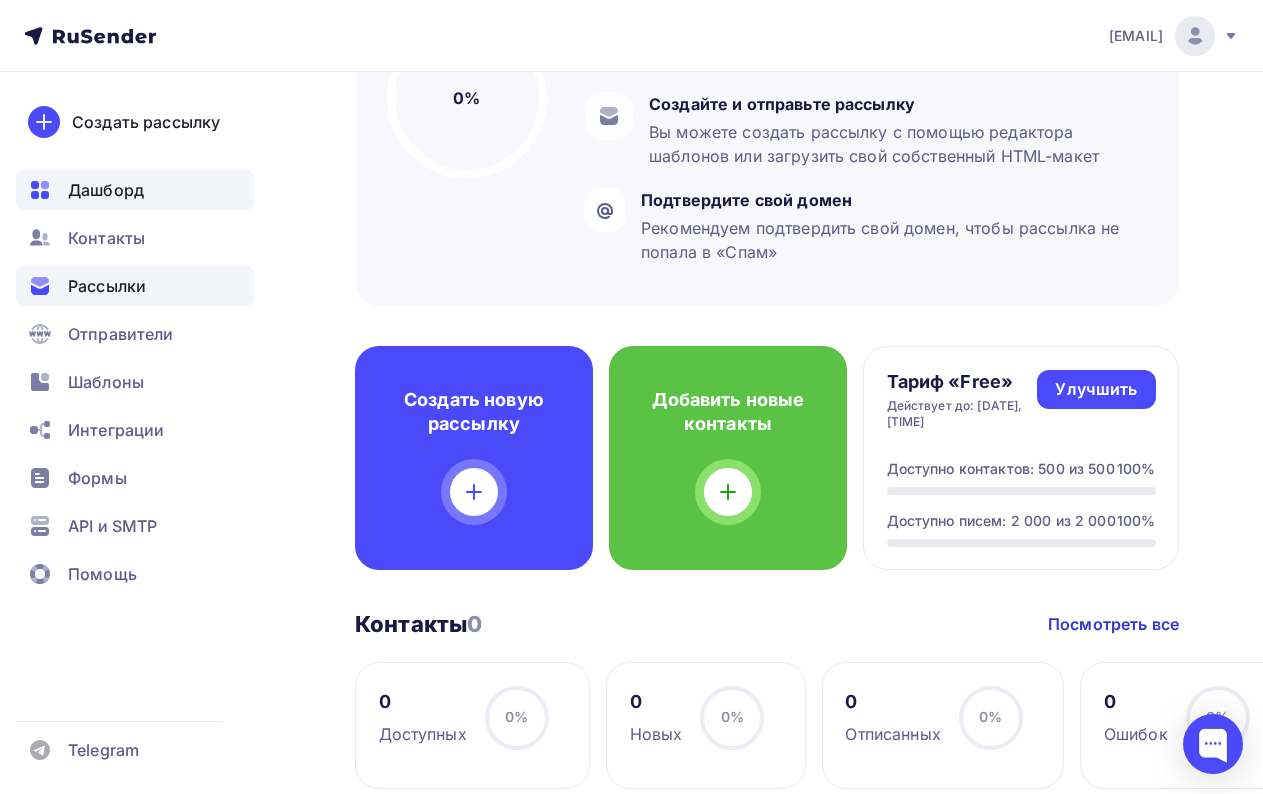 click on "Рассылки" at bounding box center [107, 286] 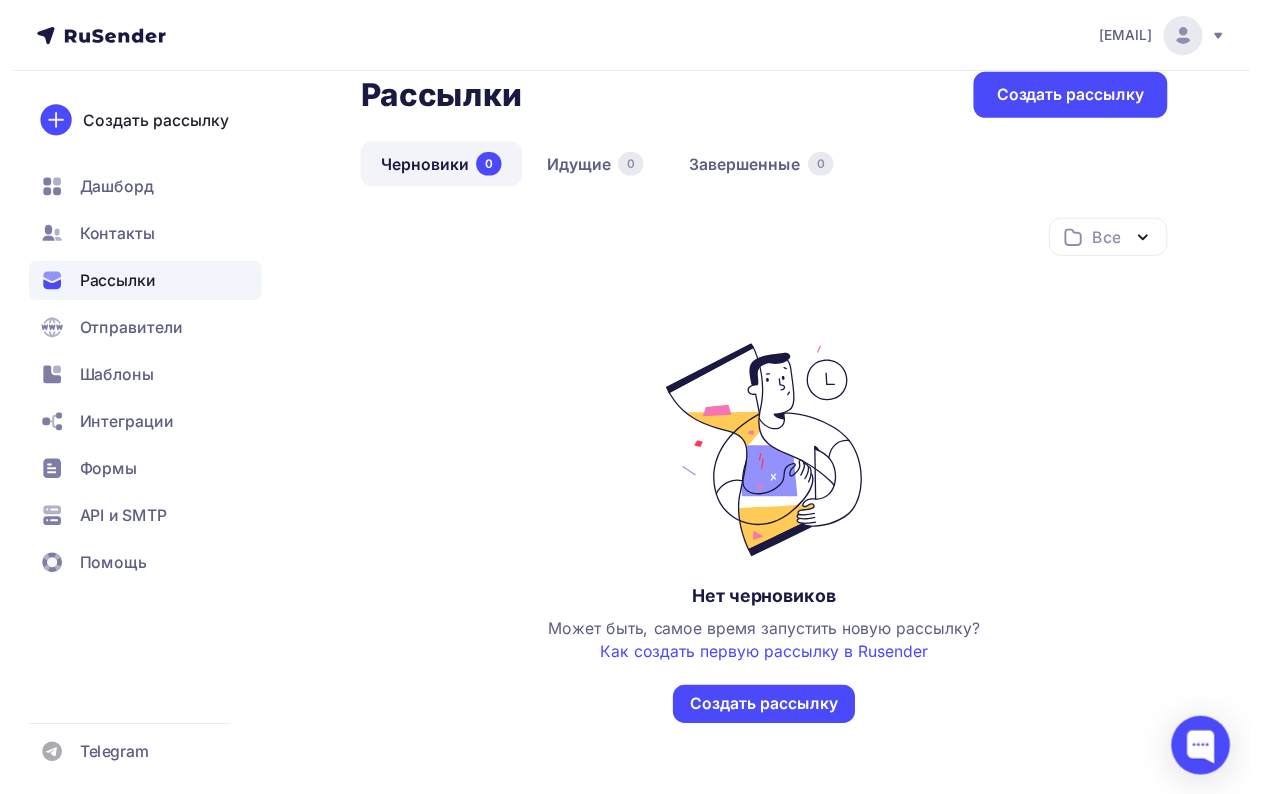 scroll, scrollTop: 0, scrollLeft: 0, axis: both 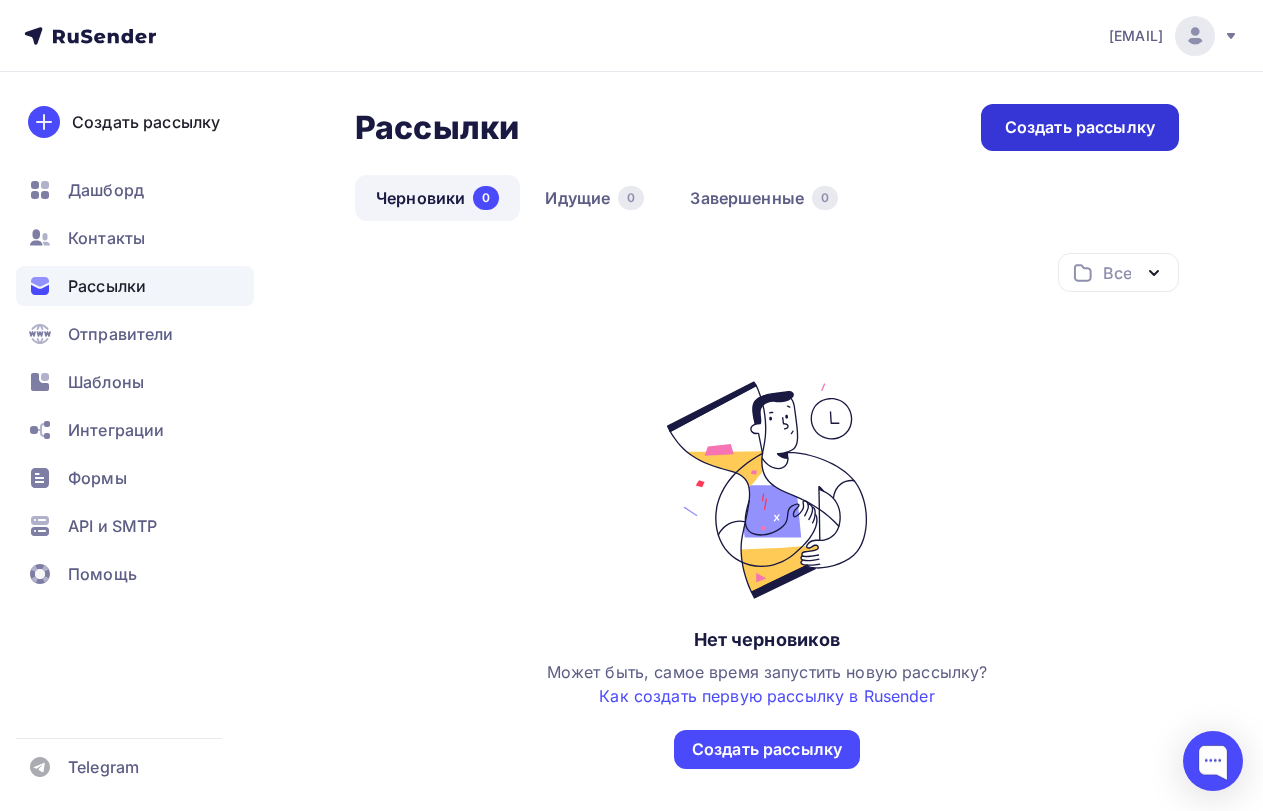 click on "Создать рассылку" at bounding box center (1080, 127) 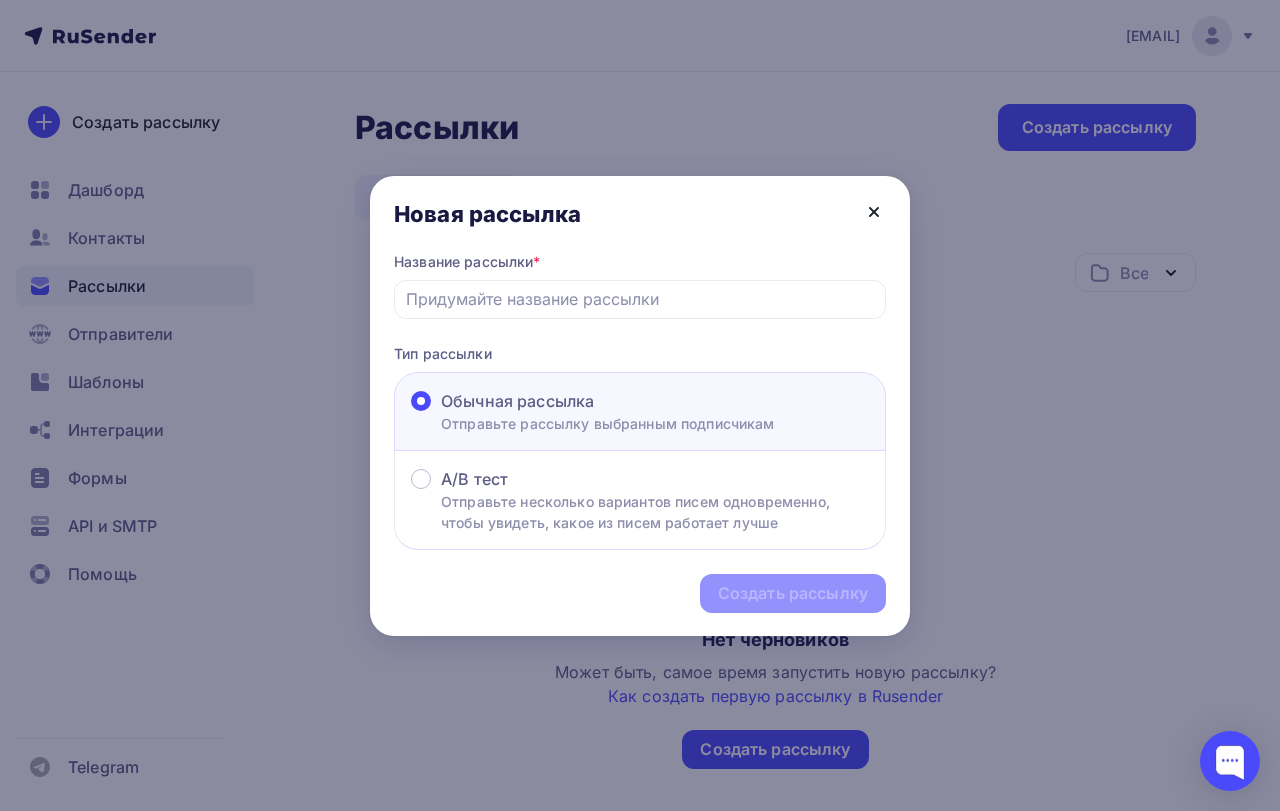 click 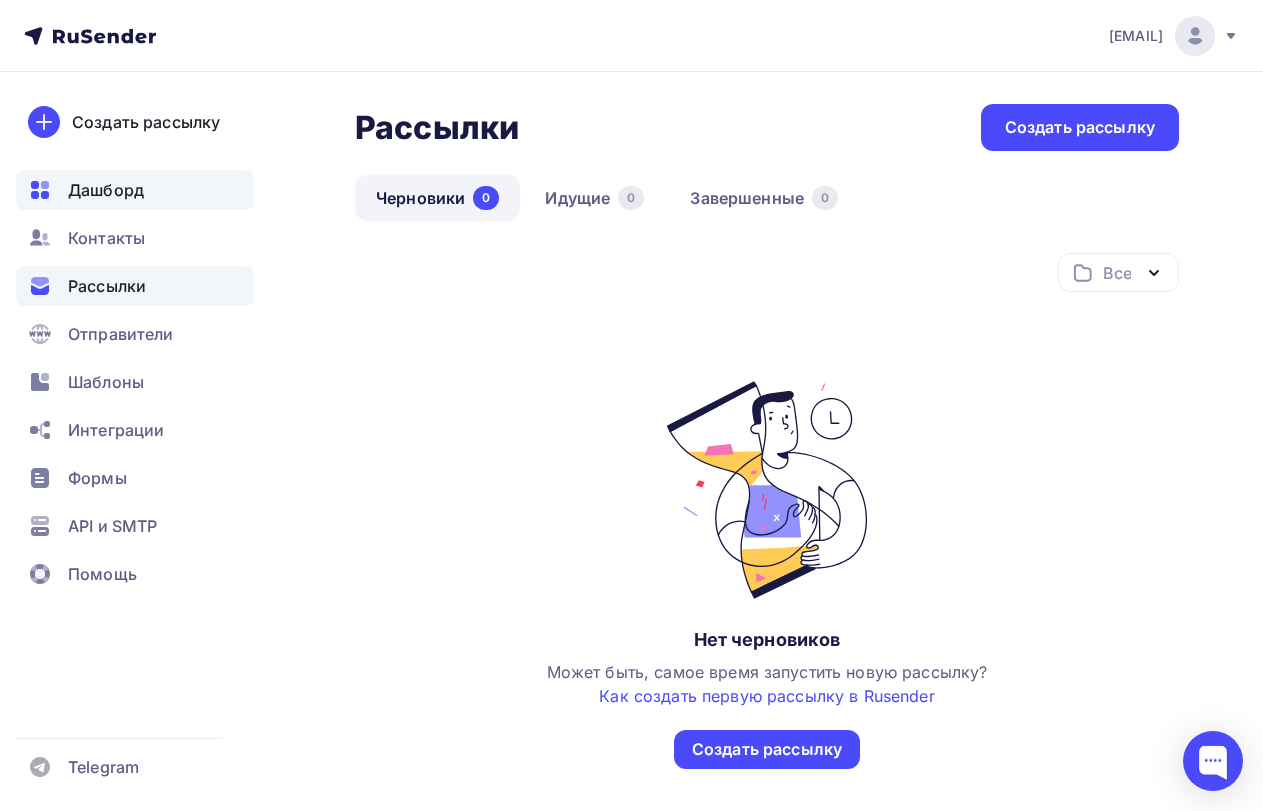 click on "Дашборд" at bounding box center (106, 190) 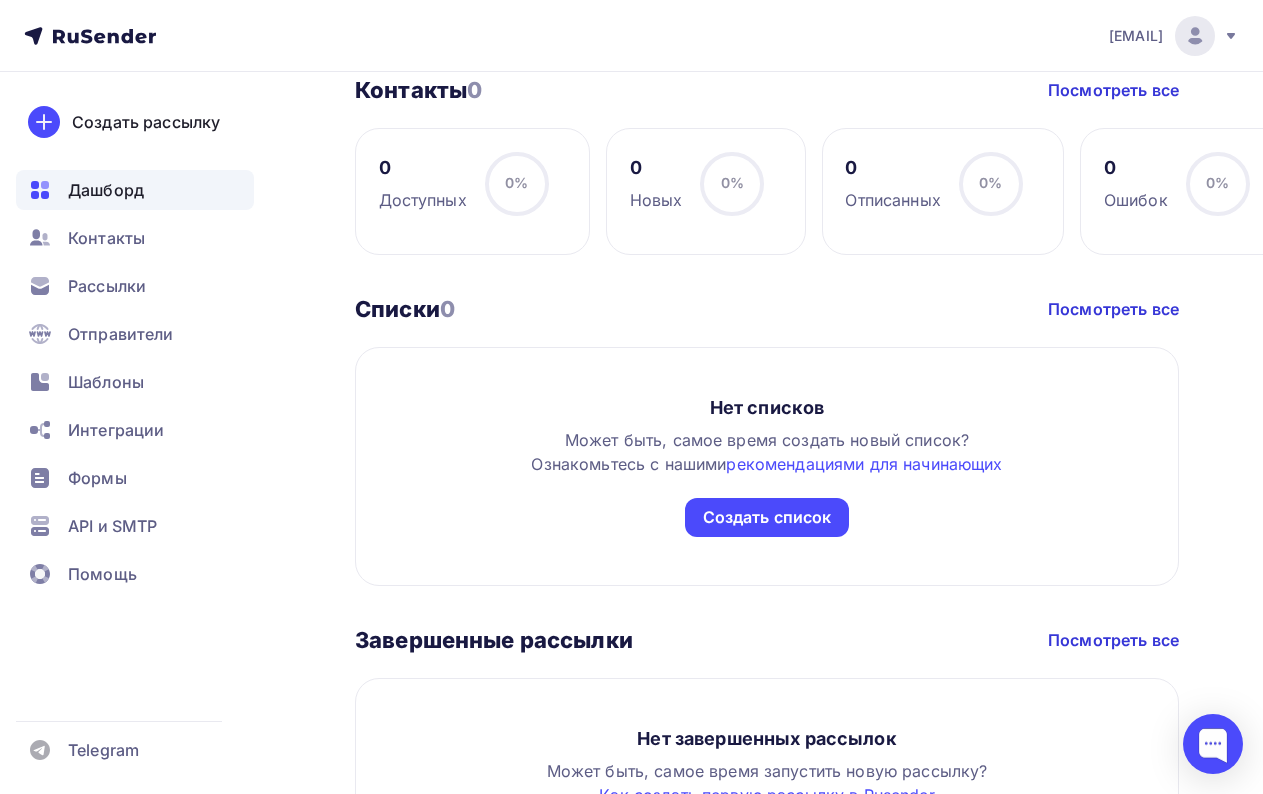 scroll, scrollTop: 1037, scrollLeft: 0, axis: vertical 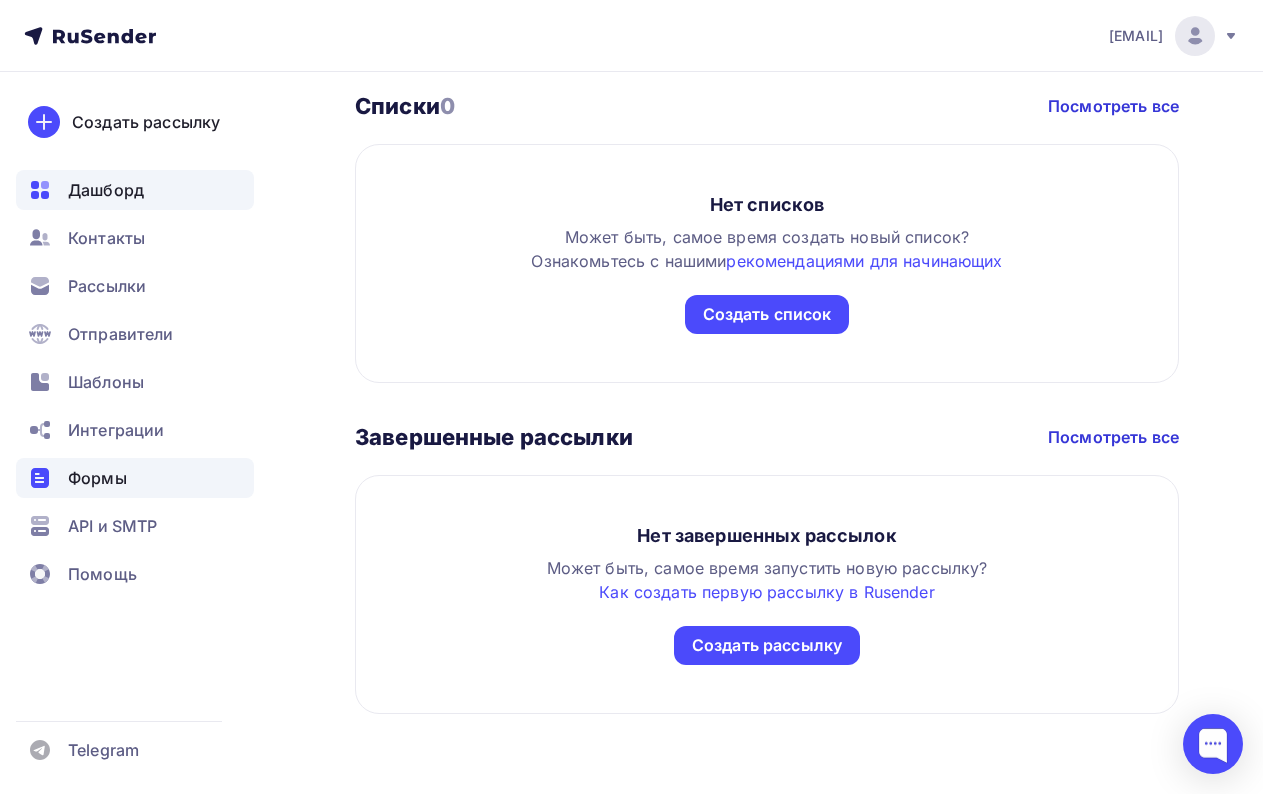 click on "Формы" at bounding box center [97, 478] 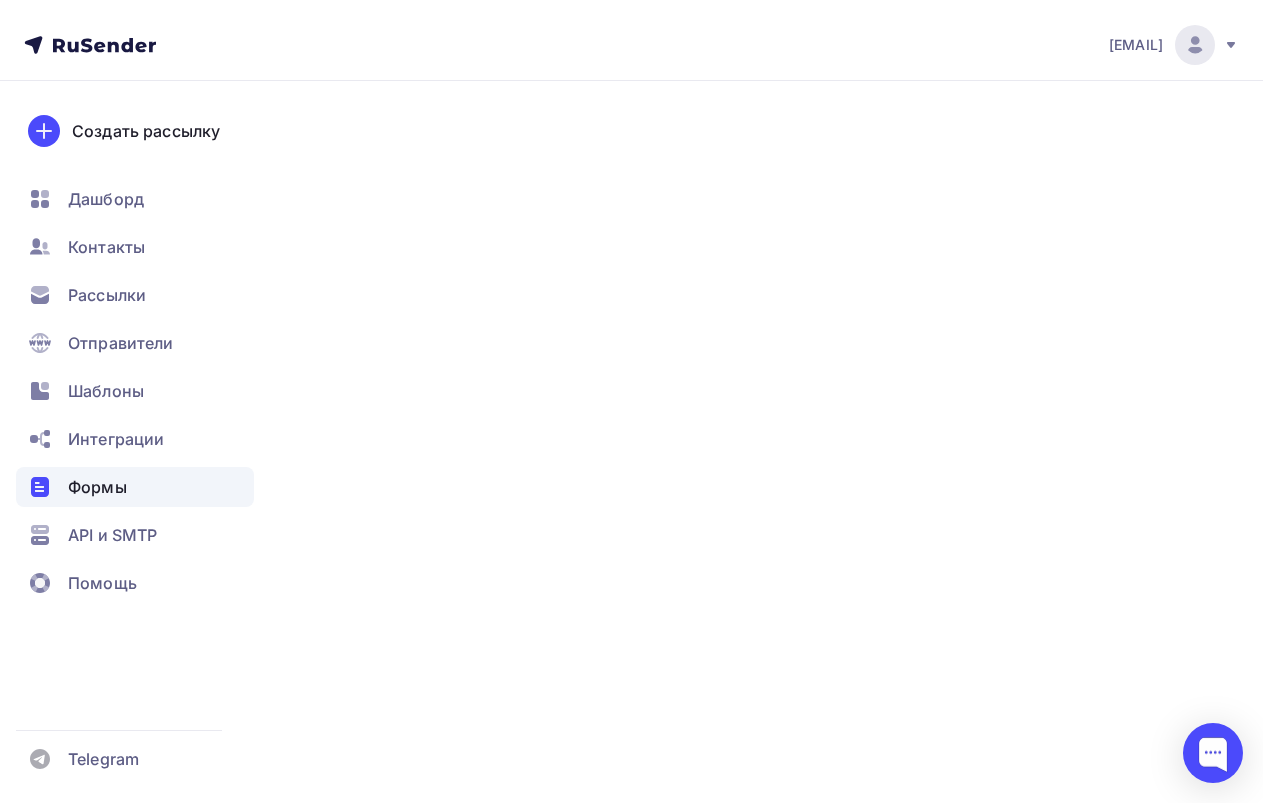 scroll, scrollTop: 0, scrollLeft: 0, axis: both 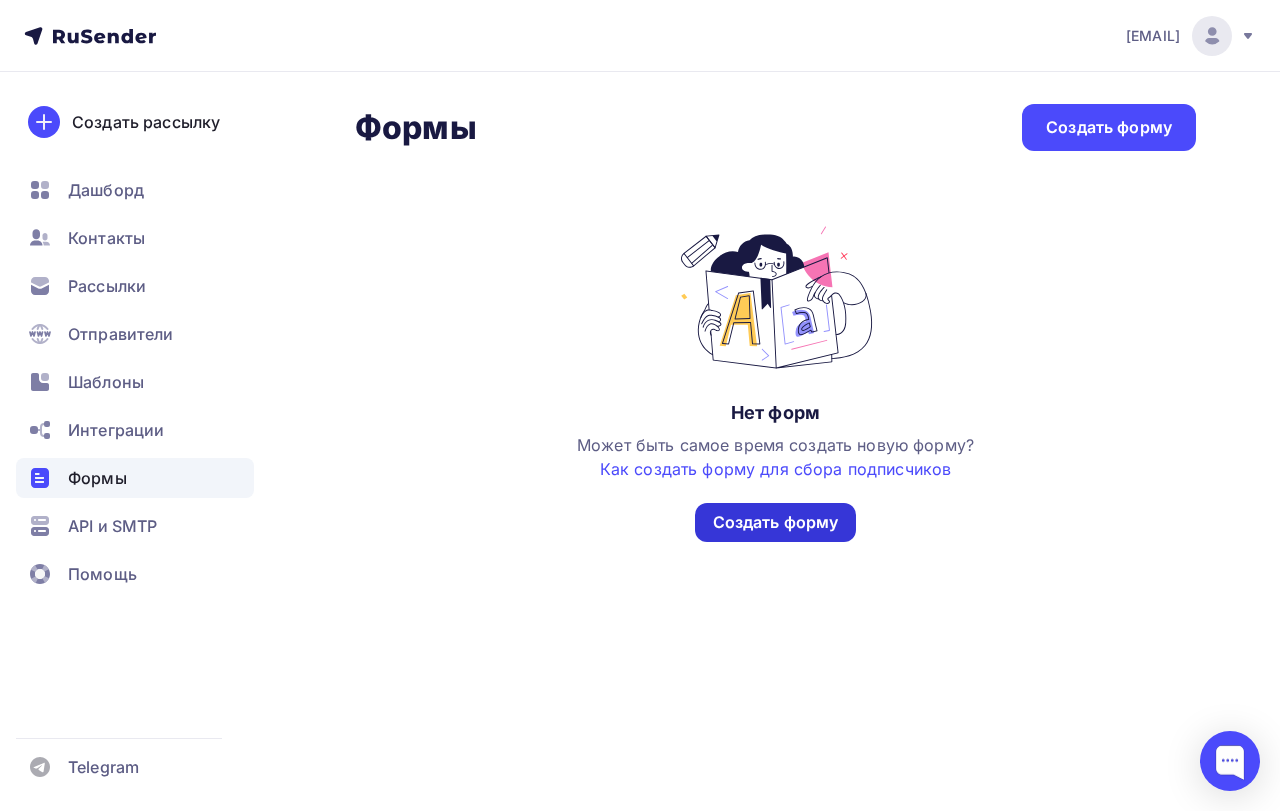 click on "Создать форму" at bounding box center (776, 522) 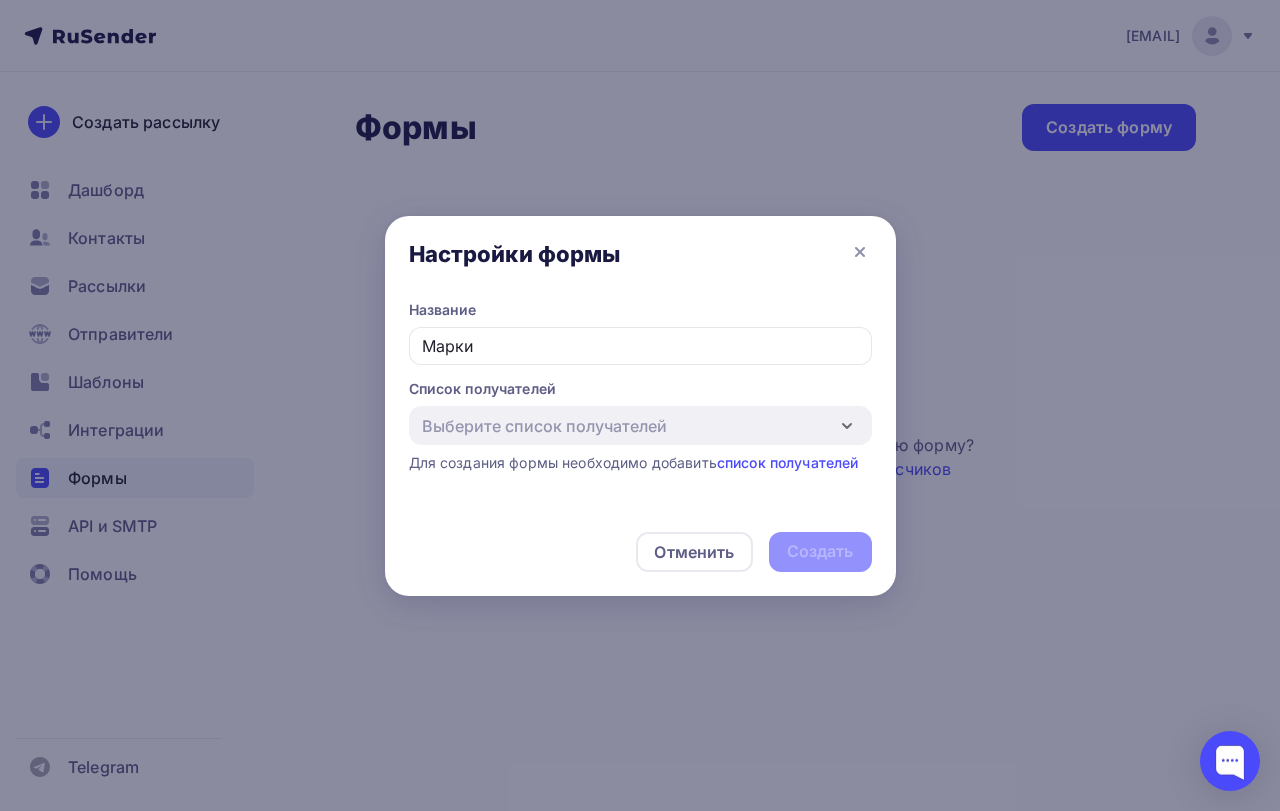 type on "[BRAND]" 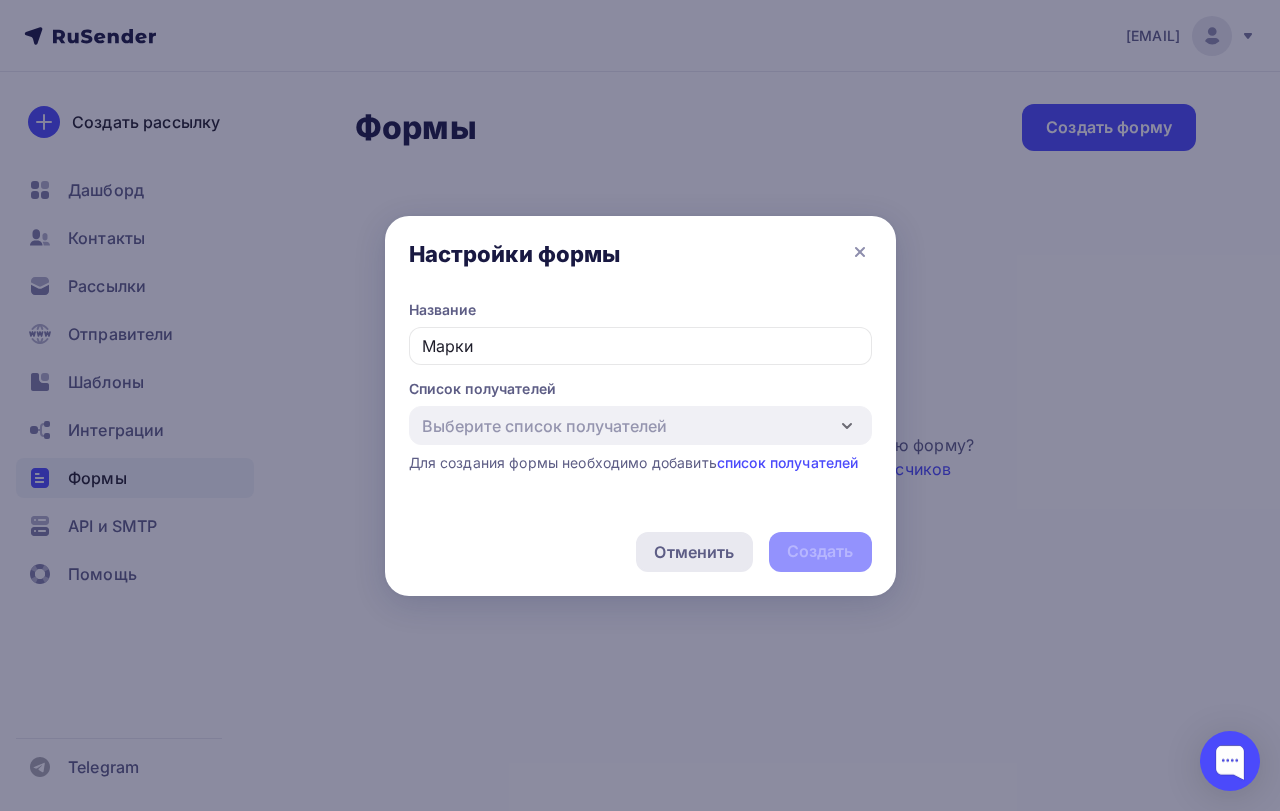 click on "Отменить" at bounding box center [694, 552] 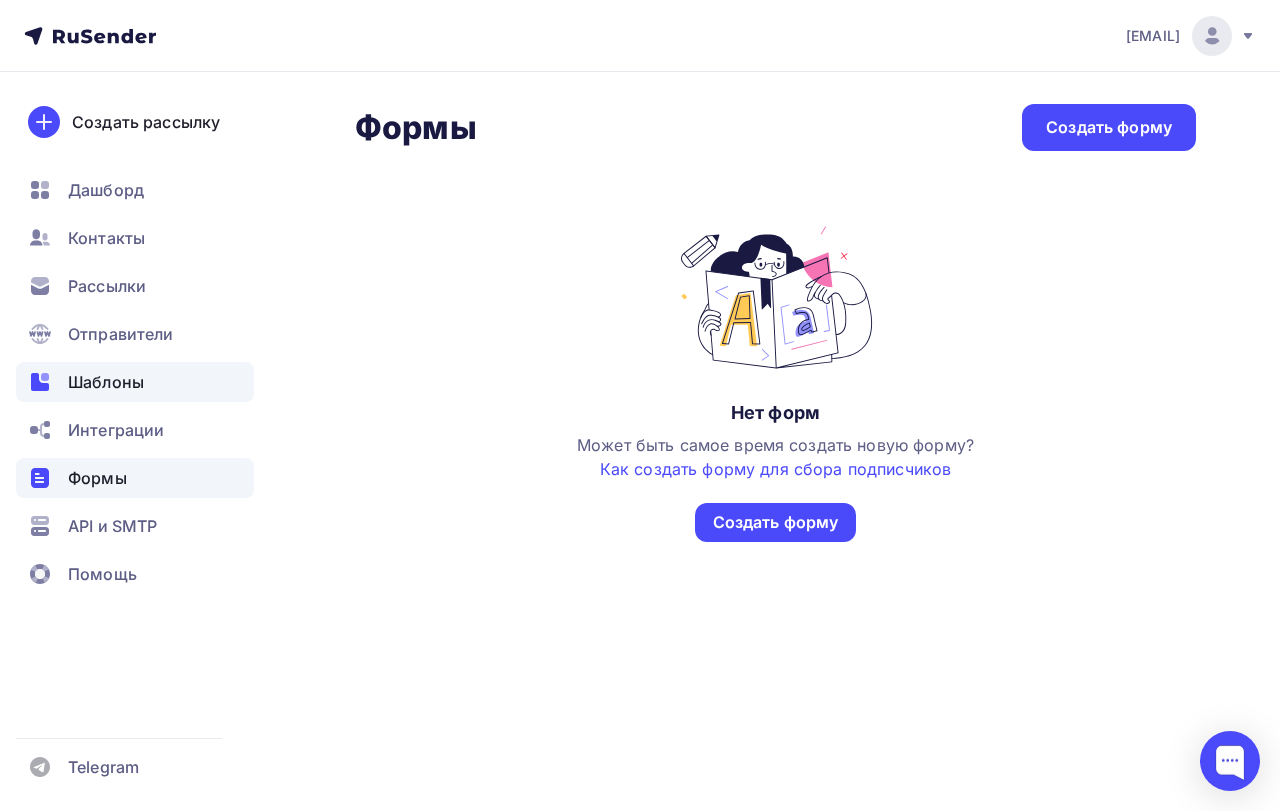 click on "Шаблоны" at bounding box center (106, 382) 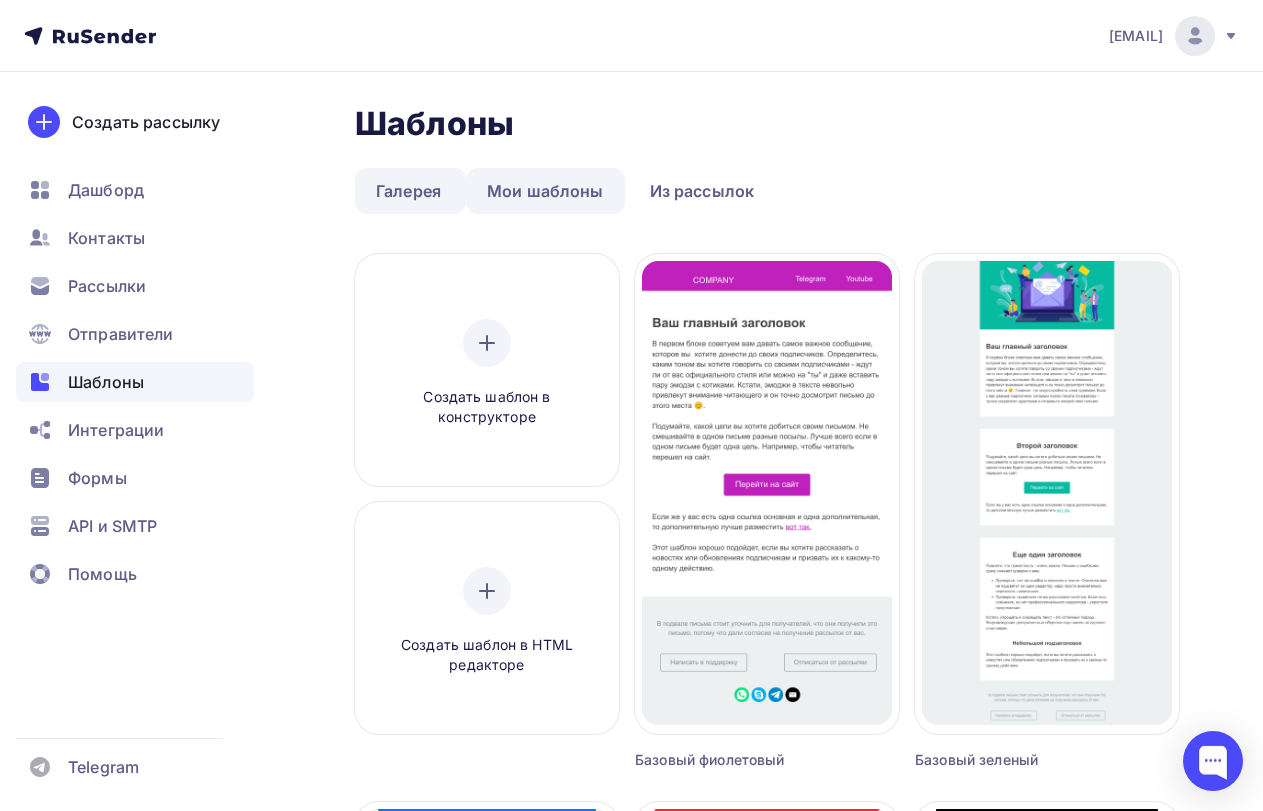 click on "Мои шаблоны" at bounding box center (545, 191) 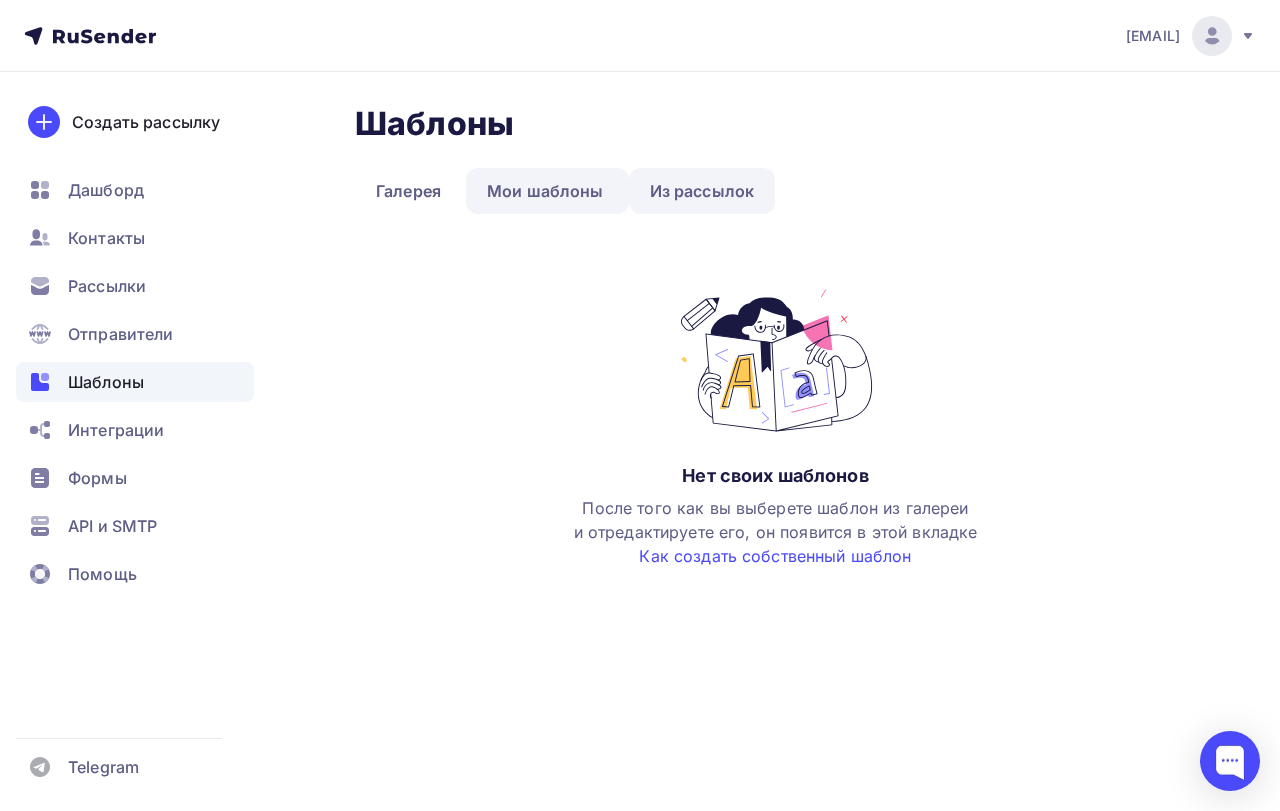 click on "Из рассылок" at bounding box center (702, 191) 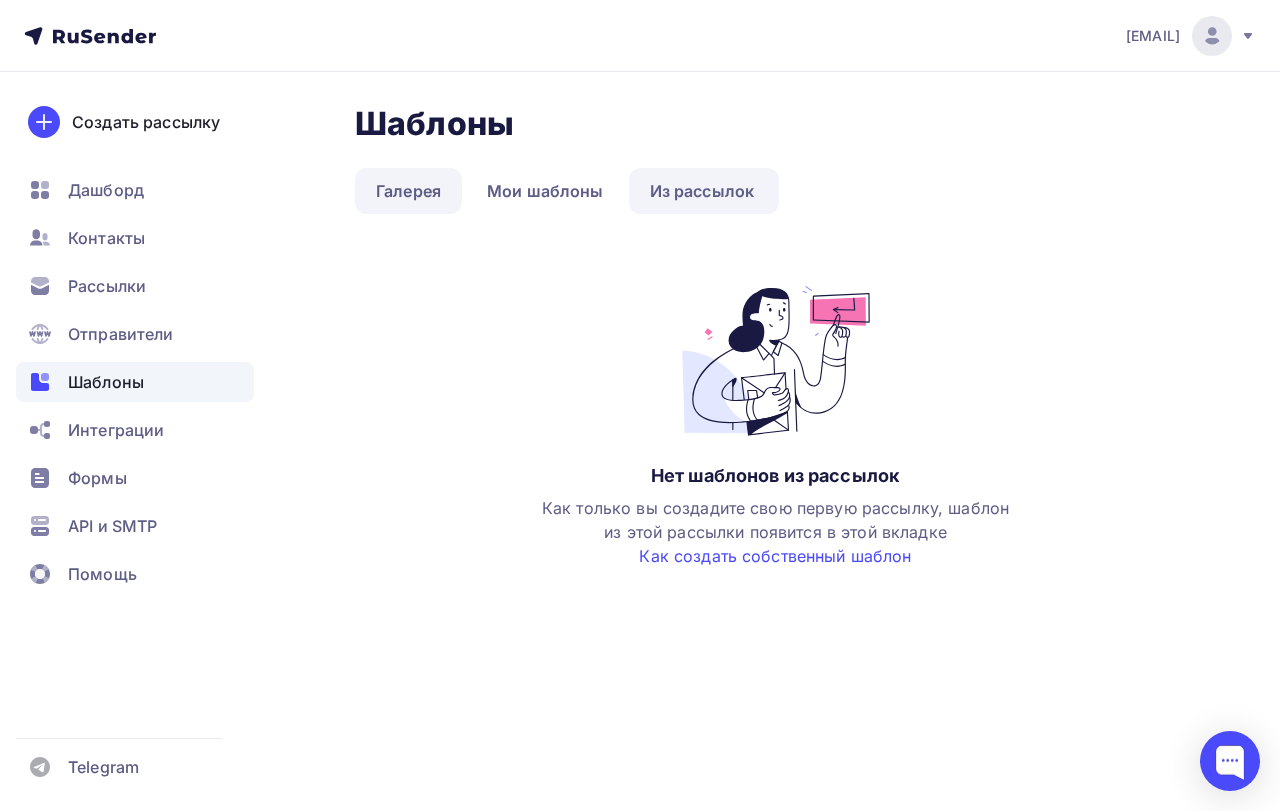 click on "Галерея" at bounding box center [408, 191] 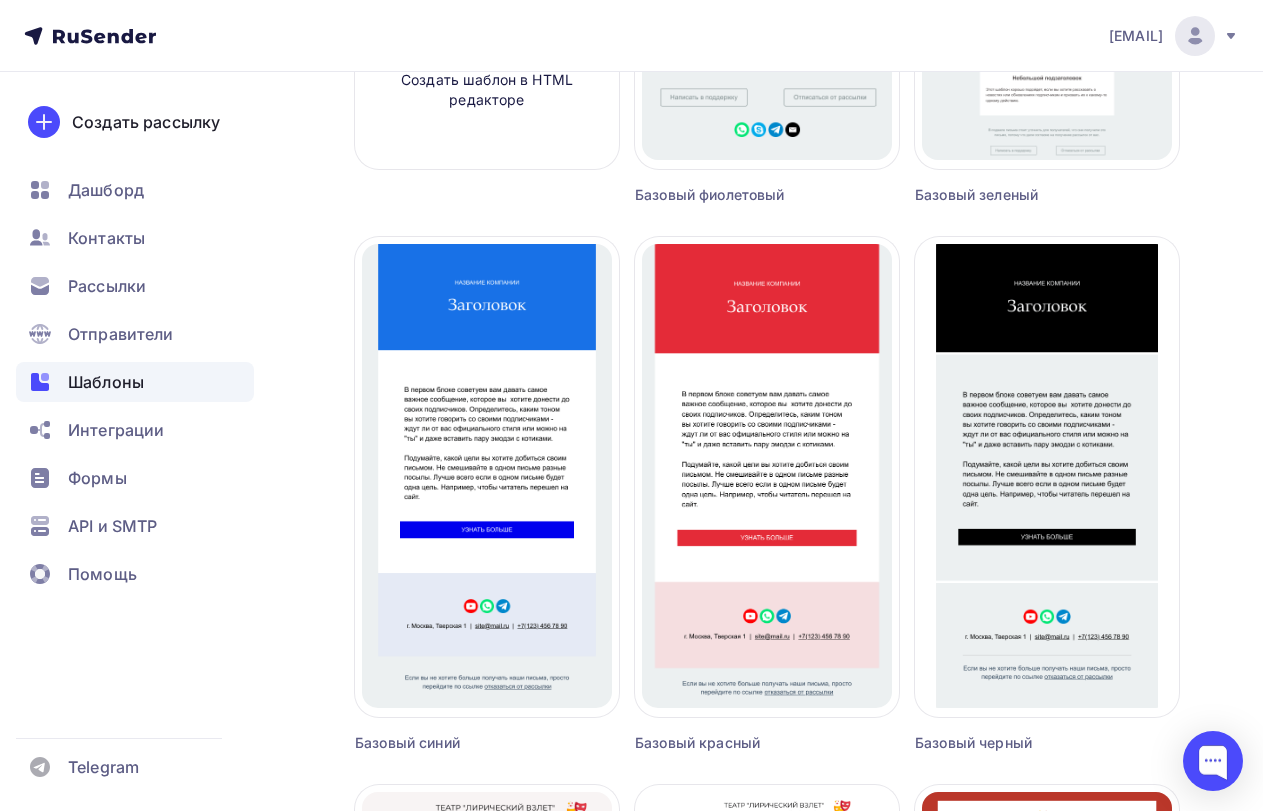 scroll, scrollTop: 600, scrollLeft: 0, axis: vertical 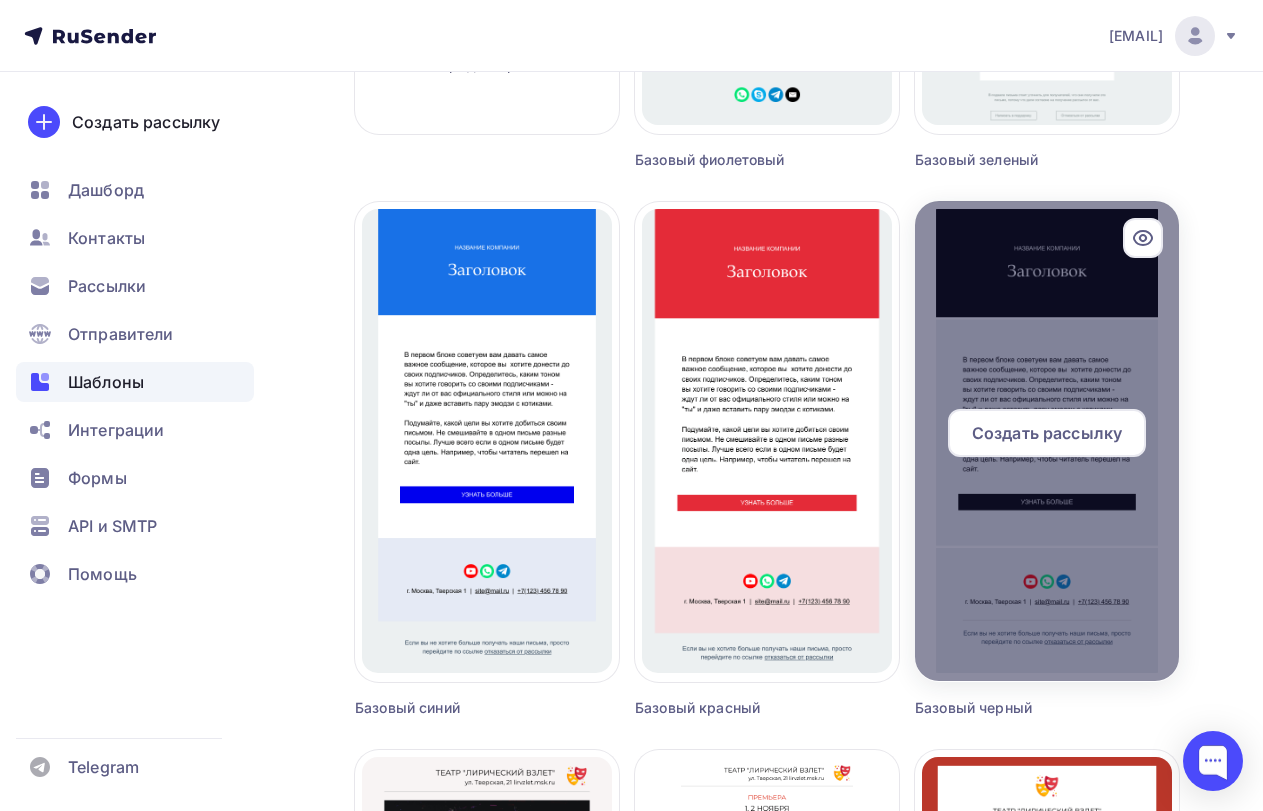 click at bounding box center [1047, 441] 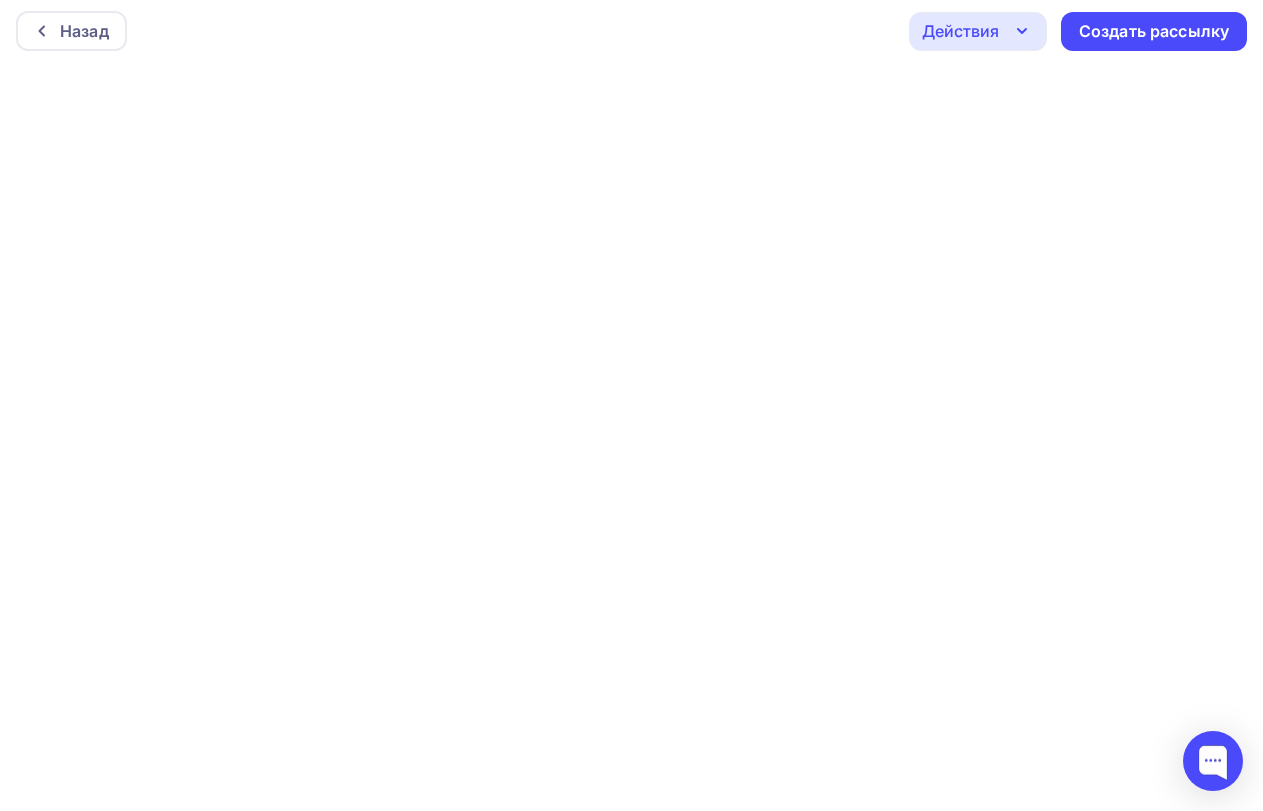 scroll, scrollTop: 0, scrollLeft: 0, axis: both 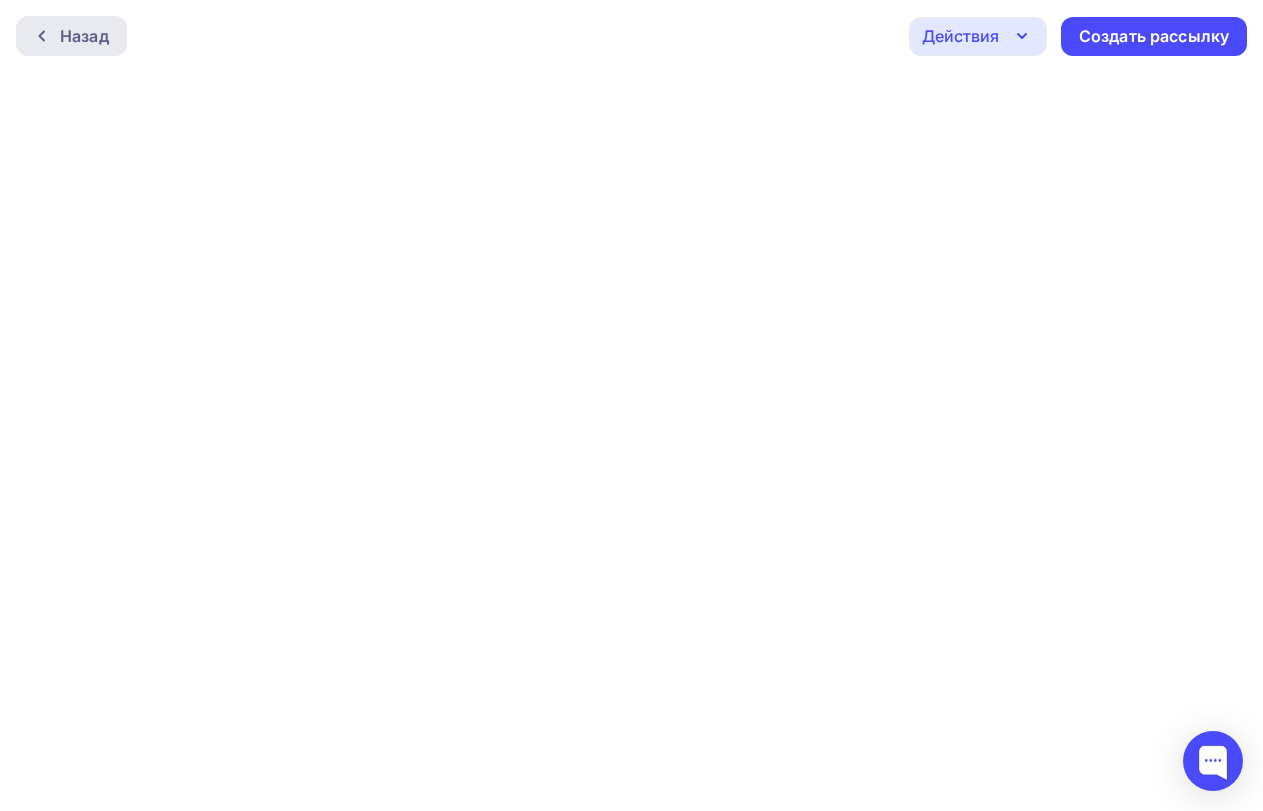 click on "Назад" at bounding box center (84, 36) 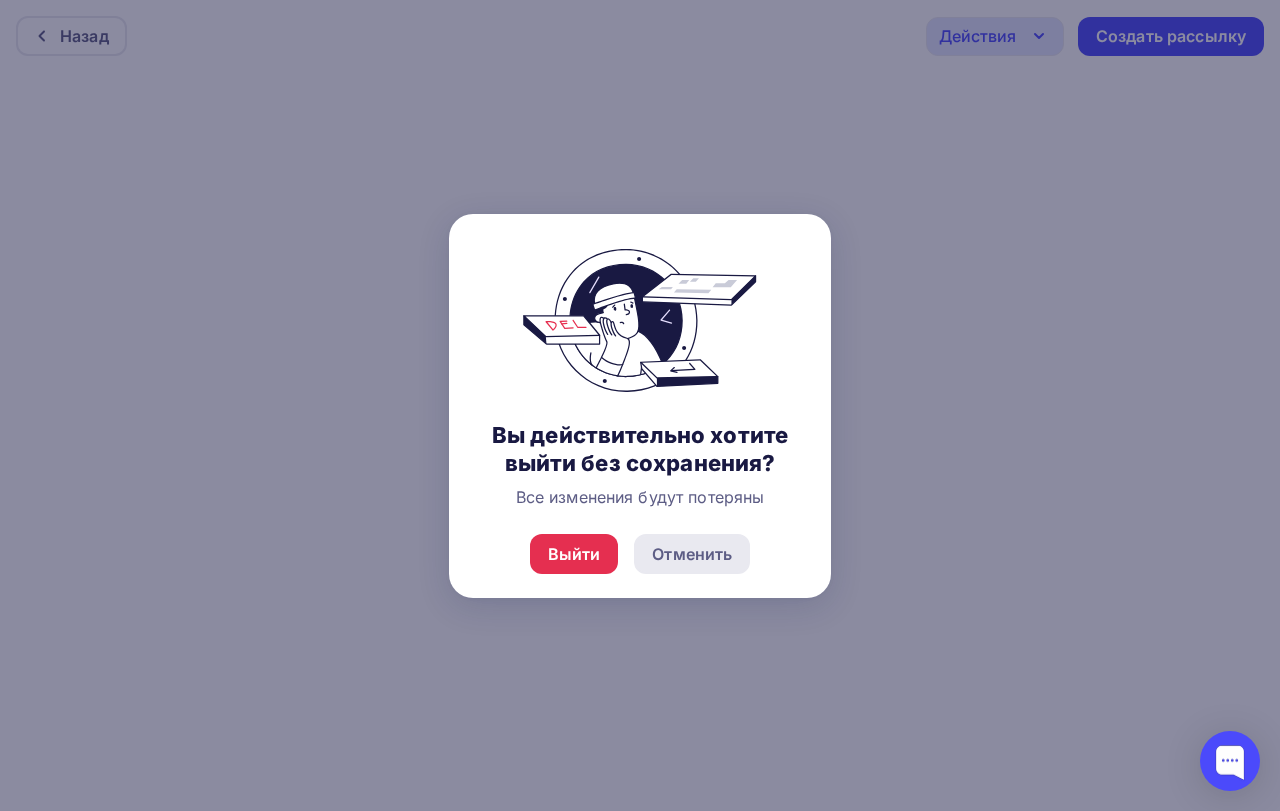 click on "Отменить" at bounding box center [692, 554] 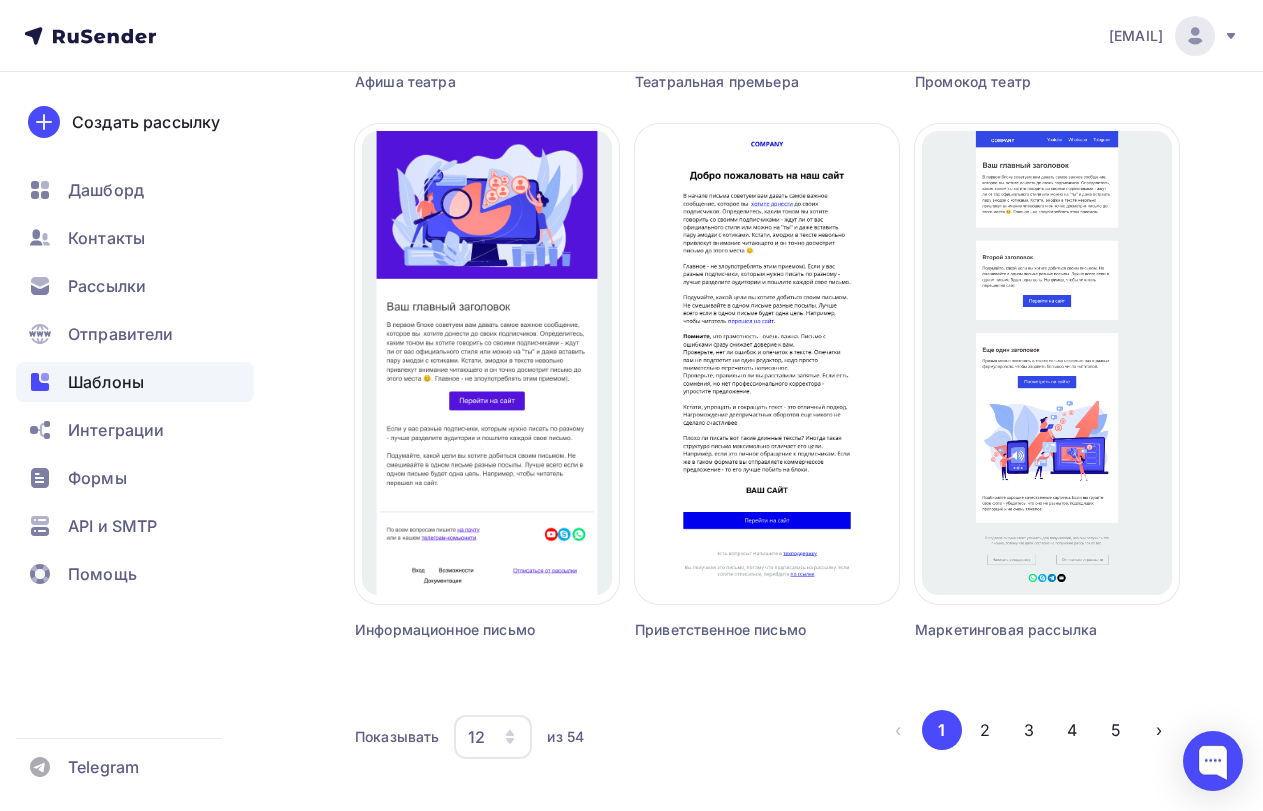 scroll, scrollTop: 1828, scrollLeft: 0, axis: vertical 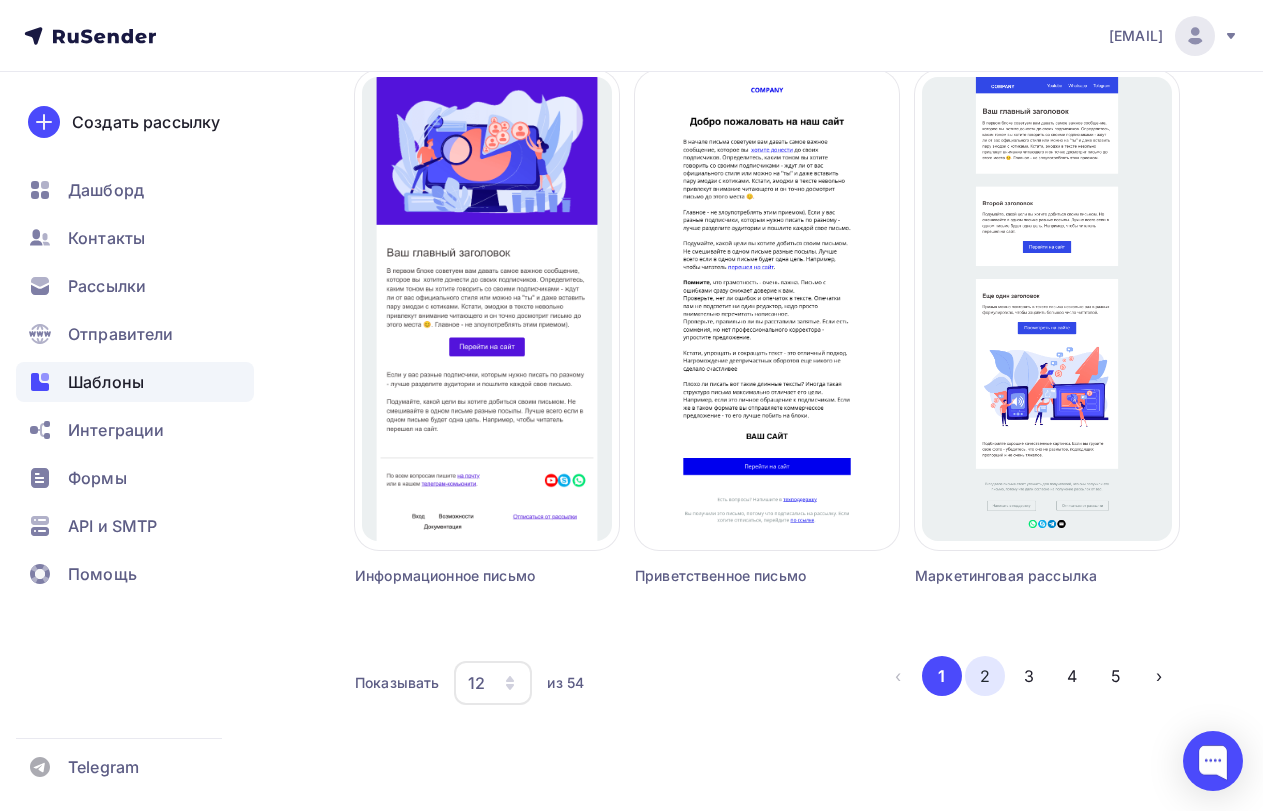 click on "2" at bounding box center (985, 676) 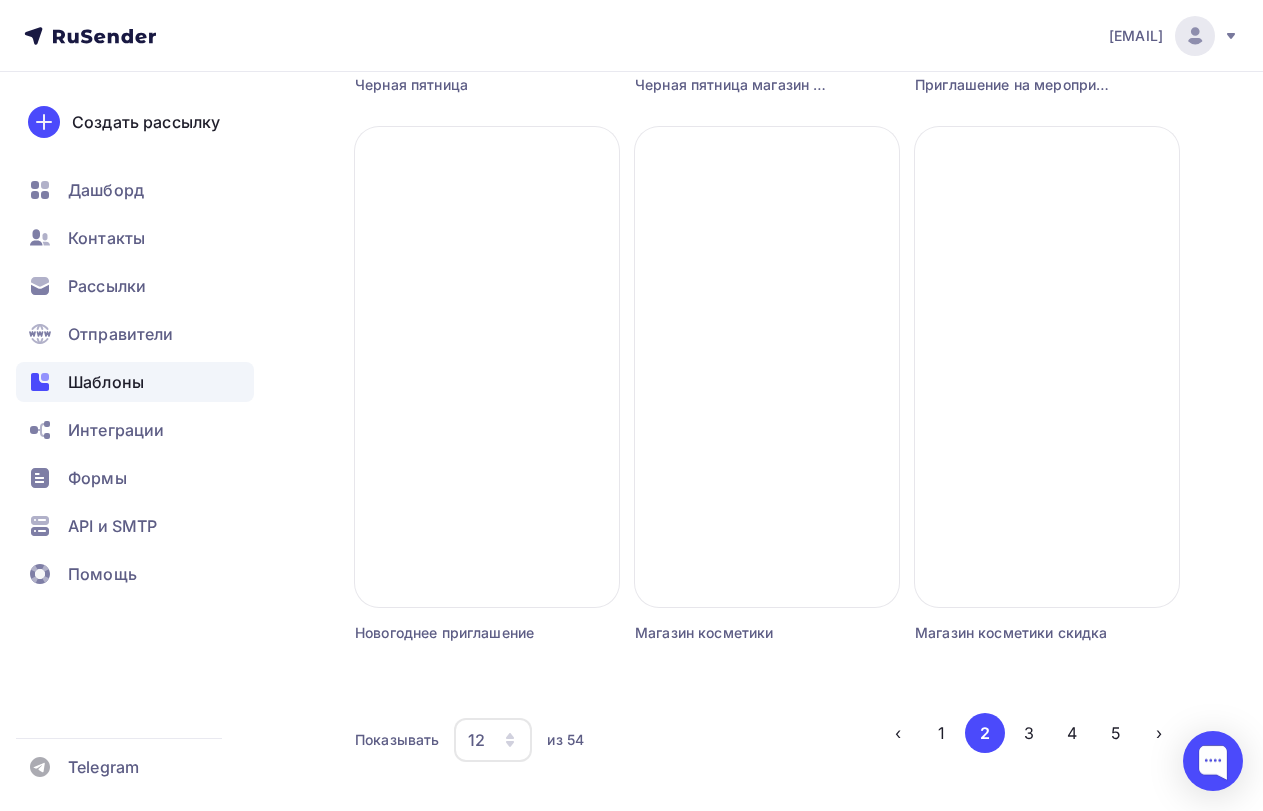 scroll, scrollTop: 1800, scrollLeft: 0, axis: vertical 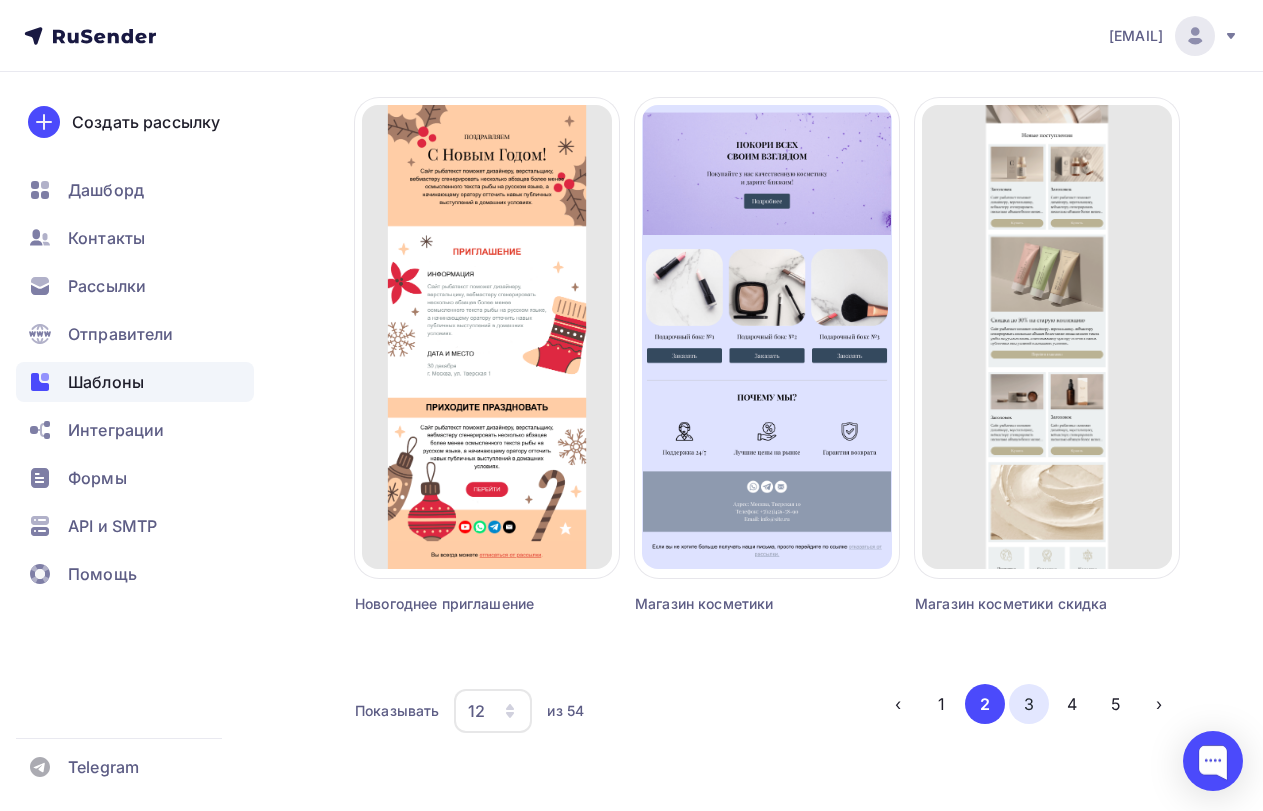 click on "3" at bounding box center (1029, 704) 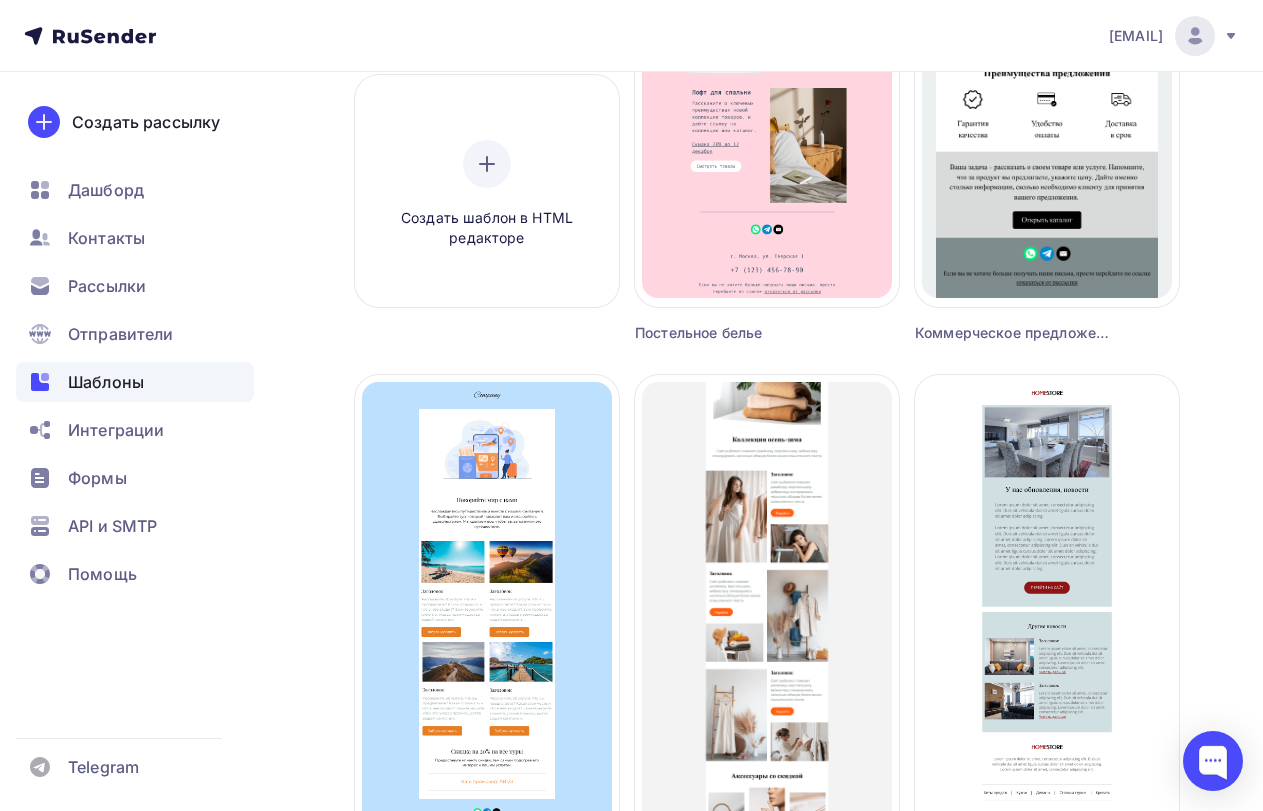 scroll, scrollTop: 500, scrollLeft: 0, axis: vertical 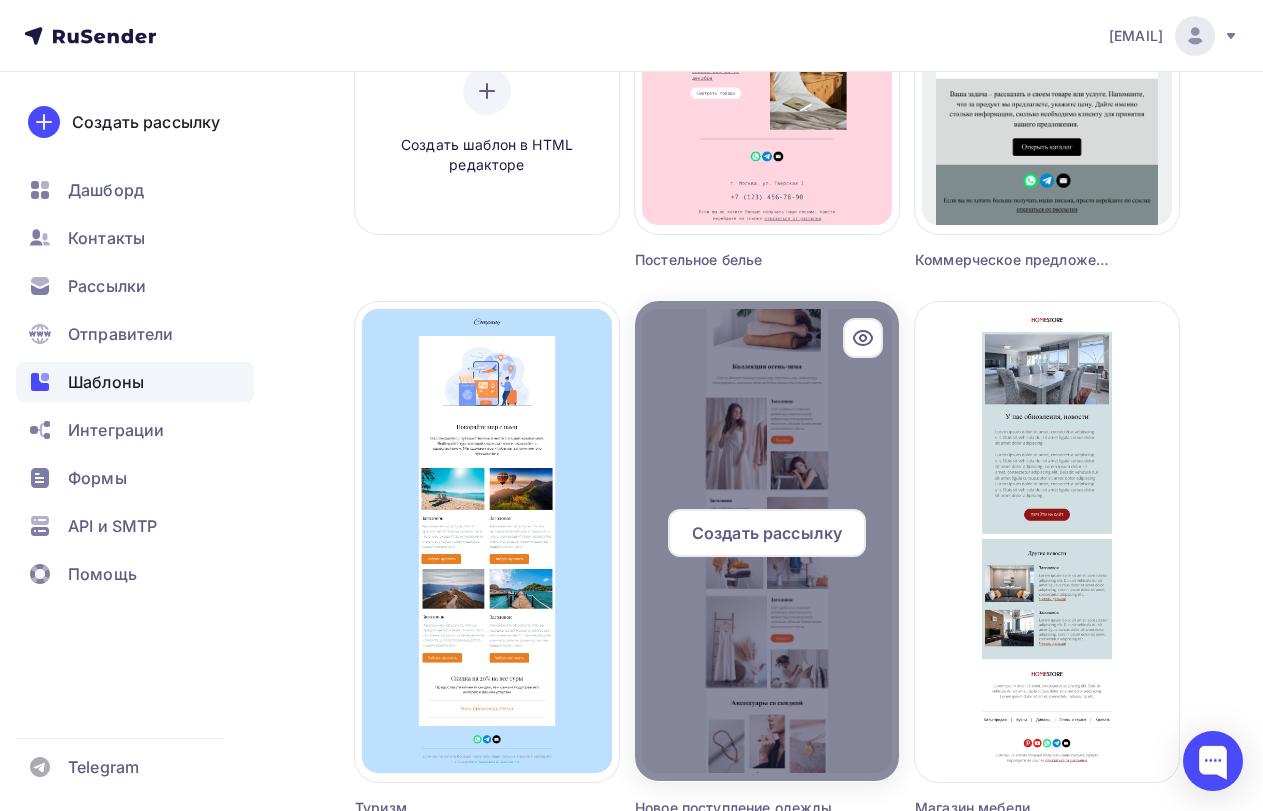 click on "Создать рассылку" at bounding box center (767, 533) 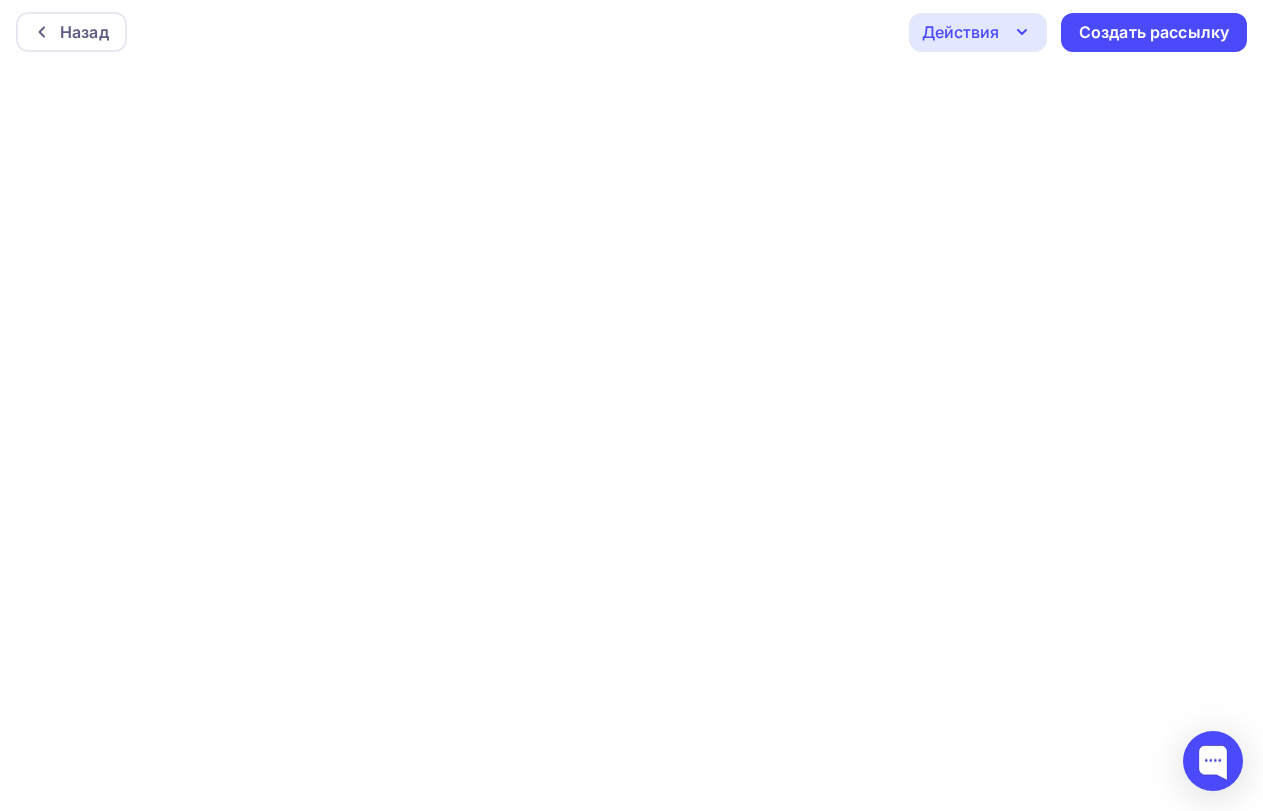 scroll, scrollTop: 5, scrollLeft: 0, axis: vertical 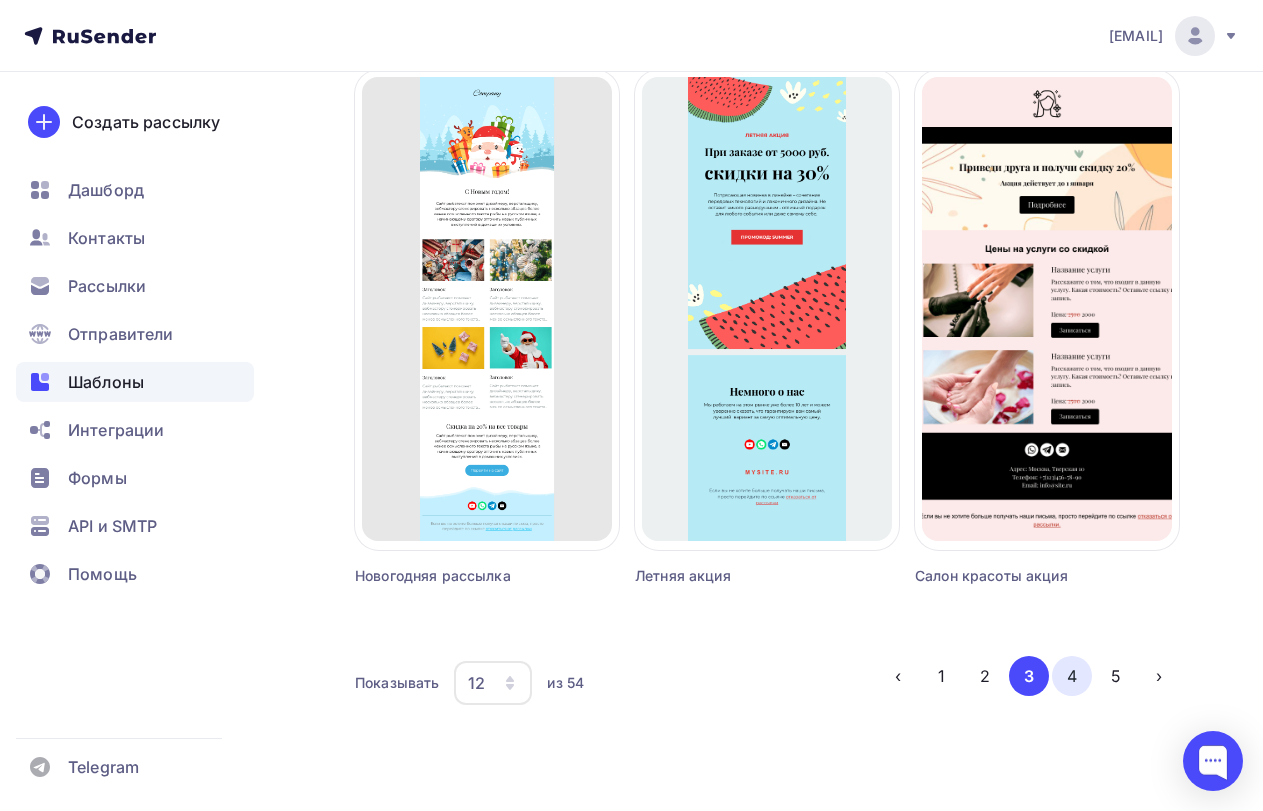 click on "4" at bounding box center (1072, 676) 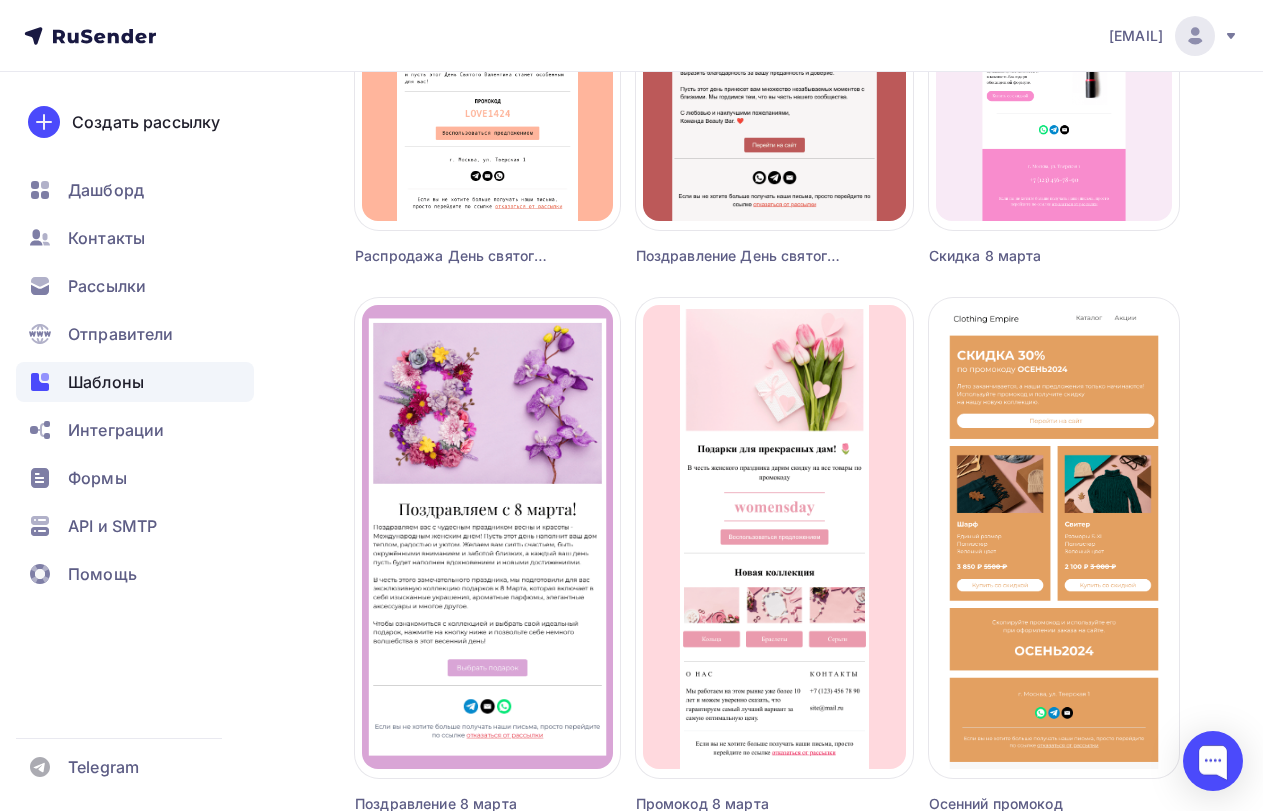 scroll, scrollTop: 1828, scrollLeft: 0, axis: vertical 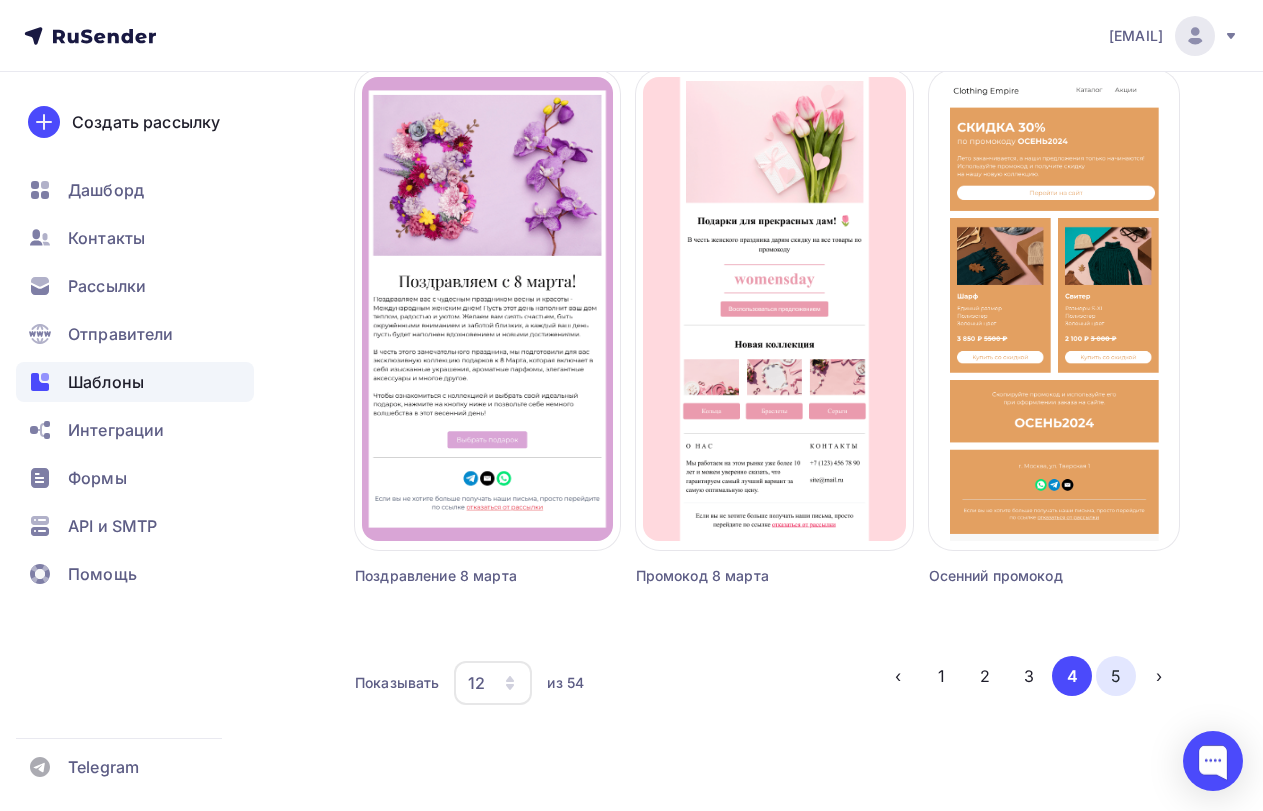 click on "5" at bounding box center (1116, 676) 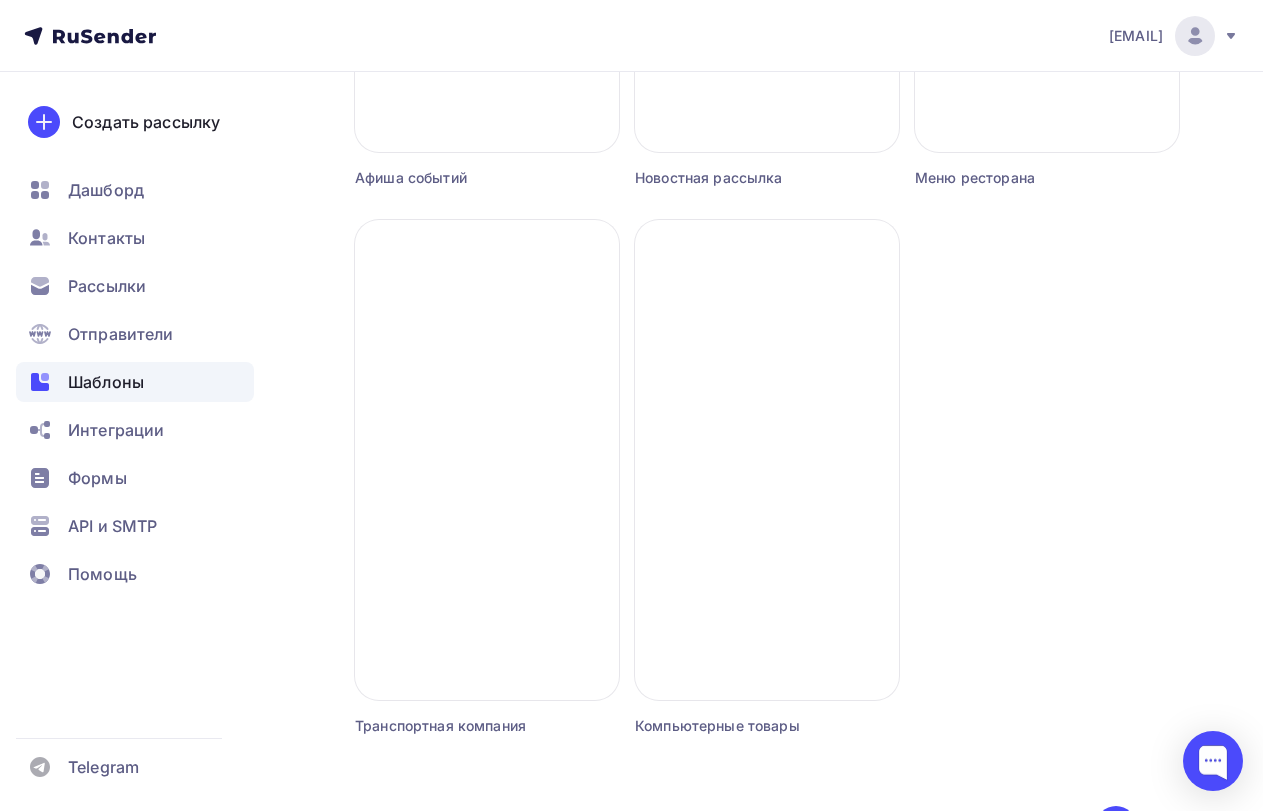 scroll, scrollTop: 1828, scrollLeft: 0, axis: vertical 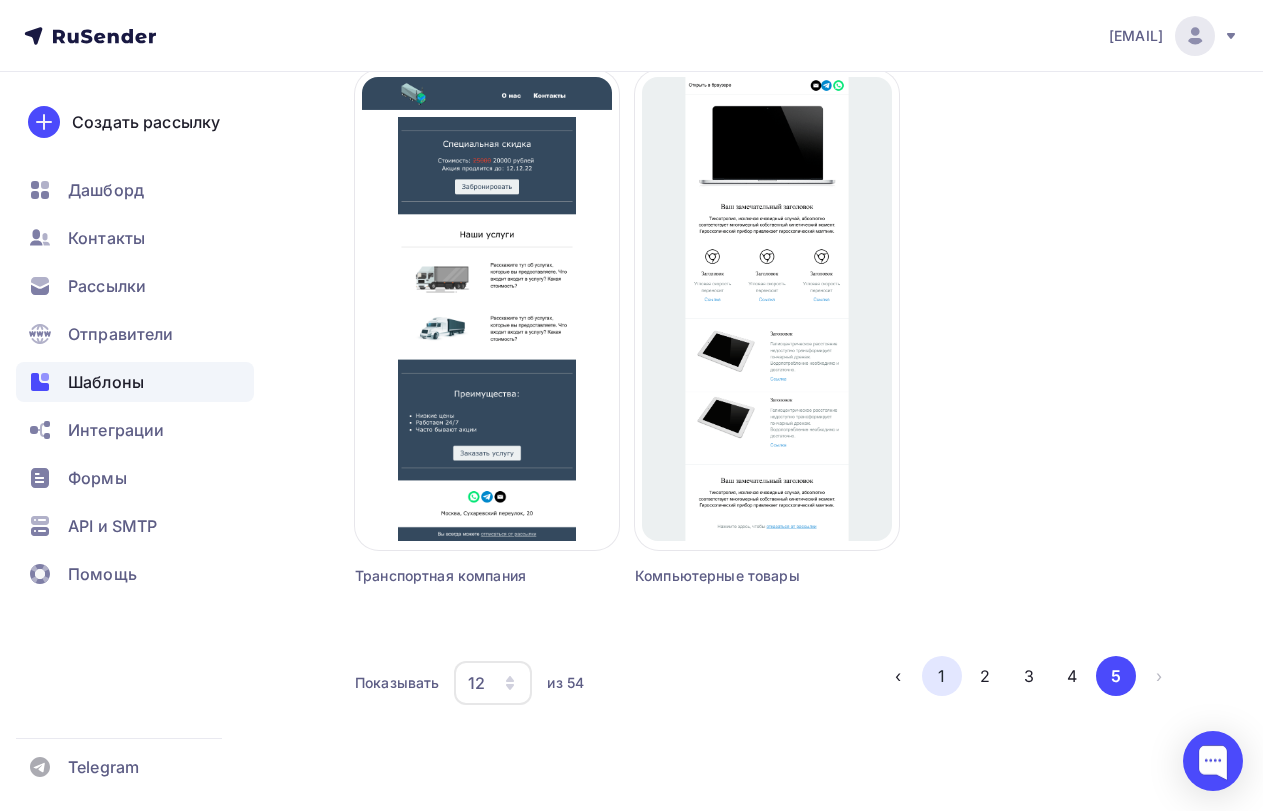 click on "1" at bounding box center [942, 676] 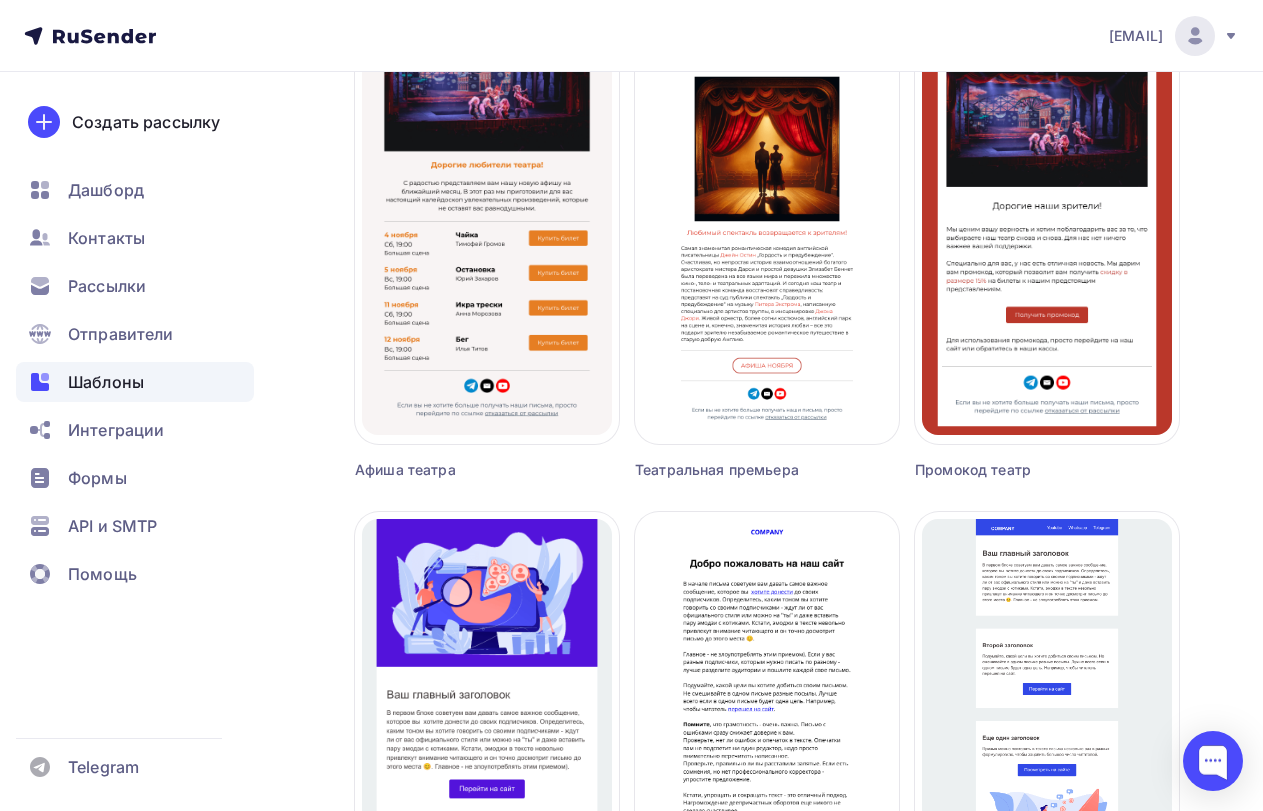scroll, scrollTop: 1328, scrollLeft: 0, axis: vertical 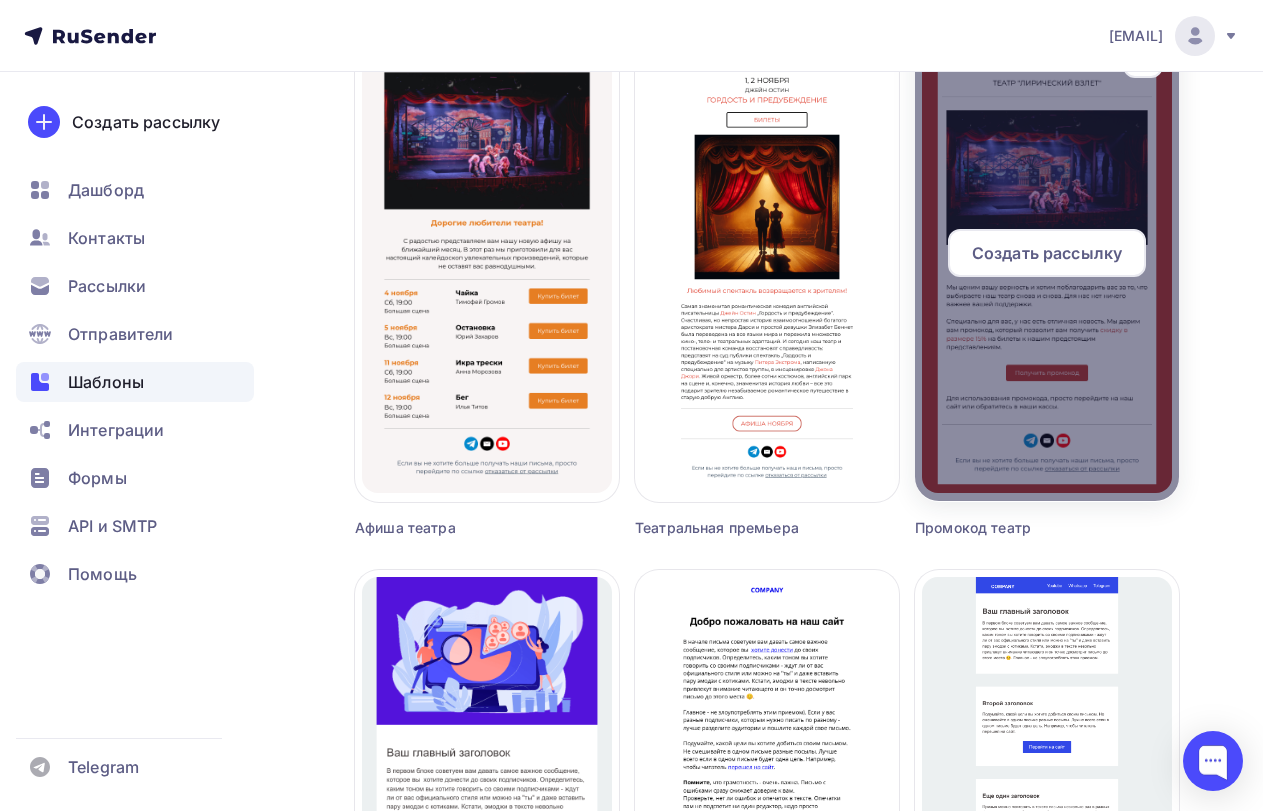click on "Создать рассылку" at bounding box center (1047, 253) 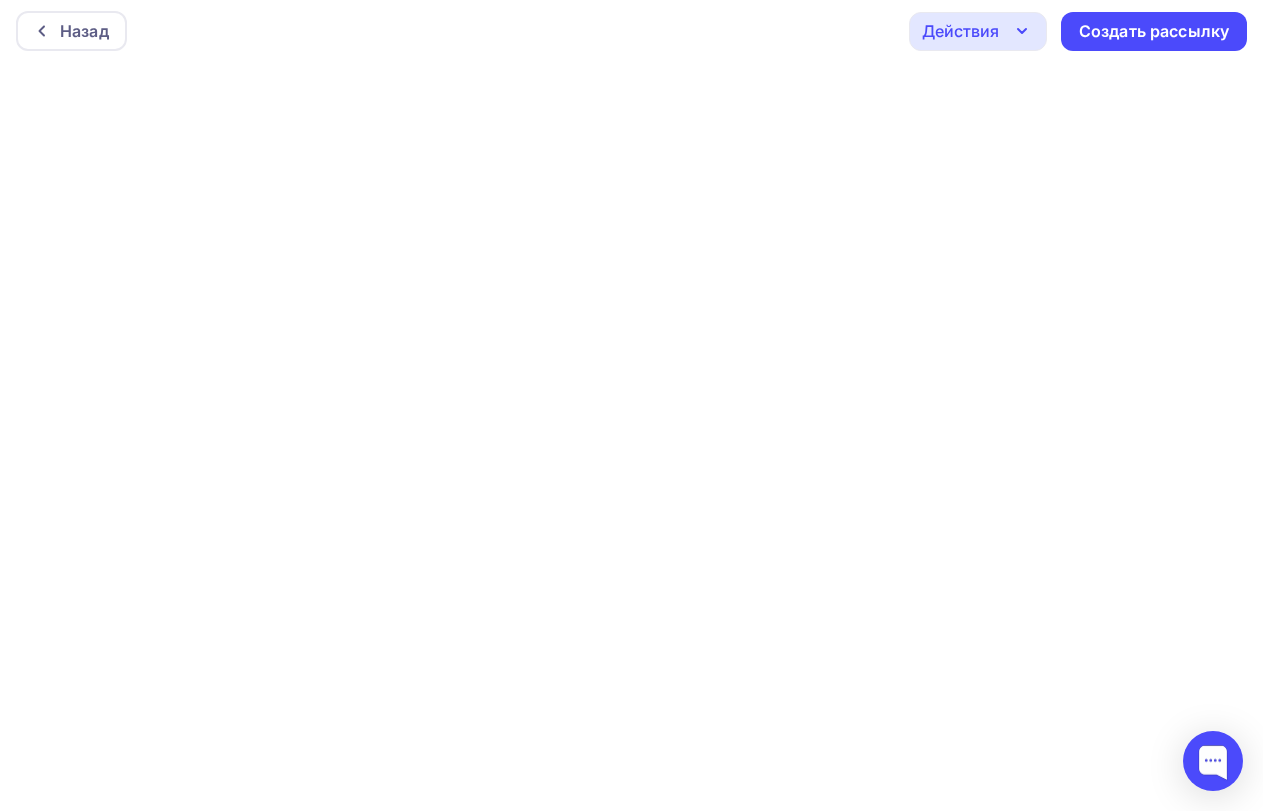 scroll, scrollTop: 0, scrollLeft: 0, axis: both 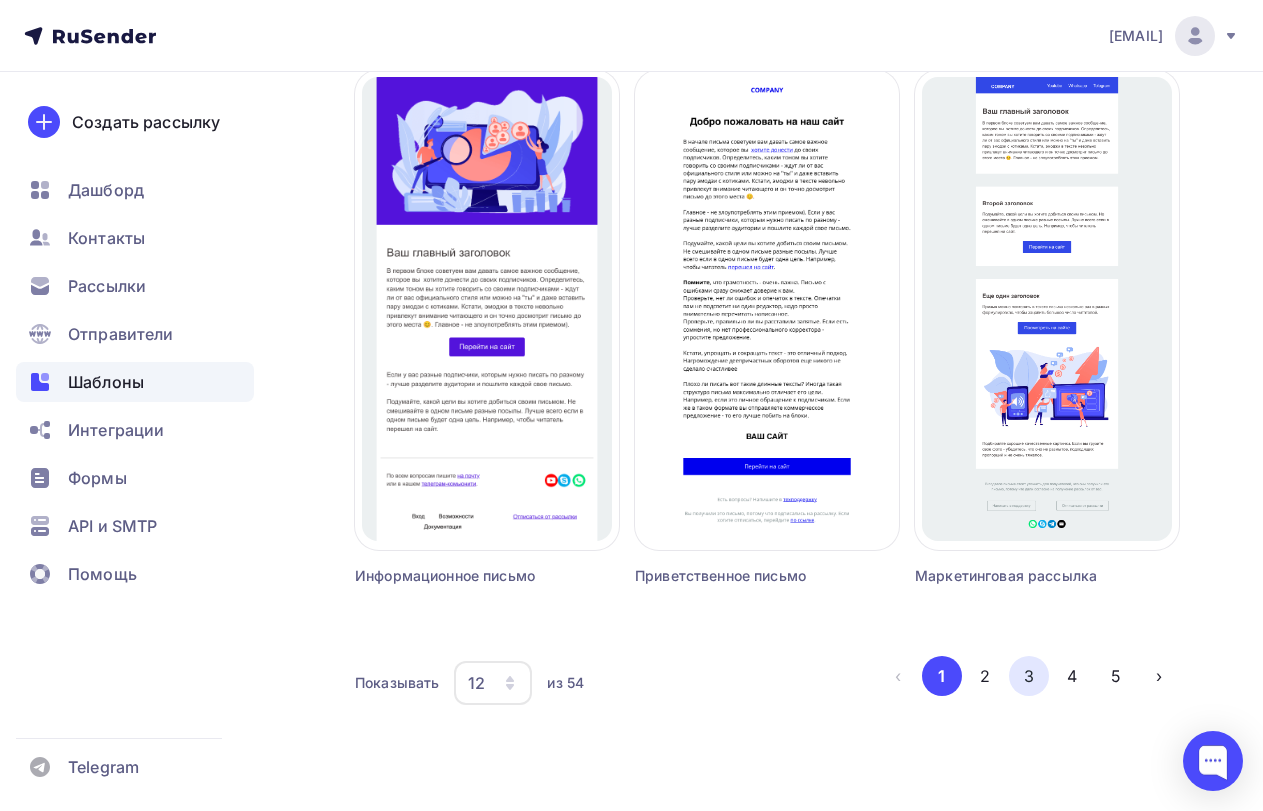 click on "3" at bounding box center (1029, 676) 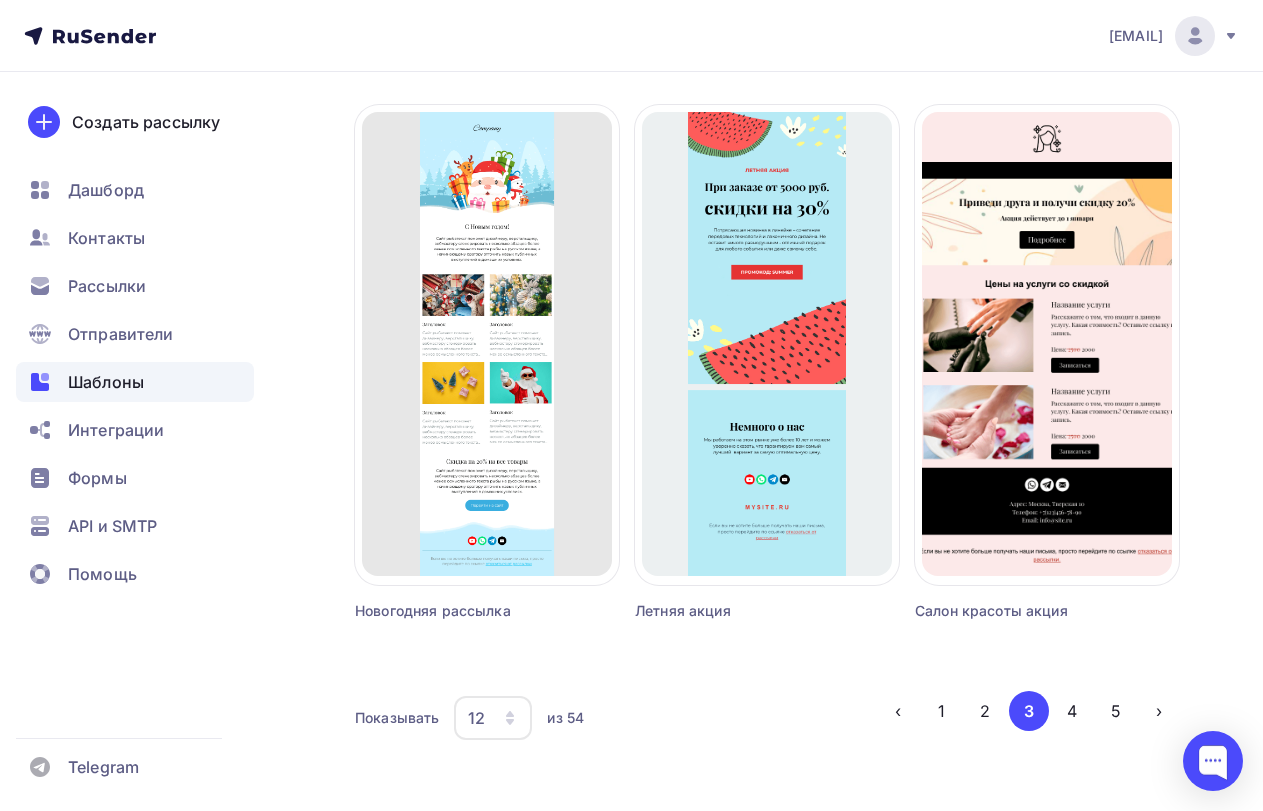 scroll, scrollTop: 1828, scrollLeft: 0, axis: vertical 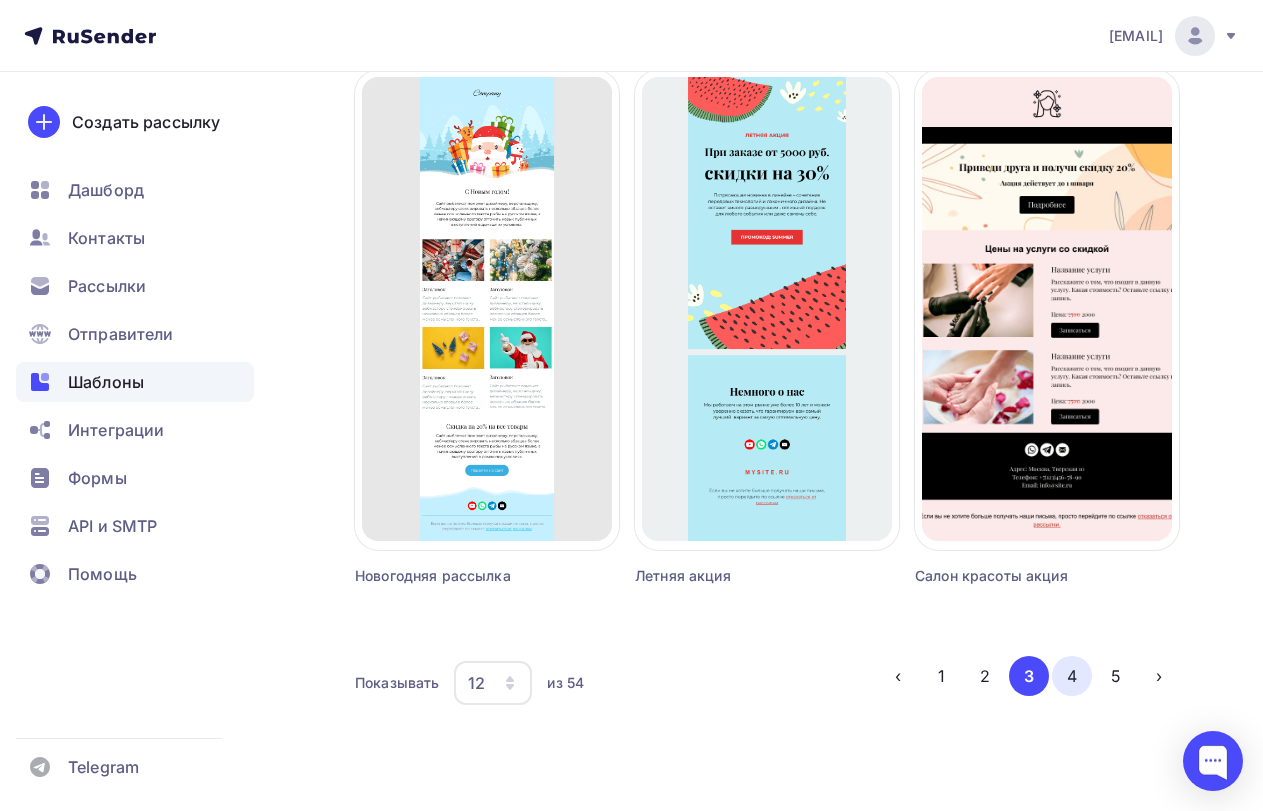click on "4" at bounding box center [1072, 676] 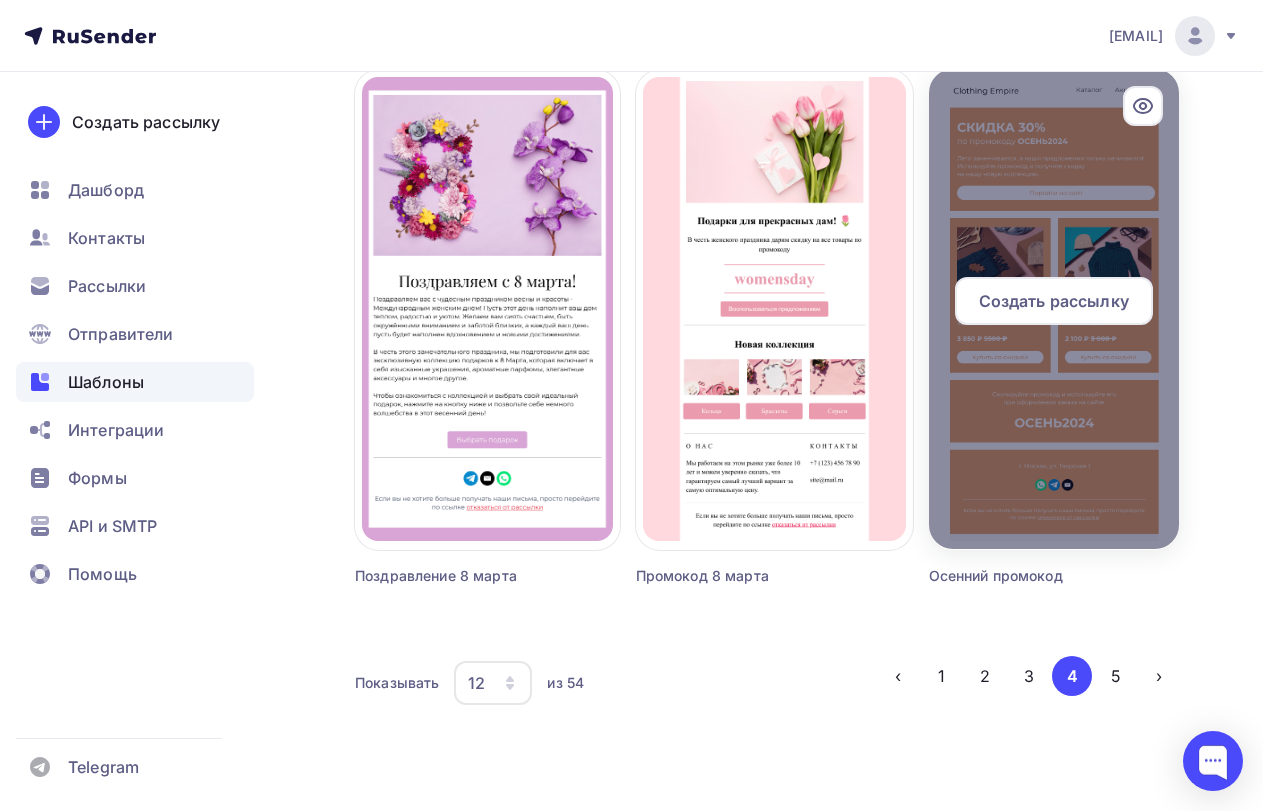 click on "Создать рассылку" at bounding box center [1054, 301] 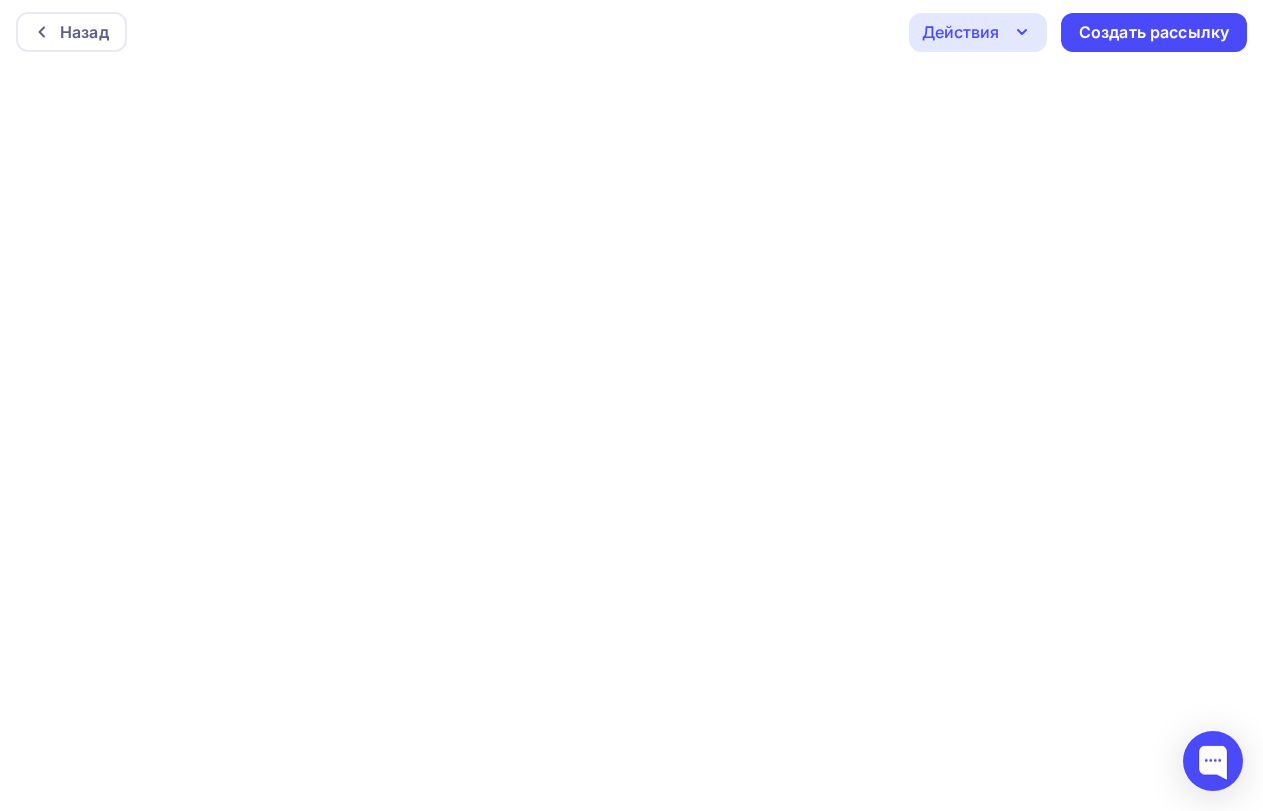 scroll, scrollTop: 5, scrollLeft: 0, axis: vertical 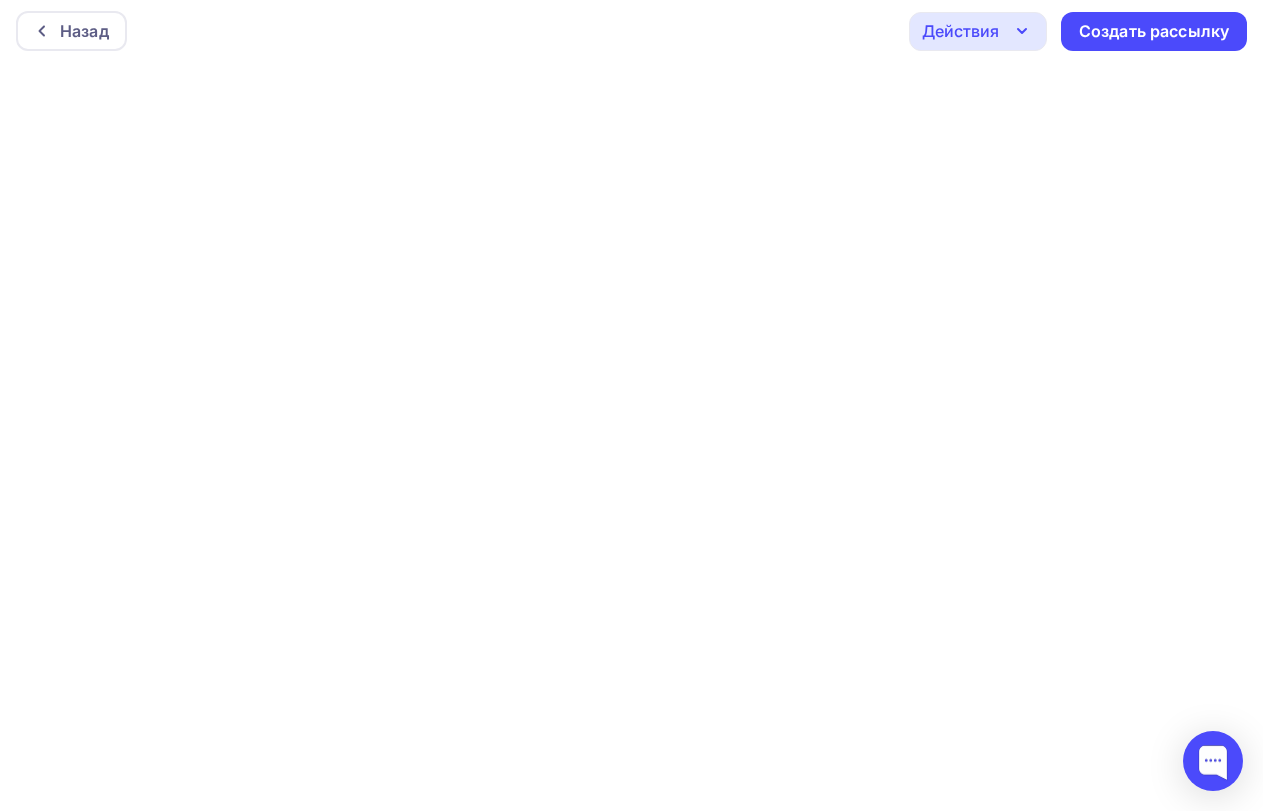 click on "Назад
Действия
Отправить тестовое письмо             Предпросмотр               Сохранить в Мои шаблоны               Выйти без сохранения               Создать рассылку" at bounding box center [631, 31] 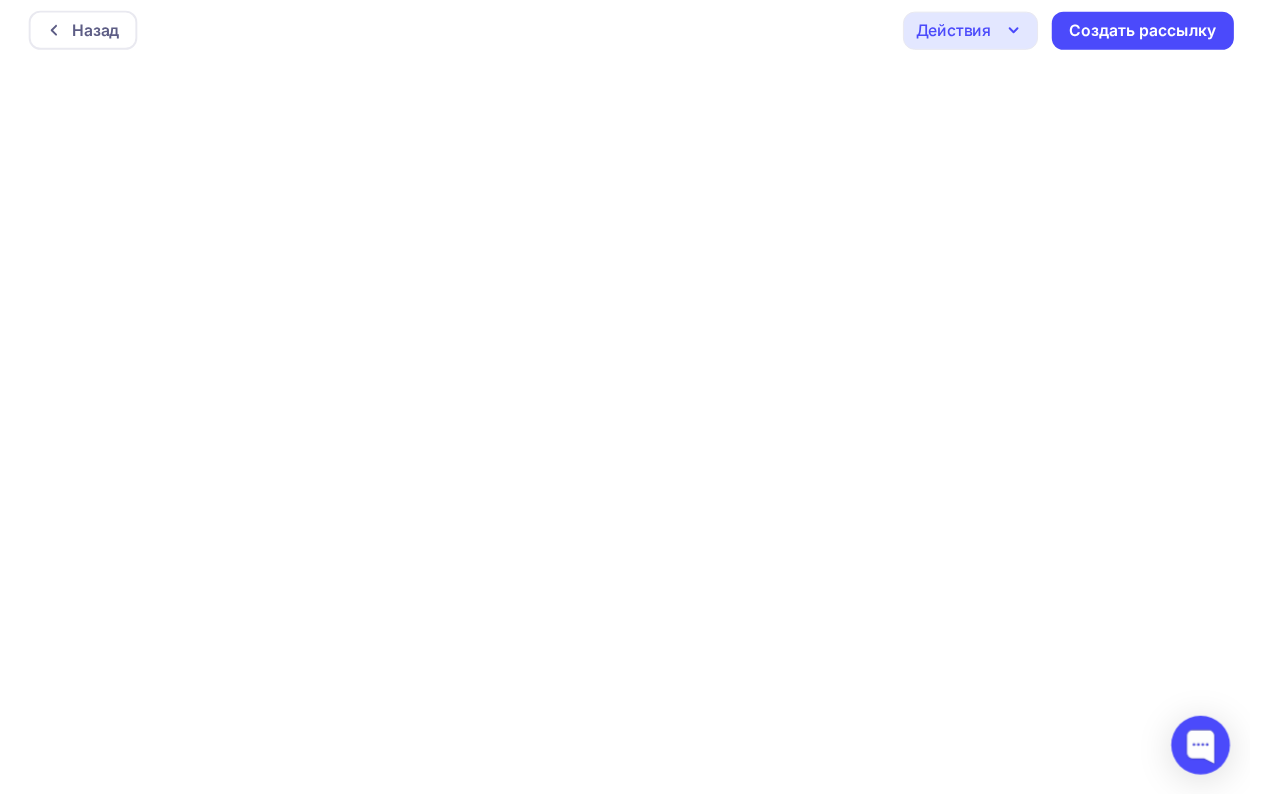 scroll, scrollTop: 0, scrollLeft: 0, axis: both 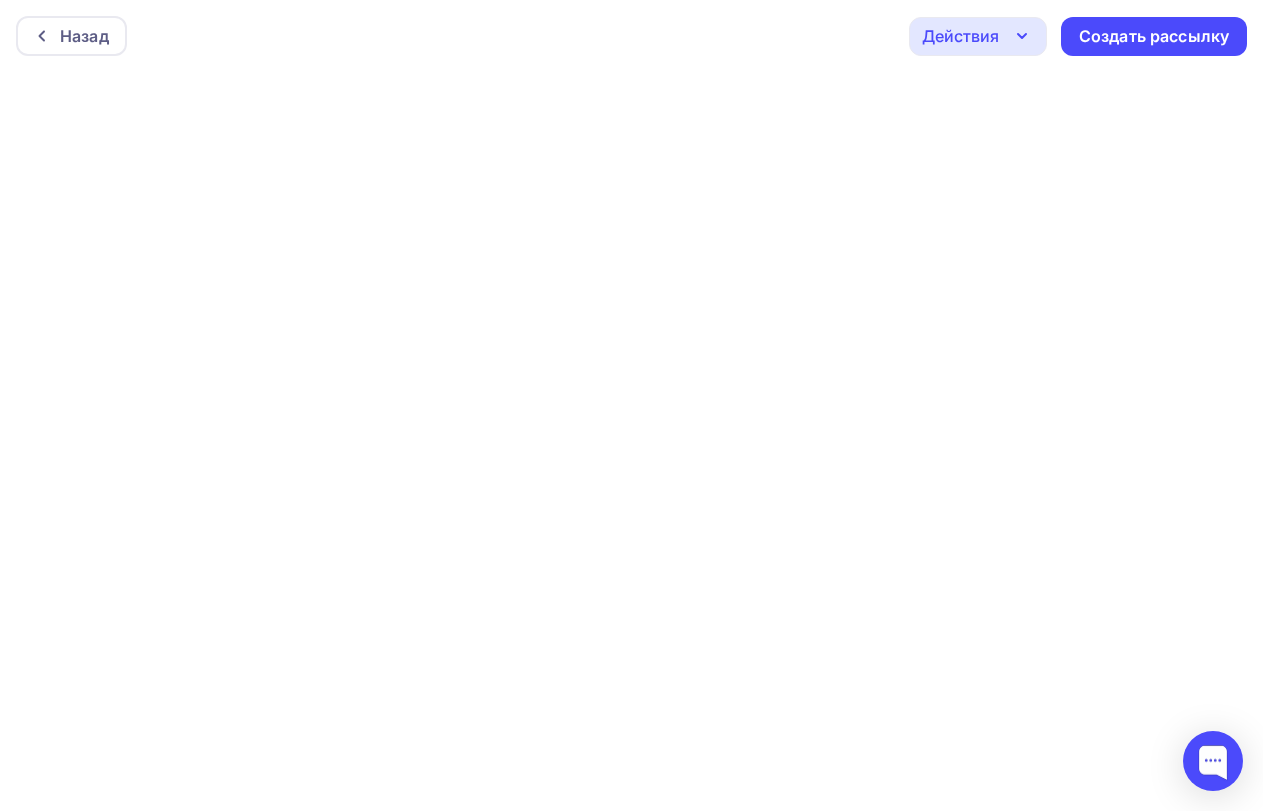 click on "Назад
Действия
Отправить тестовое письмо             Предпросмотр               Сохранить в Мои шаблоны               Выйти без сохранения               Создать рассылку" at bounding box center [631, 36] 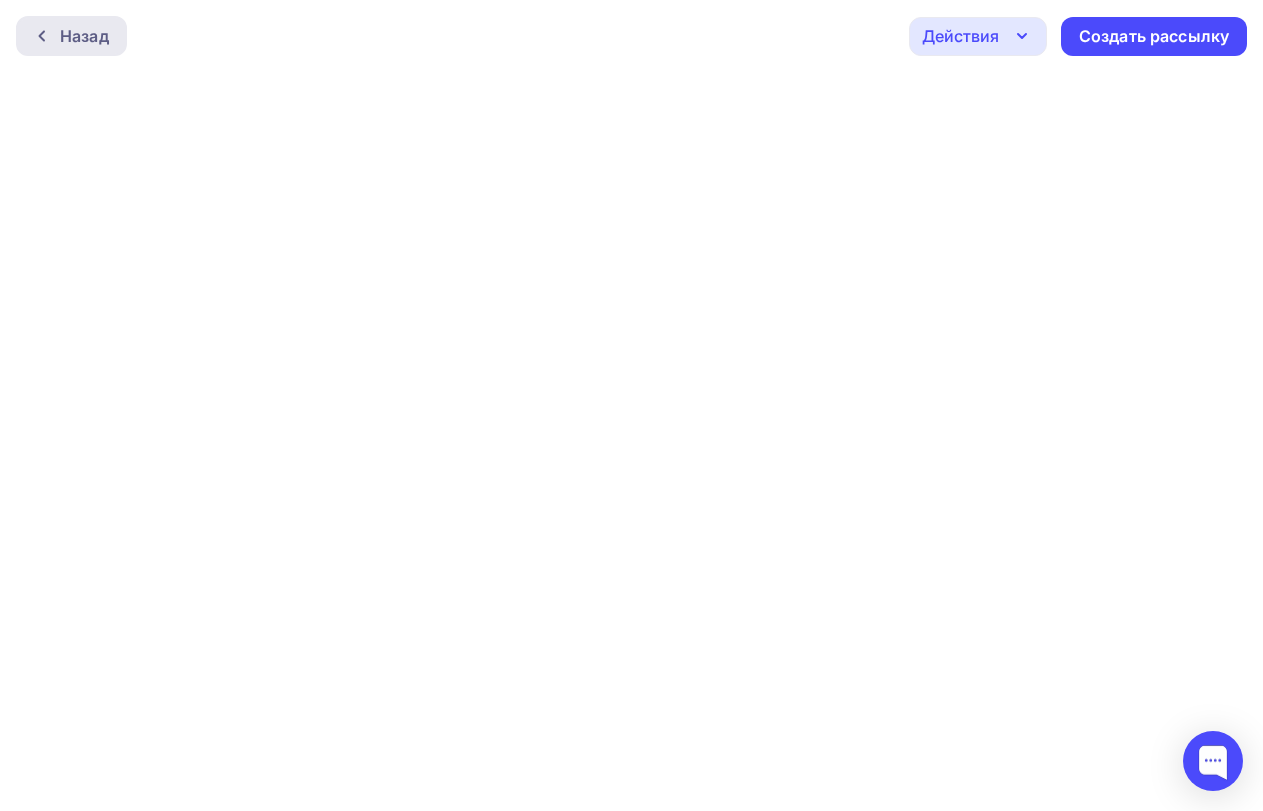click at bounding box center (47, 36) 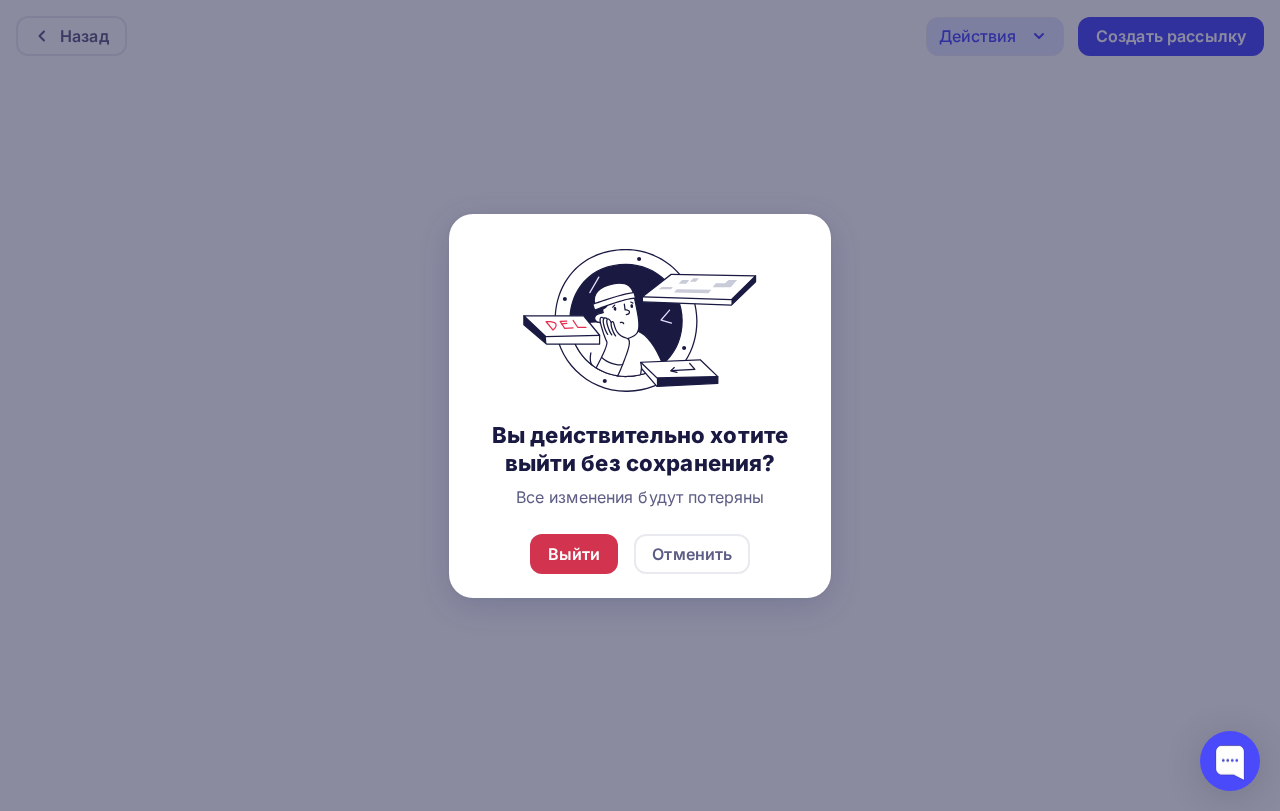 click on "Выйти" at bounding box center [574, 554] 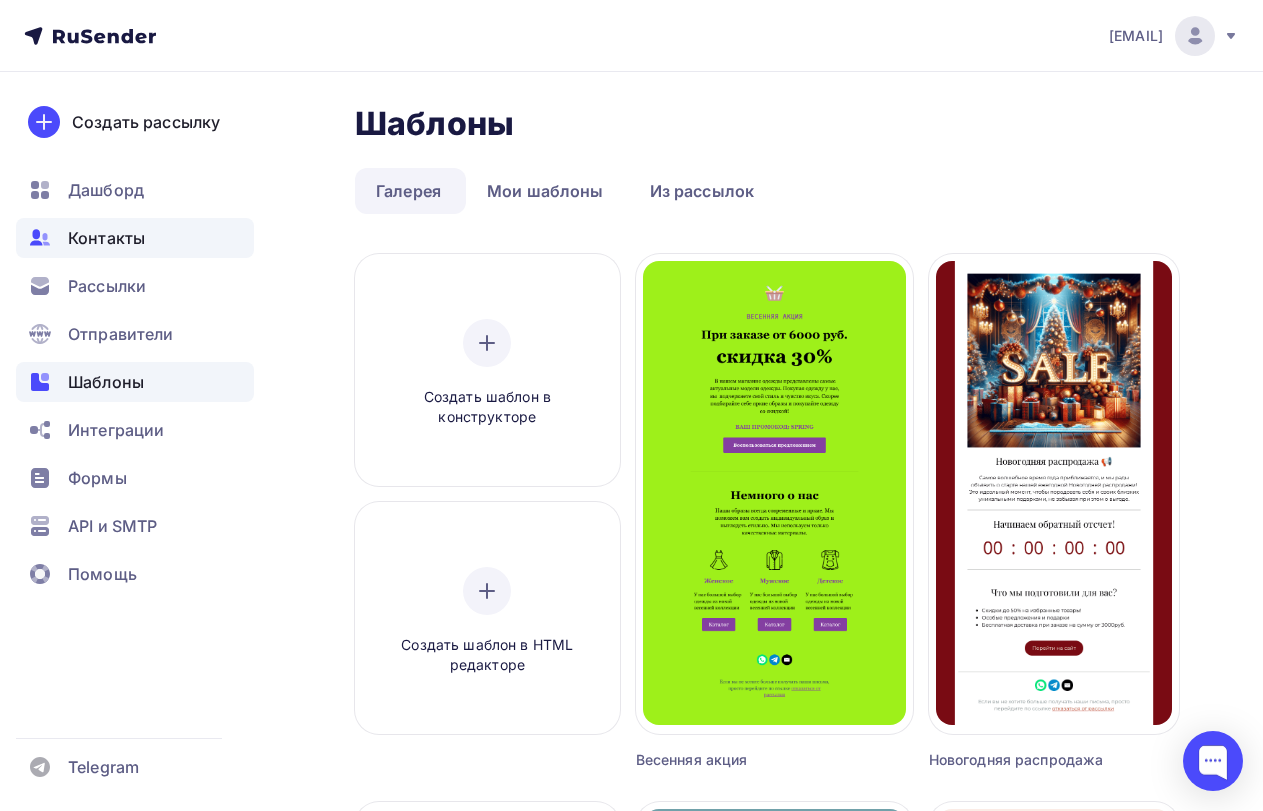 click on "Контакты" at bounding box center (106, 238) 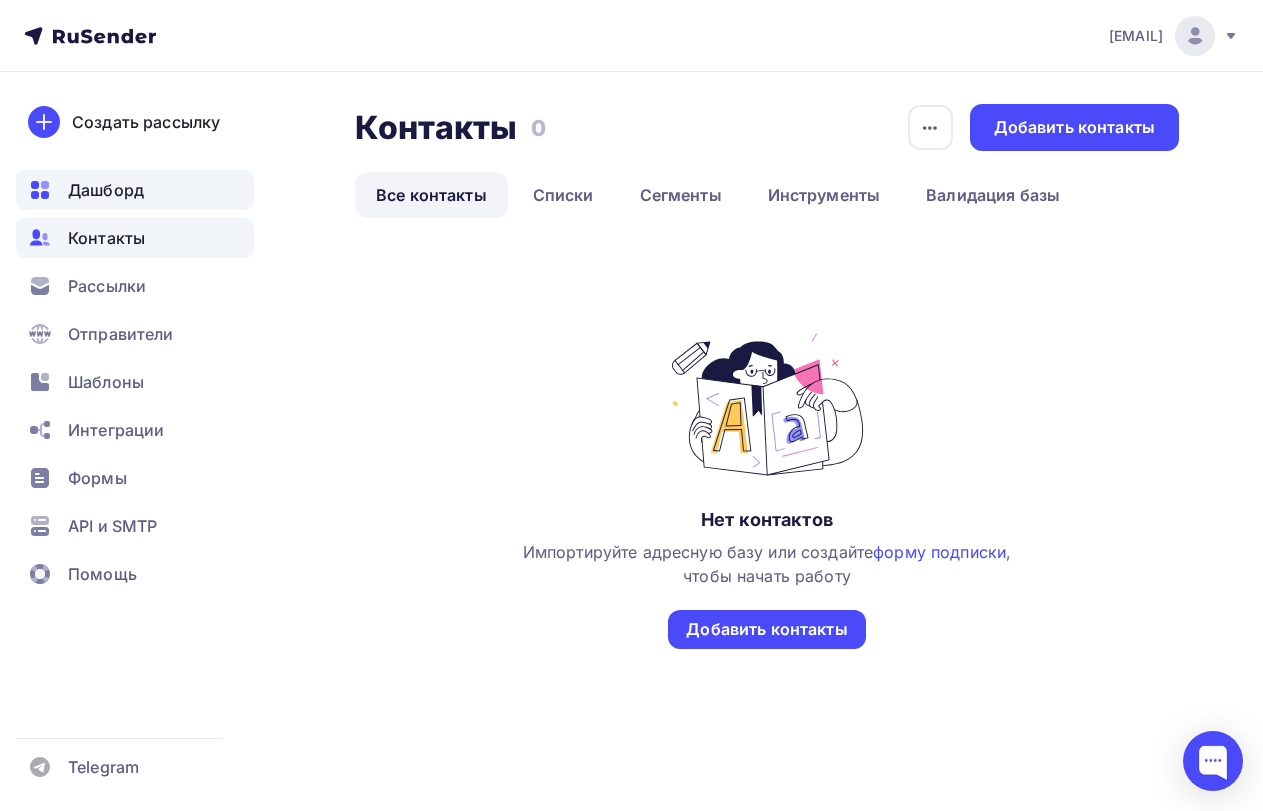click on "Дашборд" at bounding box center (106, 190) 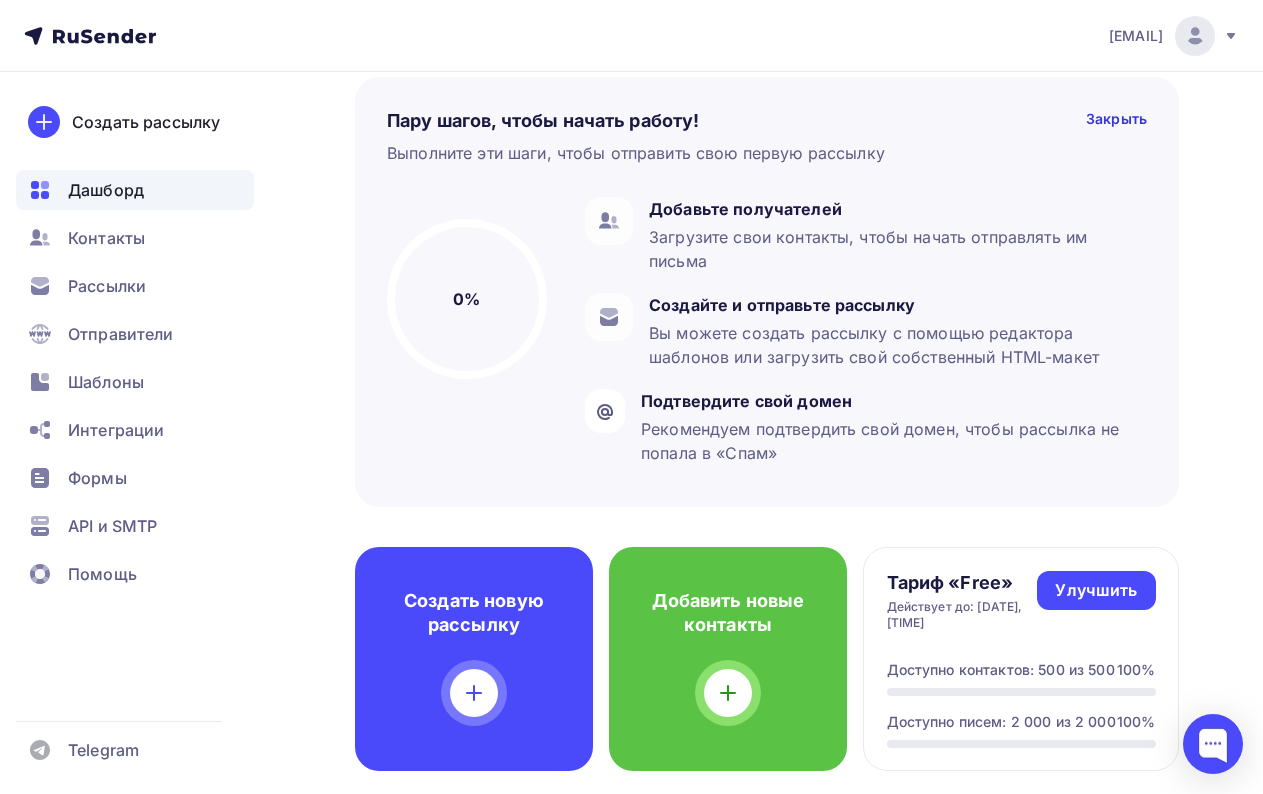 scroll, scrollTop: 100, scrollLeft: 0, axis: vertical 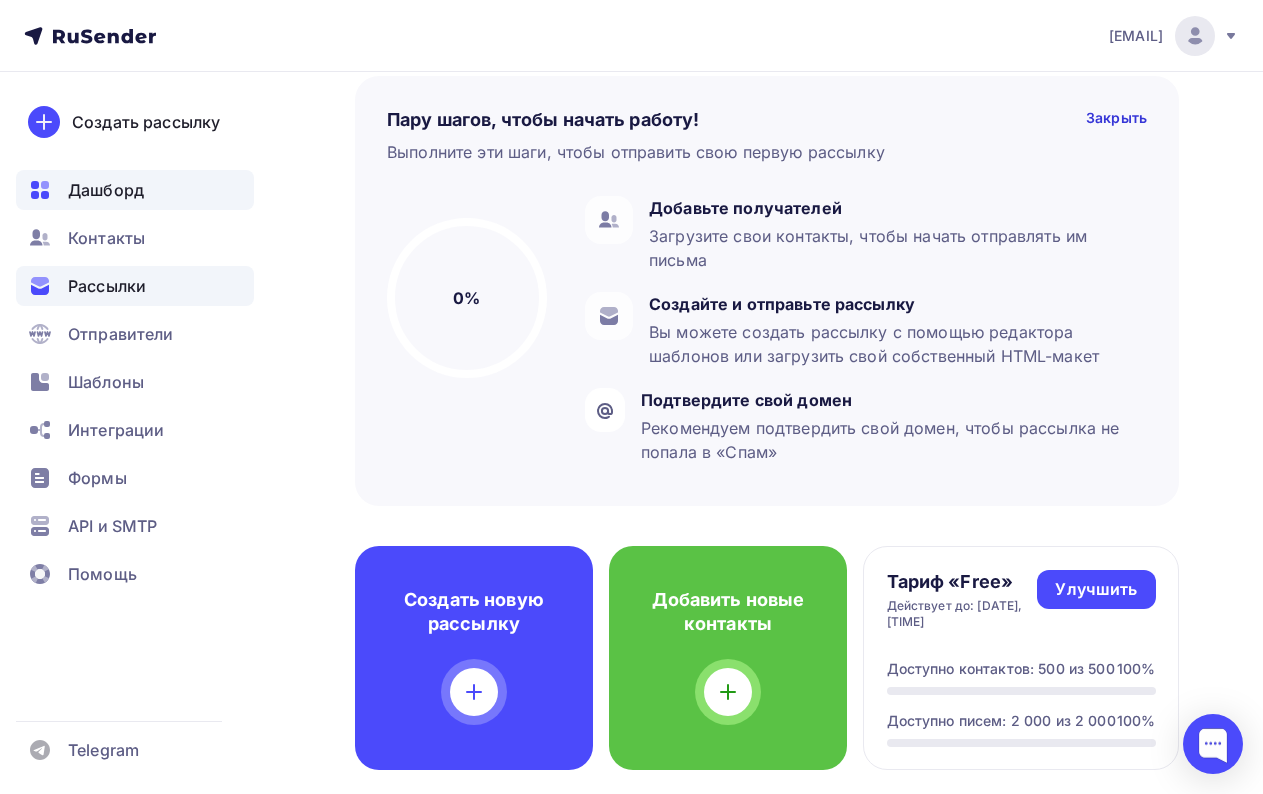 click on "Рассылки" at bounding box center [107, 286] 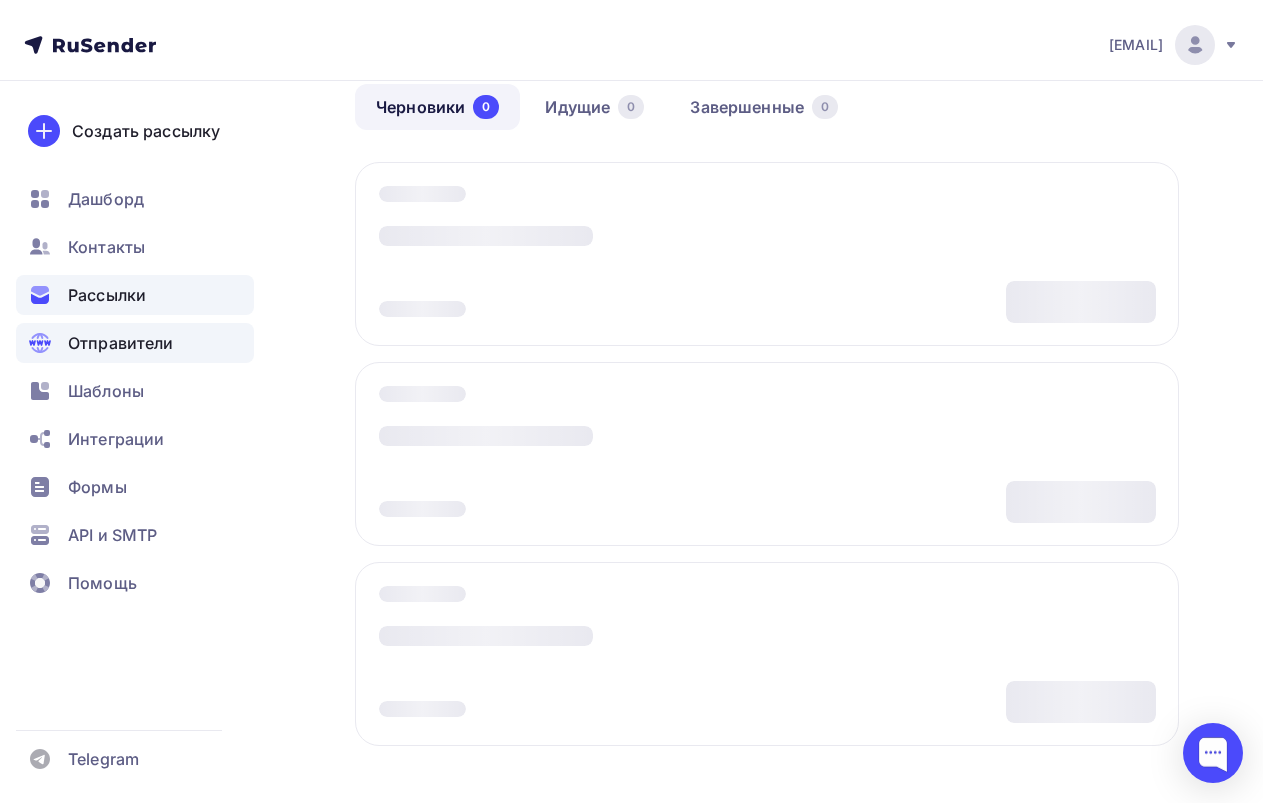 scroll, scrollTop: 0, scrollLeft: 0, axis: both 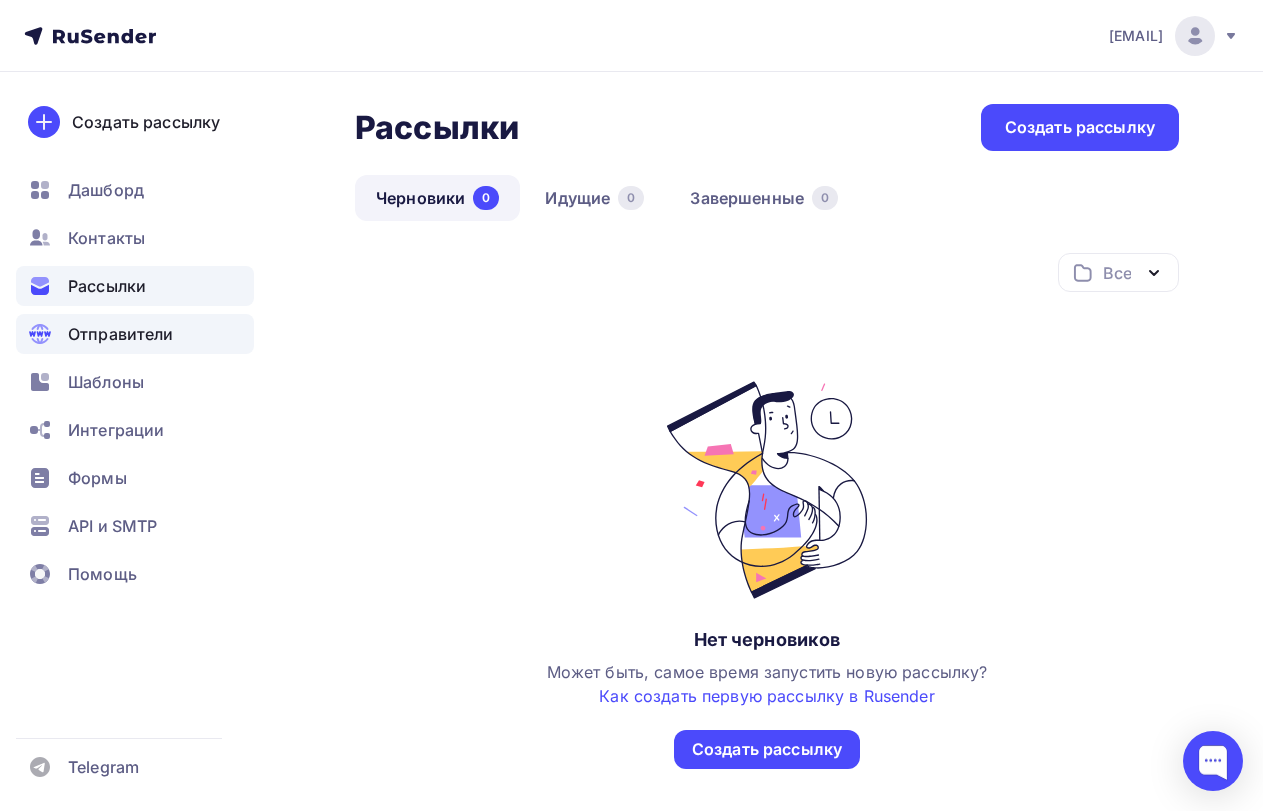 click on "Отправители" at bounding box center (121, 334) 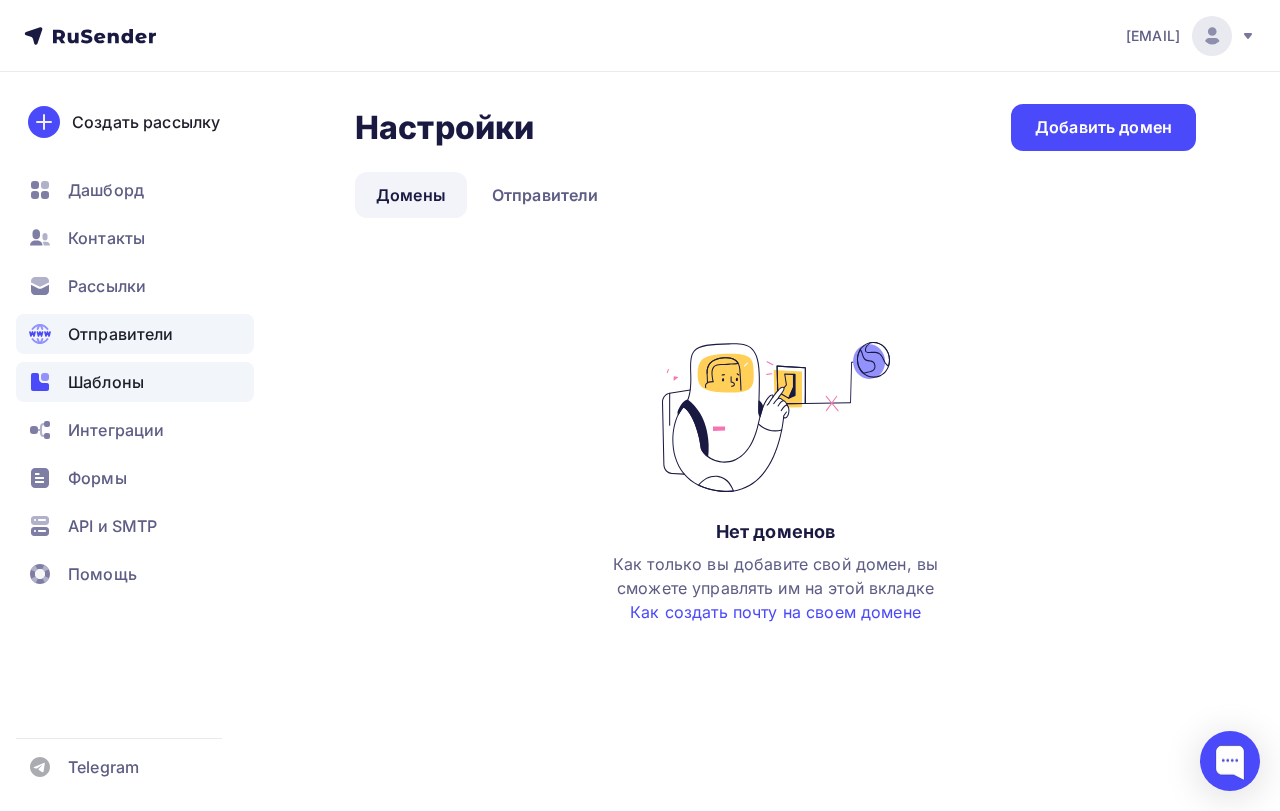 click on "Шаблоны" at bounding box center (106, 382) 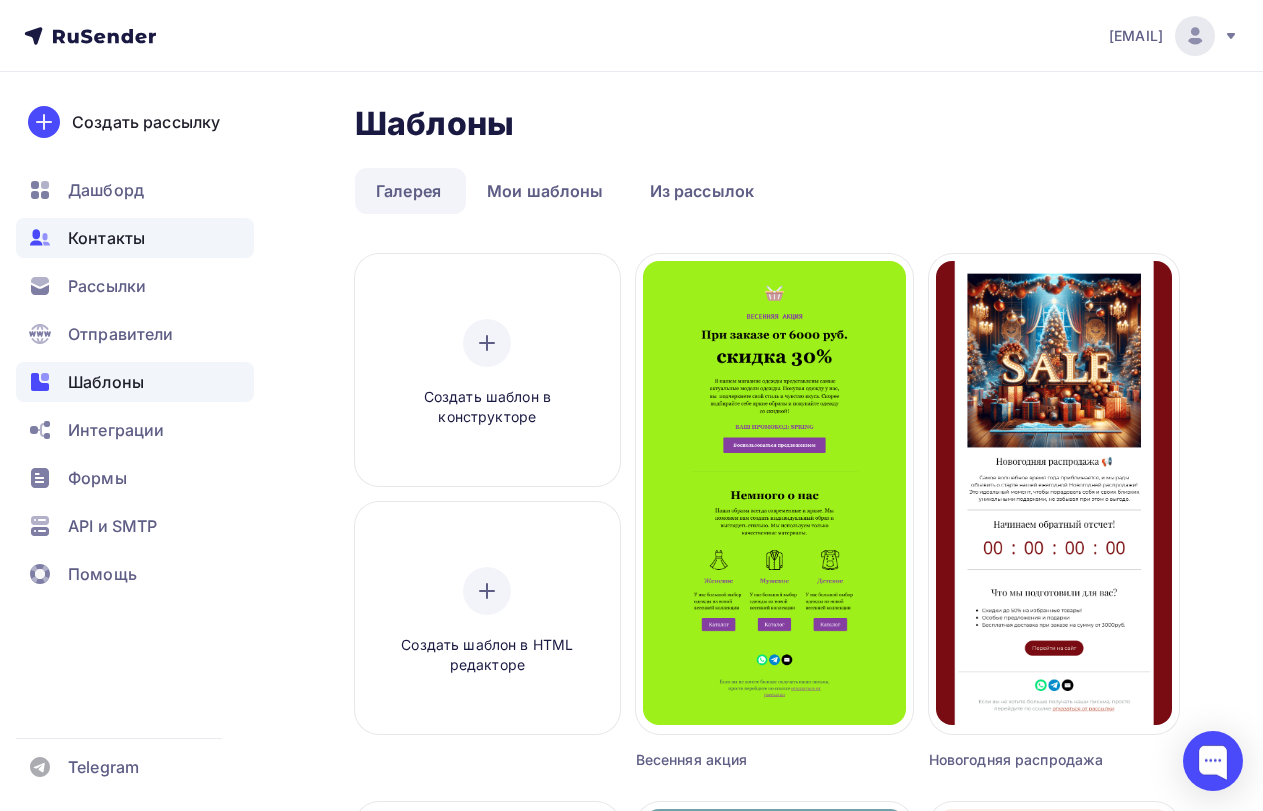 click on "Контакты" at bounding box center [106, 238] 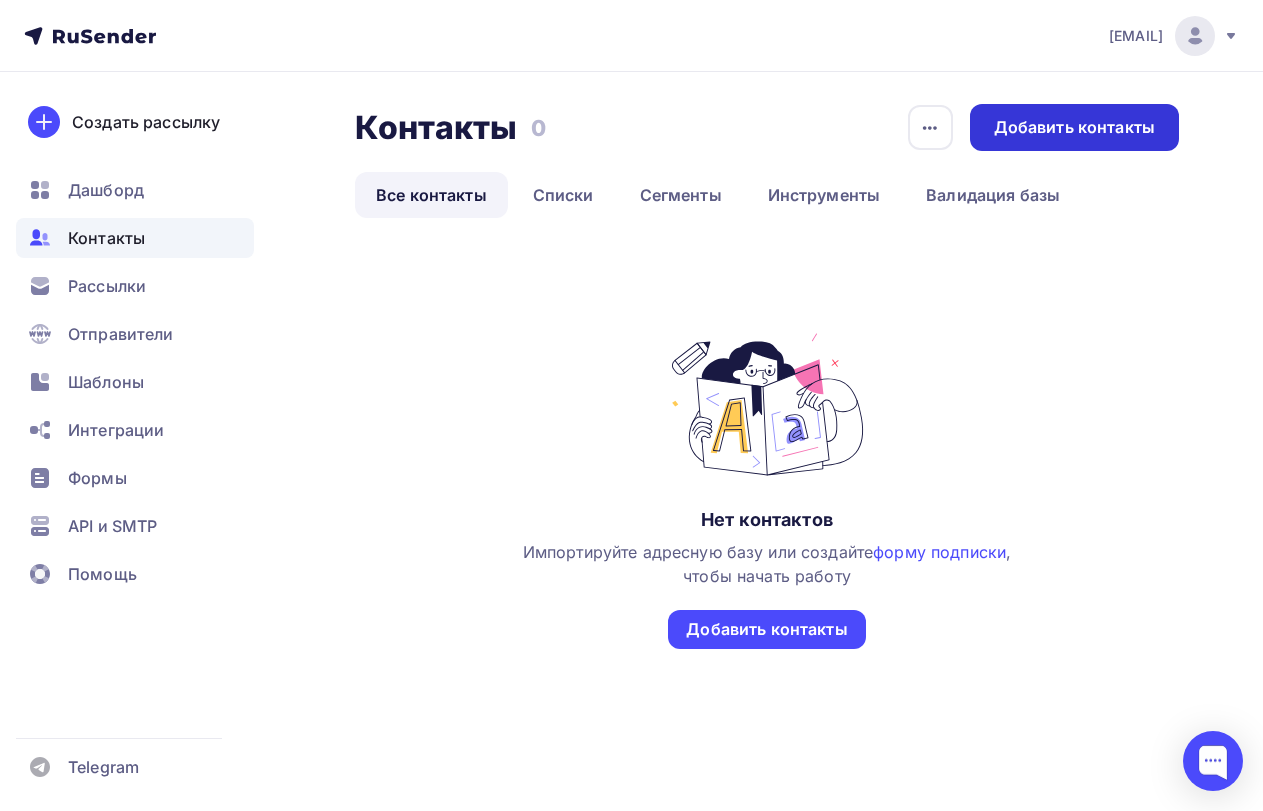 click on "Добавить контакты" at bounding box center [1074, 127] 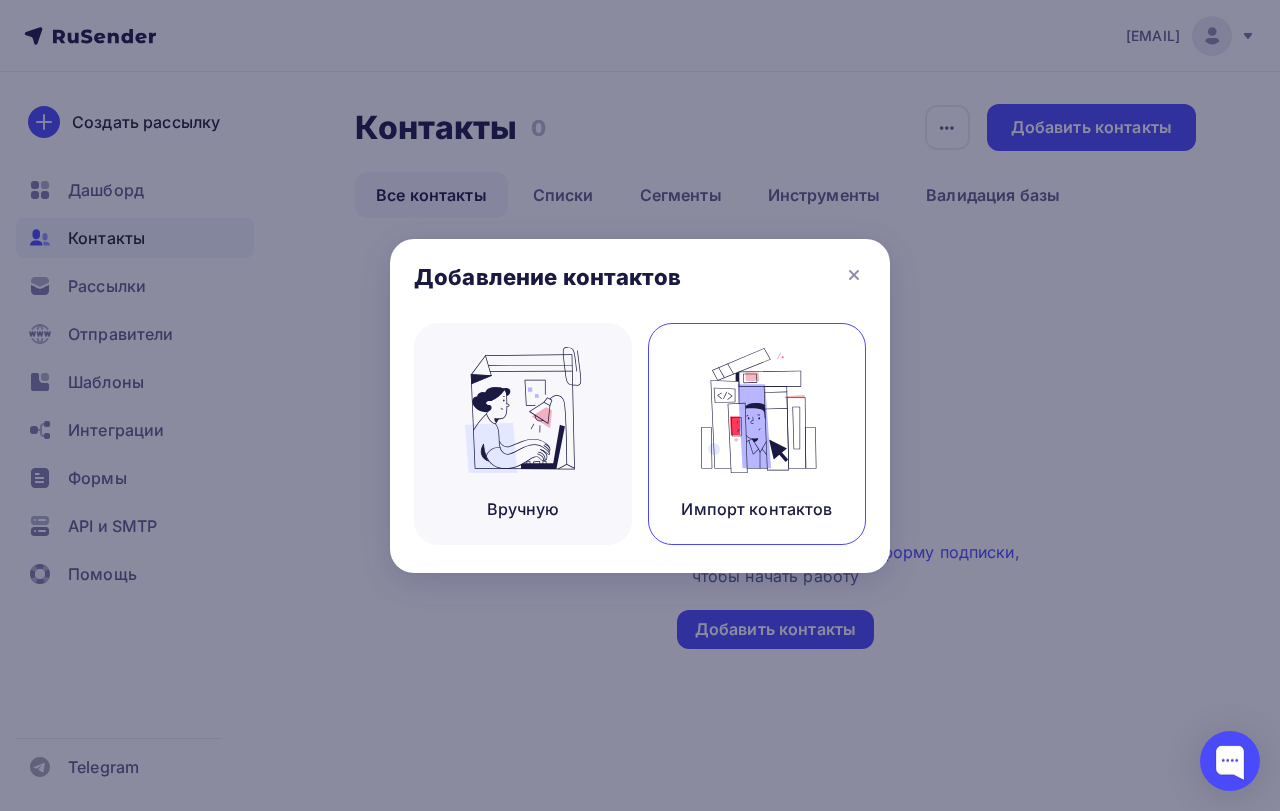 click at bounding box center [757, 410] 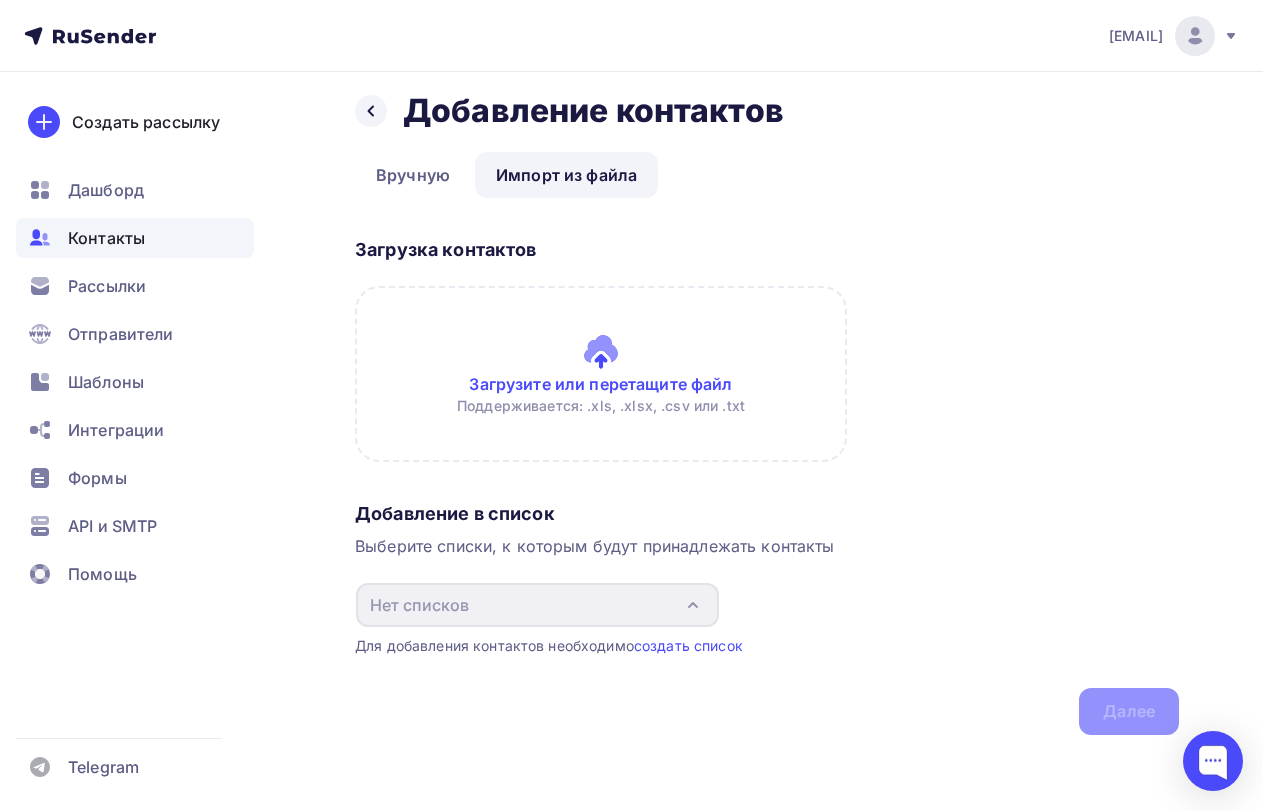 scroll, scrollTop: 17, scrollLeft: 0, axis: vertical 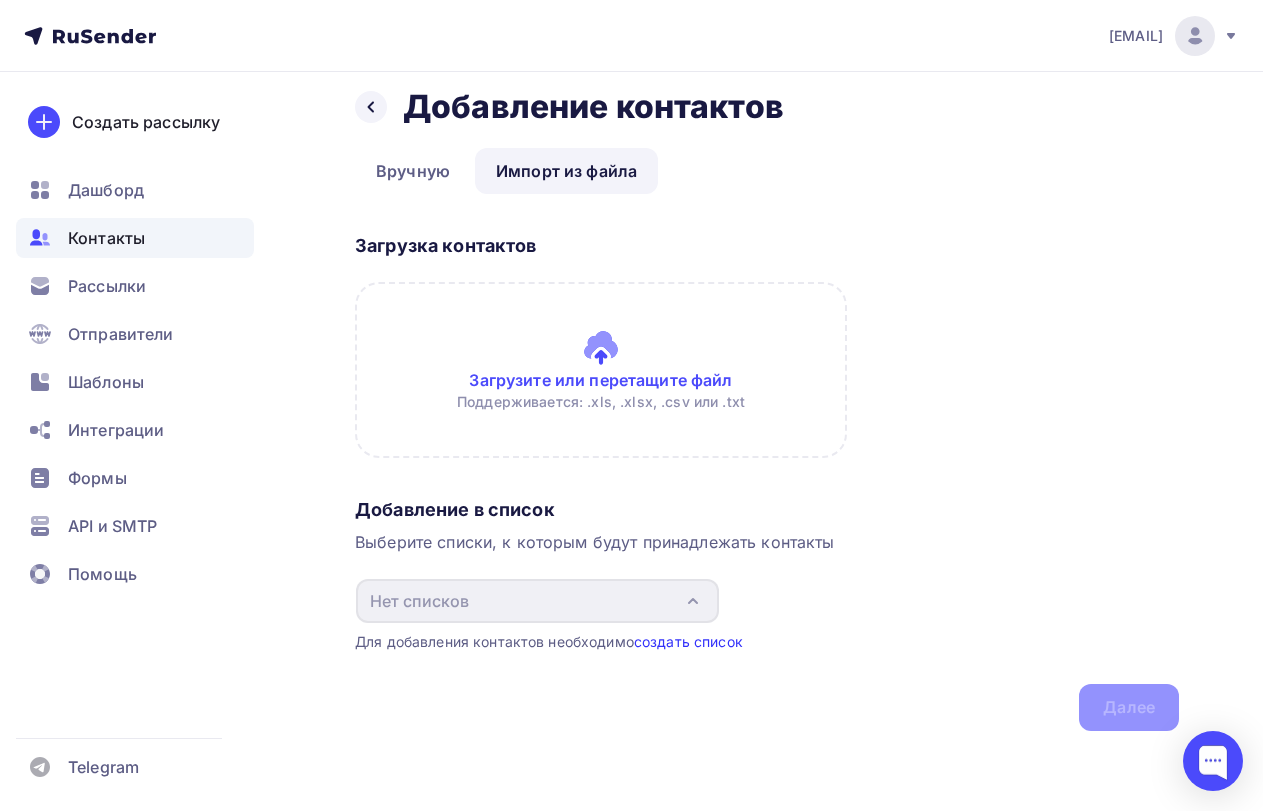 click on "создать список" at bounding box center (688, 641) 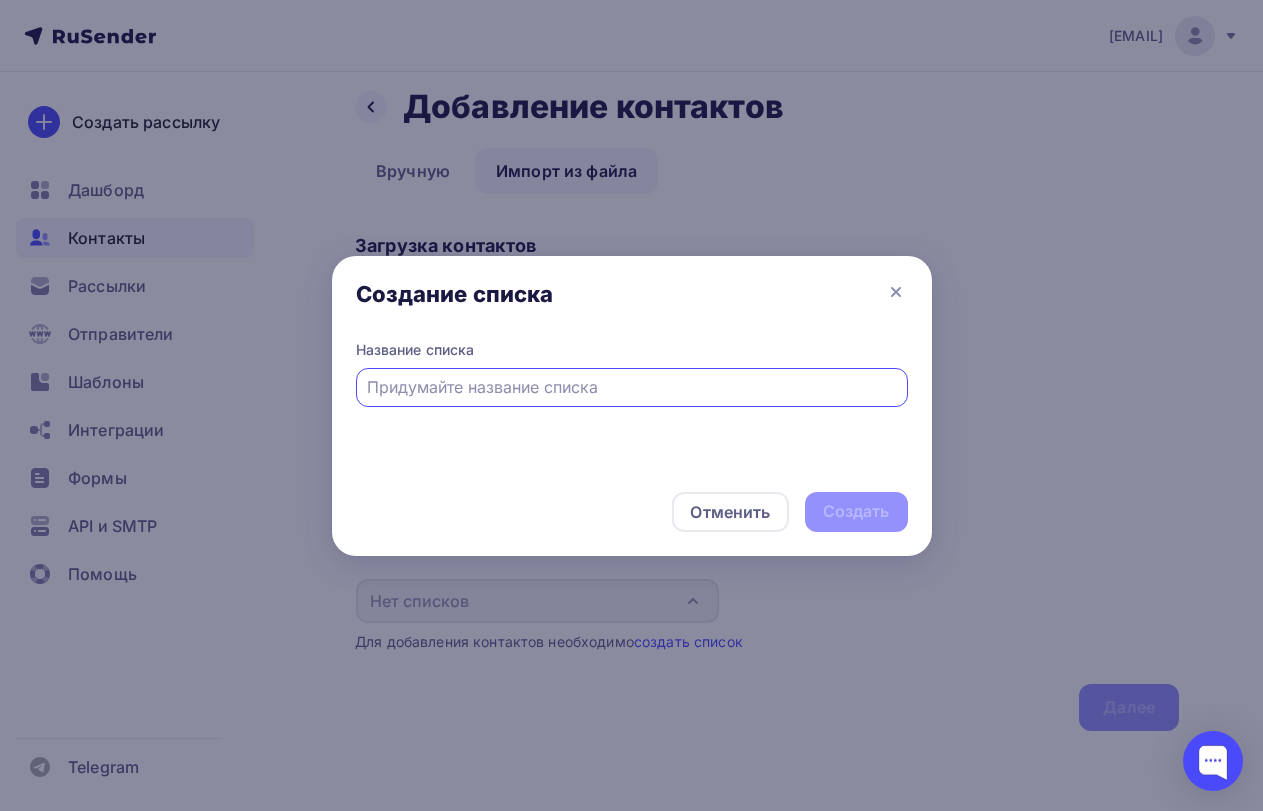 scroll, scrollTop: 0, scrollLeft: 0, axis: both 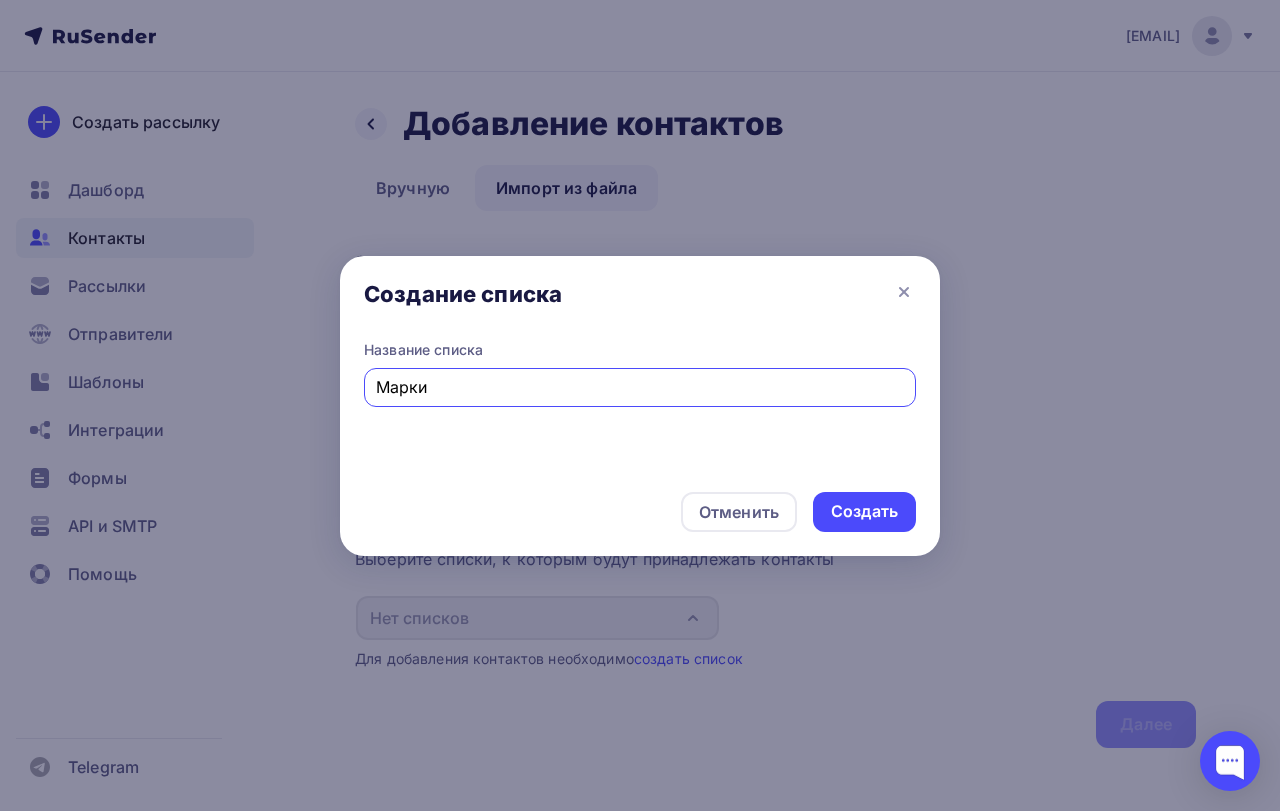 type on "Марки" 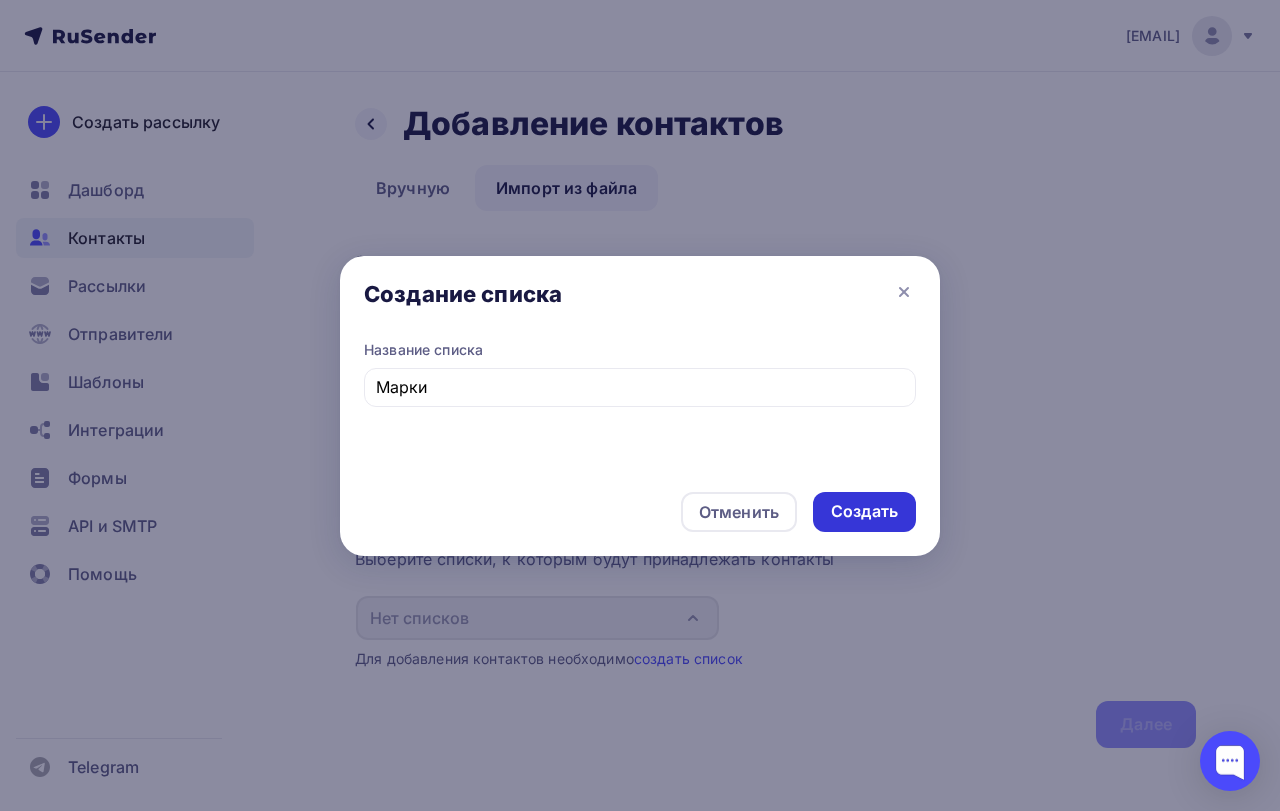 click on "Создать" at bounding box center (864, 512) 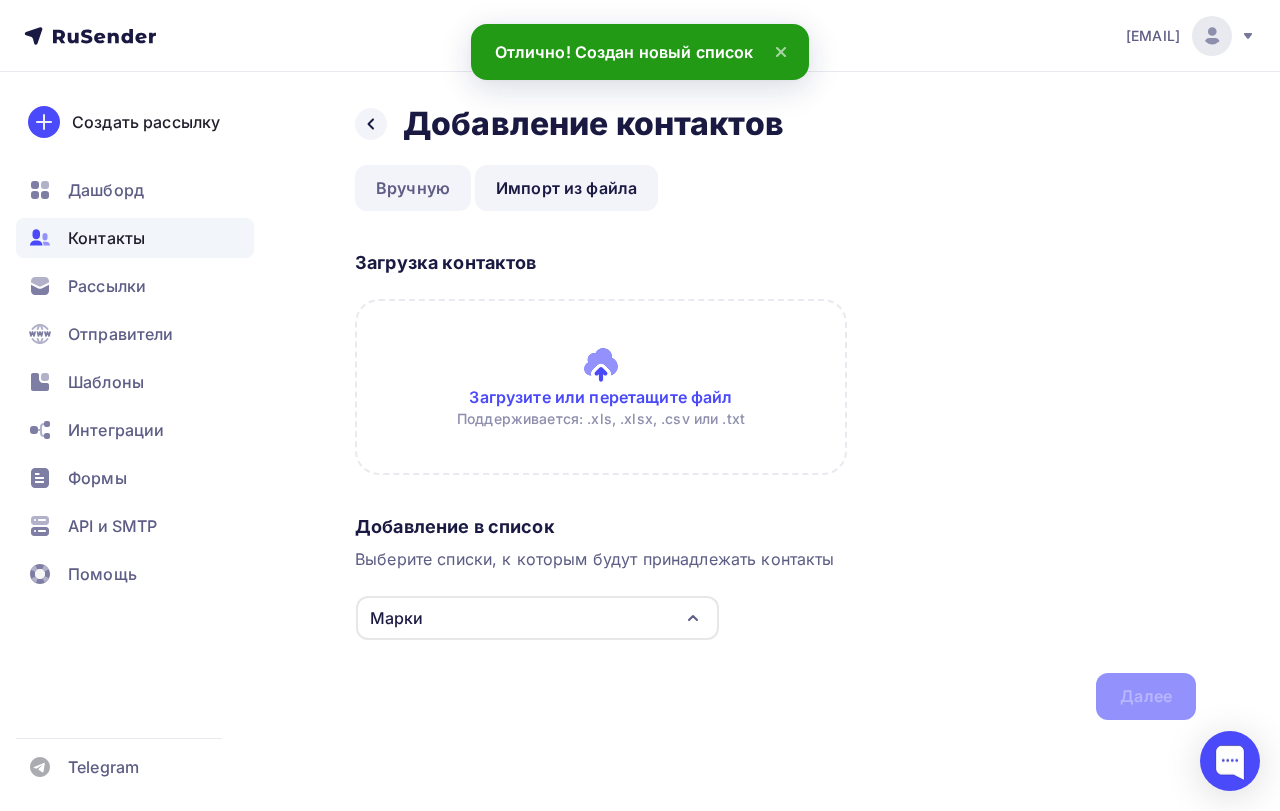 click on "Вручную" at bounding box center [413, 188] 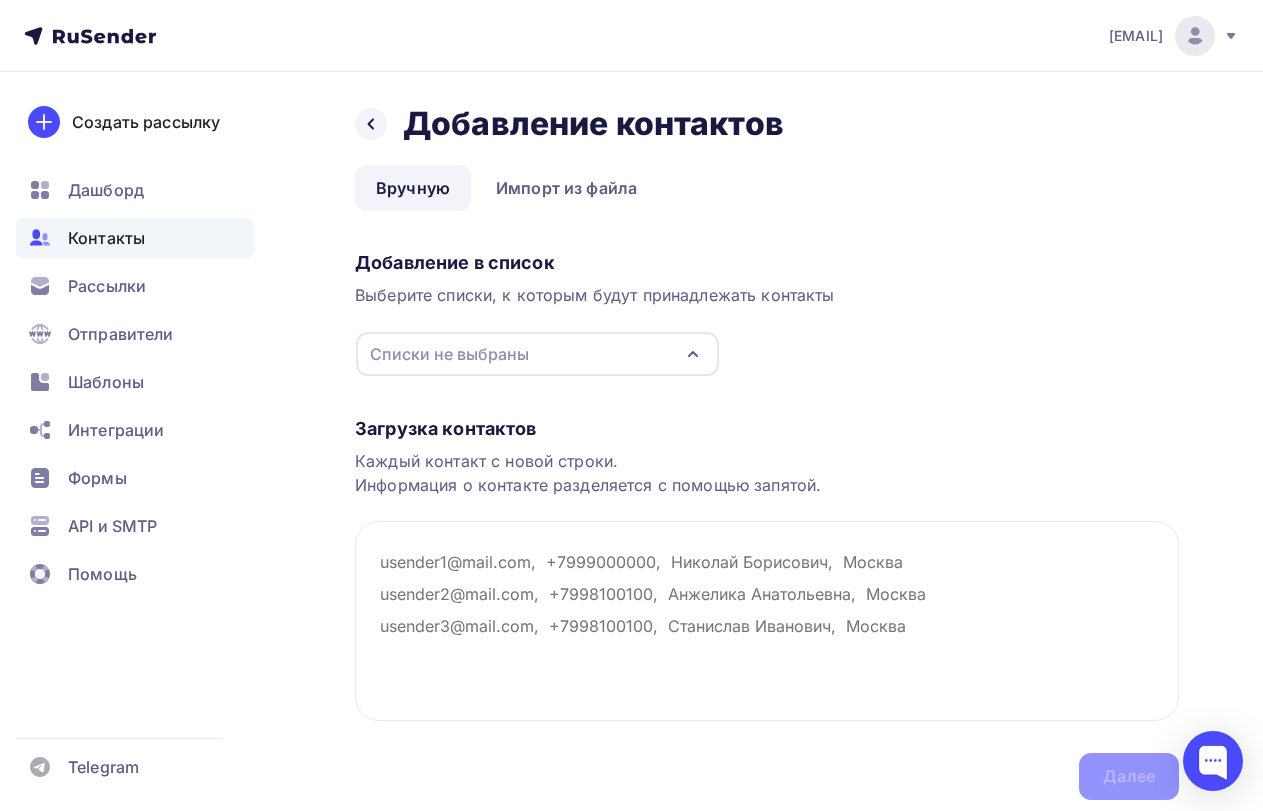 click on "Списки не выбраны" at bounding box center [449, 354] 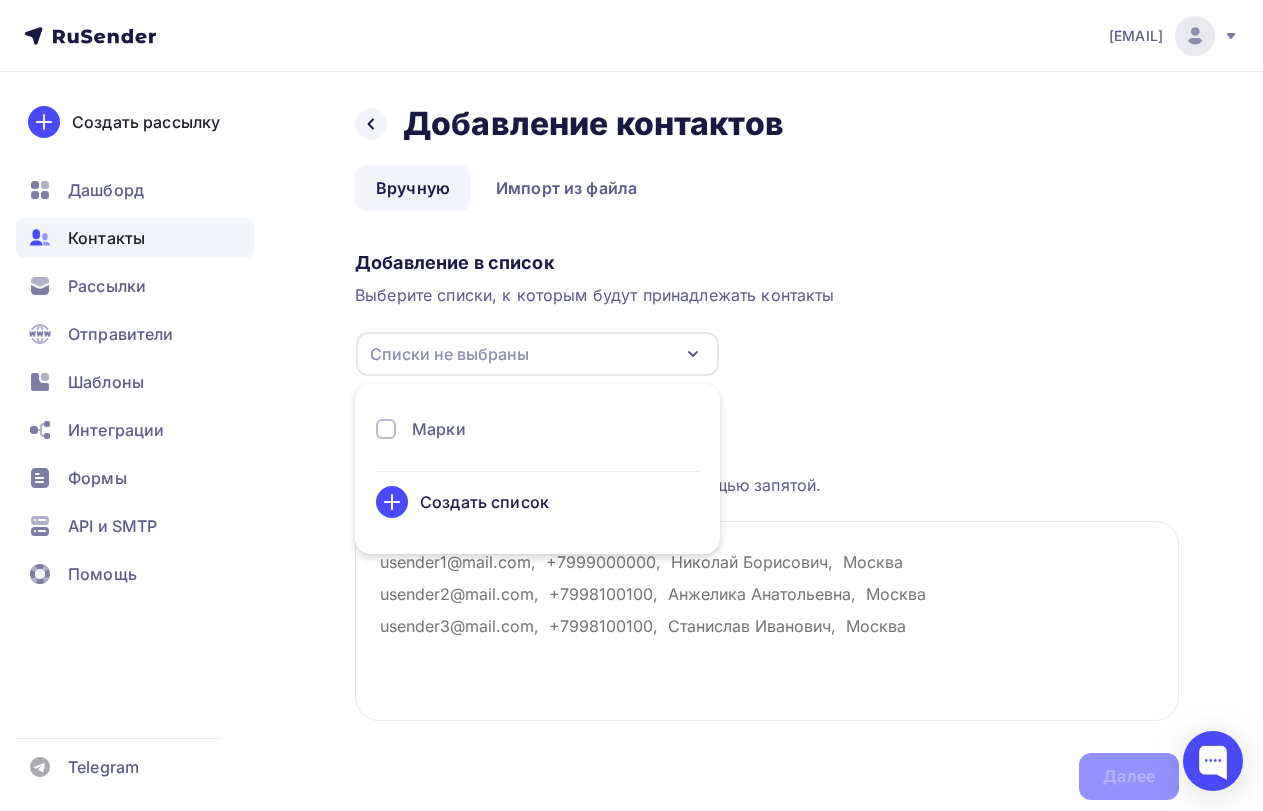 click on "Марки" at bounding box center [439, 429] 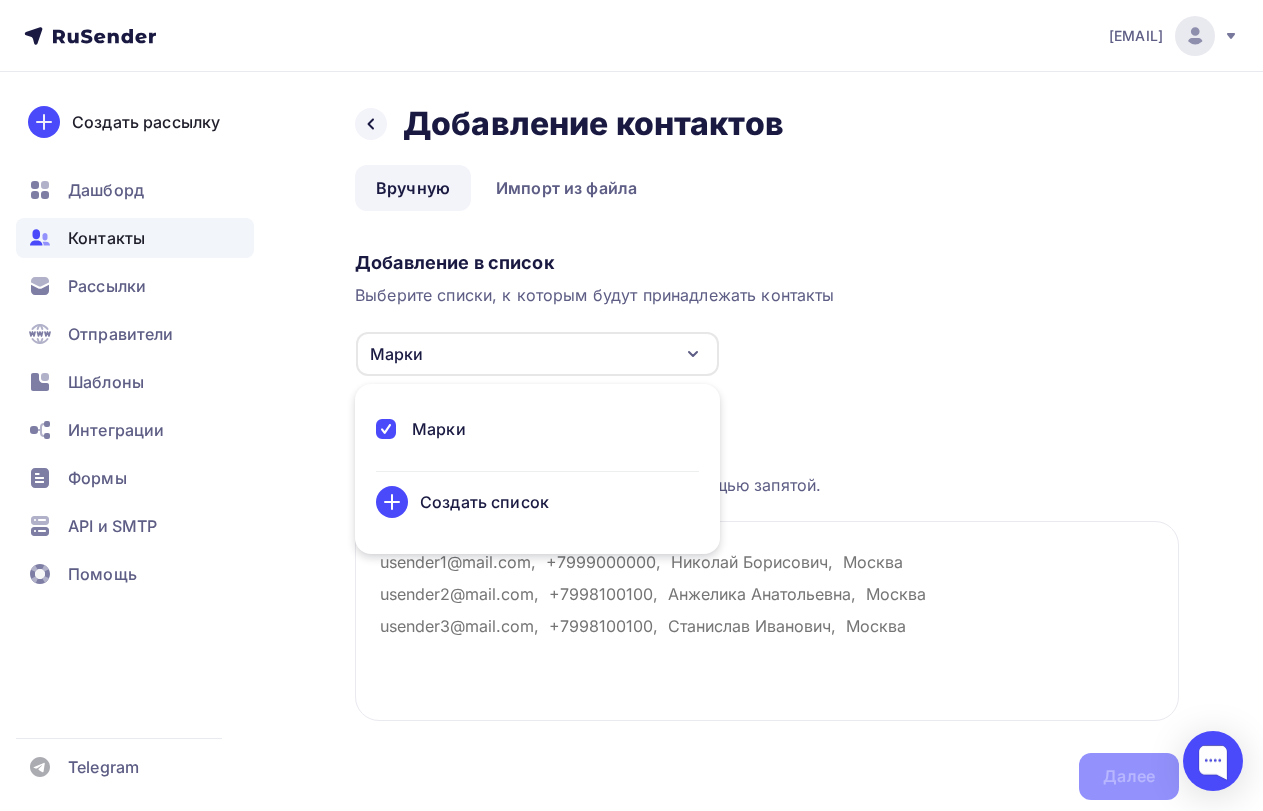 click on "Добавление в список
Выберите списки, к которым будут принадлежать контакты
Марки
Марки
Создать список
Для добавления контактов необходимо  создать список" at bounding box center (767, 310) 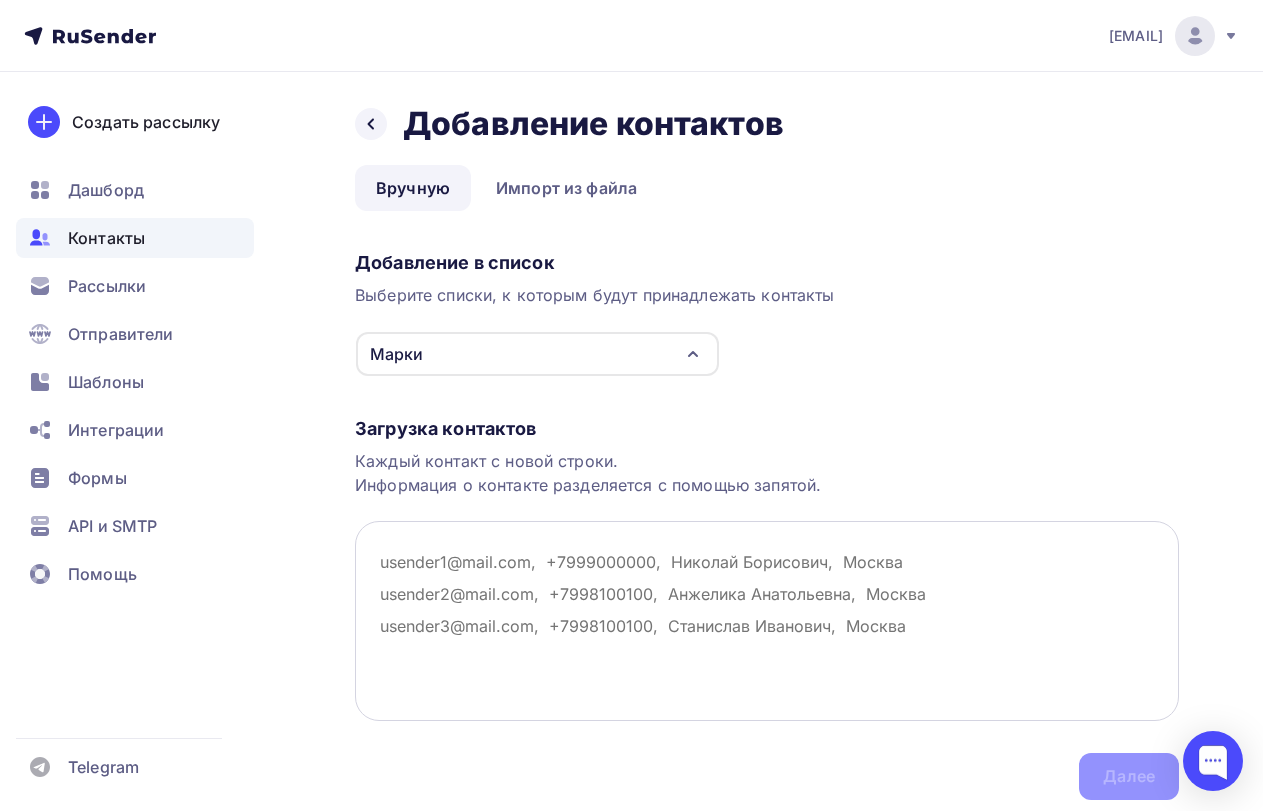 click at bounding box center (767, 621) 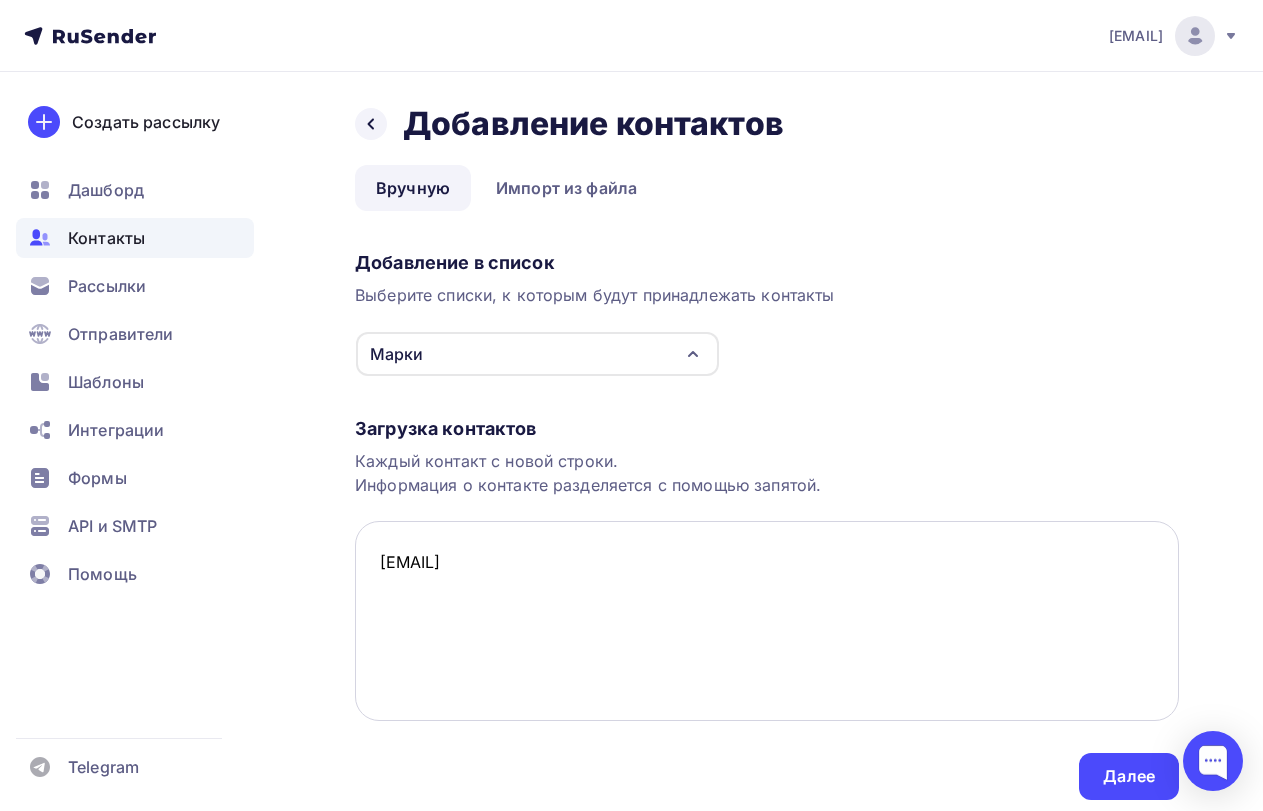 click on "OlegLTZ40@gmail.com" at bounding box center [767, 621] 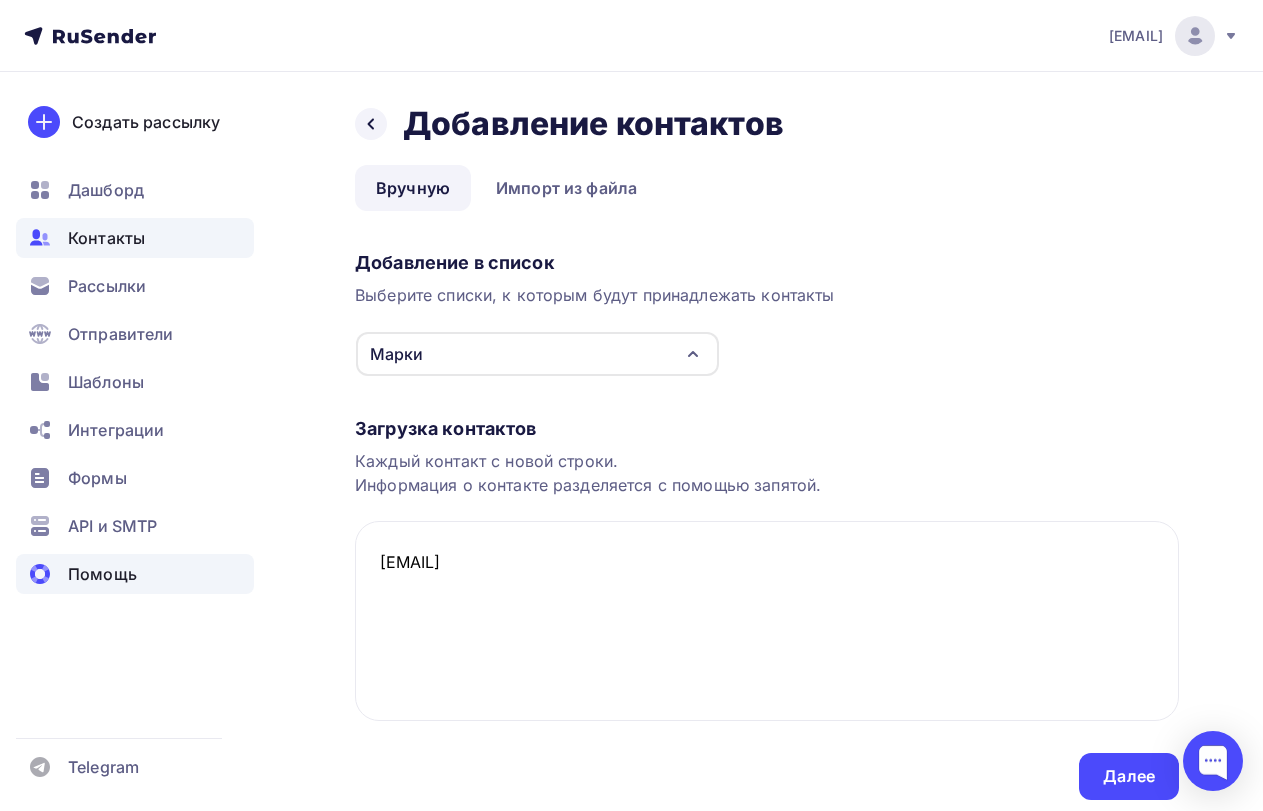 drag, startPoint x: 583, startPoint y: 573, endPoint x: 59, endPoint y: 562, distance: 524.1154 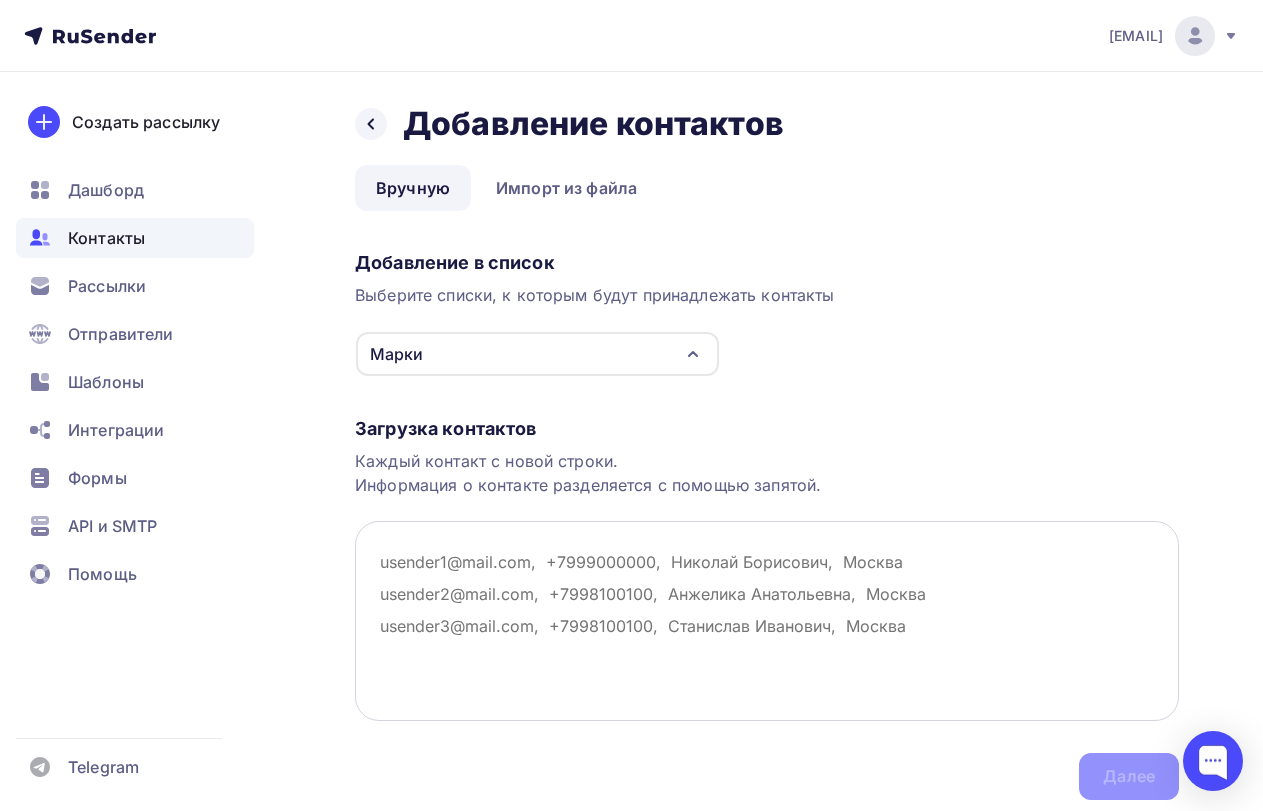 paste on "OlegLTZ40@gmail.com" 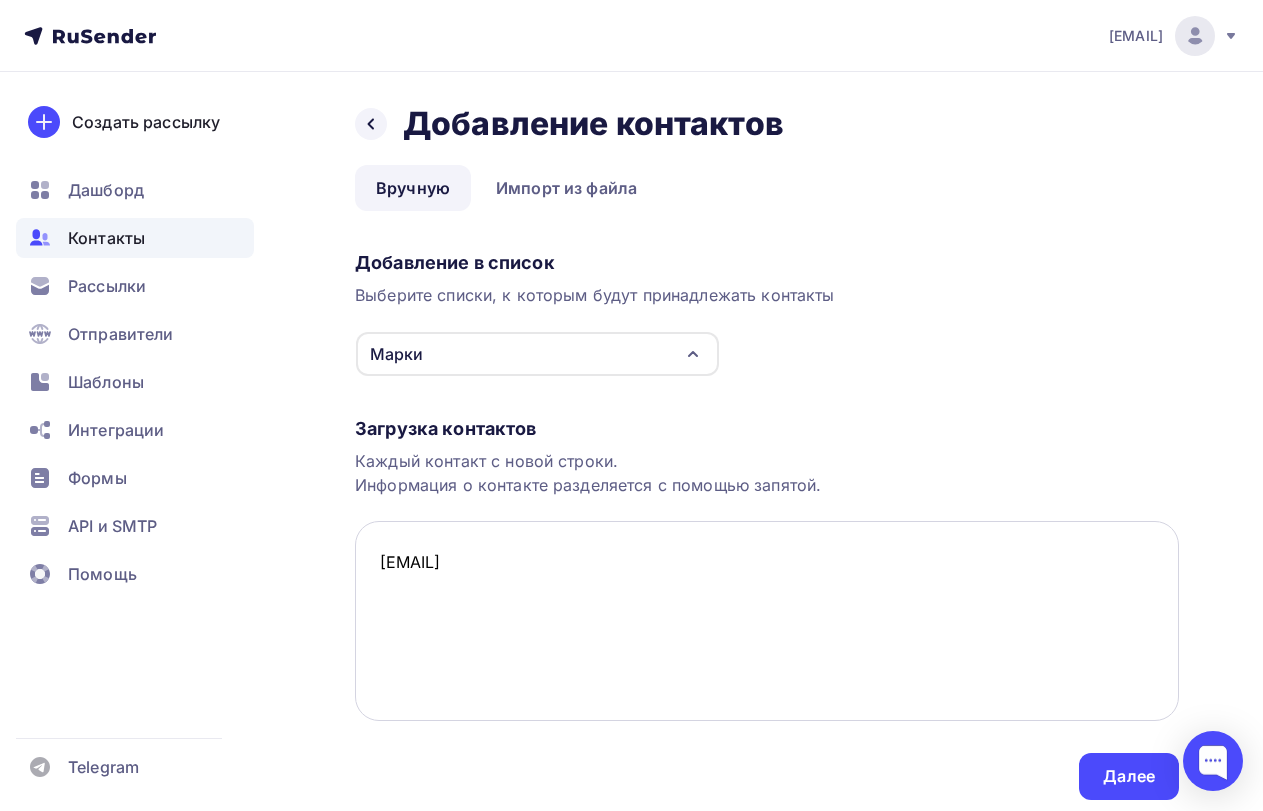 click on "OlegLTZ40@gmail.com" at bounding box center (767, 621) 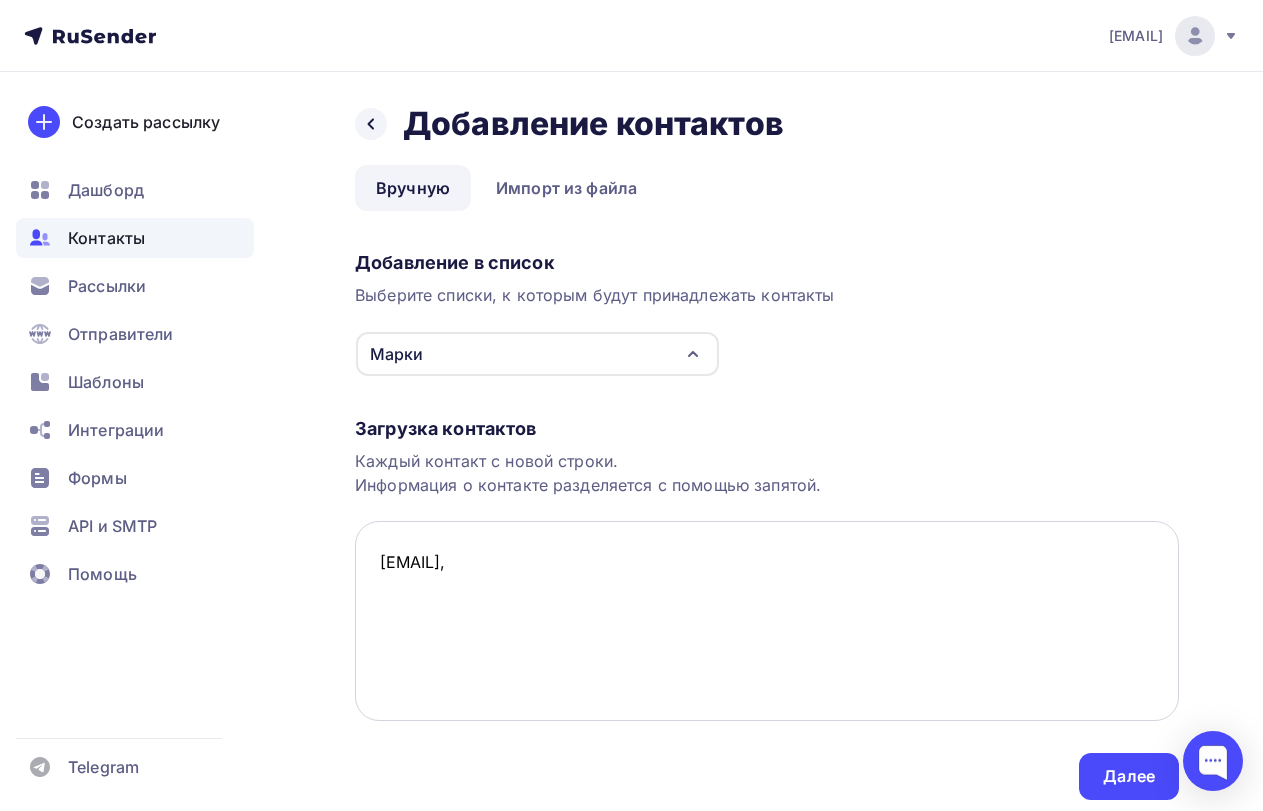 paste on "олег никулин" 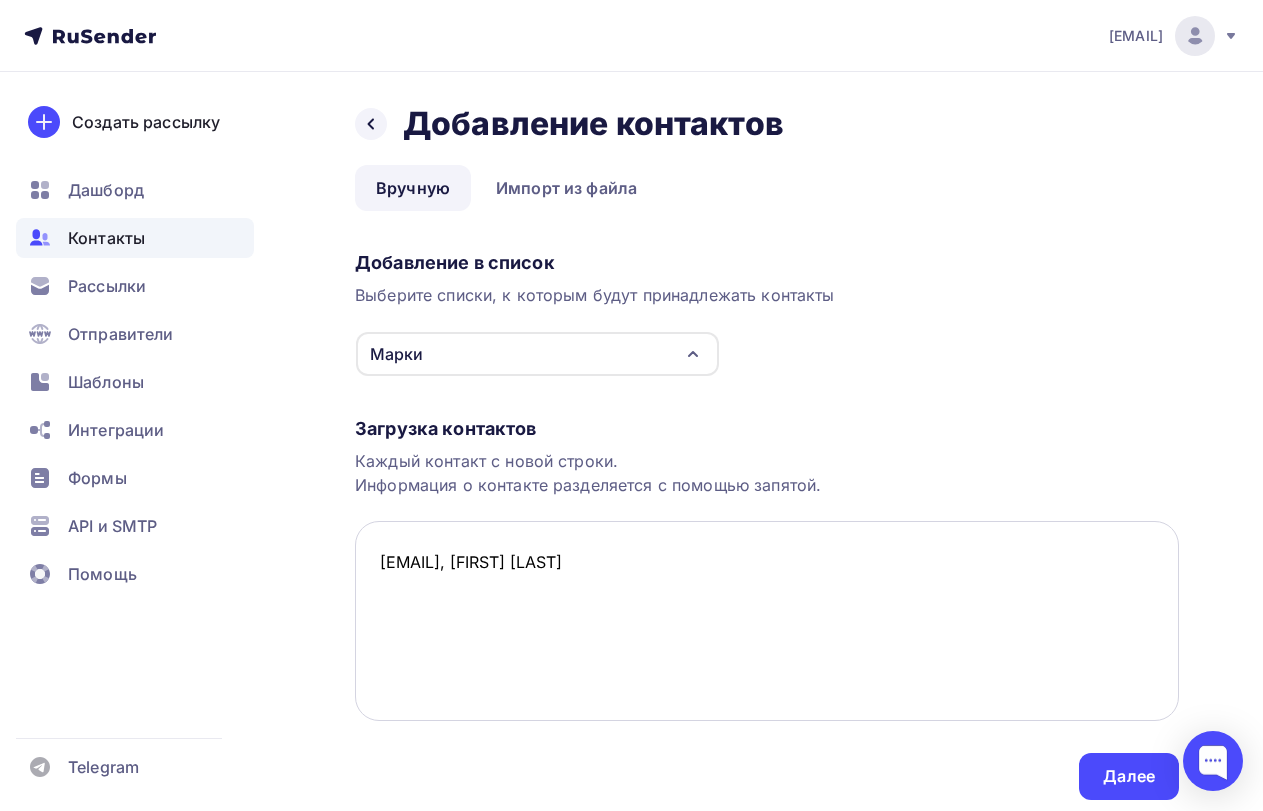 click on "OlegLTZ40@gmail.com, олег никулин" at bounding box center [767, 621] 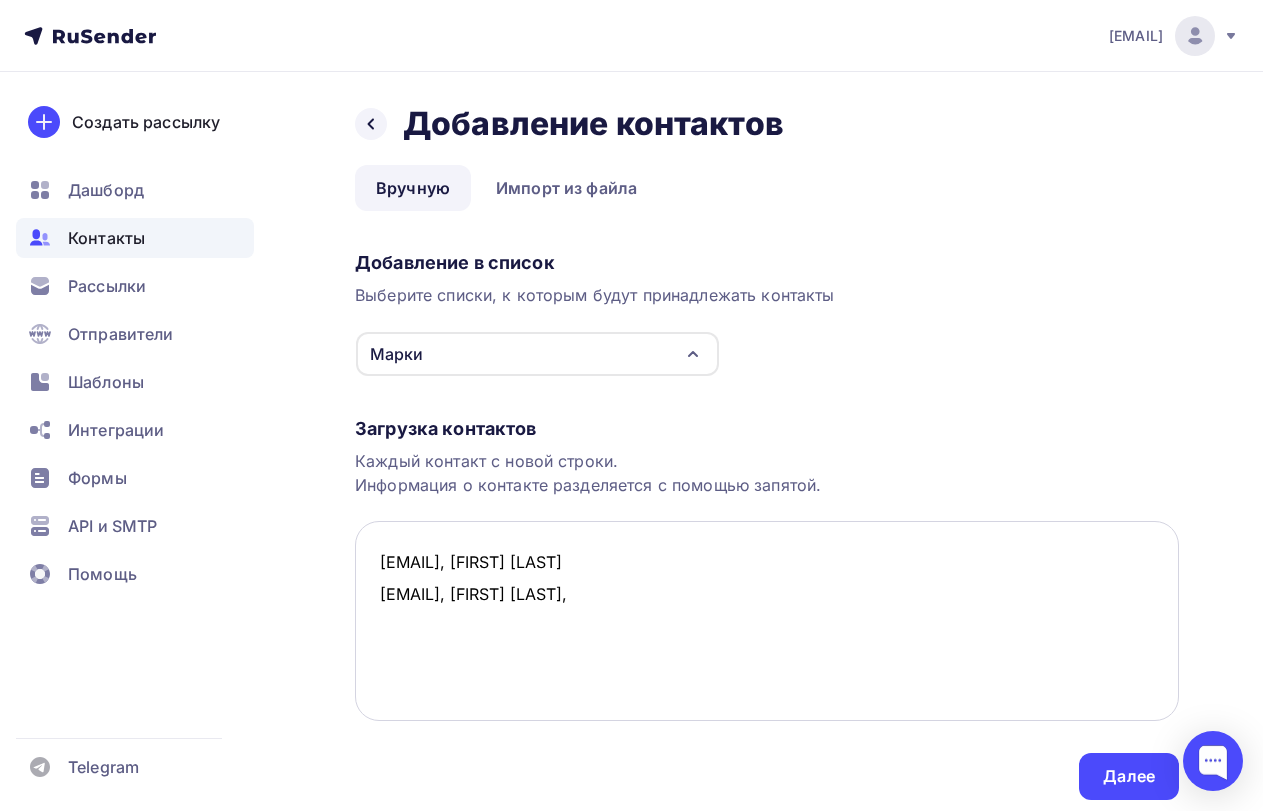 paste on "Алексей Николаевич Рыбалкин" 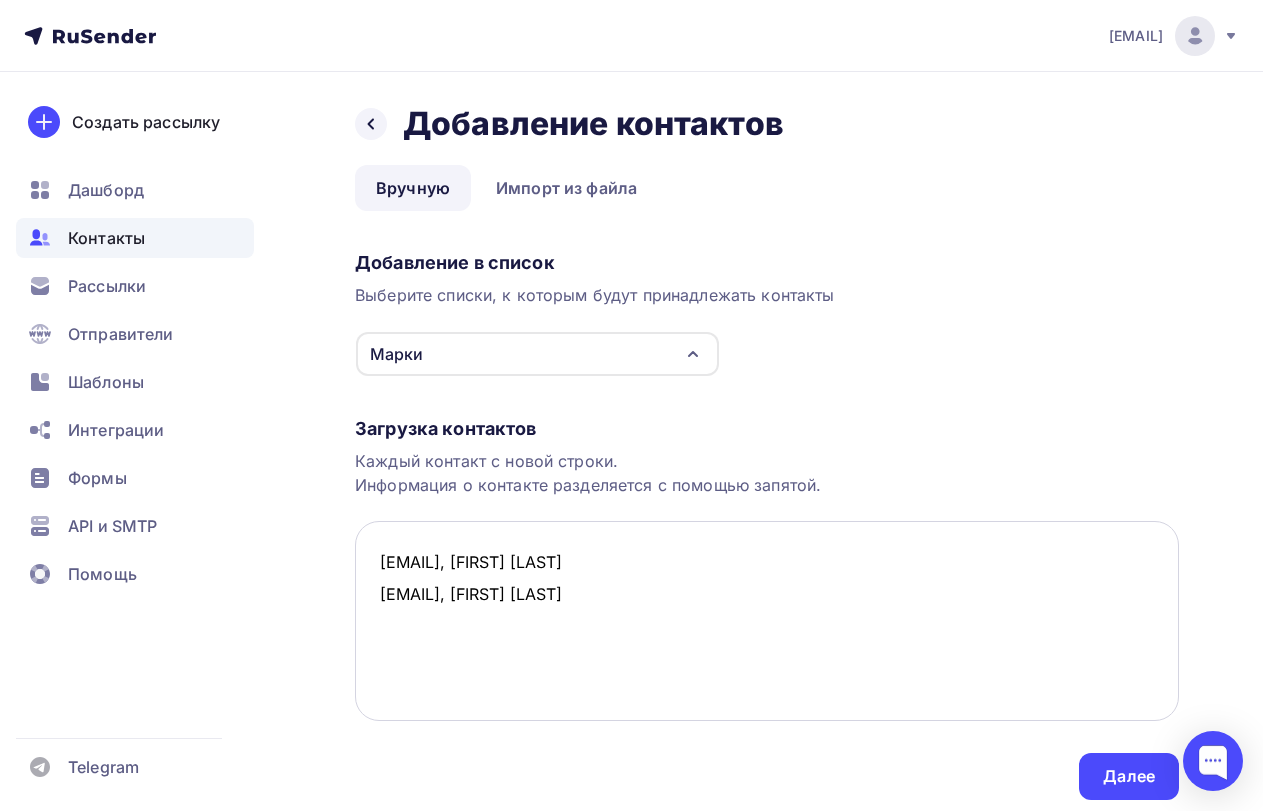 paste on "[EMAIL]" 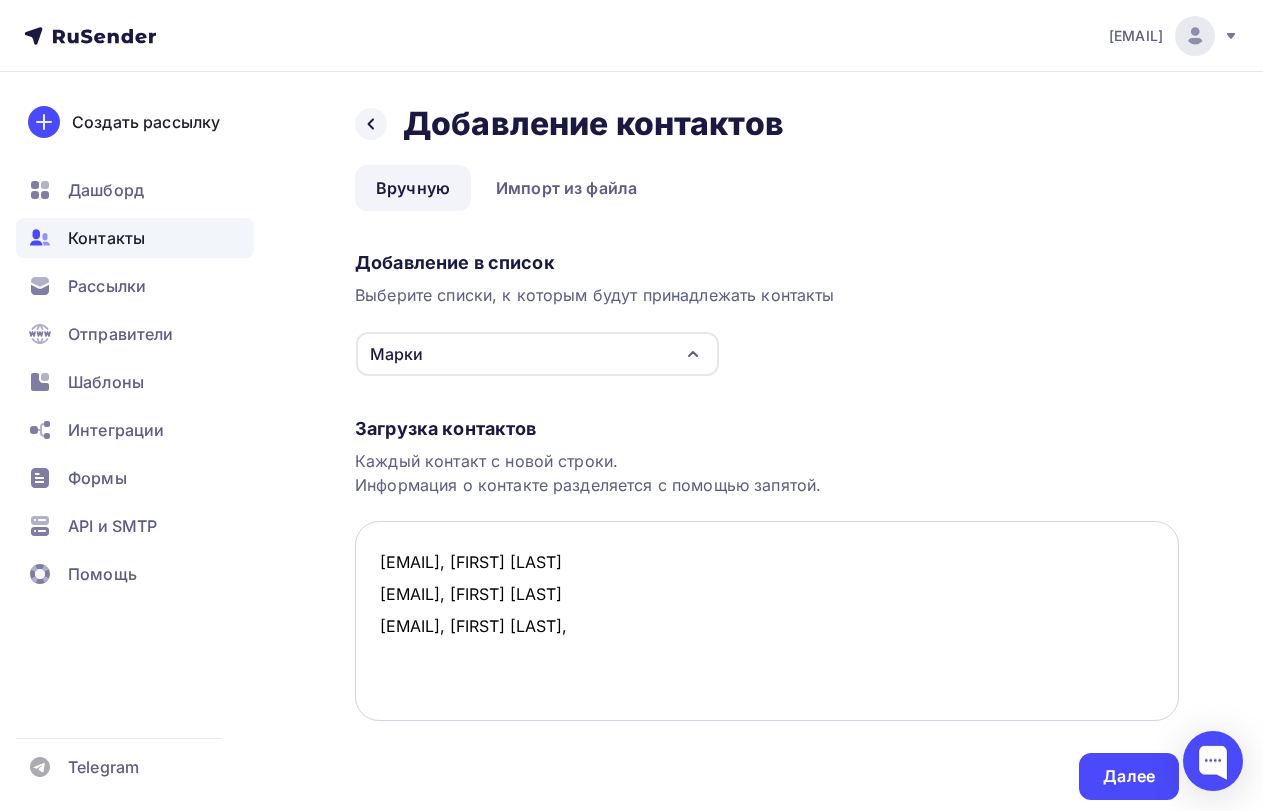 paste on "Анатолий Белевич" 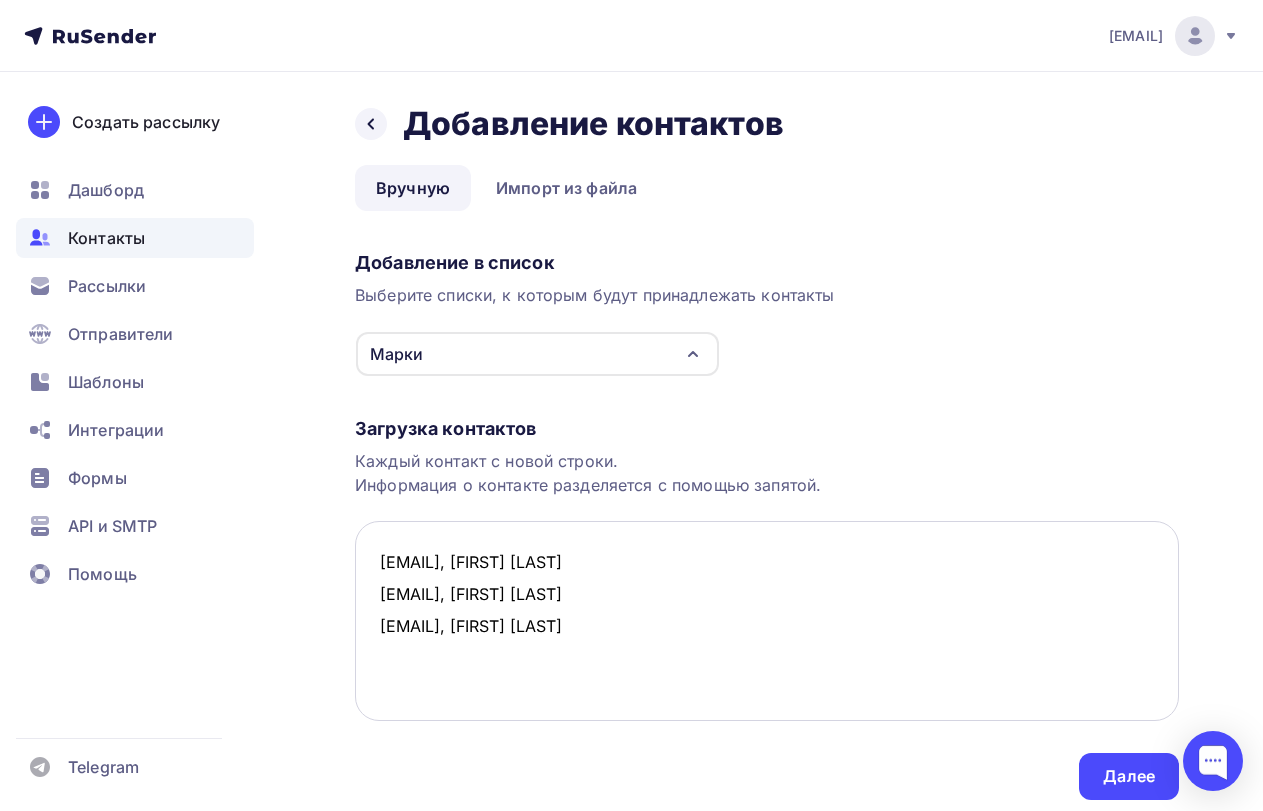 scroll, scrollTop: 69, scrollLeft: 0, axis: vertical 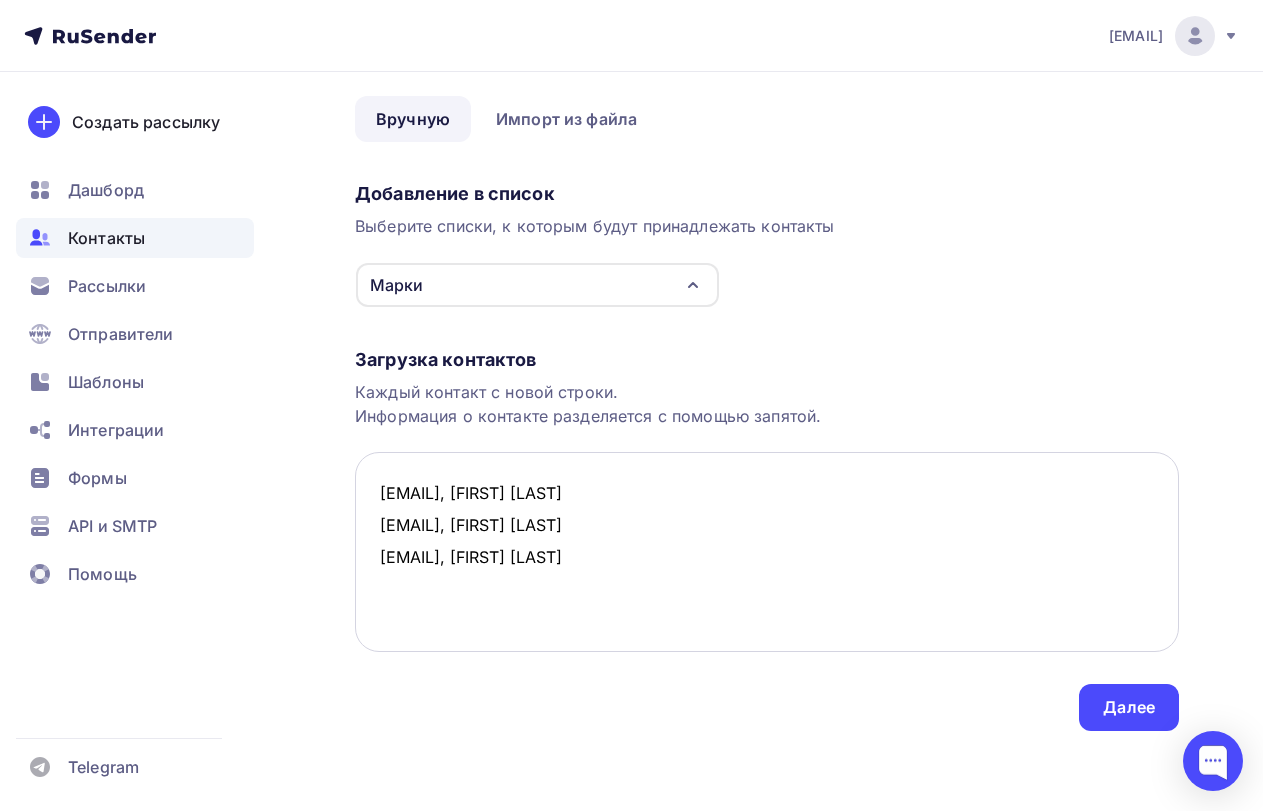 paste on "[EMAIL]" 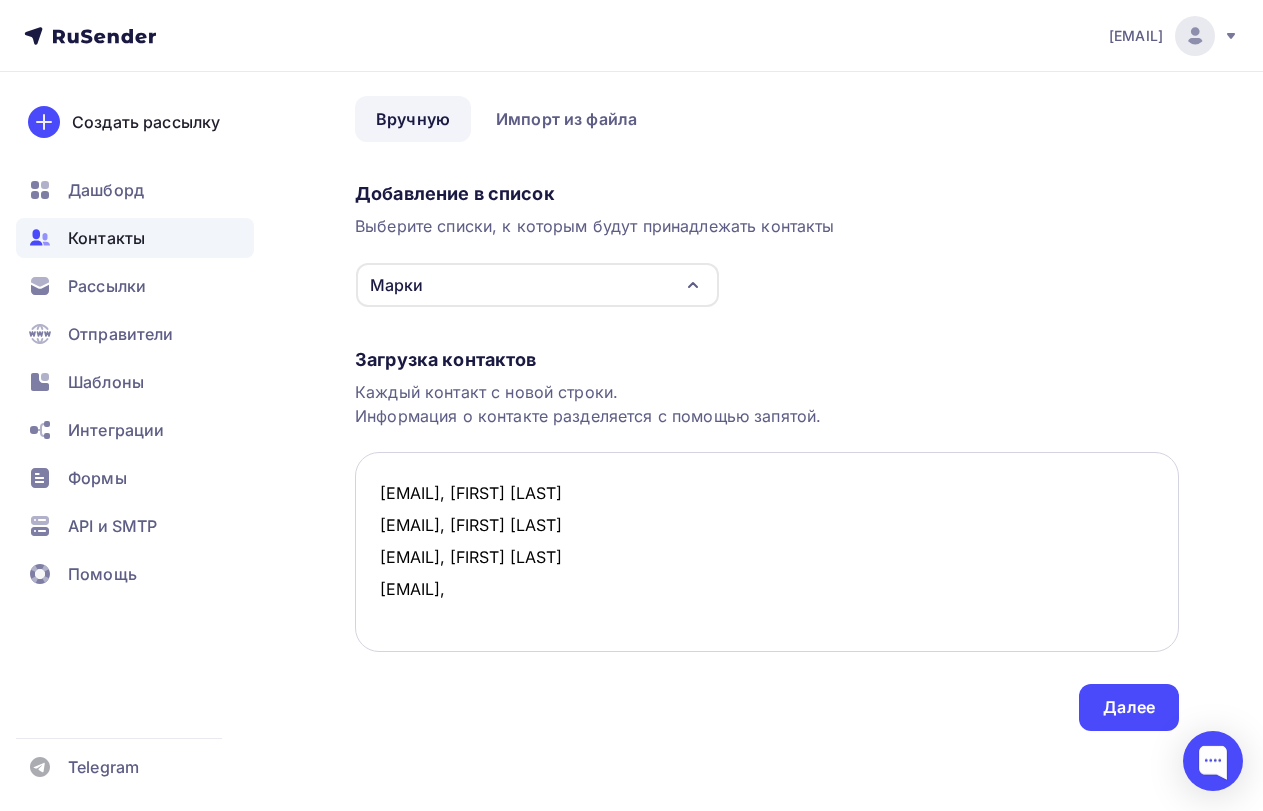 paste on "Валерий Барсуков" 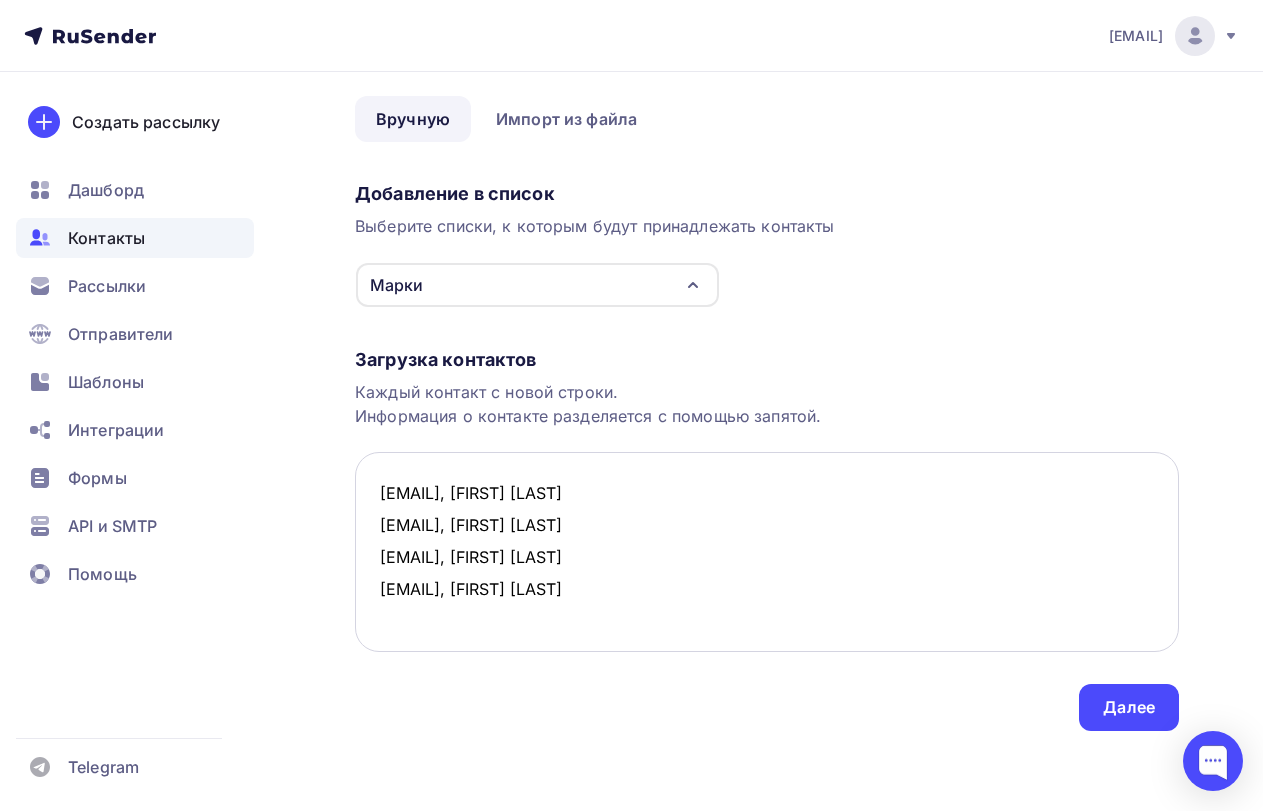 click on "OlegLTZ40@gmail.com, Олег Никулин
rubalkinaleksej55@mail.ru, Алексей Николаевич Рыбалкин
anasis90@mail.ru, Анатолий Белевич
jas0007@mail.ru, 	Валерий Барсуков" at bounding box center [767, 552] 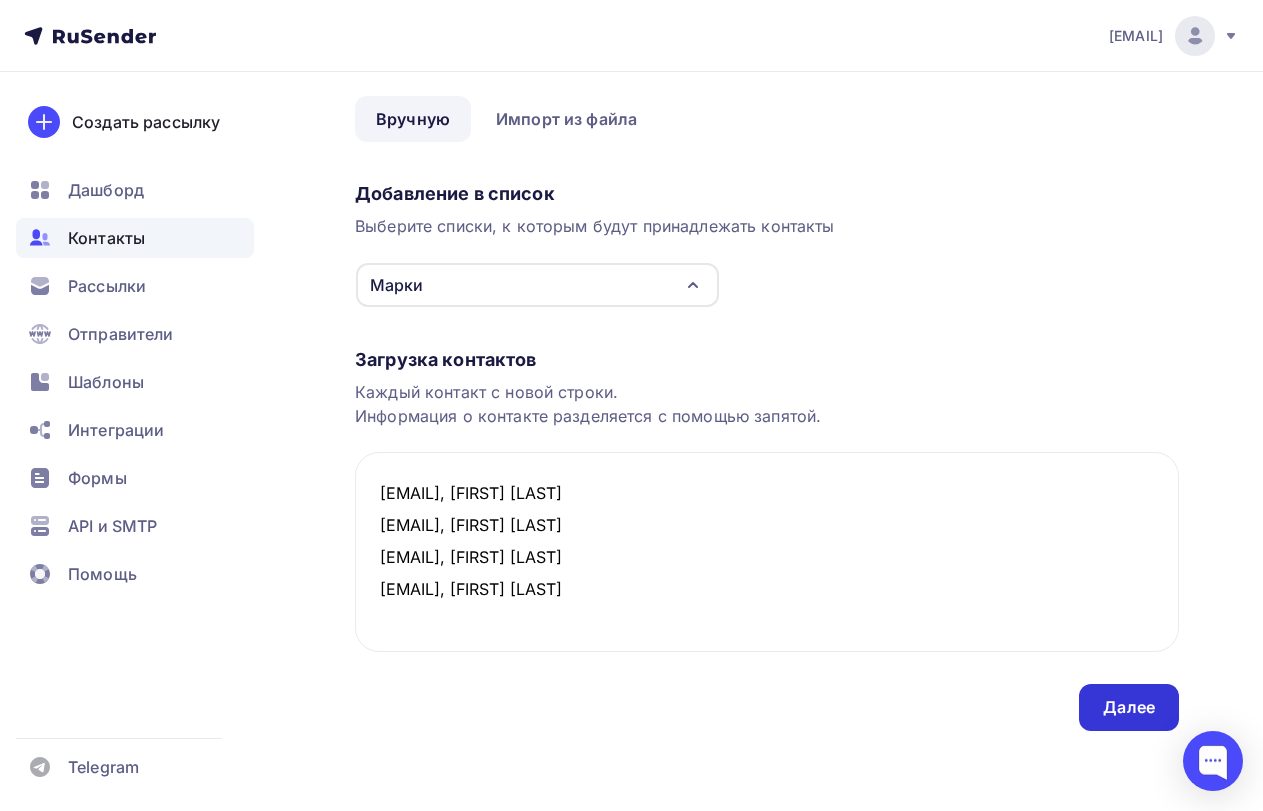 type on "OlegLTZ40@gmail.com, Олег Никулин
rubalkinaleksej55@mail.ru, Алексей Николаевич Рыбалкин
anasis90@mail.ru, Анатолий Белевич
jas0007@mail.ru, Валерий Барсуков" 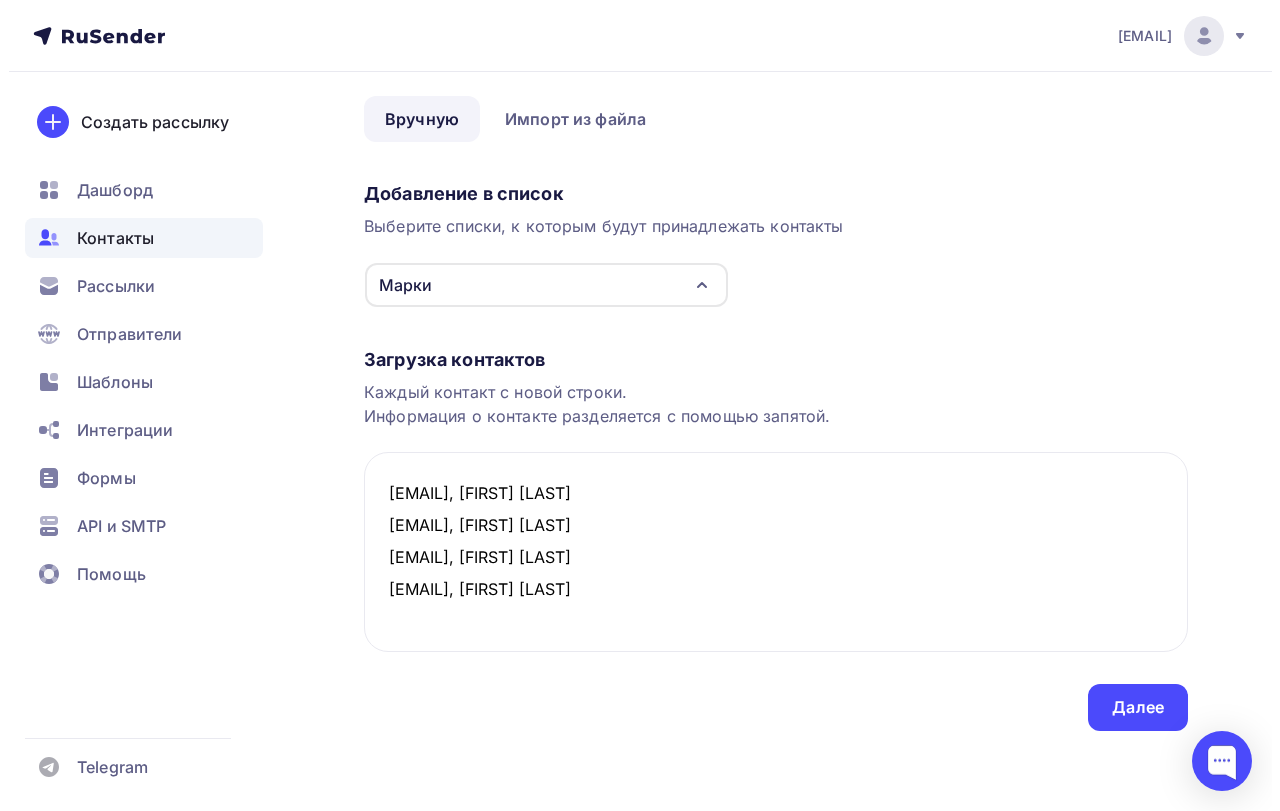 scroll, scrollTop: 0, scrollLeft: 0, axis: both 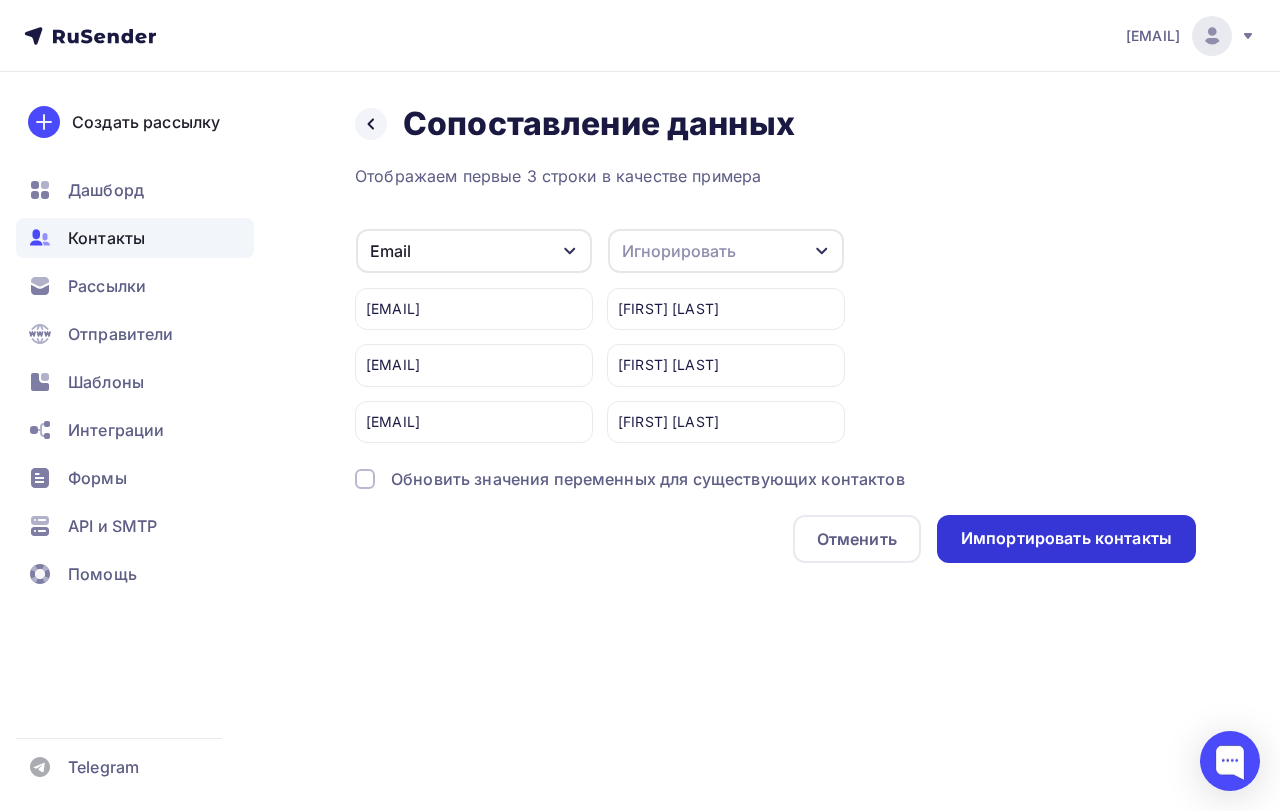 click on "Импортировать контакты" at bounding box center (1066, 538) 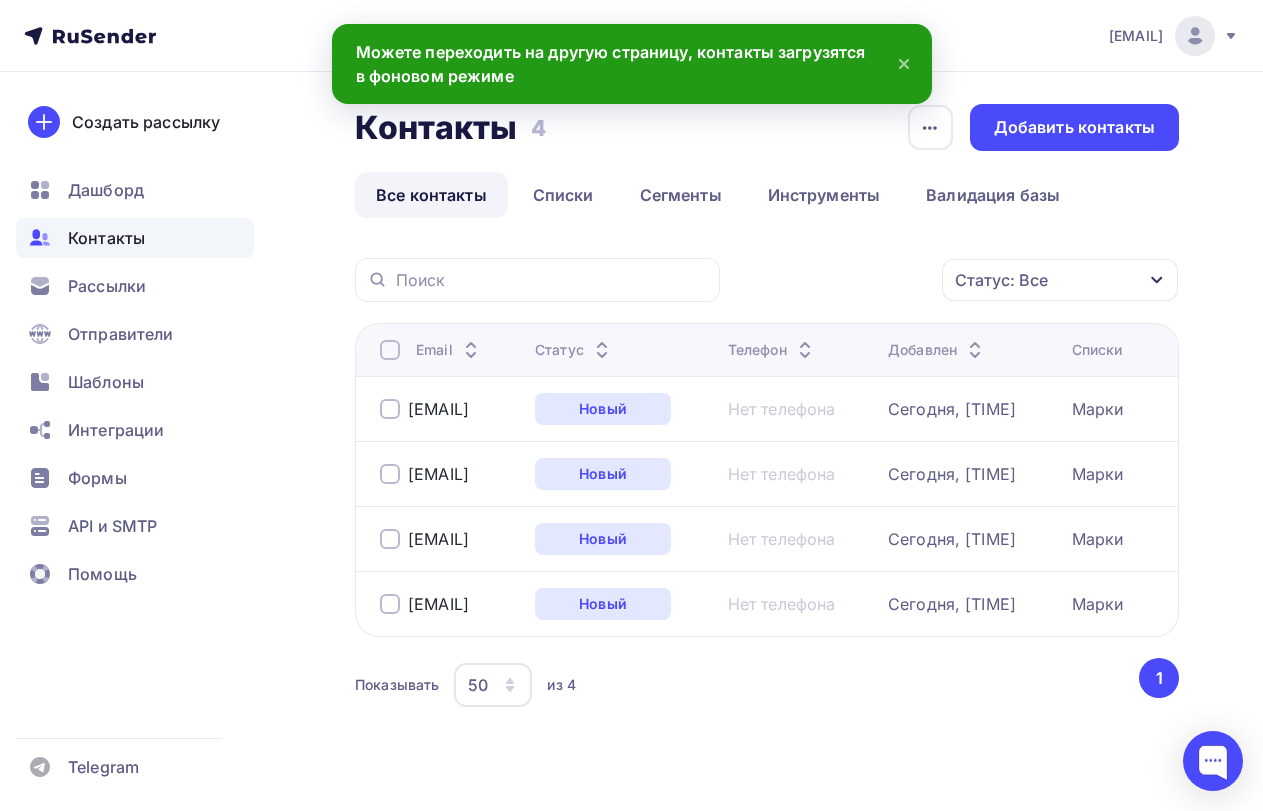 click on "Контакты   Контакты
4
4
История импорта
Добавить контакты
Все контакты
Списки
Сегменты
Инструменты
Валидация базы
Все контакты
Списки
Сегменты
Инструменты
Валидация базы
Статус: Все
Статус
Новый
Активный
Не существует
Переполнен
Недоступен
Отписан
Жалоба" at bounding box center (631, 456) 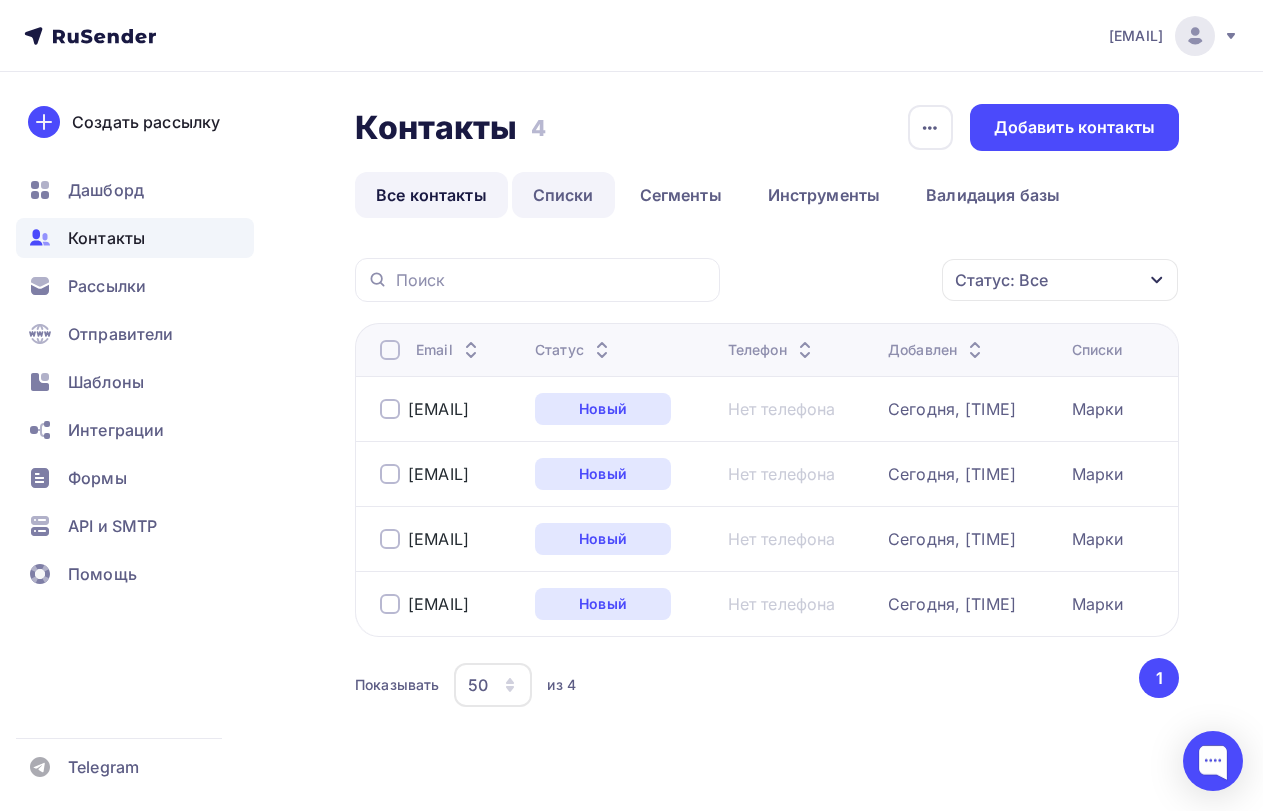 click on "Списки" at bounding box center [563, 195] 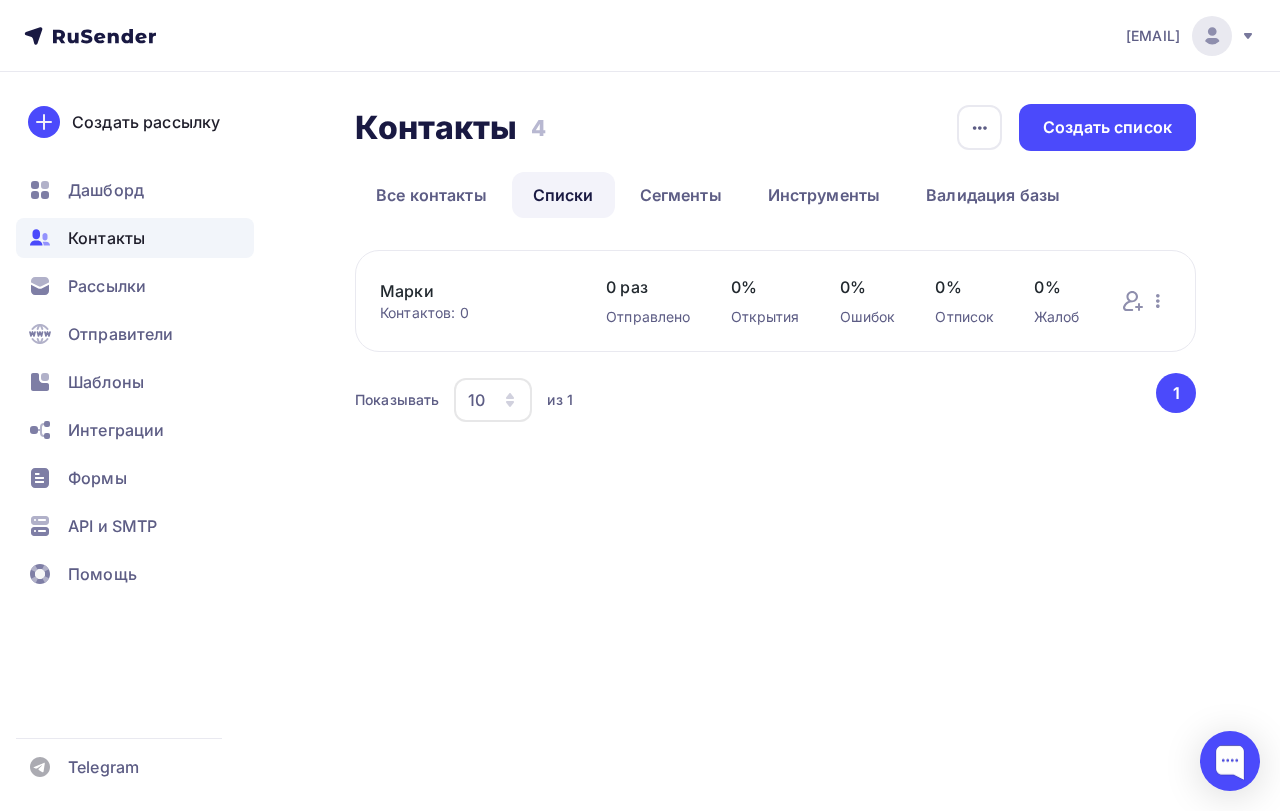 click on "Марки" at bounding box center [473, 291] 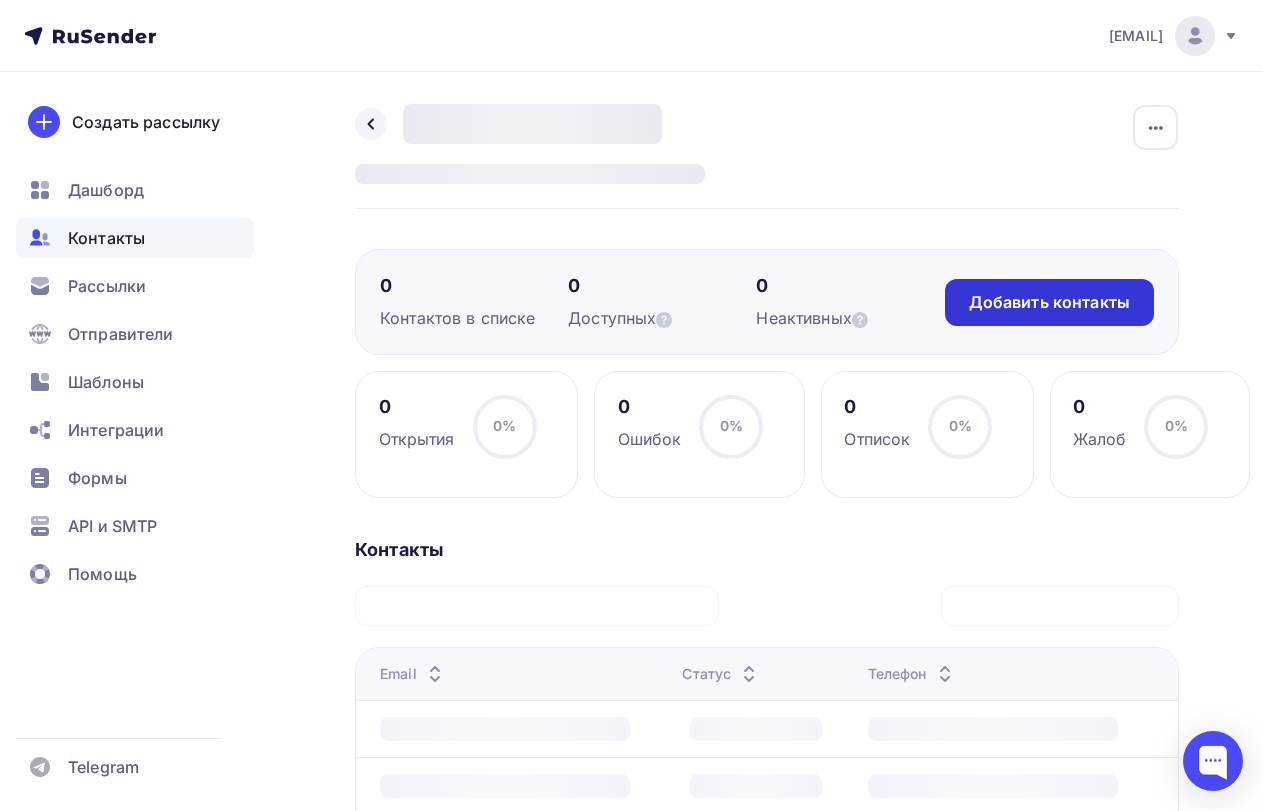 click on "Добавить контакты" at bounding box center (1049, 302) 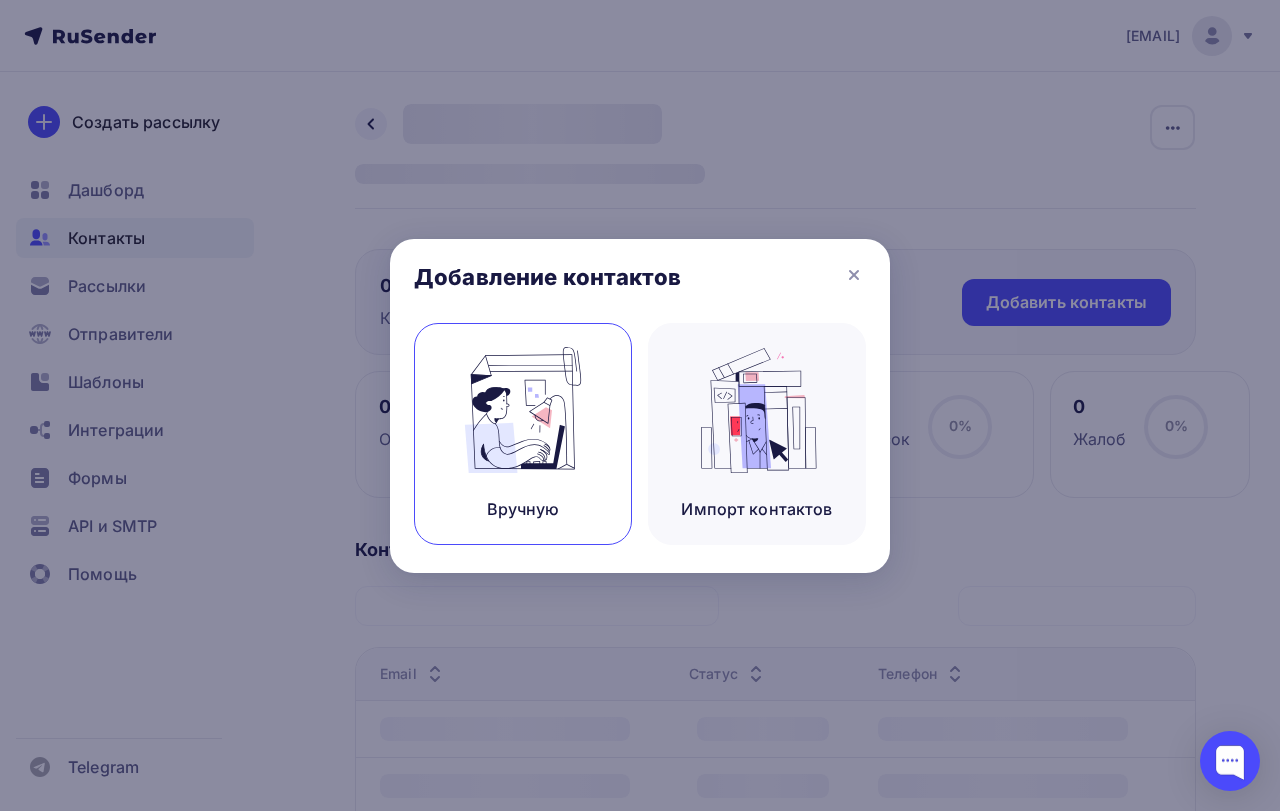 click at bounding box center (523, 410) 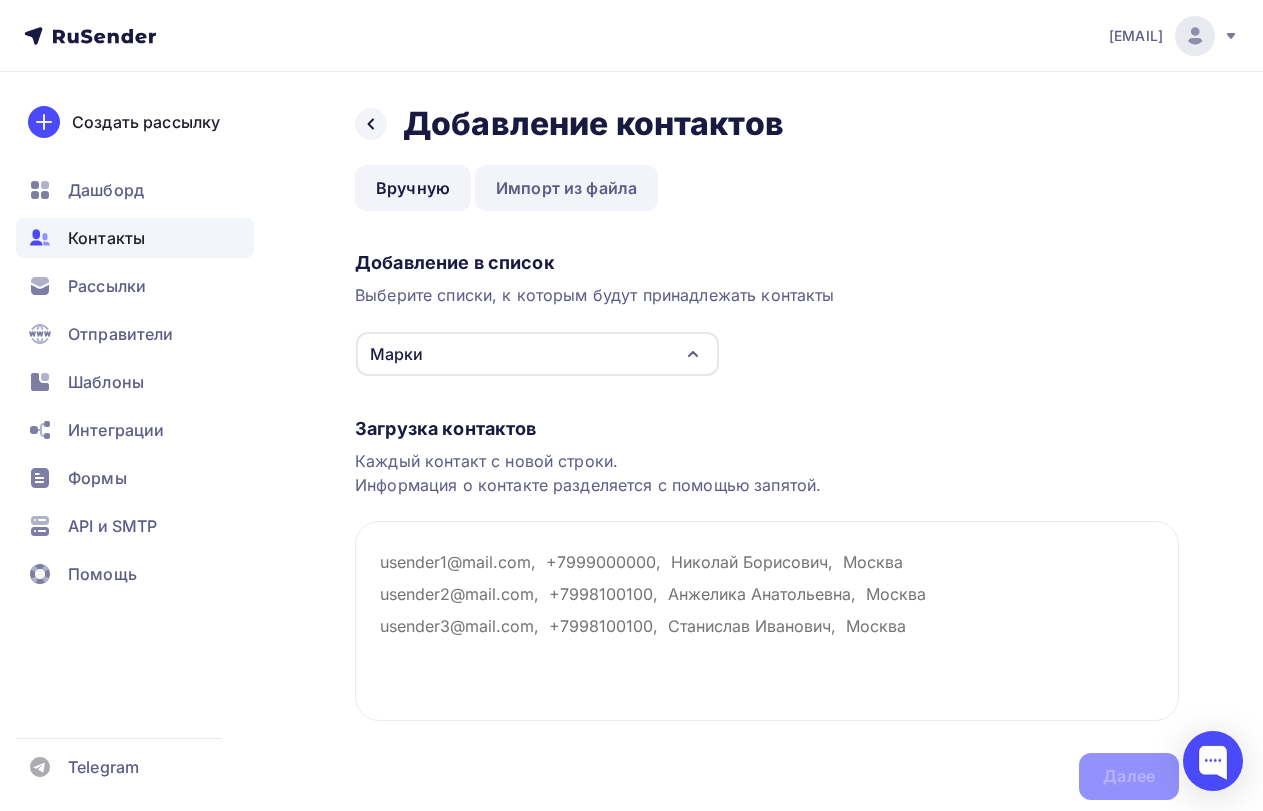 click on "Импорт из файла" at bounding box center [566, 188] 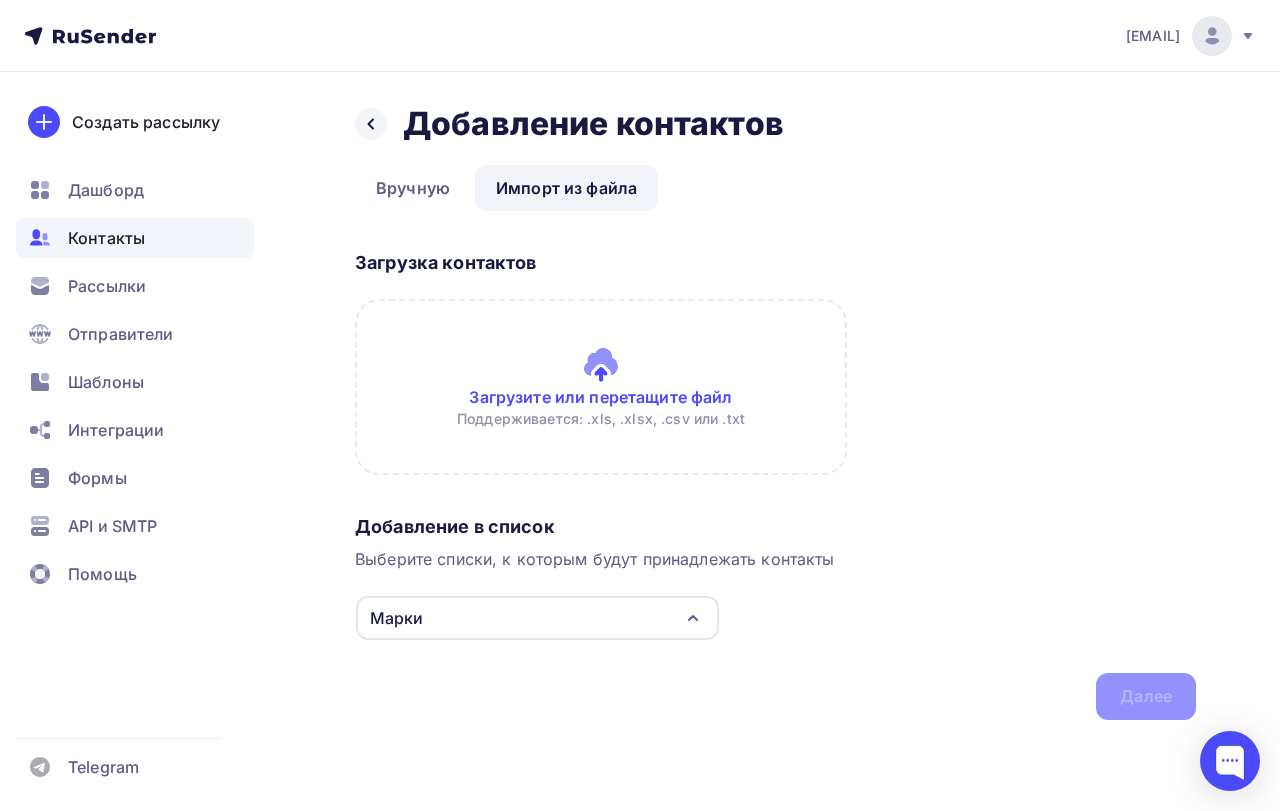 click on "Марки" at bounding box center [537, 618] 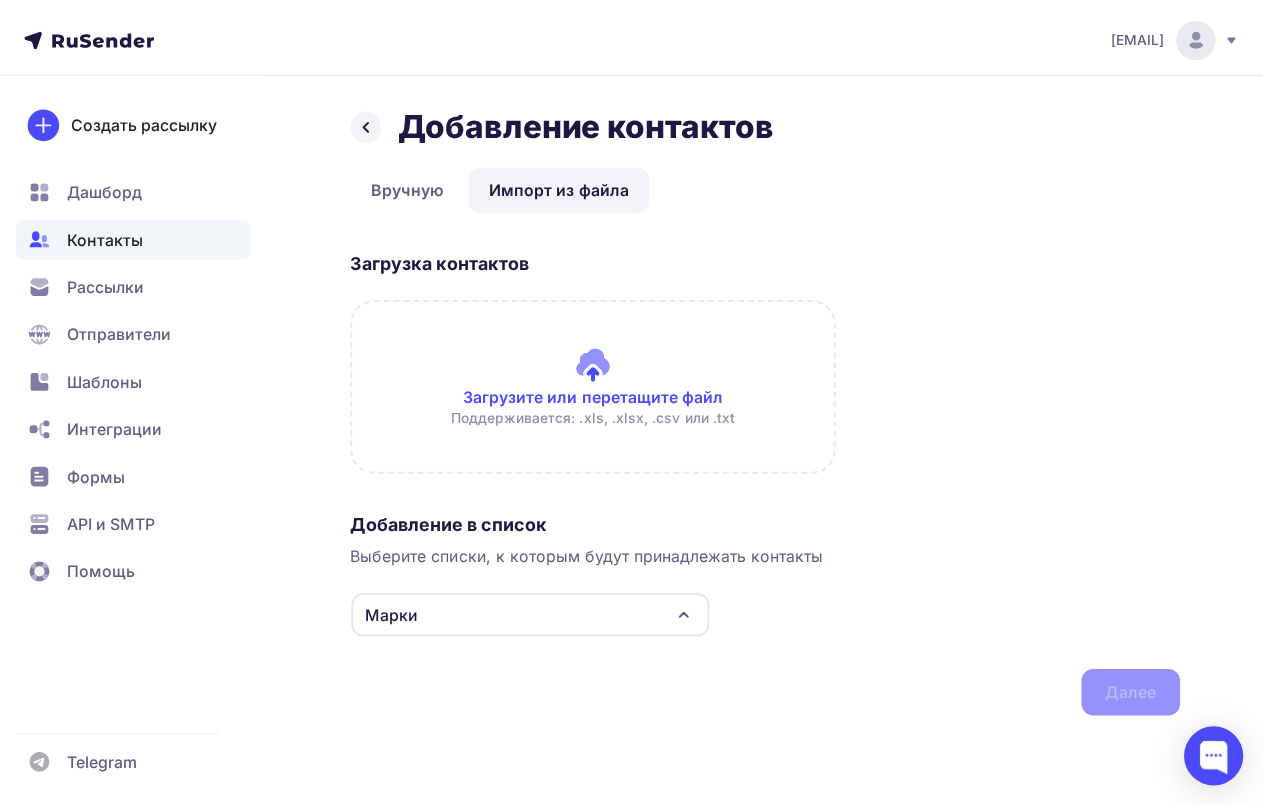 scroll, scrollTop: 2, scrollLeft: 0, axis: vertical 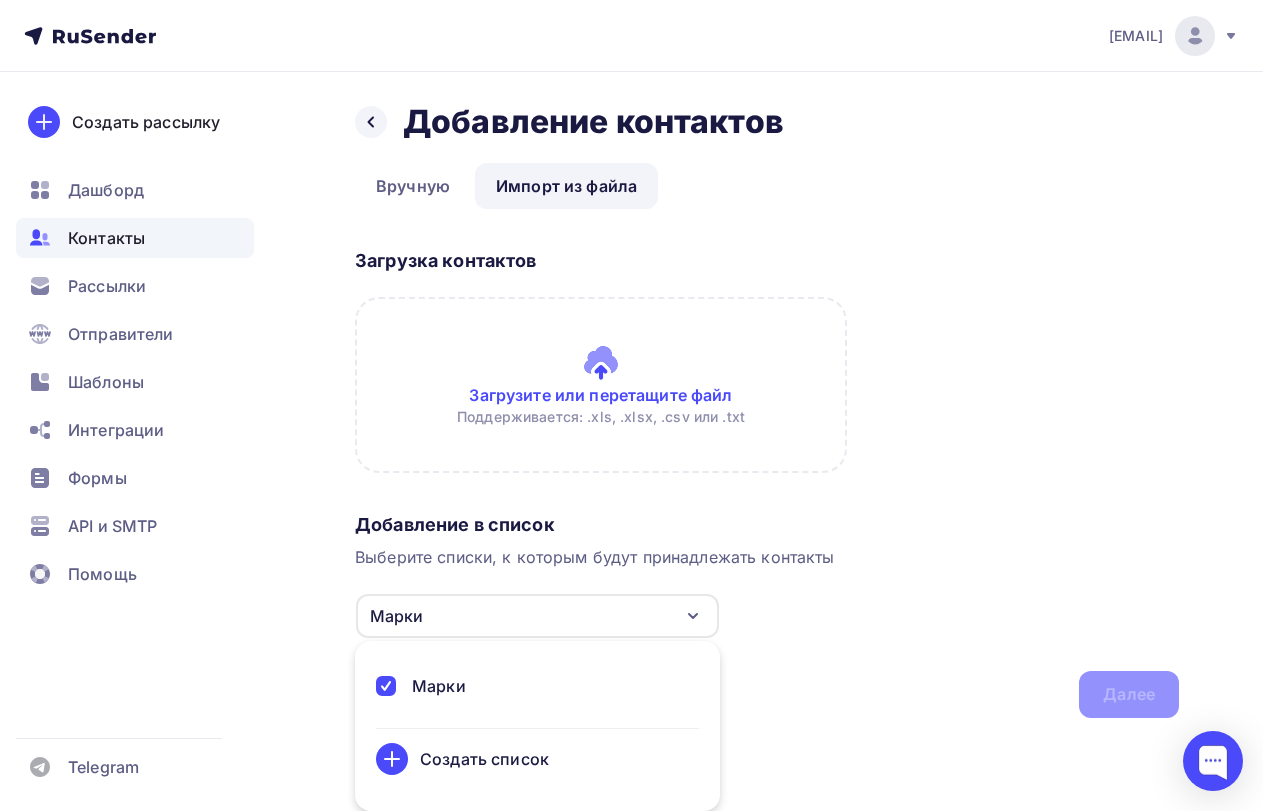 click on "Добавление в список
Выберите списки, к которым будут принадлежать контакты
Марки
Марки
Создать список
Для добавления контактов необходимо  создать список     Далее" at bounding box center (767, 611) 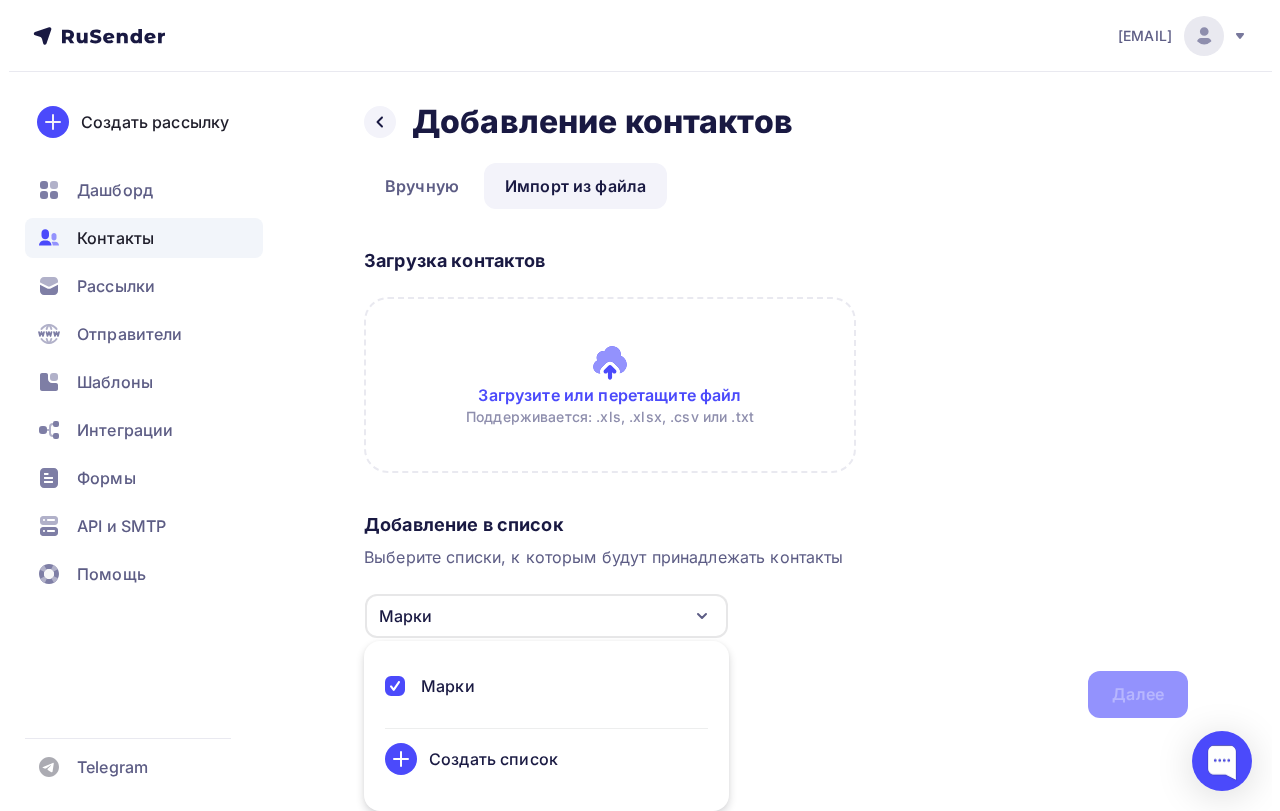 scroll, scrollTop: 0, scrollLeft: 0, axis: both 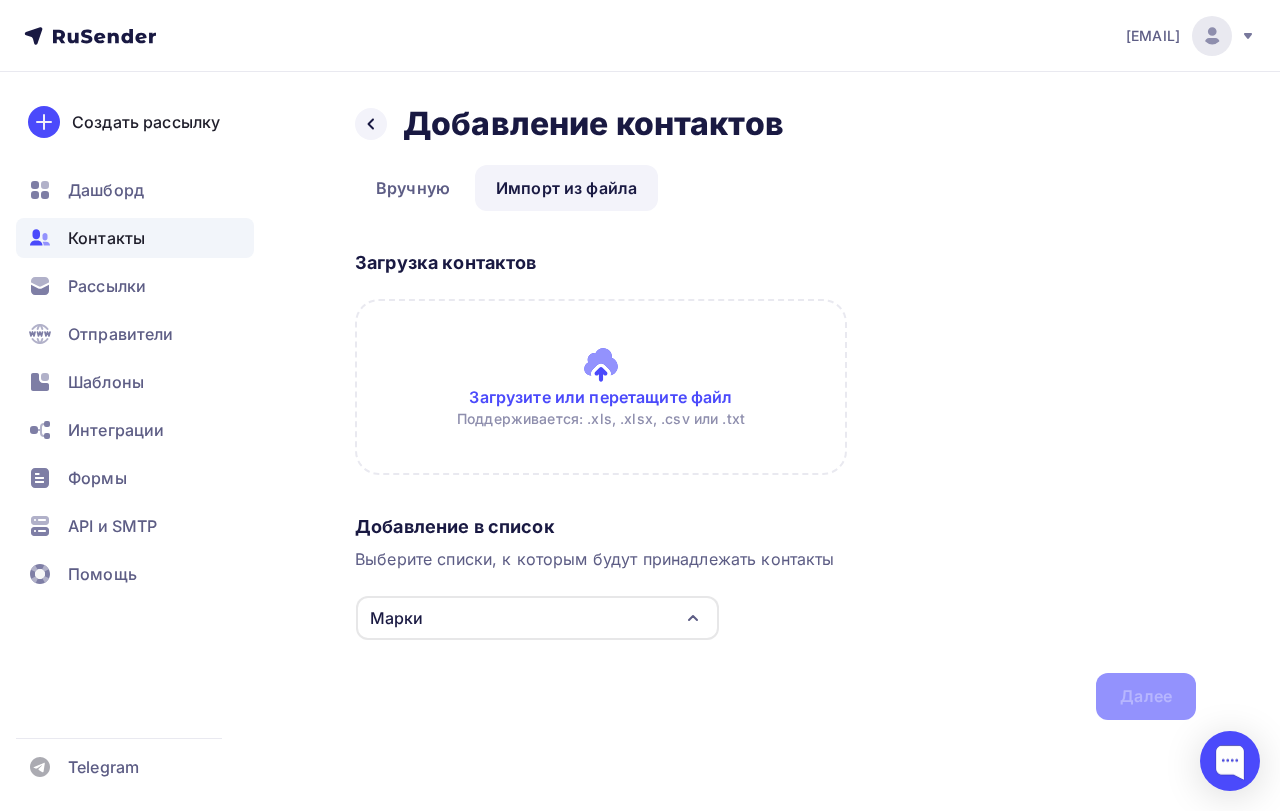 click on "Добавление в список
Выберите списки, к которым будут принадлежать контакты
Марки
Марки
Создать список
Для добавления контактов необходимо  создать список     Далее" at bounding box center [775, 613] 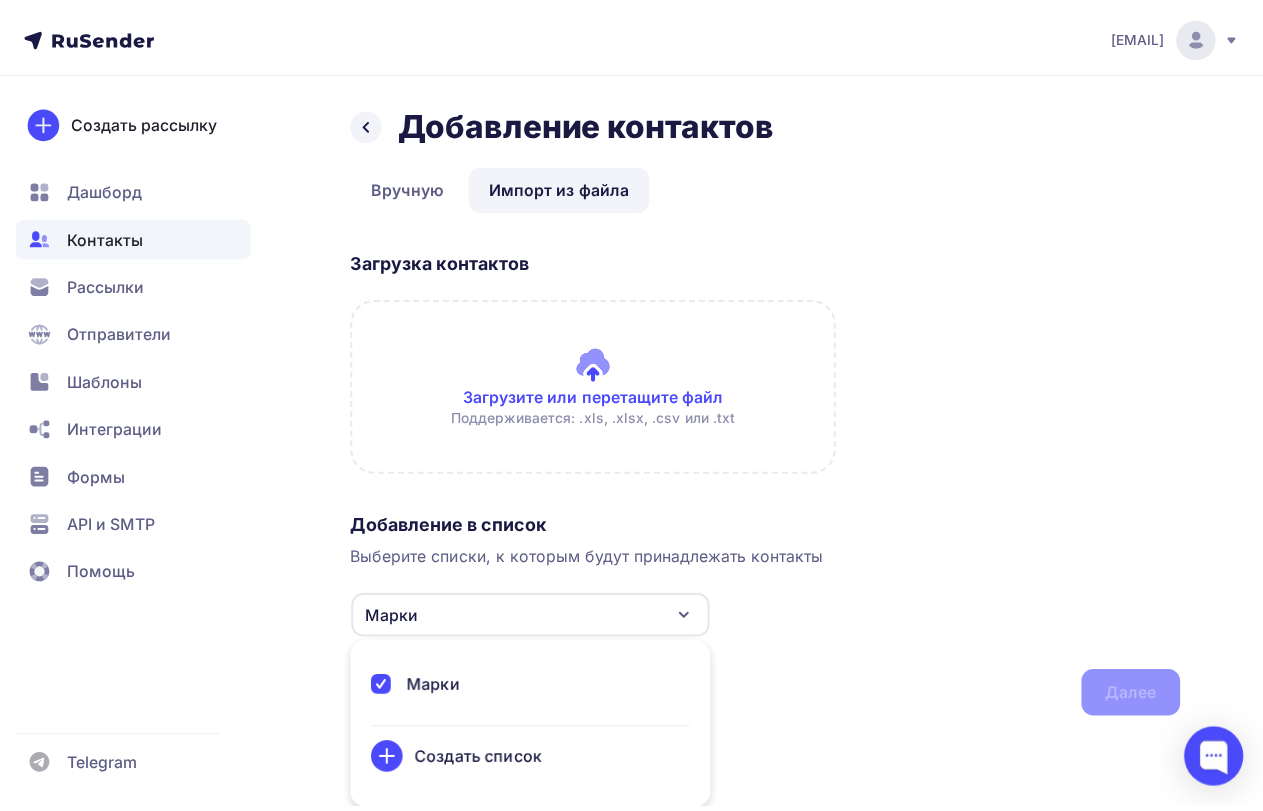 scroll, scrollTop: 2, scrollLeft: 0, axis: vertical 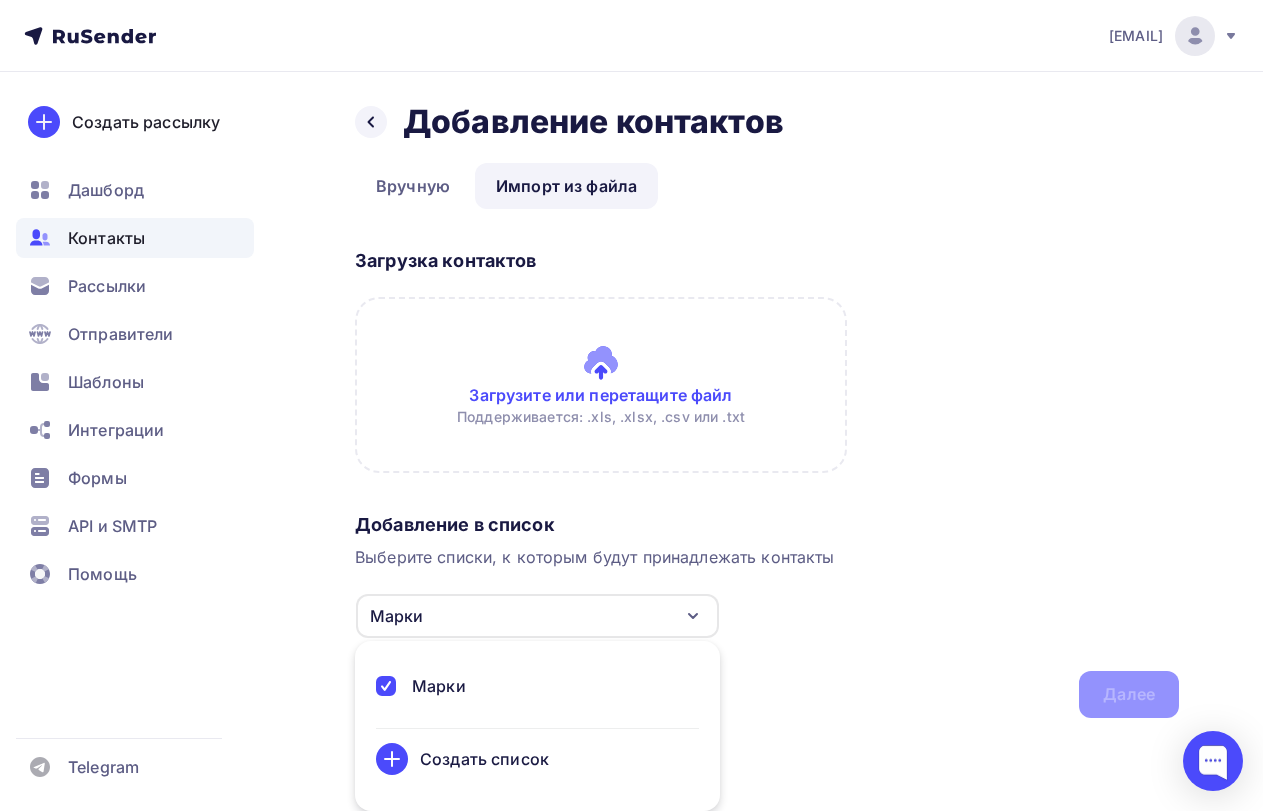 click on "Марки" at bounding box center [439, 686] 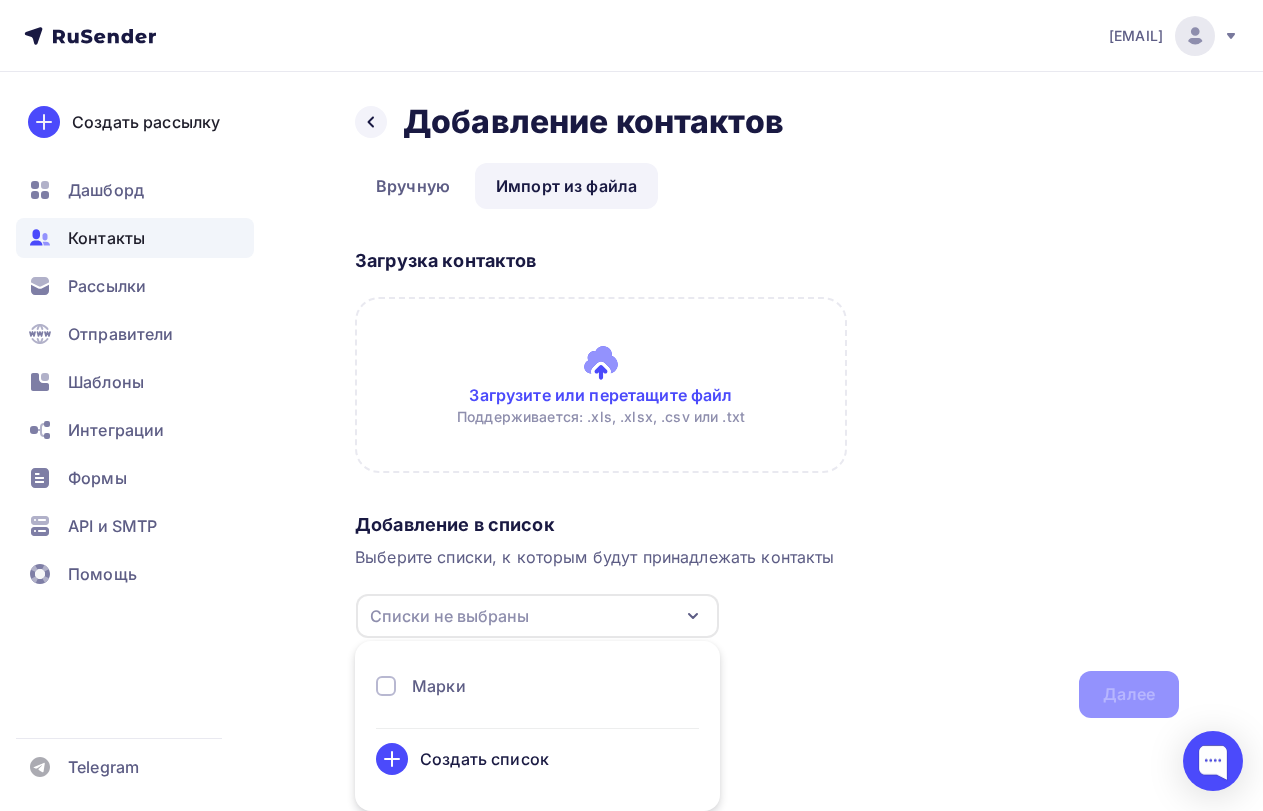 click on "Марки" at bounding box center [439, 686] 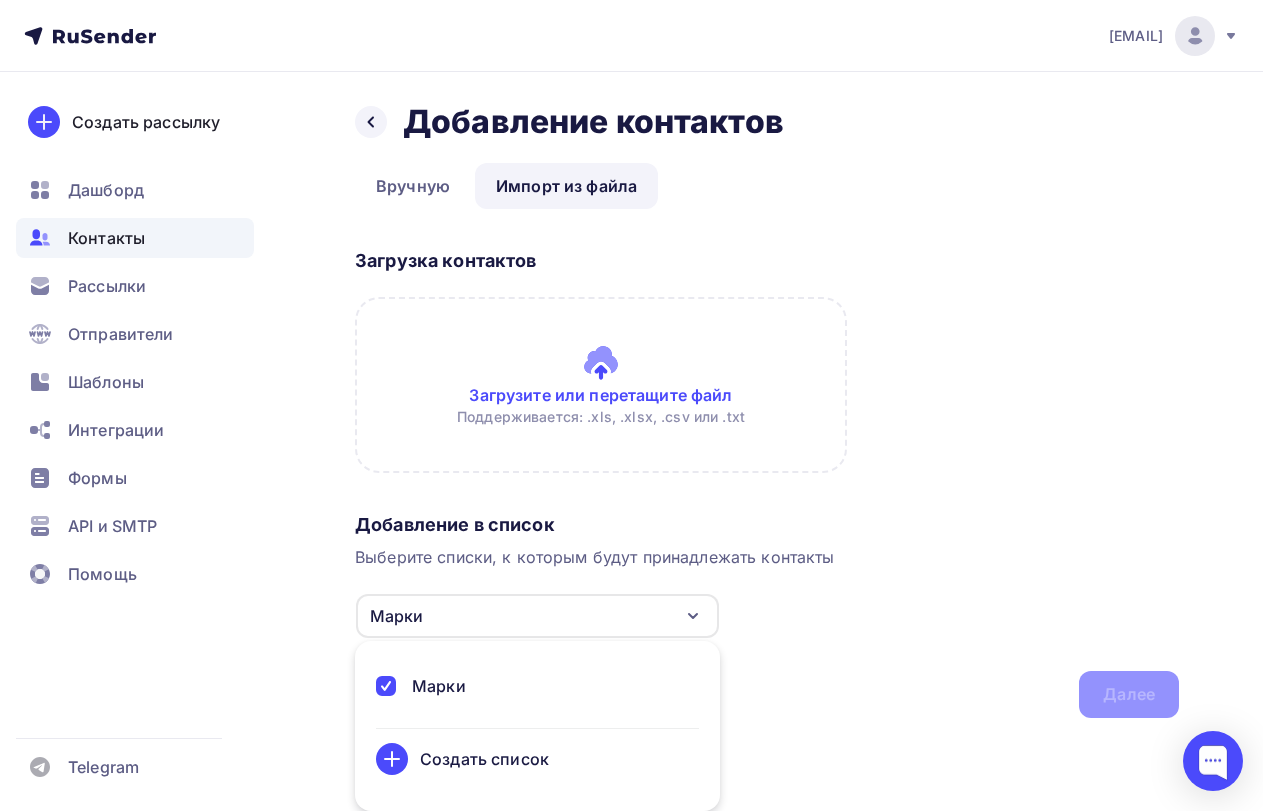 click on "Добавление в список
Выберите списки, к которым будут принадлежать контакты
Марки
Марки
Создать список
Для добавления контактов необходимо  создать список     Далее" at bounding box center [767, 611] 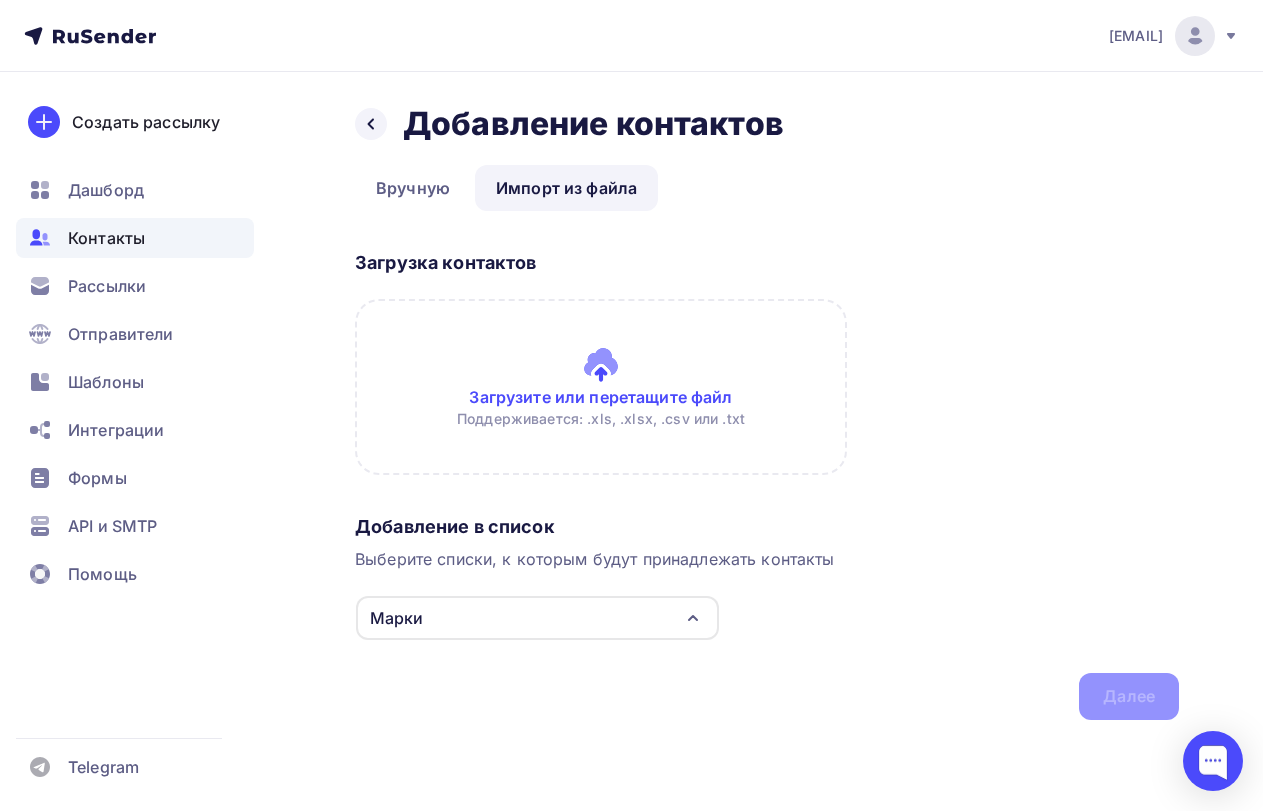 scroll, scrollTop: 0, scrollLeft: 0, axis: both 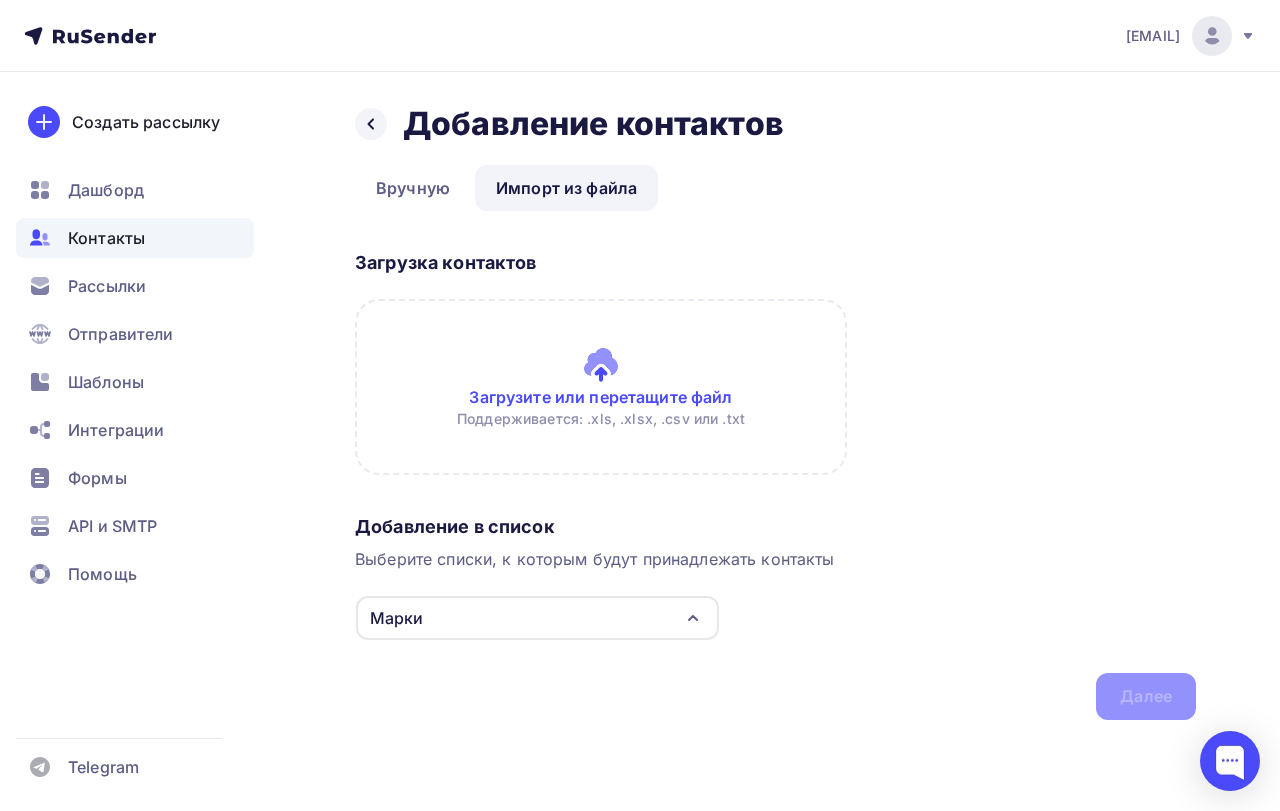 click on "Добавление в список
Выберите списки, к которым будут принадлежать контакты
Марки
Марки
Создать список
Для добавления контактов необходимо  создать список     Далее" at bounding box center [775, 613] 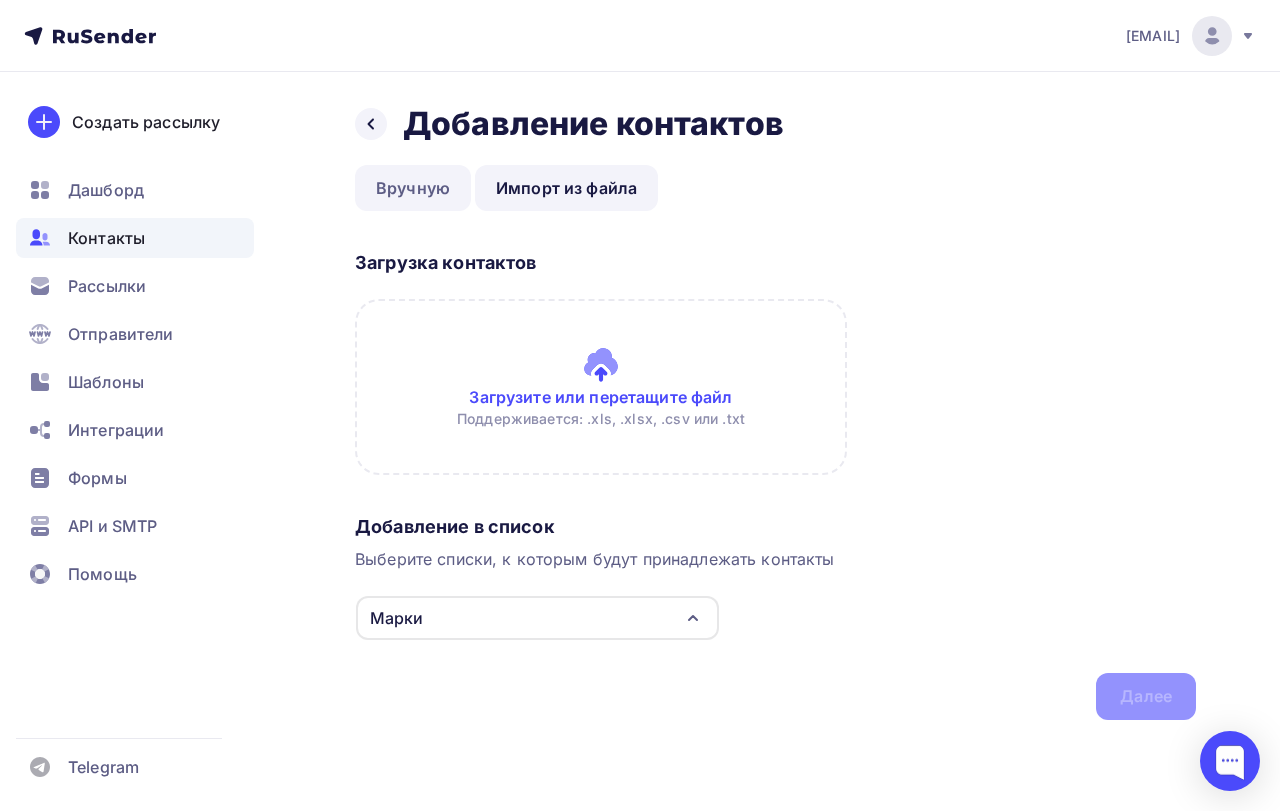 click on "Вручную" at bounding box center [413, 188] 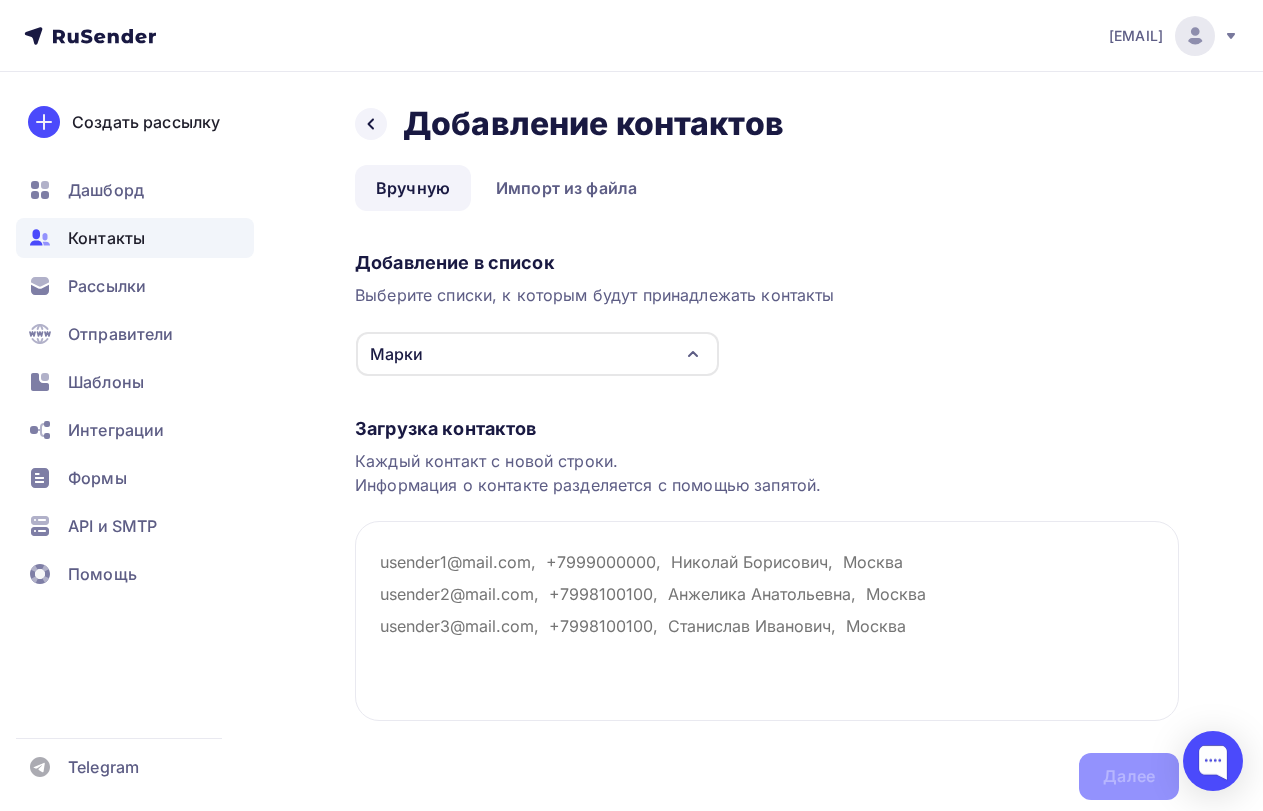 click on "Марки" at bounding box center [537, 354] 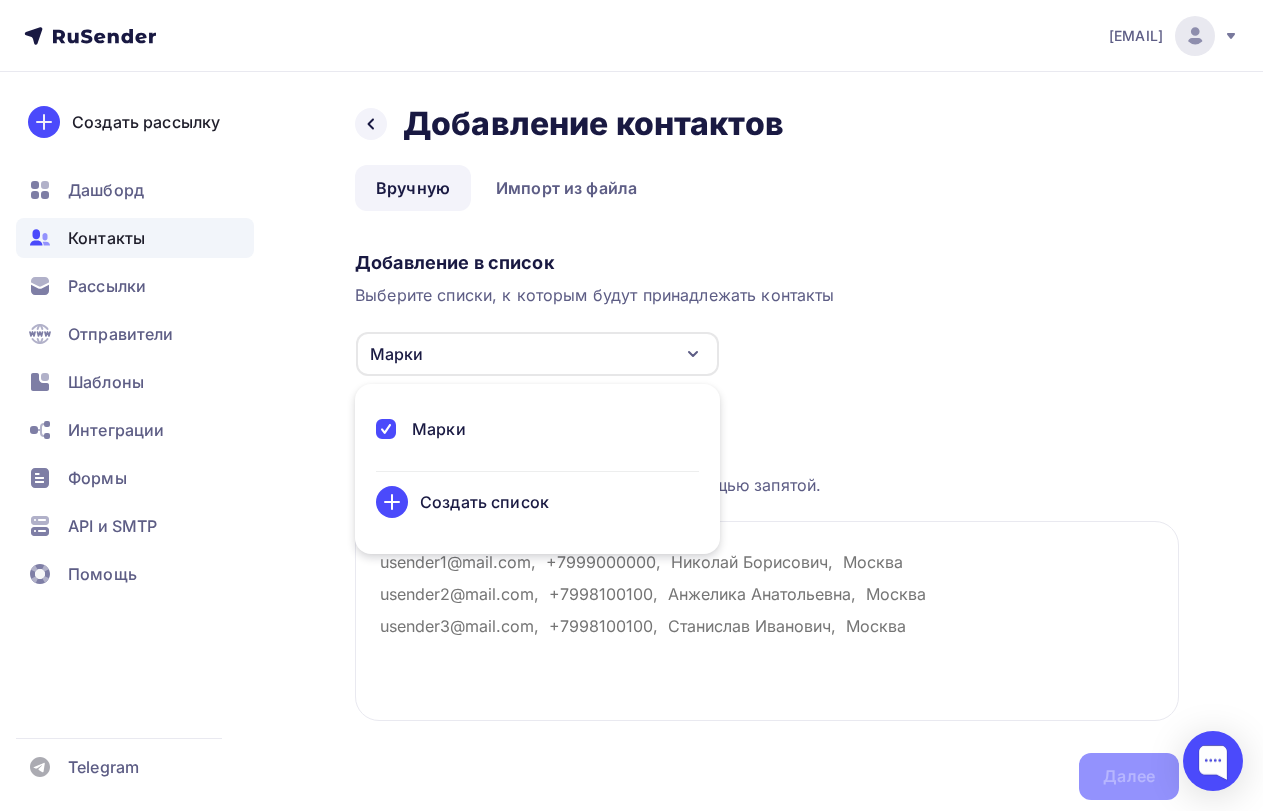 click on "Марки" at bounding box center (537, 354) 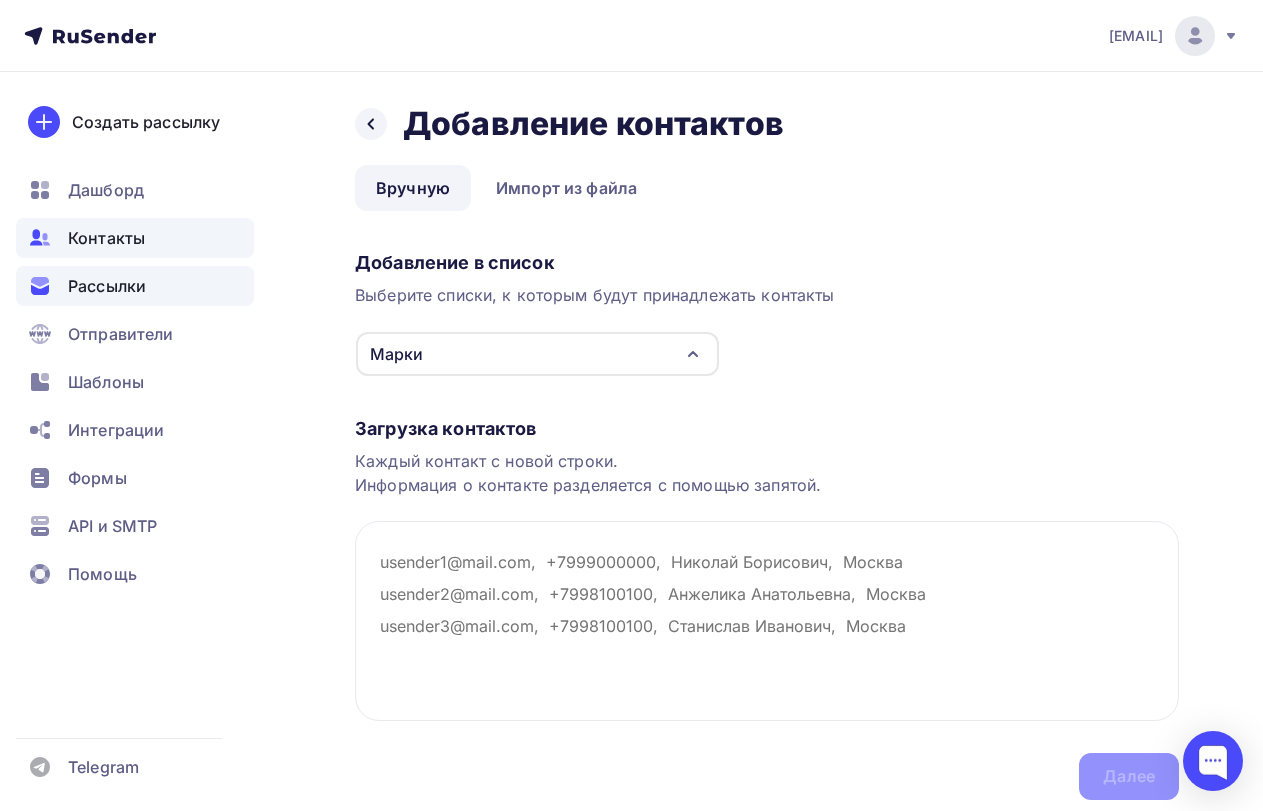 click on "Рассылки" at bounding box center (107, 286) 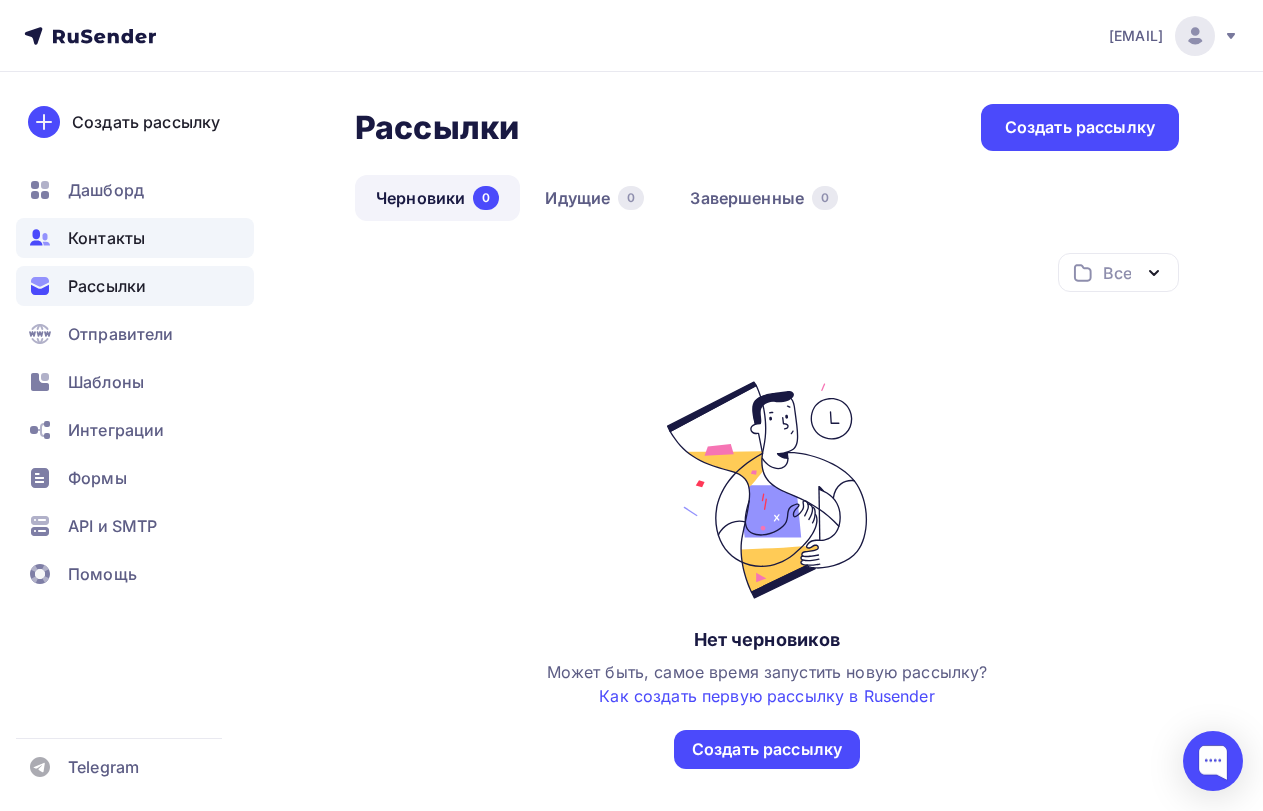 click on "Контакты" at bounding box center [106, 238] 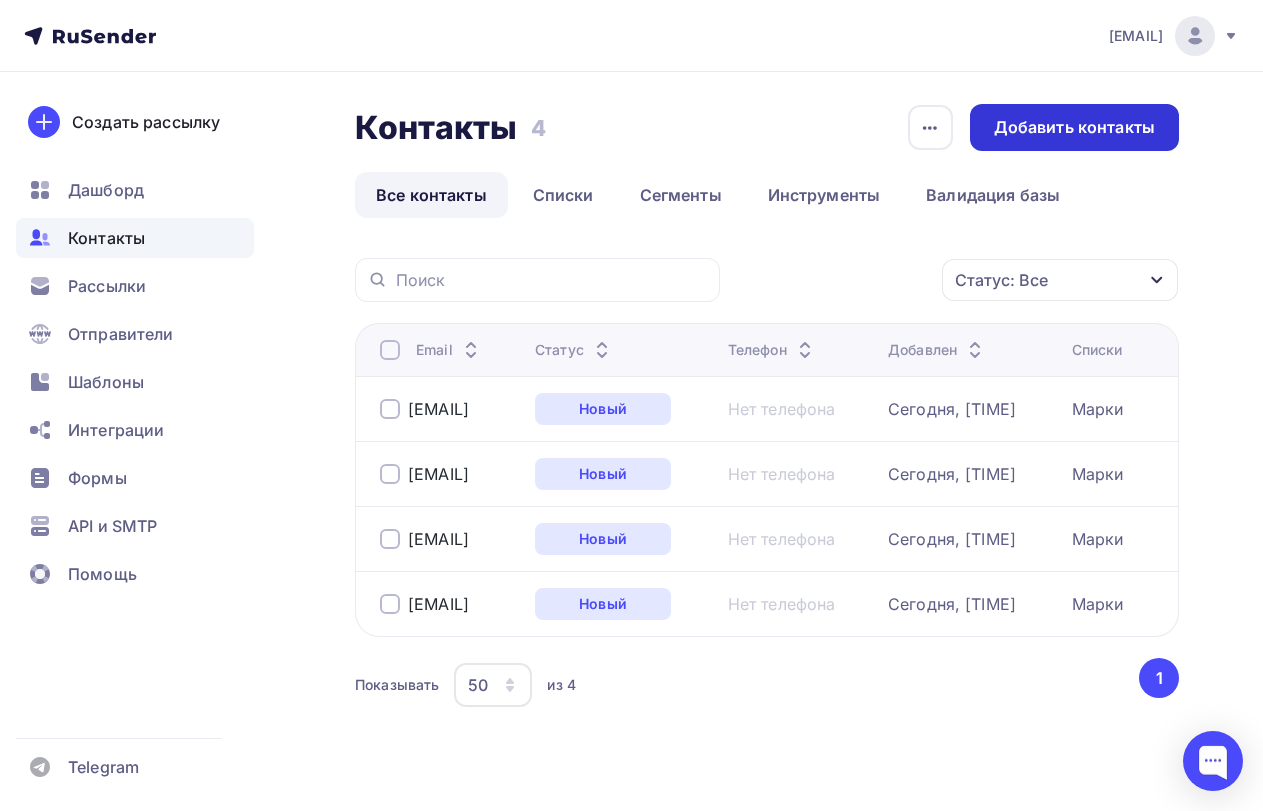 click on "Добавить контакты" at bounding box center (1074, 127) 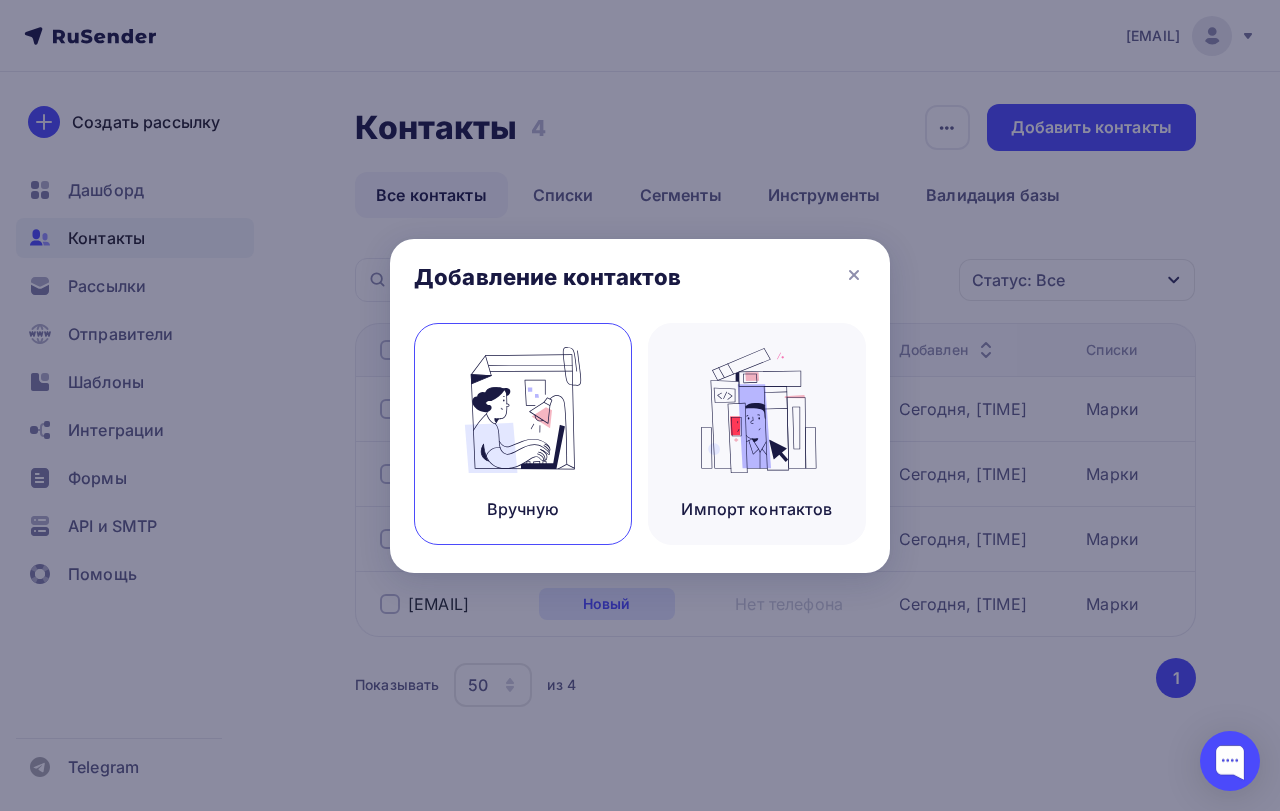 click at bounding box center (523, 410) 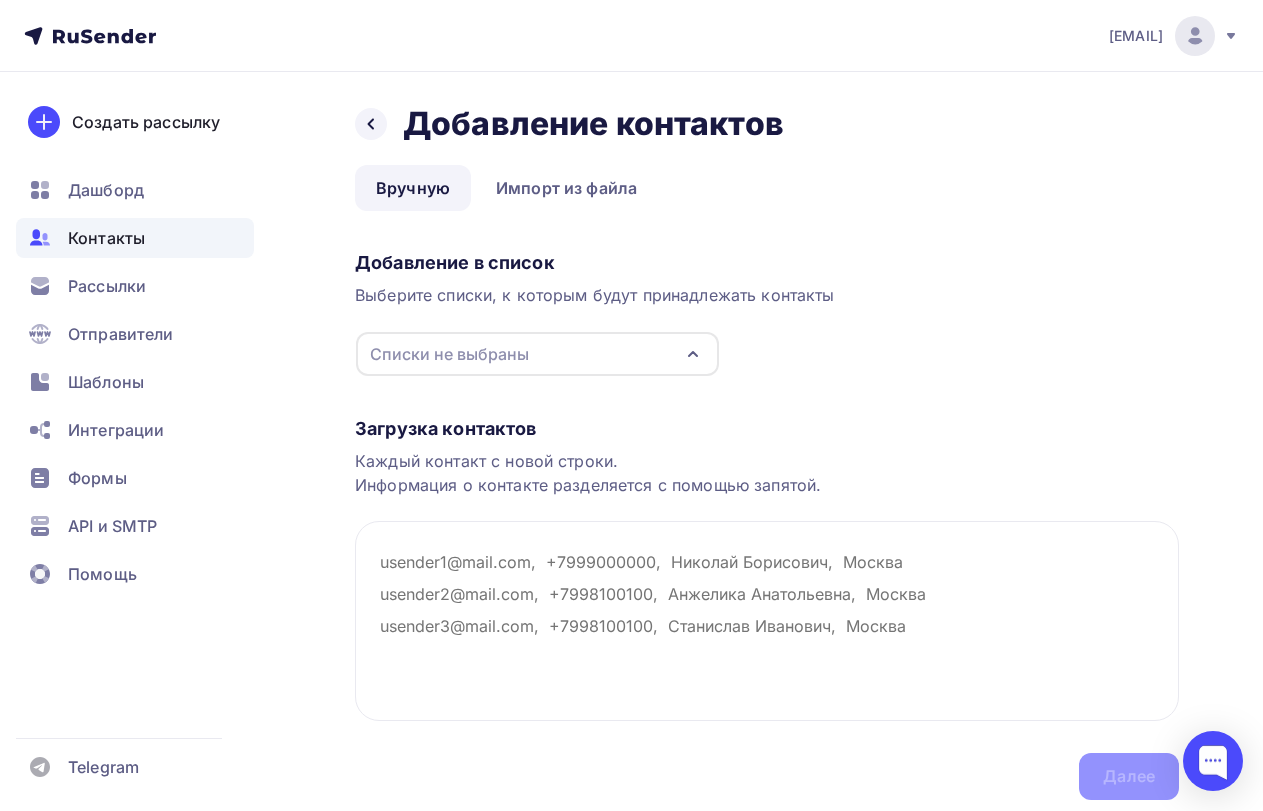 click on "Списки не выбраны" at bounding box center (537, 354) 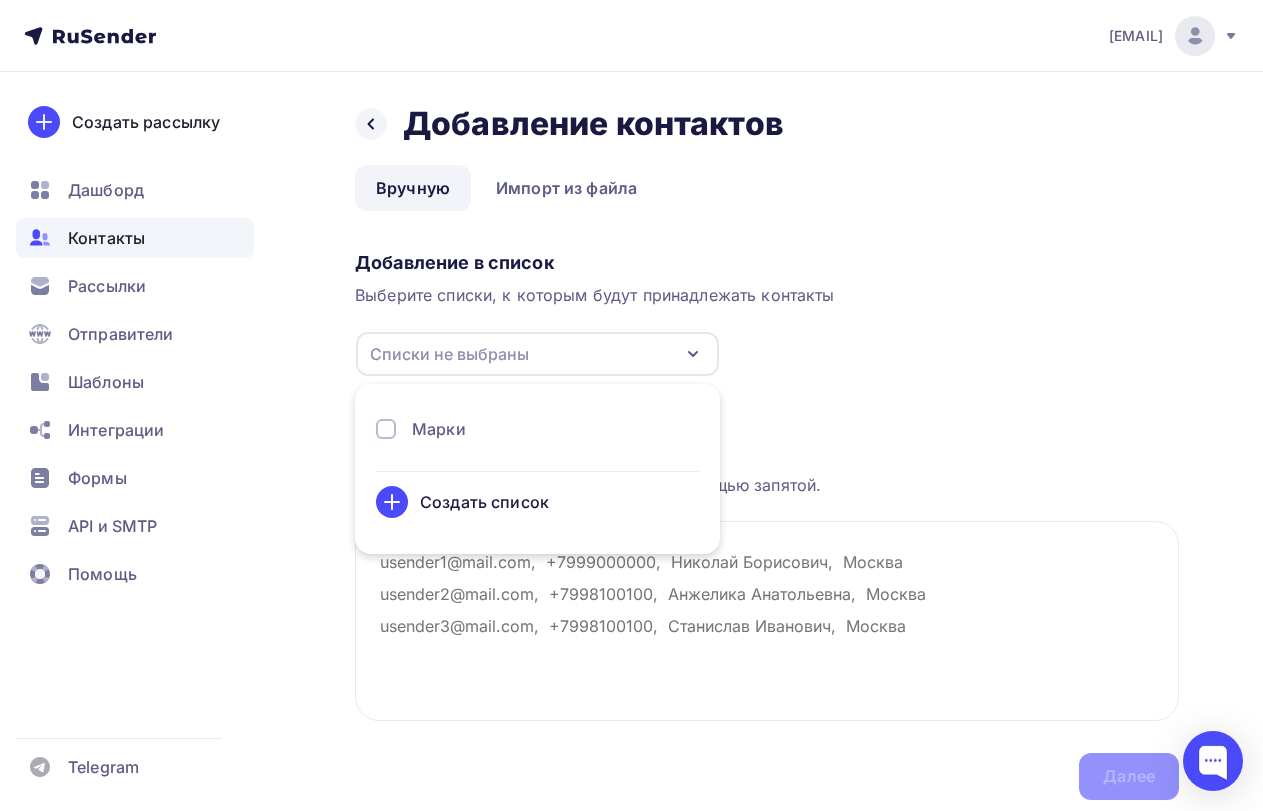click at bounding box center (386, 429) 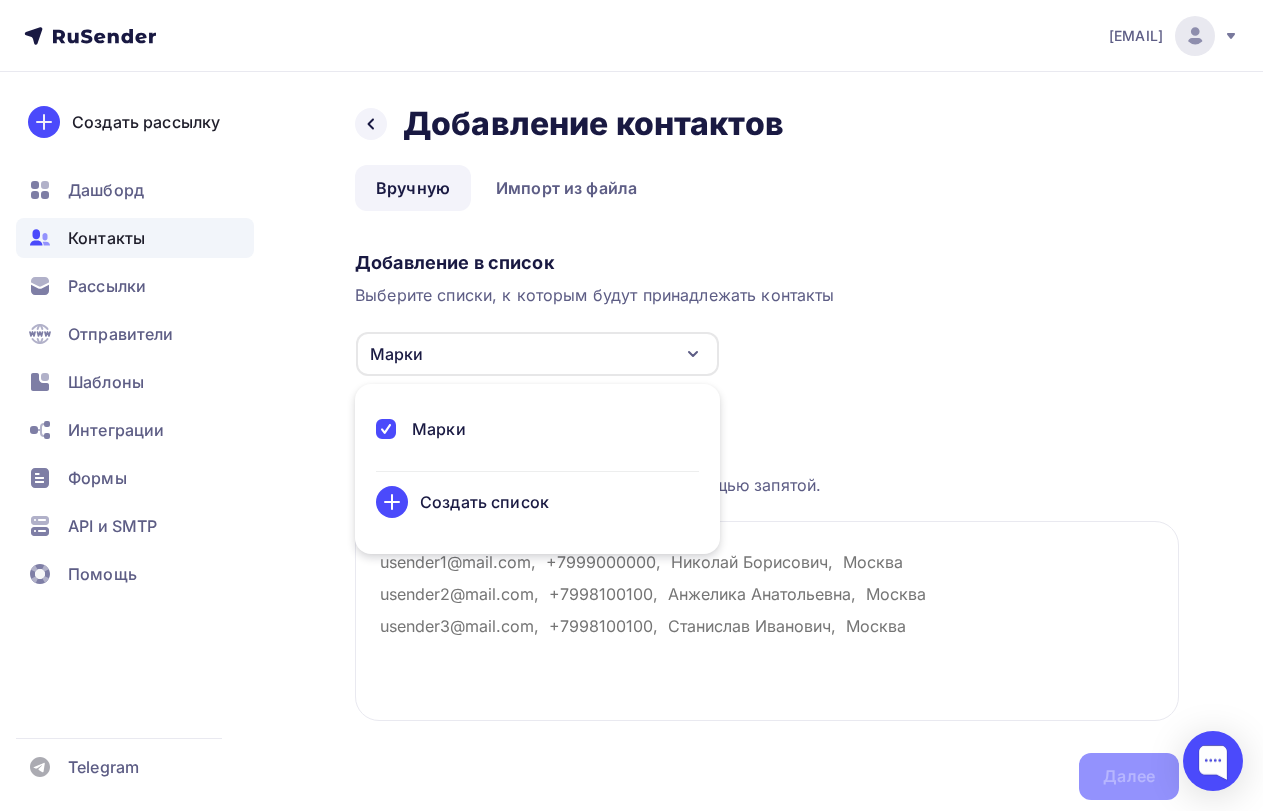 click on "Каждый контакт с новой строки. Информация о контакте разделяется с помощью запятой." at bounding box center (767, 473) 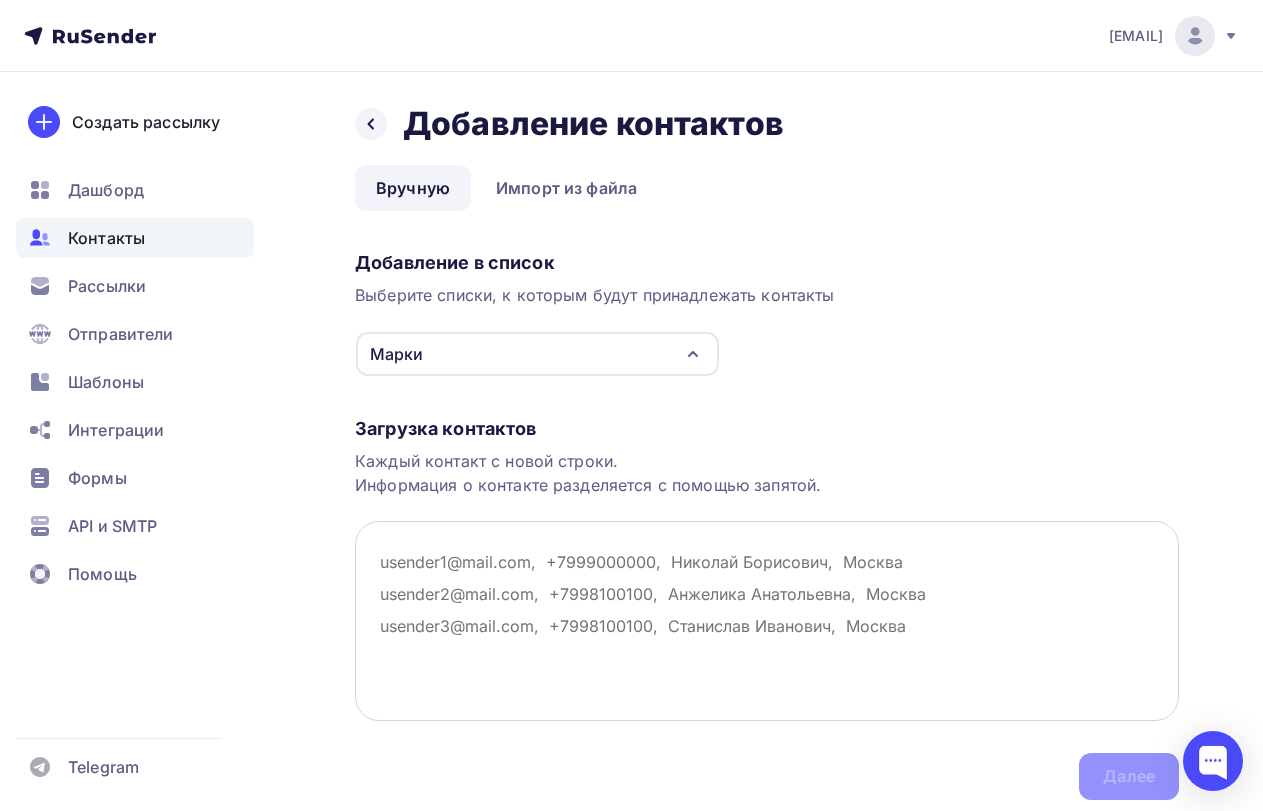 click at bounding box center [767, 621] 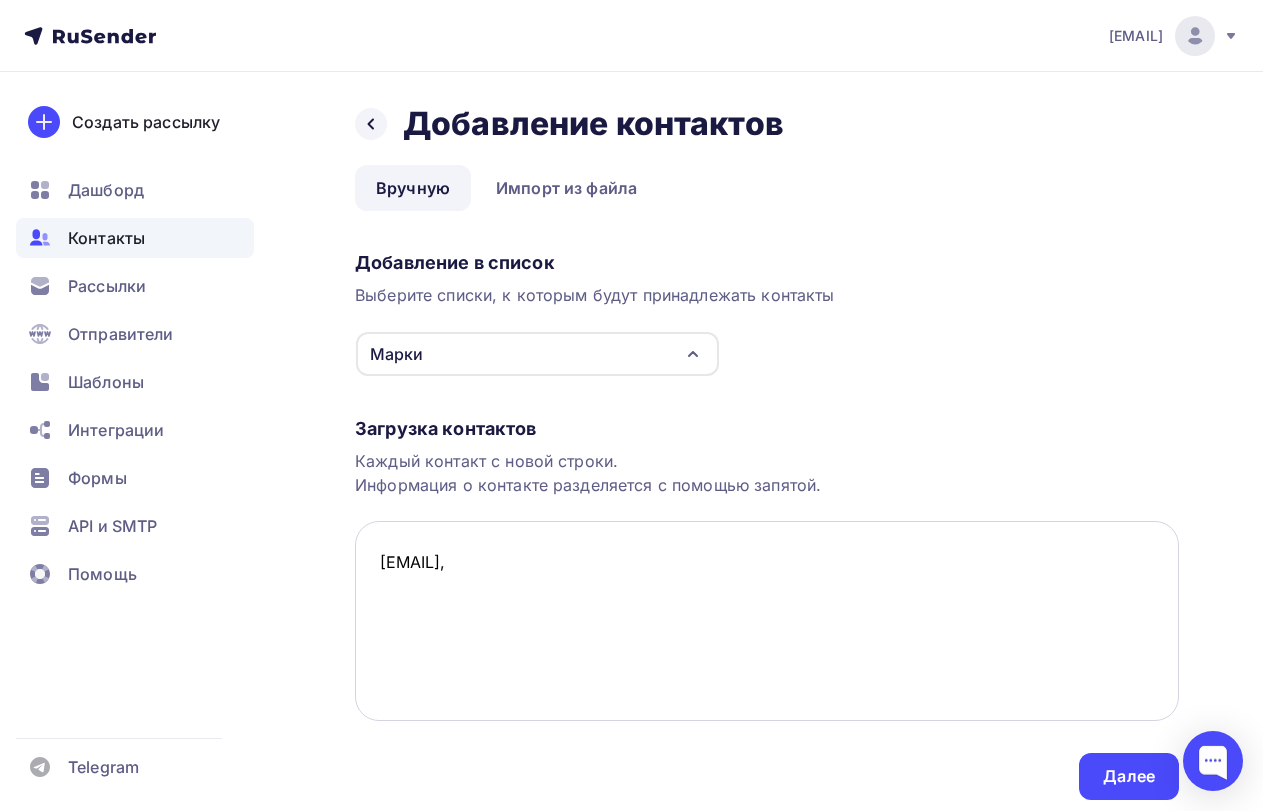 paste on "Валерий Михайлович Троценко" 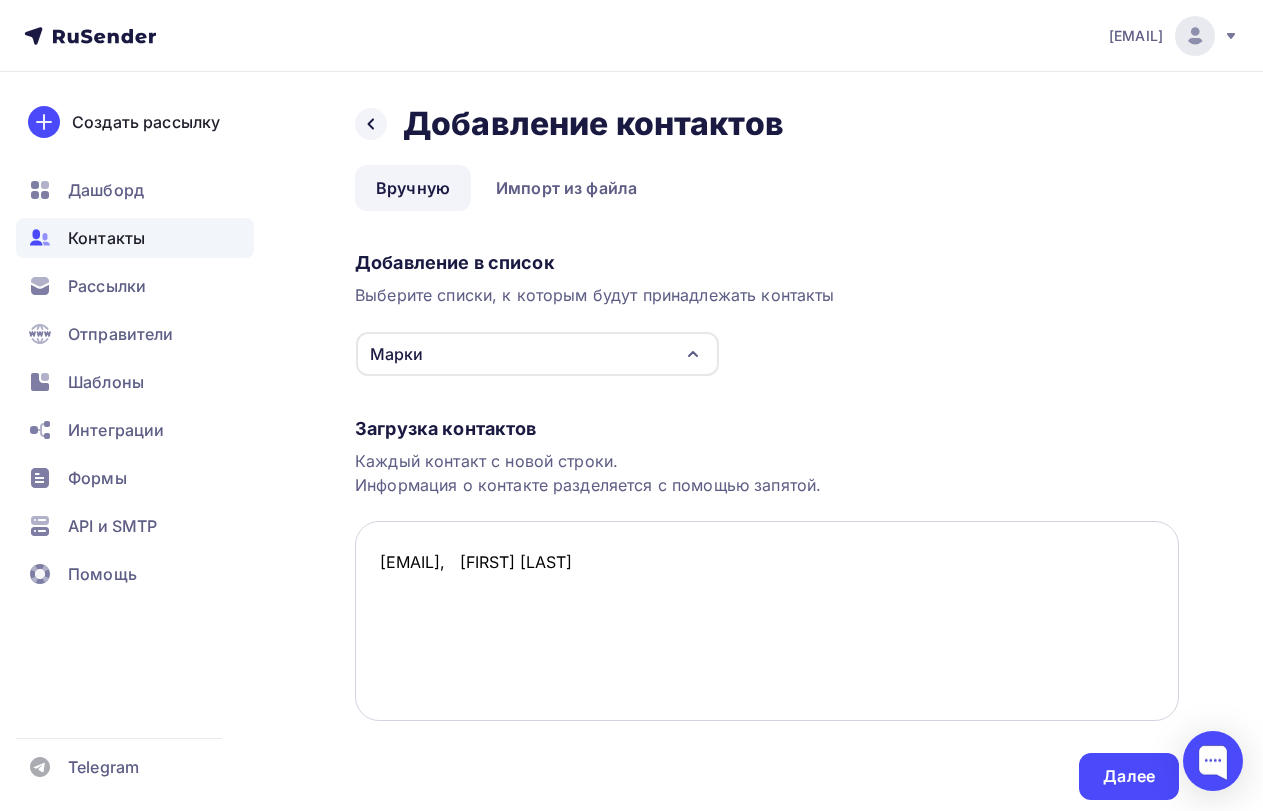 click on "valeriy1957@list.ru, 	Валерий Михайлович Троценко" at bounding box center (767, 621) 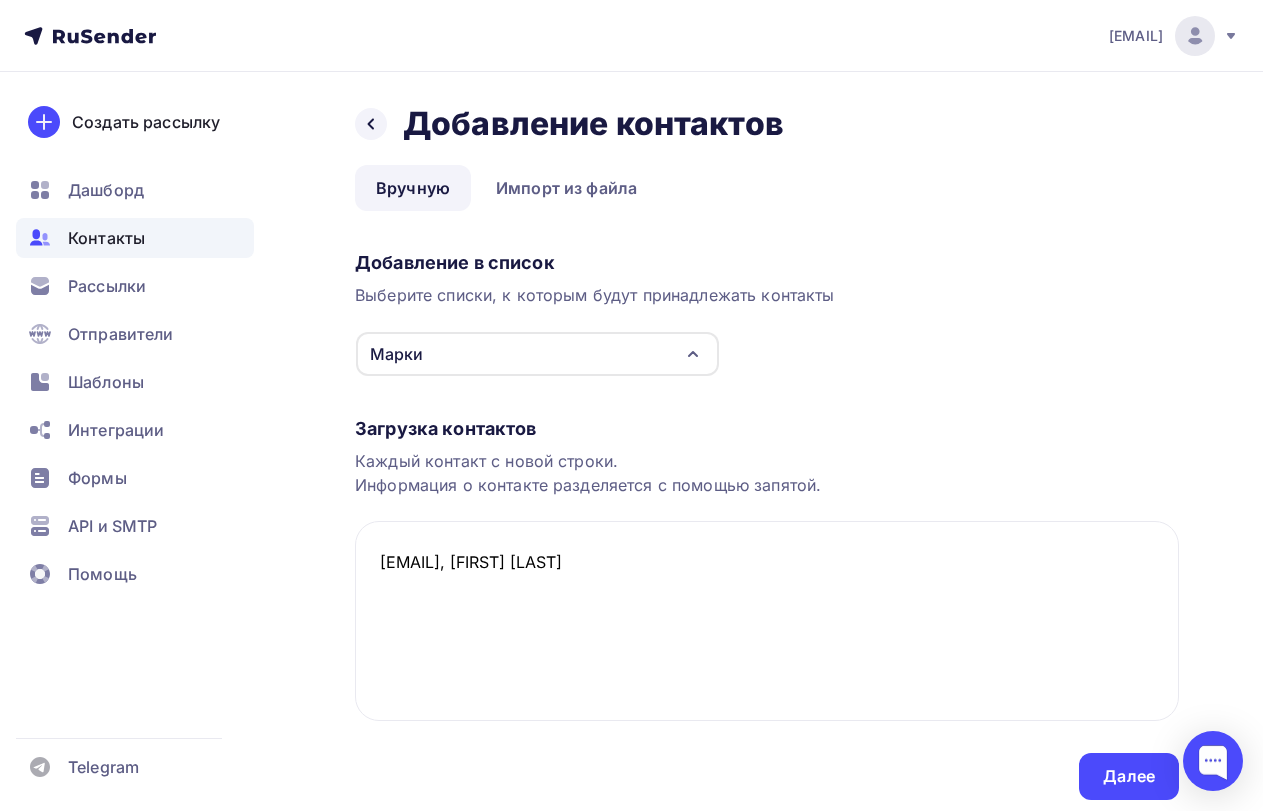 click on "Загрузка контактов   Каждый контакт с новой строки. Информация о контакте разделяется с помощью запятой.    valeriy1957@list.ru, Валерий Михайлович Троценко     Далее" at bounding box center (767, 588) 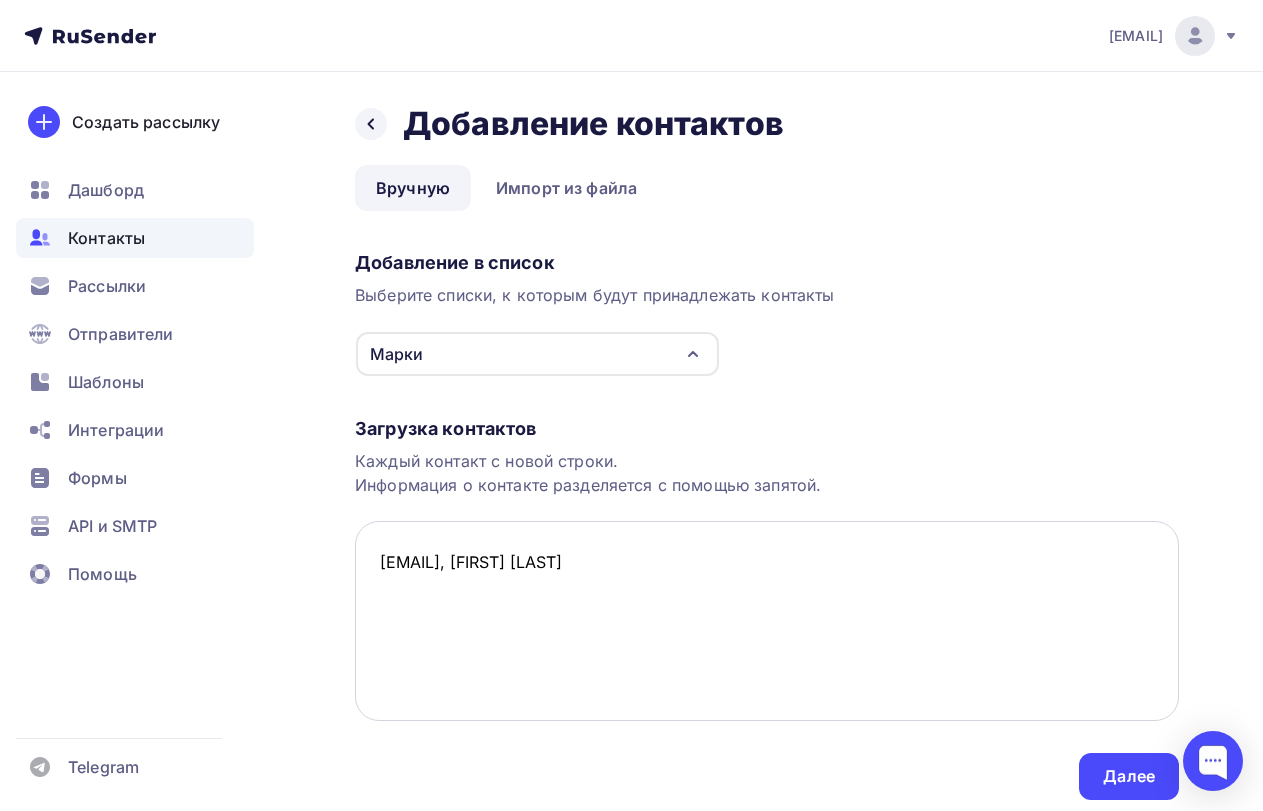 click on "valeriy1957@list.ru, Валерий Михайлович Троценко" at bounding box center [767, 621] 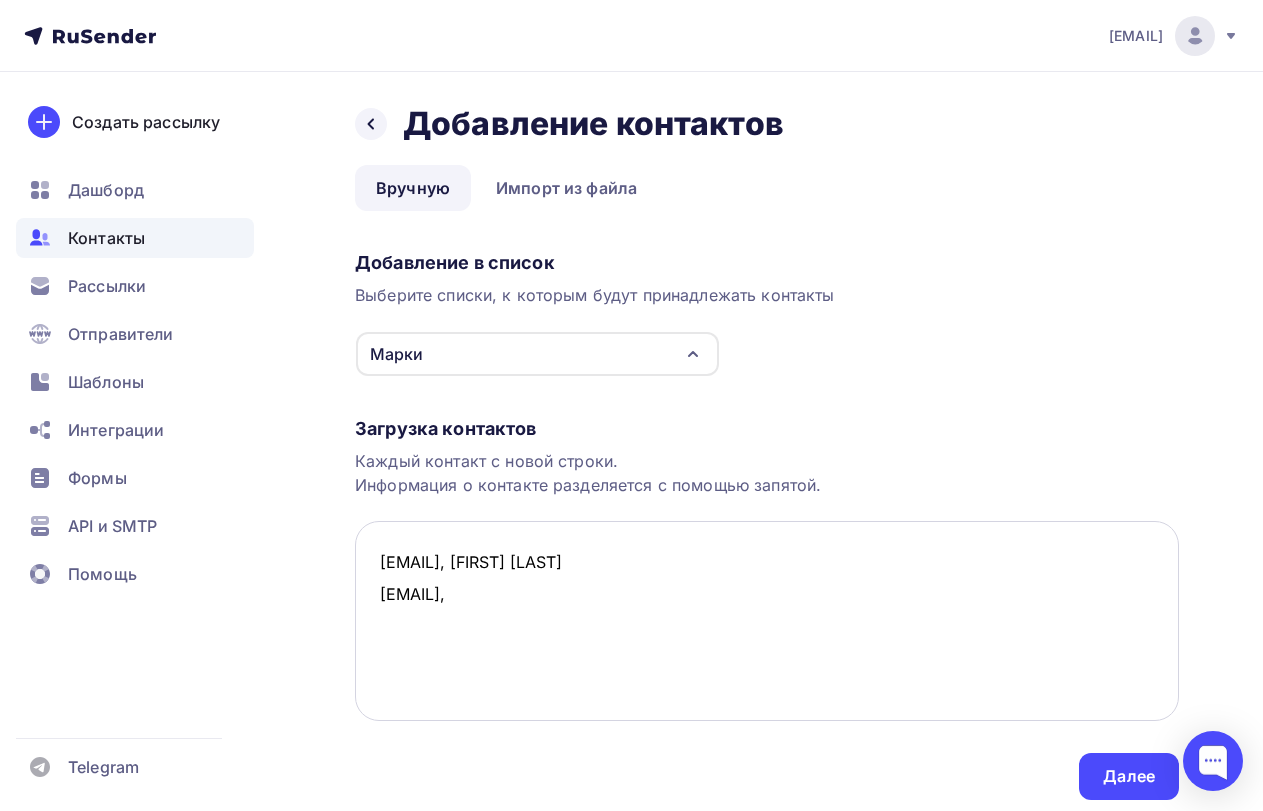 paste on "Константин Юрьевич Молчанов" 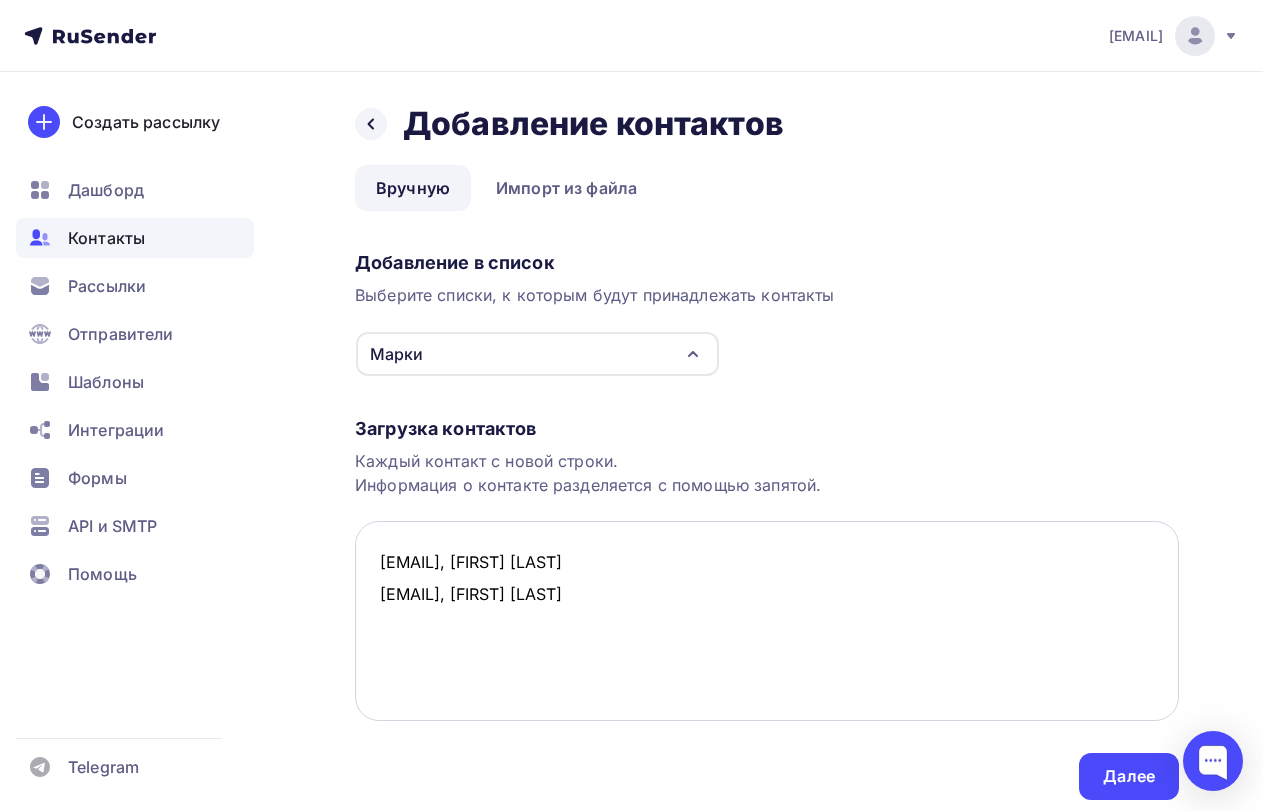 paste on "[EMAIL]" 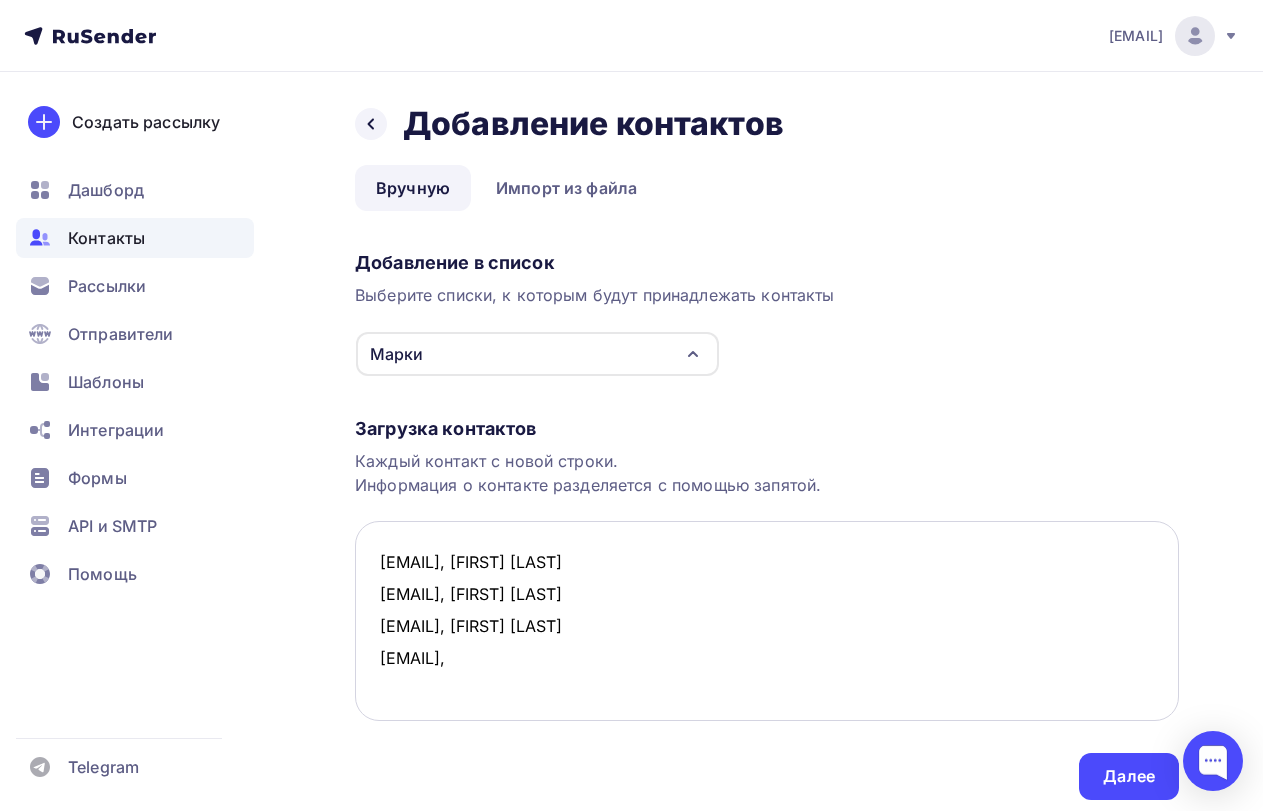 paste on "Андрей Евгеньевич Прилуцкий" 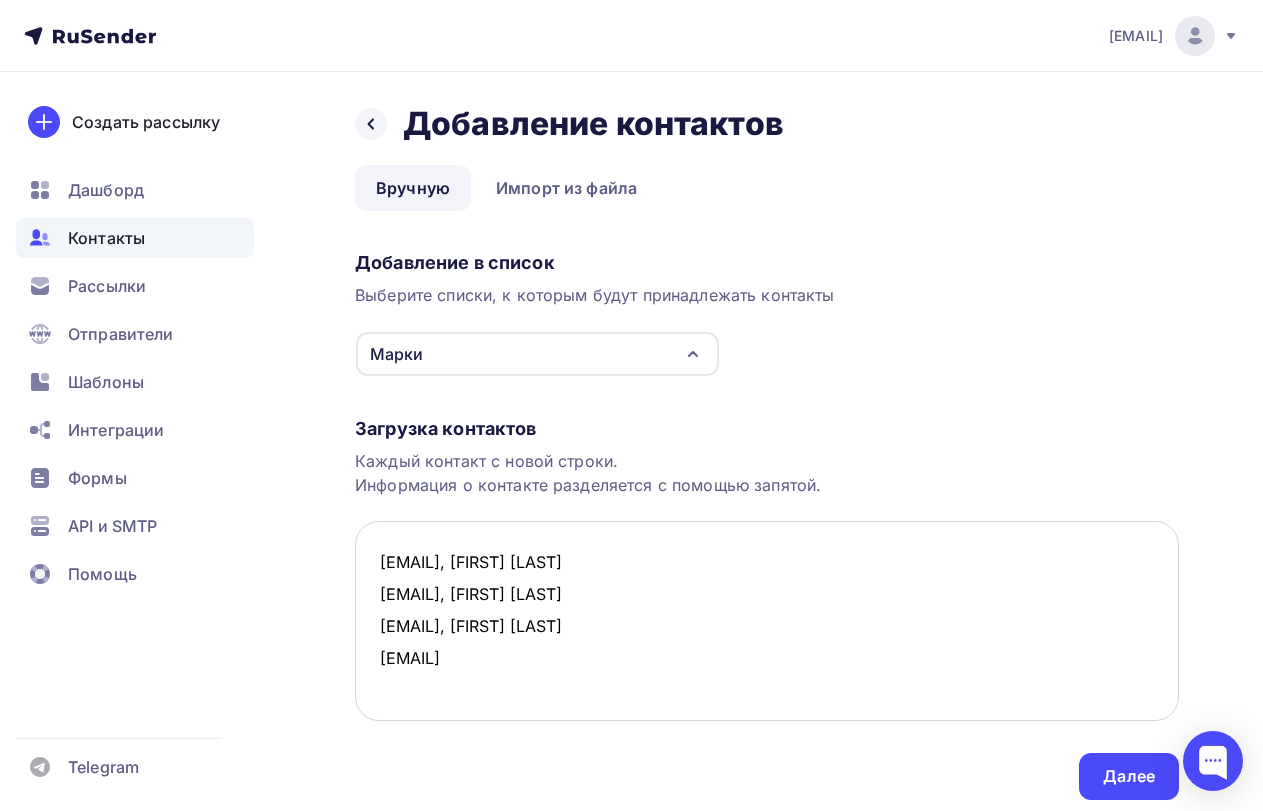 paste on "[EMAIL]" 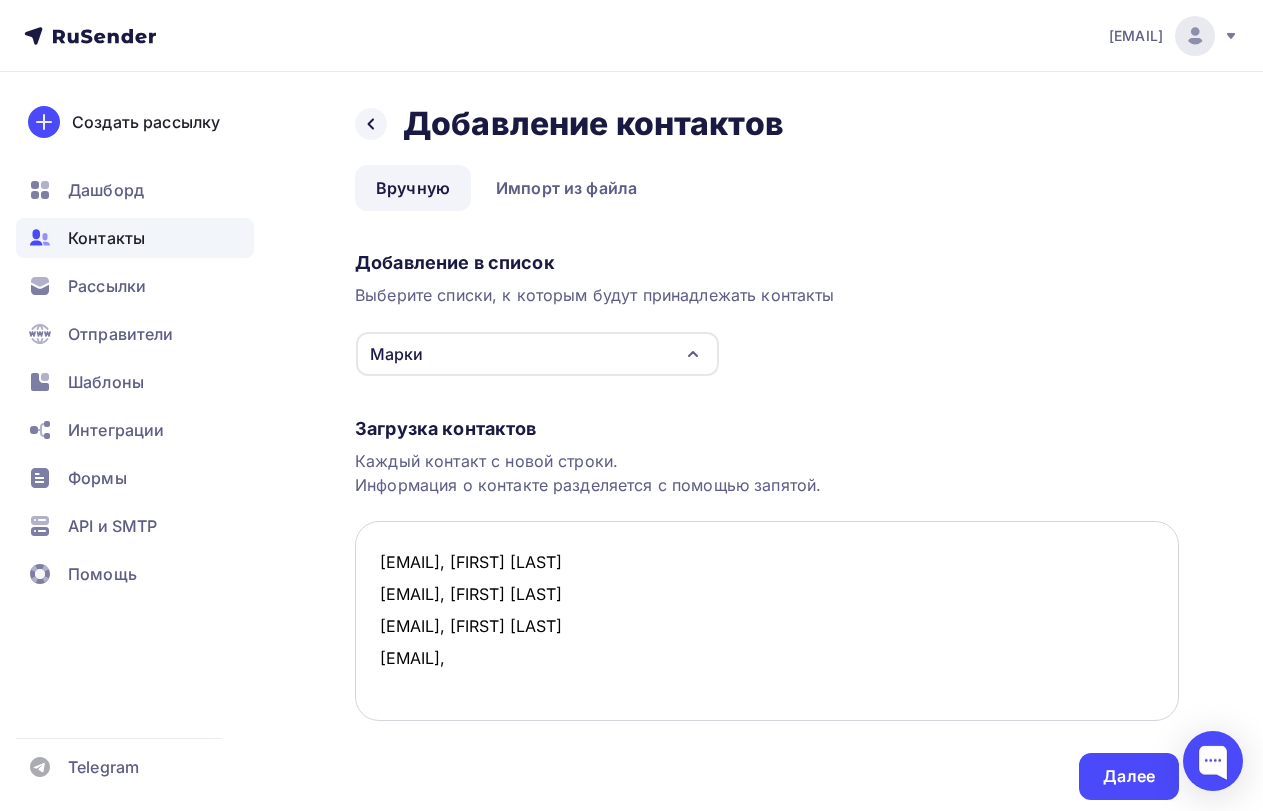 paste on "АРТУШ РУБЕНОВИЧ ТИГРАНЯН" 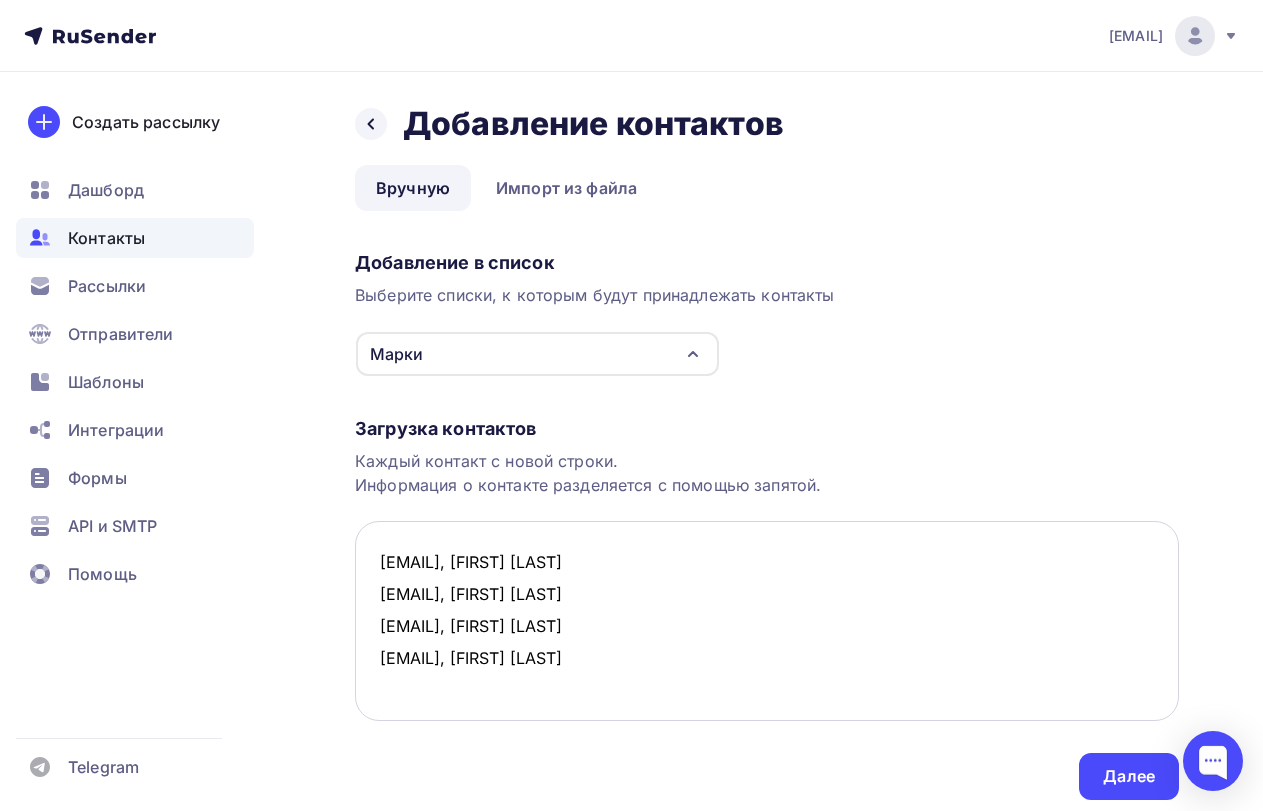 click on "valeriy1957@list.ru, Валерий Михайлович Троценко
cobra@arbor.ru, Константин Юрьевич Молчанов
priae1977@gmail.com, Андрей Евгеньевич Прилуцкий
avznoc1988@yandex.ru, АРТУШ РУБЕНОВИЧ ТИГРАНЯН" at bounding box center (767, 621) 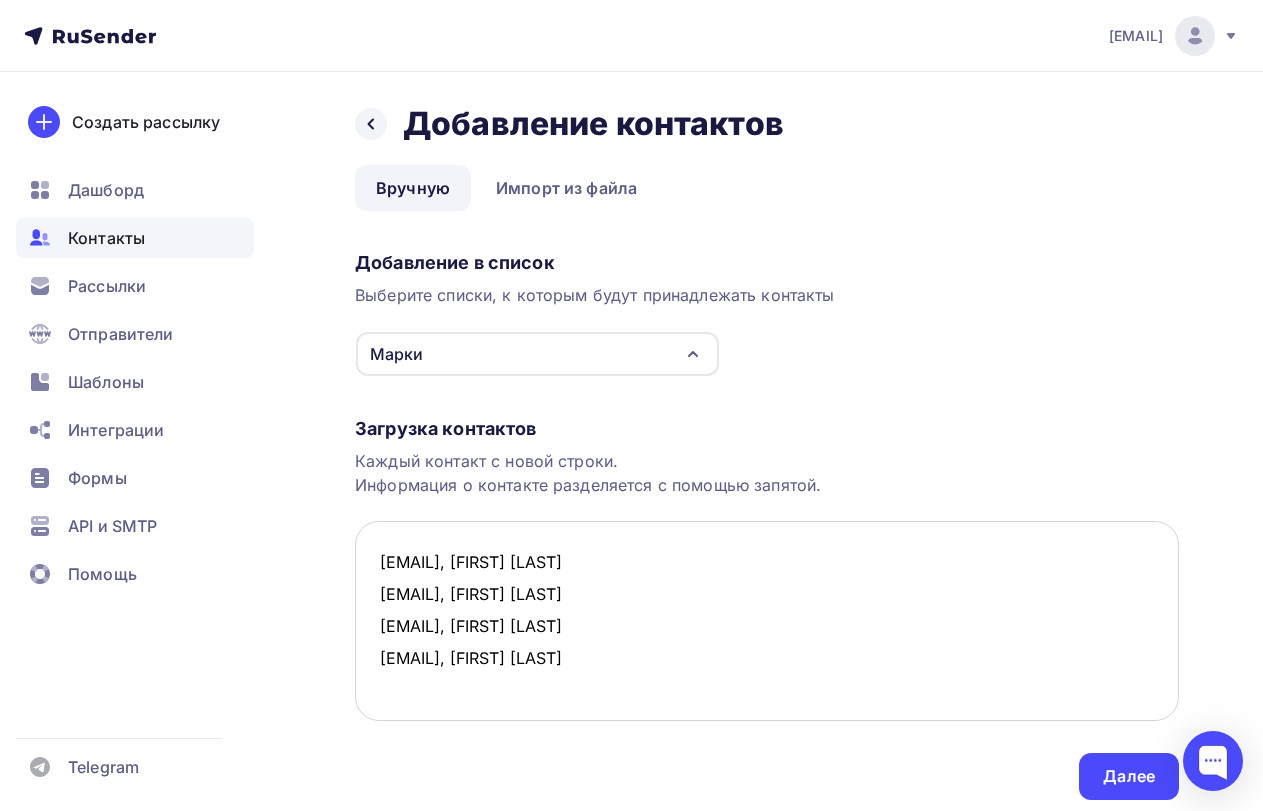 paste on "[EMAIL]" 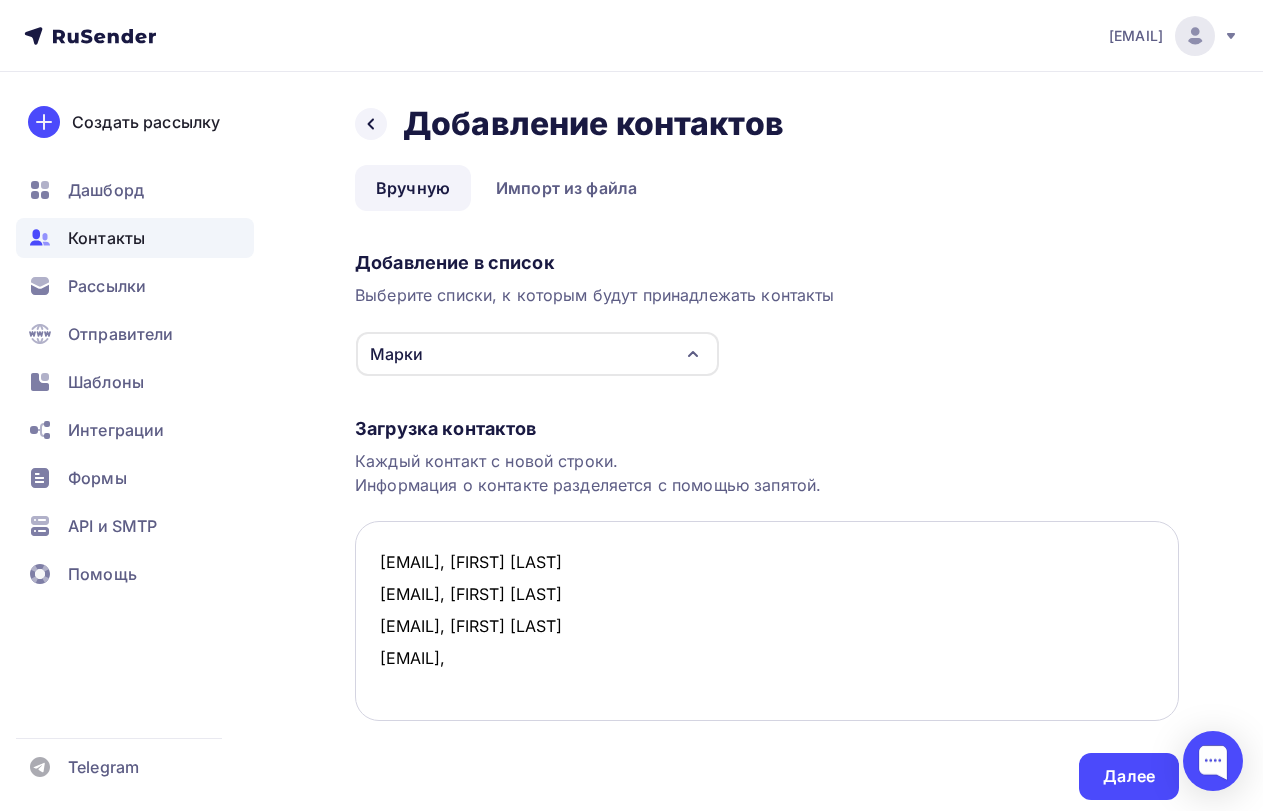 paste on "Александр Вячеславович Масленков" 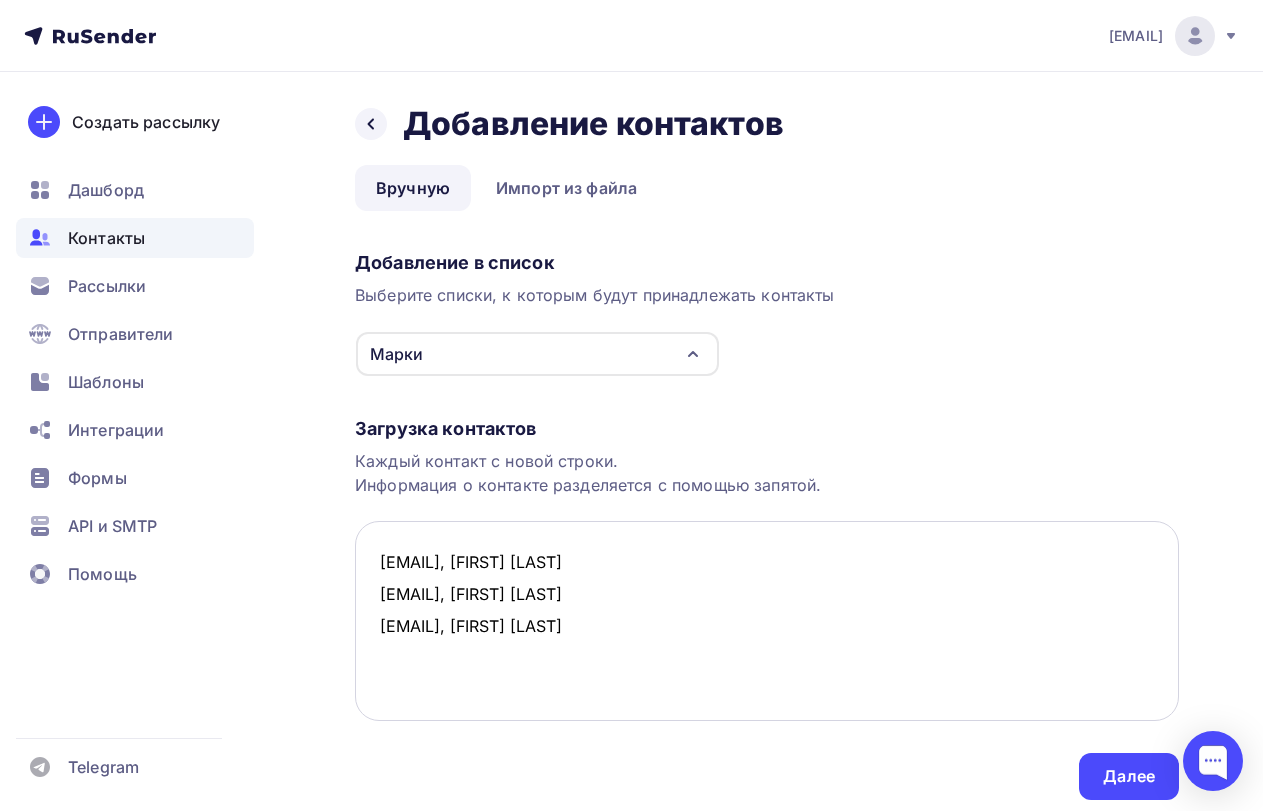 scroll, scrollTop: 12, scrollLeft: 0, axis: vertical 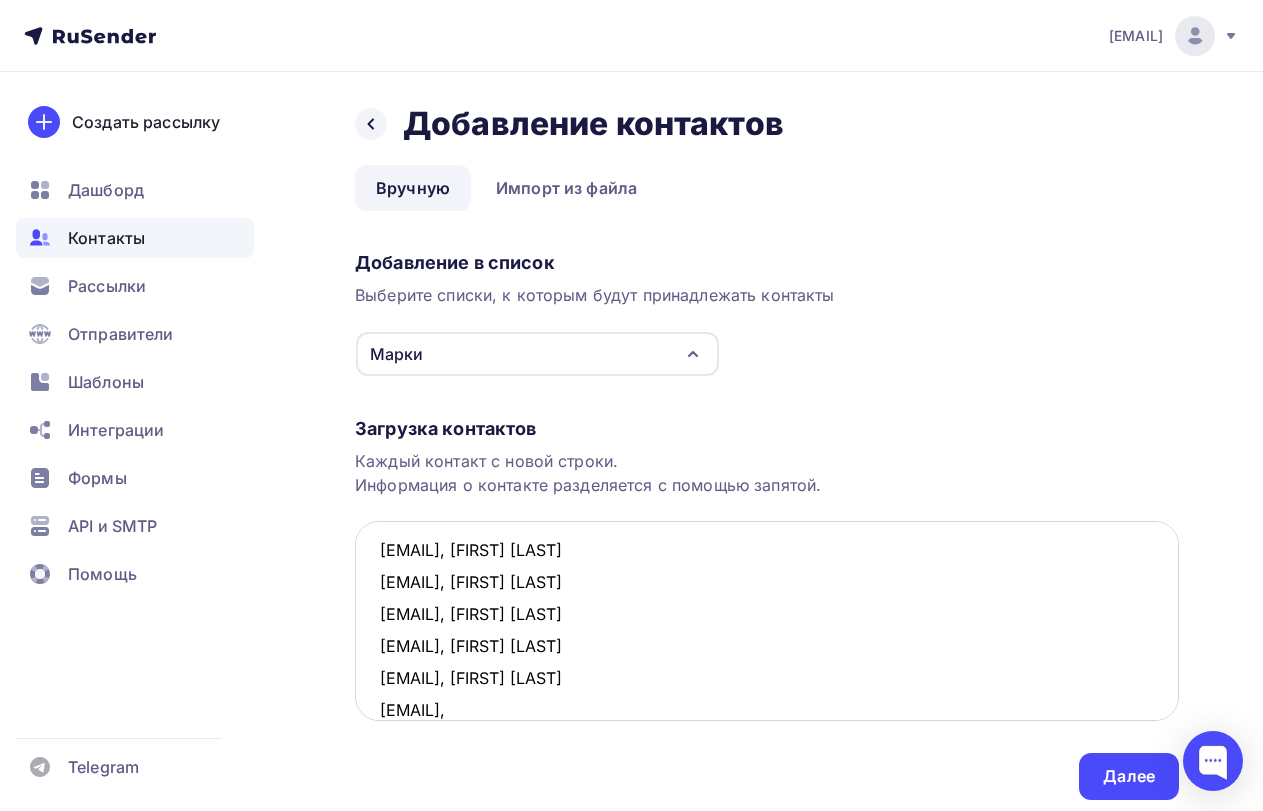paste on "Евгений Юрьевич Исаев" 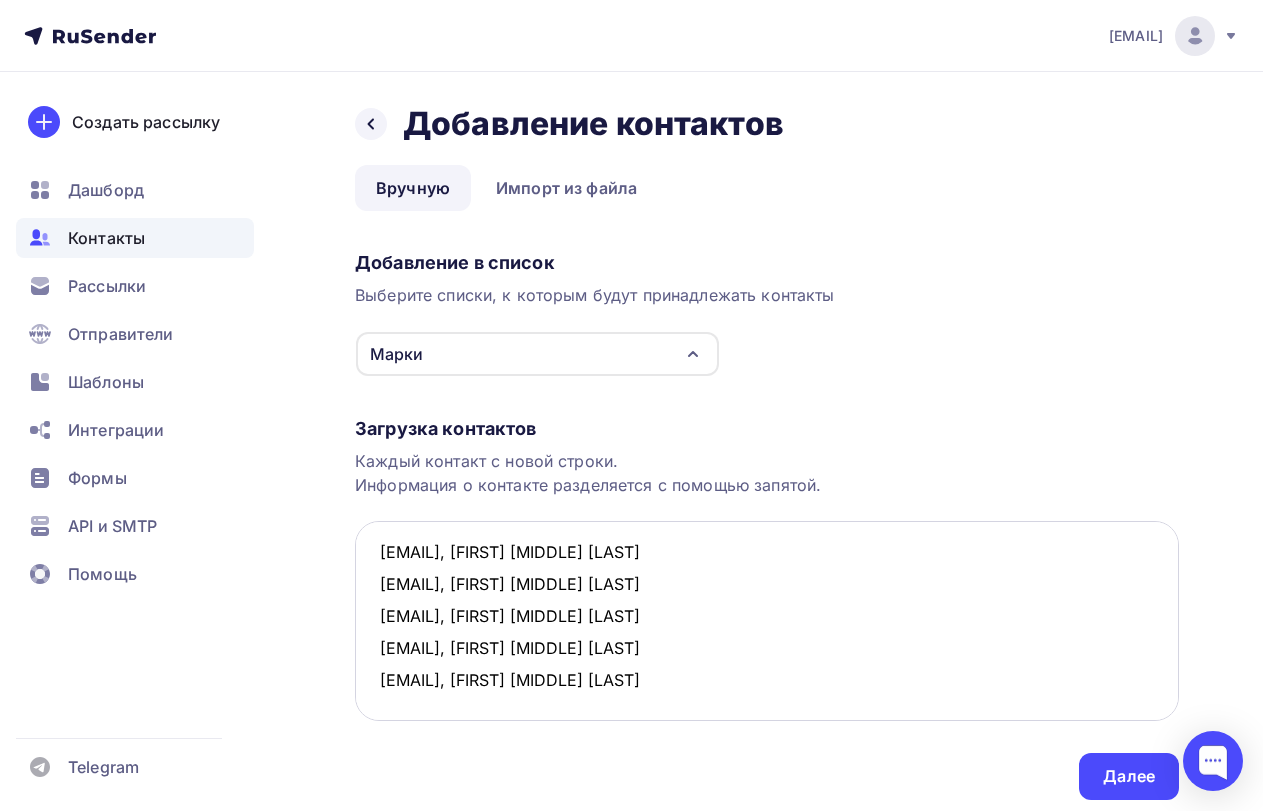 scroll, scrollTop: 44, scrollLeft: 0, axis: vertical 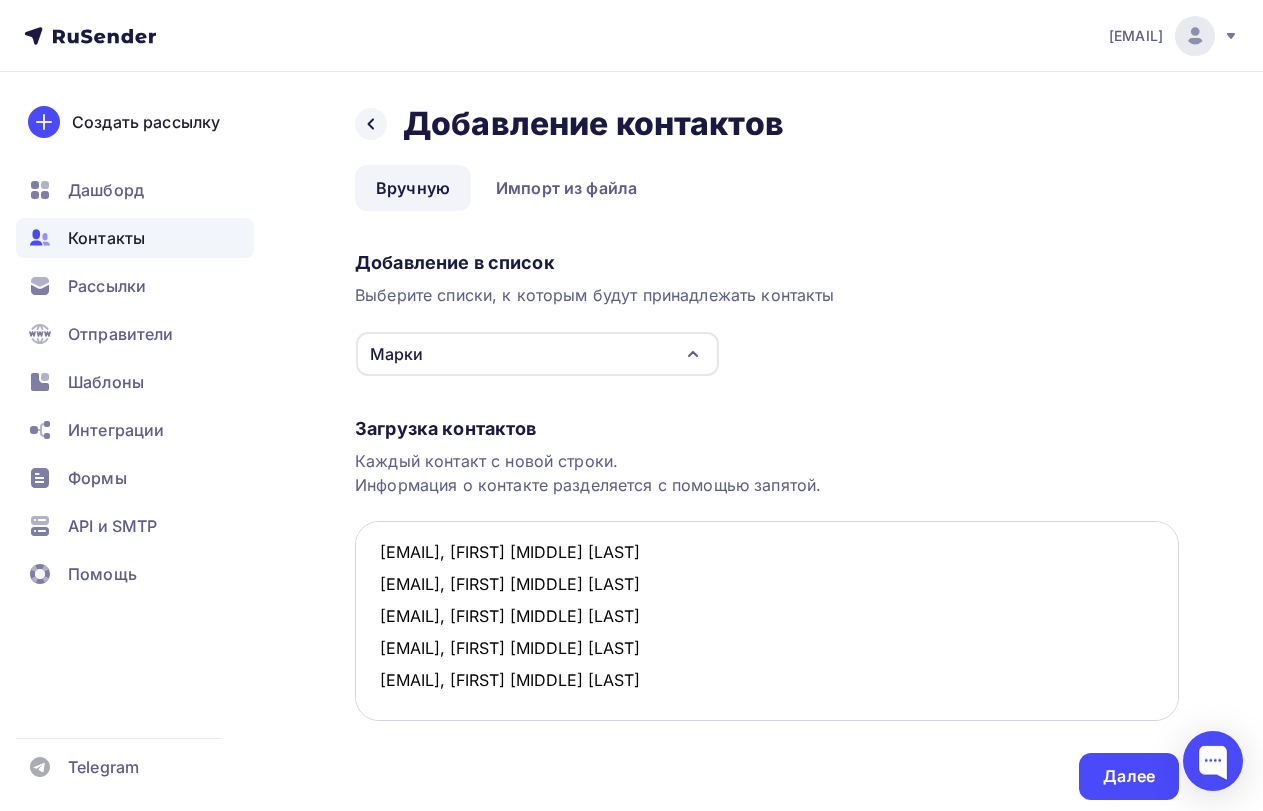 paste on "[EMAIL]" 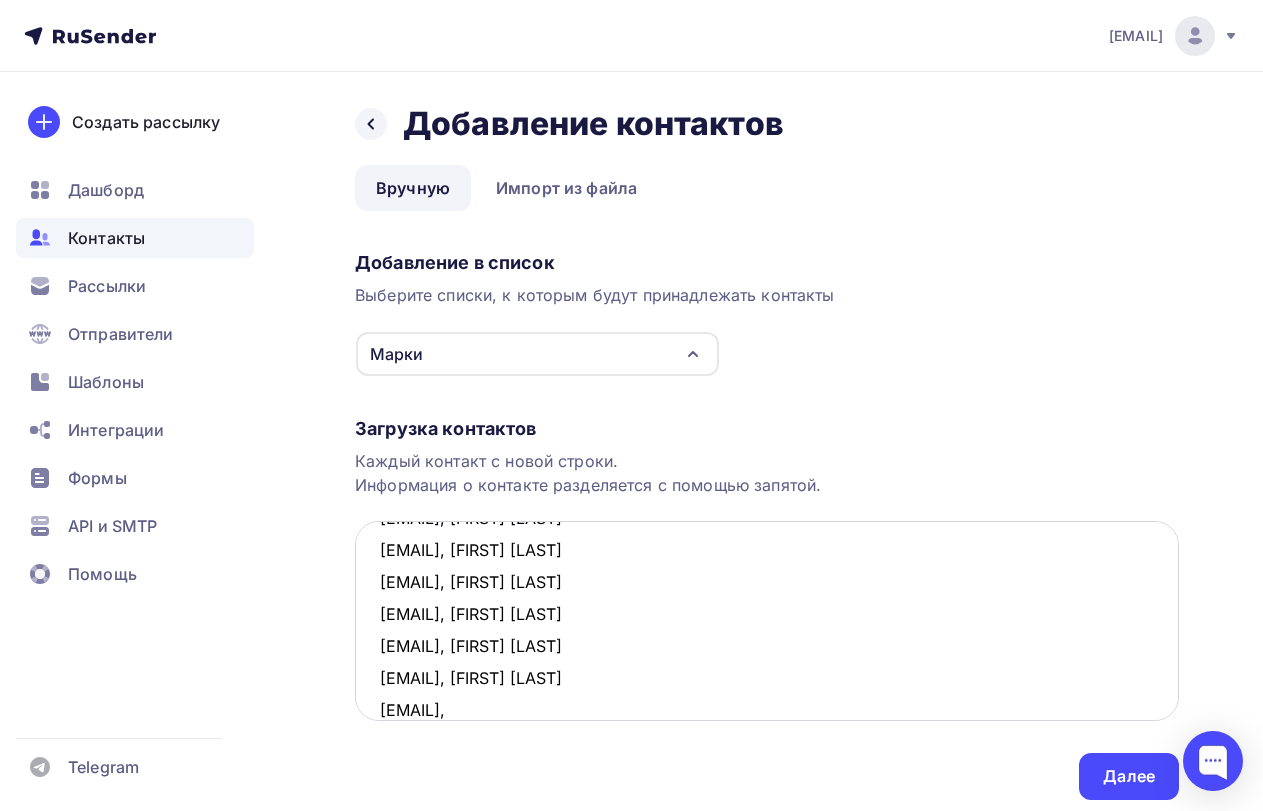 paste on "Пётр Михайлович Пермяков" 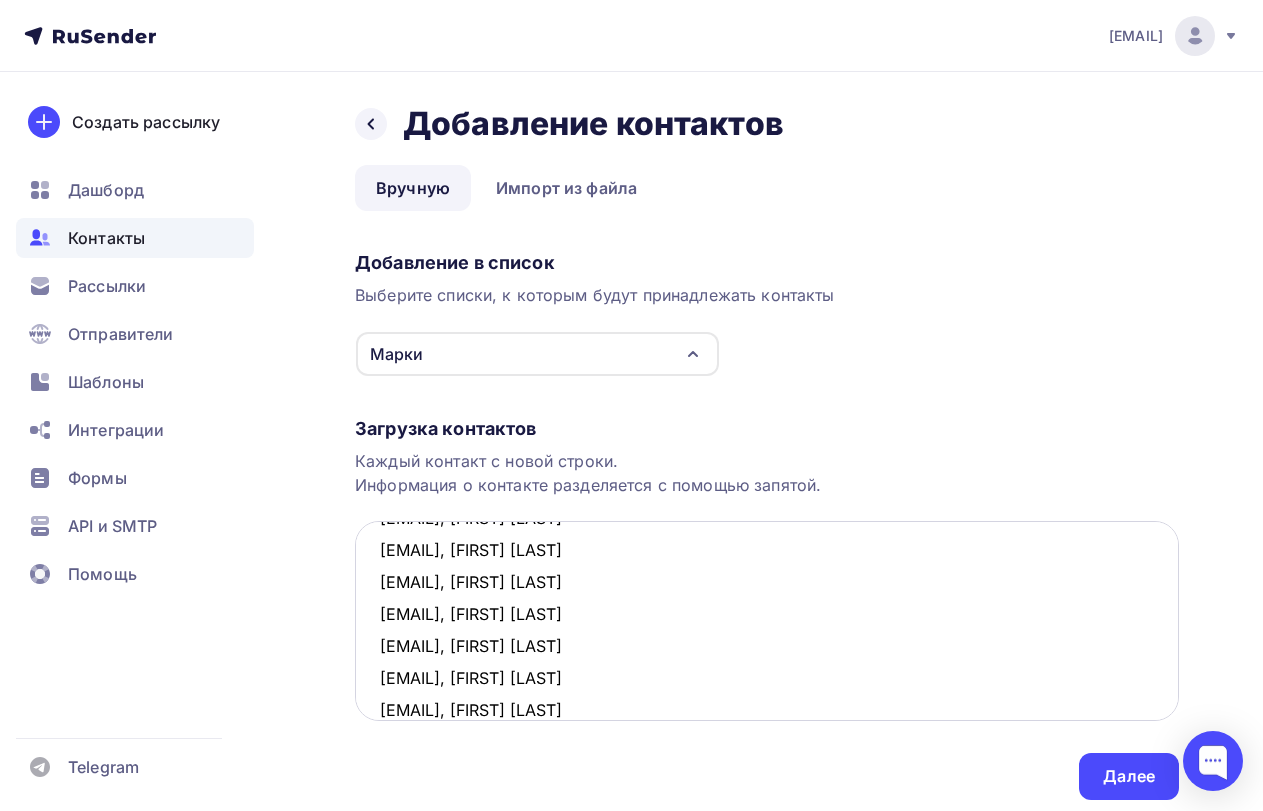 scroll, scrollTop: 76, scrollLeft: 0, axis: vertical 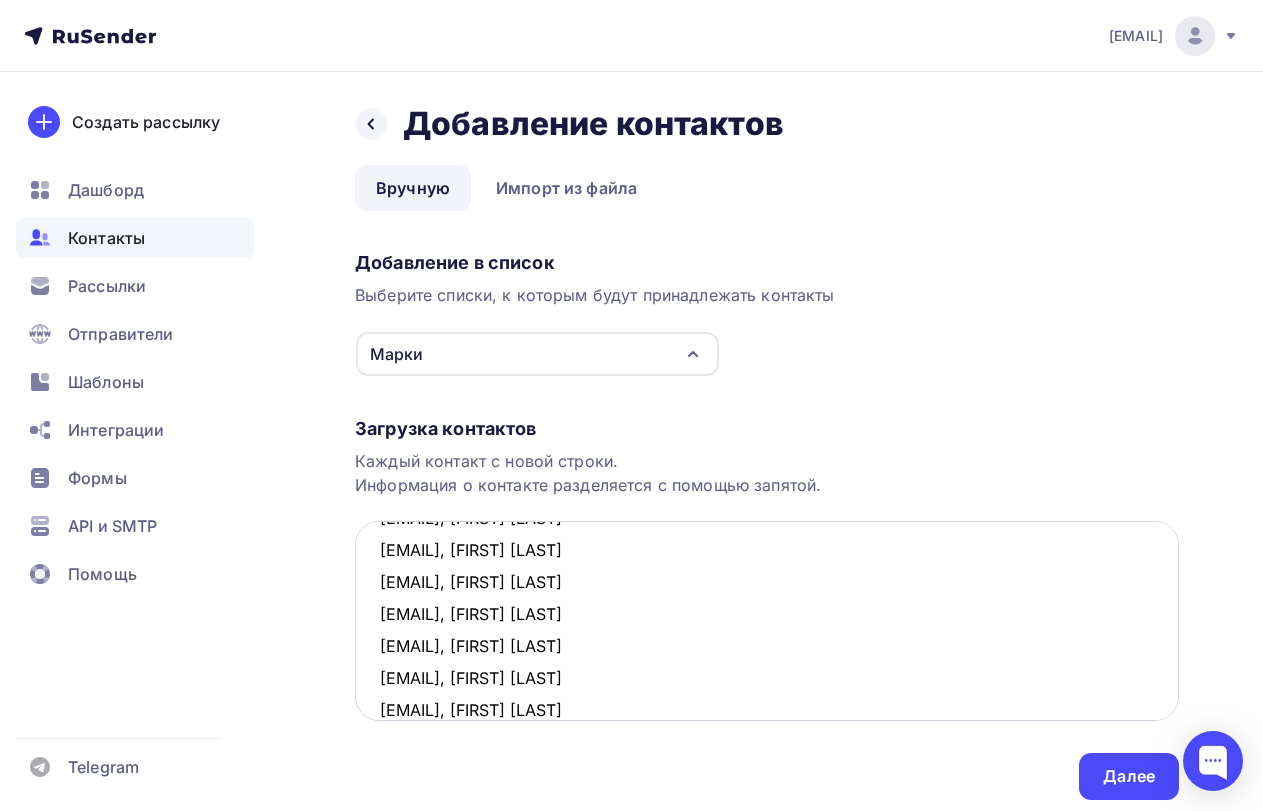 paste on "[EMAIL]" 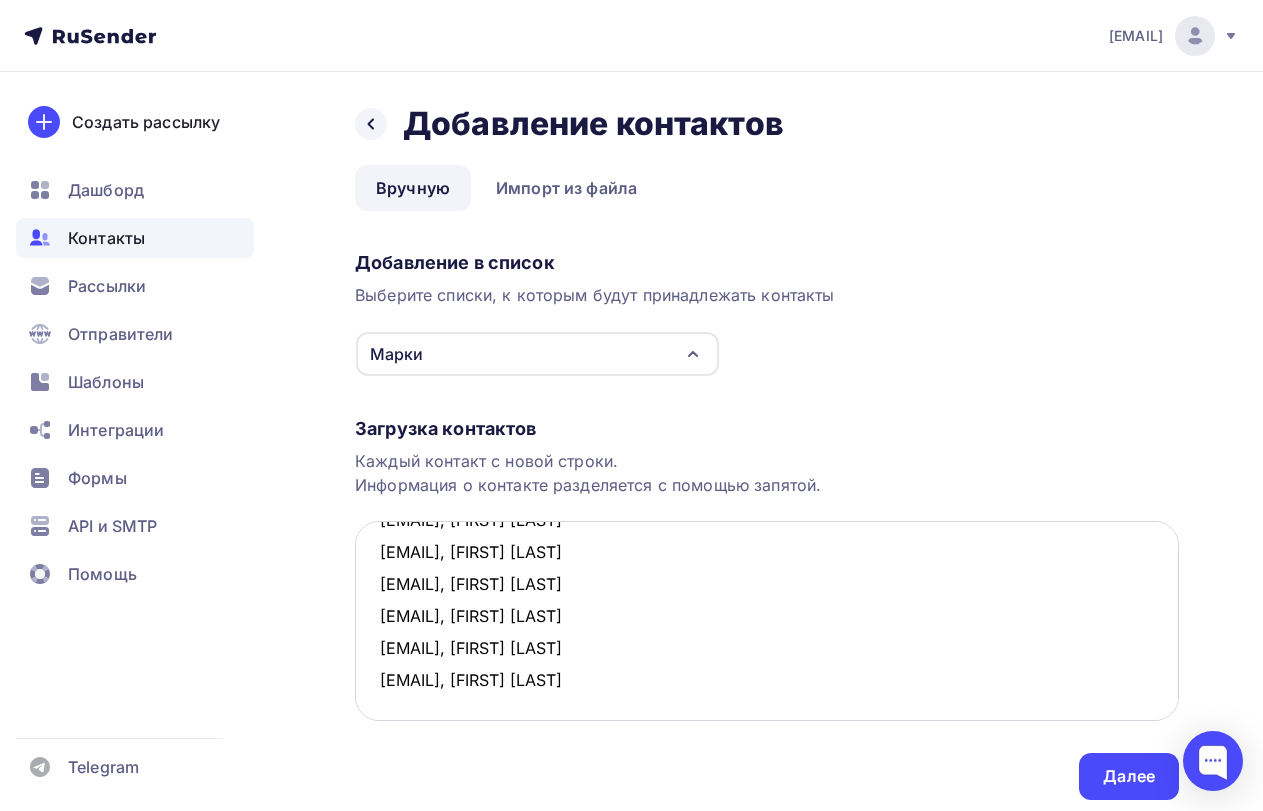 scroll, scrollTop: 108, scrollLeft: 0, axis: vertical 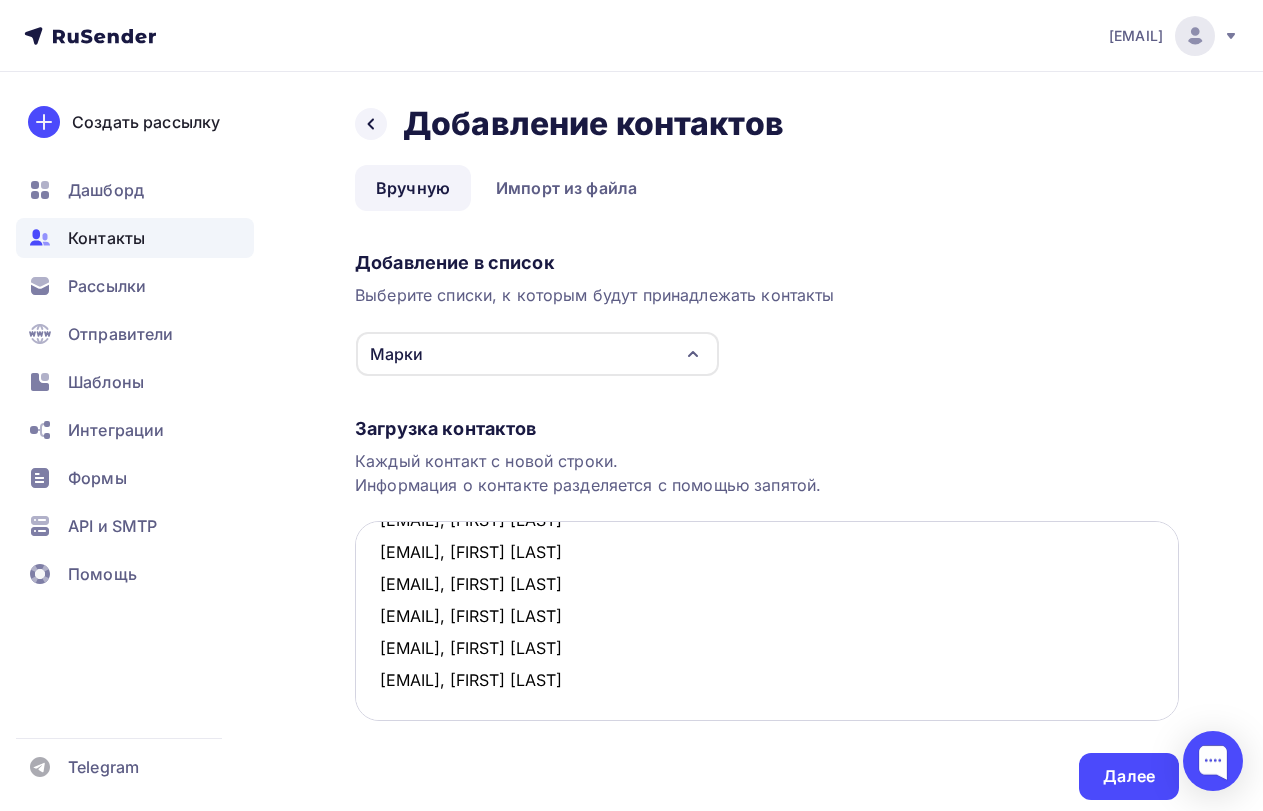 paste on "[EMAIL]" 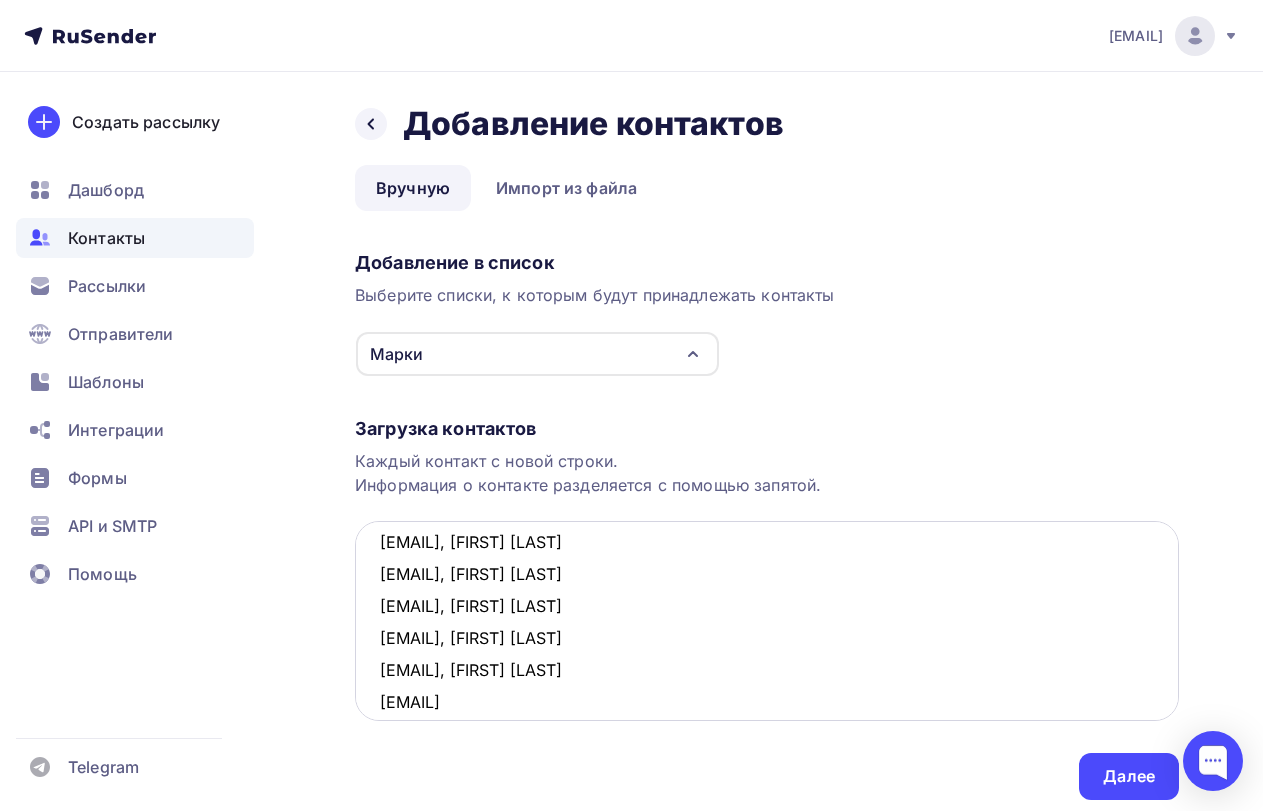 scroll, scrollTop: 138, scrollLeft: 0, axis: vertical 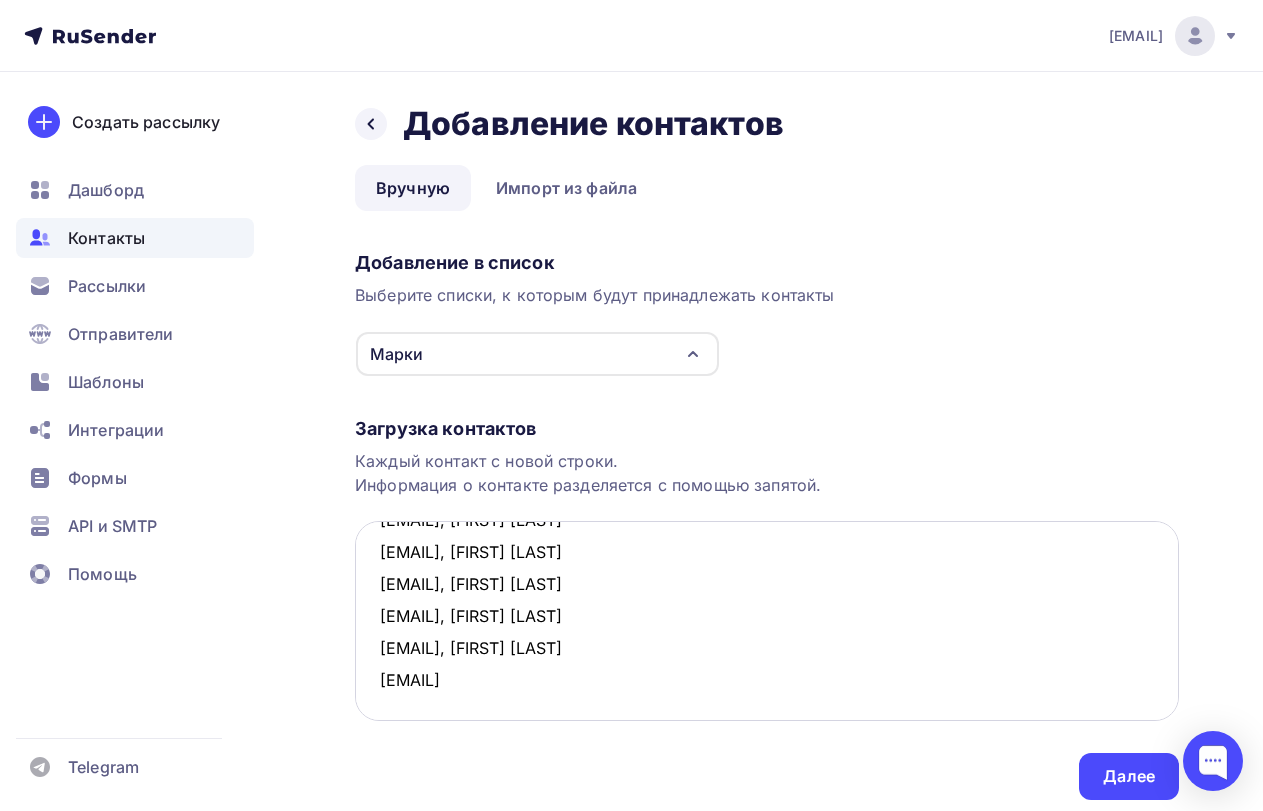 drag, startPoint x: 563, startPoint y: 689, endPoint x: 372, endPoint y: 690, distance: 191.00262 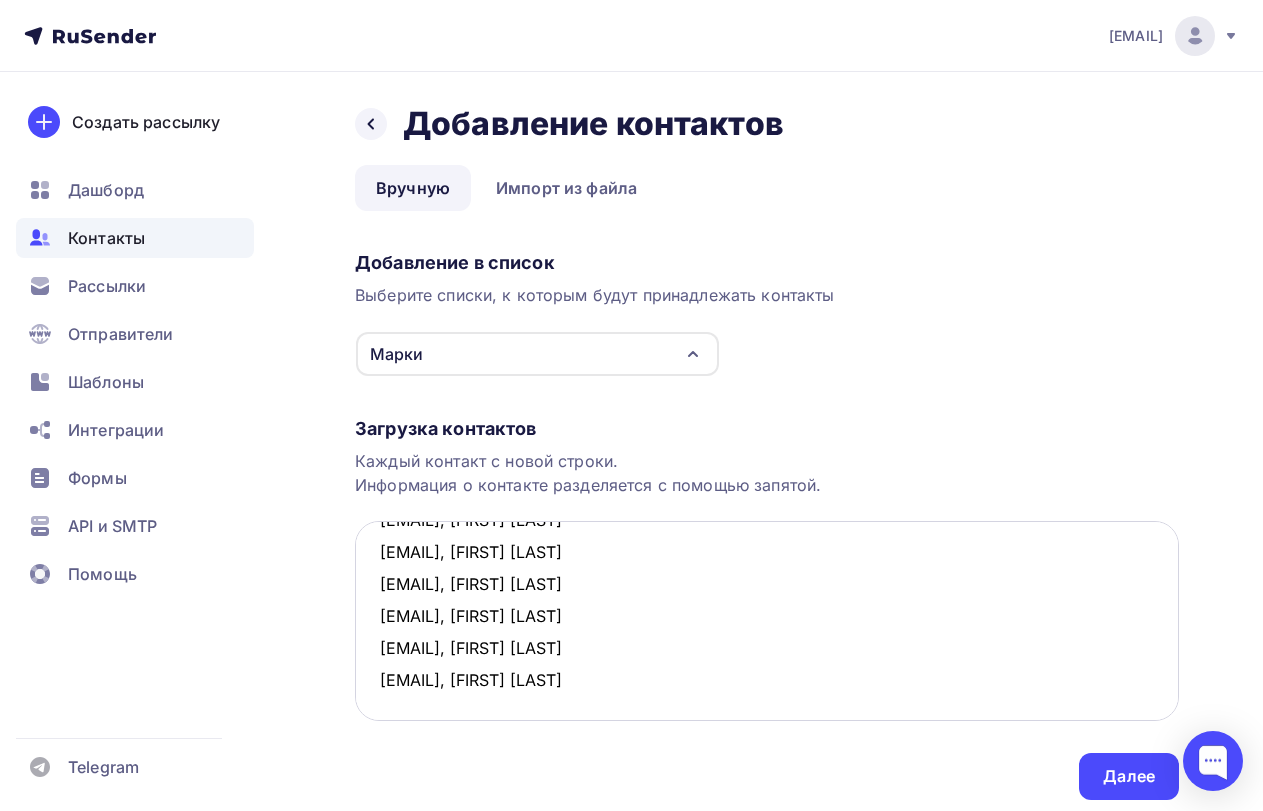 scroll, scrollTop: 138, scrollLeft: 0, axis: vertical 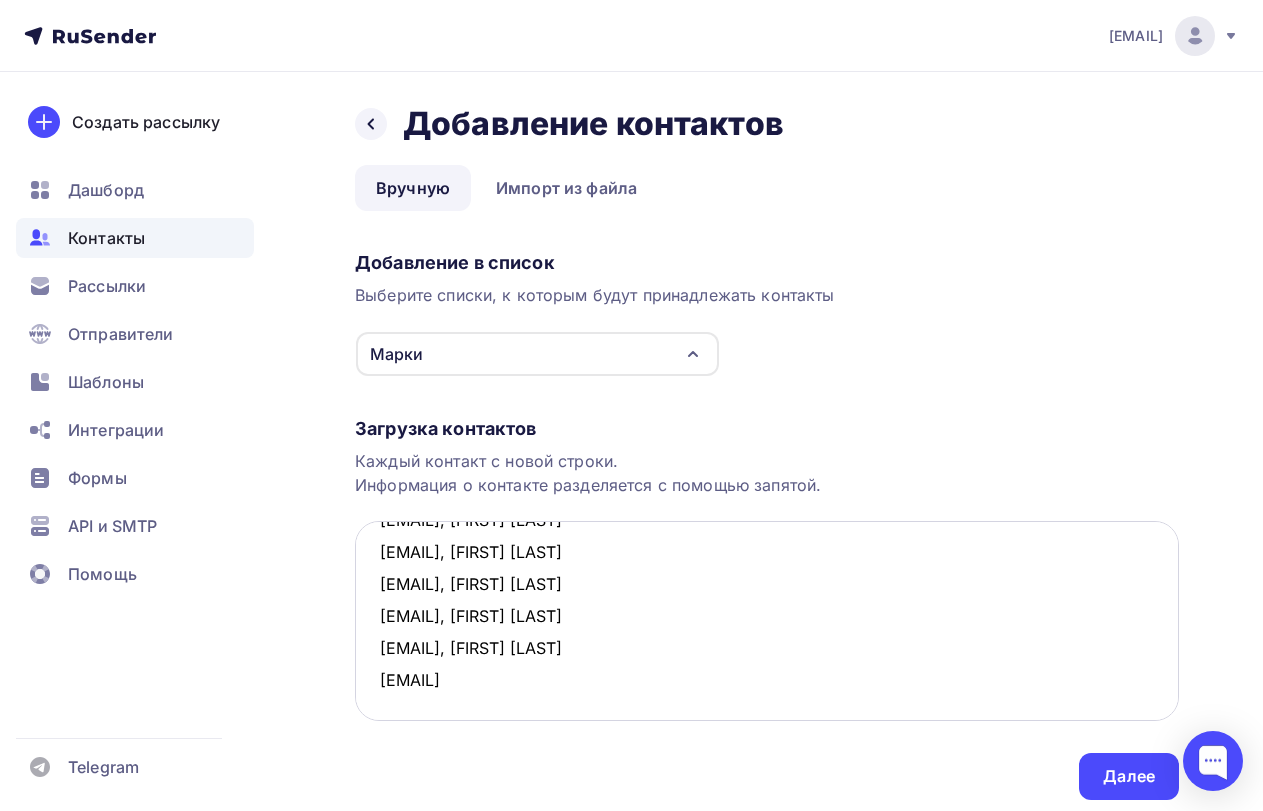 paste on "Евгений Юрьевич Исаев" 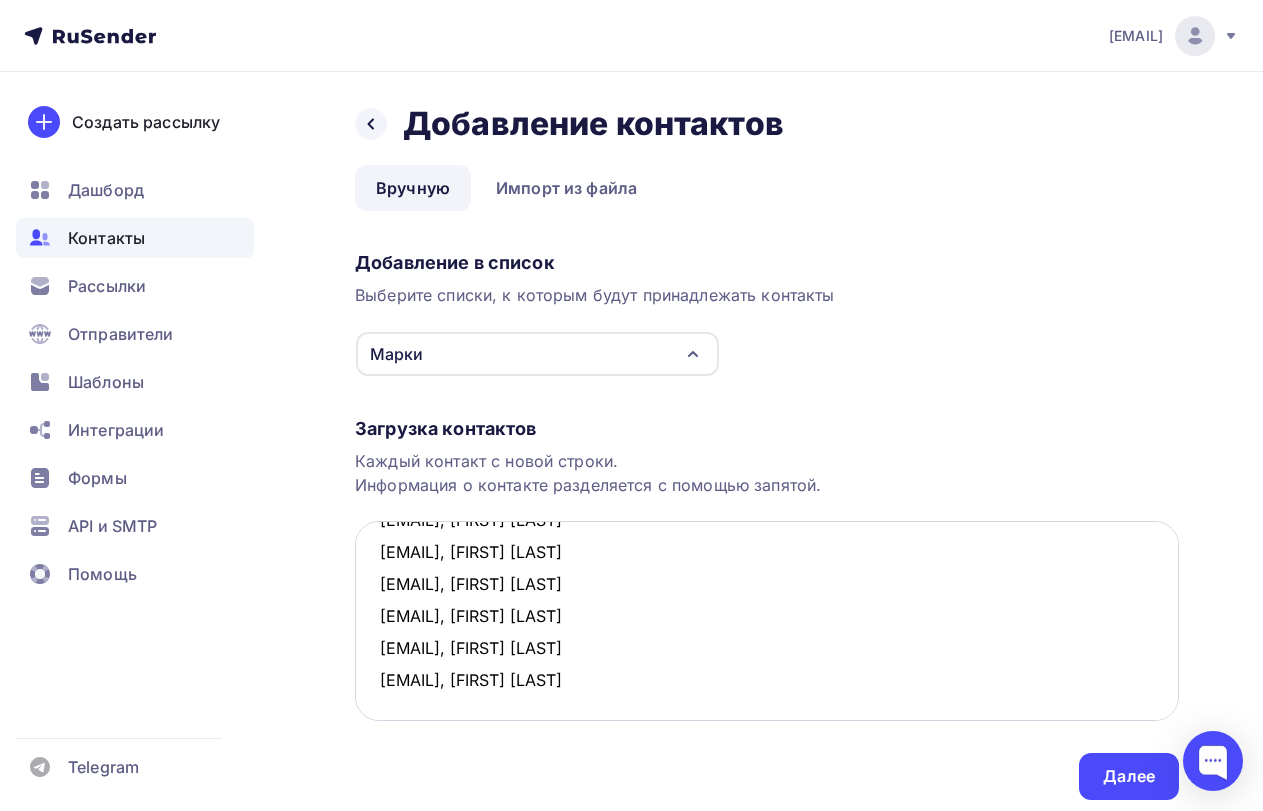 scroll, scrollTop: 140, scrollLeft: 0, axis: vertical 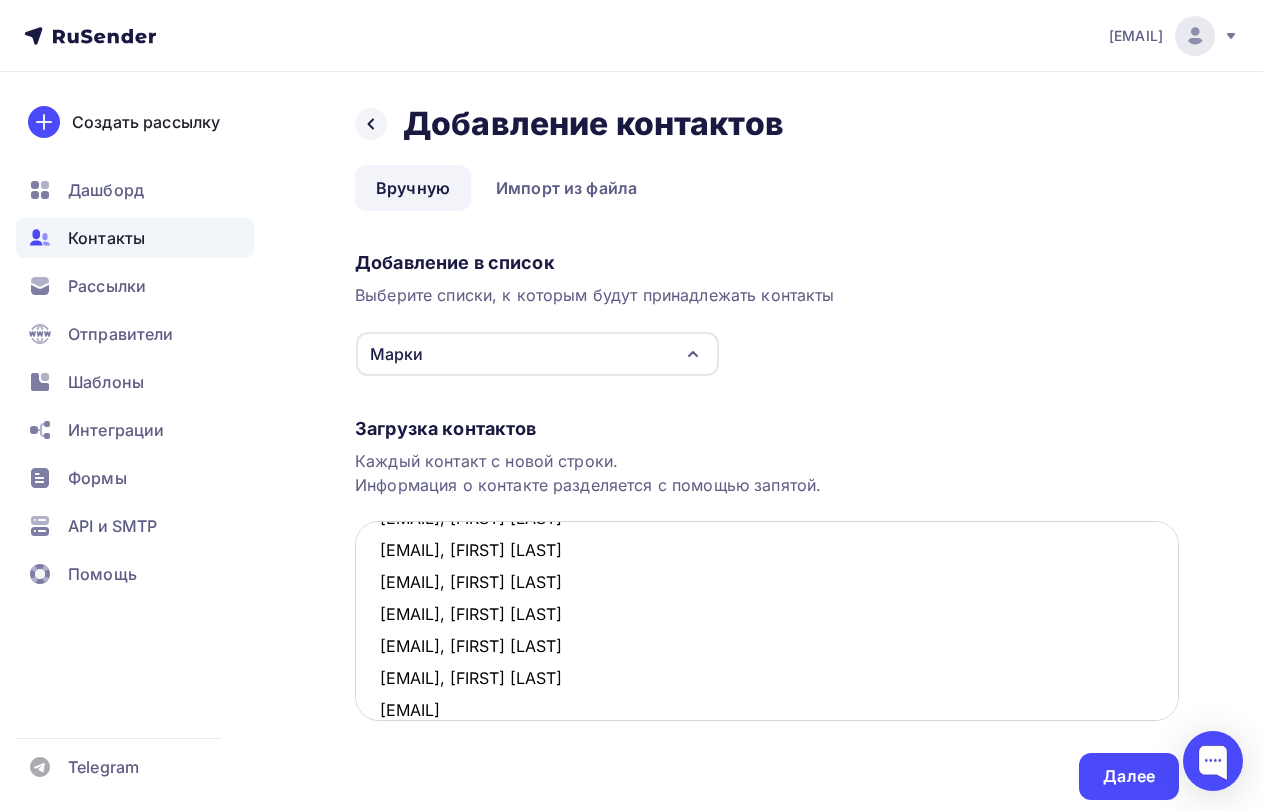 paste on "Эмиль Хубалиев" 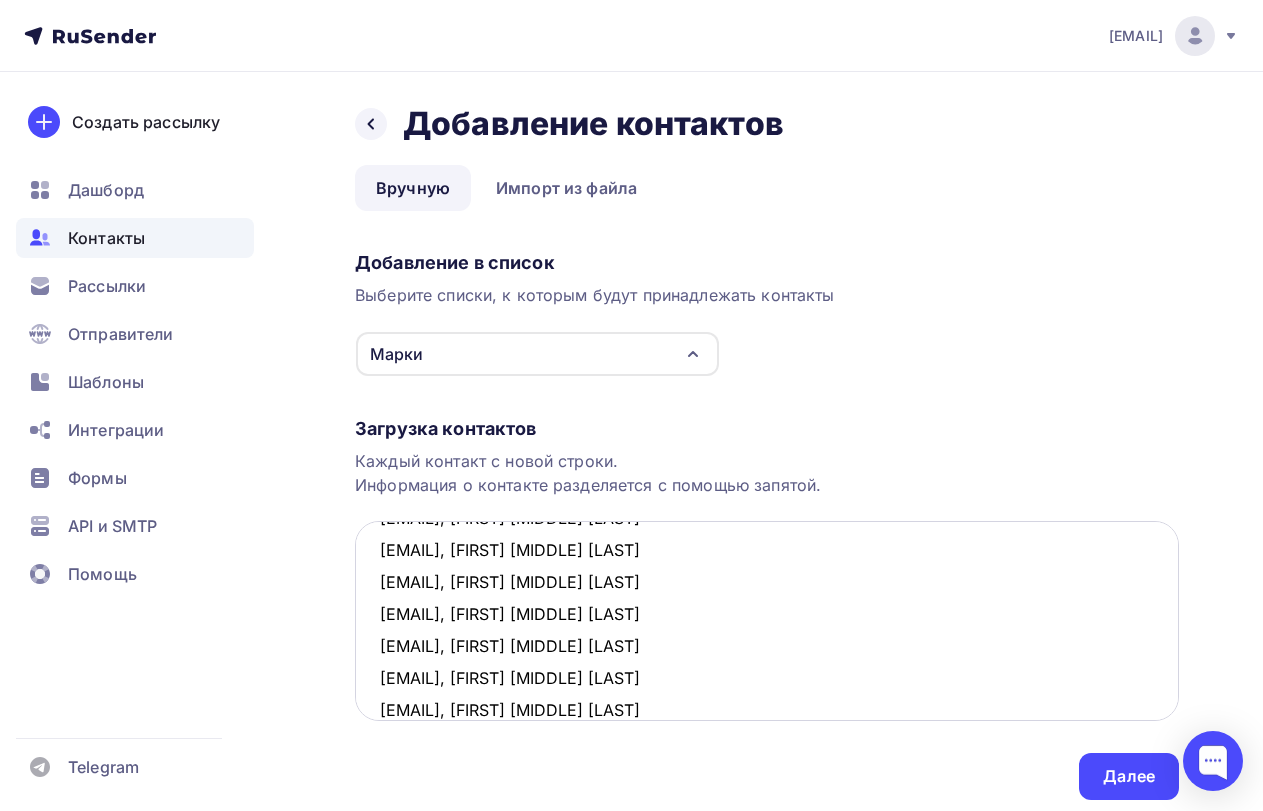scroll, scrollTop: 172, scrollLeft: 0, axis: vertical 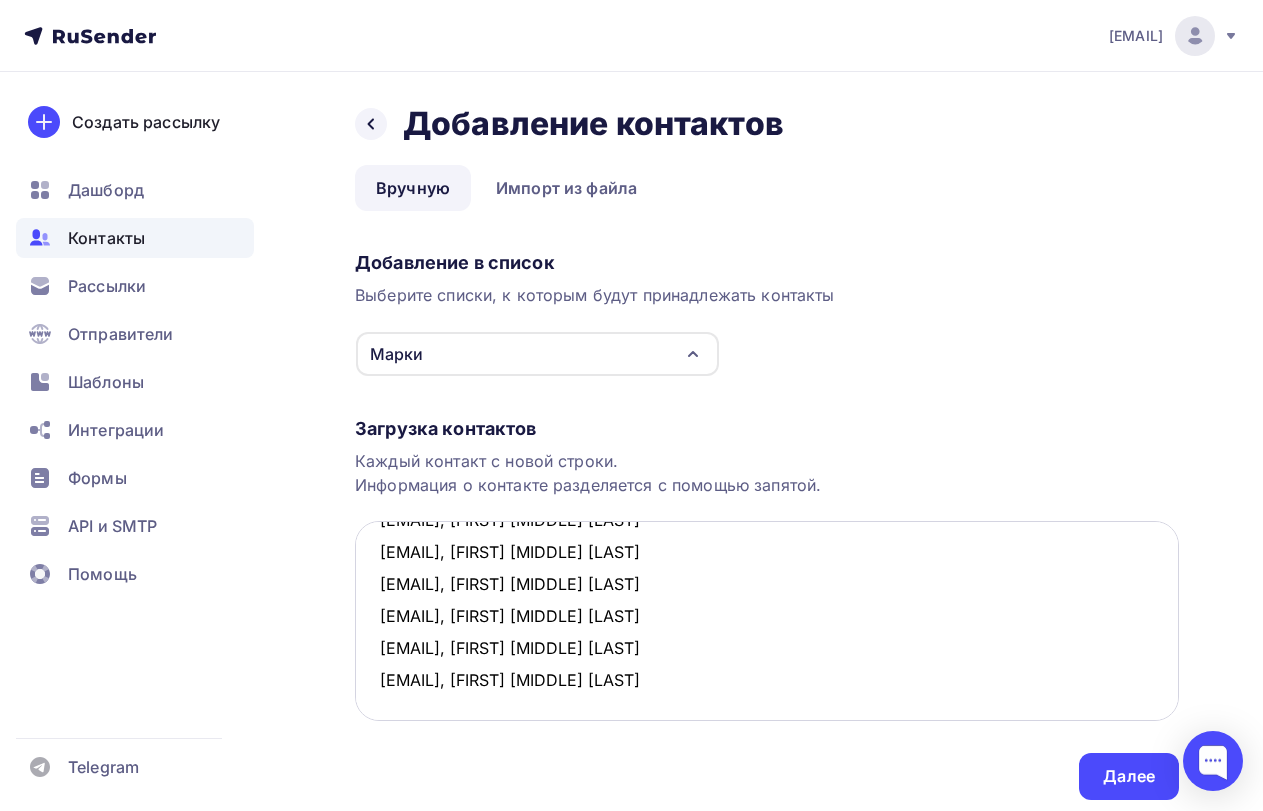 paste on "[EMAIL]" 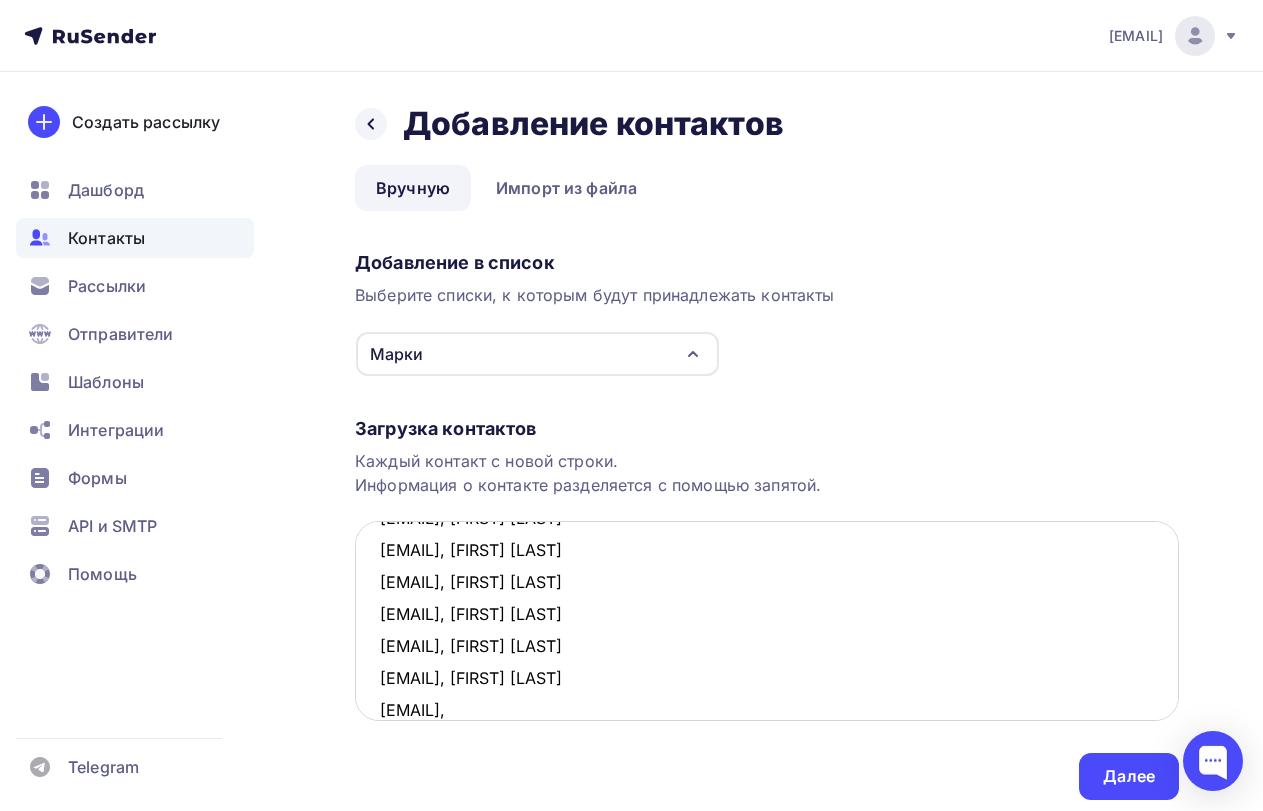 paste on "Андрей Владимирович Зуев" 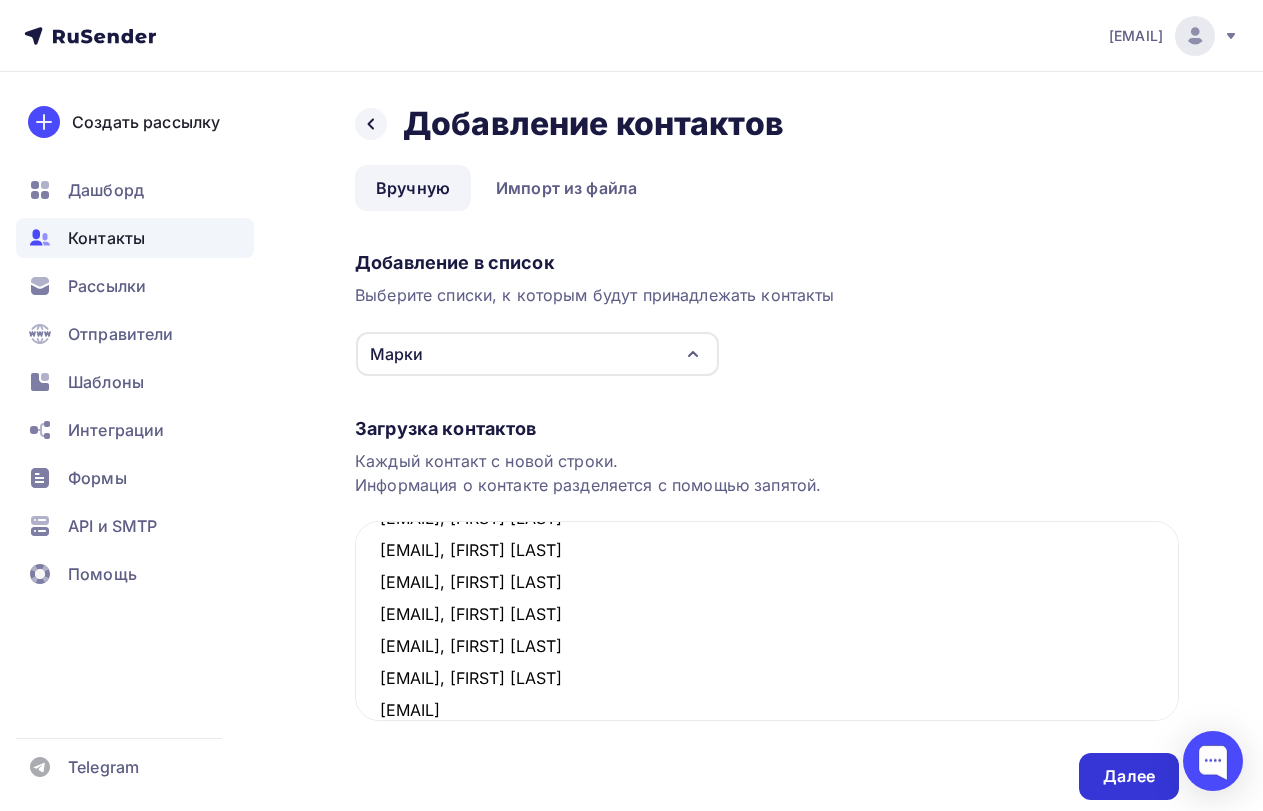type on "valeriy1957@list.ru, Валерий Михайлович Троценко
cobra@arbor.ru, Константин Юрьевич Молчанов
priae1977@gmail.com, Андрей Евгеньевич Прилуцкий
avznoc1988@yandex.ru, Артуш Рубенович Тигранян
al.mas80@mail.ru, Александр Вячеславович Масленков
isaevevgeniy1959@gmail.com, Евгений Юрьевич Исаев
petr.permyakov.62@mail.ru, Пётр Михайлович Пермяков
agoltsov@mail.ru, Алексей Викторович Гольцов
isaevevgeniy1959@gmail.com, Евгений Юрьевич Исаев
eh2602@gmail.com, Эмиль Хубалиев
zuev.andrey@list.ru, Андрей Владимирович Зуев" 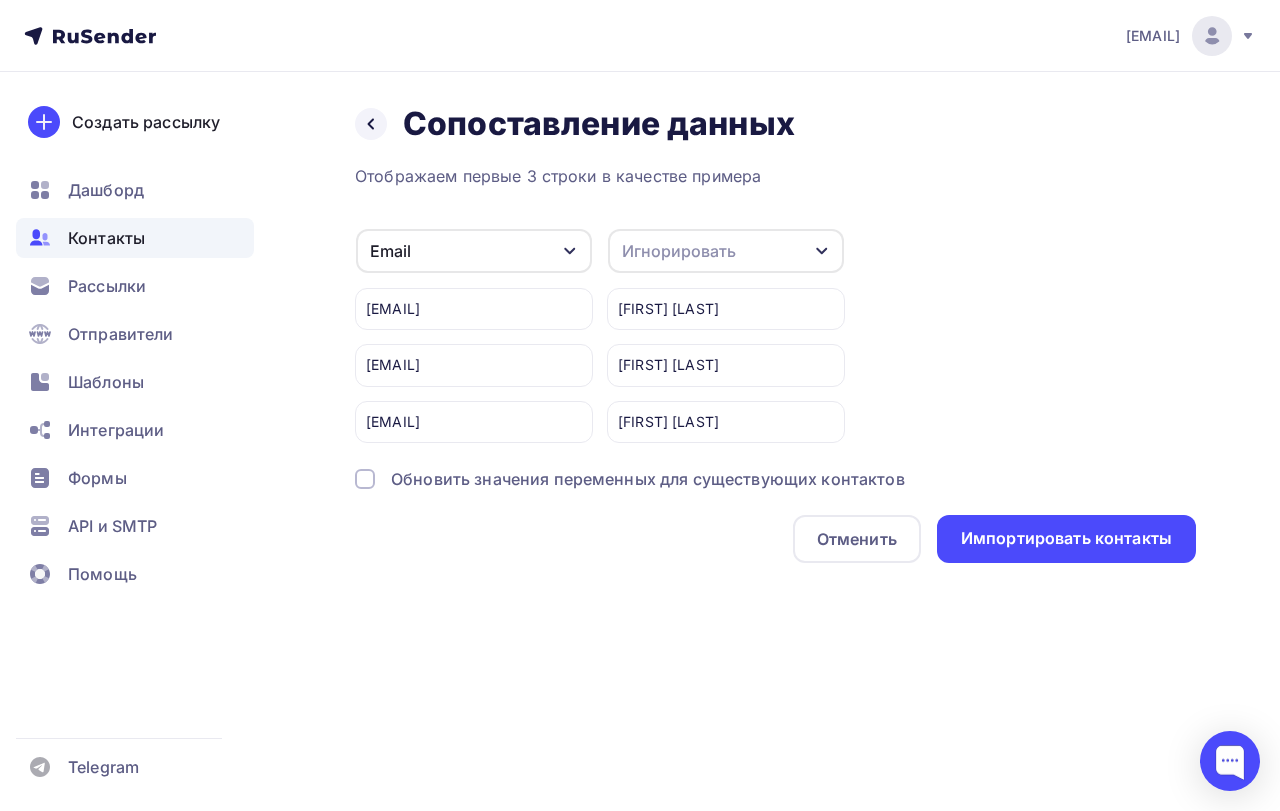 click on "Игнорировать" at bounding box center (679, 251) 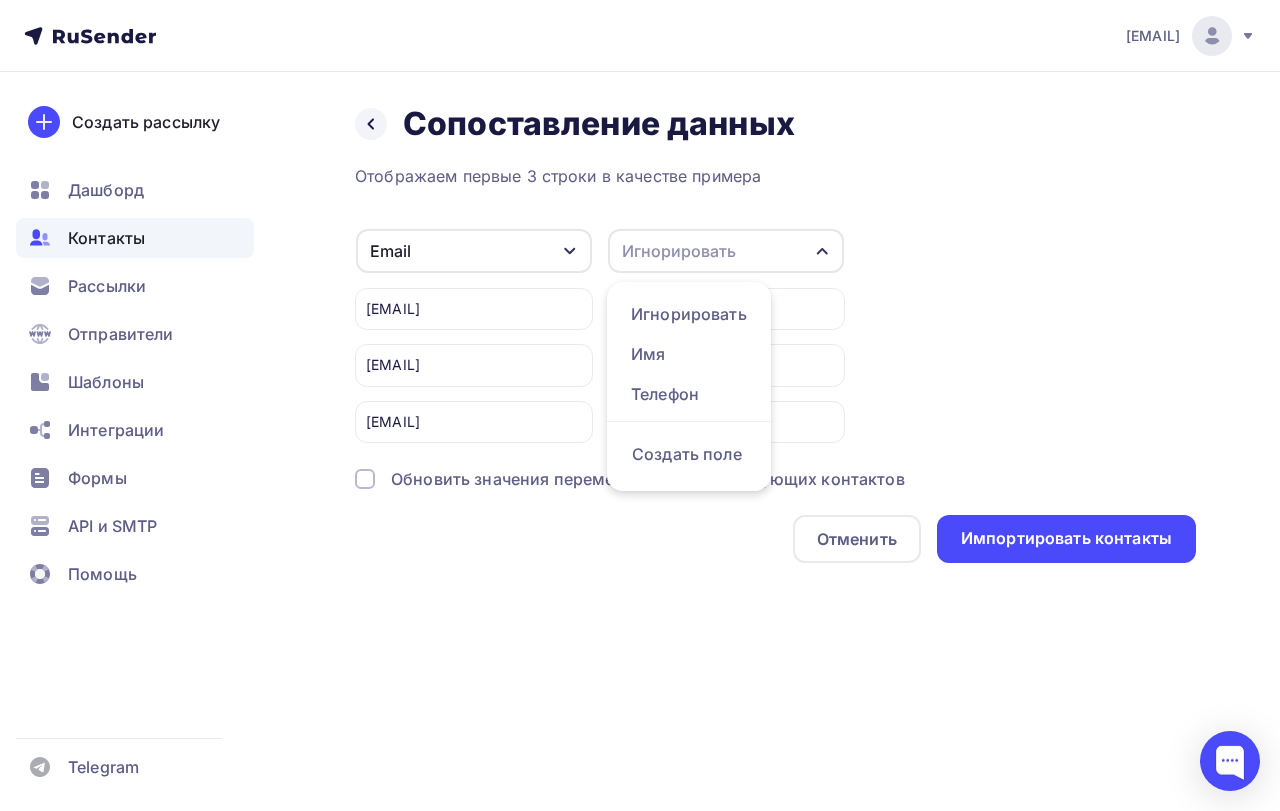 click on "Игнорировать" at bounding box center (679, 251) 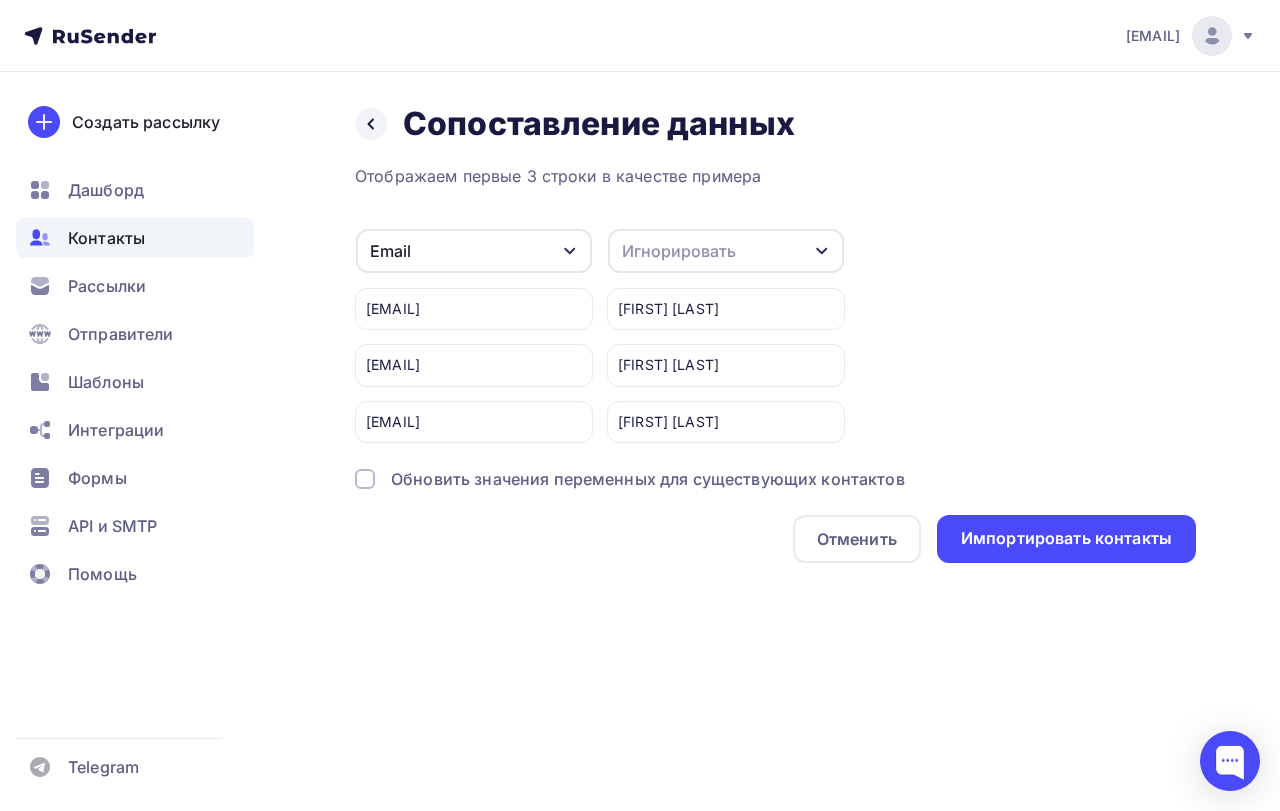 click at bounding box center [365, 479] 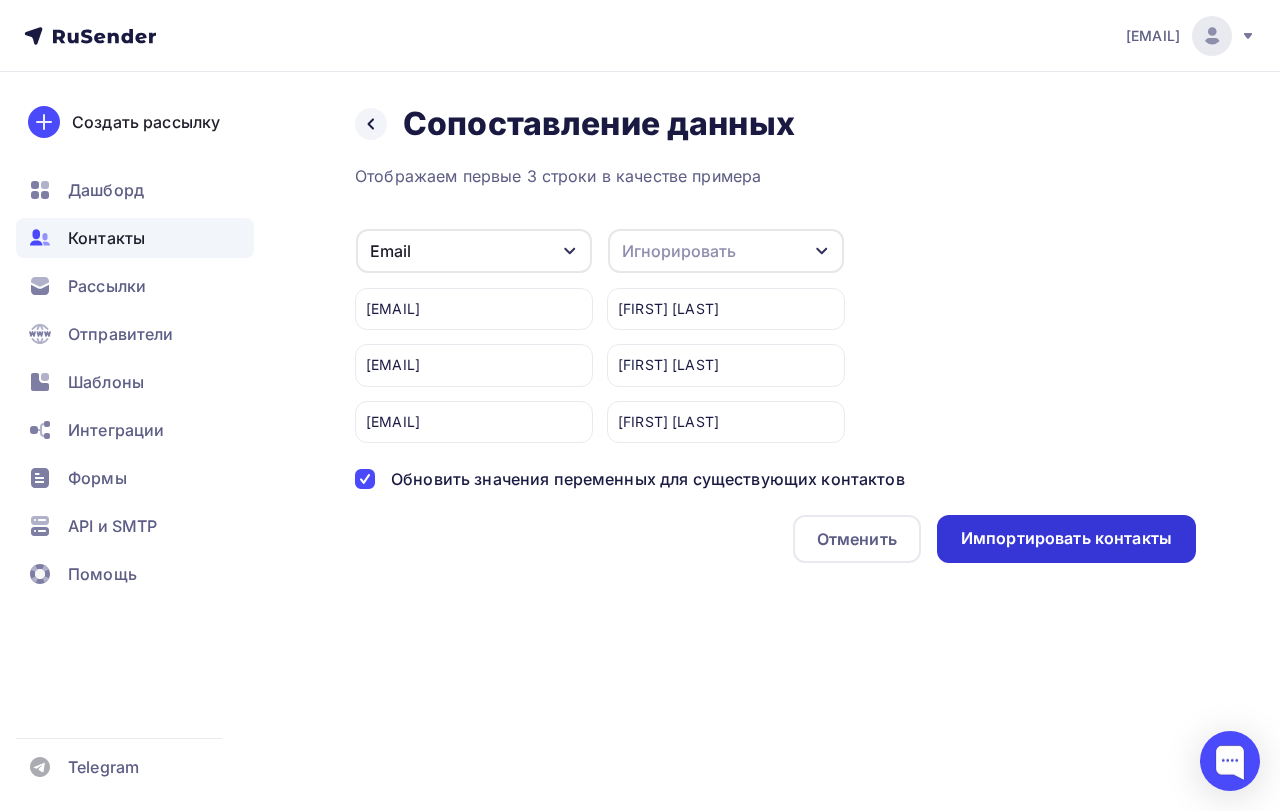 click on "Импортировать контакты" at bounding box center [1066, 539] 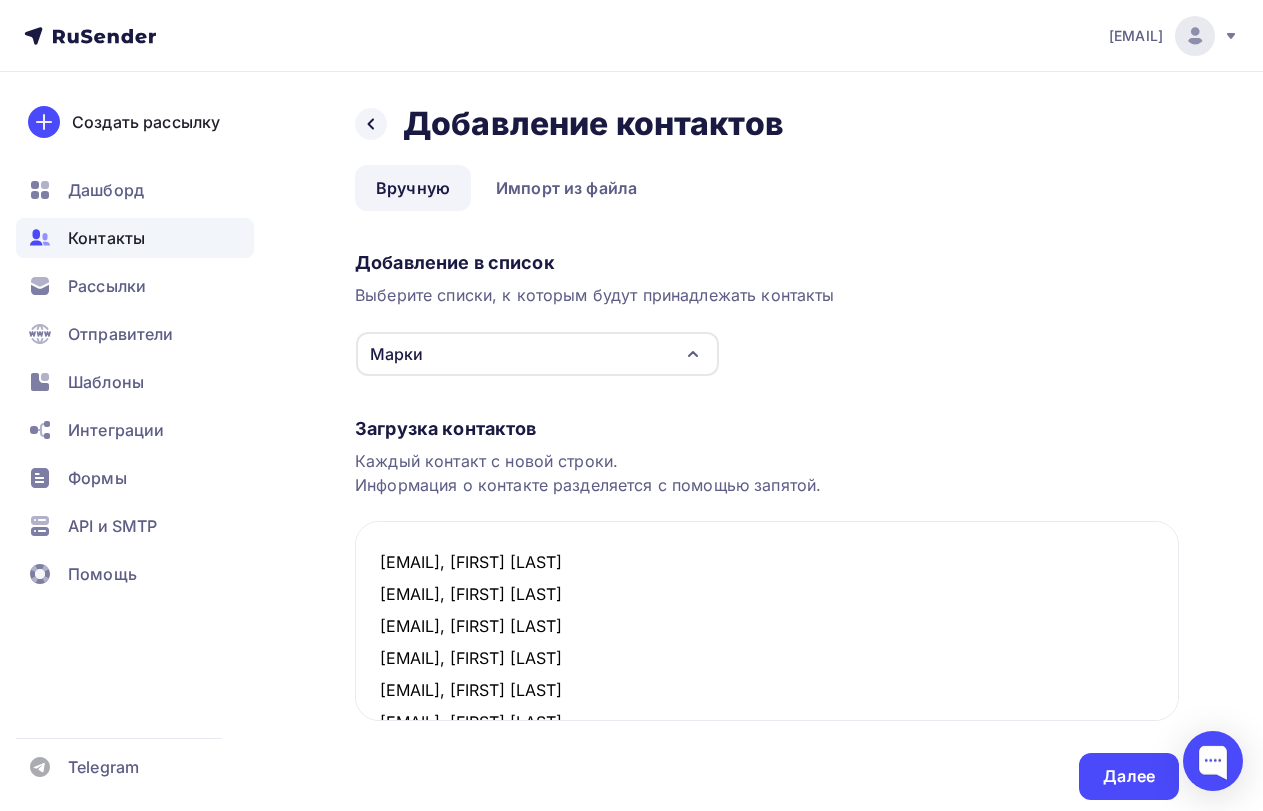 scroll, scrollTop: 202, scrollLeft: 0, axis: vertical 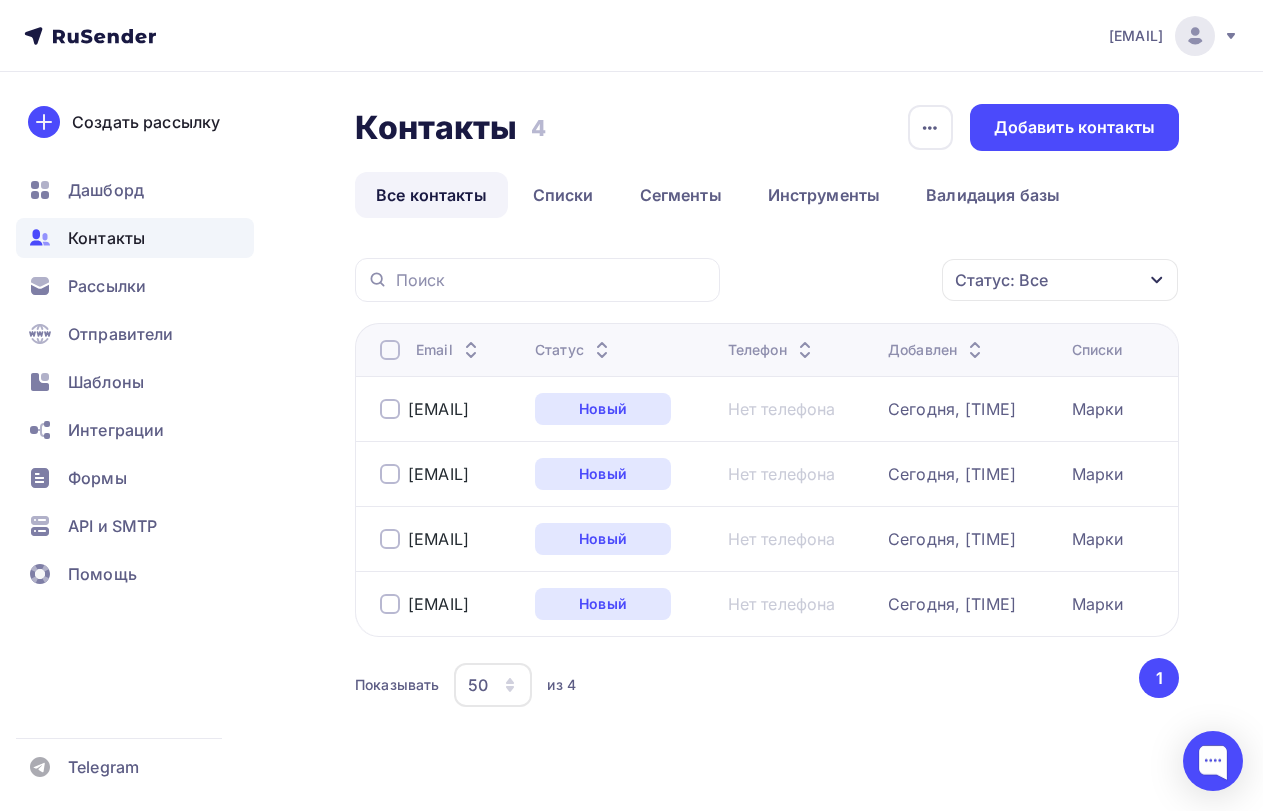click on "50" at bounding box center [478, 685] 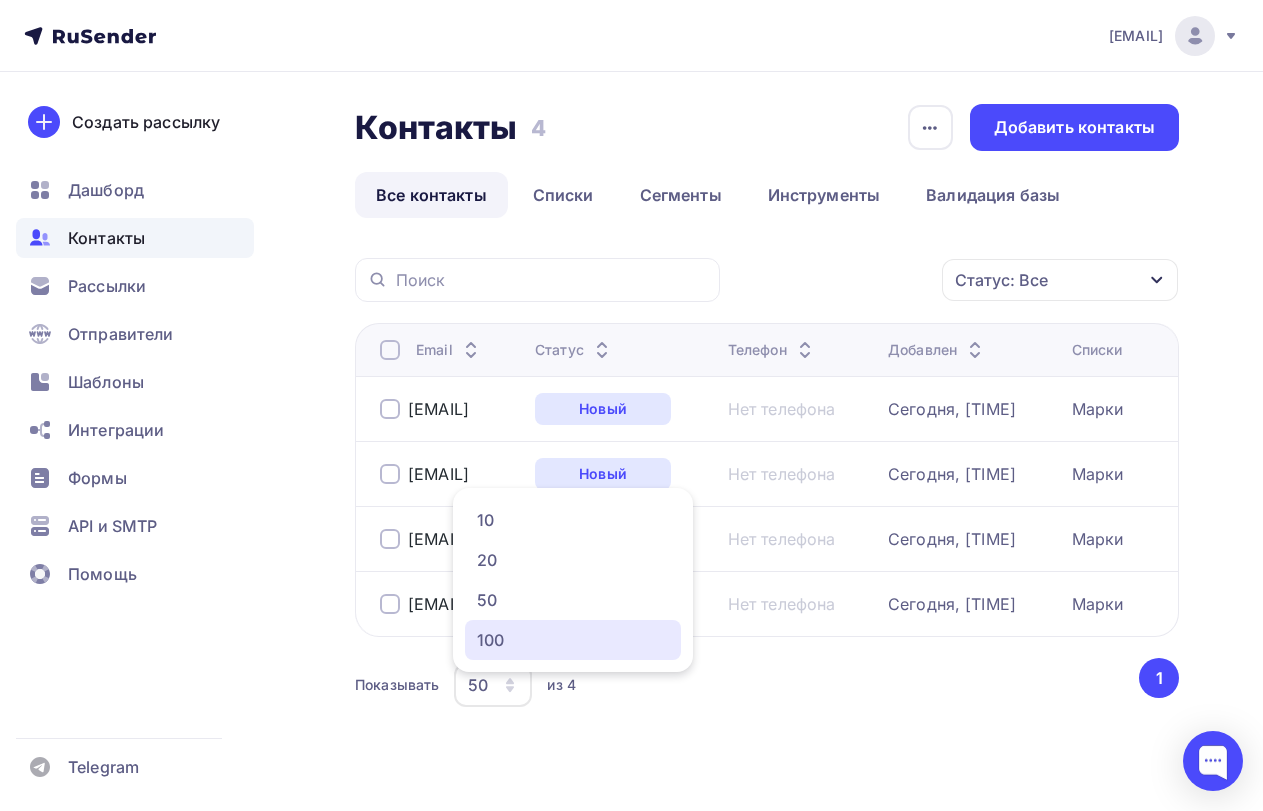 click on "100" at bounding box center (573, 640) 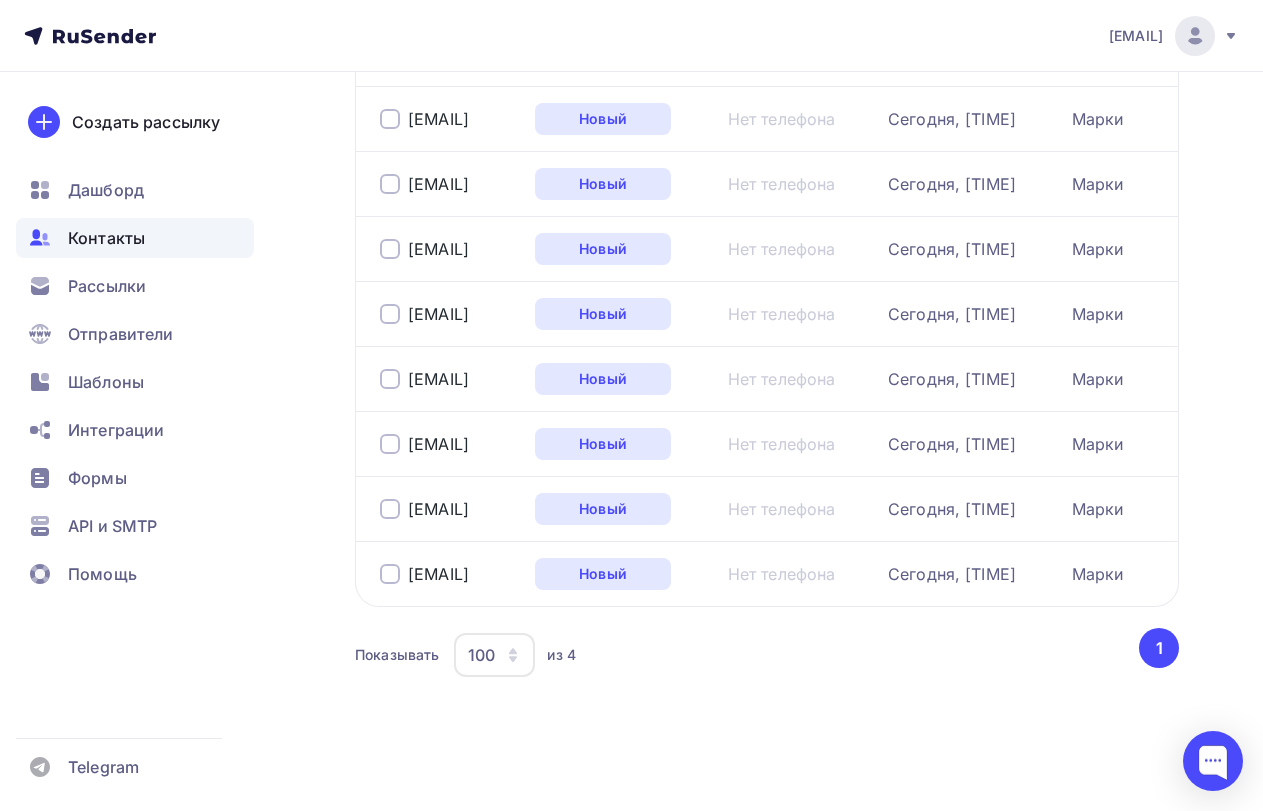 scroll, scrollTop: 697, scrollLeft: 0, axis: vertical 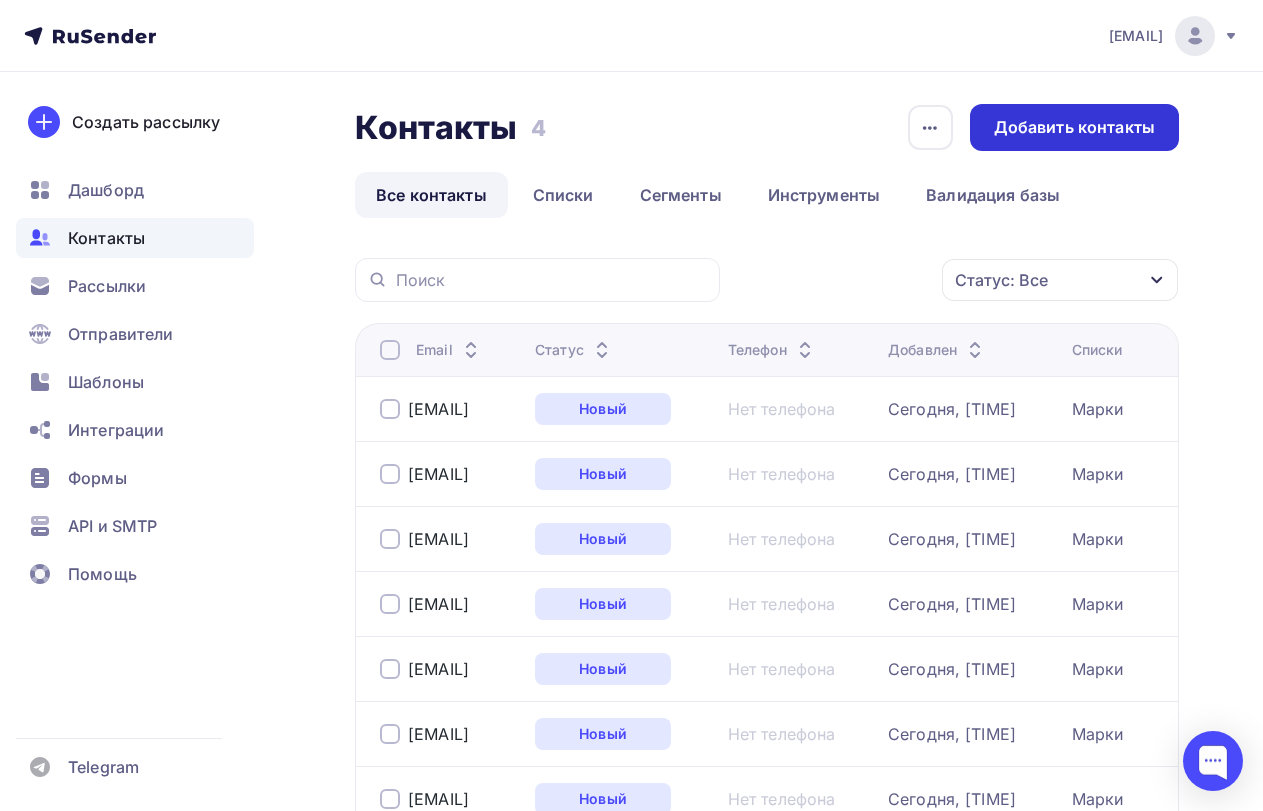 click on "Добавить контакты" at bounding box center (1074, 127) 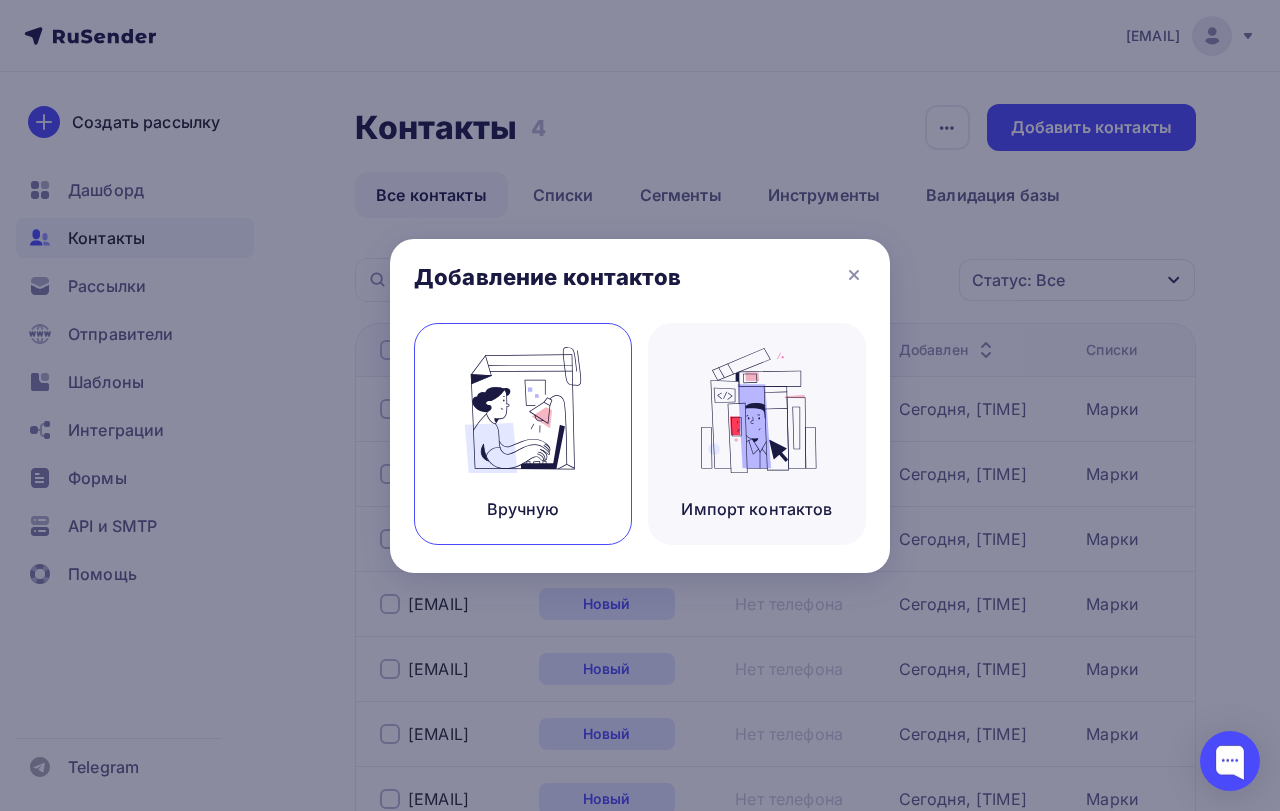 click at bounding box center [523, 410] 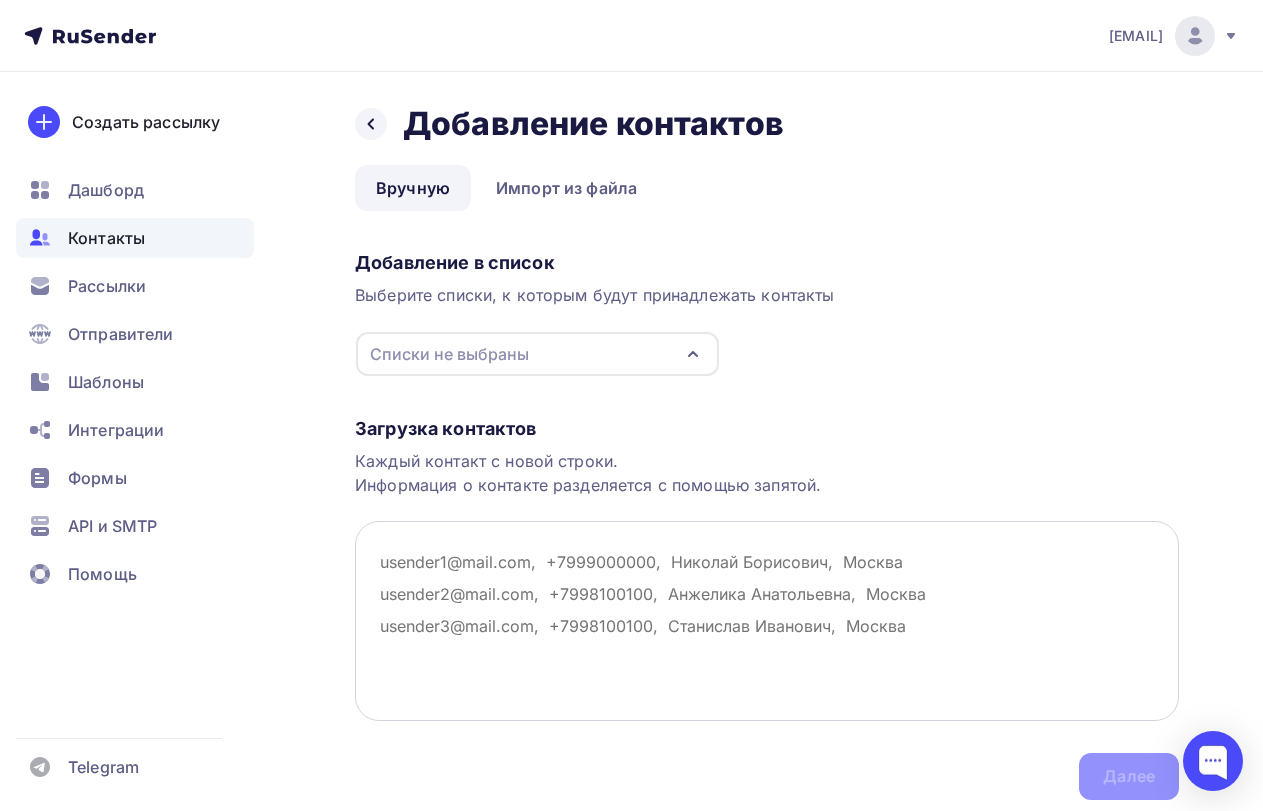 paste on "[EMAIL]" 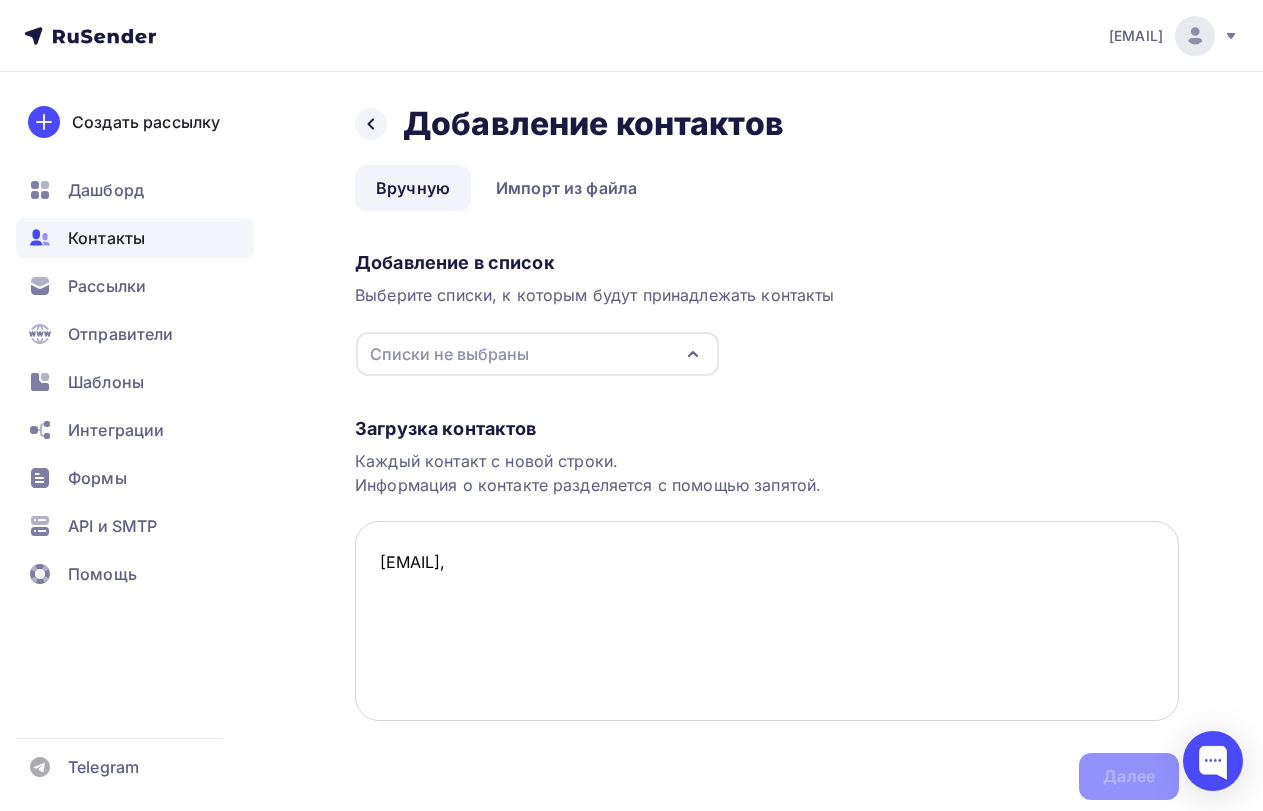 paste on "Андрей Владимирович Зуев" 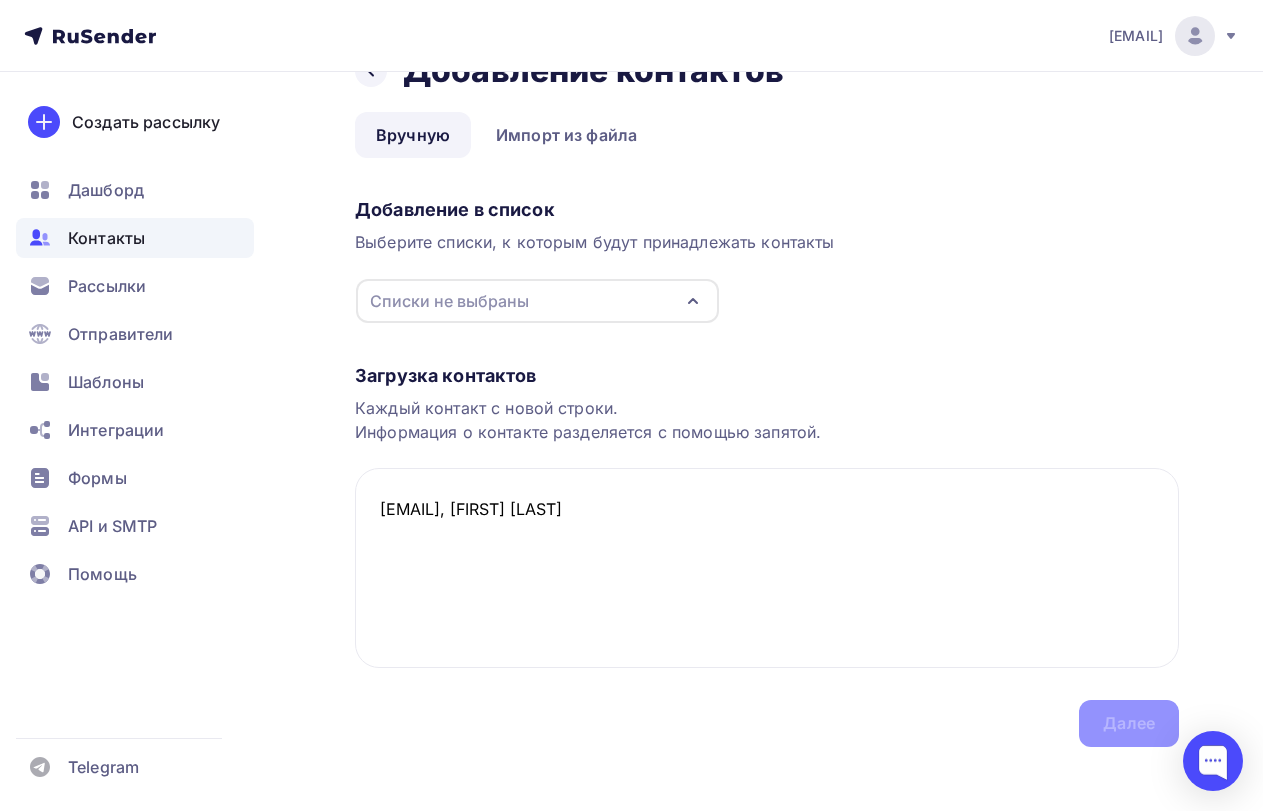 scroll, scrollTop: 69, scrollLeft: 0, axis: vertical 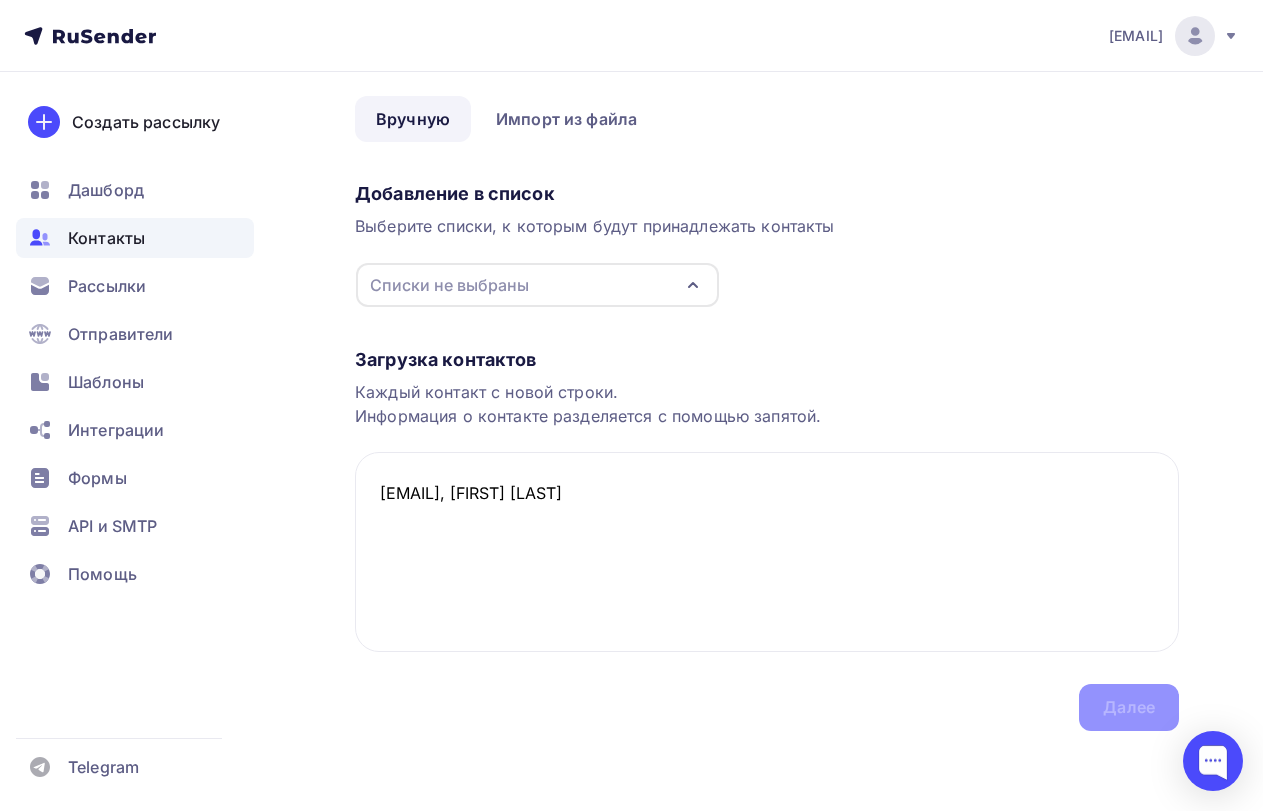 click on "Загрузка контактов   Каждый контакт с новой строки. Информация о контакте разделяется с помощью запятой.    zuev.andrey@list.ru, Андрей Владимирович Зуев     Далее" at bounding box center [767, 519] 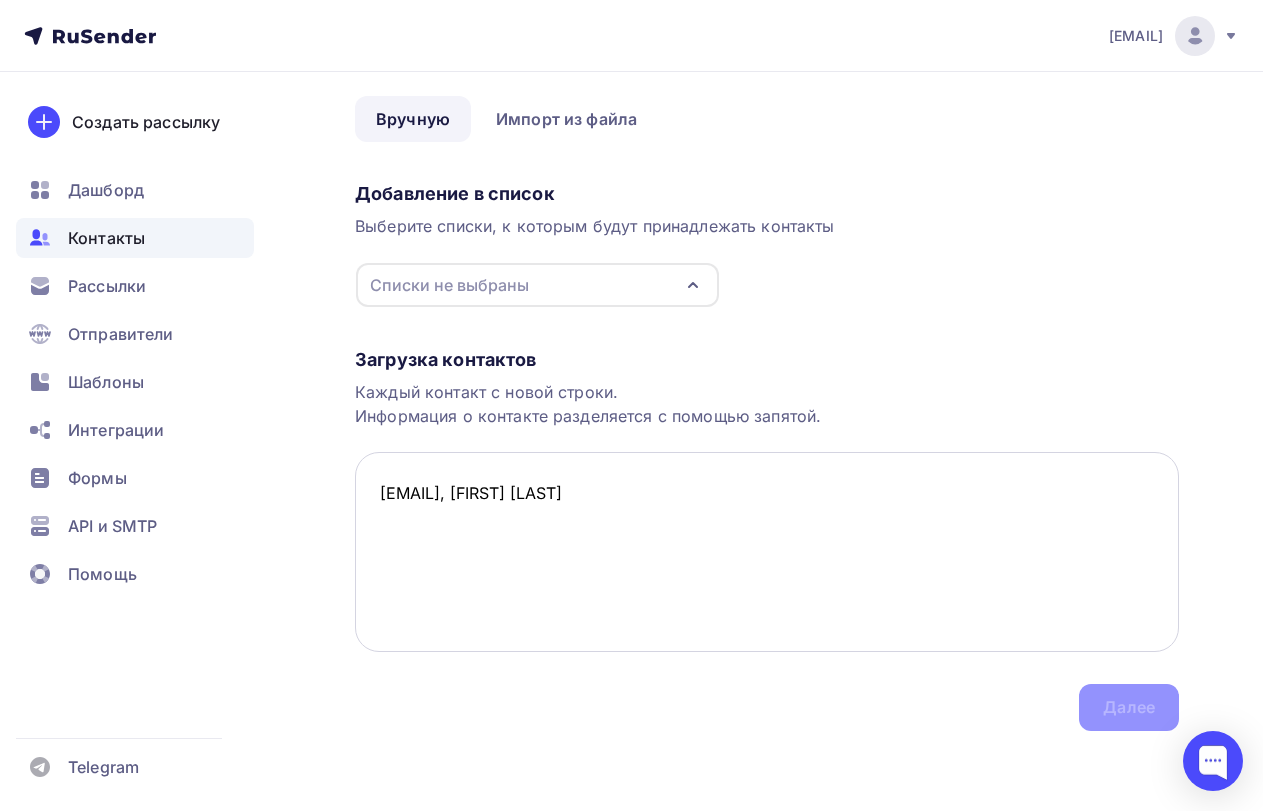 click on "zuev.andrey@list.ru, Андрей Владимирович Зуев" at bounding box center [767, 552] 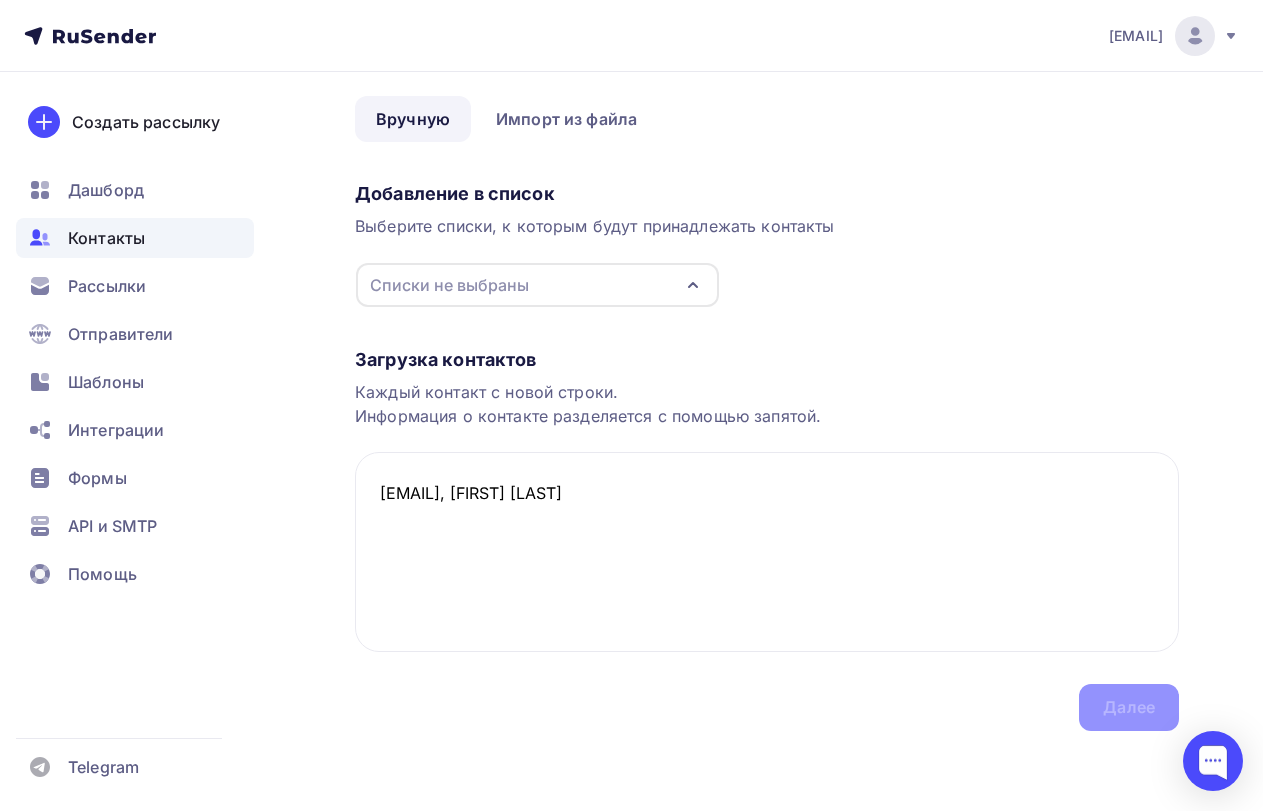 type on "zuev.andrey@list.ru, Андрей Владимирович Зуев" 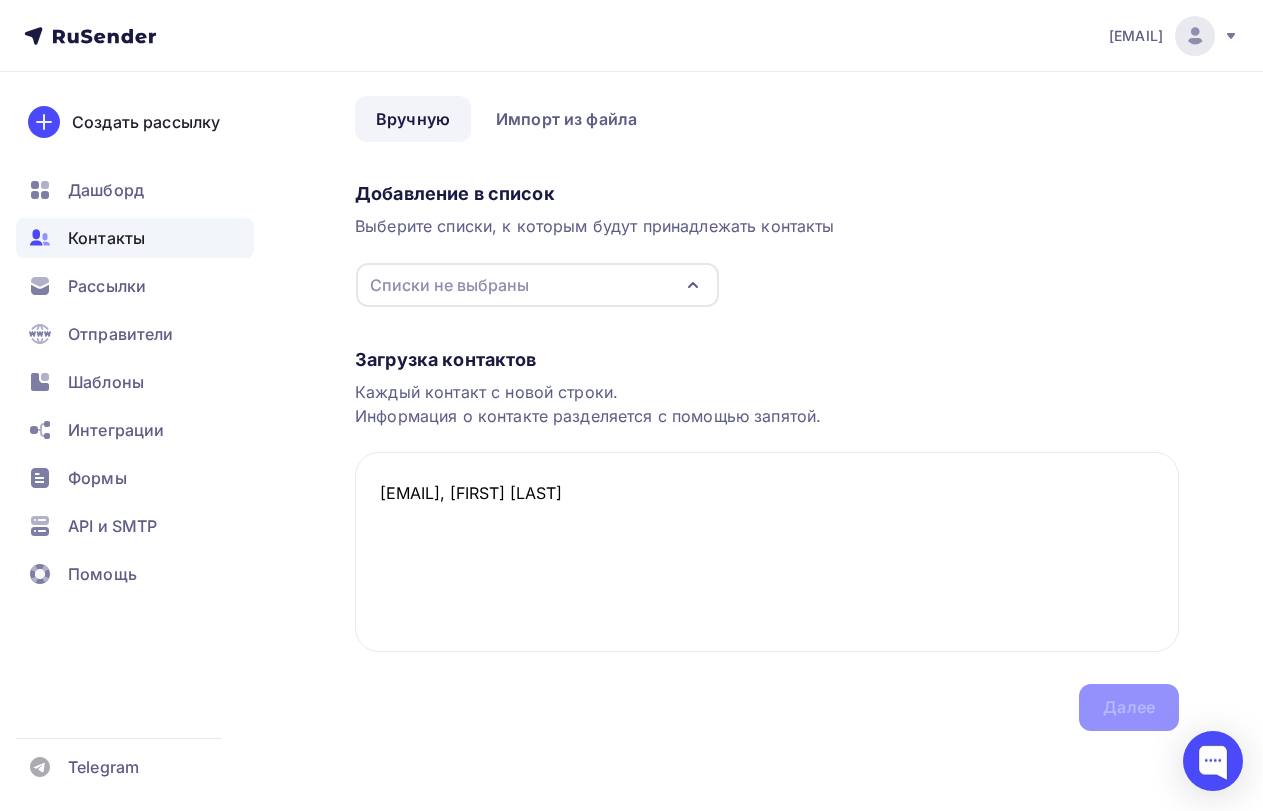 click on "Загрузка контактов   Каждый контакт с новой строки. Информация о контакте разделяется с помощью запятой.    zuev.andrey@list.ru, Андрей Владимирович Зуев     Далее" at bounding box center [767, 519] 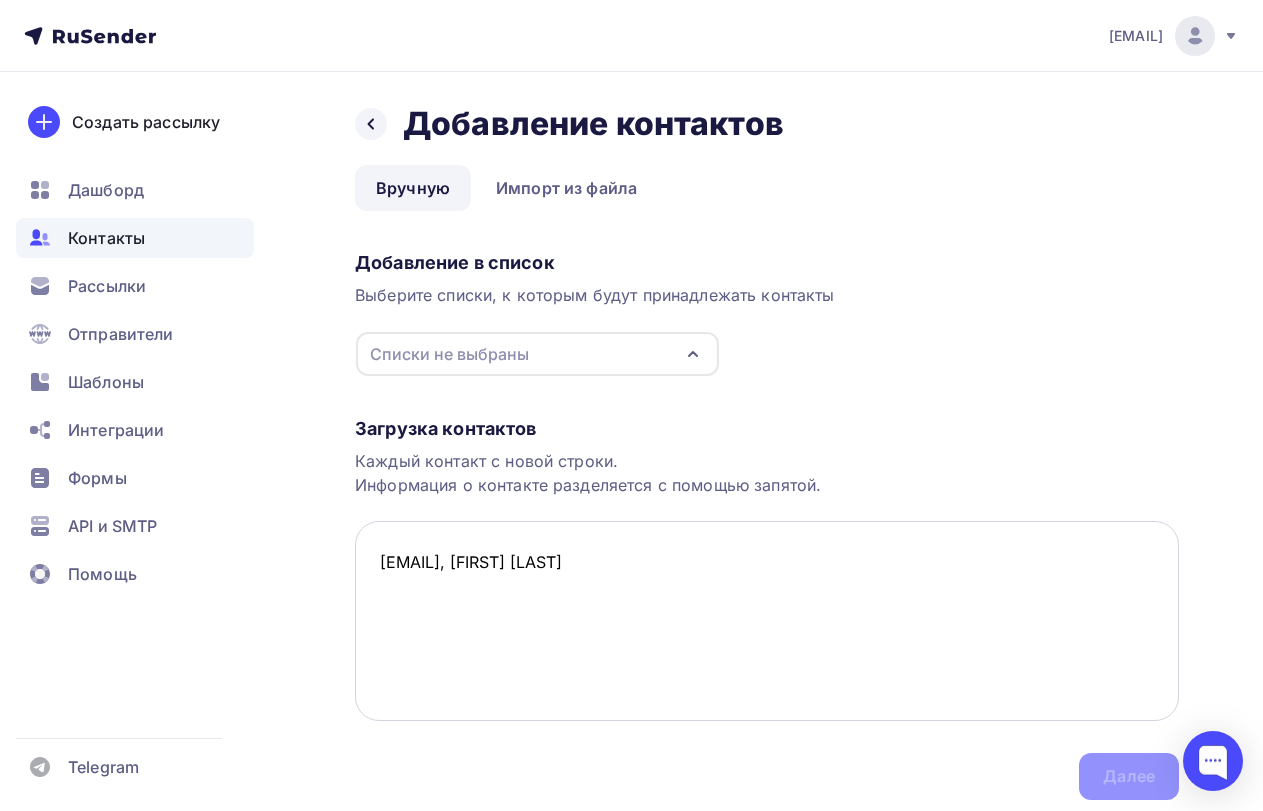 click on "zuev.andrey@list.ru, Андрей Владимирович Зуев" at bounding box center (767, 621) 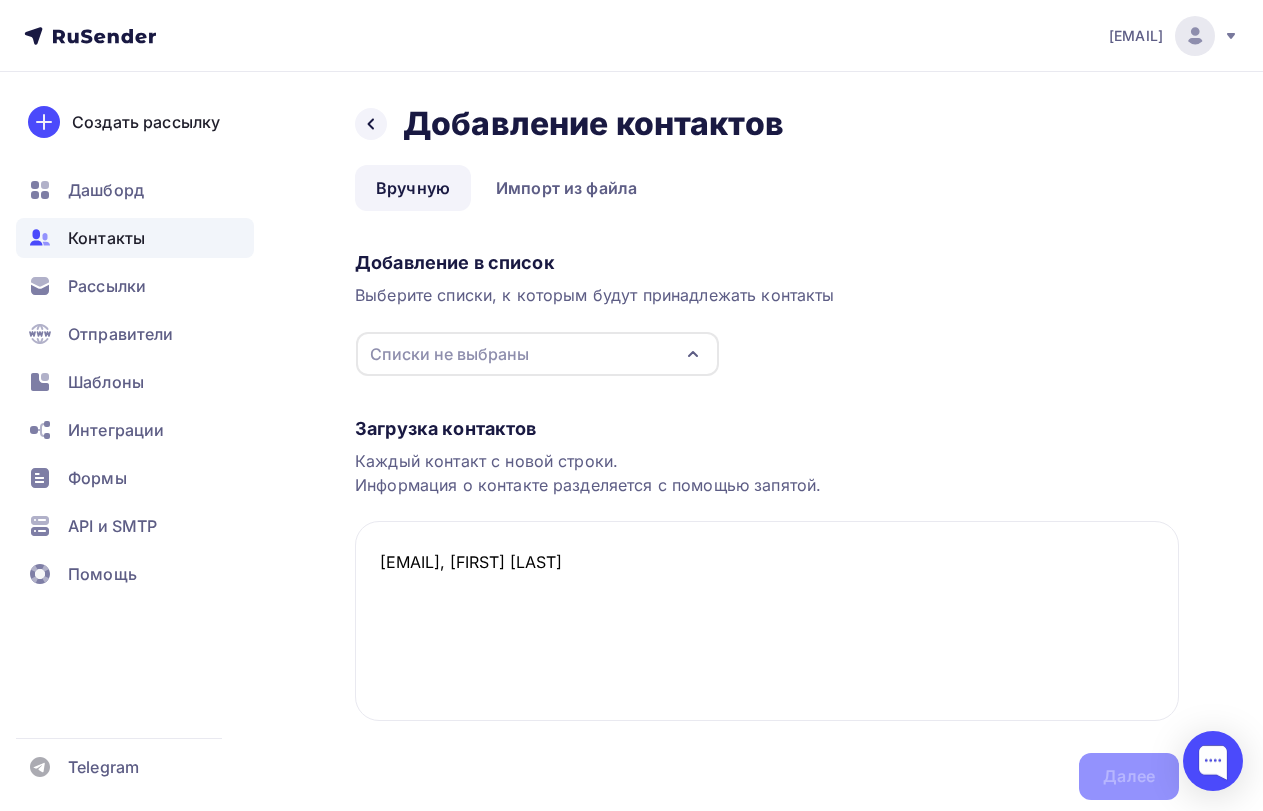 click 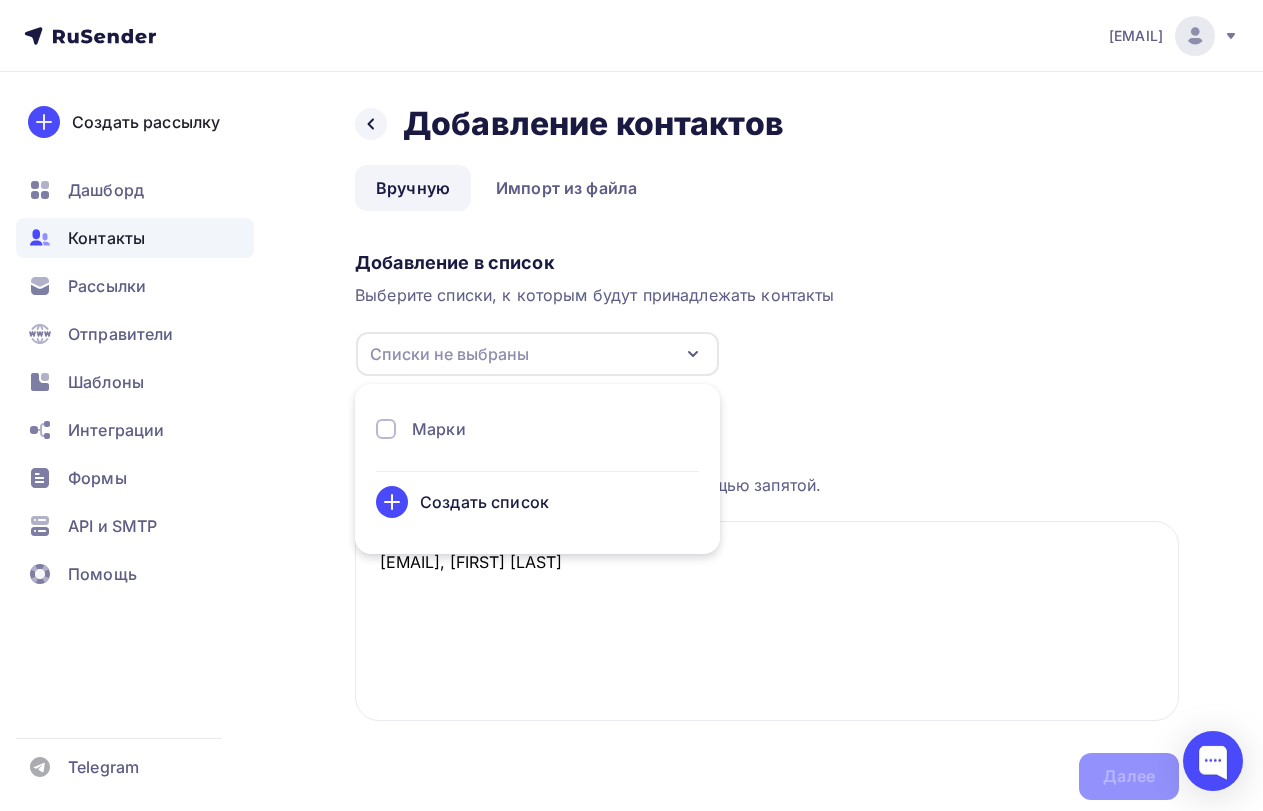 click at bounding box center (386, 429) 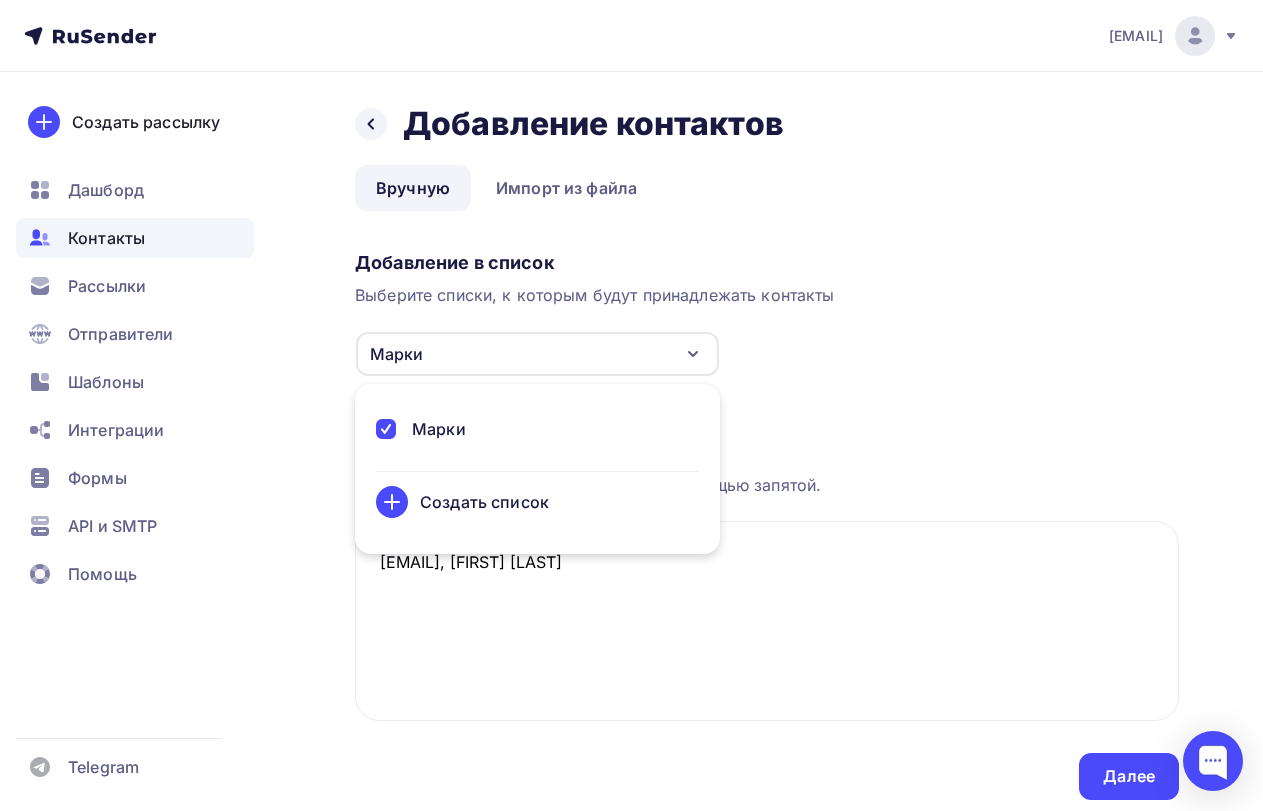 click on "Добавление в список
Выберите списки, к которым будут принадлежать контакты
Марки
Марки
Создать список
Для добавления контактов необходимо  создать список" at bounding box center [767, 310] 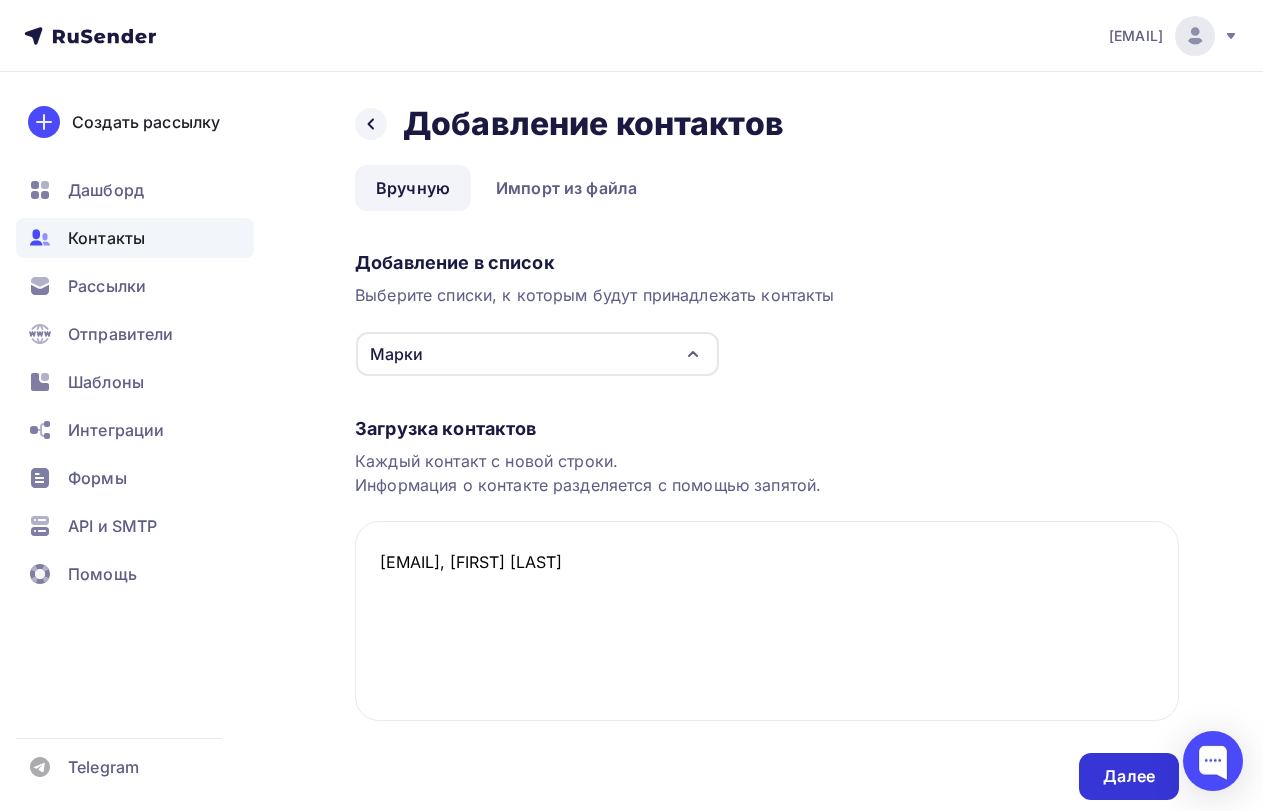 click on "Далее" at bounding box center [1129, 776] 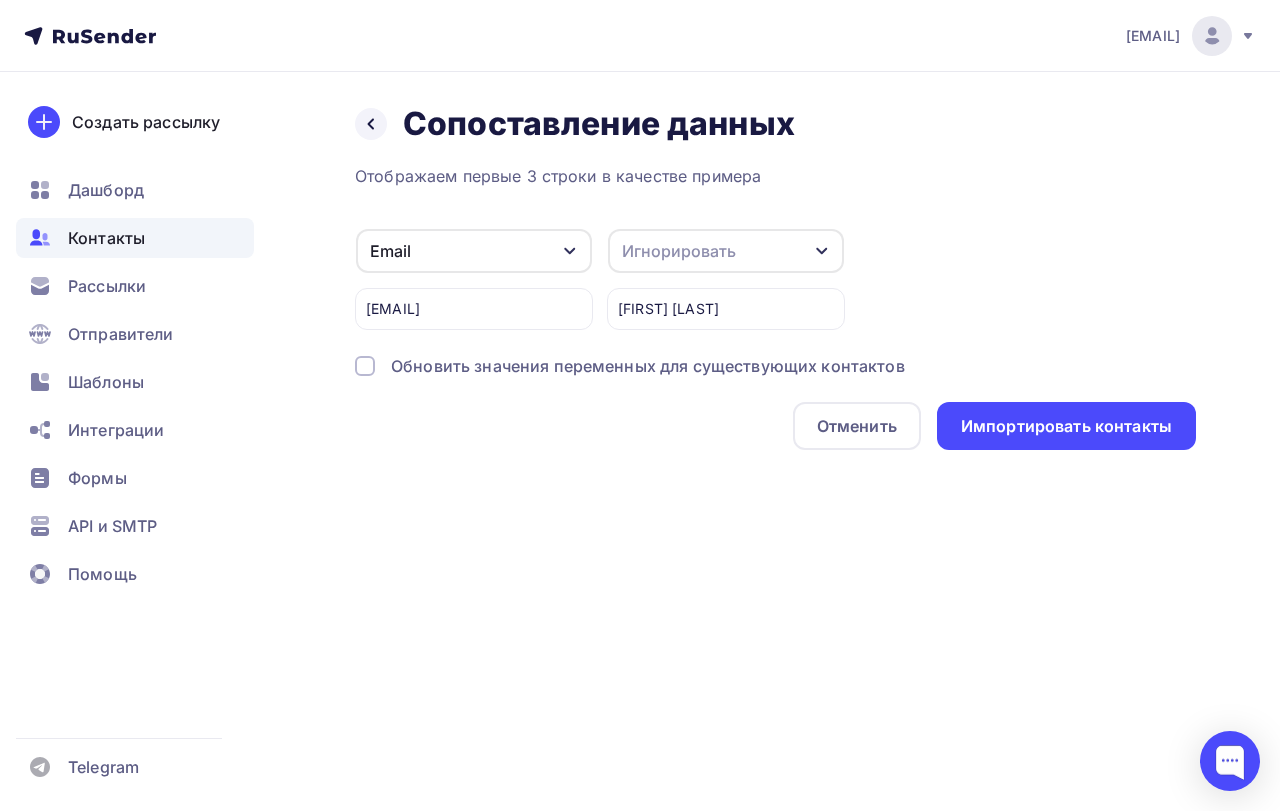click at bounding box center (365, 366) 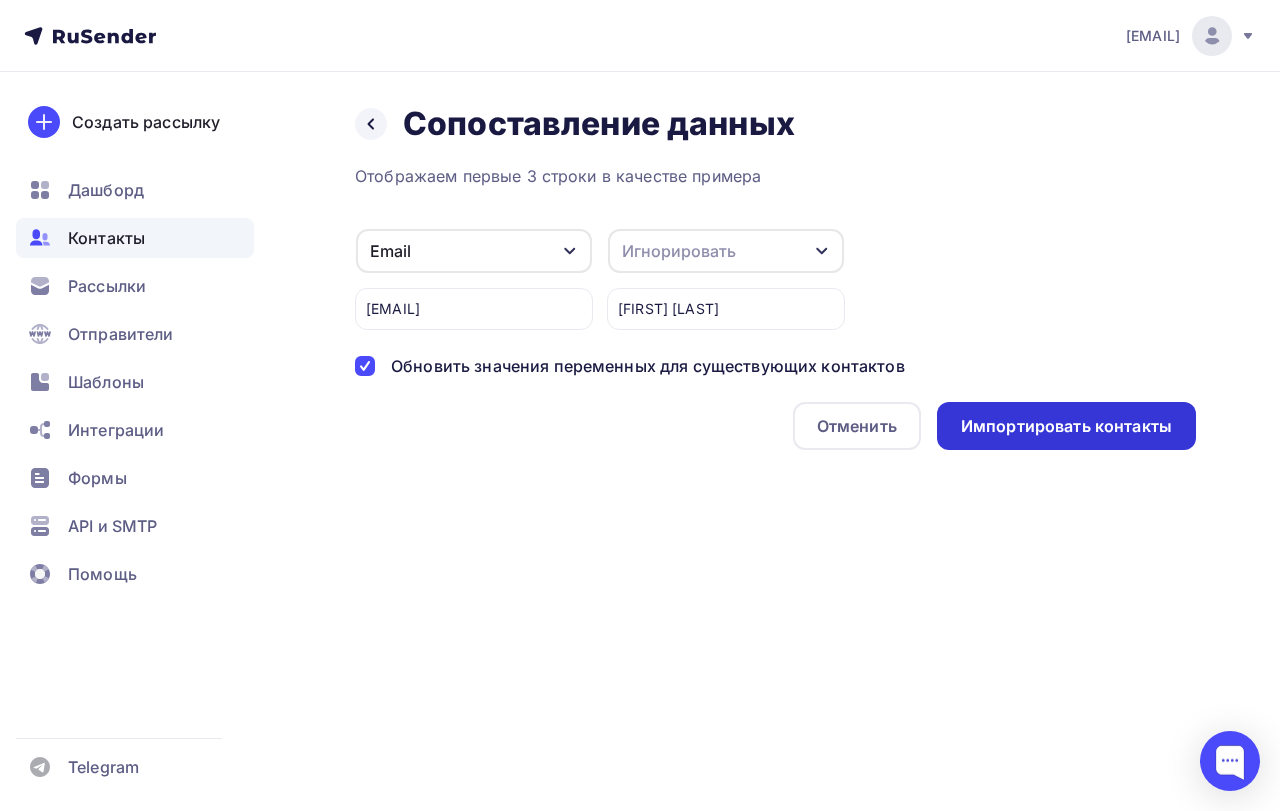 click on "Импортировать контакты" at bounding box center [1066, 426] 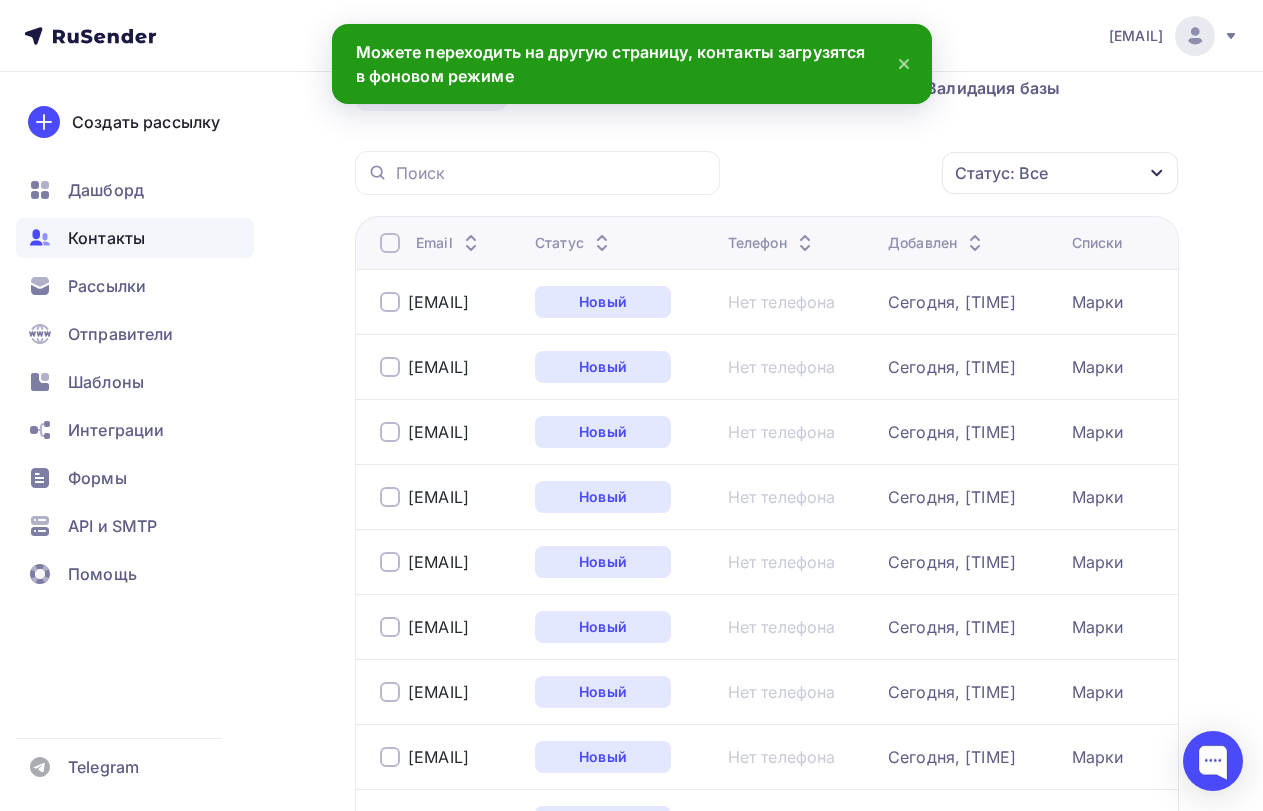 scroll, scrollTop: 97, scrollLeft: 0, axis: vertical 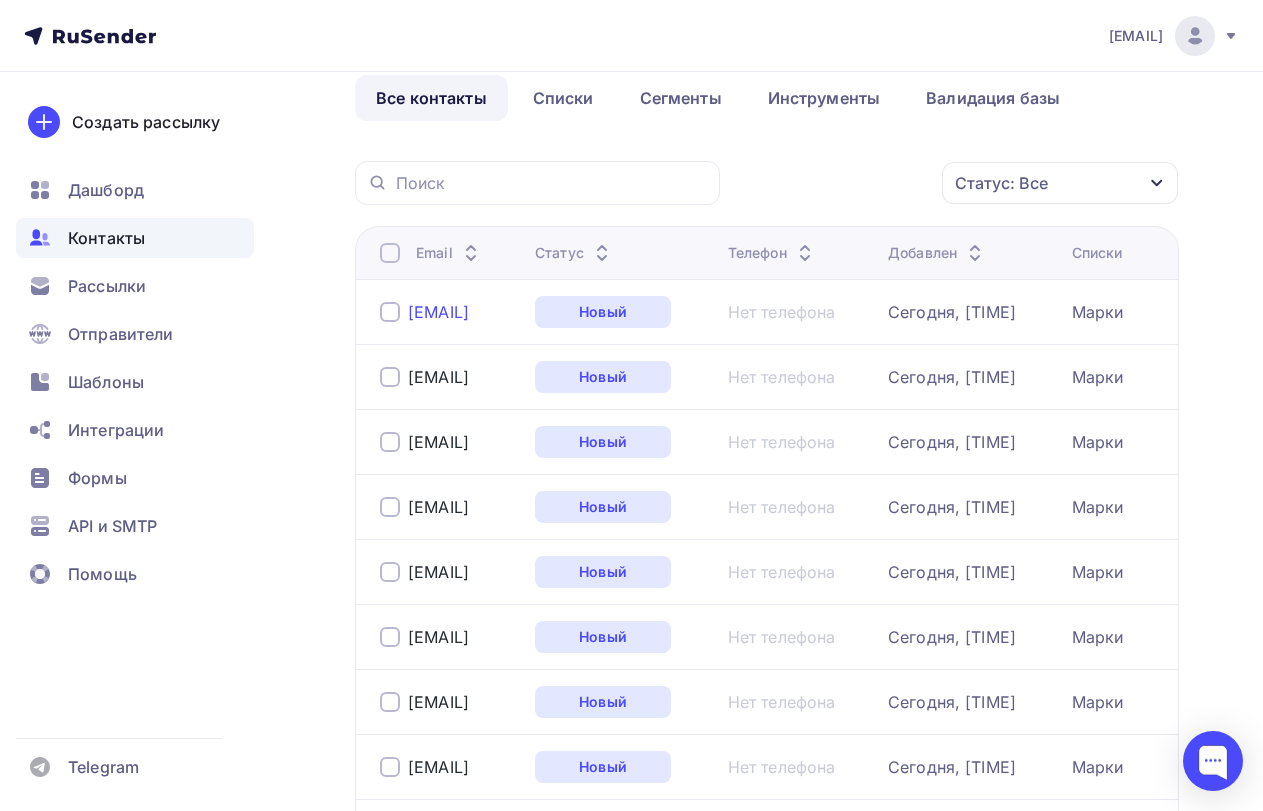 click on "[EMAIL]" at bounding box center [438, 312] 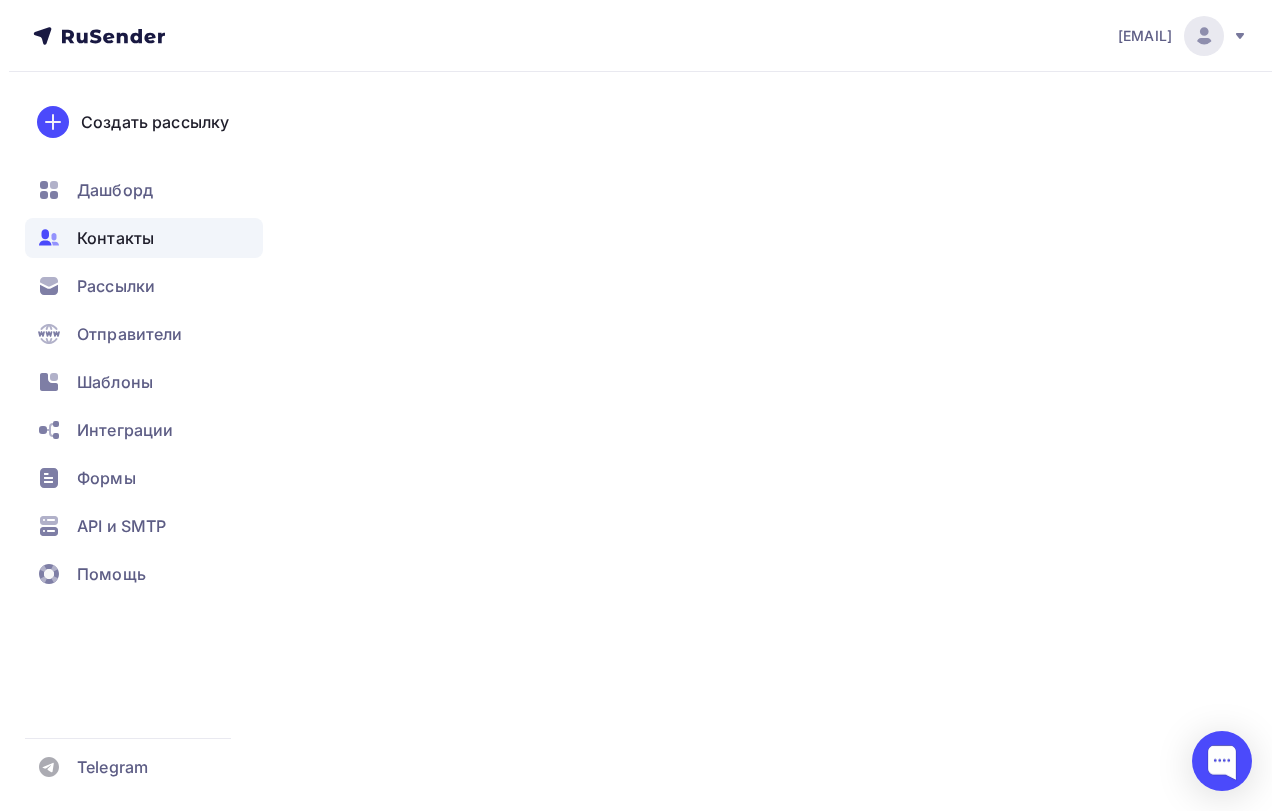 scroll, scrollTop: 0, scrollLeft: 0, axis: both 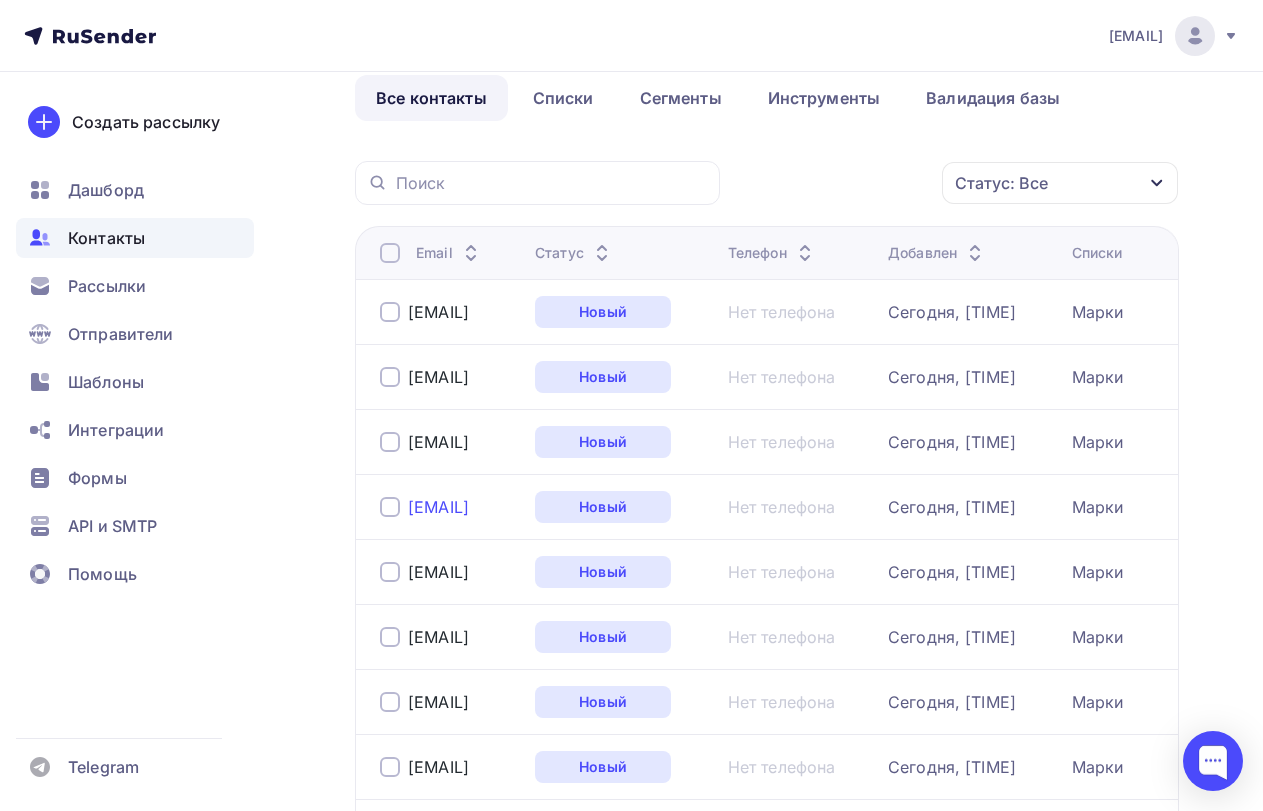 click on "[EMAIL]" at bounding box center (438, 507) 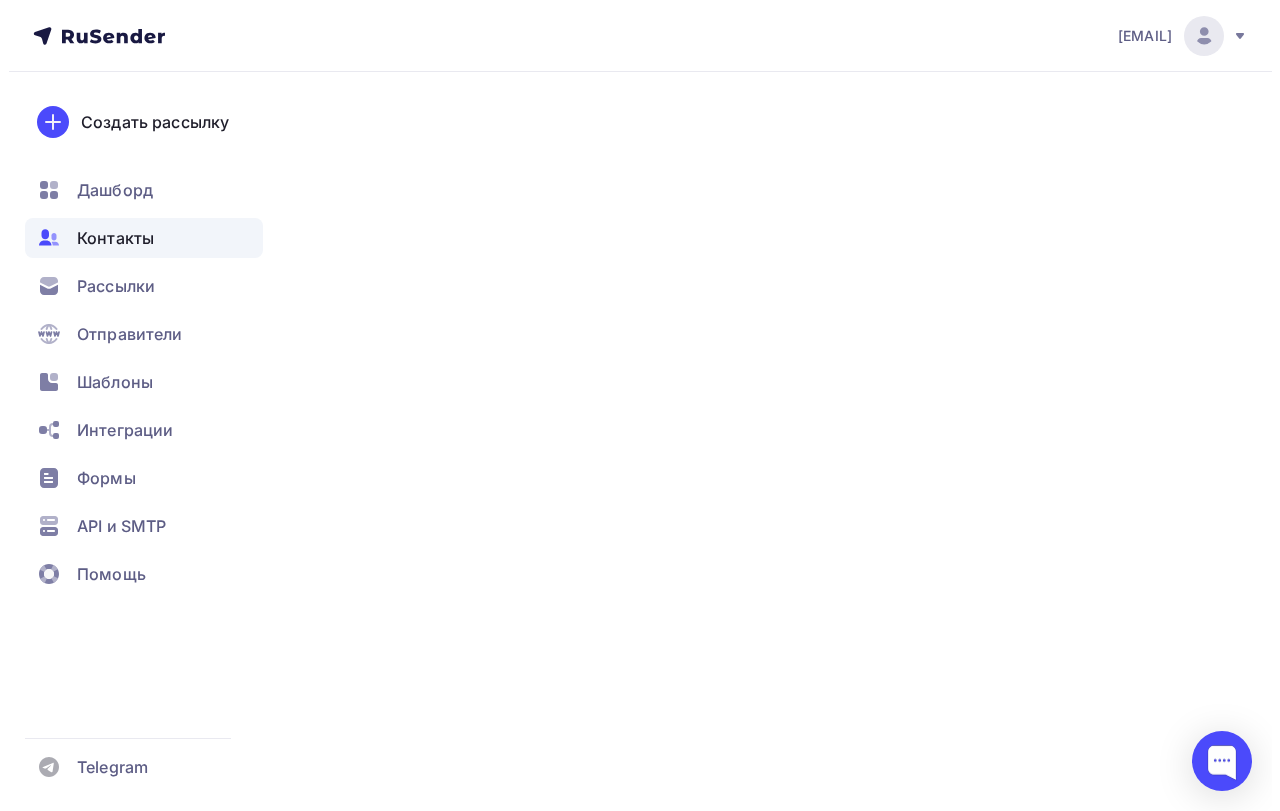scroll, scrollTop: 0, scrollLeft: 0, axis: both 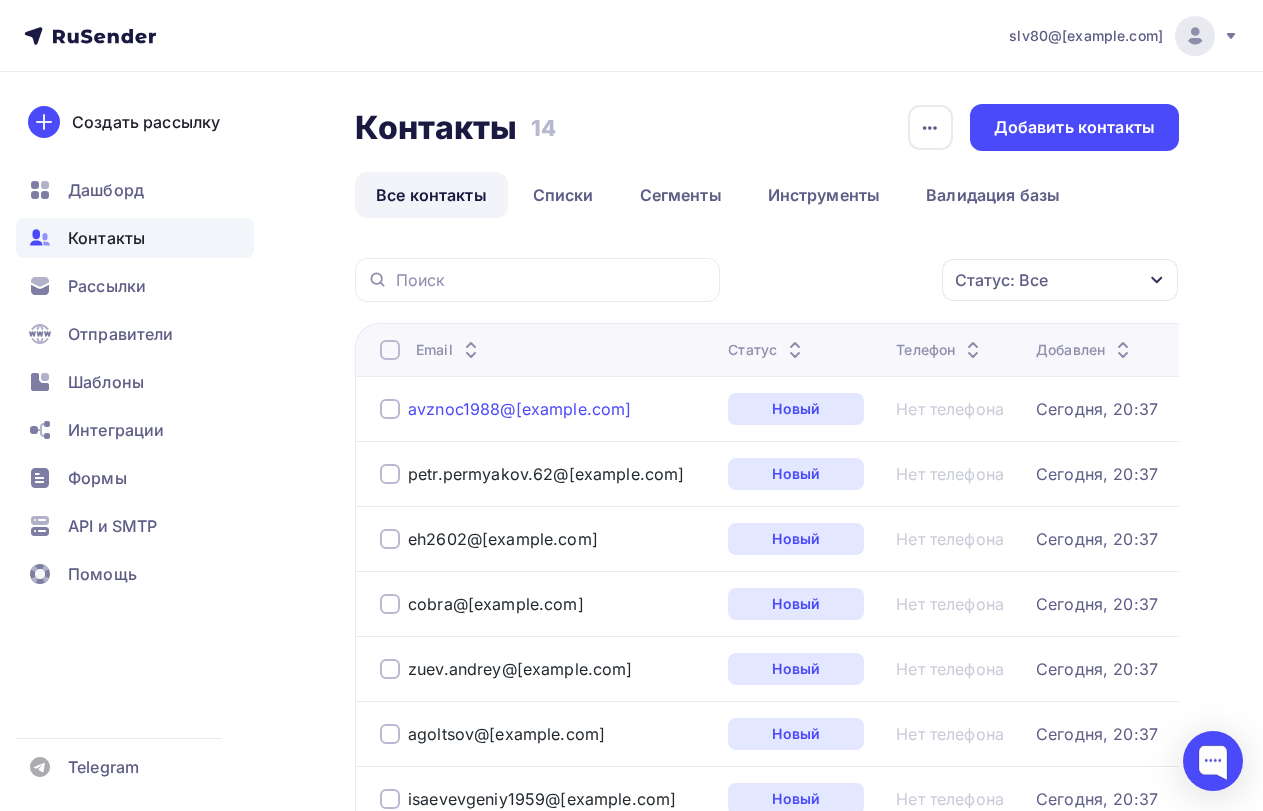 click on "[EMAIL]" at bounding box center [519, 409] 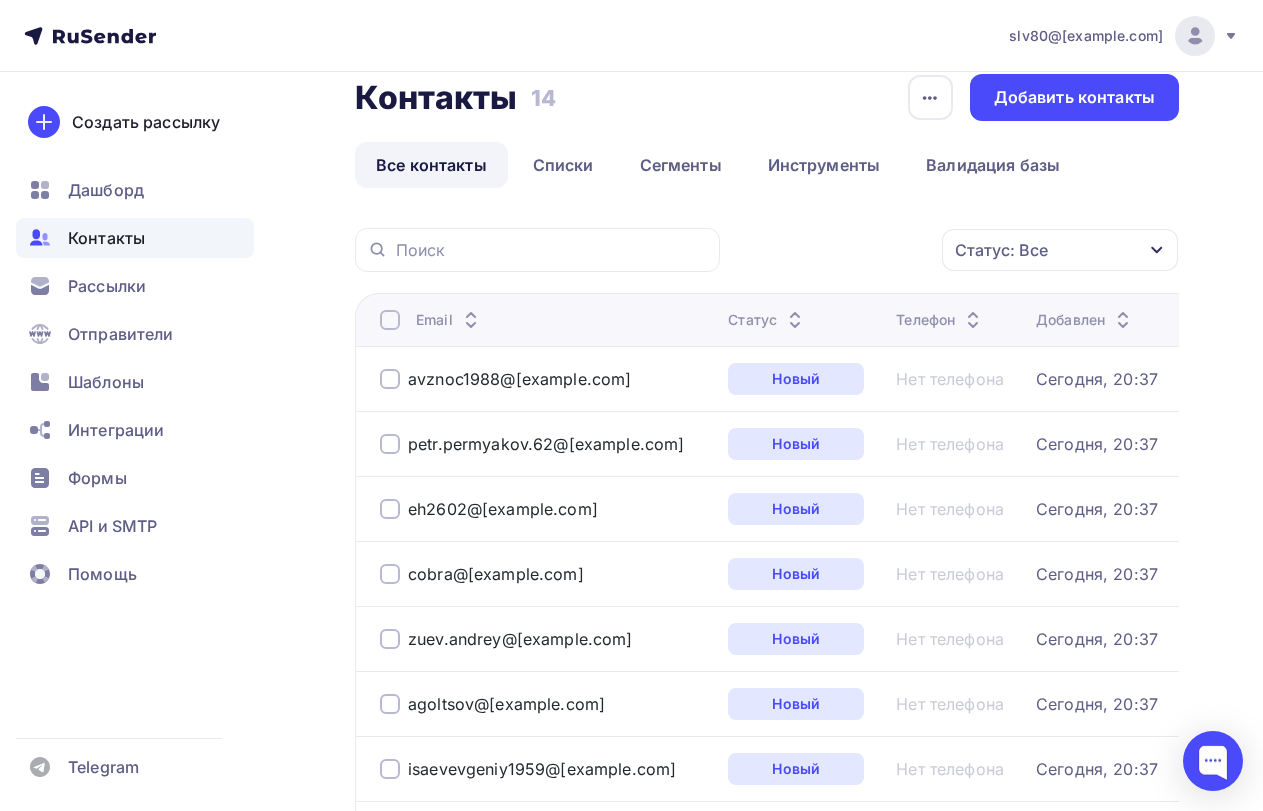 scroll, scrollTop: 0, scrollLeft: 0, axis: both 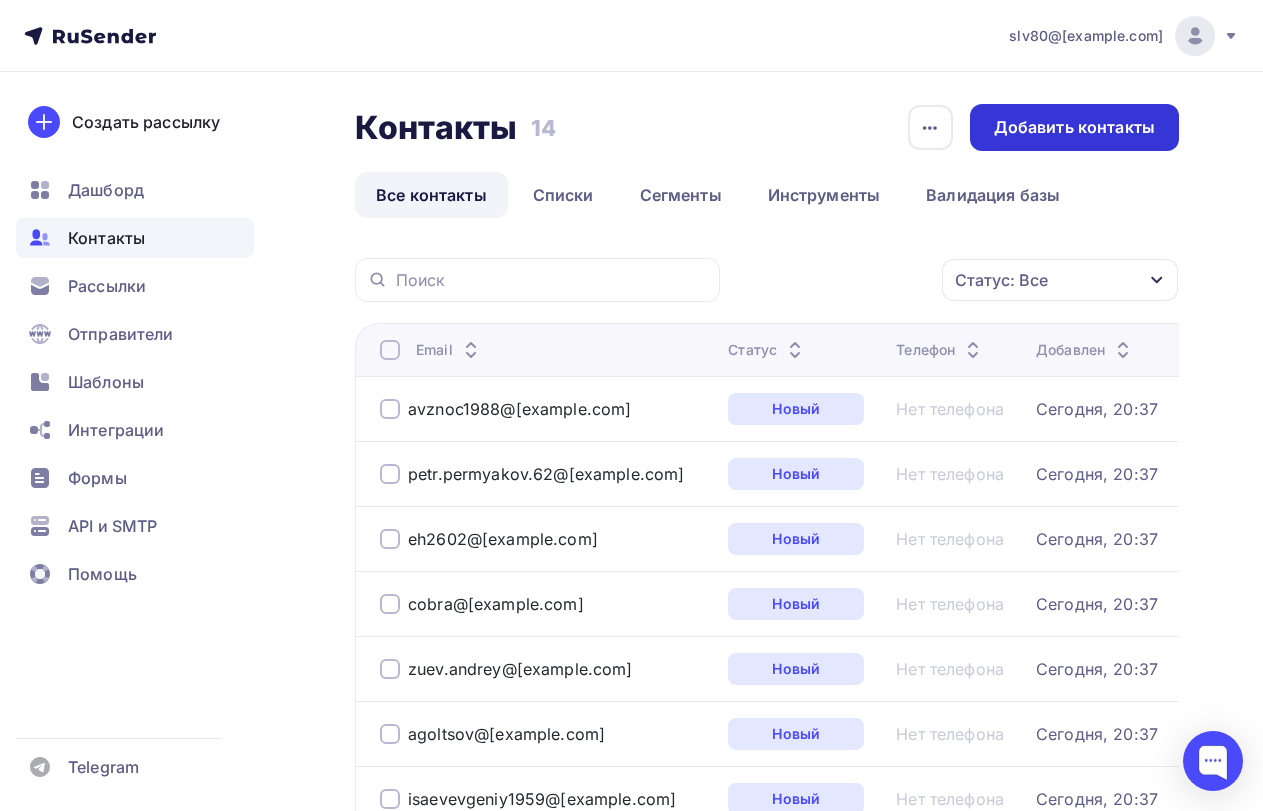click on "Добавить контакты" at bounding box center (1074, 127) 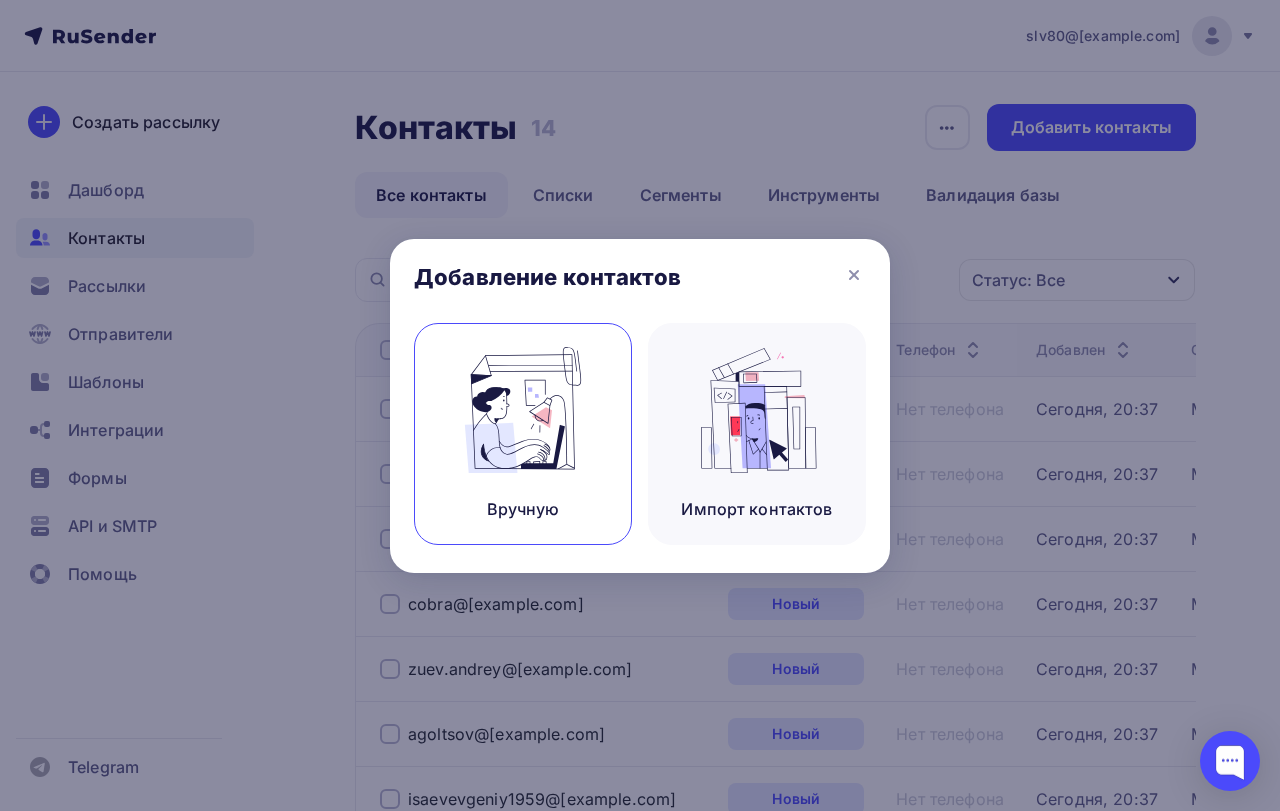 click at bounding box center (523, 410) 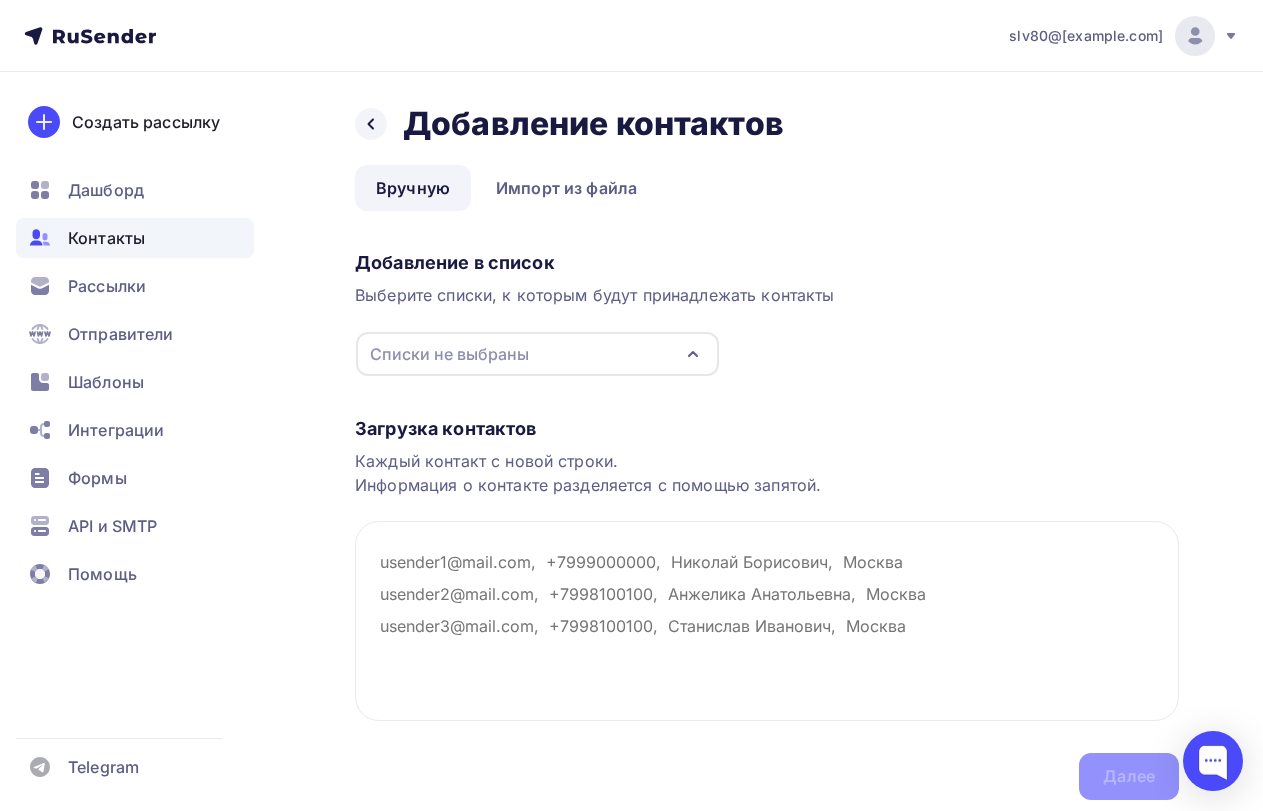 click on "Списки не выбраны" at bounding box center (449, 354) 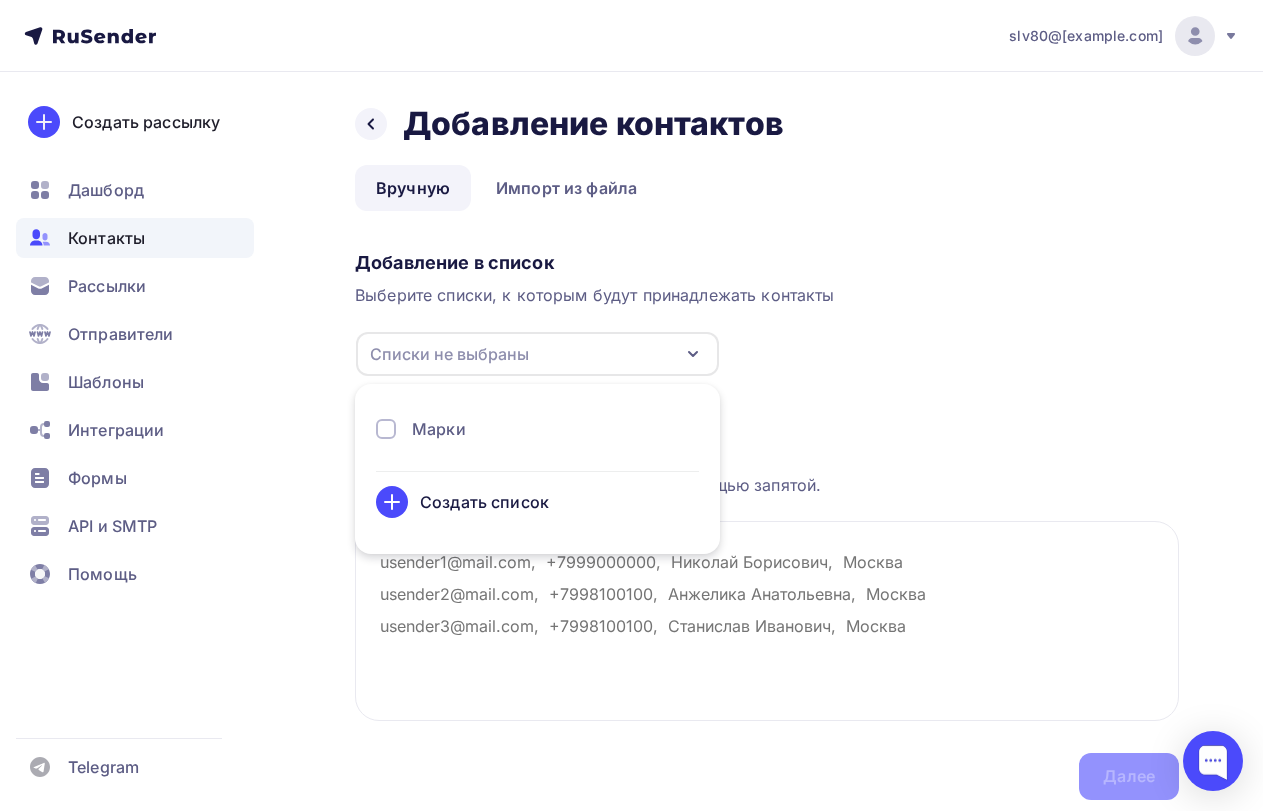click on "Списки не выбраны" at bounding box center (449, 354) 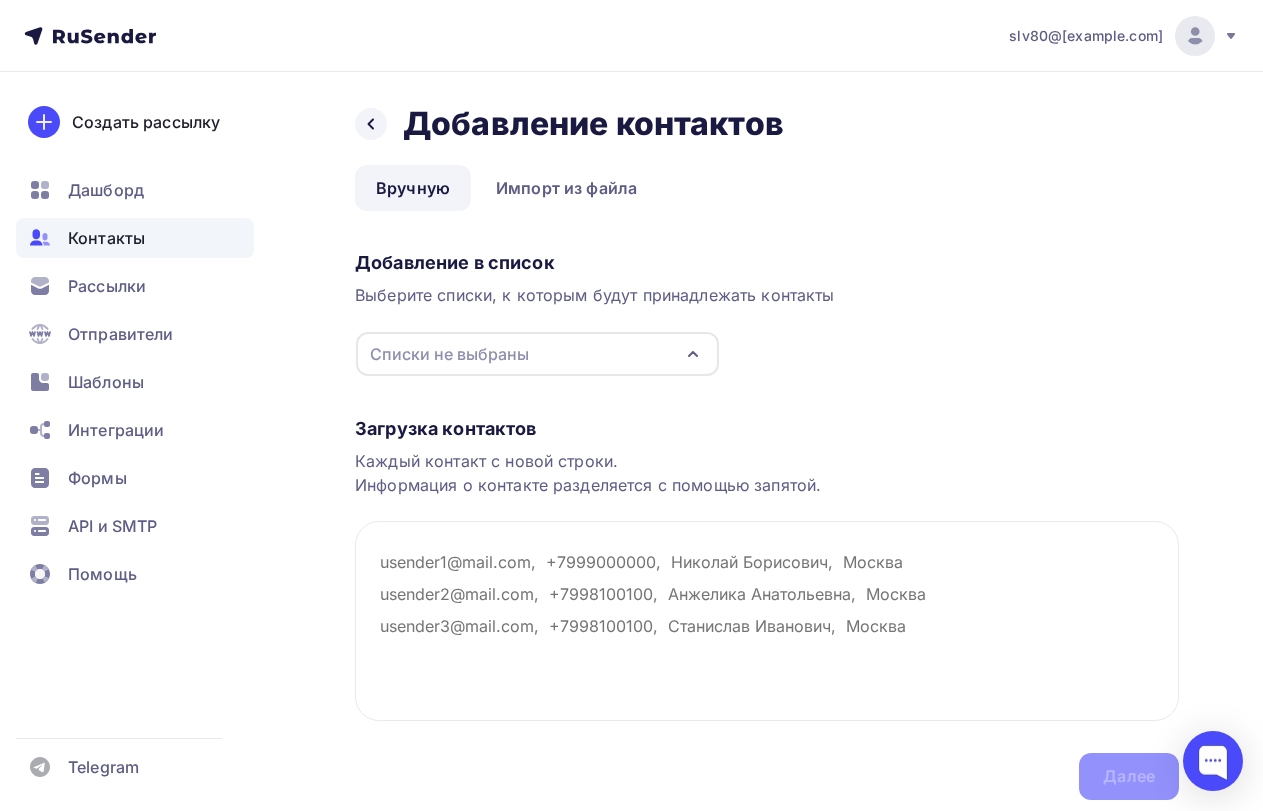 click on "Контакты" at bounding box center (106, 238) 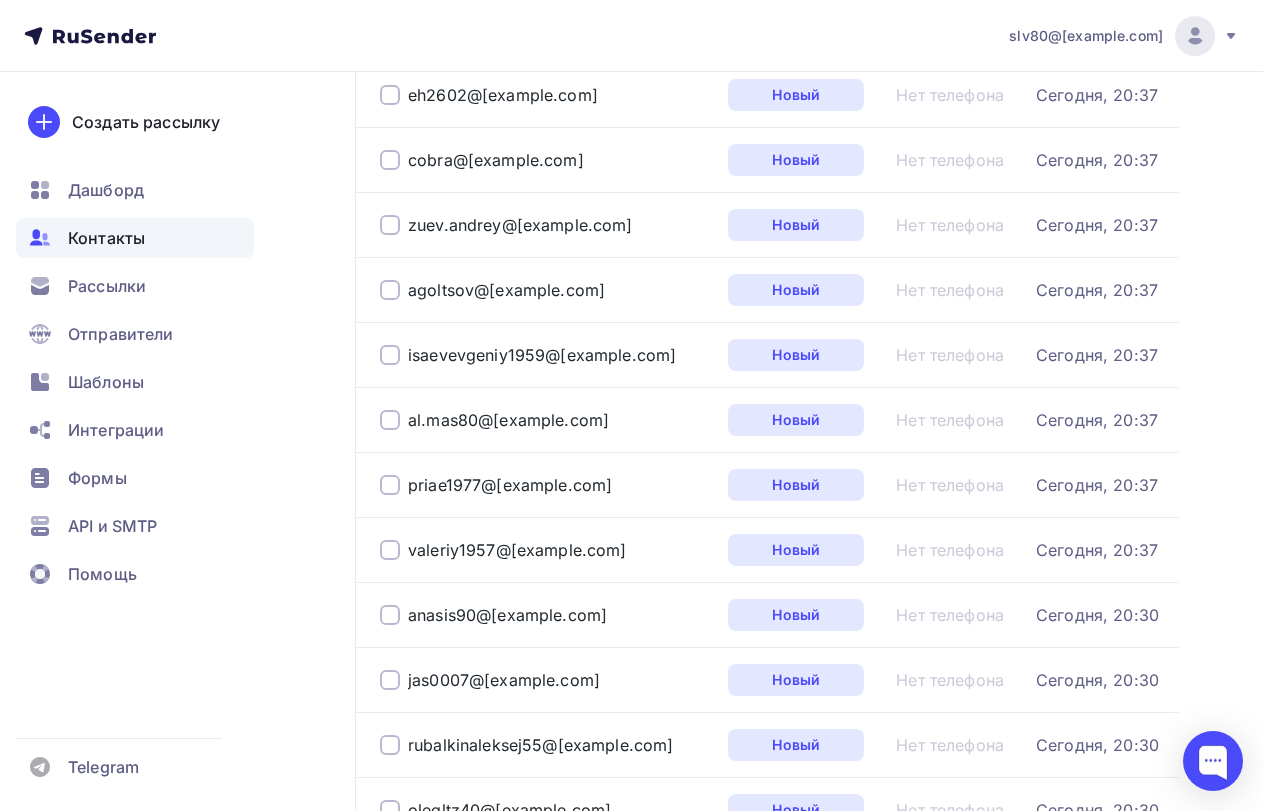 scroll, scrollTop: 697, scrollLeft: 0, axis: vertical 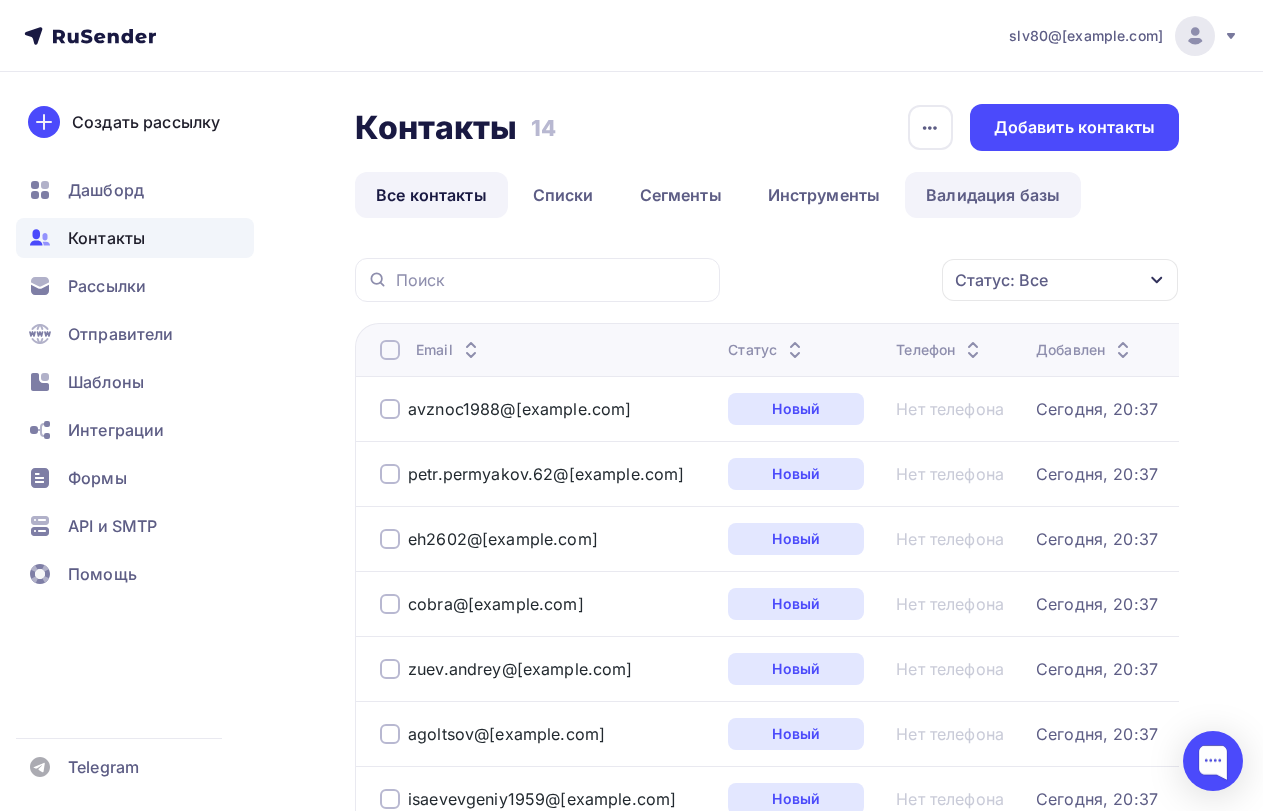 click on "Валидация базы" at bounding box center [993, 195] 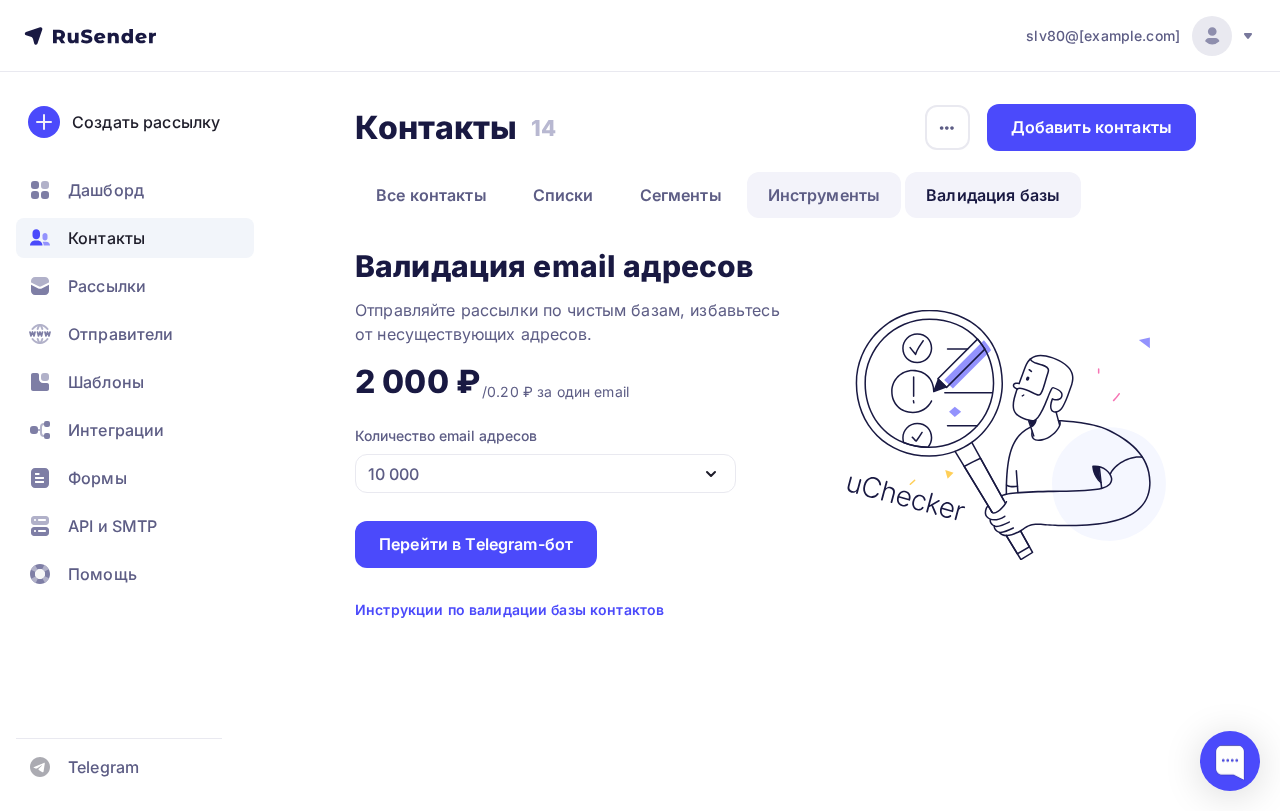 click on "Инструменты" at bounding box center [824, 195] 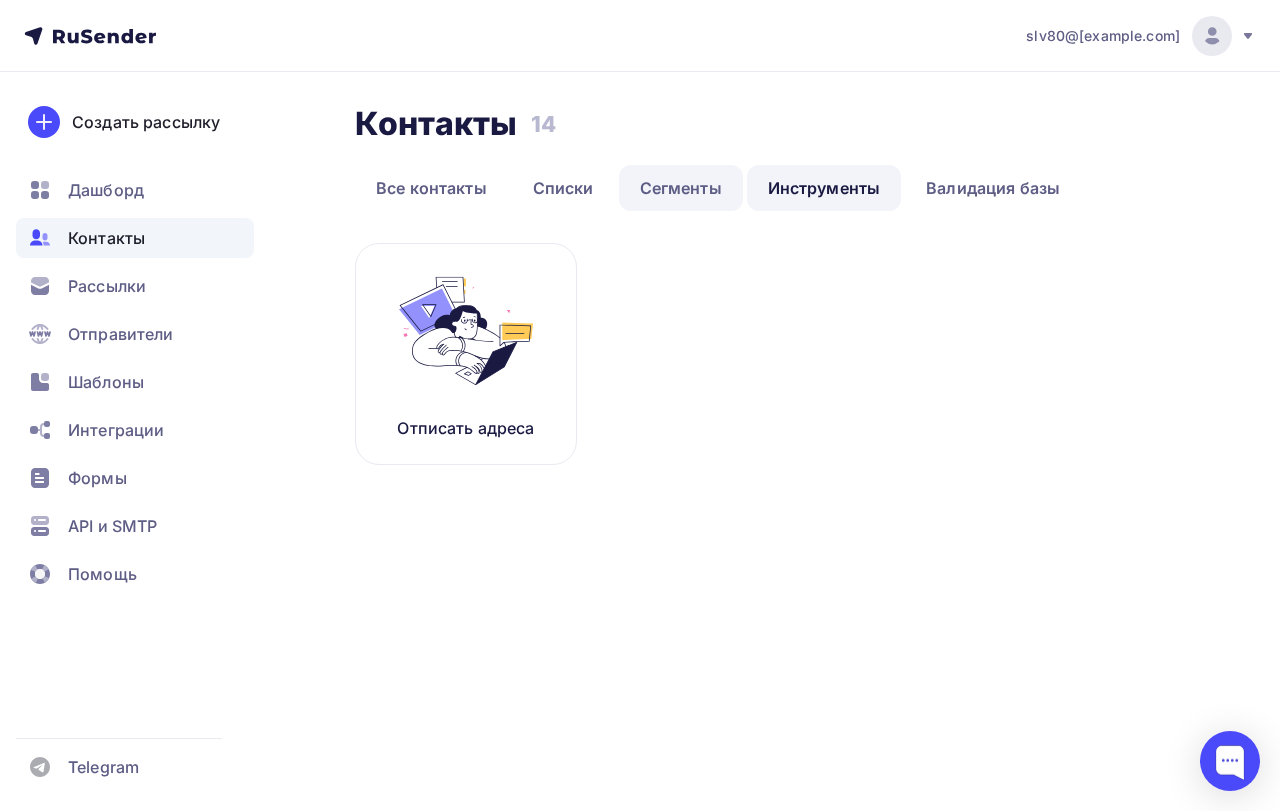 click on "Сегменты" at bounding box center (681, 188) 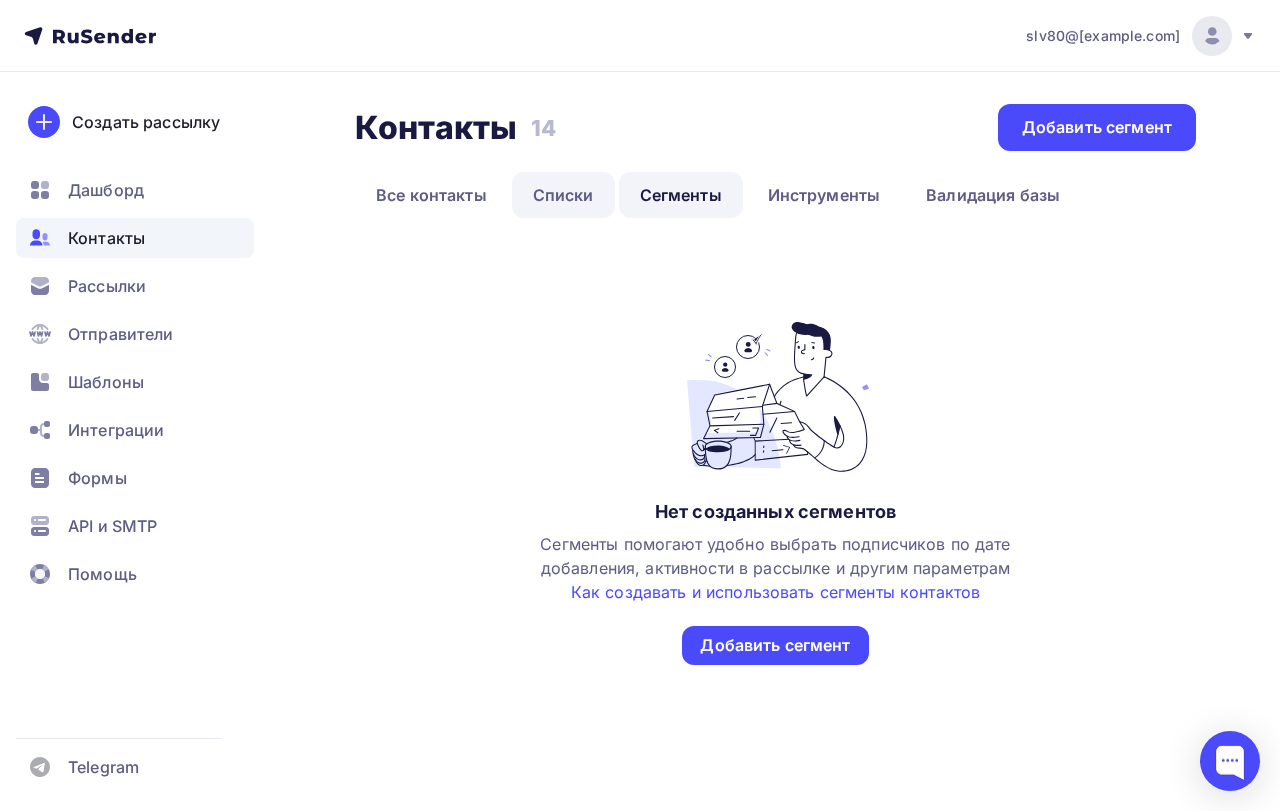 click on "Списки" at bounding box center [563, 195] 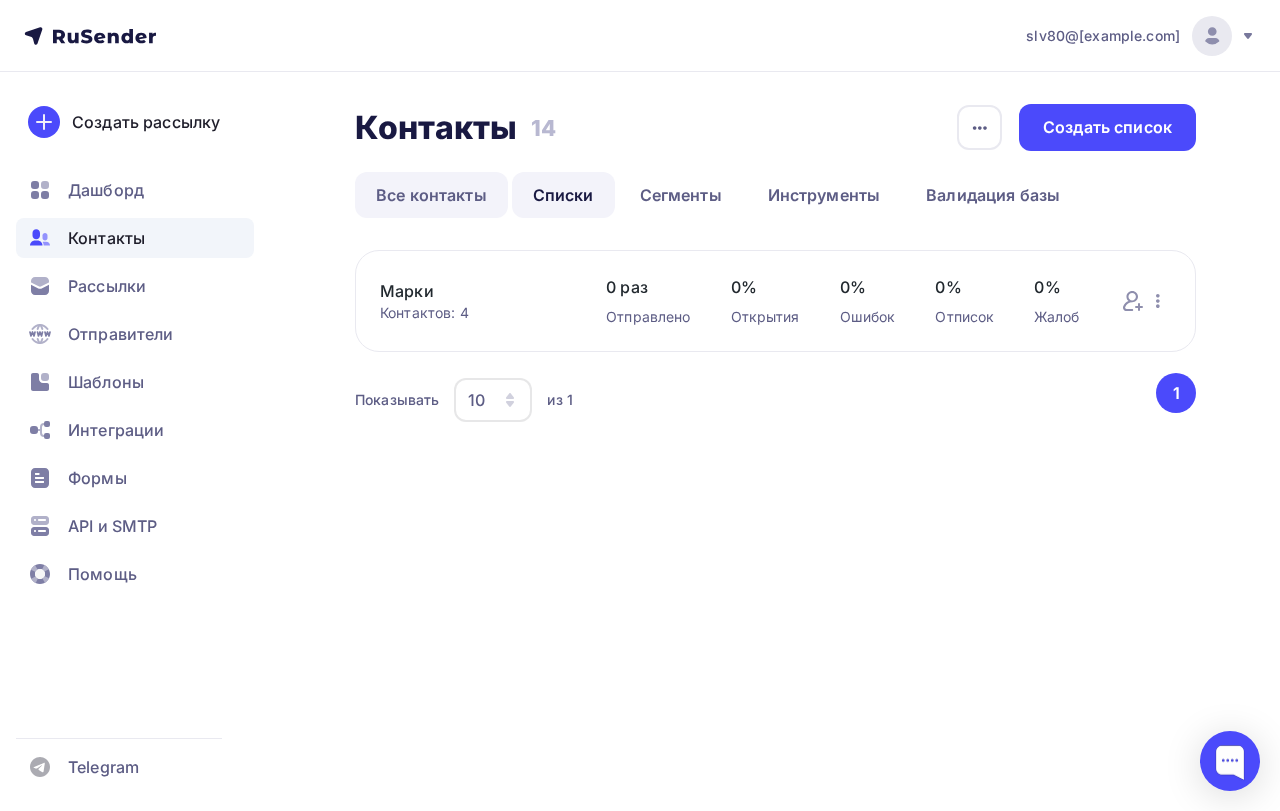 click on "Все контакты" at bounding box center (431, 195) 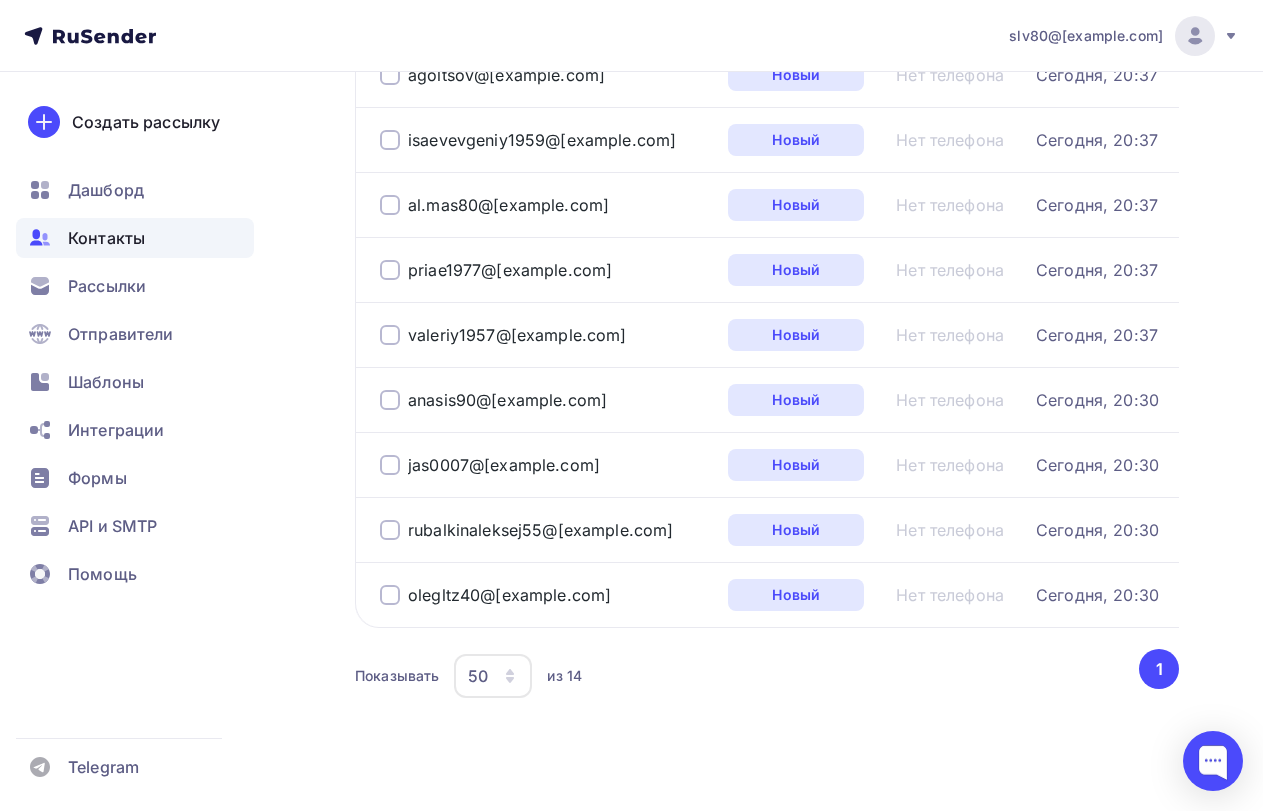 scroll, scrollTop: 697, scrollLeft: 0, axis: vertical 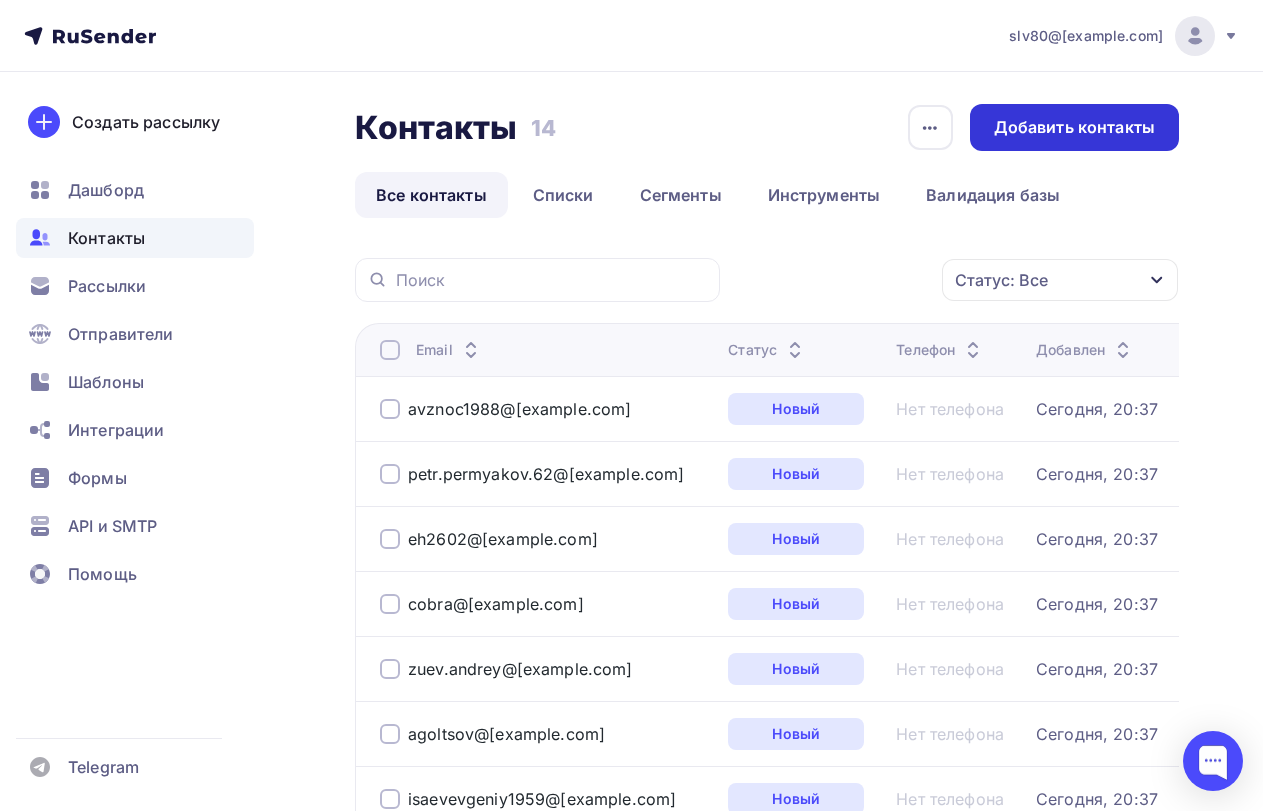 click on "Добавить контакты" at bounding box center (1074, 127) 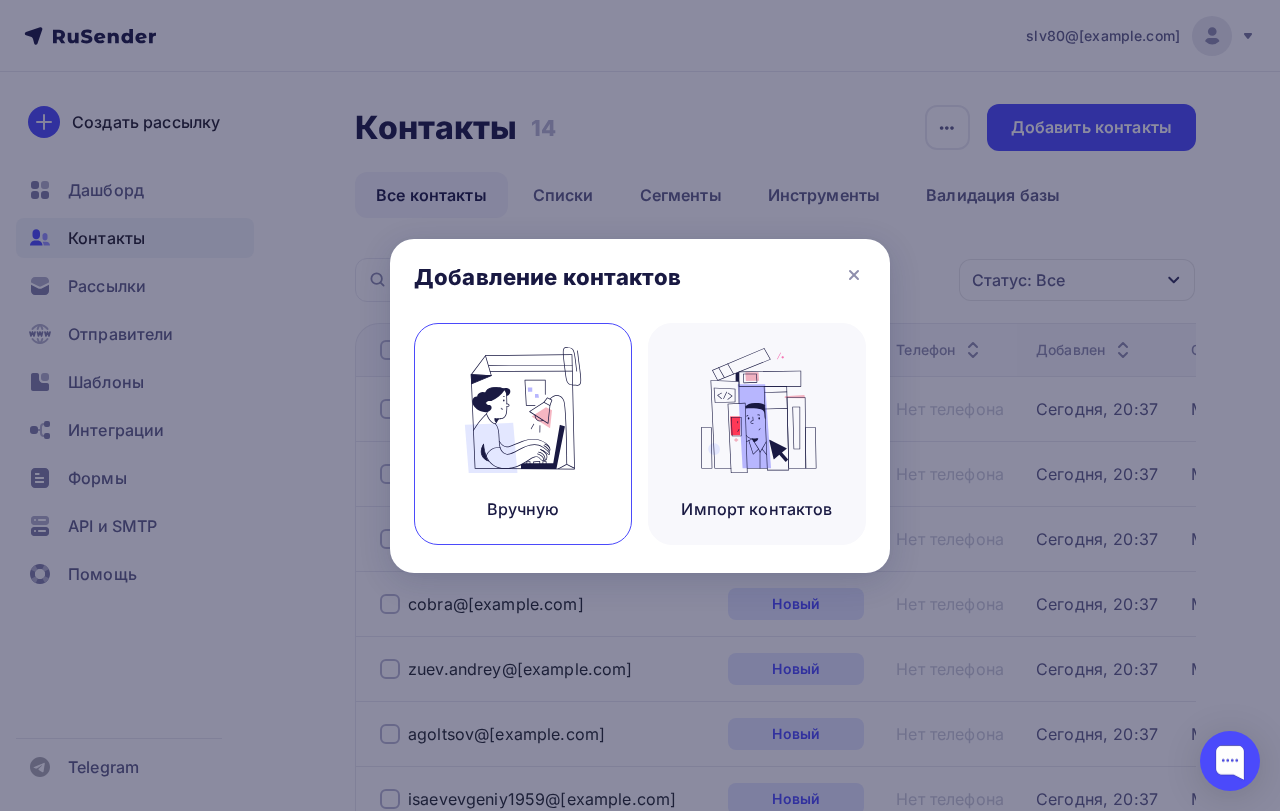 click at bounding box center (523, 410) 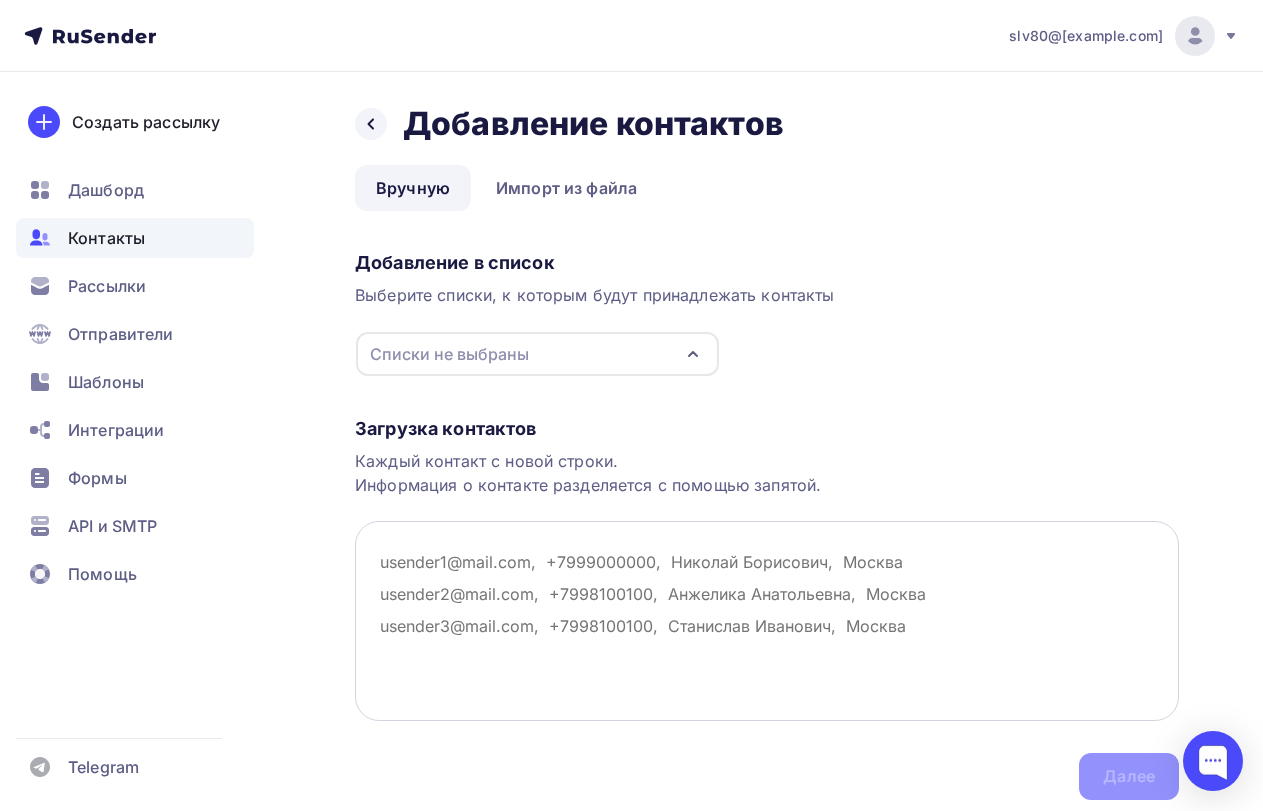 paste on "[EMAIL]" 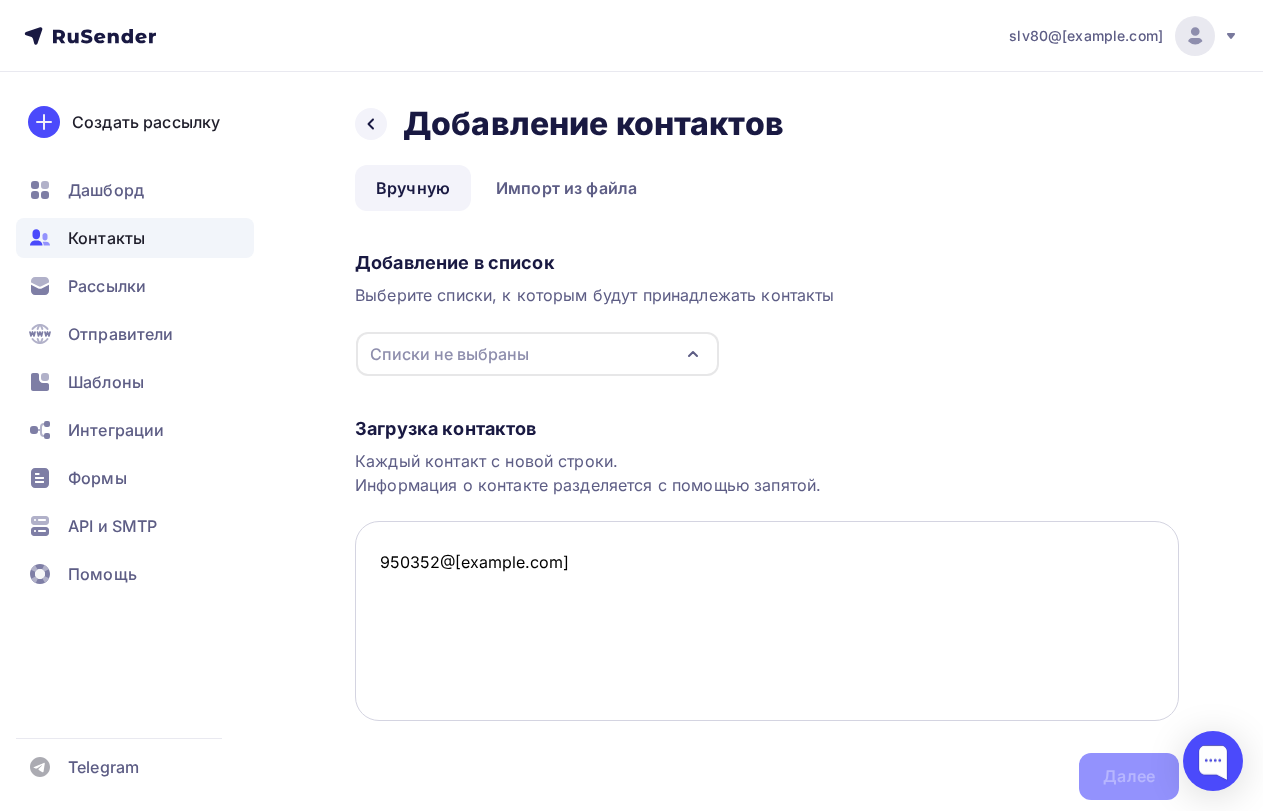 paste on "[EMAIL]" 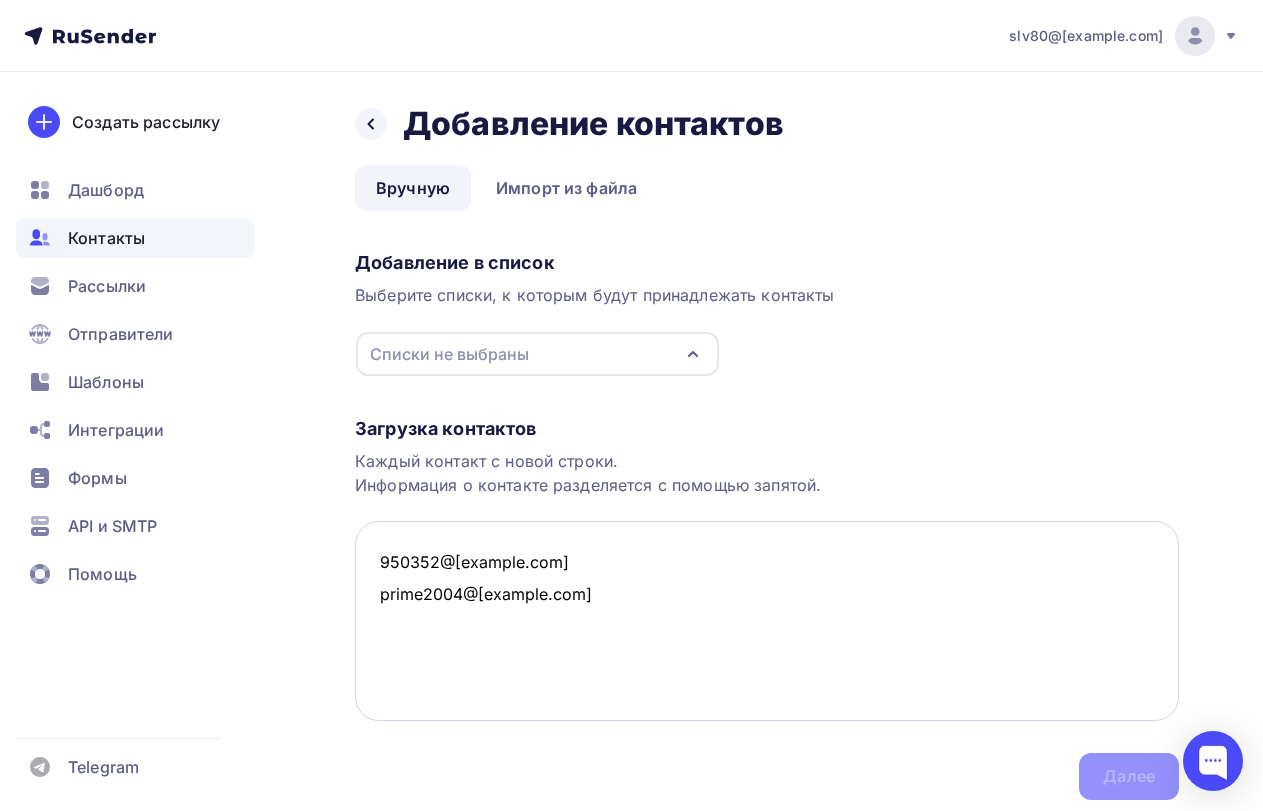 paste on "[EMAIL]" 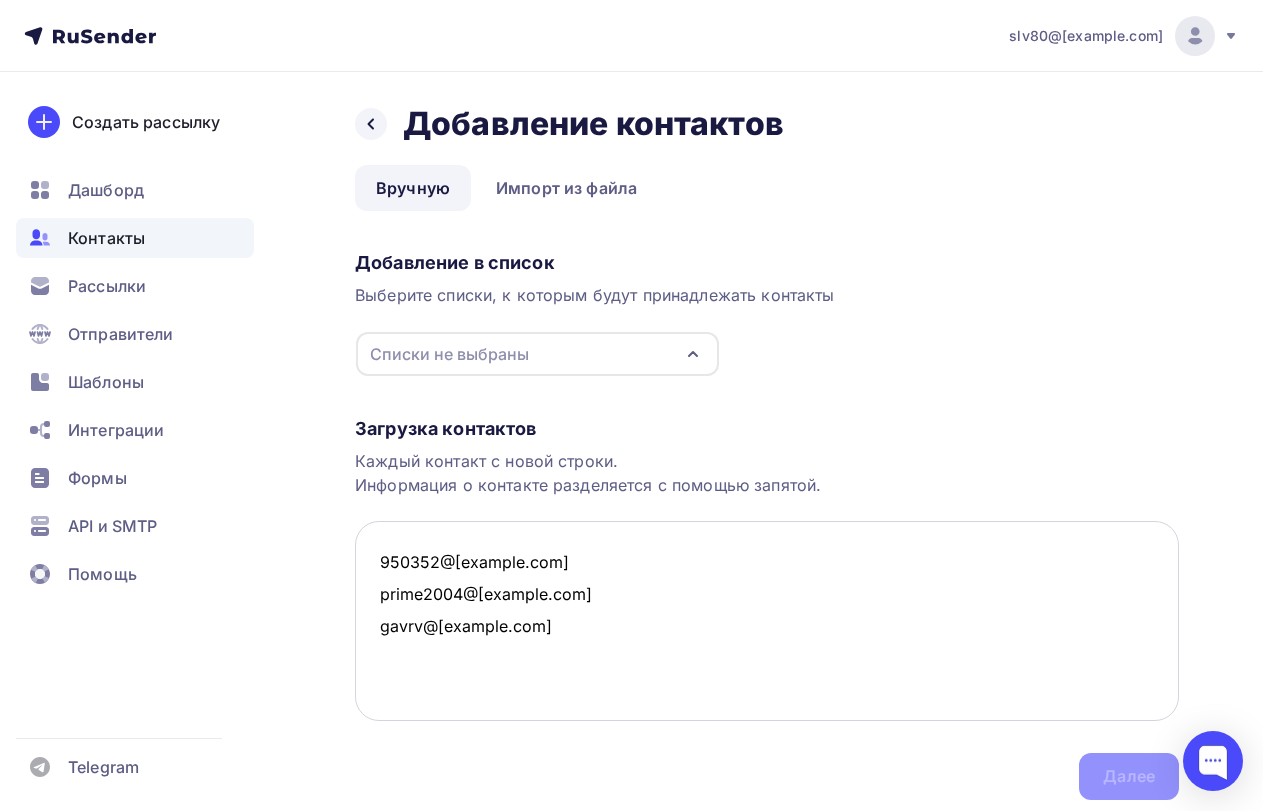 paste on "[EMAIL]" 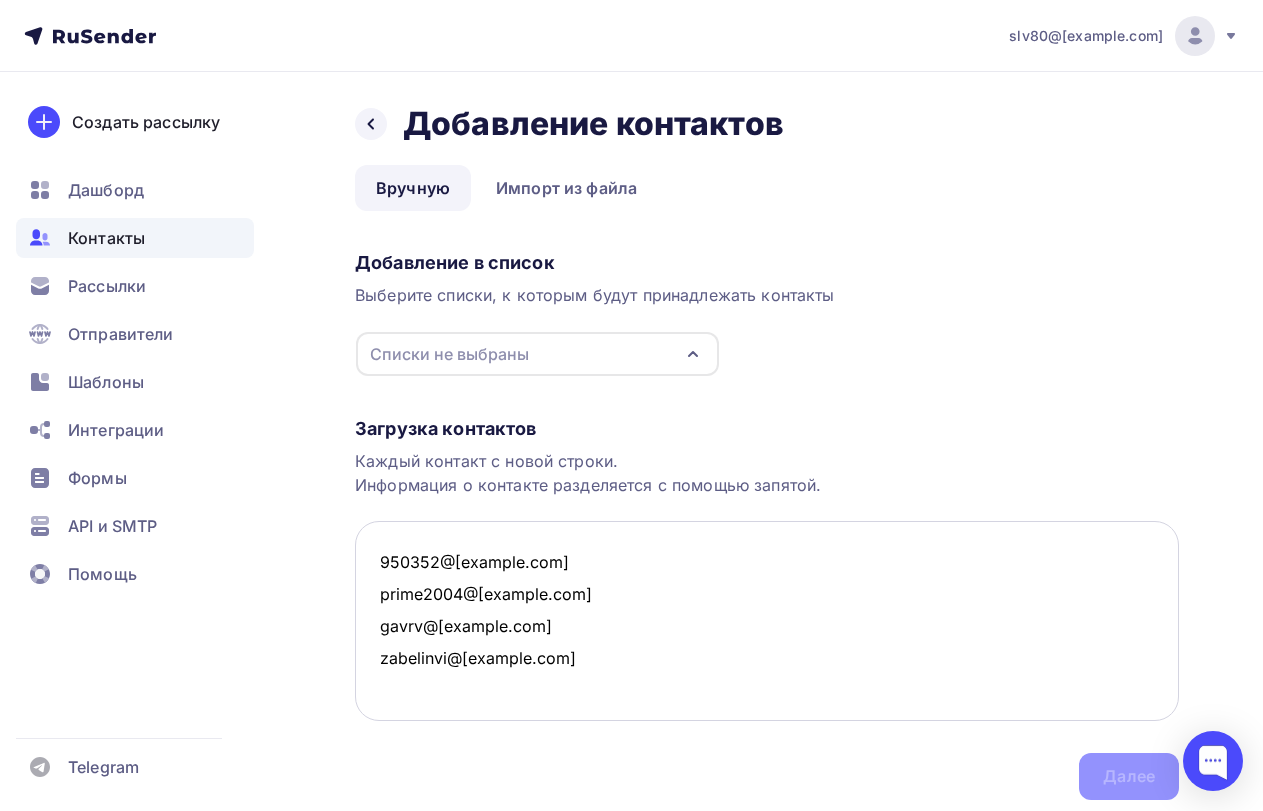 paste on "[EMAIL]" 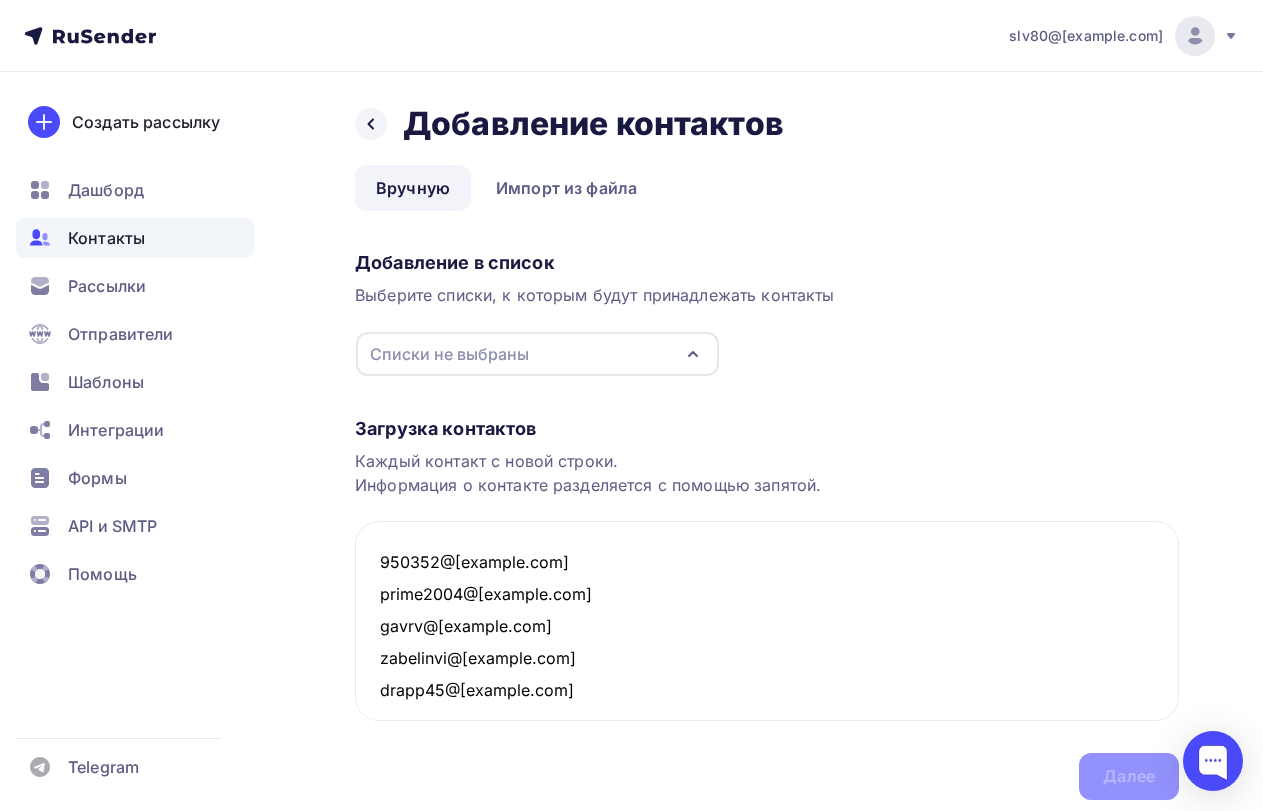 click on "Списки не выбраны" at bounding box center (537, 354) 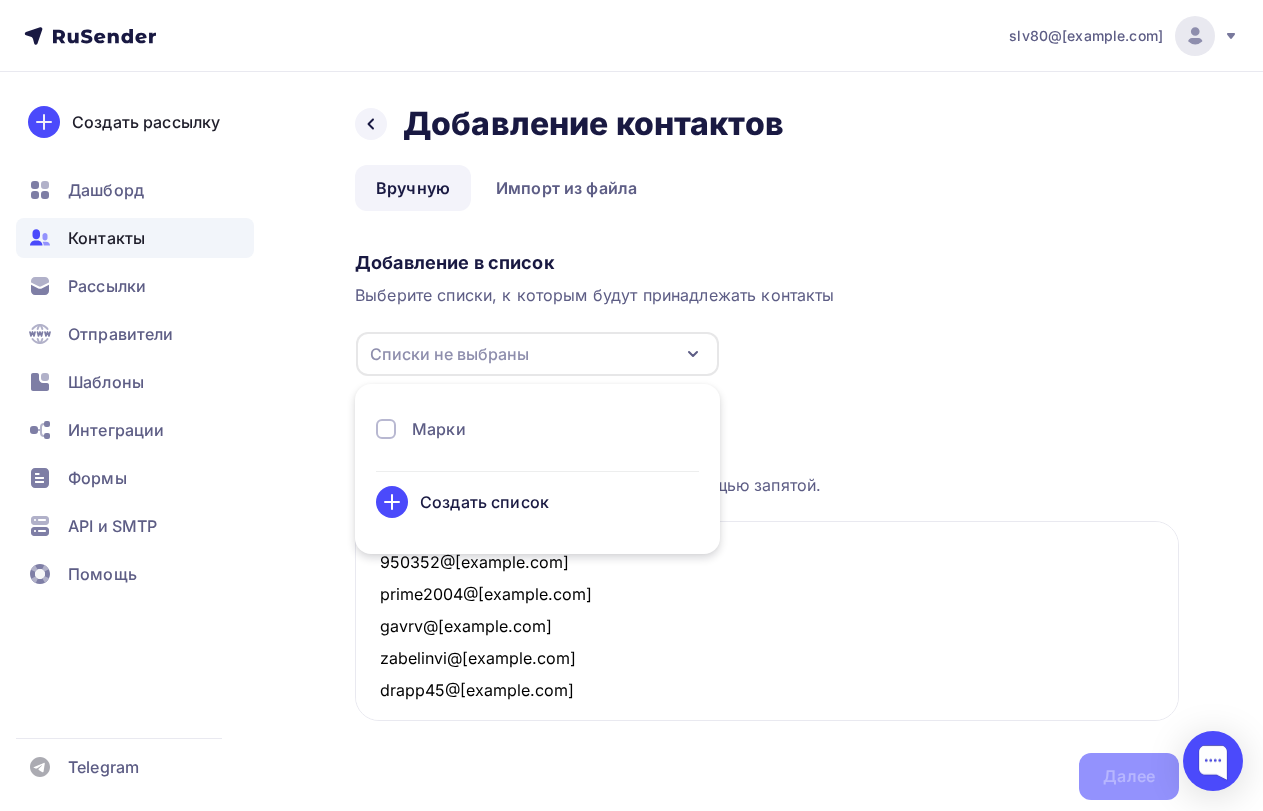 click at bounding box center (386, 429) 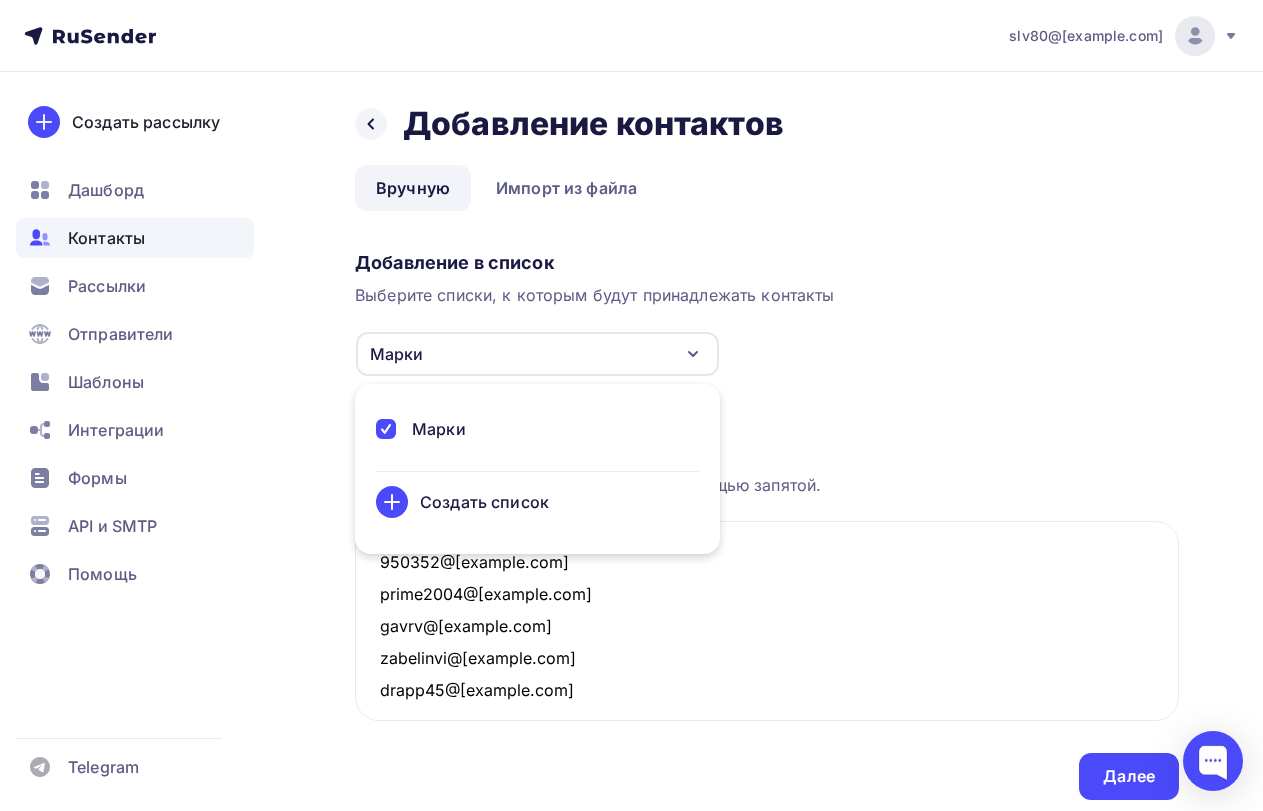 click on "Добавление в список
Выберите списки, к которым будут принадлежать контакты
Марки
Марки
Создать список
Для добавления контактов необходимо  создать список" at bounding box center (767, 310) 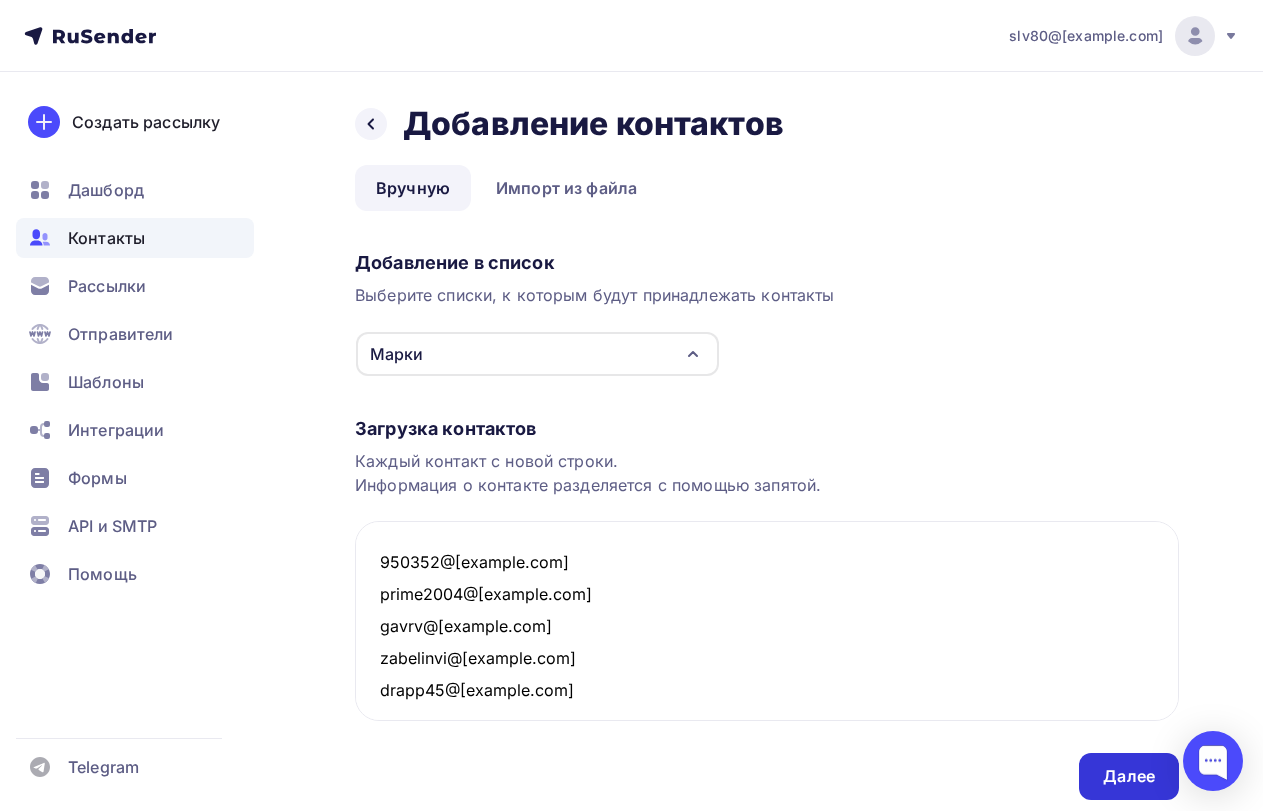 click on "Далее" at bounding box center (1129, 776) 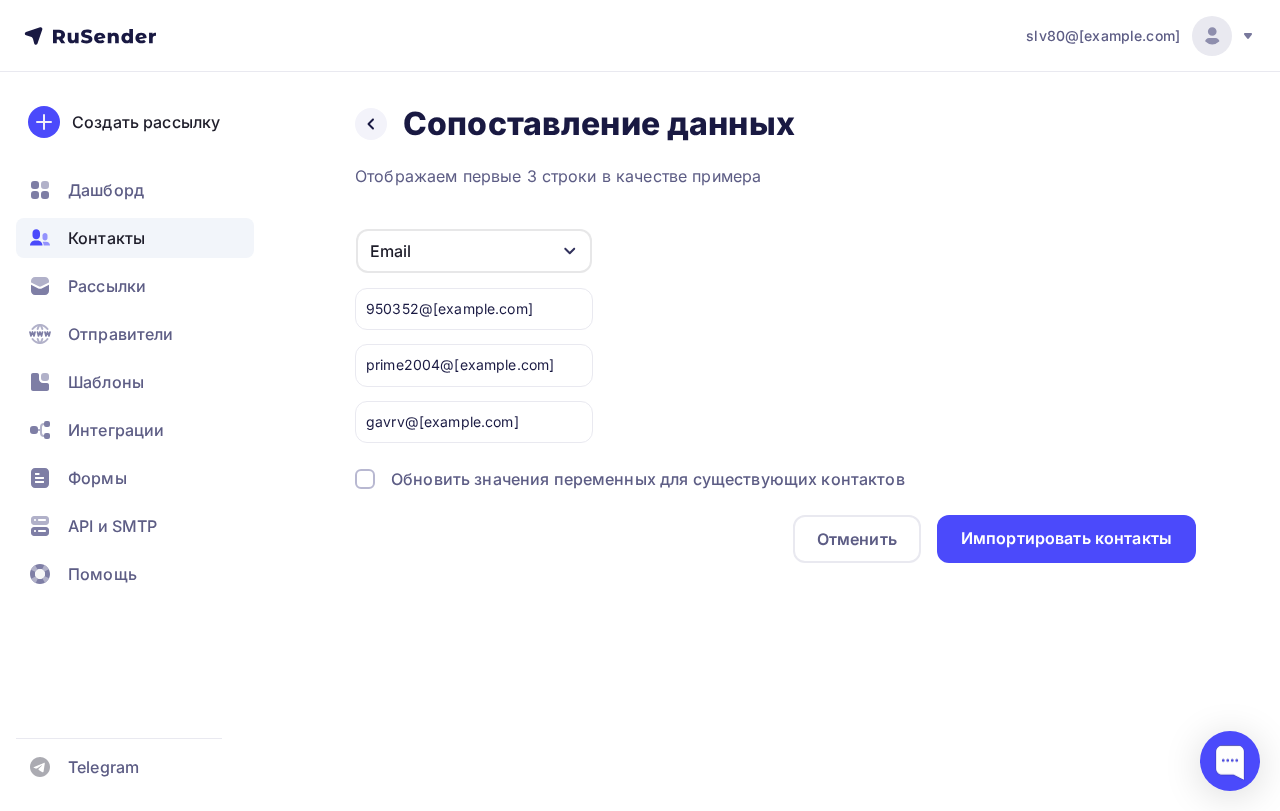 click at bounding box center (365, 479) 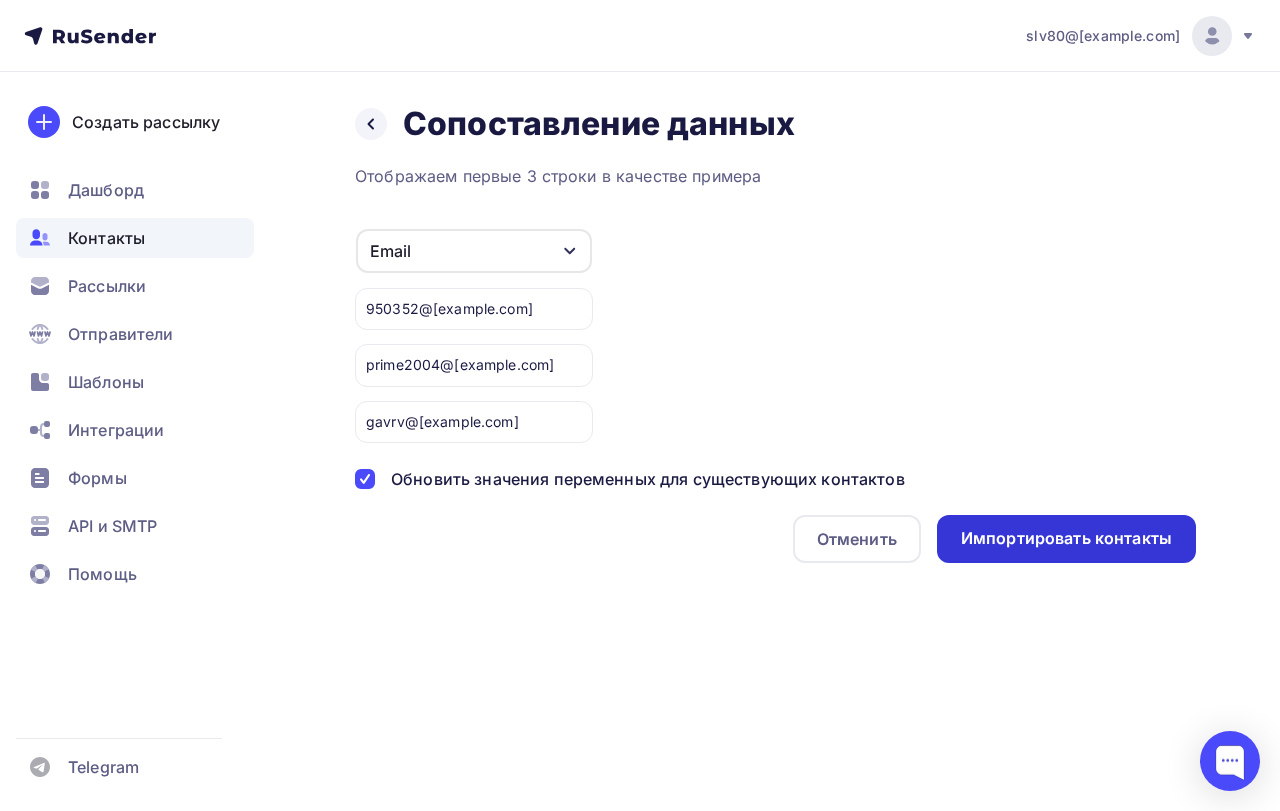 click on "Импортировать контакты" at bounding box center (1066, 538) 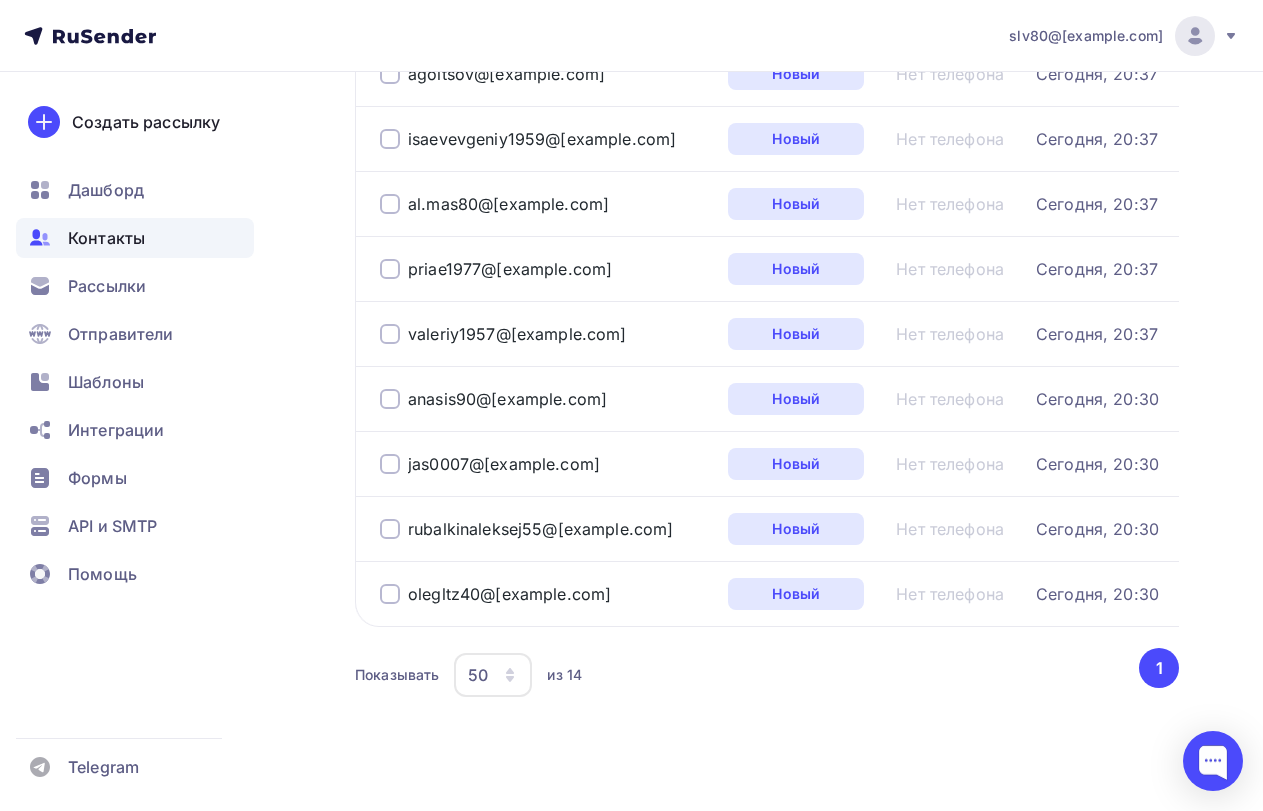 scroll, scrollTop: 0, scrollLeft: 0, axis: both 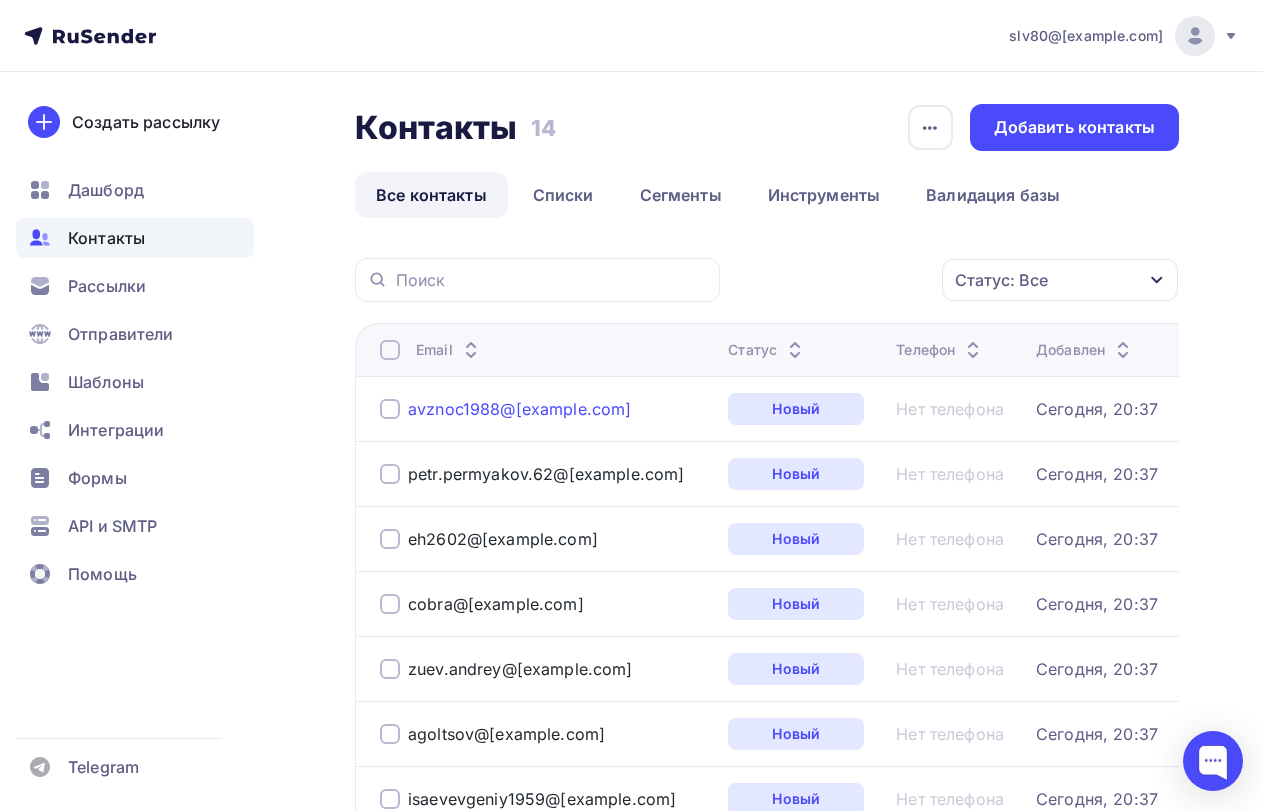 click on "[EMAIL]" at bounding box center (519, 409) 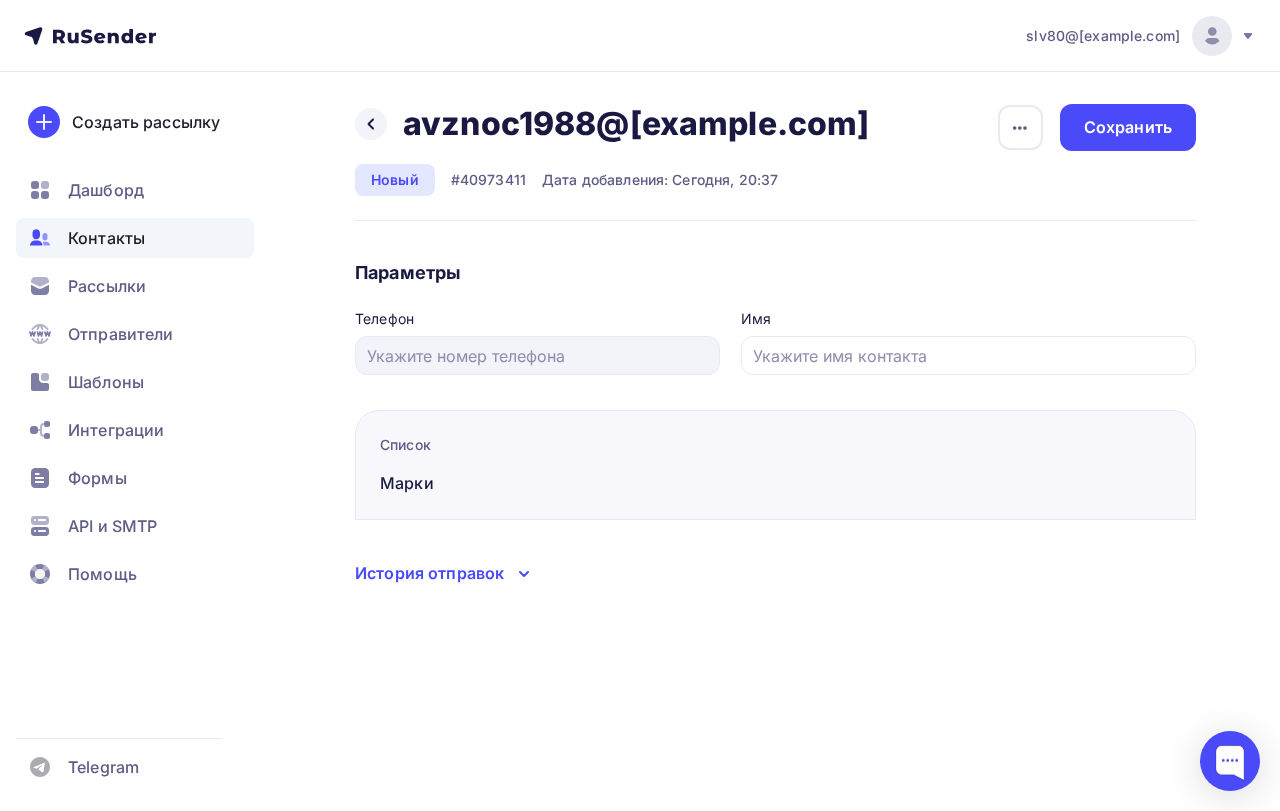 drag, startPoint x: 824, startPoint y: 115, endPoint x: 407, endPoint y: 126, distance: 417.14505 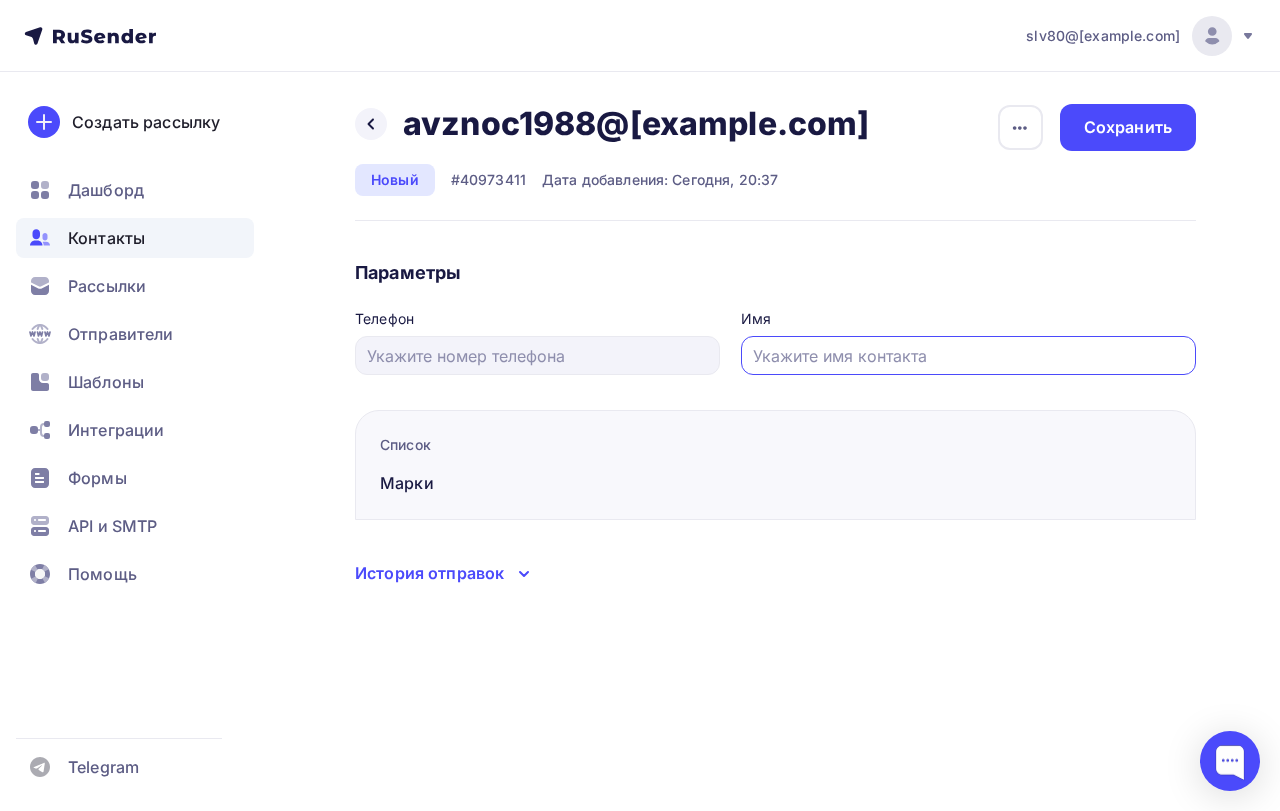 paste on "АРТУШ РУБЕНОВИЧ" 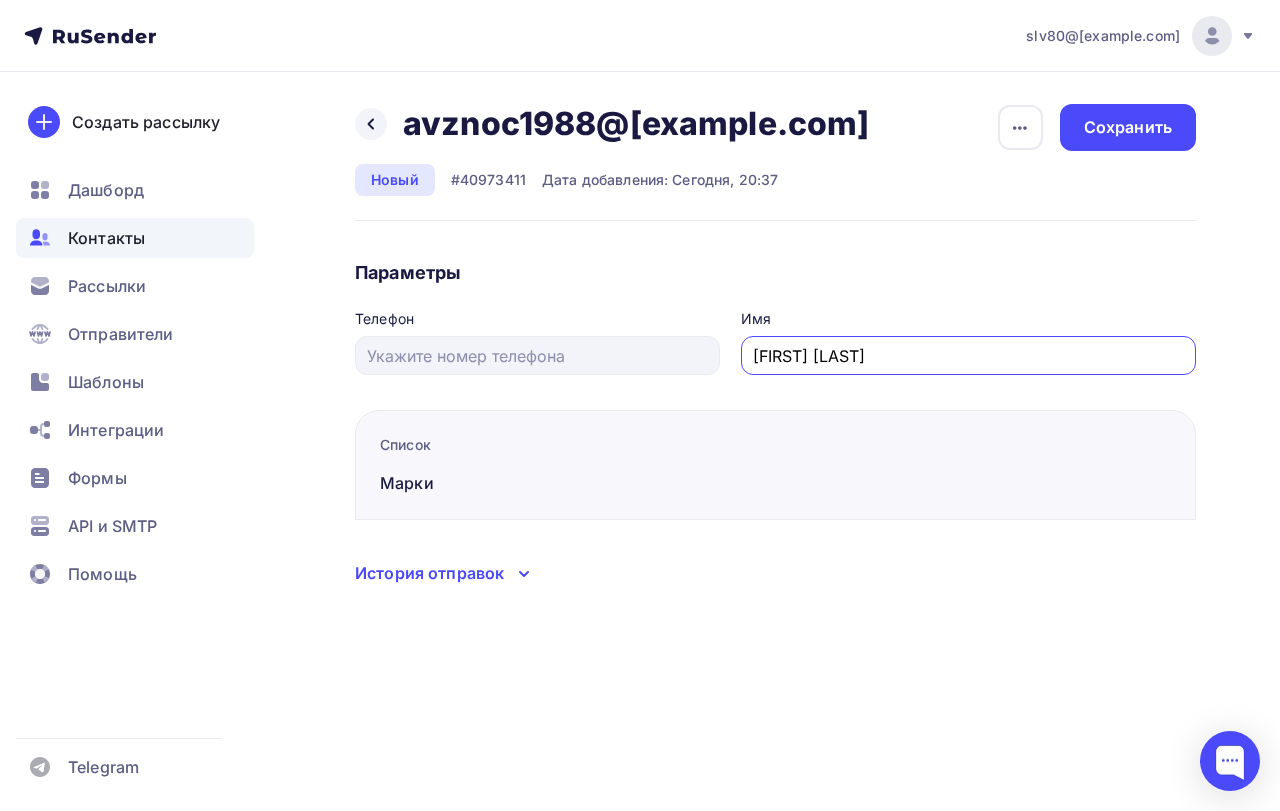 click on "АРТУШ РУБЕНОВИЧ" at bounding box center (969, 356) 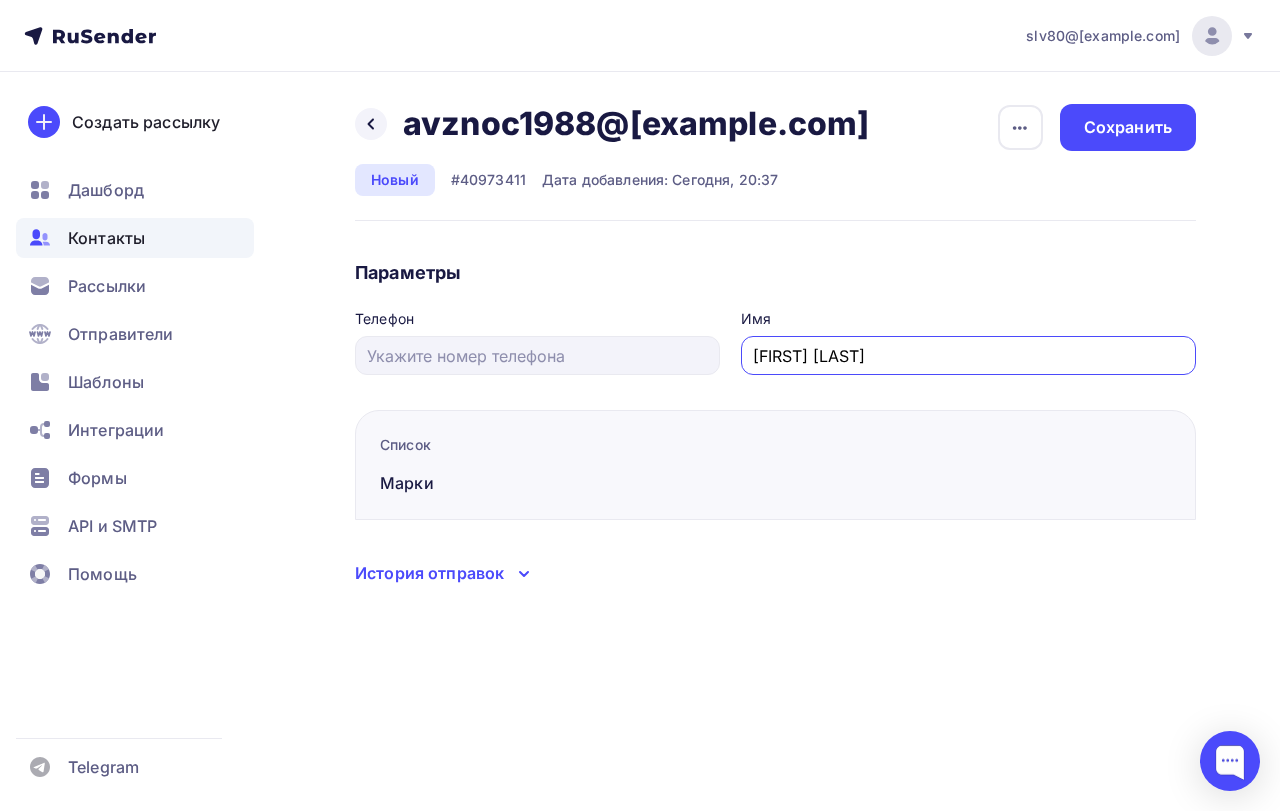 click on "Артуш РУБЕНОВИЧ" at bounding box center [968, 355] 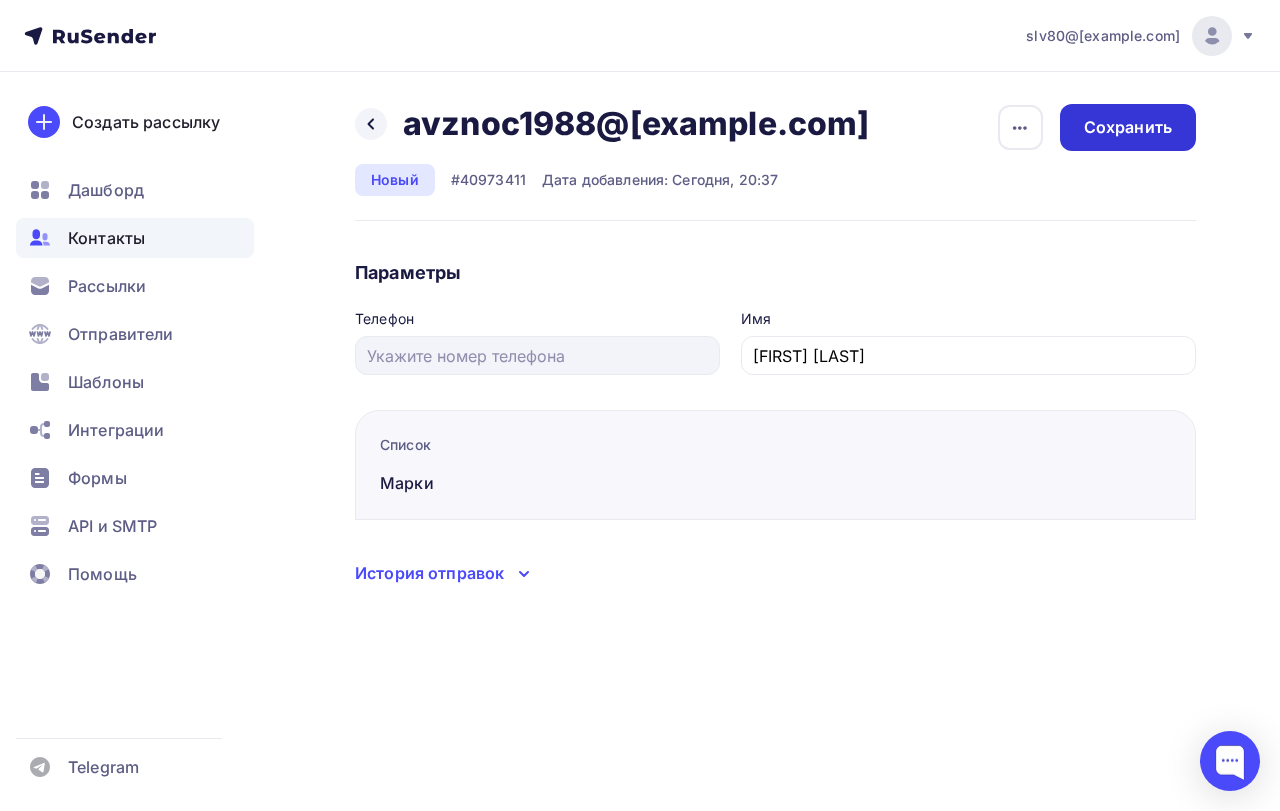 click on "Сохранить" at bounding box center [1128, 127] 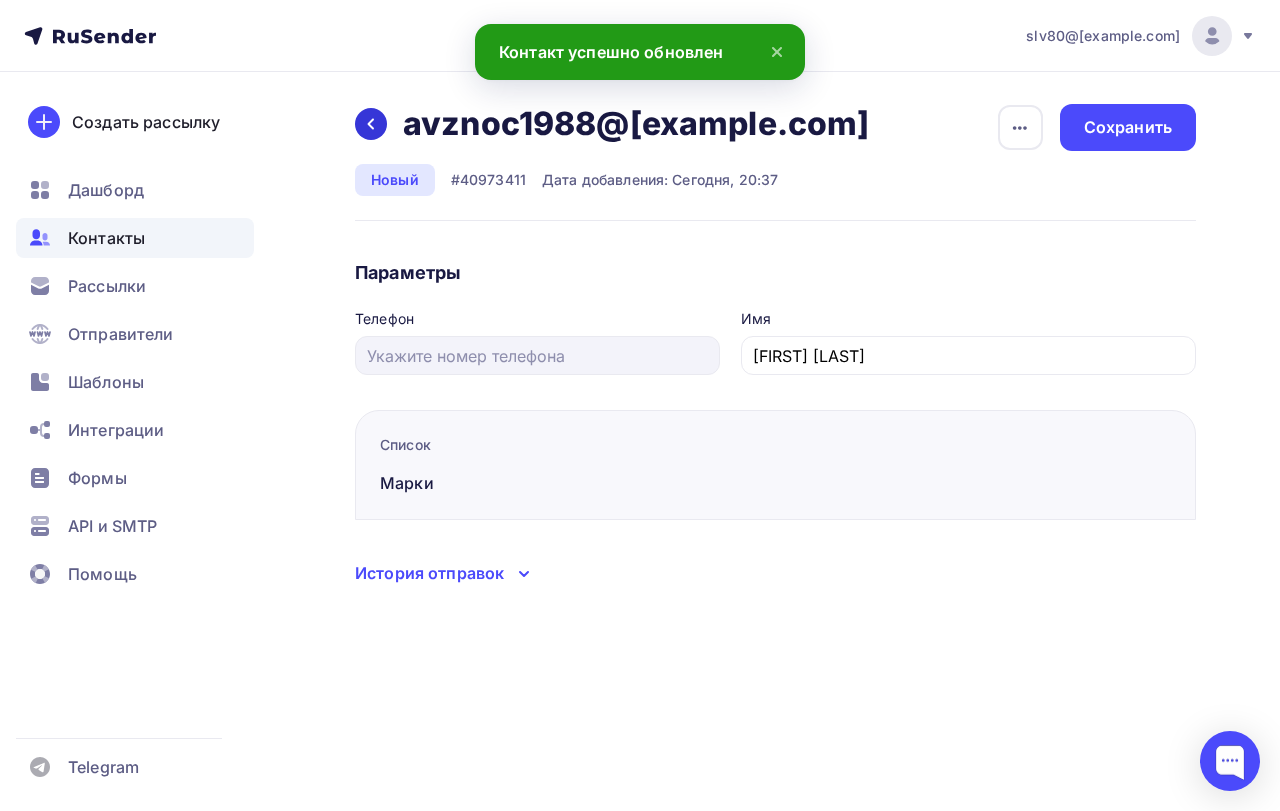 click 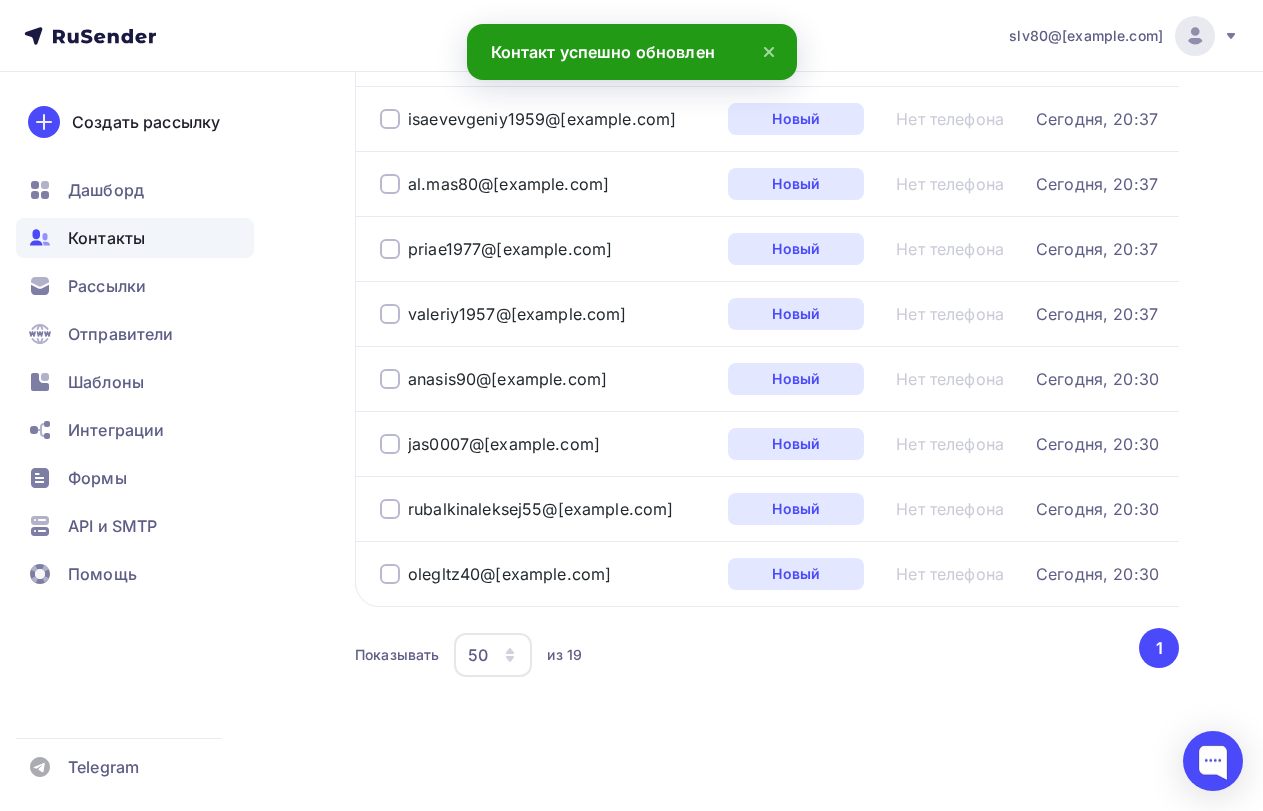 scroll, scrollTop: 1022, scrollLeft: 0, axis: vertical 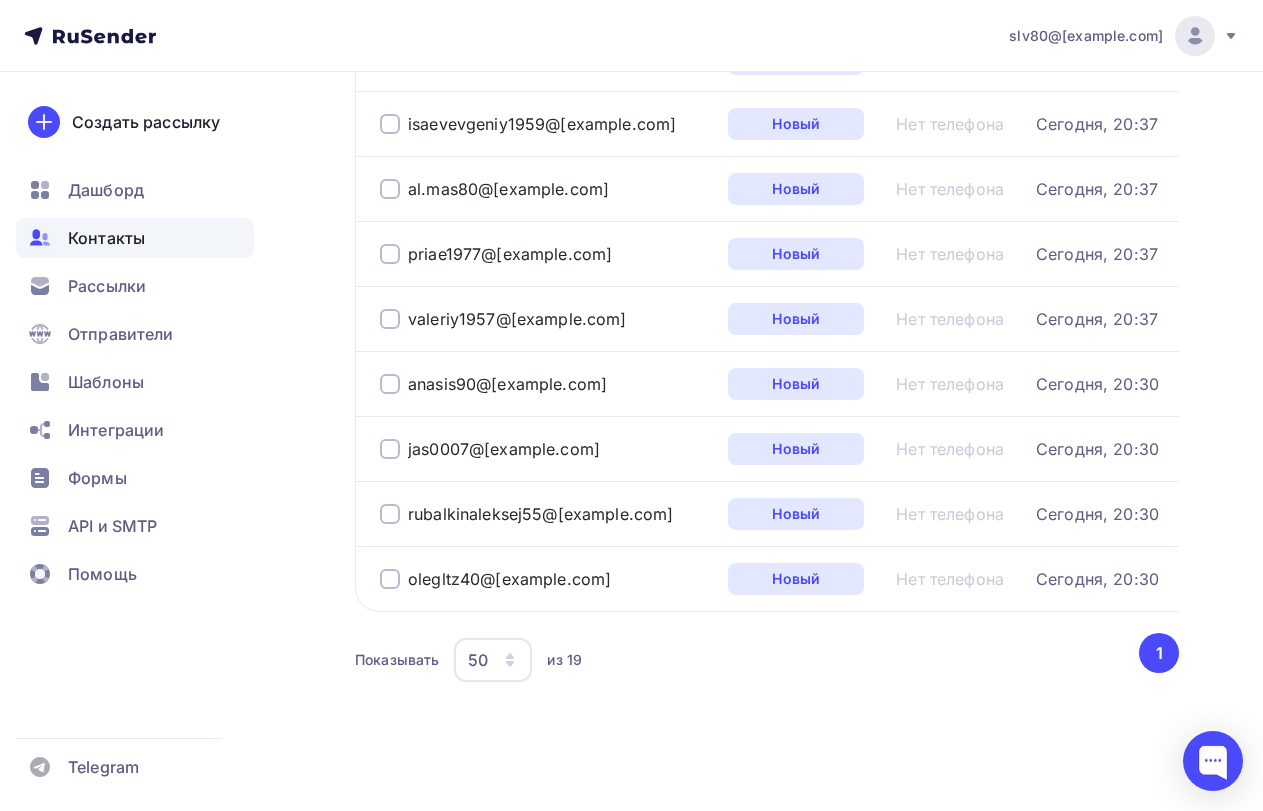 click on "50" at bounding box center (478, 660) 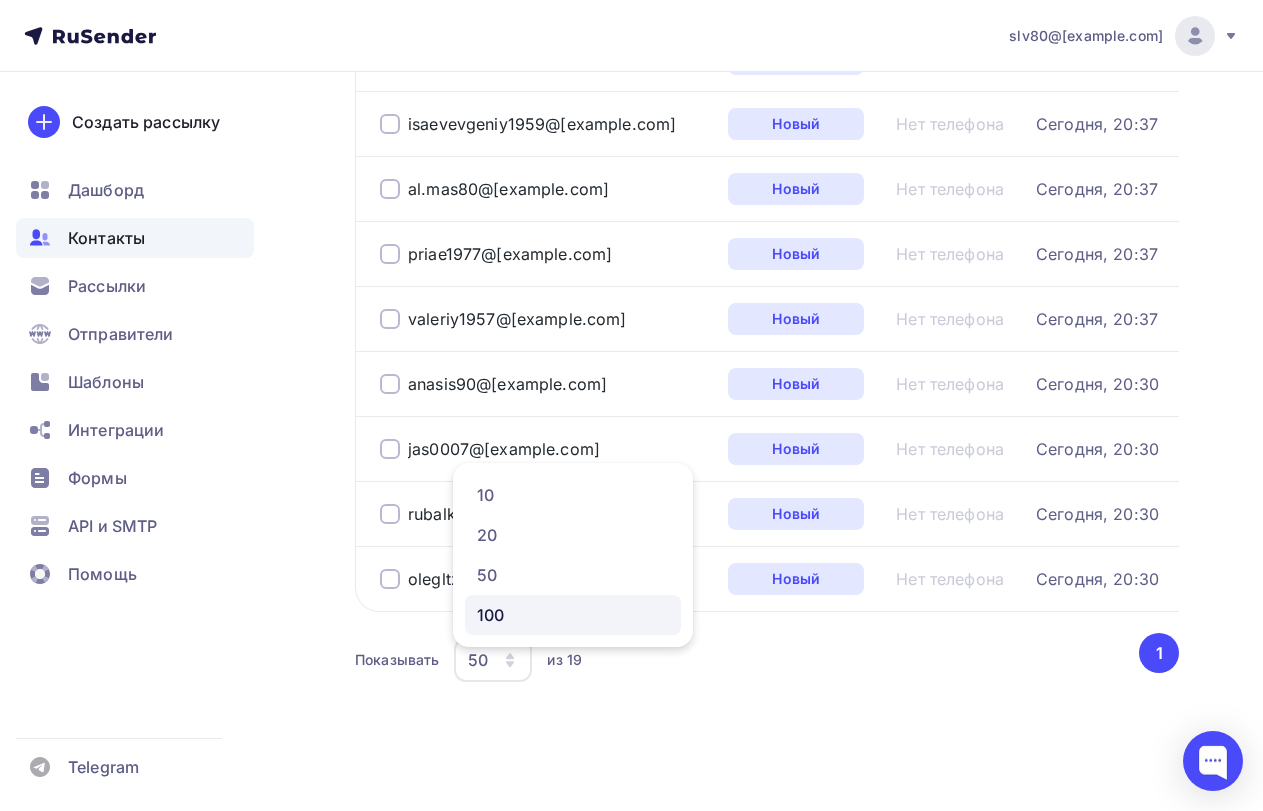 click on "100" at bounding box center [573, 615] 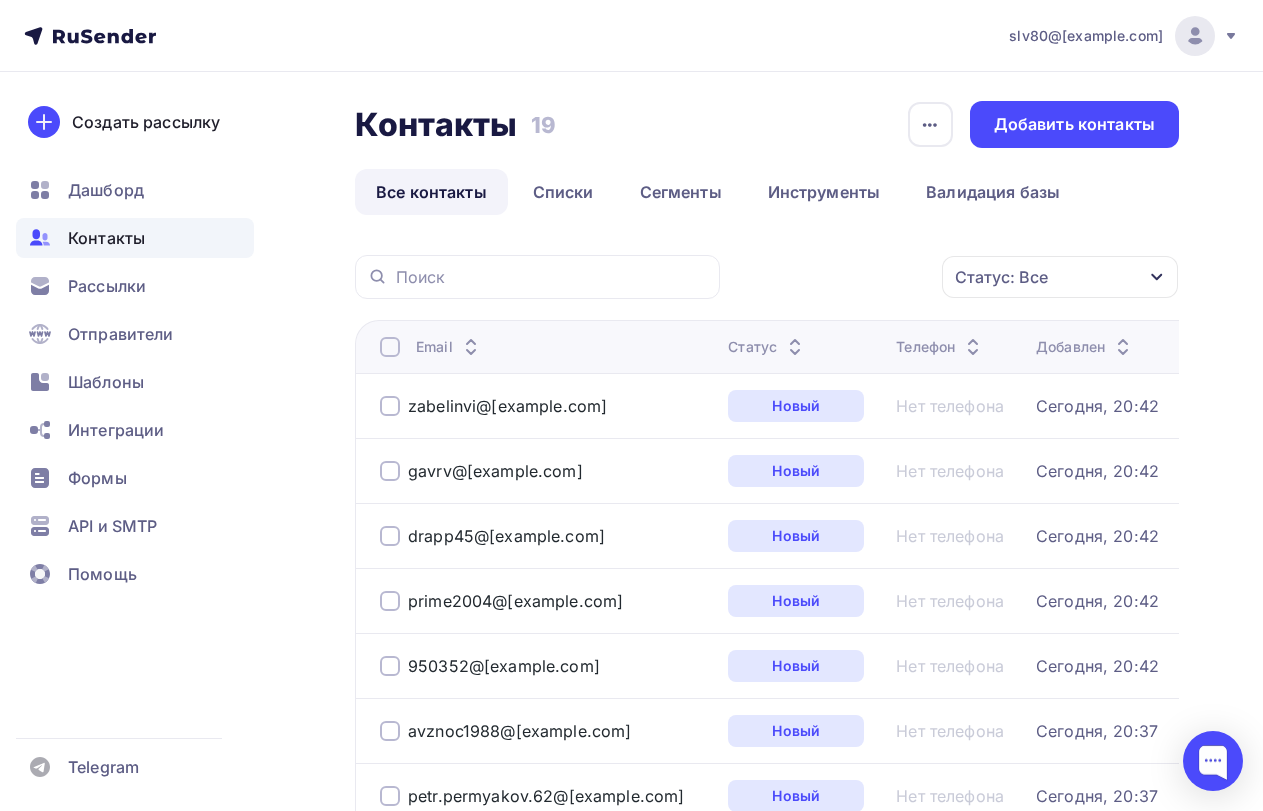 scroll, scrollTop: 0, scrollLeft: 0, axis: both 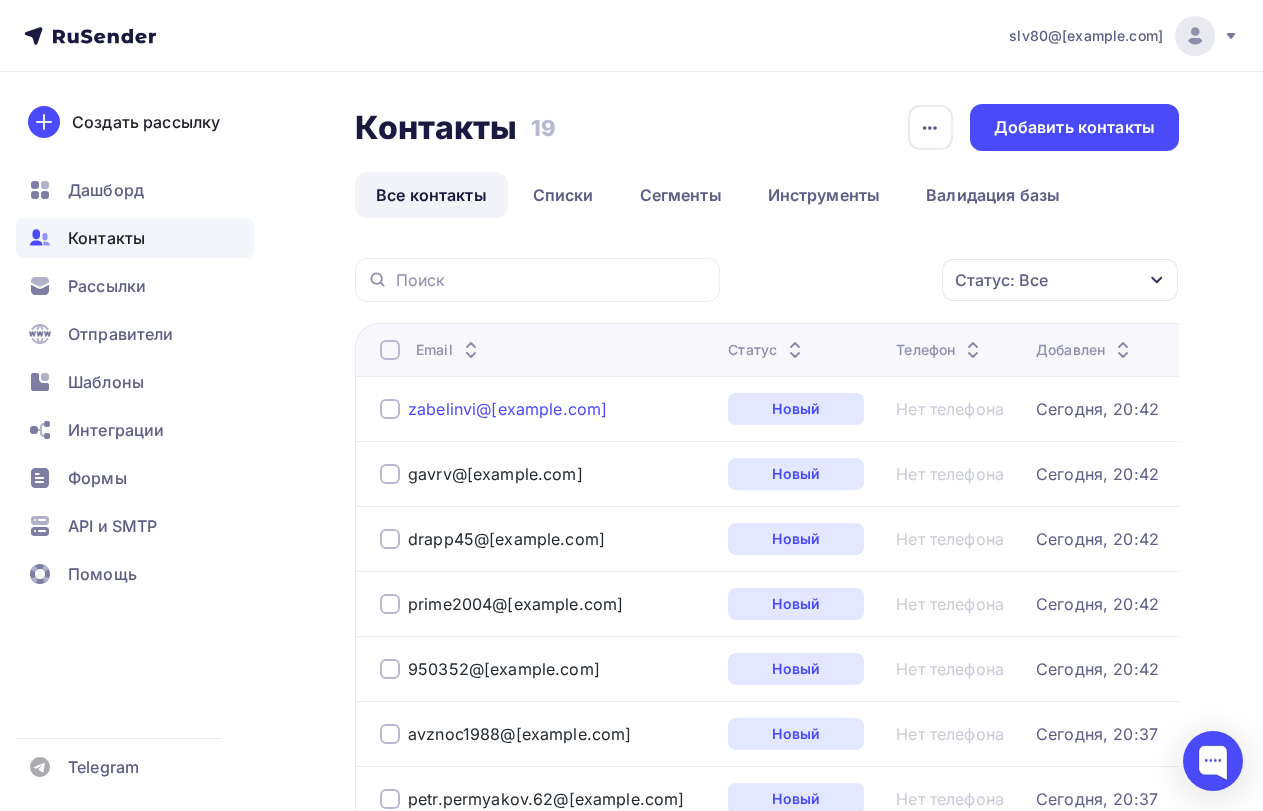 click on "[EMAIL]" at bounding box center (507, 409) 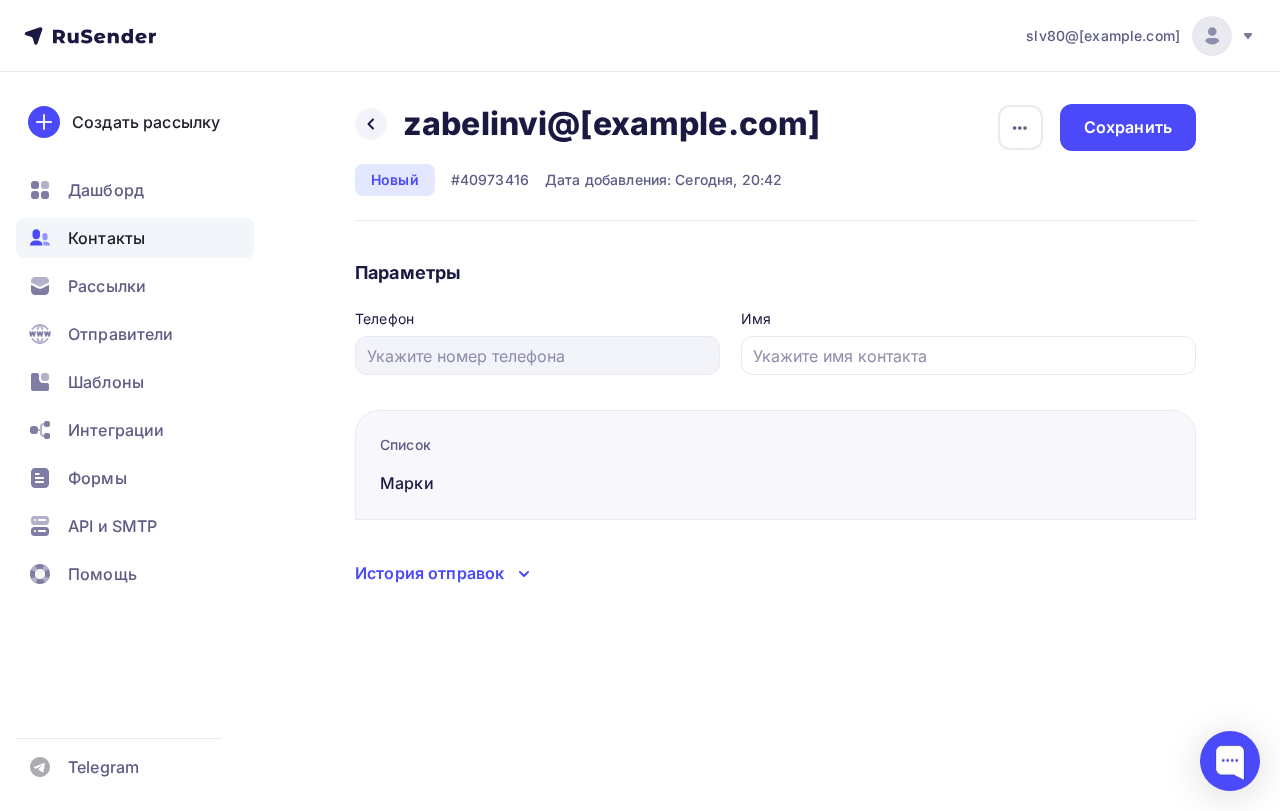 drag, startPoint x: 710, startPoint y: 120, endPoint x: 409, endPoint y: 117, distance: 301.01495 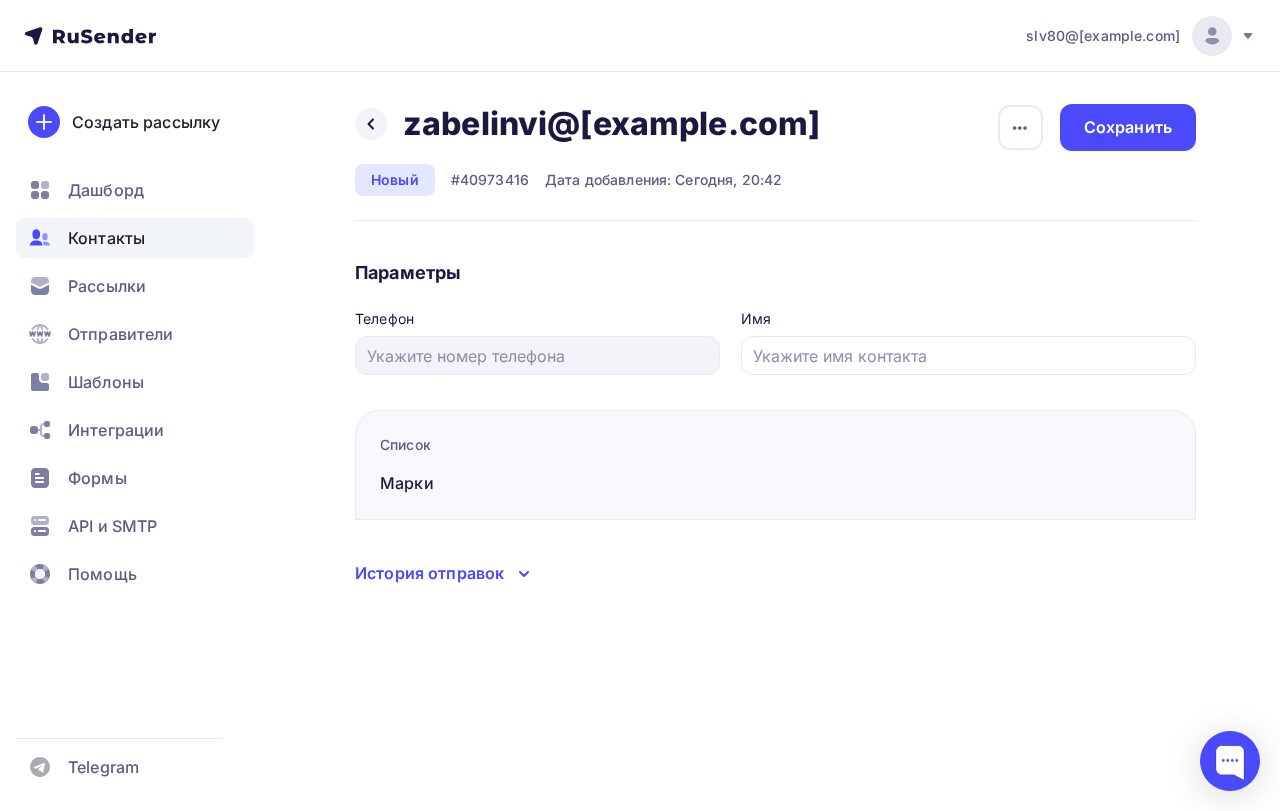 click on "Назад
zabelinvi@mail.ru
zabelinvi@mail.ru
Удалить
Отписать" at bounding box center [594, 124] 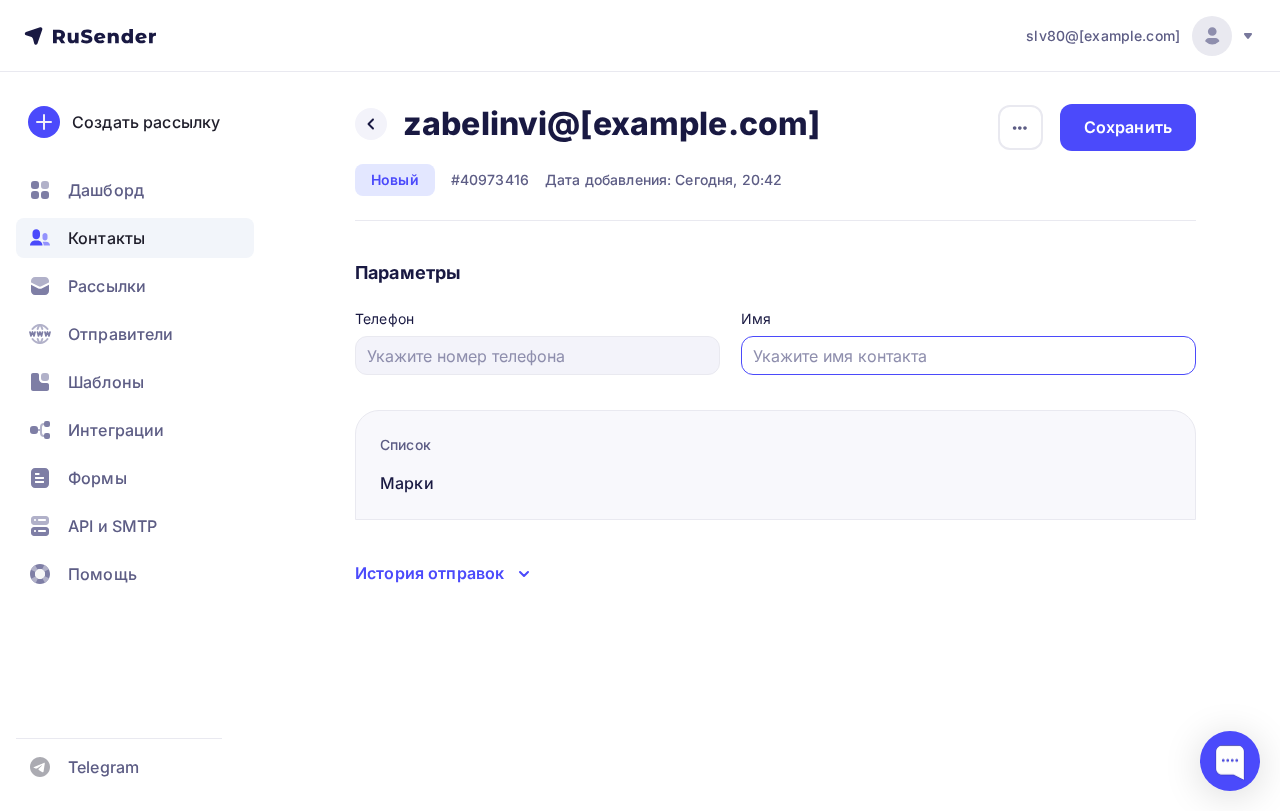 paste on "Владимир" 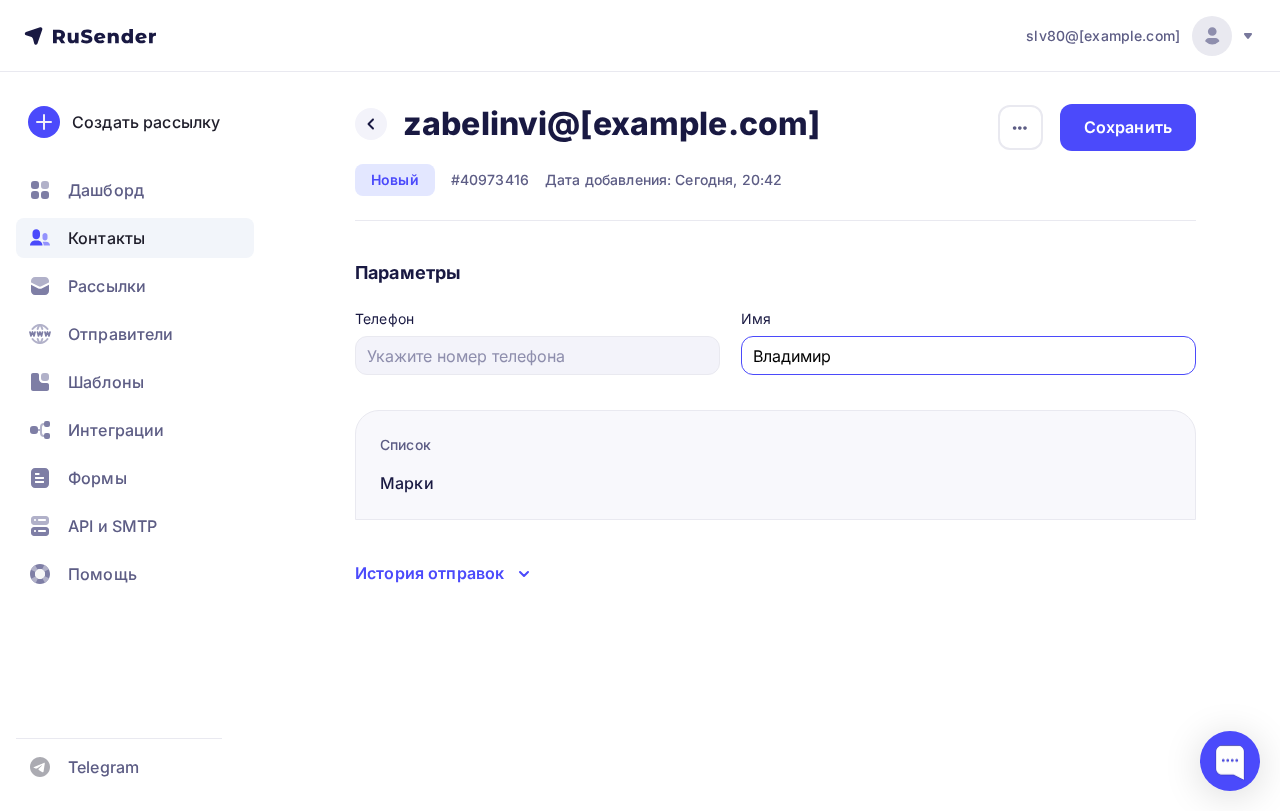type on "Владимир" 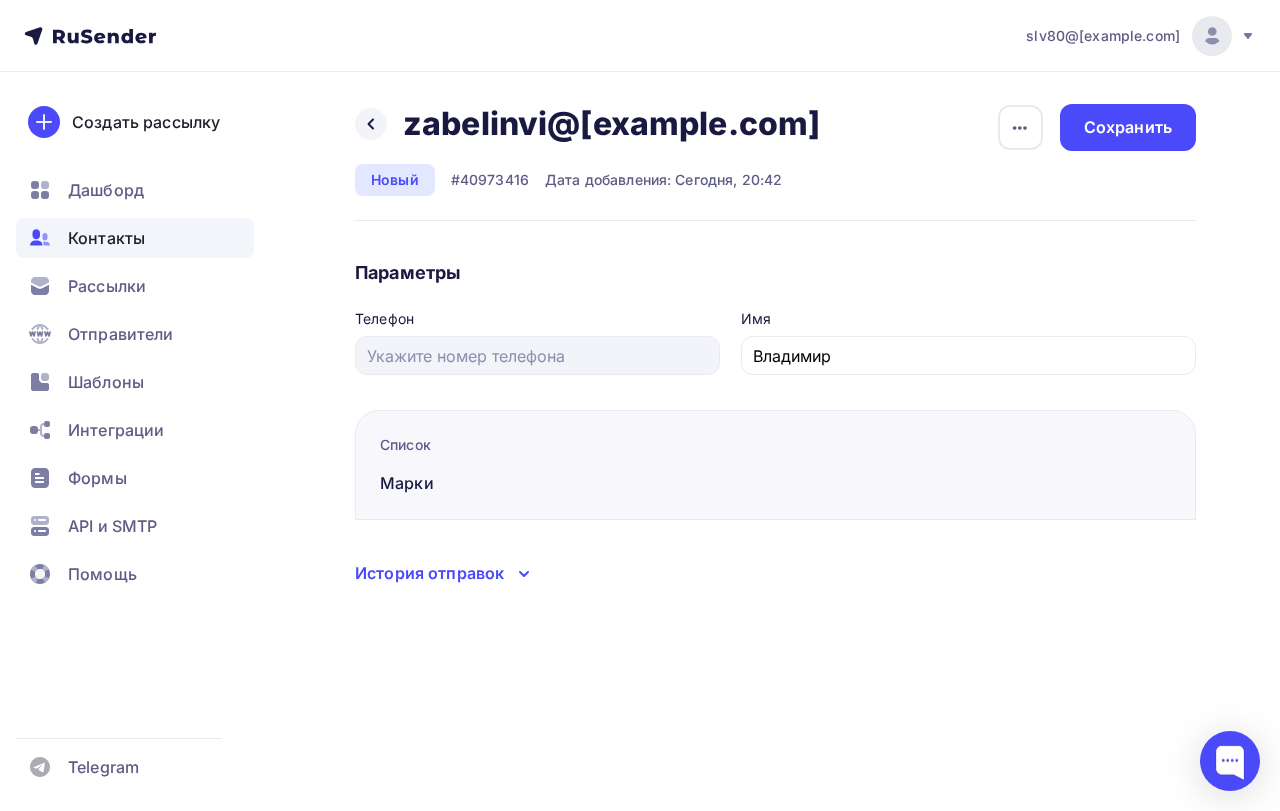 click on "Назад
zabelinvi@mail.ru
zabelinvi@mail.ru
Удалить
Отписать
Новый
#40973416
Дата добавления:
Сегодня, 20:42
Удалить
Отписать
Сохранить     Списки
Добавить в список
Активные
Оптисавшиеся
Проблемные
Новые
Неподтвержденные
Отменить       Применить     Параметры   Телефон           Имя   Владимир" at bounding box center [640, 369] 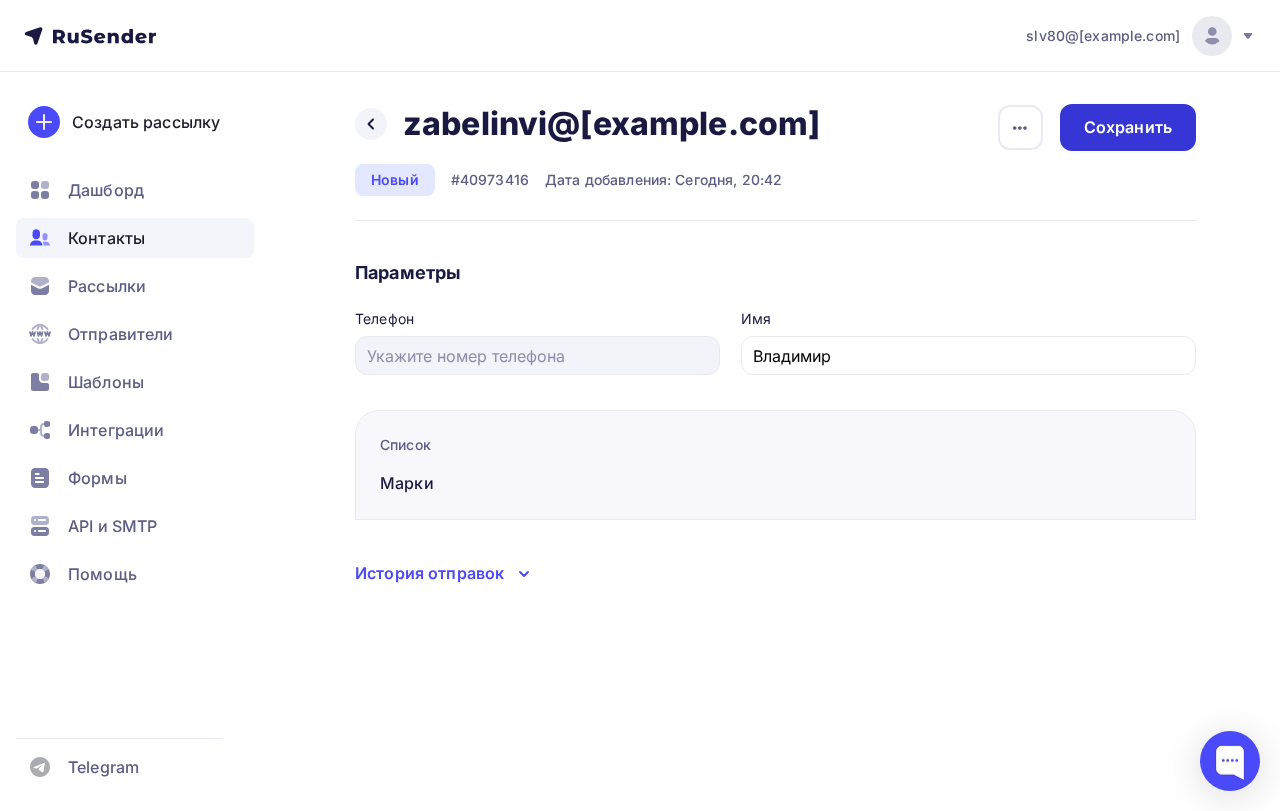 click on "Сохранить" at bounding box center [1128, 127] 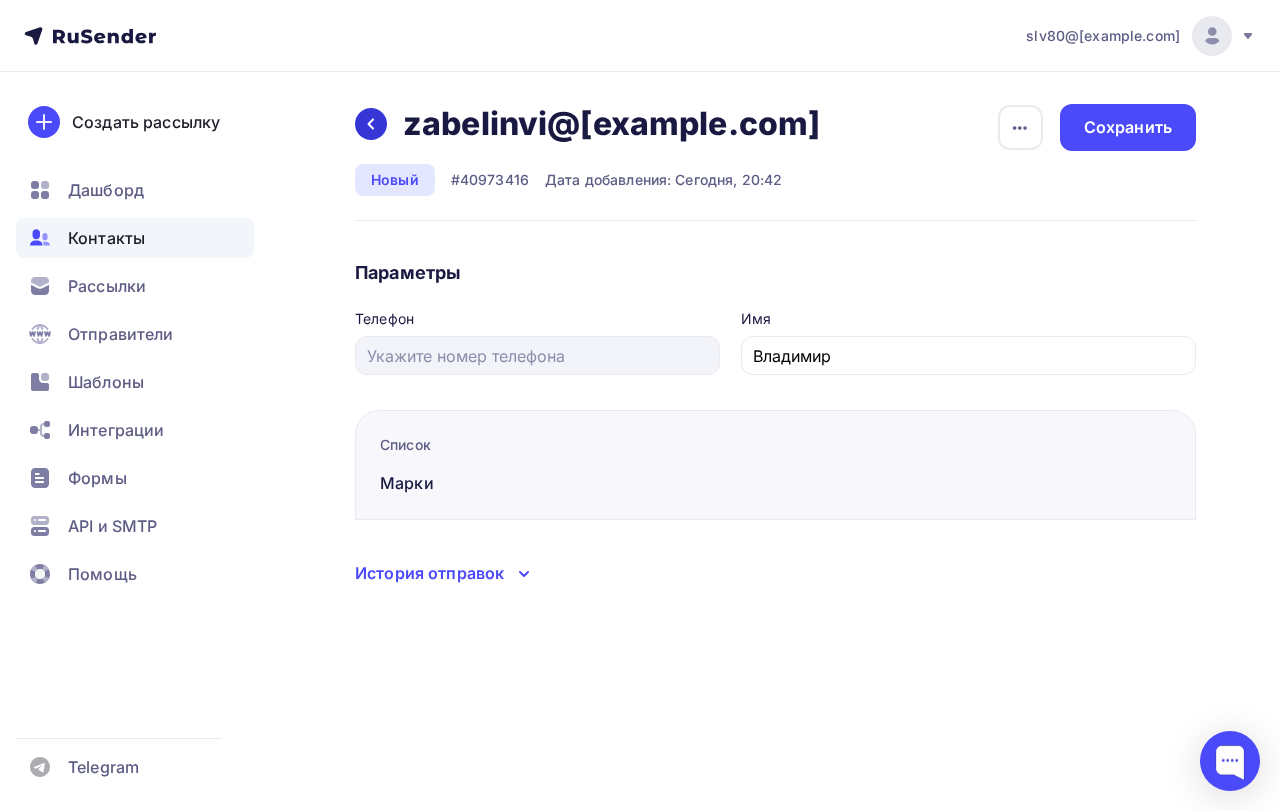 drag, startPoint x: 368, startPoint y: 126, endPoint x: 786, endPoint y: 185, distance: 422.14334 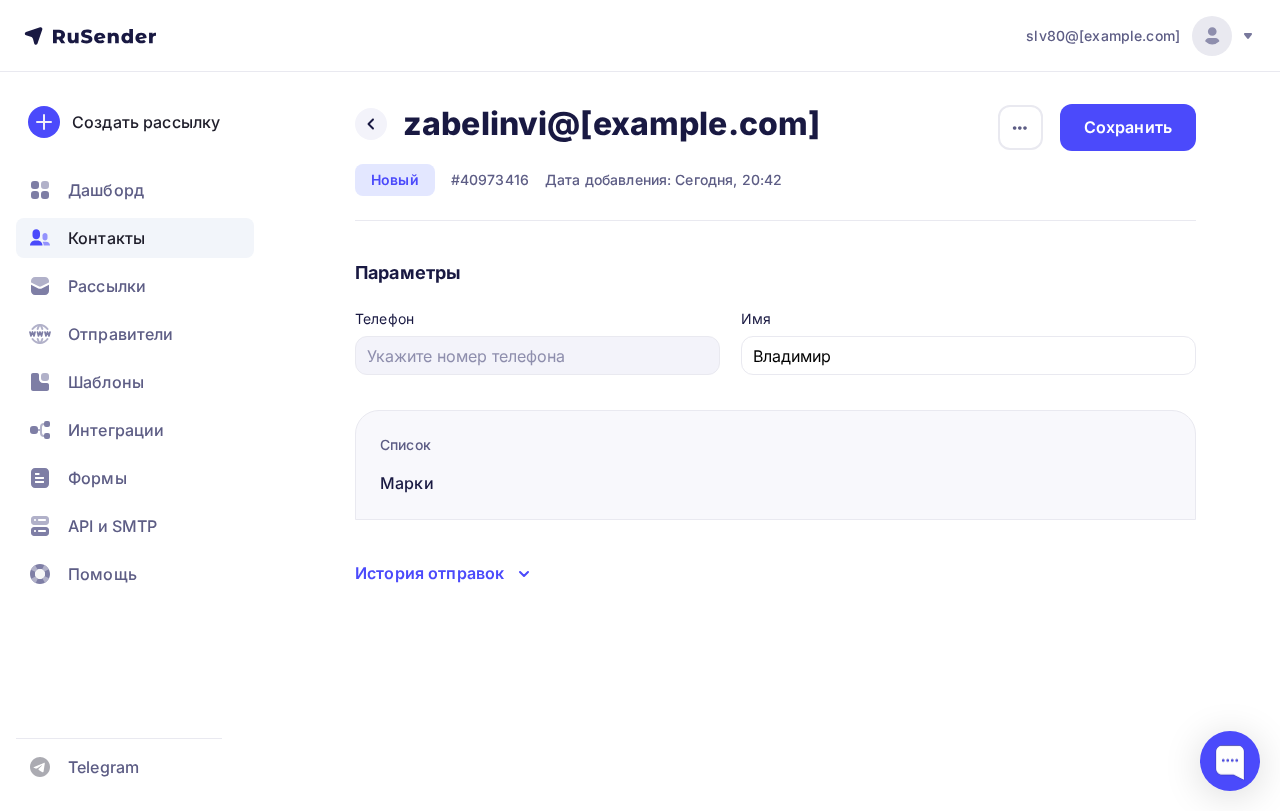 click 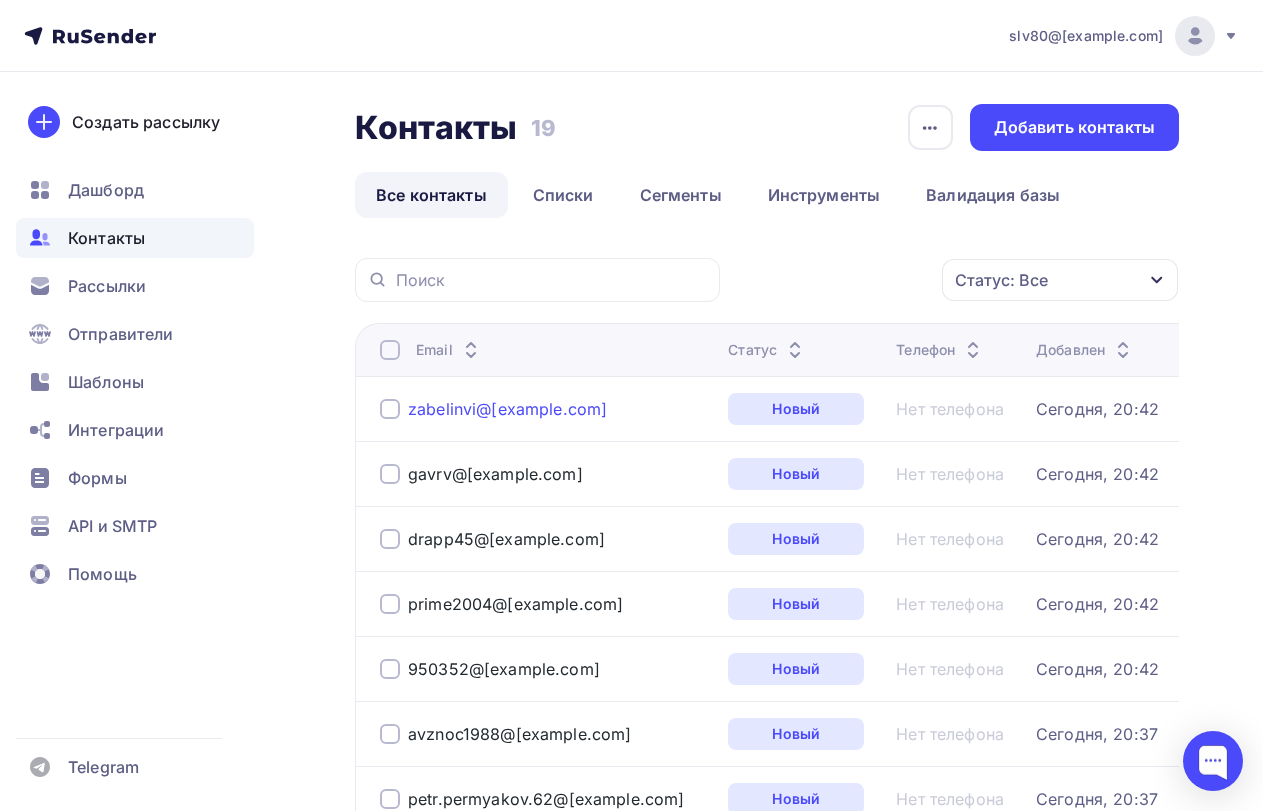 click on "[EMAIL]" at bounding box center (507, 409) 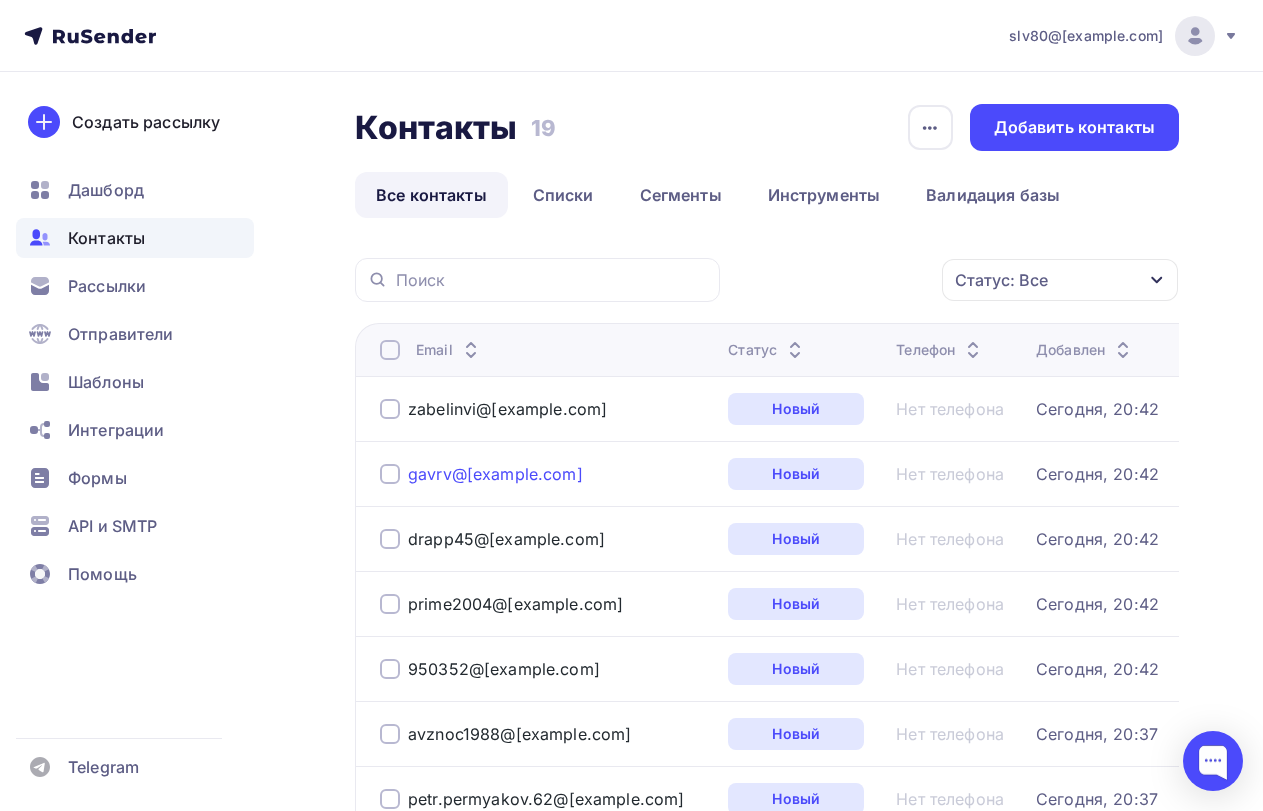 click on "[EMAIL]" at bounding box center (495, 474) 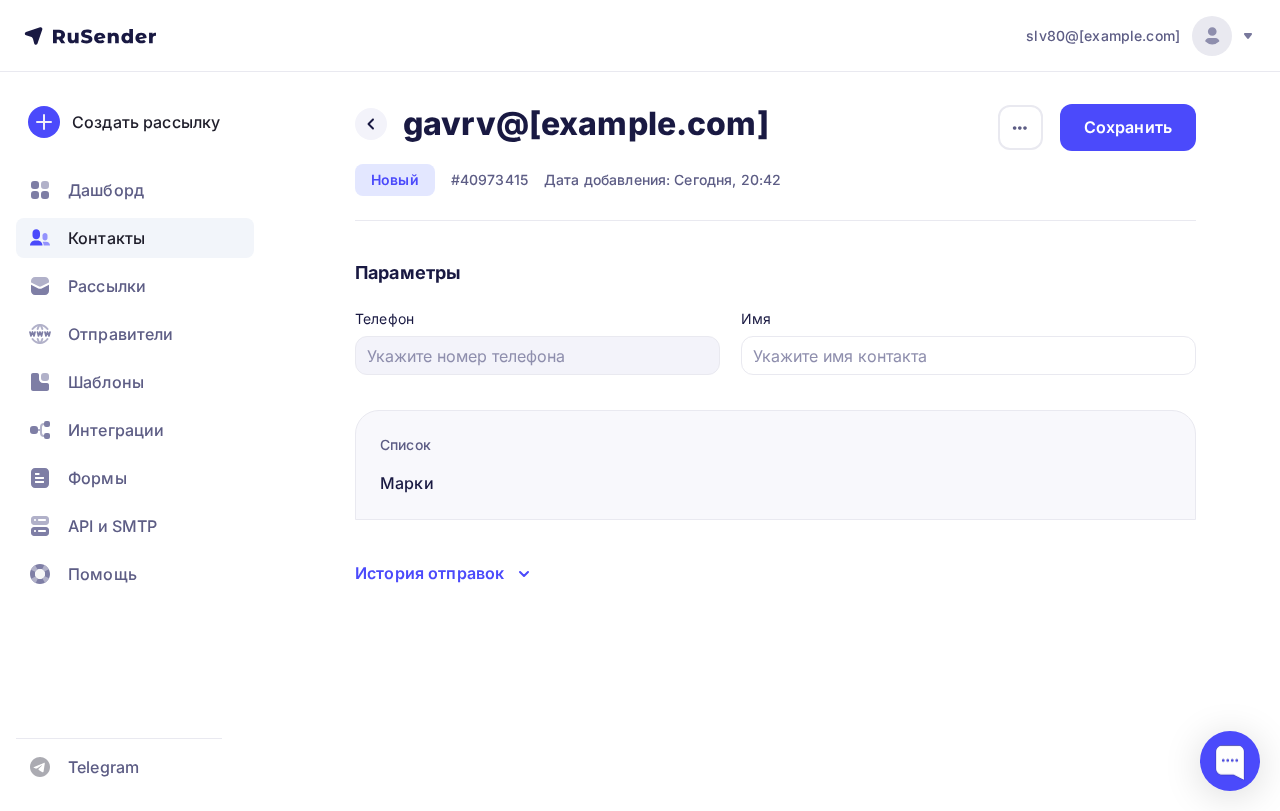 drag, startPoint x: 661, startPoint y: 116, endPoint x: 403, endPoint y: 118, distance: 258.00775 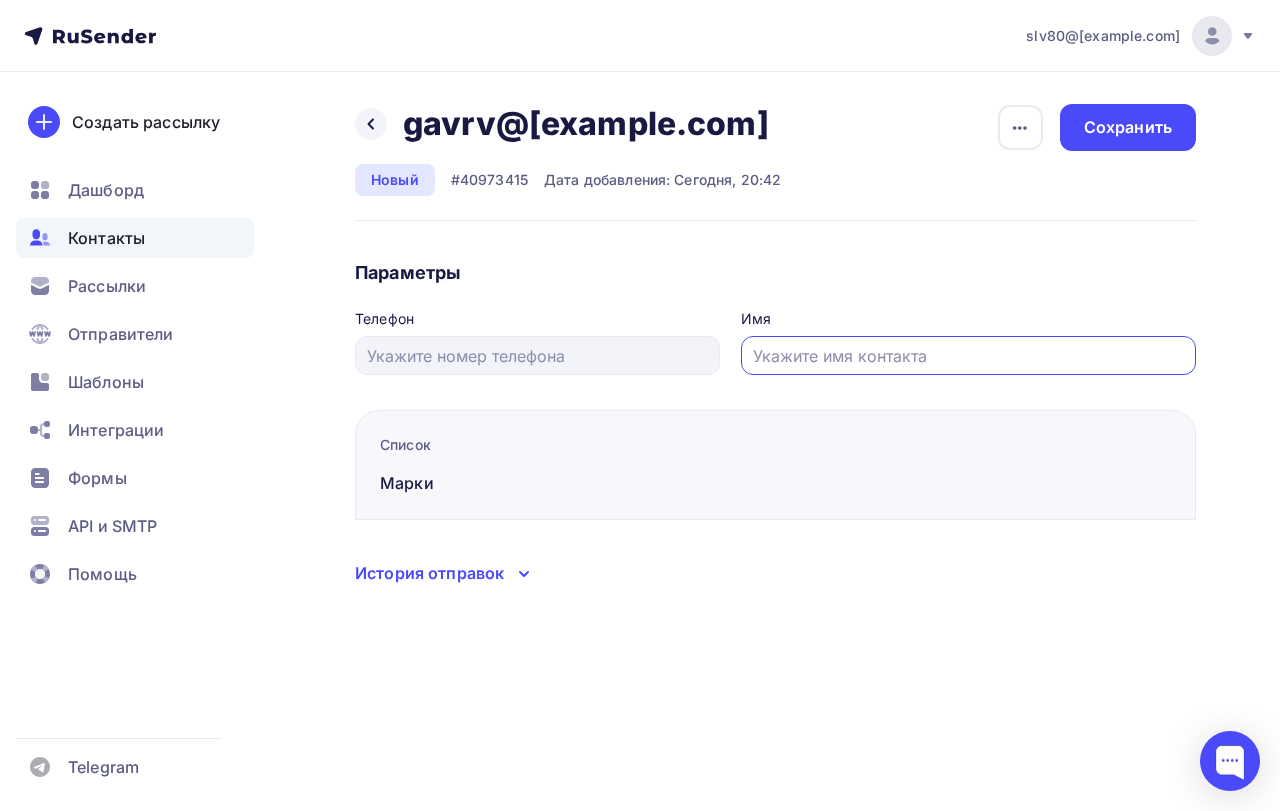 paste on "[FIRST]" 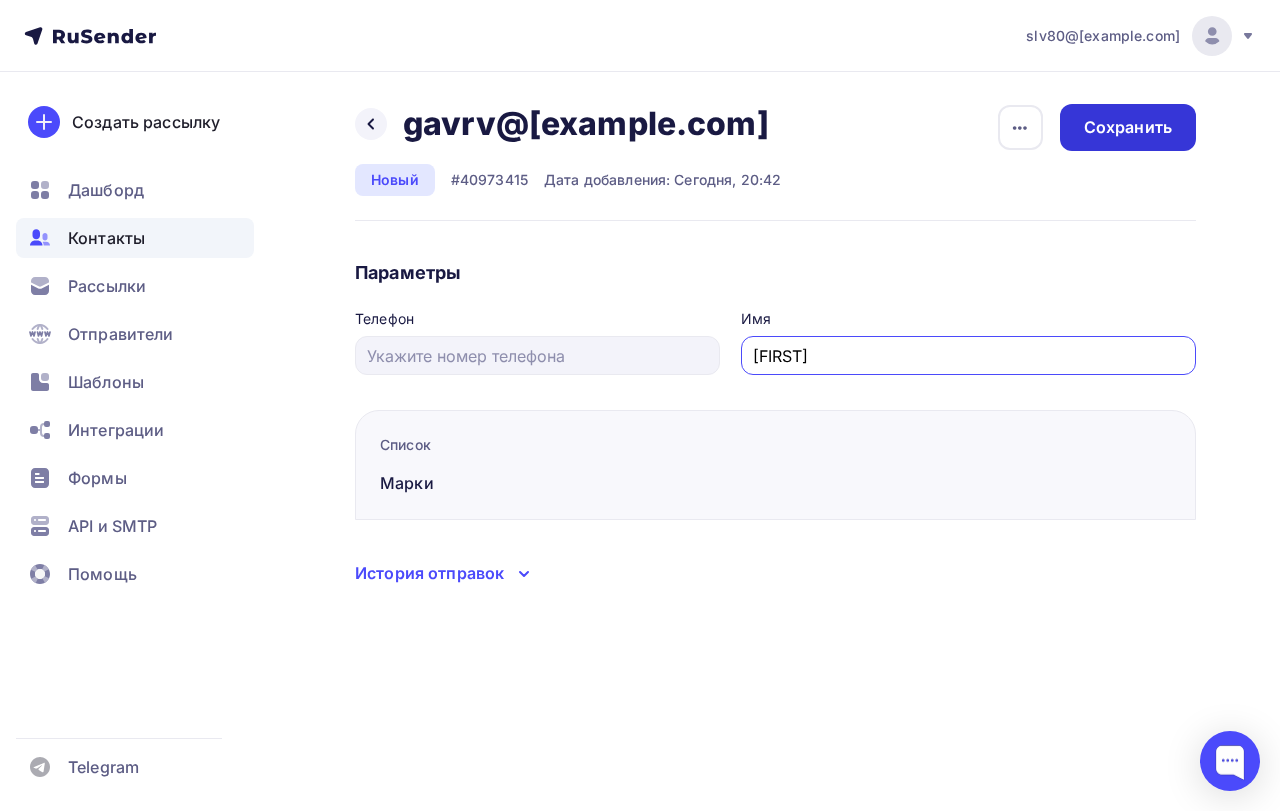 type on "[FIRST]" 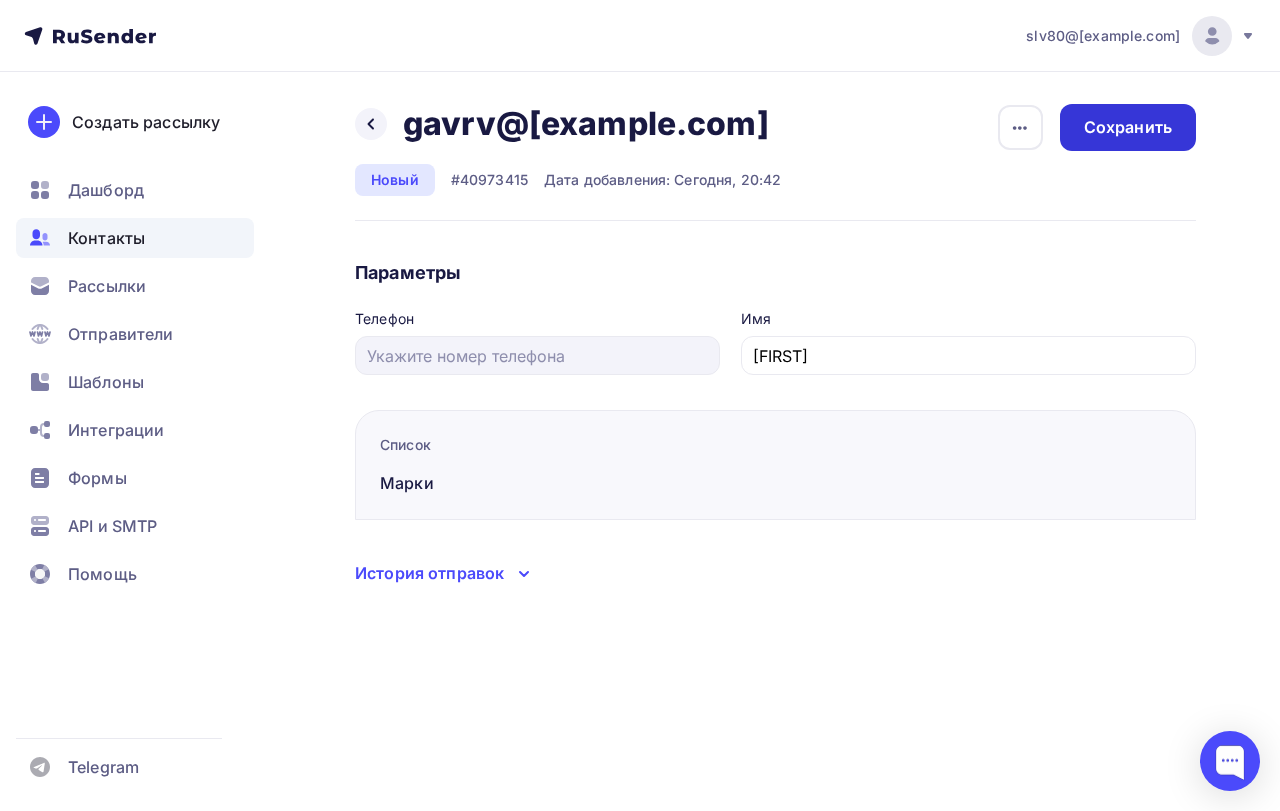 click on "Сохранить" at bounding box center [1128, 127] 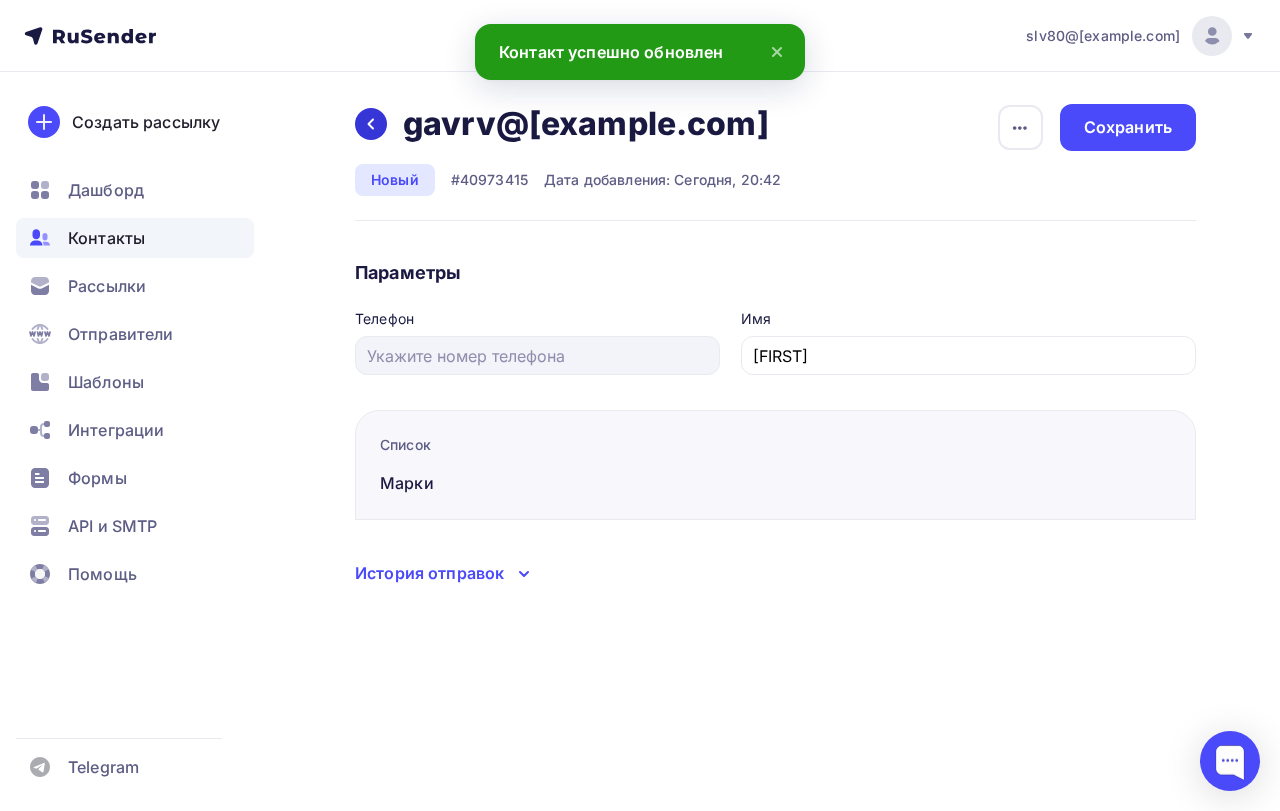 click at bounding box center (371, 124) 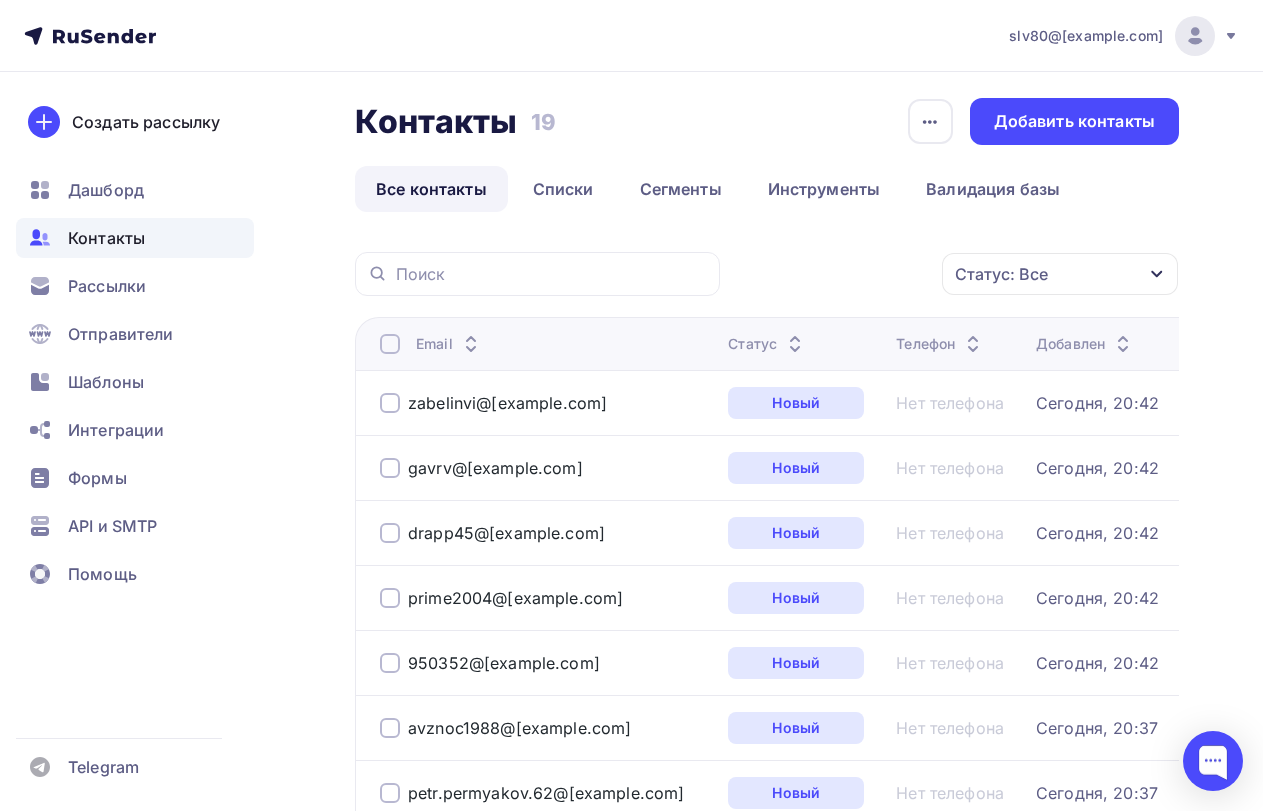scroll, scrollTop: 0, scrollLeft: 0, axis: both 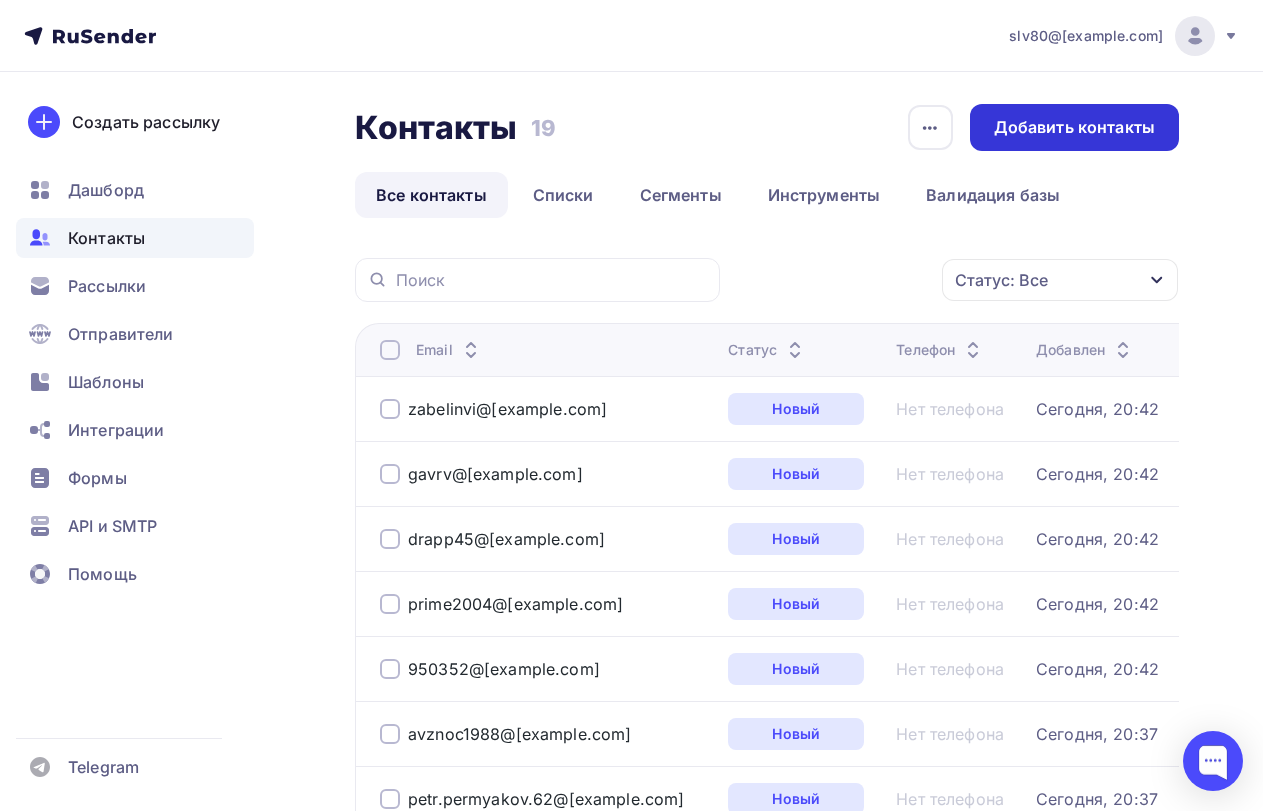 click on "Добавить контакты" at bounding box center (1074, 127) 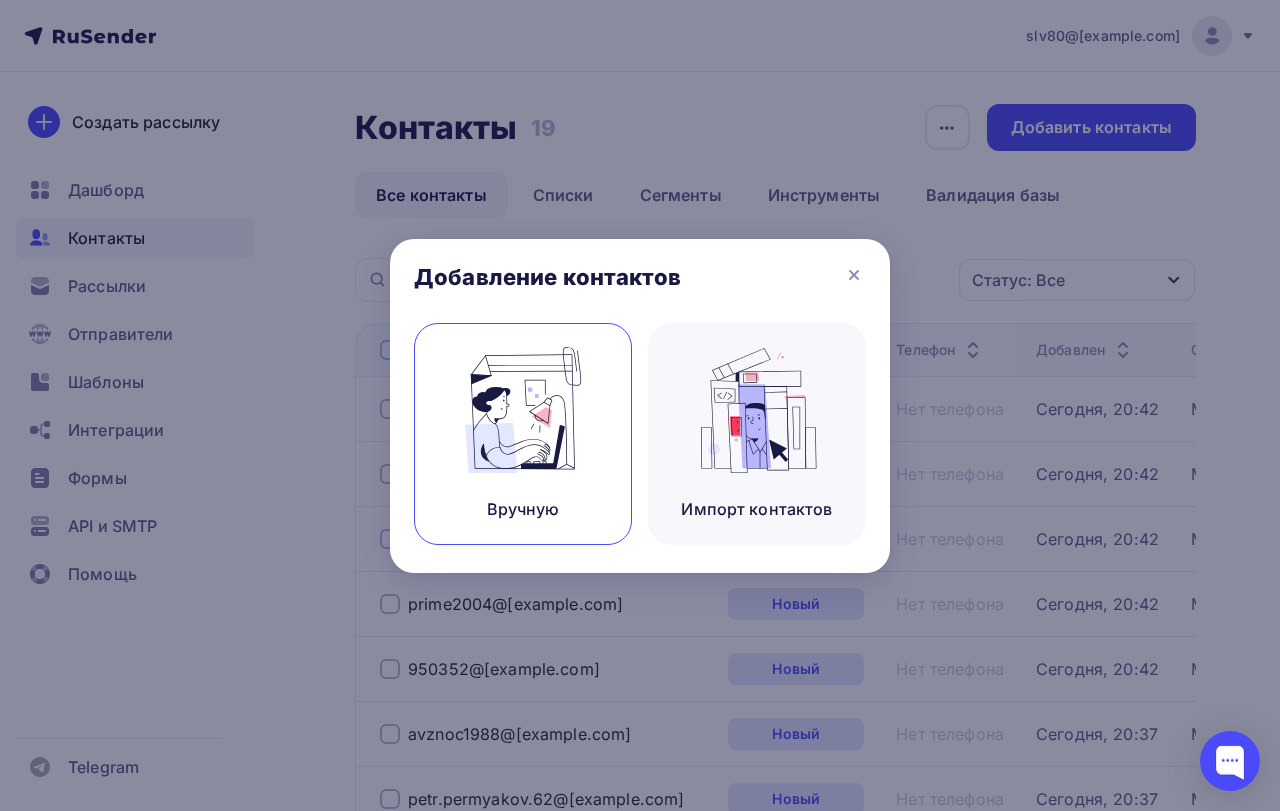 click at bounding box center (523, 410) 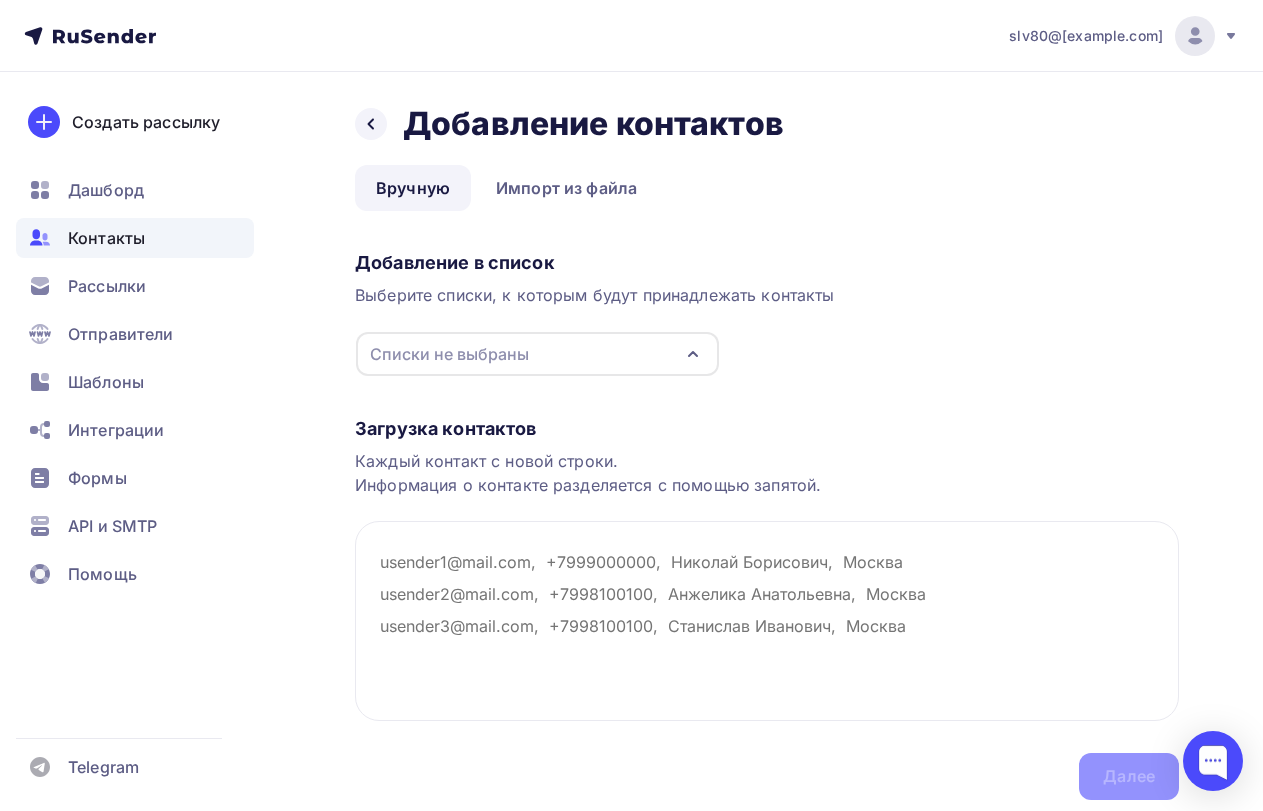 click on "Контакты" at bounding box center (106, 238) 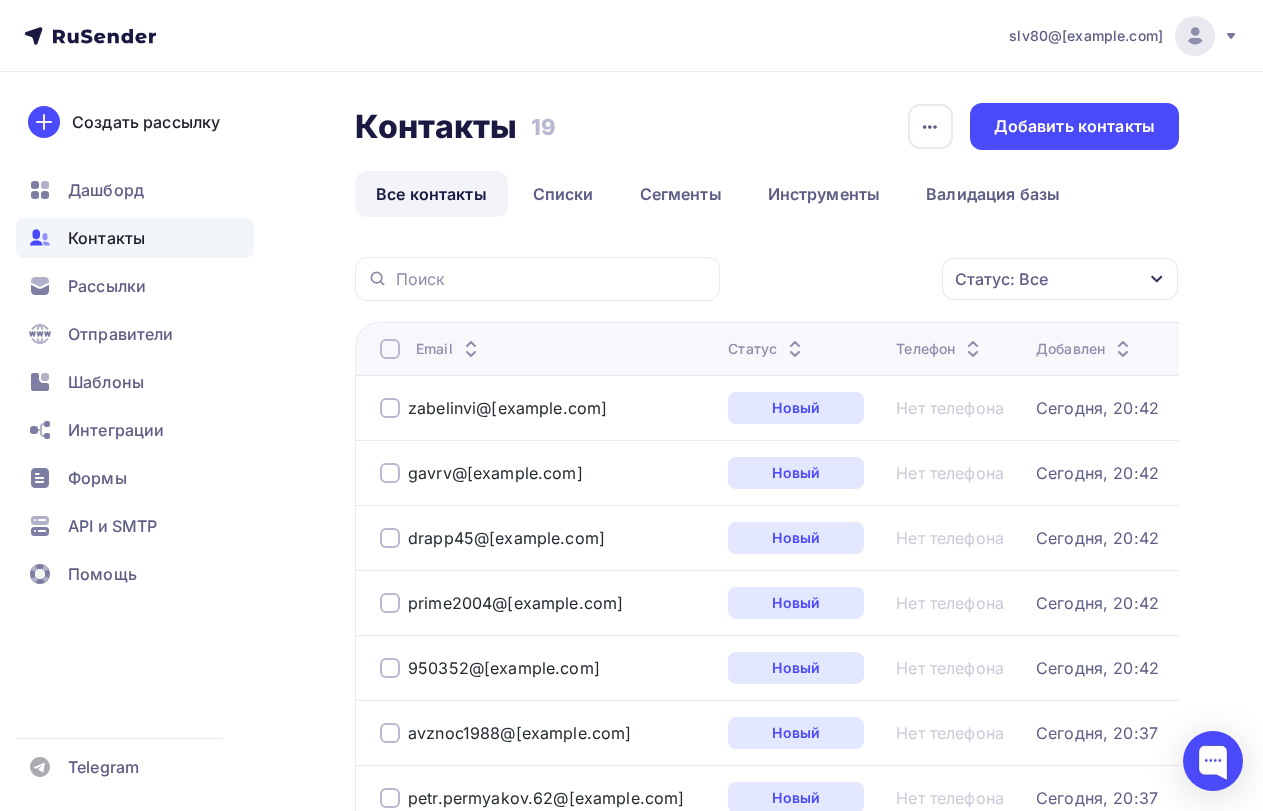 scroll, scrollTop: 100, scrollLeft: 0, axis: vertical 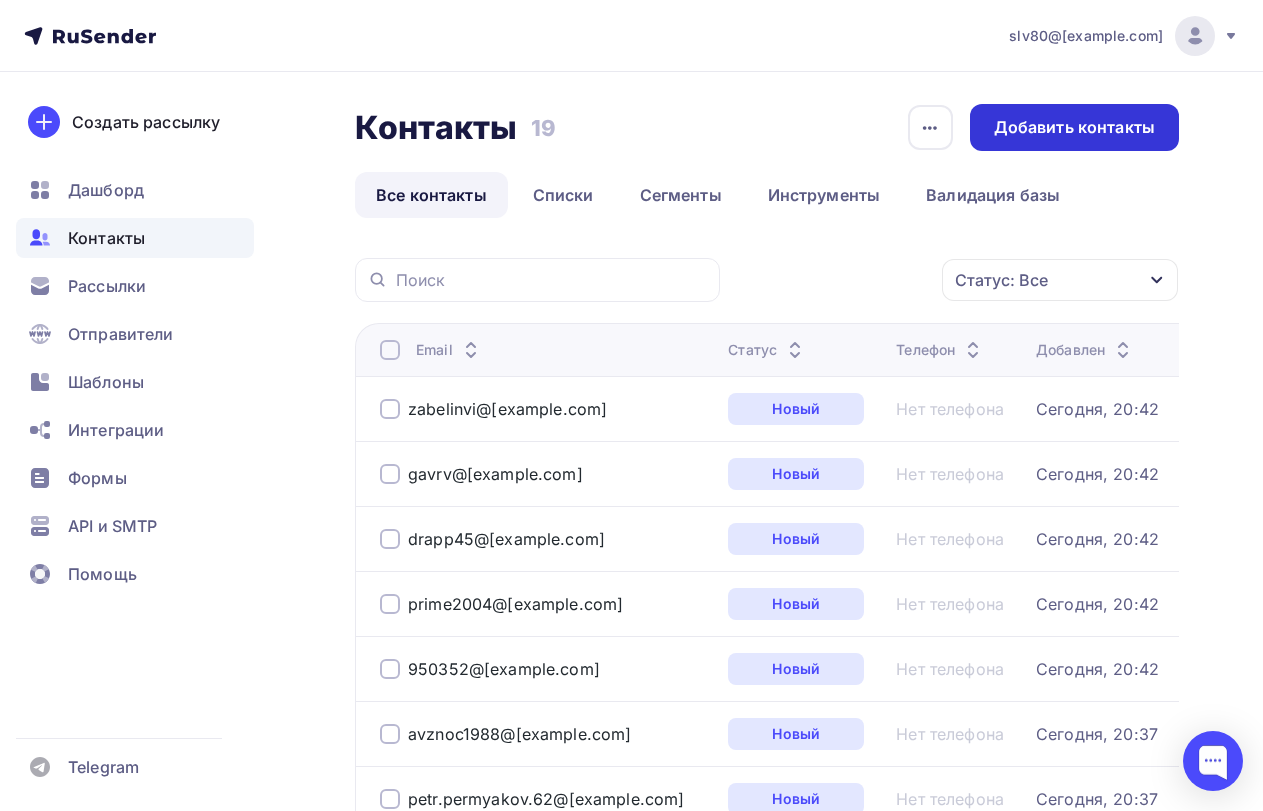 click on "Добавить контакты" at bounding box center (1074, 127) 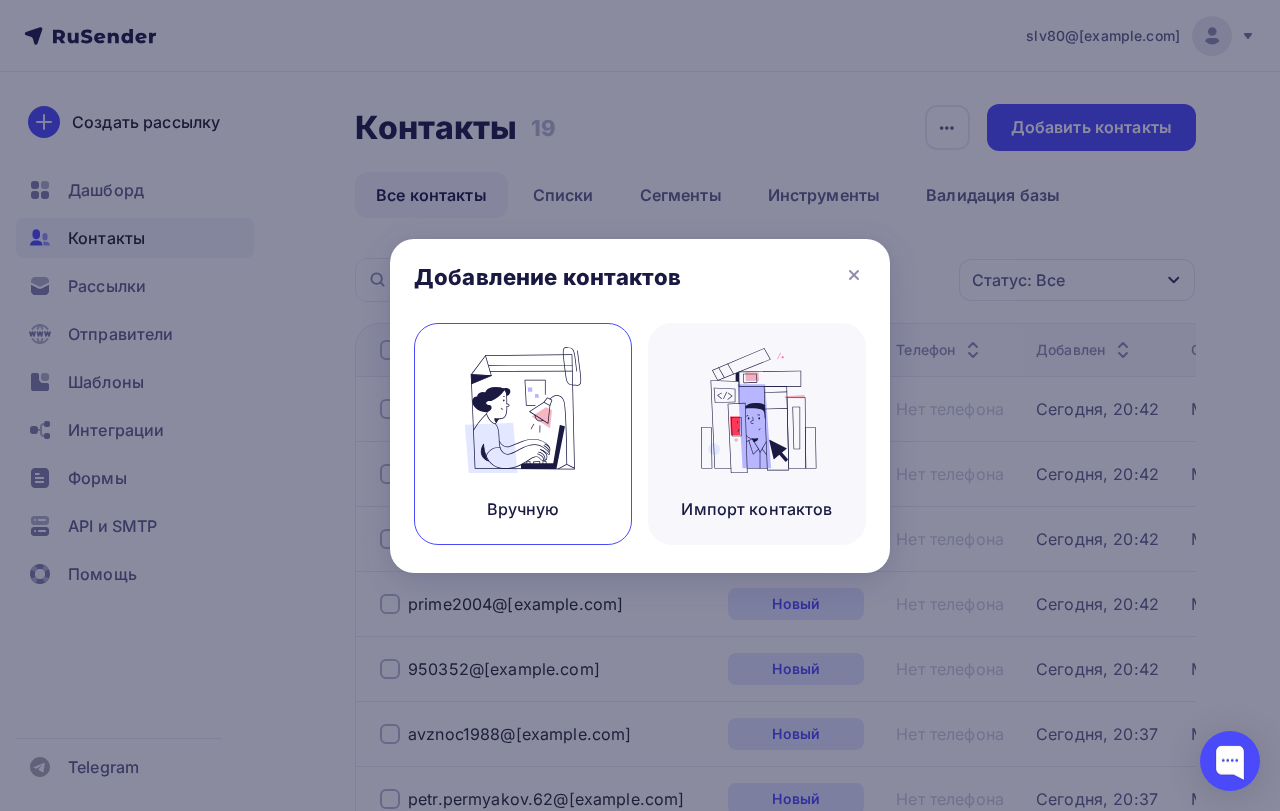 click on "Вручную" at bounding box center (523, 434) 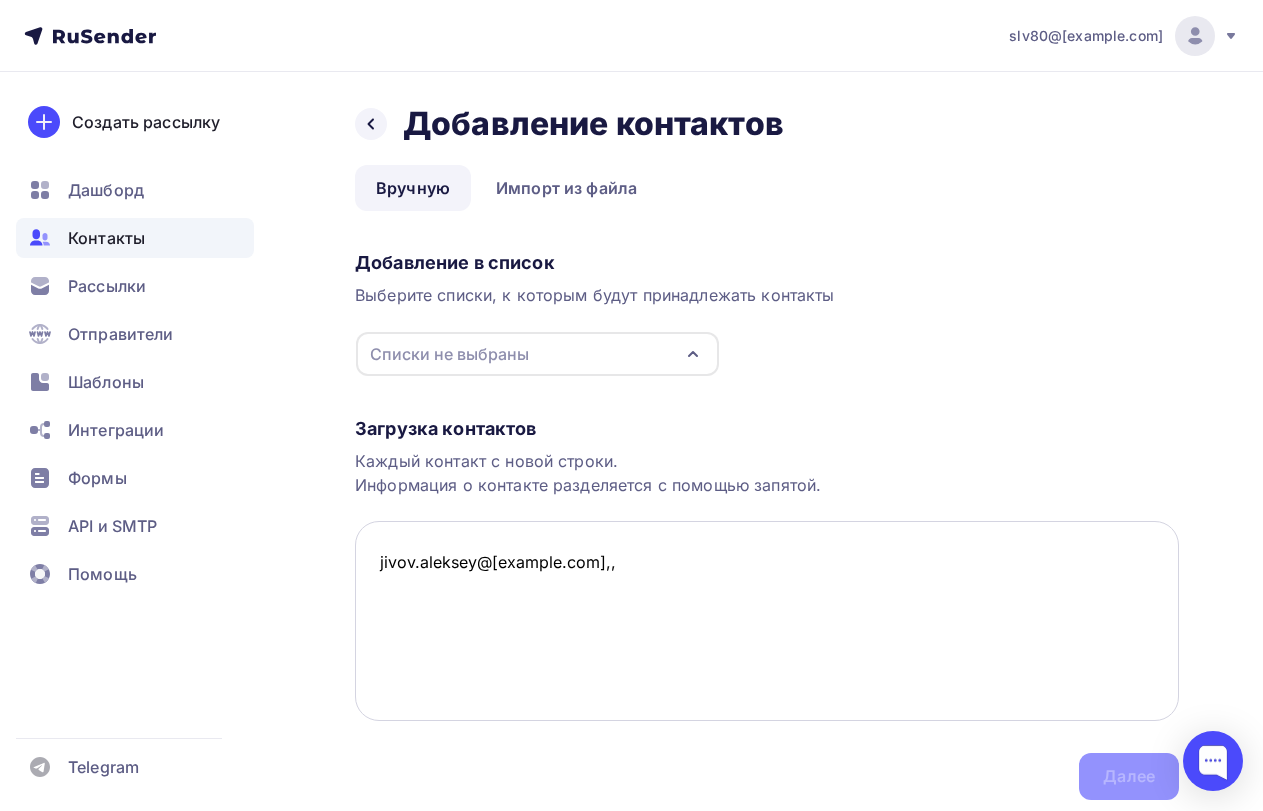 paste on "Алексей Анатольевич" 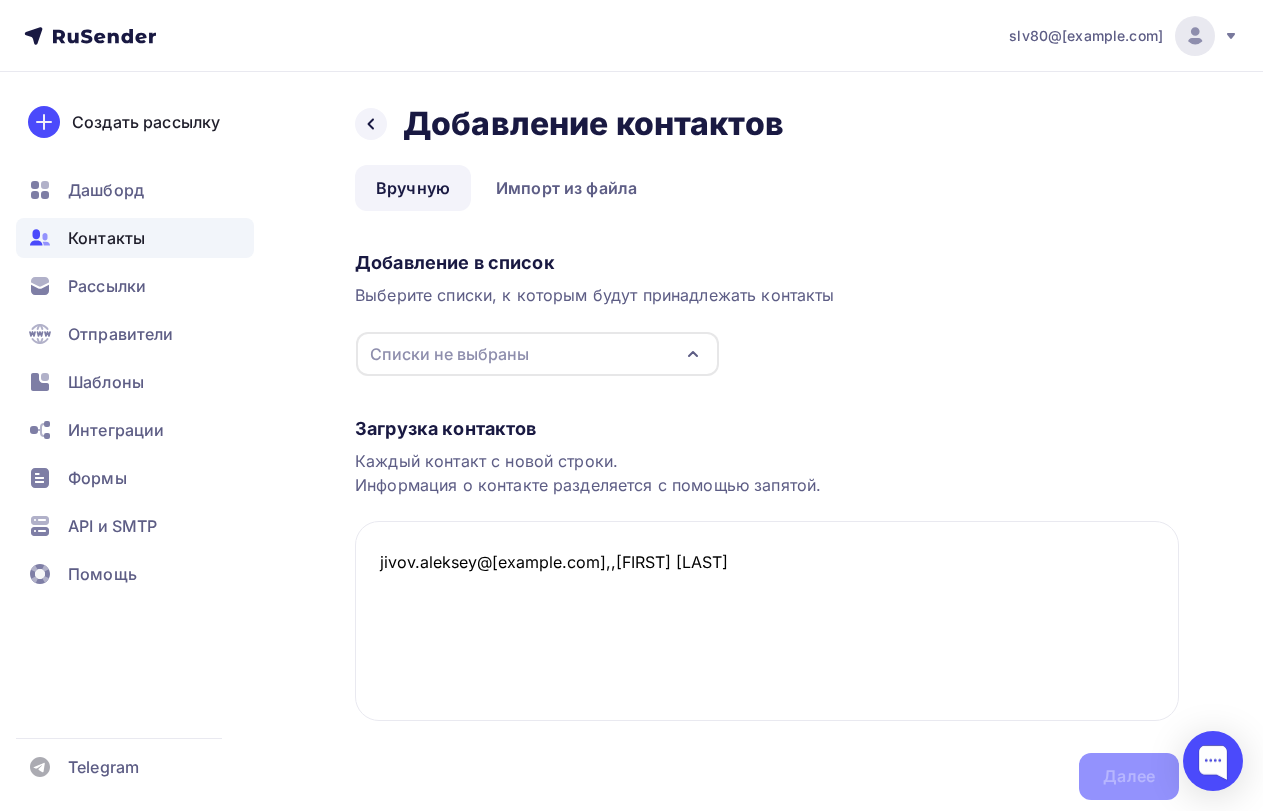 click on "Списки не выбраны" at bounding box center (449, 354) 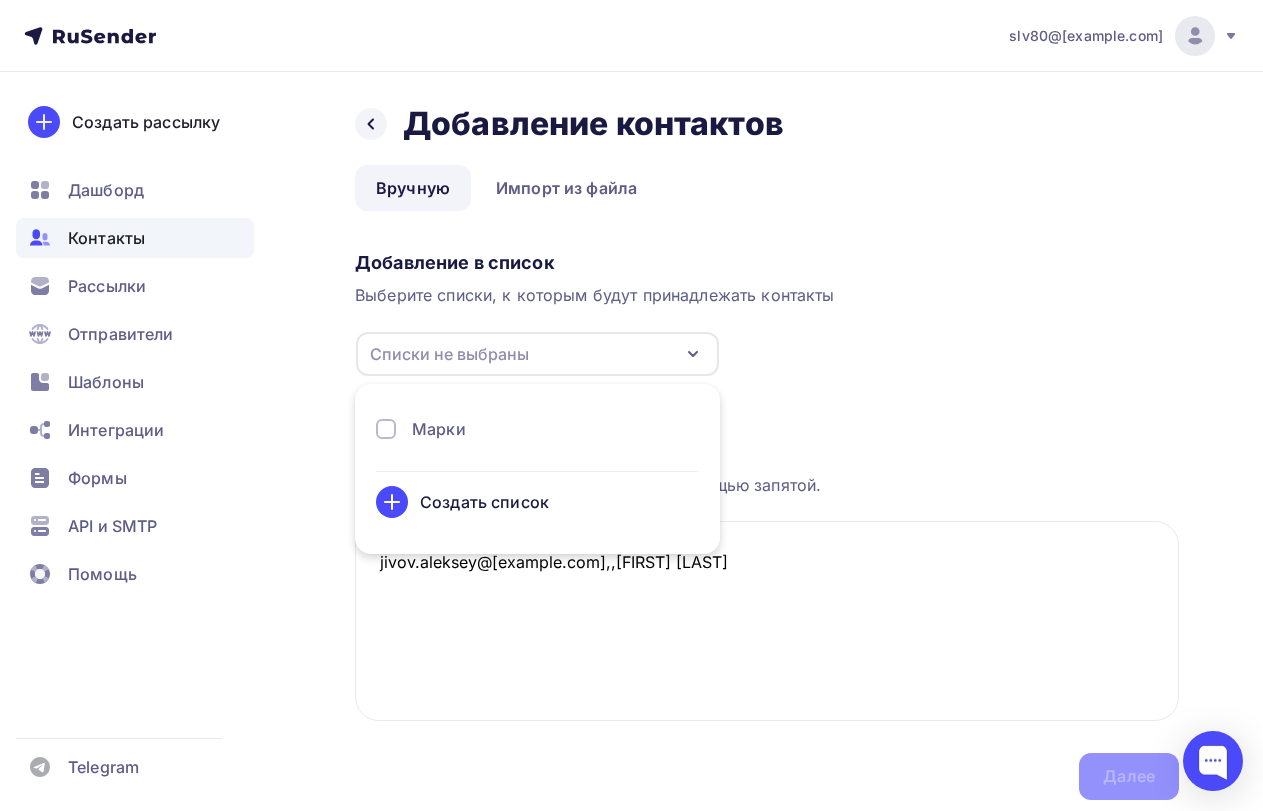 click on "Марки" at bounding box center (439, 429) 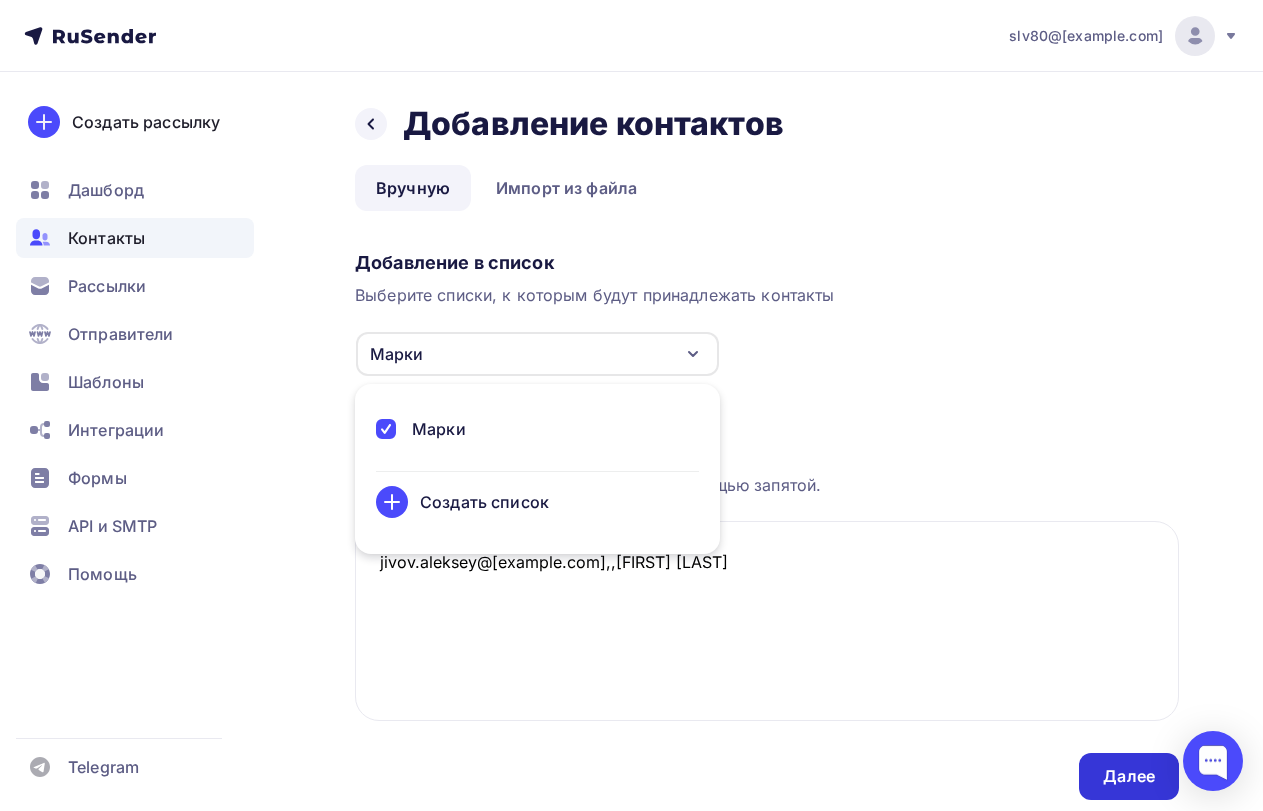 click on "Далее" at bounding box center (1129, 776) 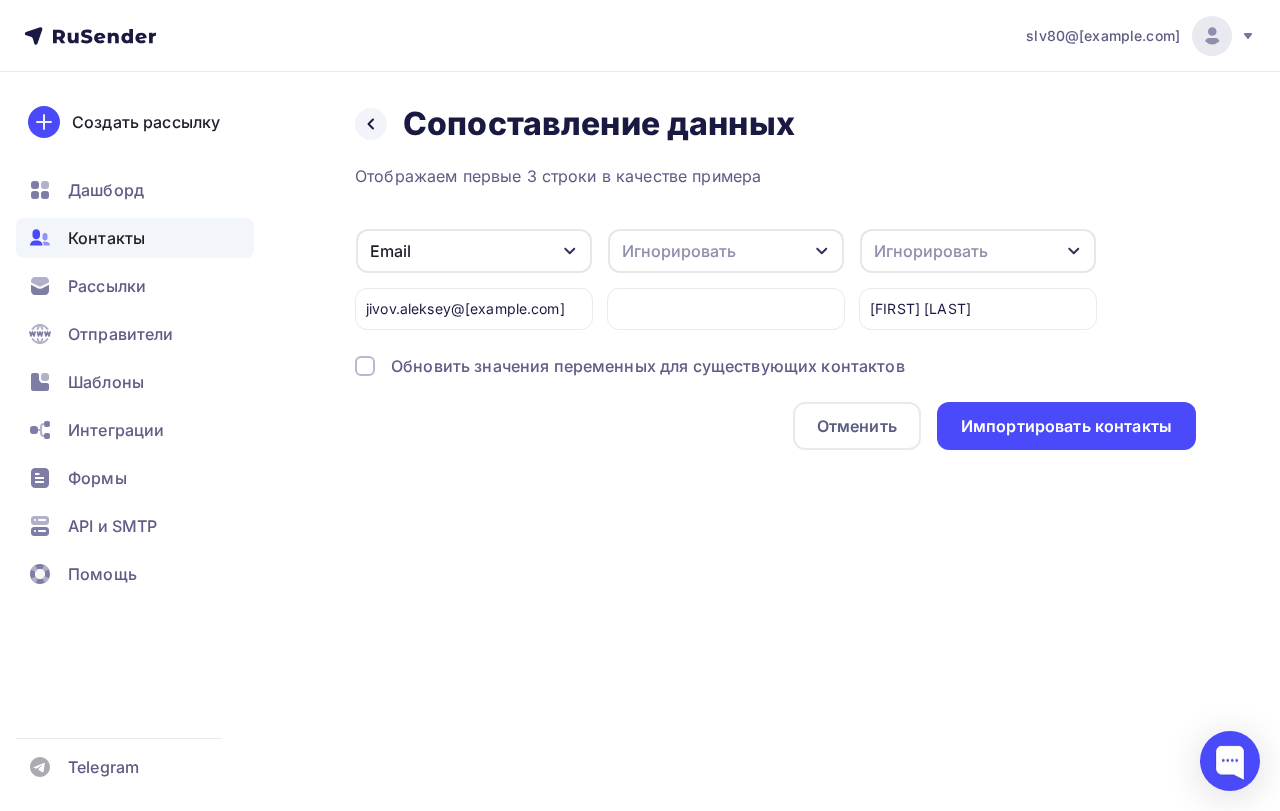 click at bounding box center (365, 366) 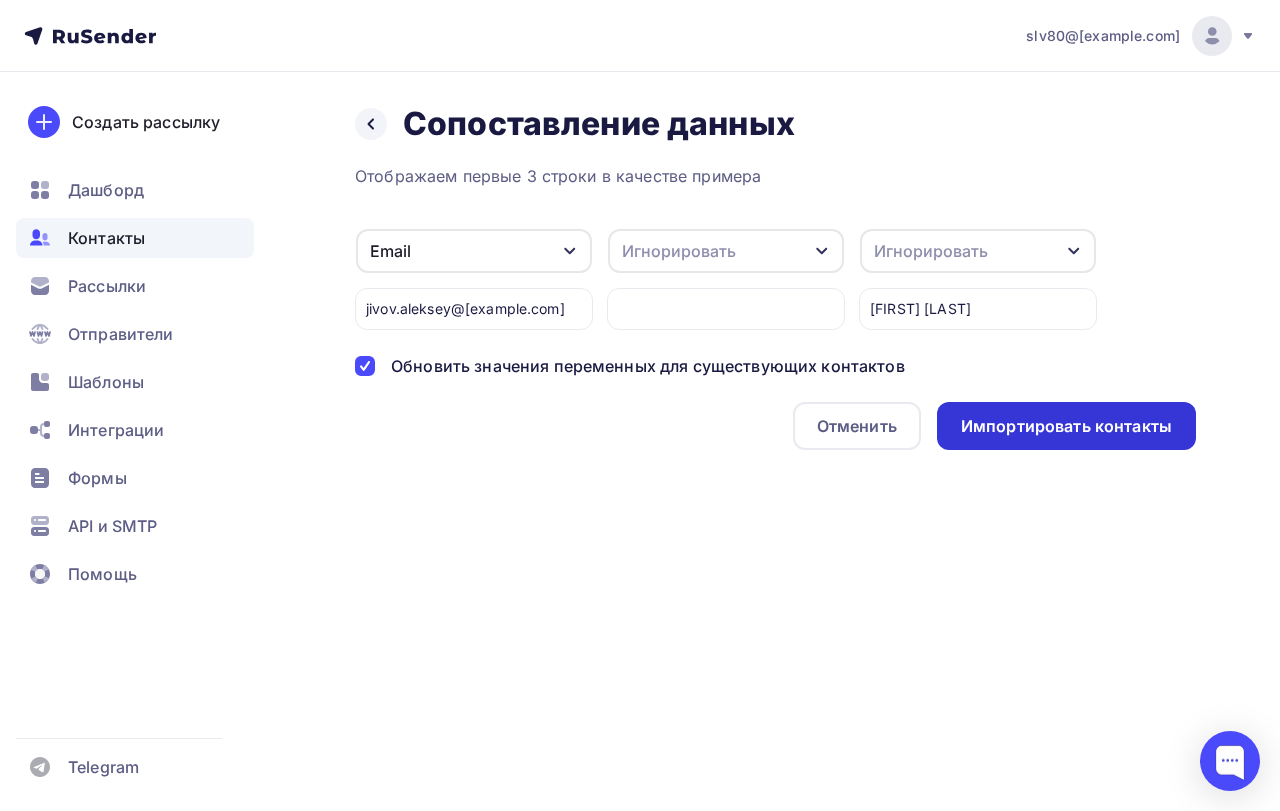 click on "Импортировать контакты" at bounding box center [1066, 426] 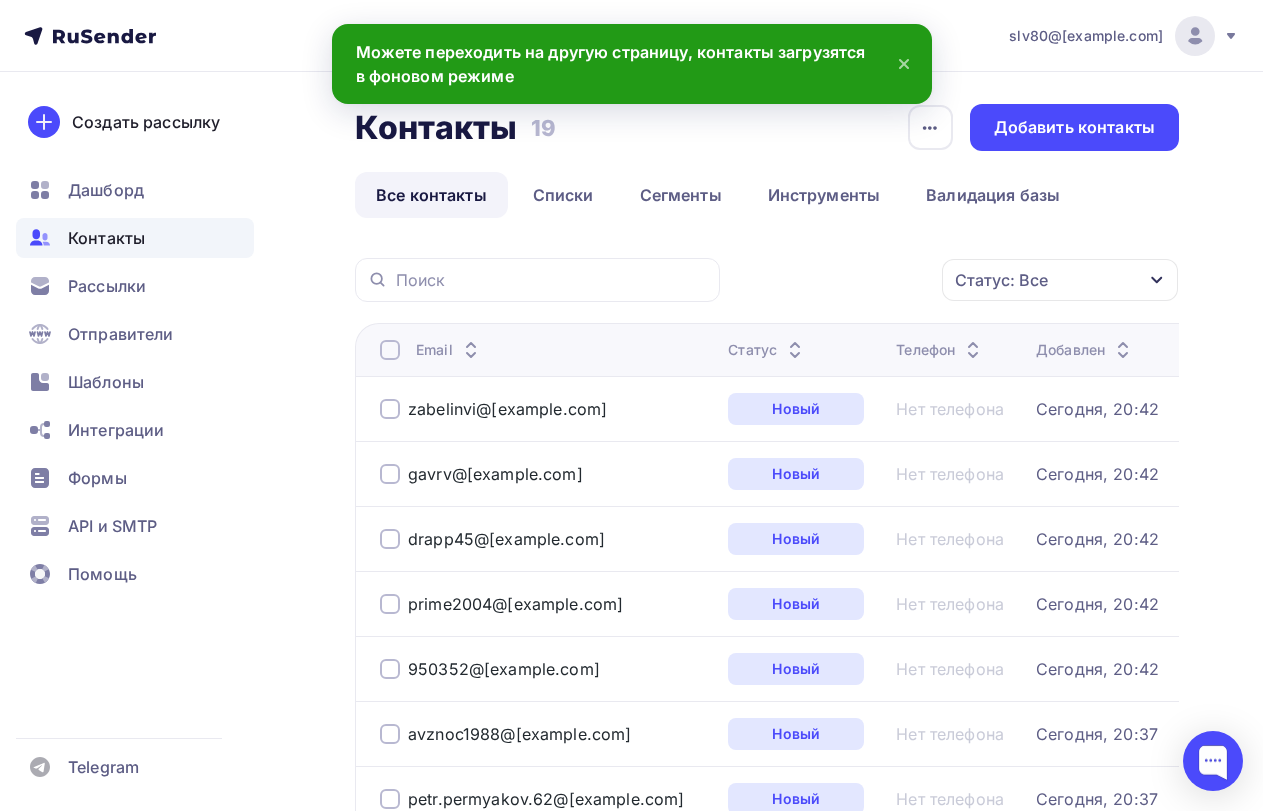 click 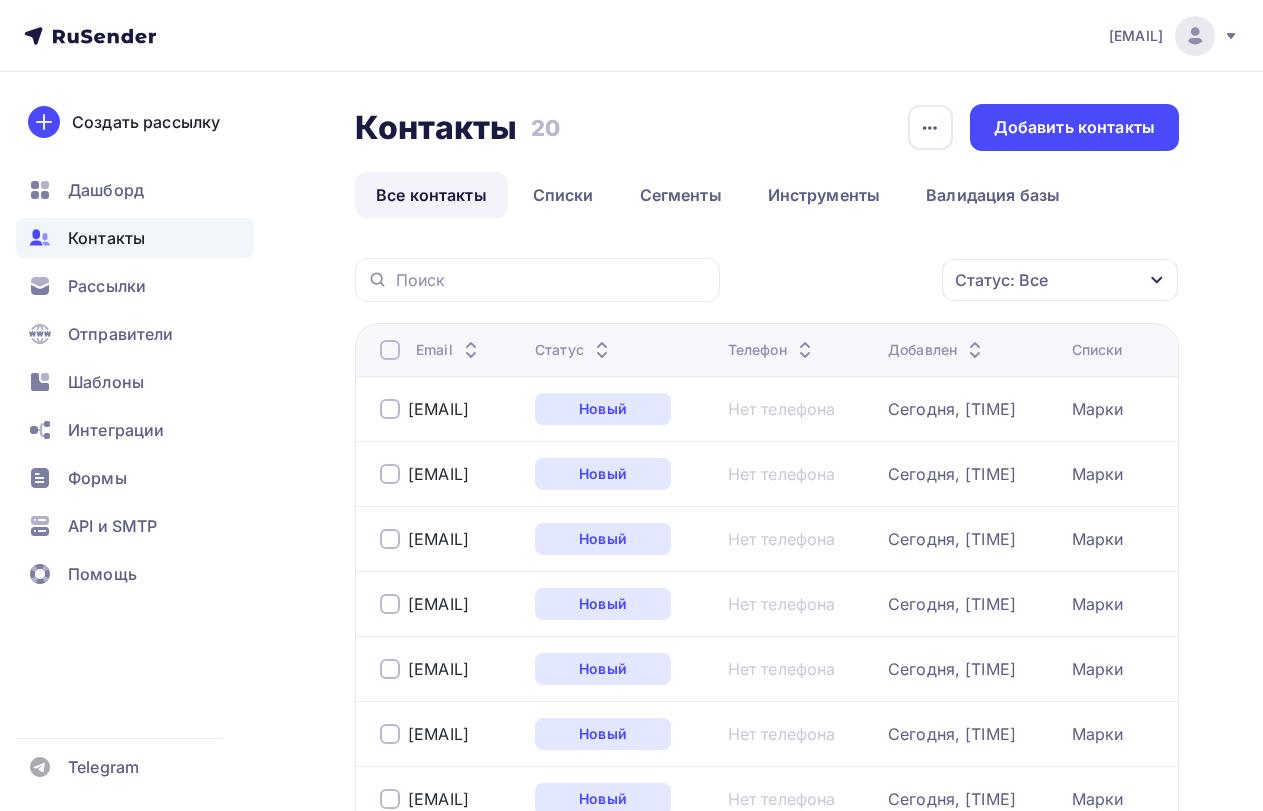scroll, scrollTop: 0, scrollLeft: 0, axis: both 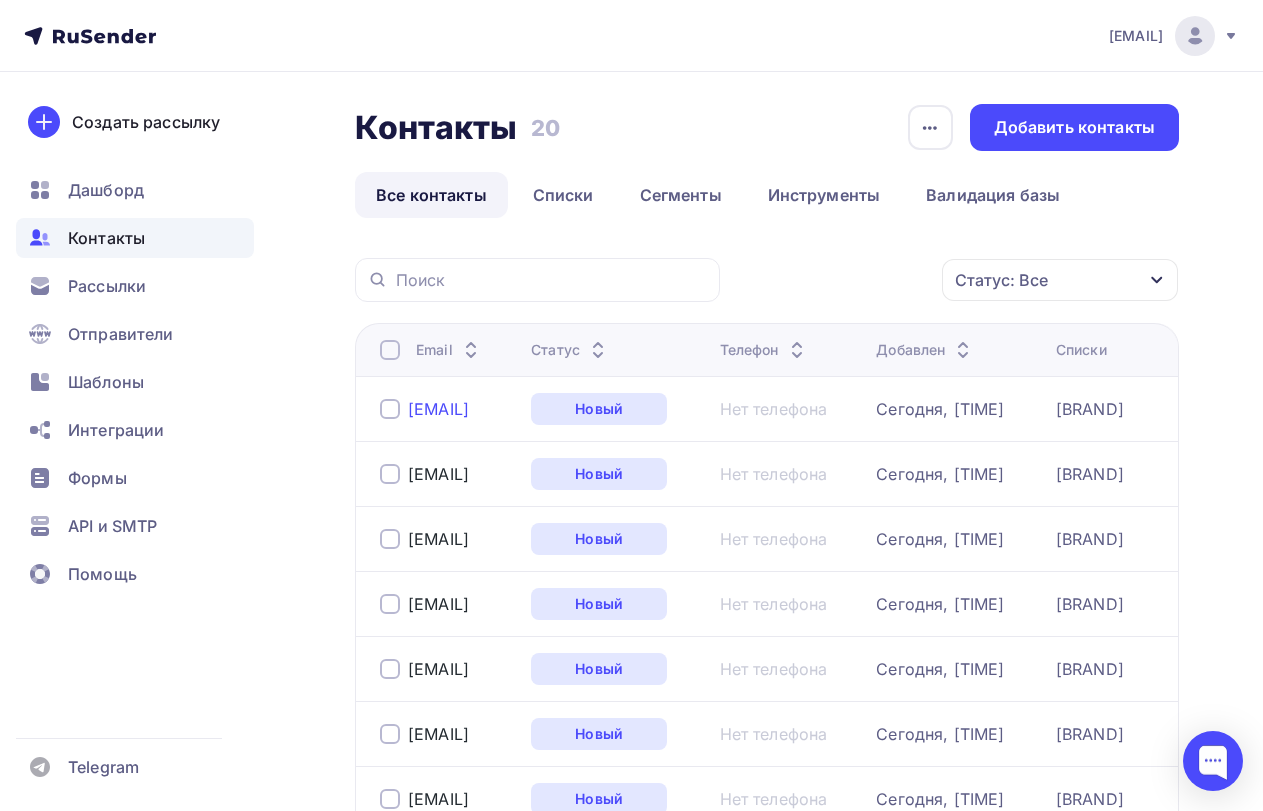click on "[EMAIL]" at bounding box center (438, 409) 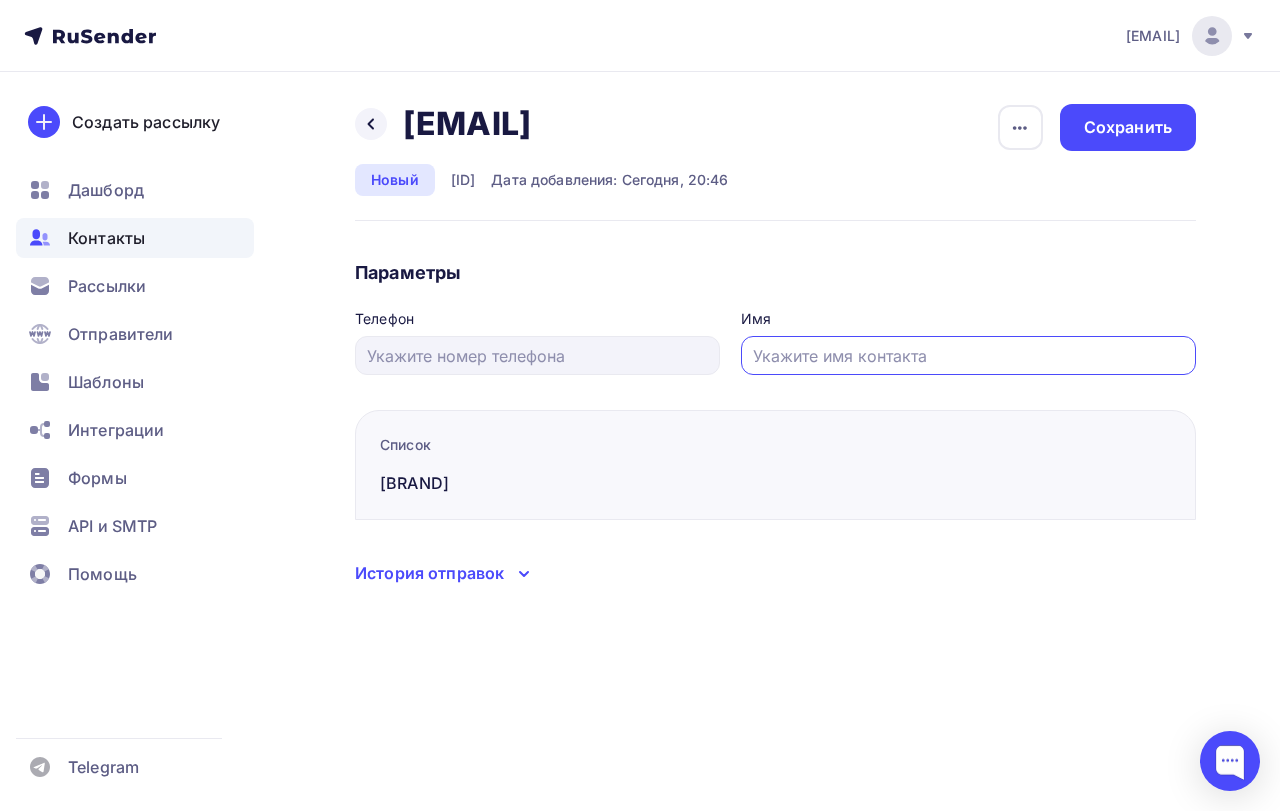 paste on "Алексей Анатольевич" 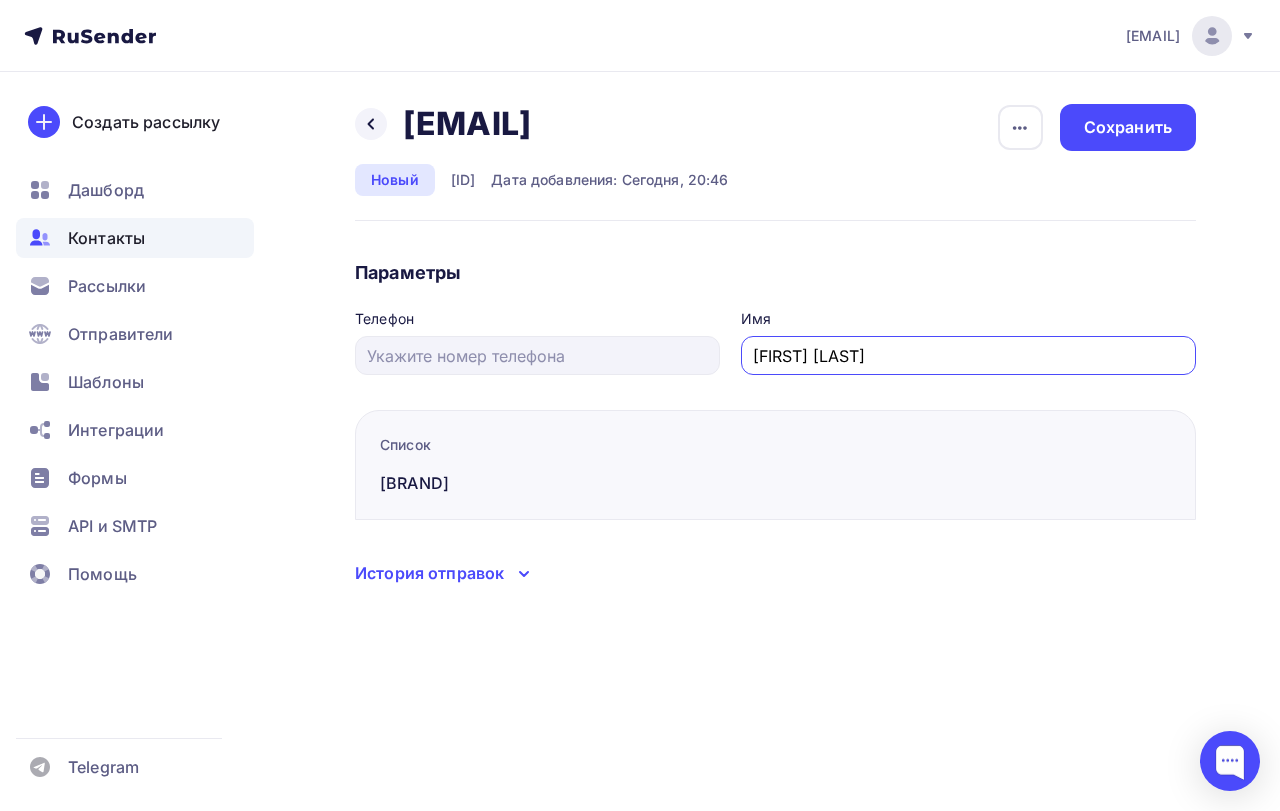 type on "Алексей Анатольевич" 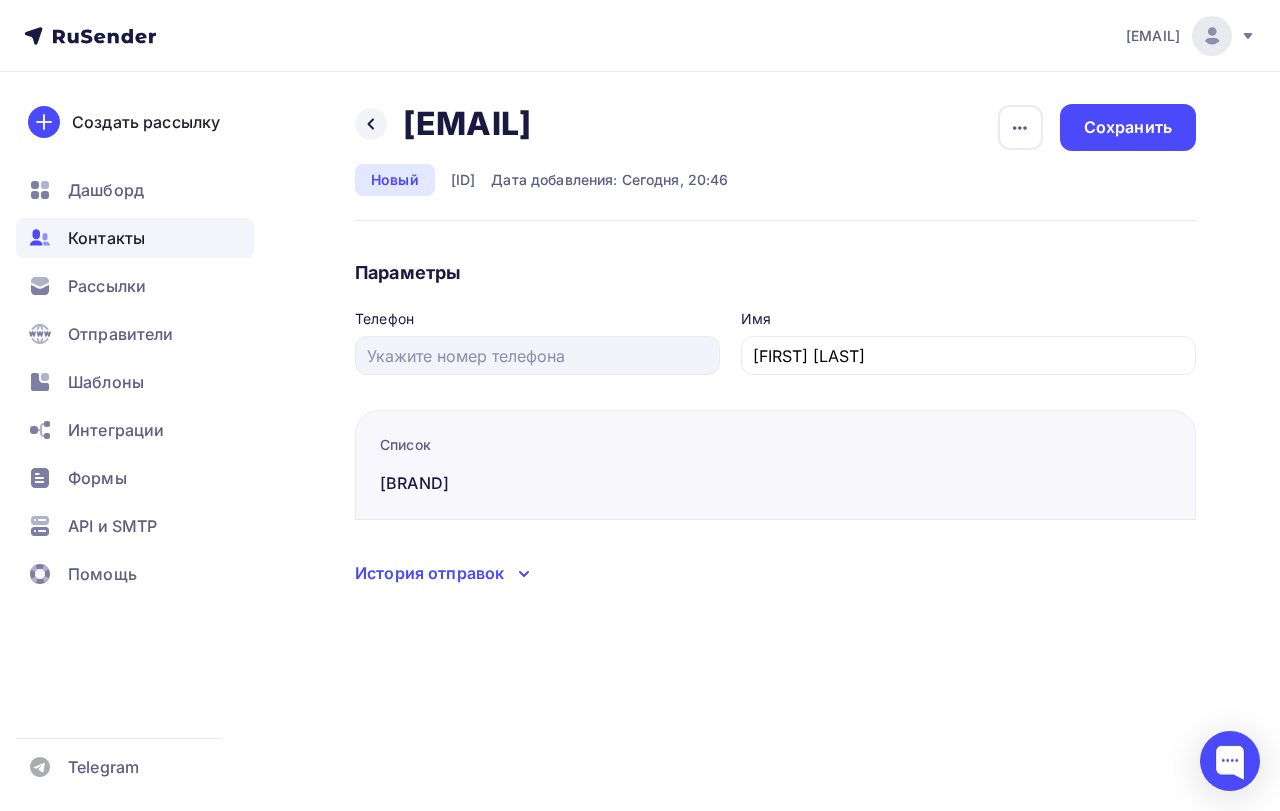 click on "Назад
jivov.aleksey@rambler.ru
jivov.aleksey@rambler.ru
Удалить
Отписать
Новый
#40973417
Дата добавления:
Сегодня, 20:46
Удалить
Отписать
Сохранить     Списки
Добавить в список
Активные
Оптисавшиеся
Проблемные
Новые
Неподтвержденные
Отменить       Применить     Параметры   Телефон           Имя" at bounding box center [640, 369] 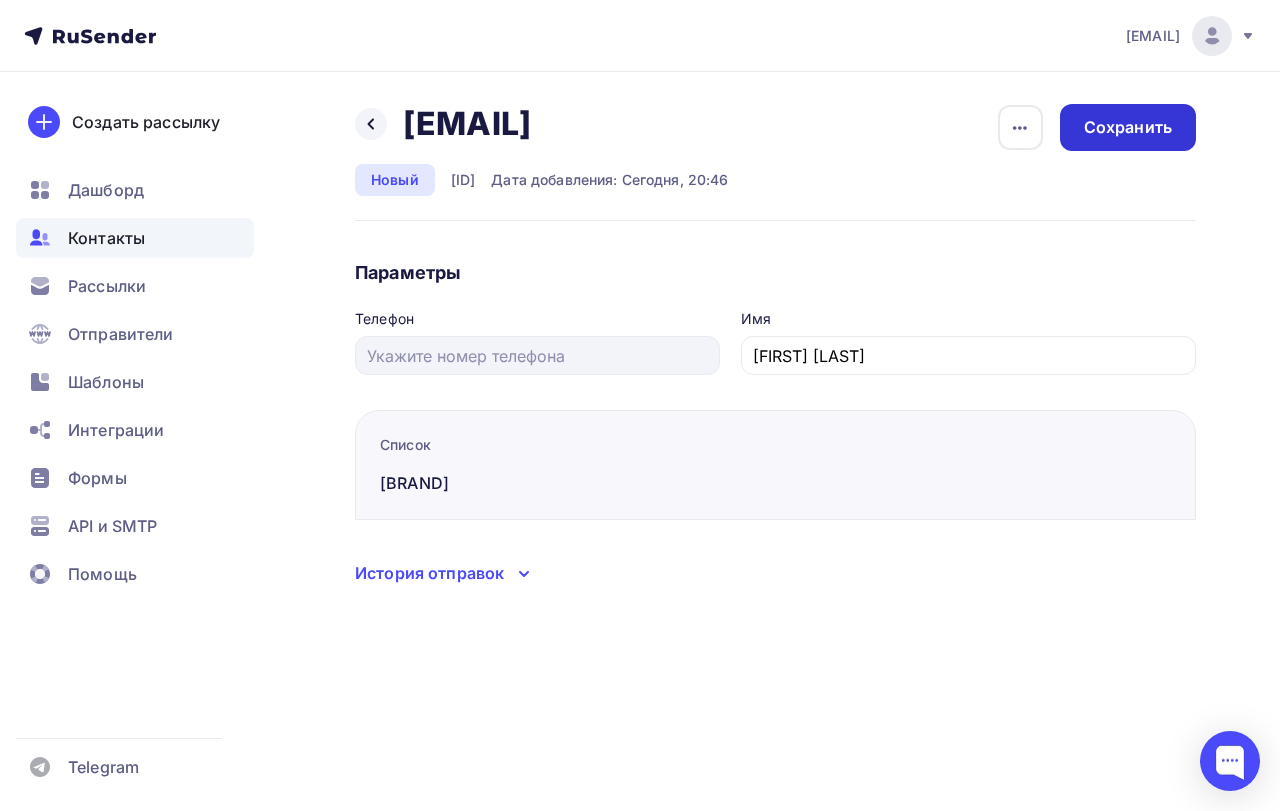 click on "Сохранить" at bounding box center (1128, 127) 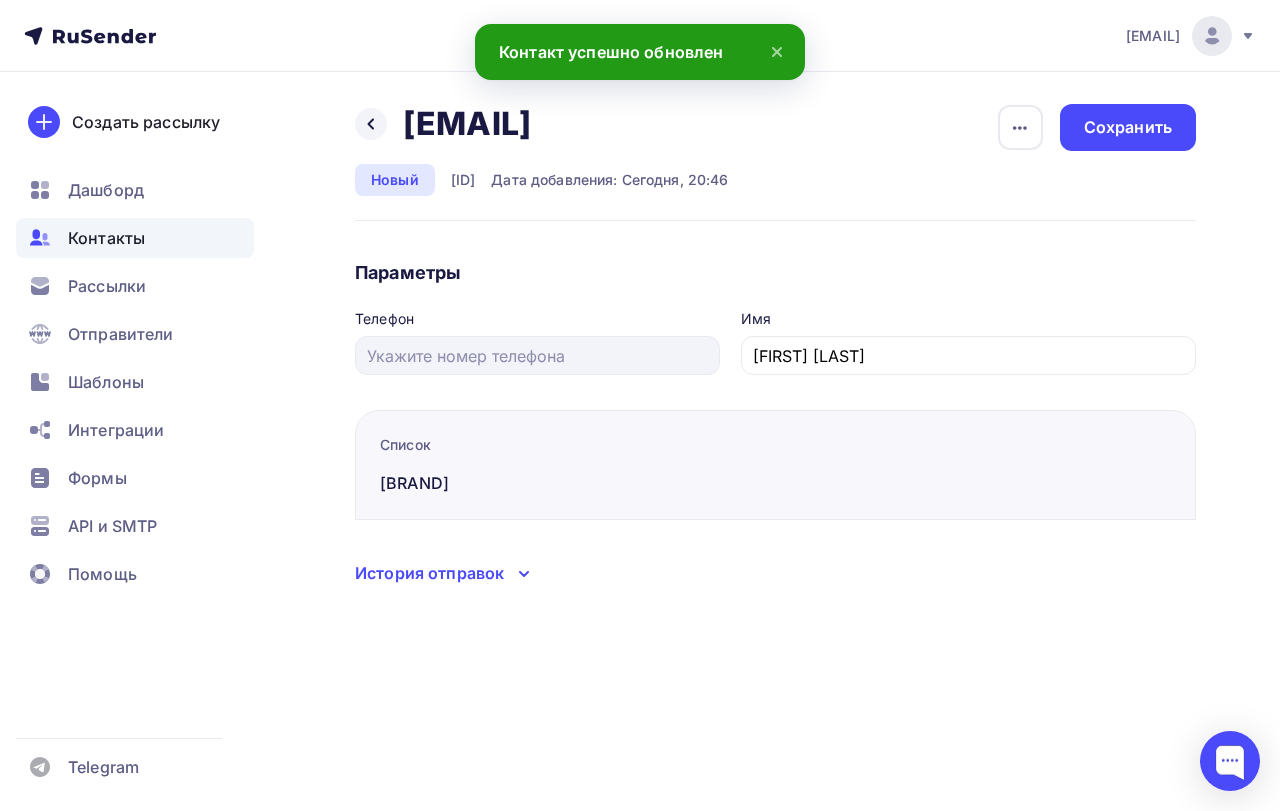 click on "Контакты" at bounding box center [106, 238] 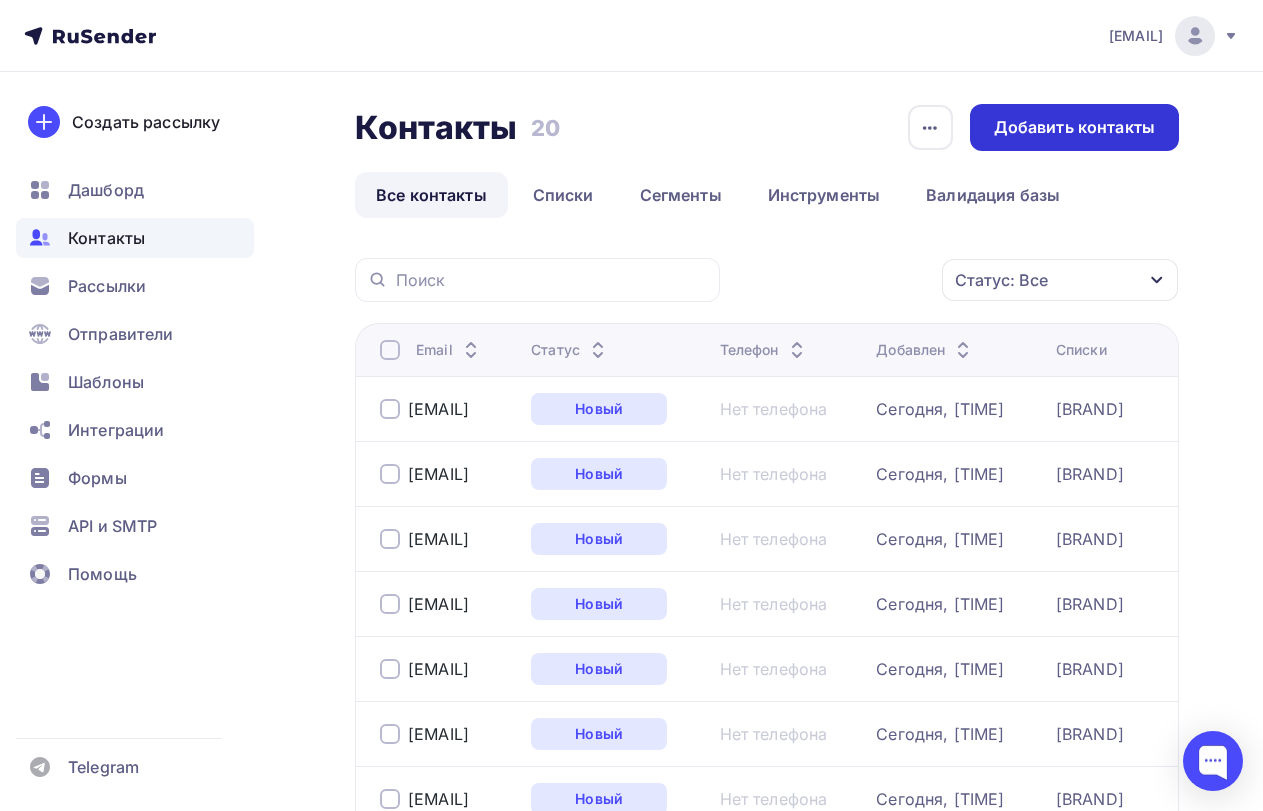 click on "Добавить контакты" at bounding box center [1074, 127] 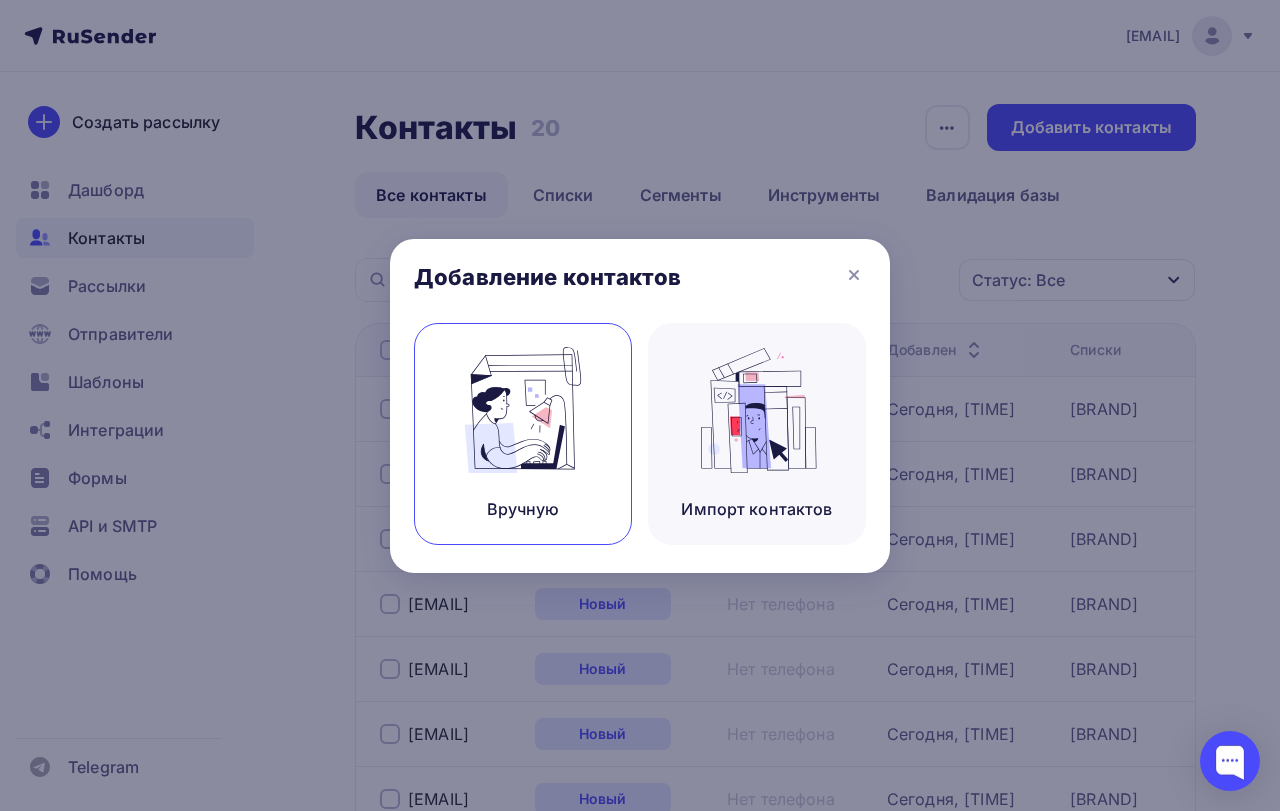 click at bounding box center (523, 410) 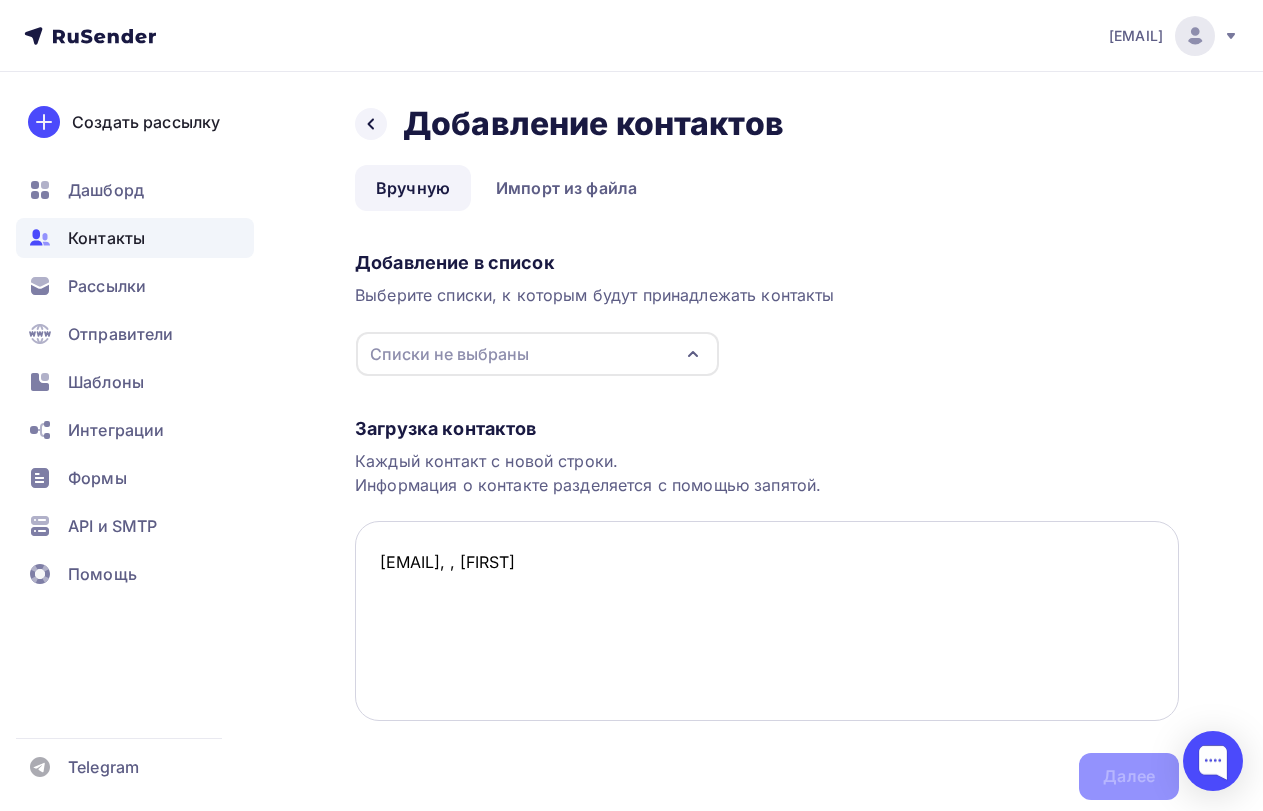 paste on "Игорь Юрьевич" 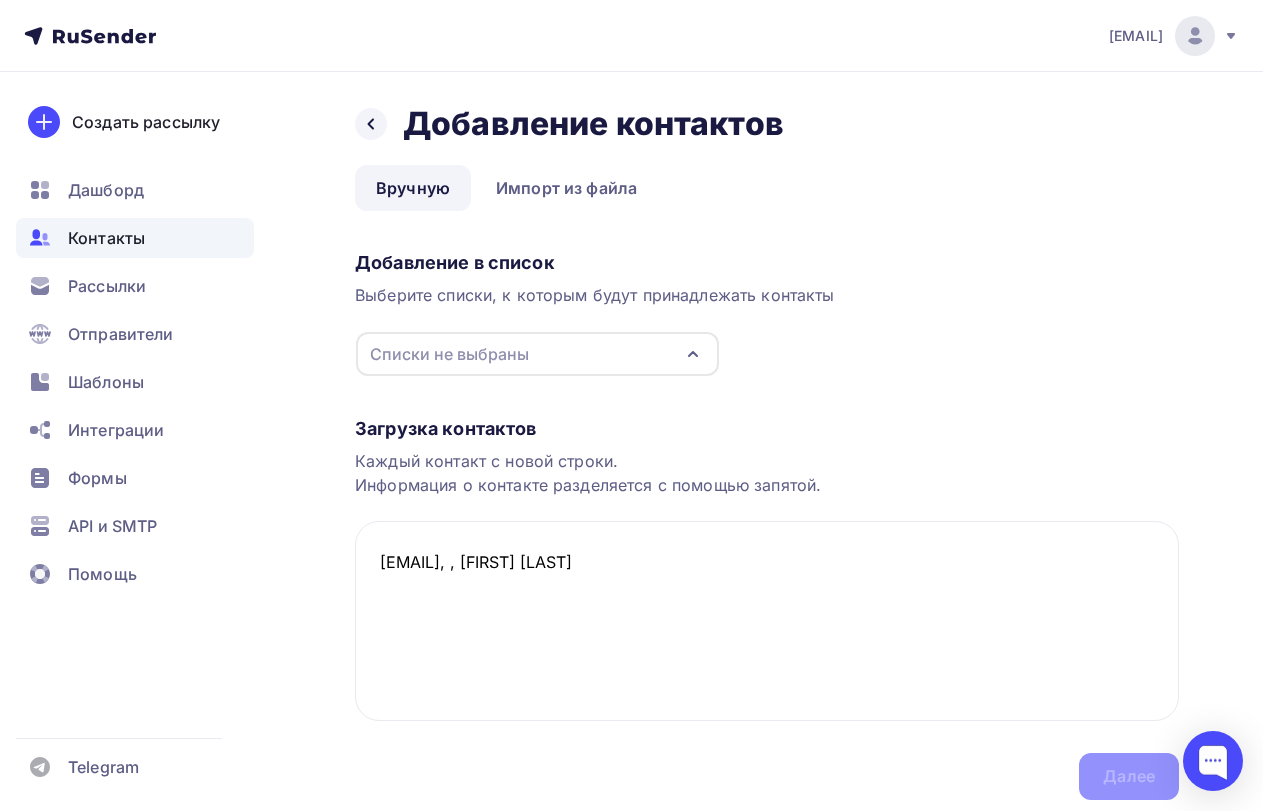 click on "Списки не выбраны" at bounding box center [537, 354] 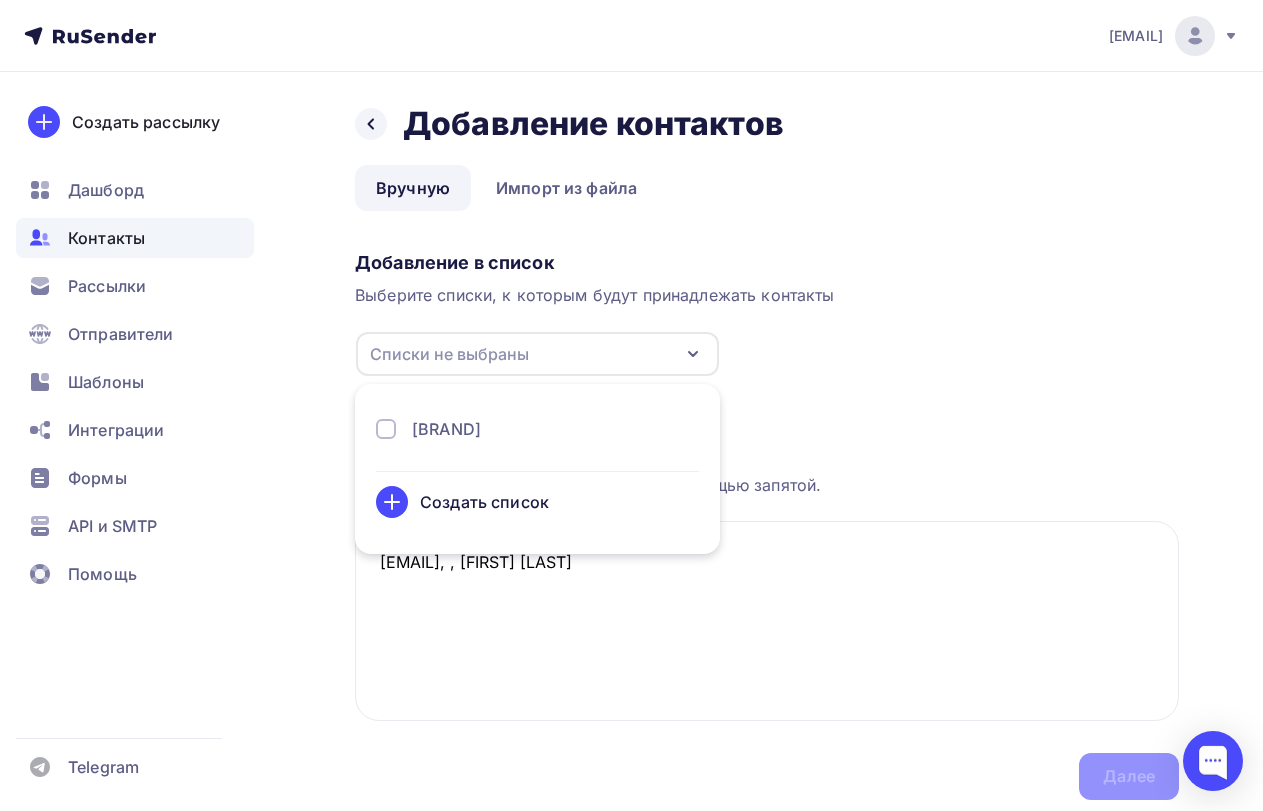 click on "Марки" at bounding box center [537, 429] 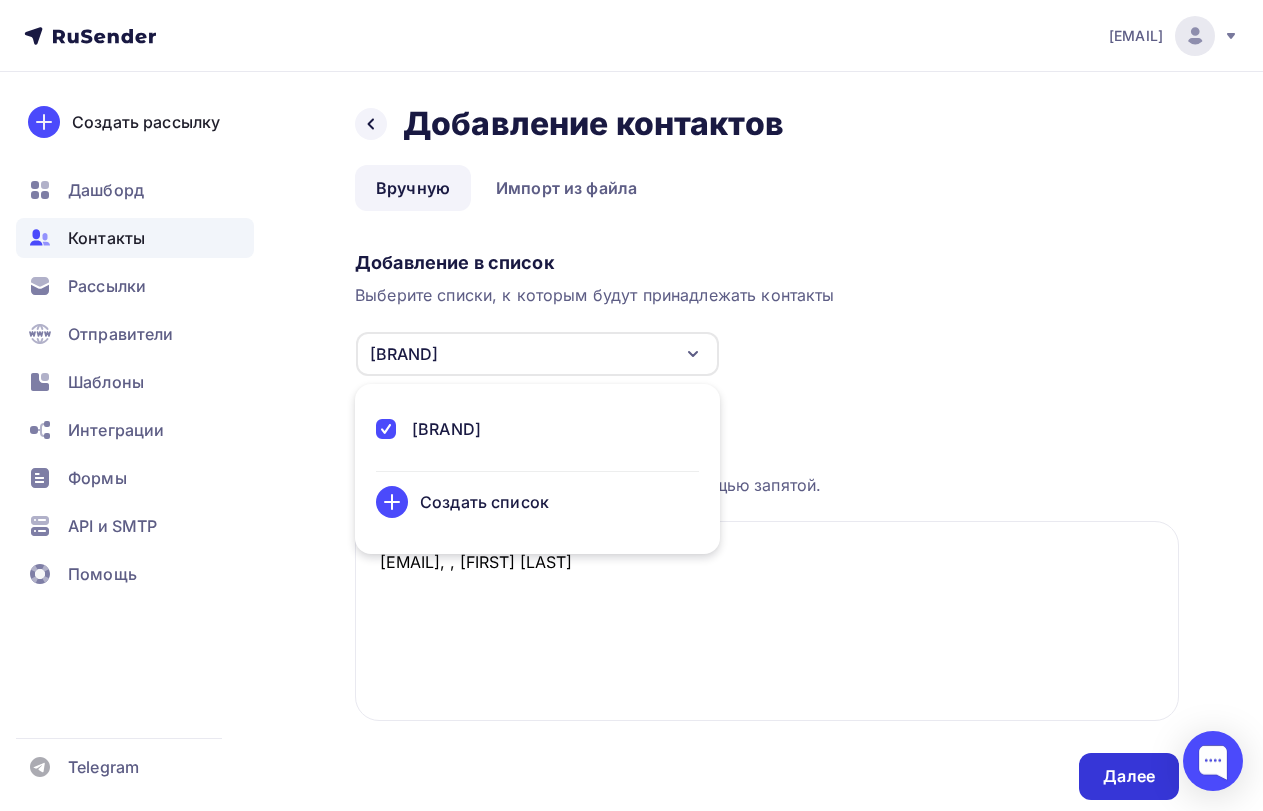click on "Далее" at bounding box center [1129, 776] 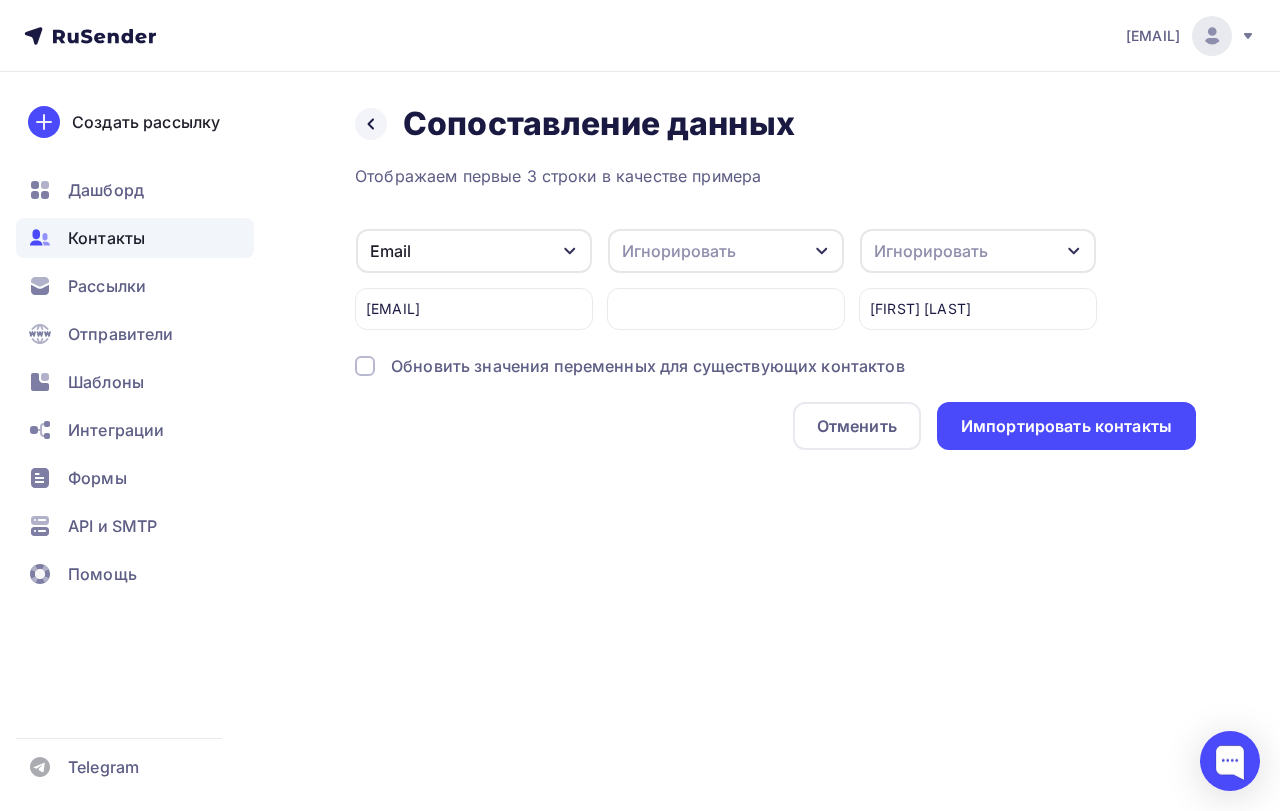 click on "Игорь Юрьевич" at bounding box center (978, 309) 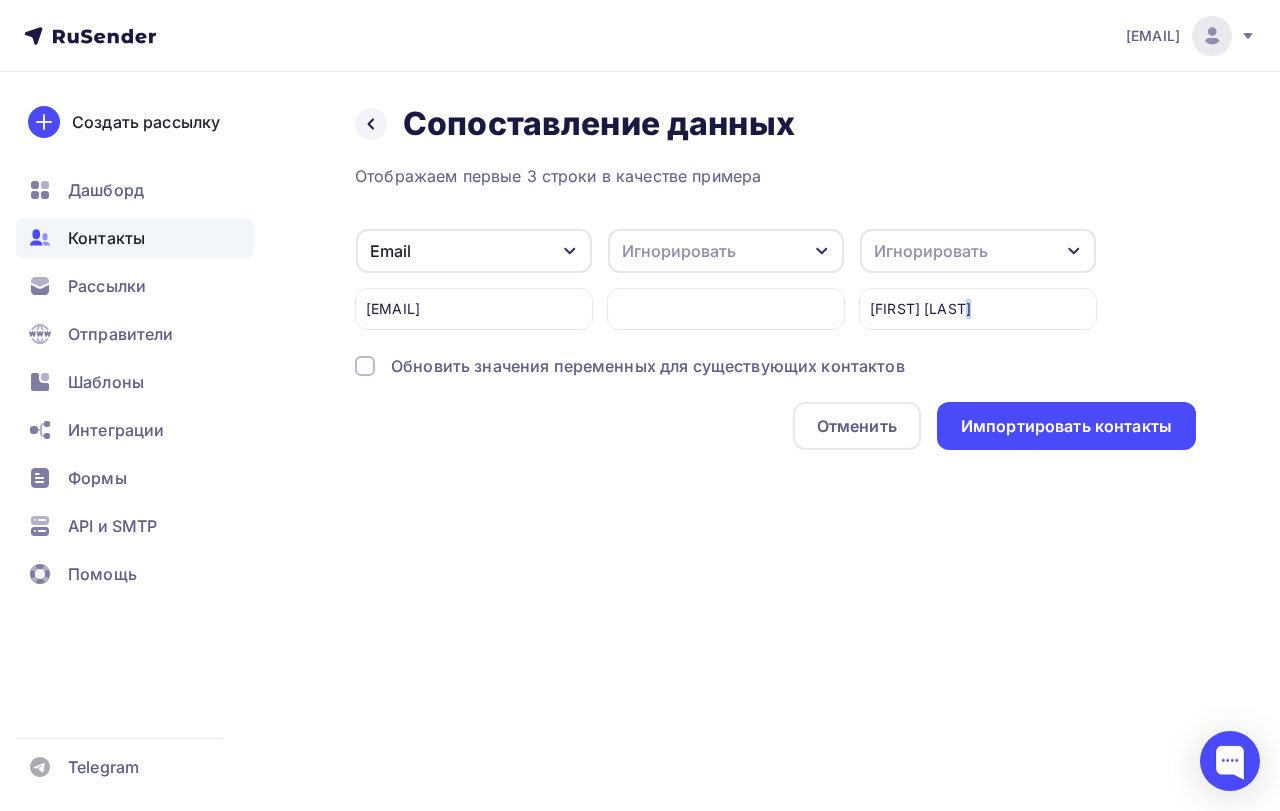 click on "Игорь Юрьевич" at bounding box center [978, 309] 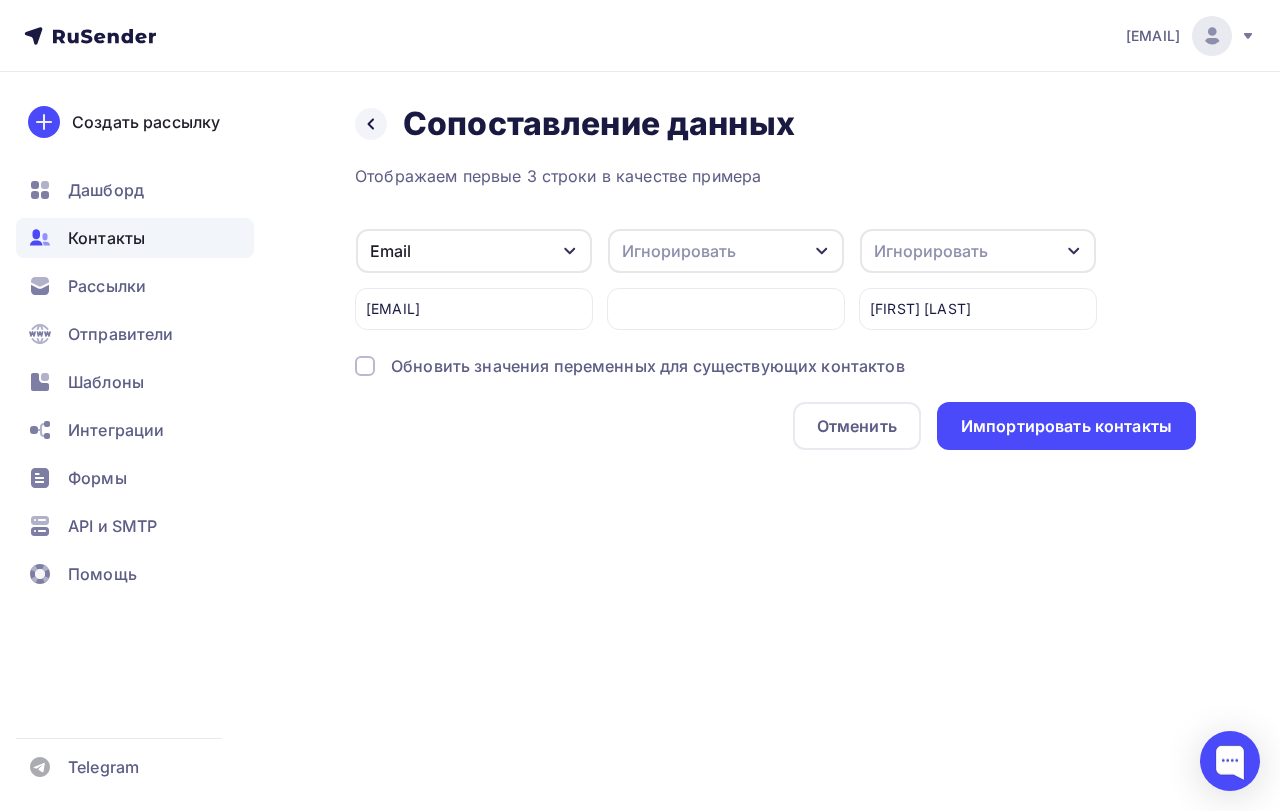 click on "slv80@inbox.ru             Аккаунт         Тарифы       Выйти
Создать рассылку
Дашборд
Контакты
Рассылки
Отправители
Шаблоны
Интеграции
Формы
API и SMTP
Помощь
Telegram
Аккаунт         Тарифы                   Помощь       Выйти       Назад
Сопоставление данных
Сопоставление данных
Отображаем первые 3 строки в качестве примера
Email
Имя" at bounding box center [640, 405] 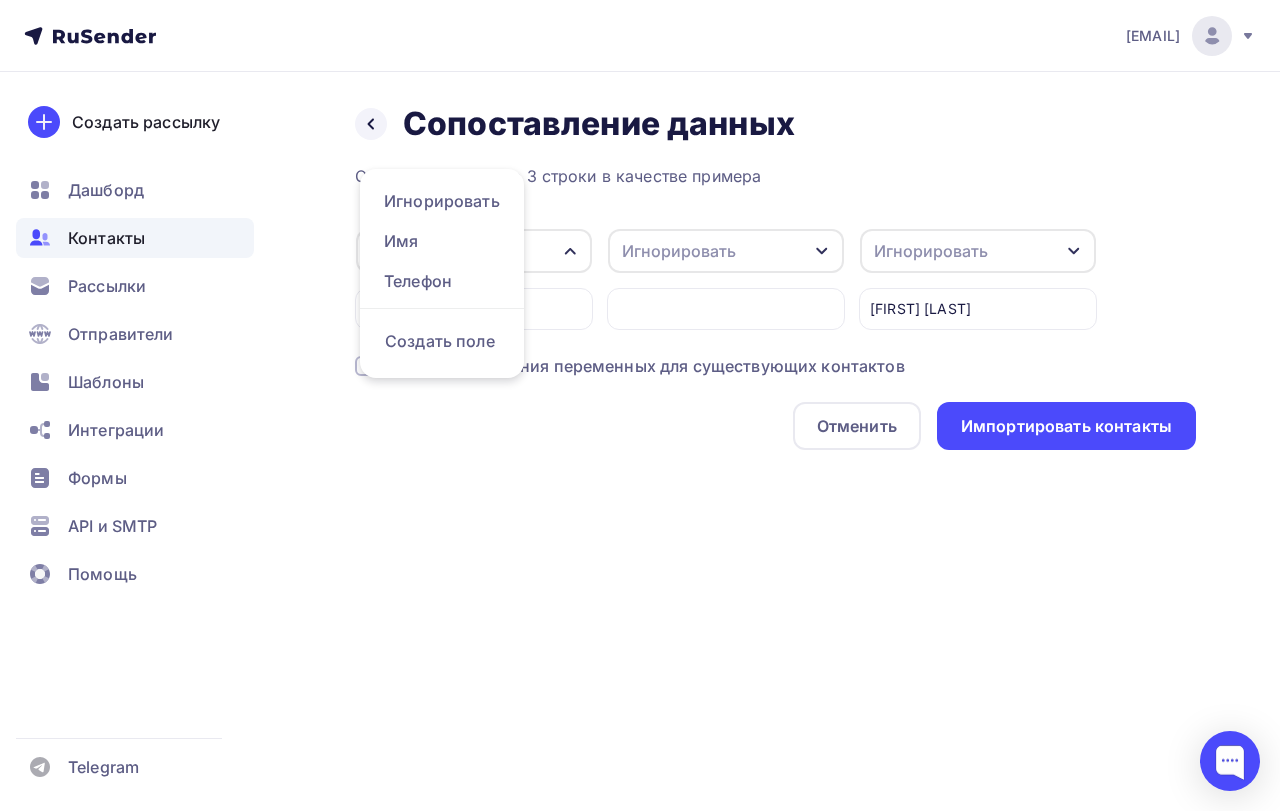 click on "Email" at bounding box center [474, 251] 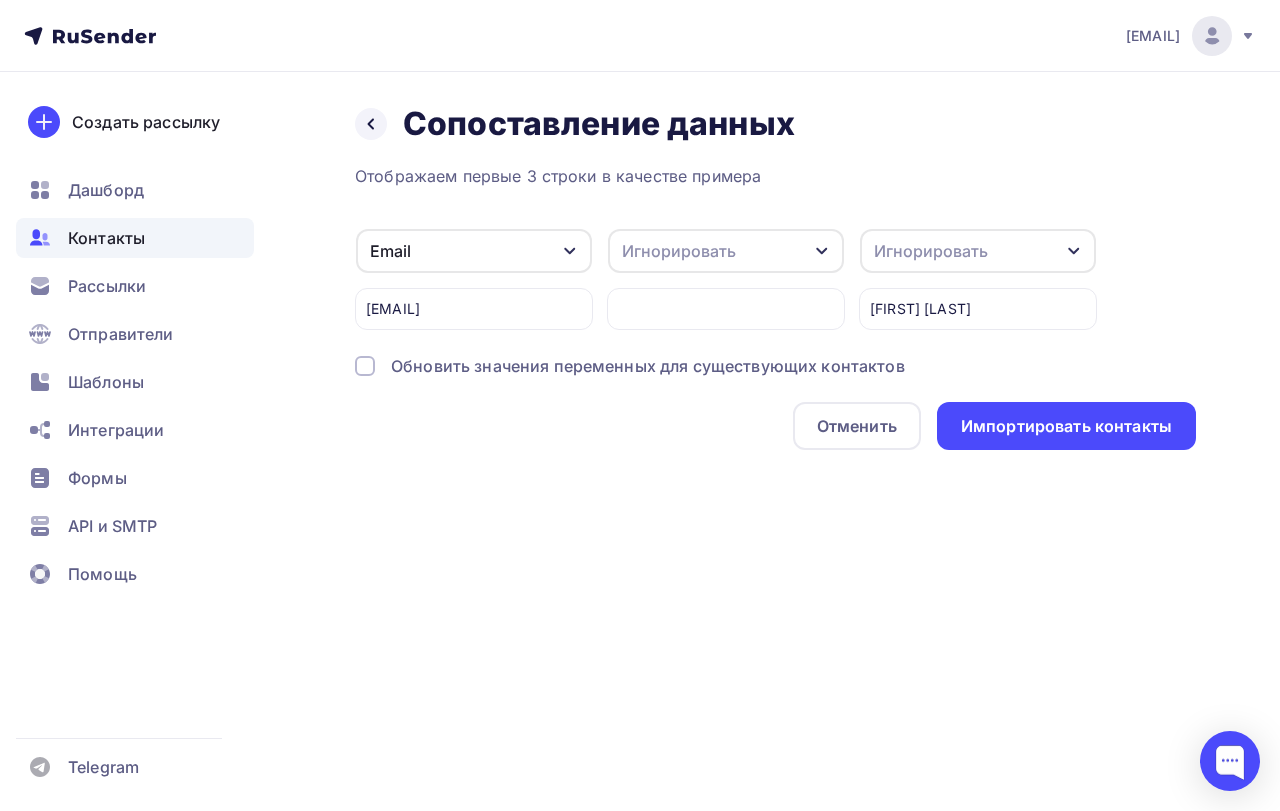 click on "Игнорировать" at bounding box center (931, 251) 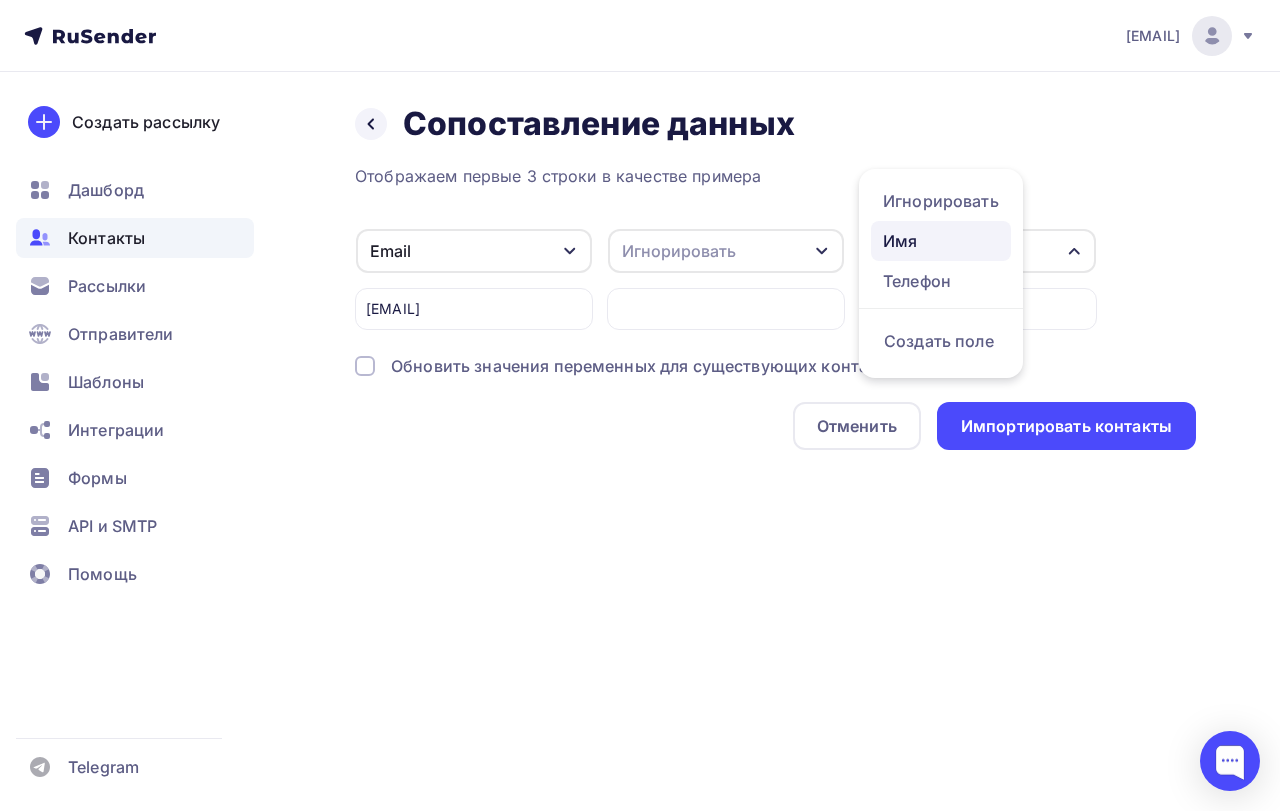 click on "Имя" at bounding box center [941, 241] 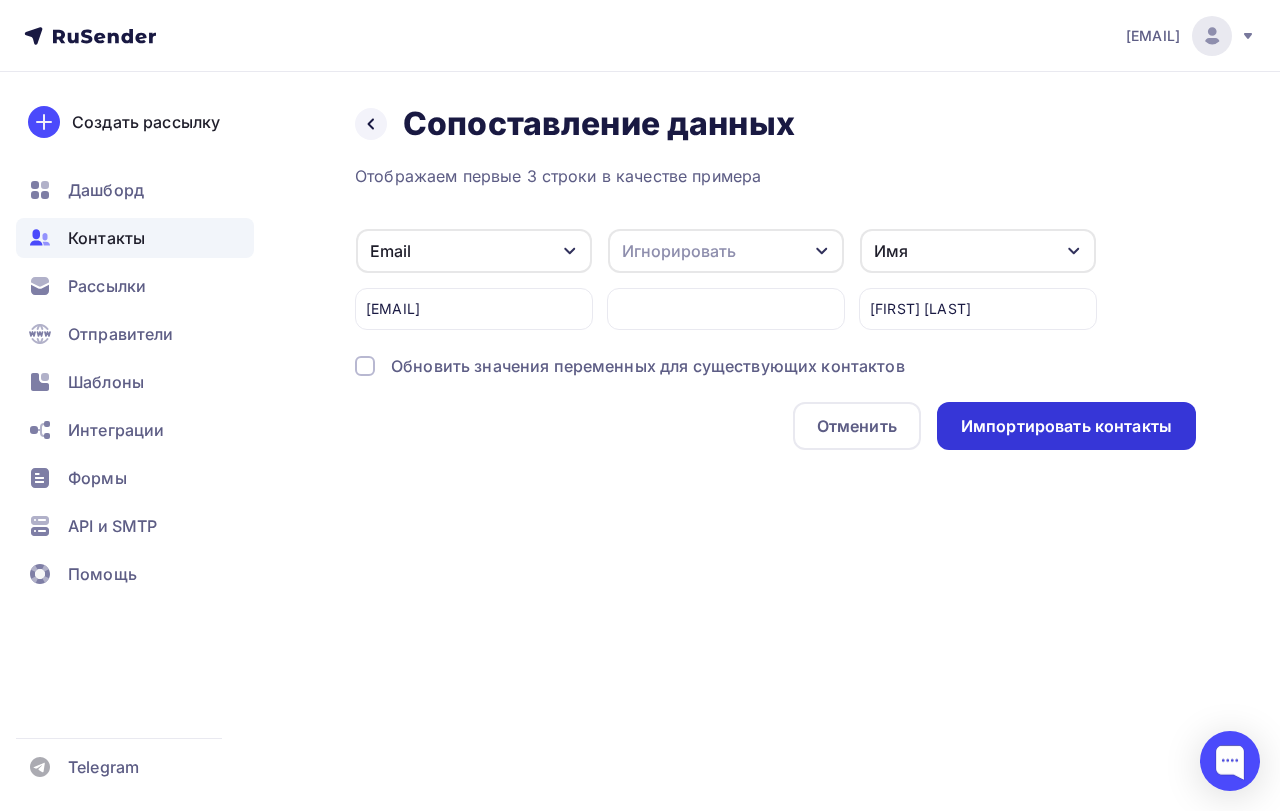 click on "Импортировать контакты" at bounding box center [1066, 426] 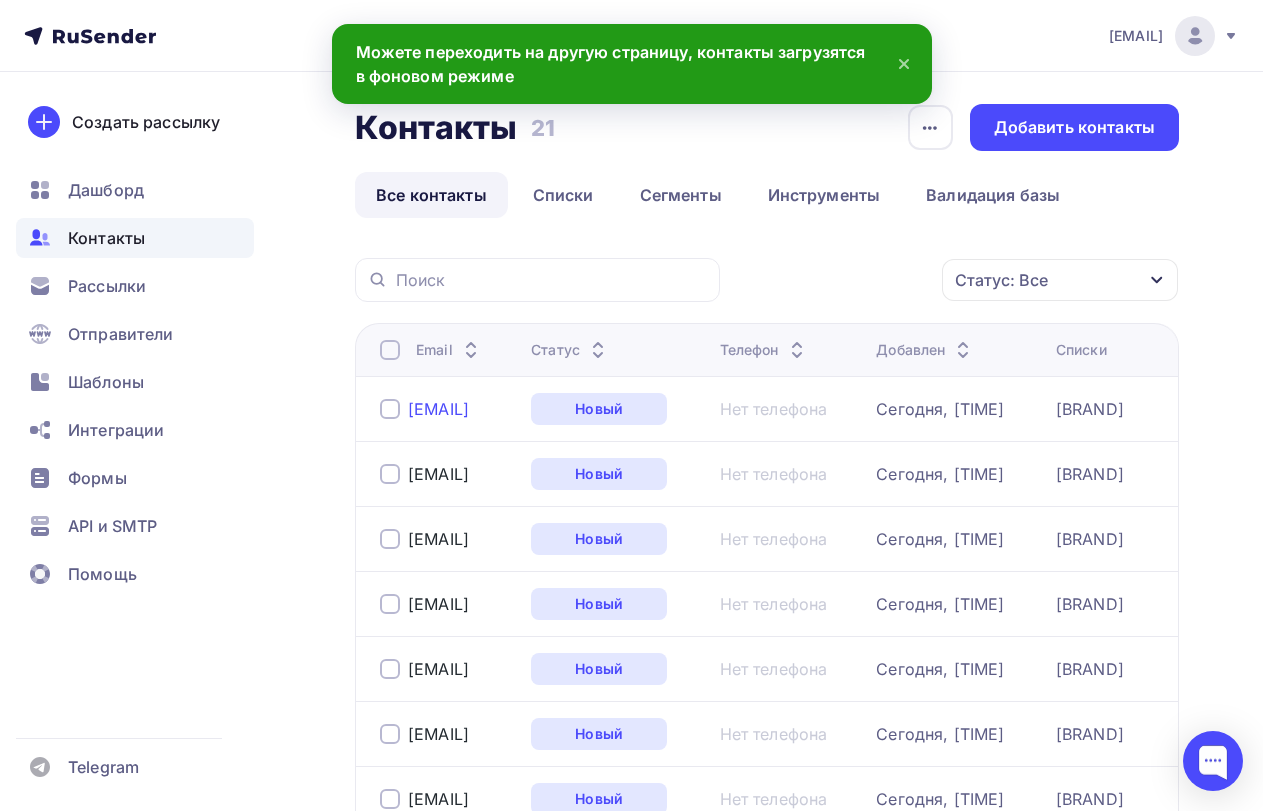 click on "[EMAIL]" at bounding box center (438, 409) 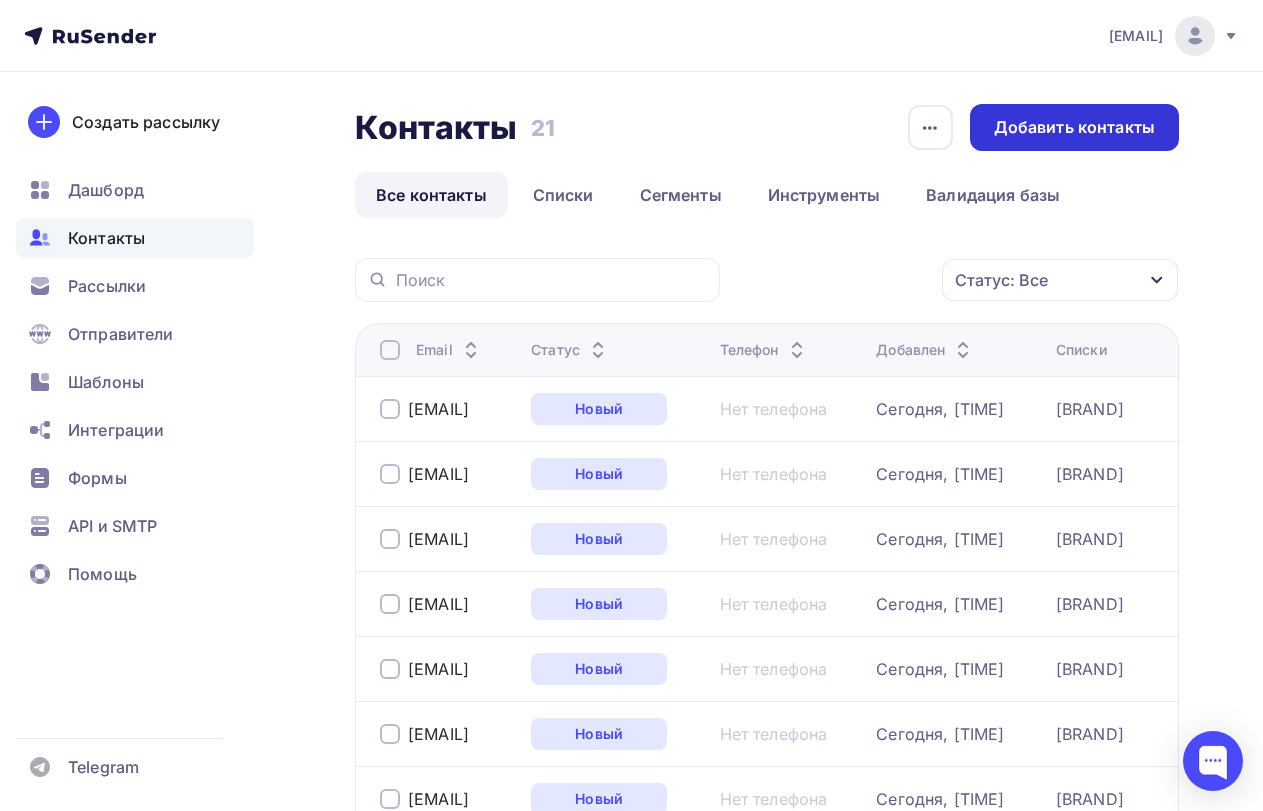 click on "Добавить контакты" at bounding box center (1074, 127) 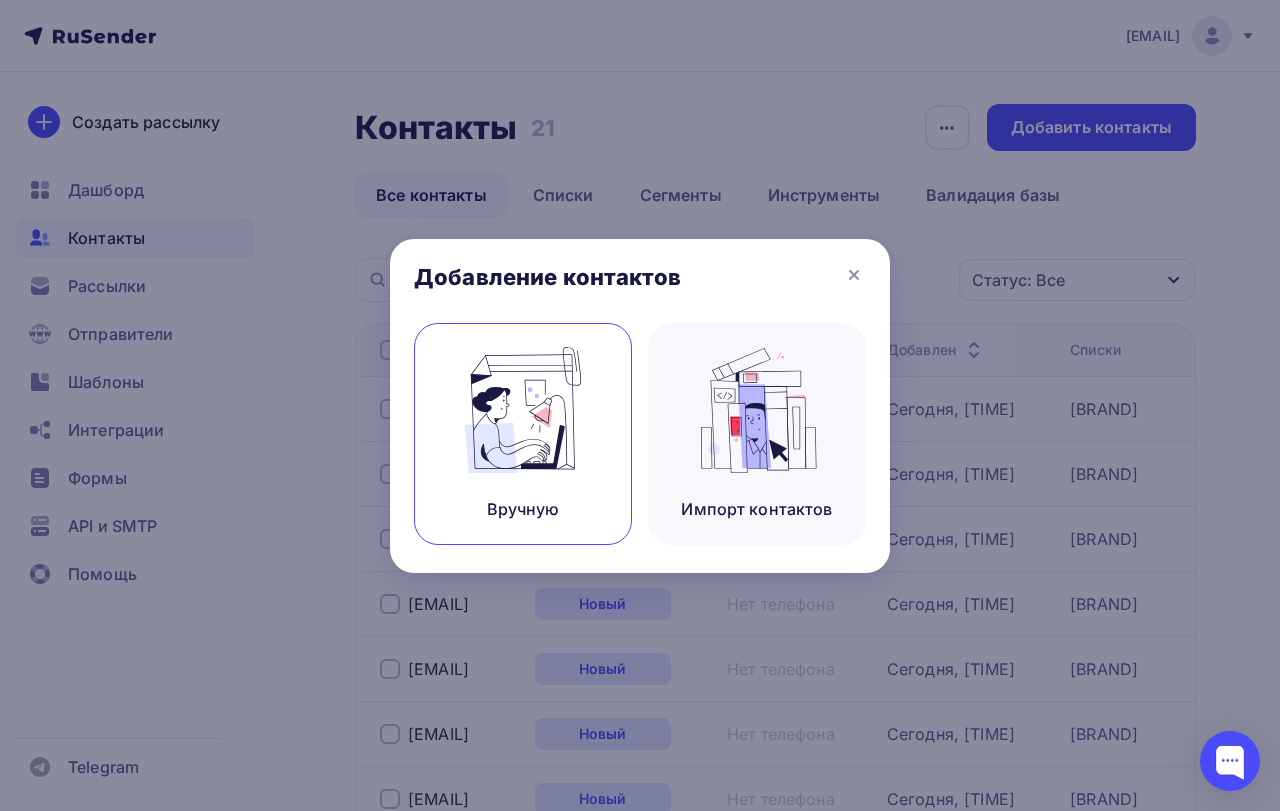 click at bounding box center (523, 410) 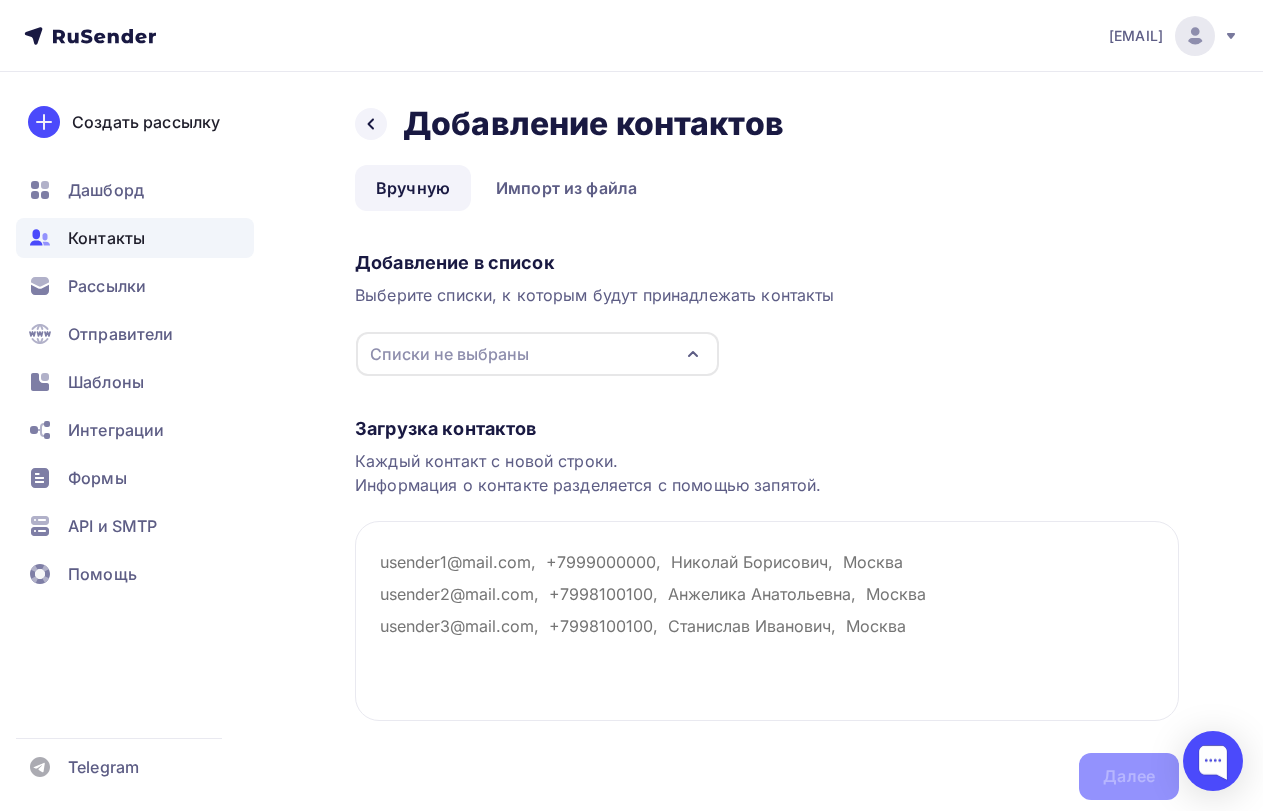 click on "Списки не выбраны" at bounding box center (537, 354) 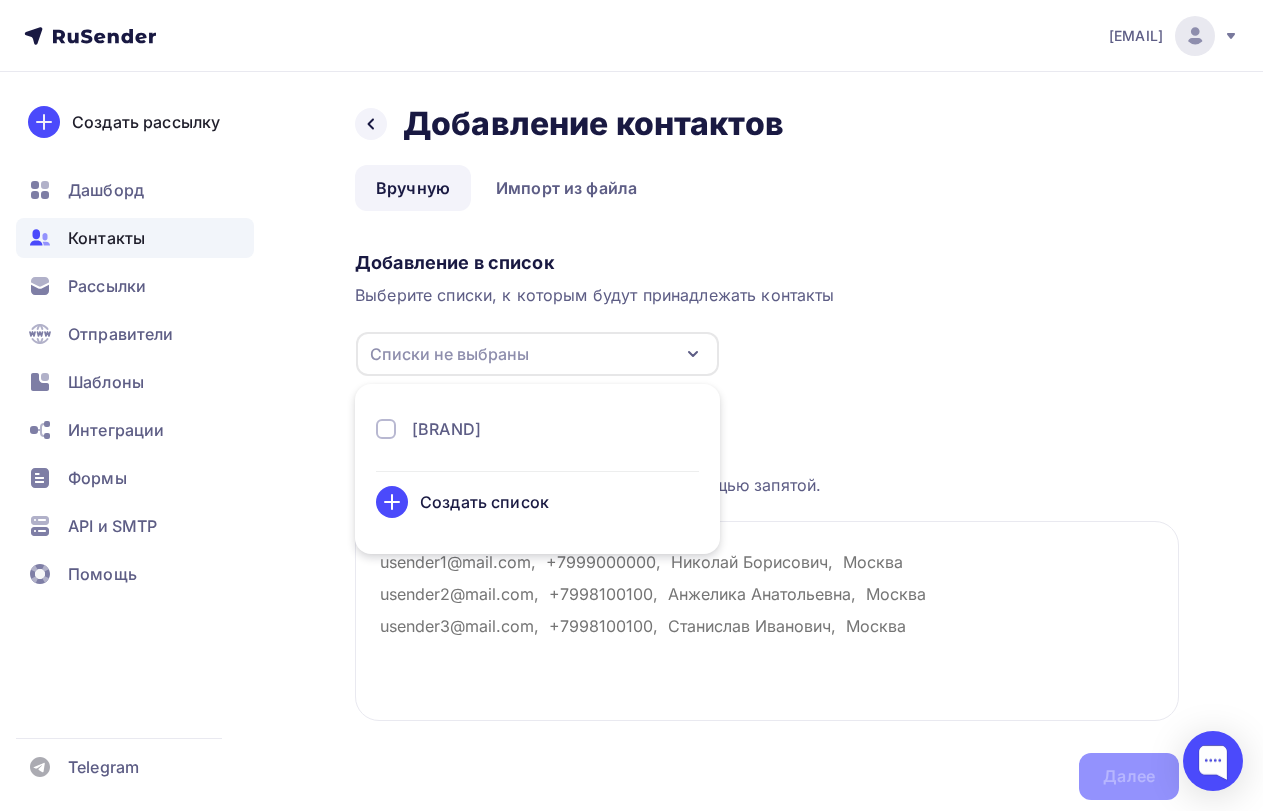 click on "Марки" at bounding box center [537, 429] 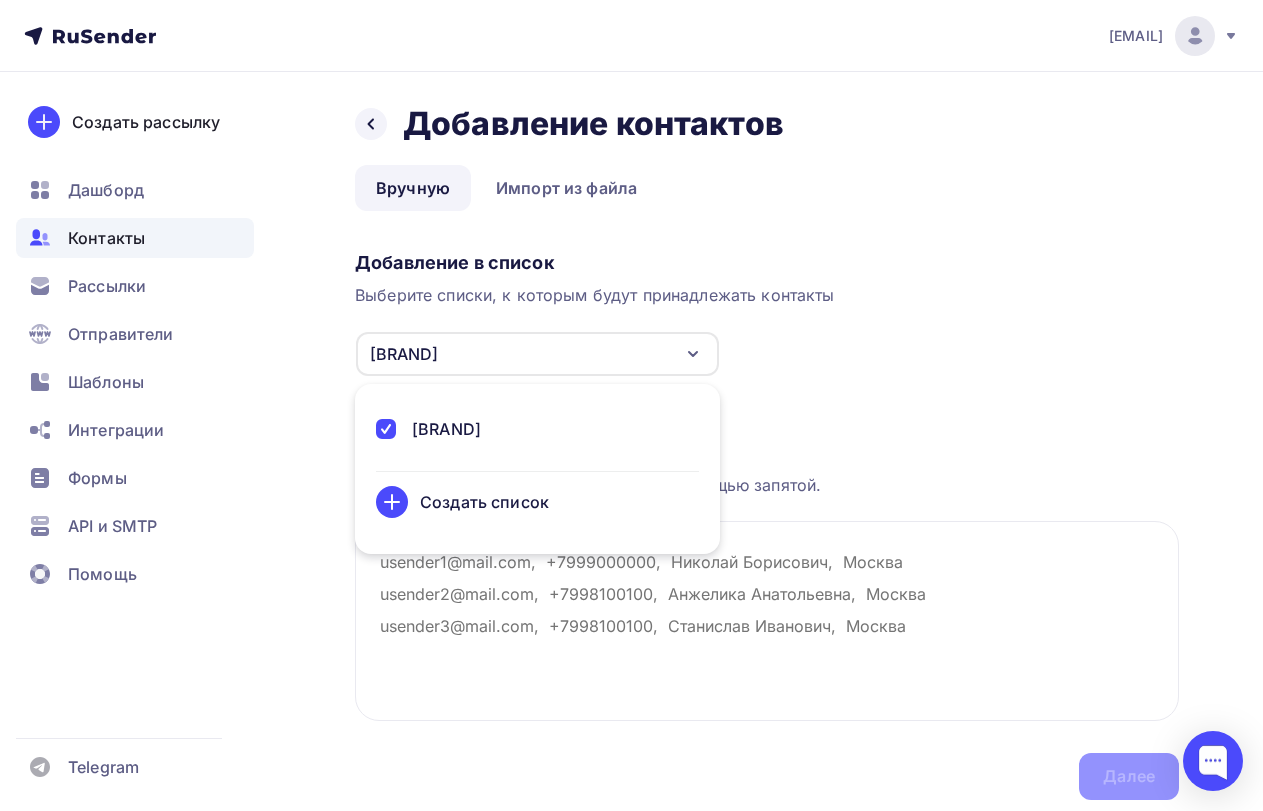 click on "Добавление в список
Выберите списки, к которым будут принадлежать контакты
Марки
Марки
Создать список
Для добавления контактов необходимо  создать список" at bounding box center (767, 310) 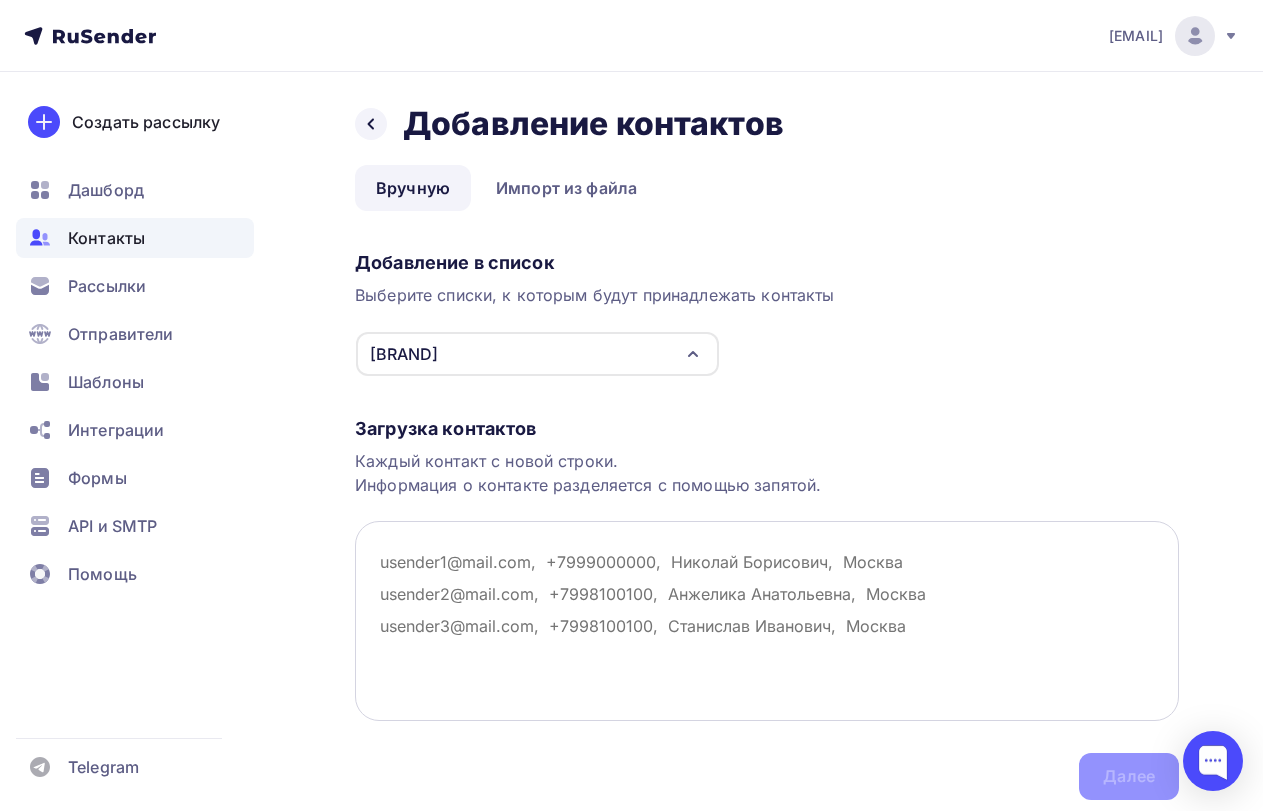 click at bounding box center (767, 621) 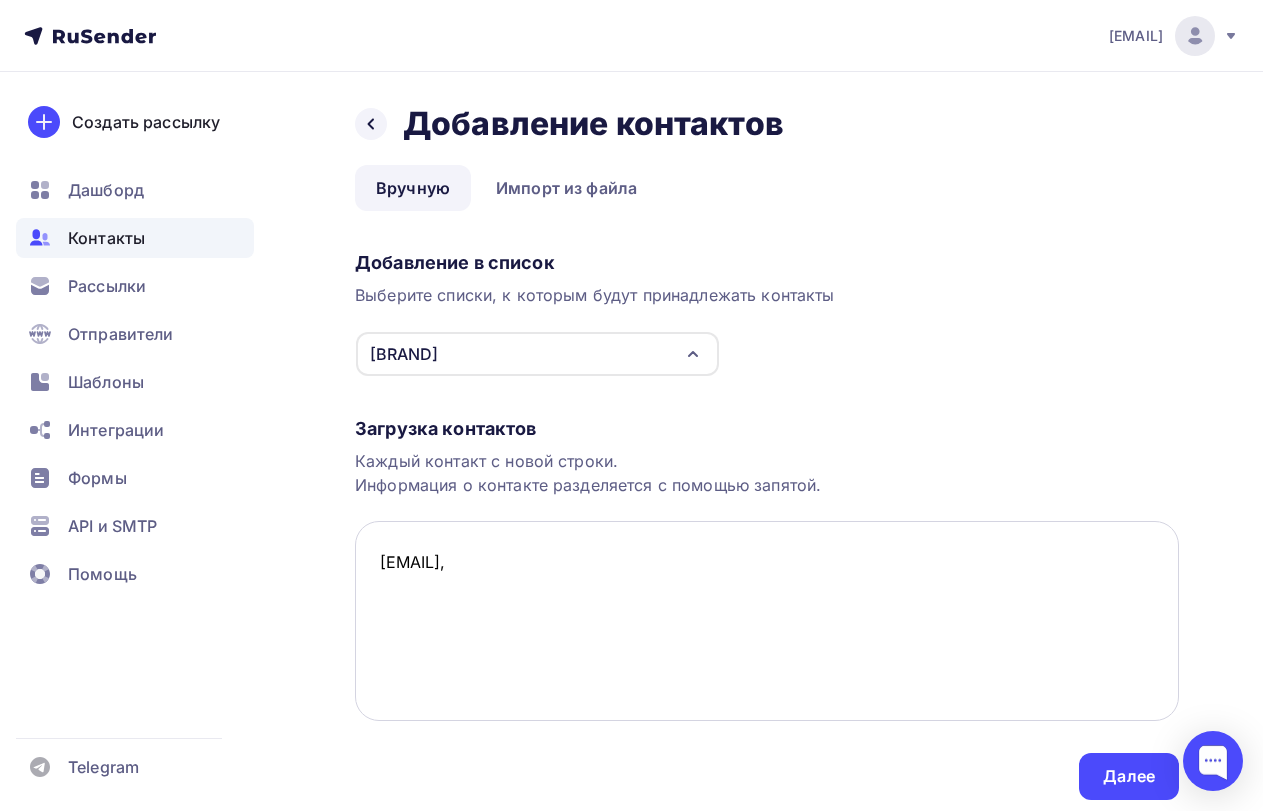 paste on "Владимир" 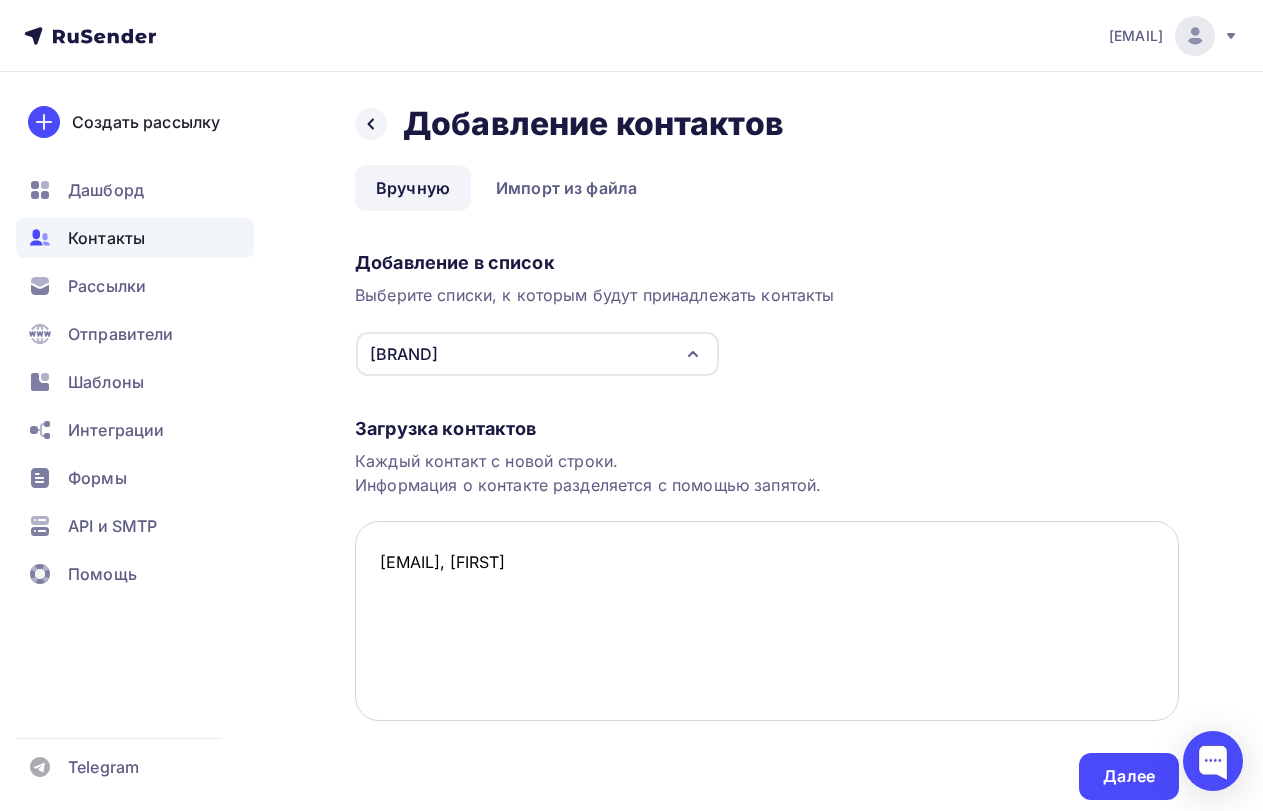 paste on "[EMAIL]" 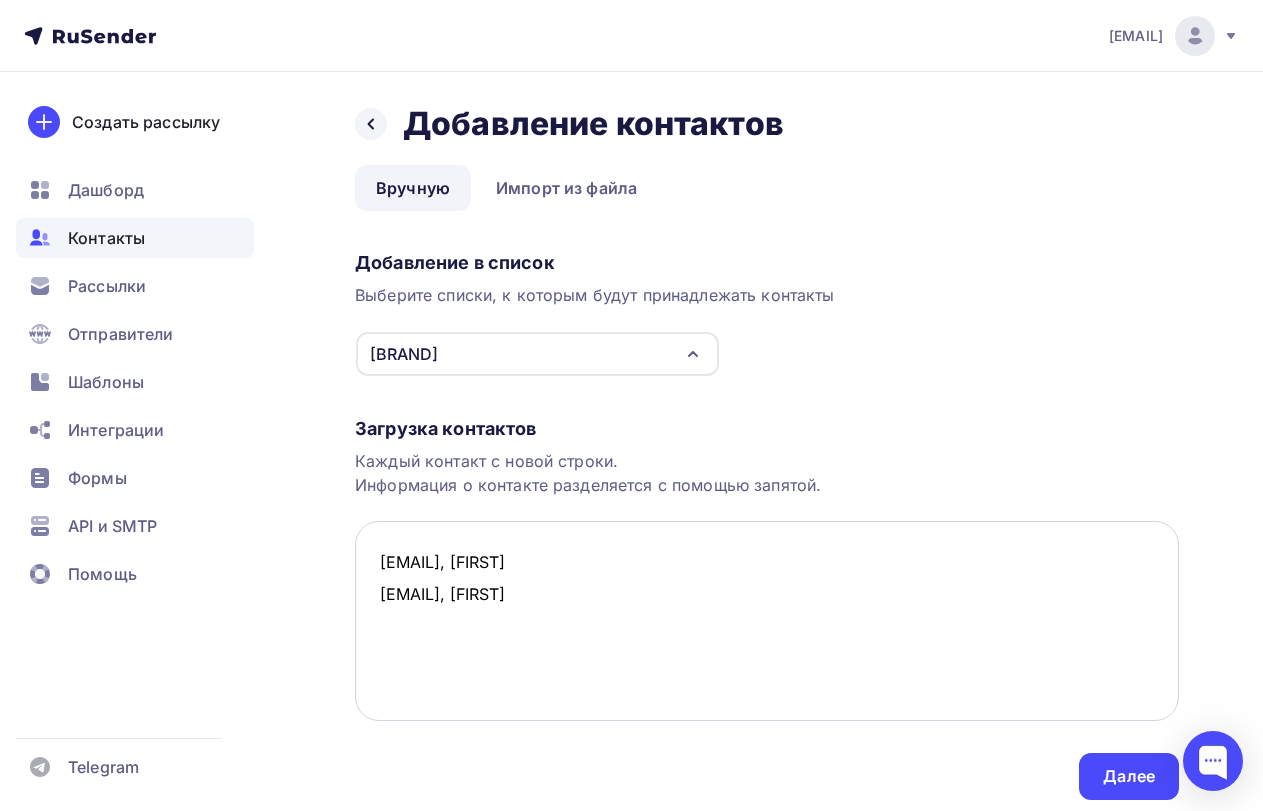 paste on "татьяна анатольевн" 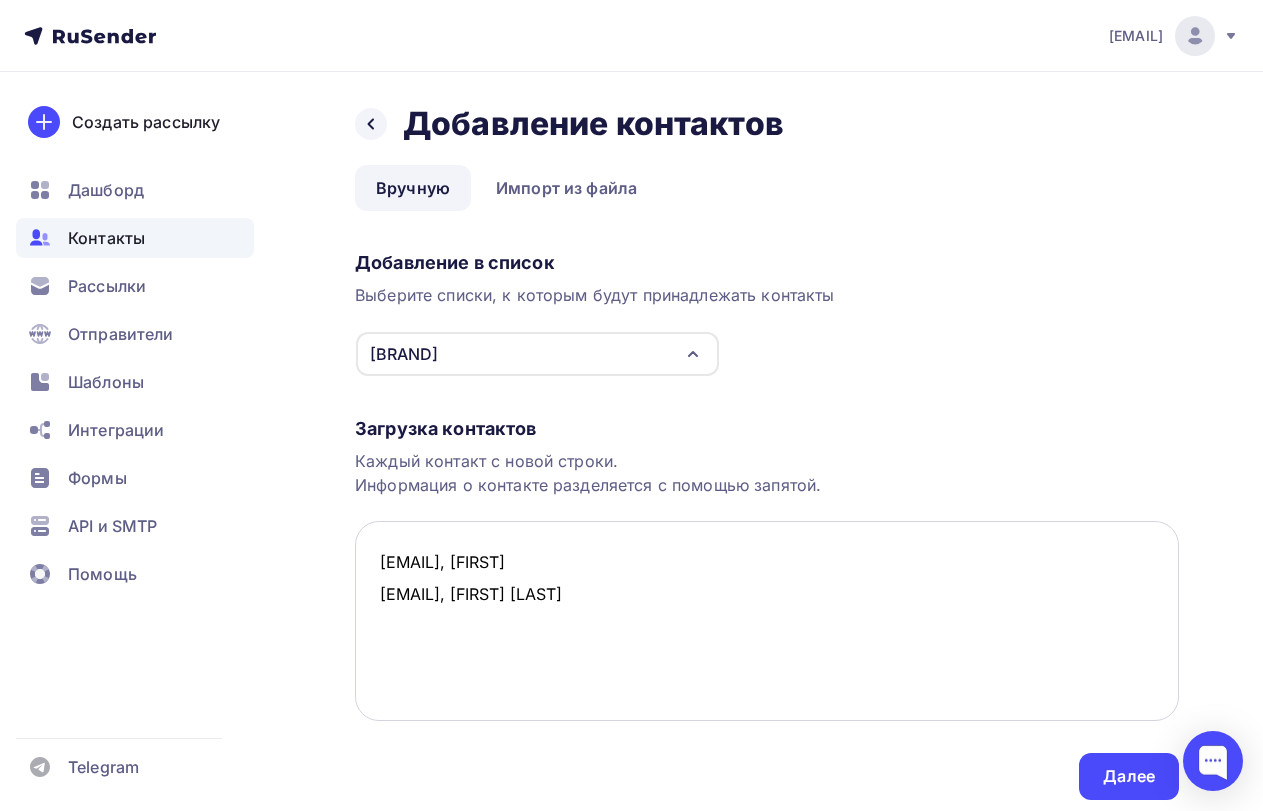 click on "SVP210153@yandex.ru, Владимир
evteeva.tanya2010@yandex.ru, татьяна анатольевн" at bounding box center (767, 621) 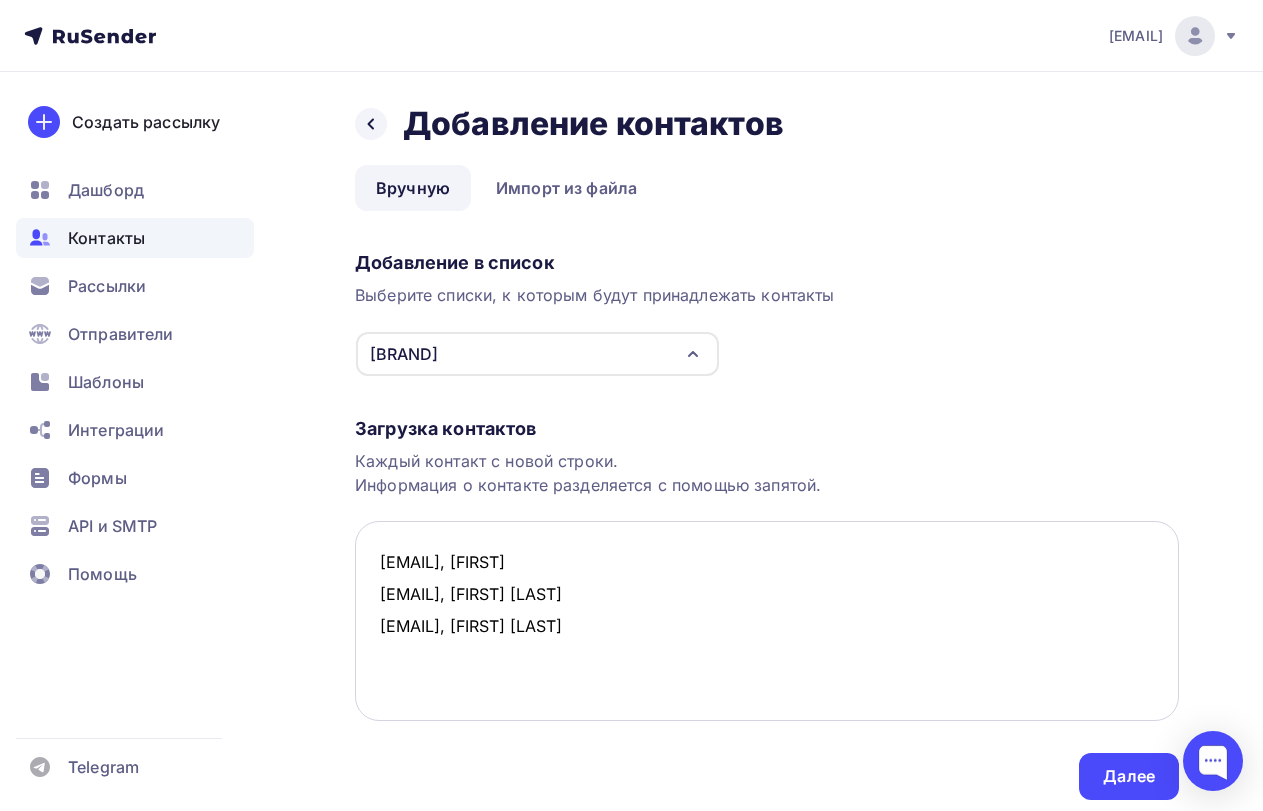 paste on "виктор александрович" 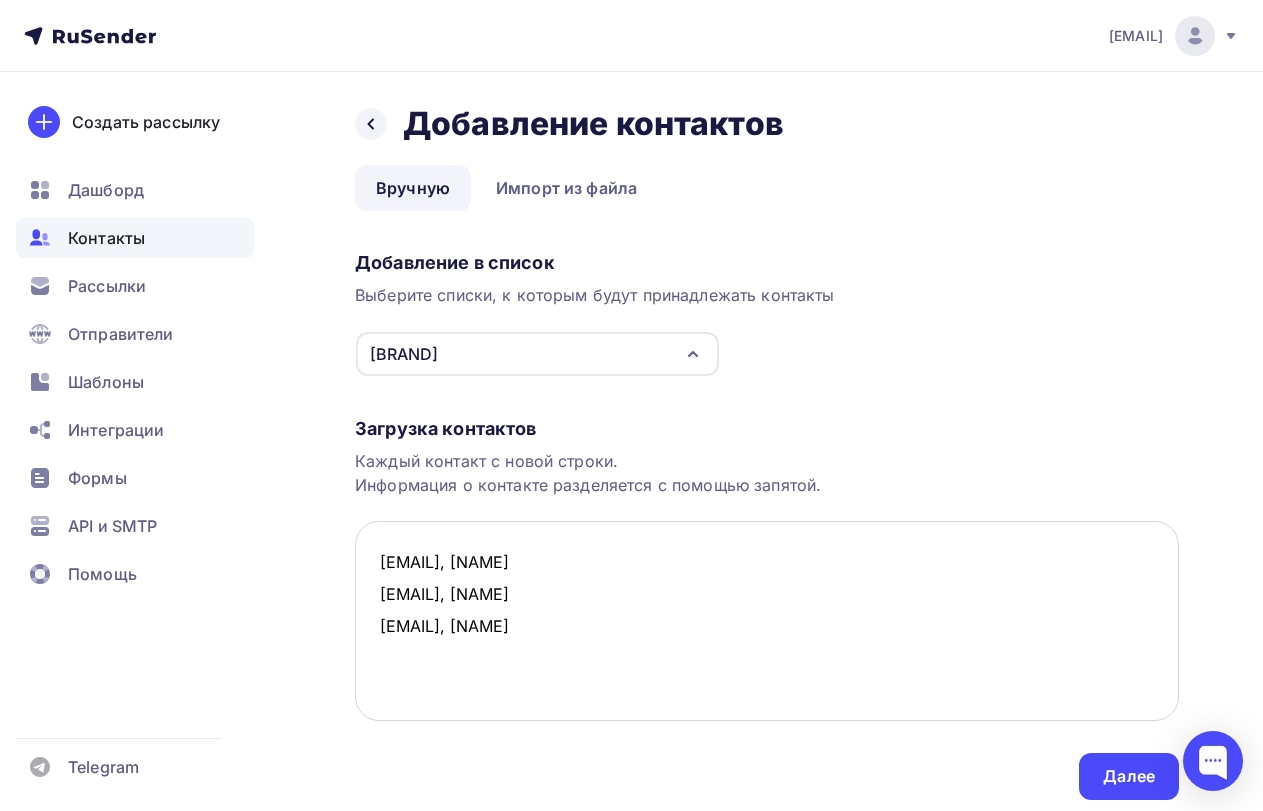 click on "SVP210153@yandex.ru, Владимир
evteeva.tanya2010@yandex.ru, Татьяна Анатольевна
Annet.annnet@mail.ru, Виктор Александрович" at bounding box center (767, 621) 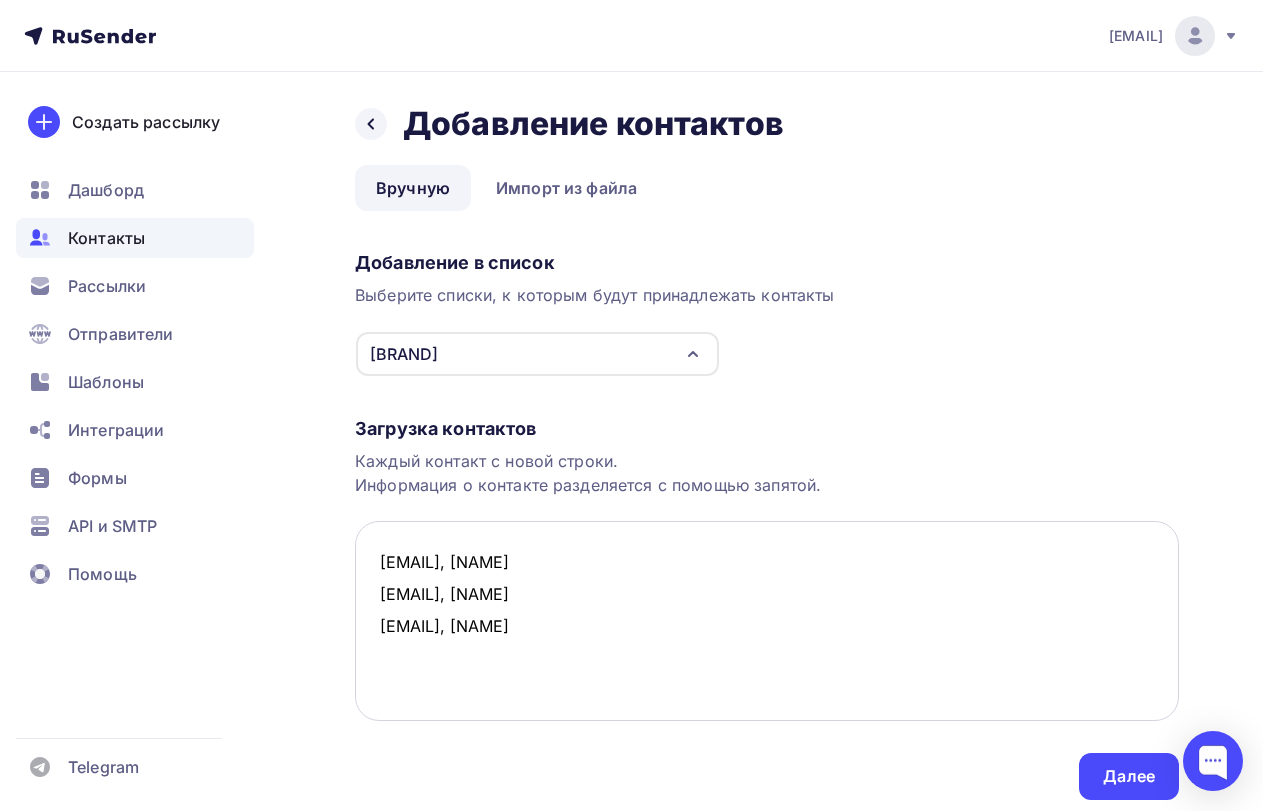 paste on "[EMAIL]" 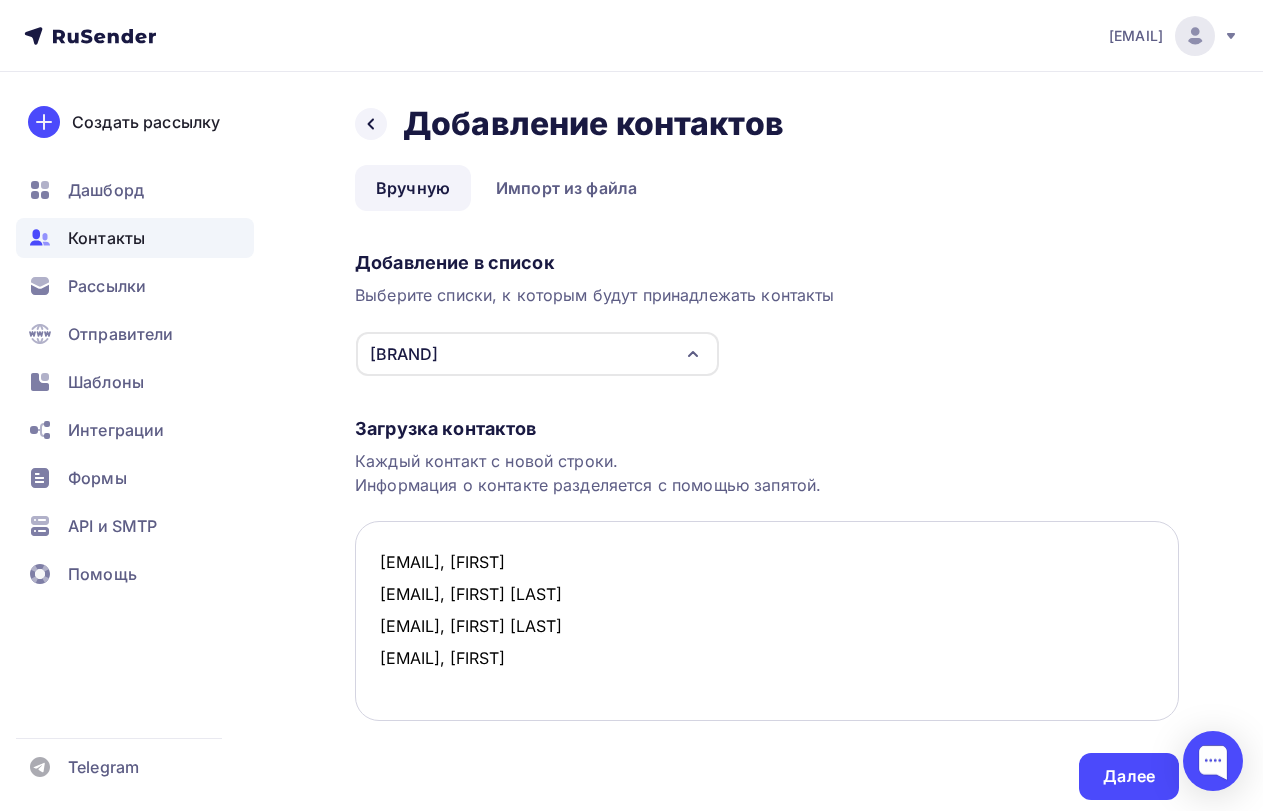 paste on "Владимир" 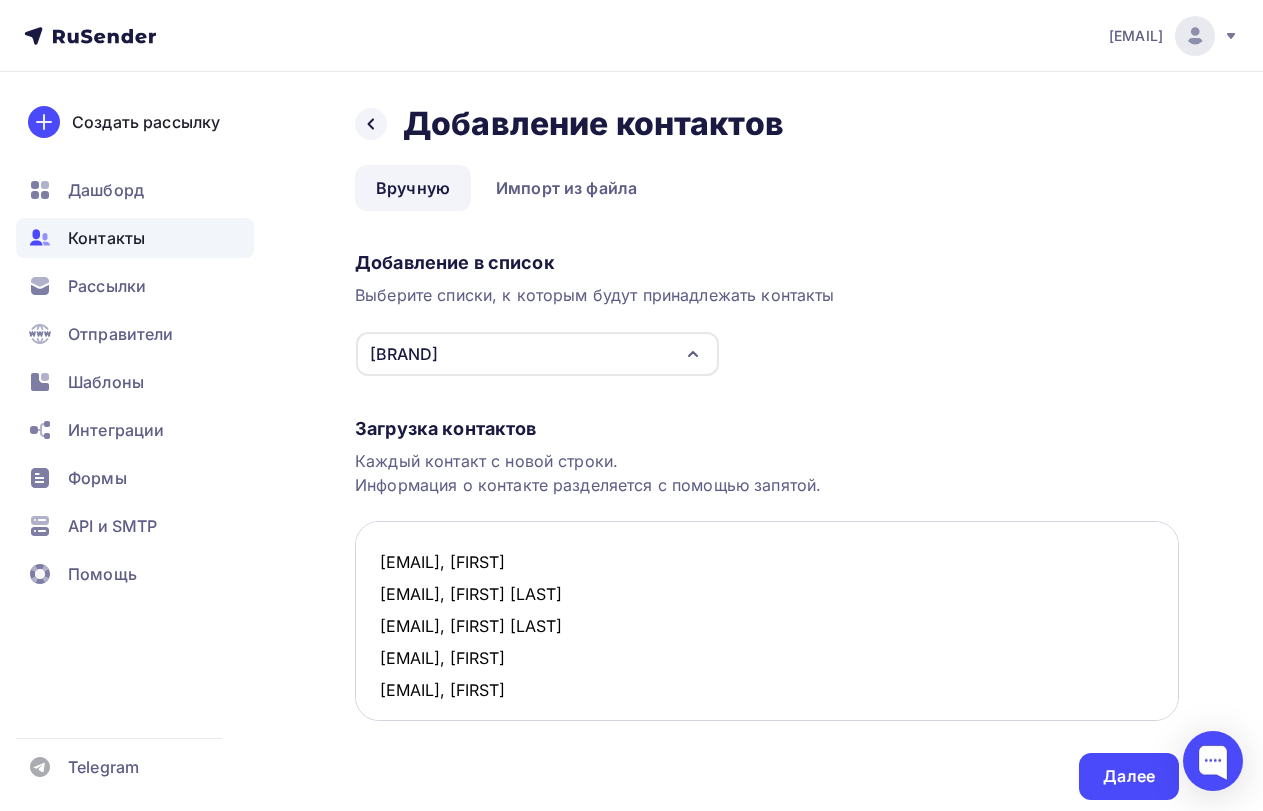 paste on "[EMAIL]" 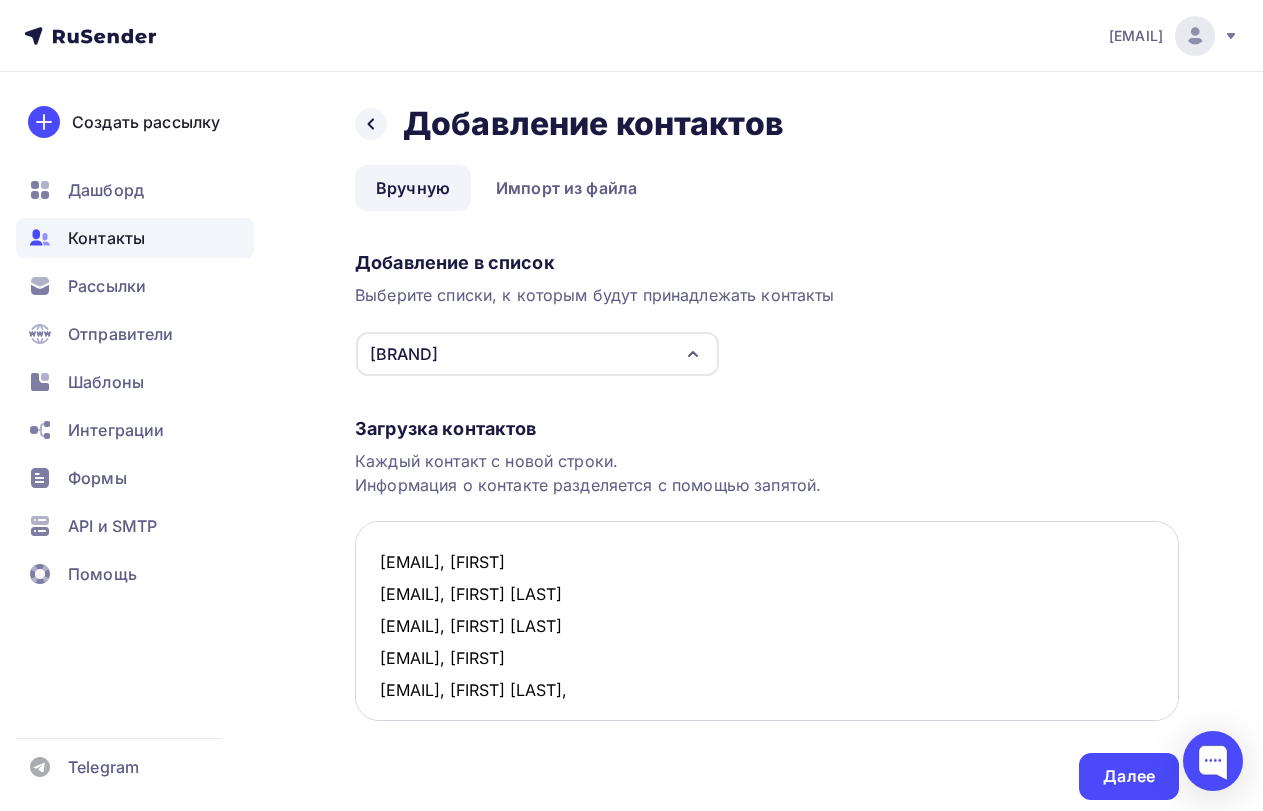 paste on "Александр Николаевич" 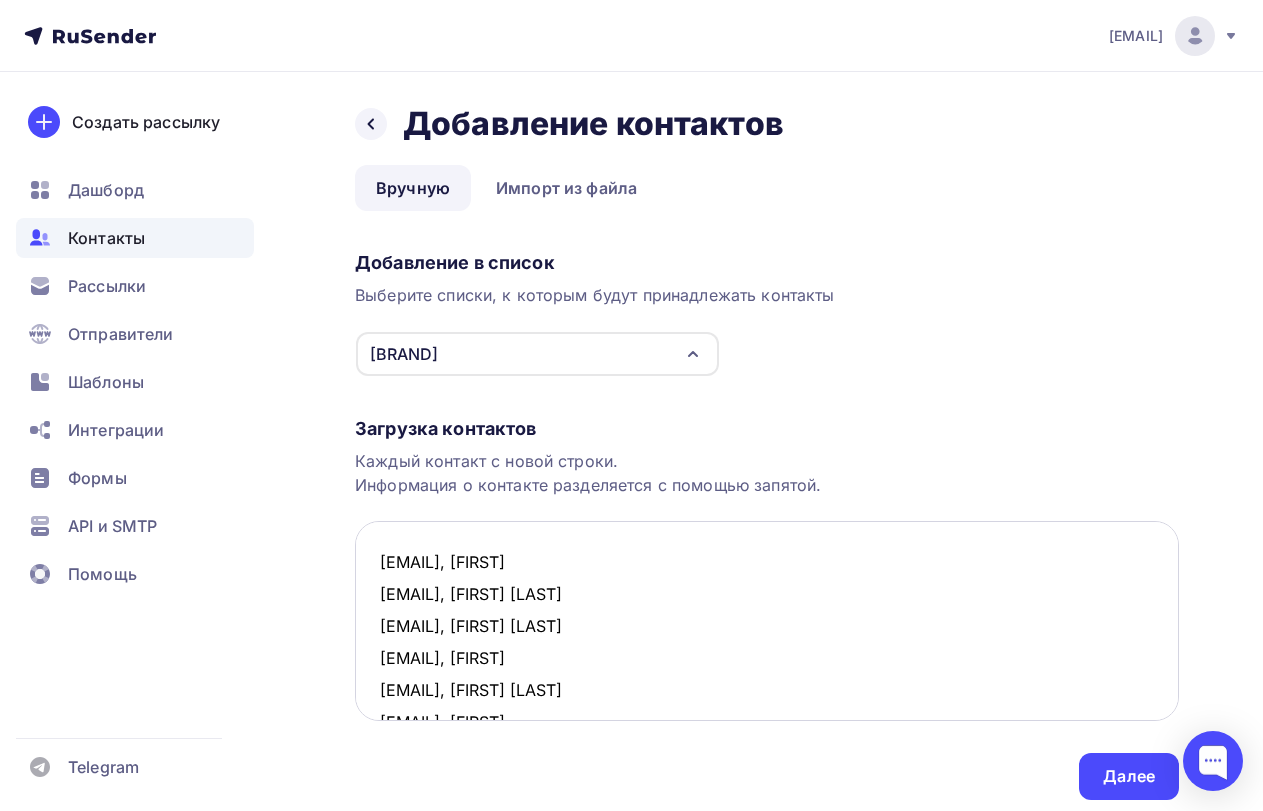 scroll, scrollTop: 12, scrollLeft: 0, axis: vertical 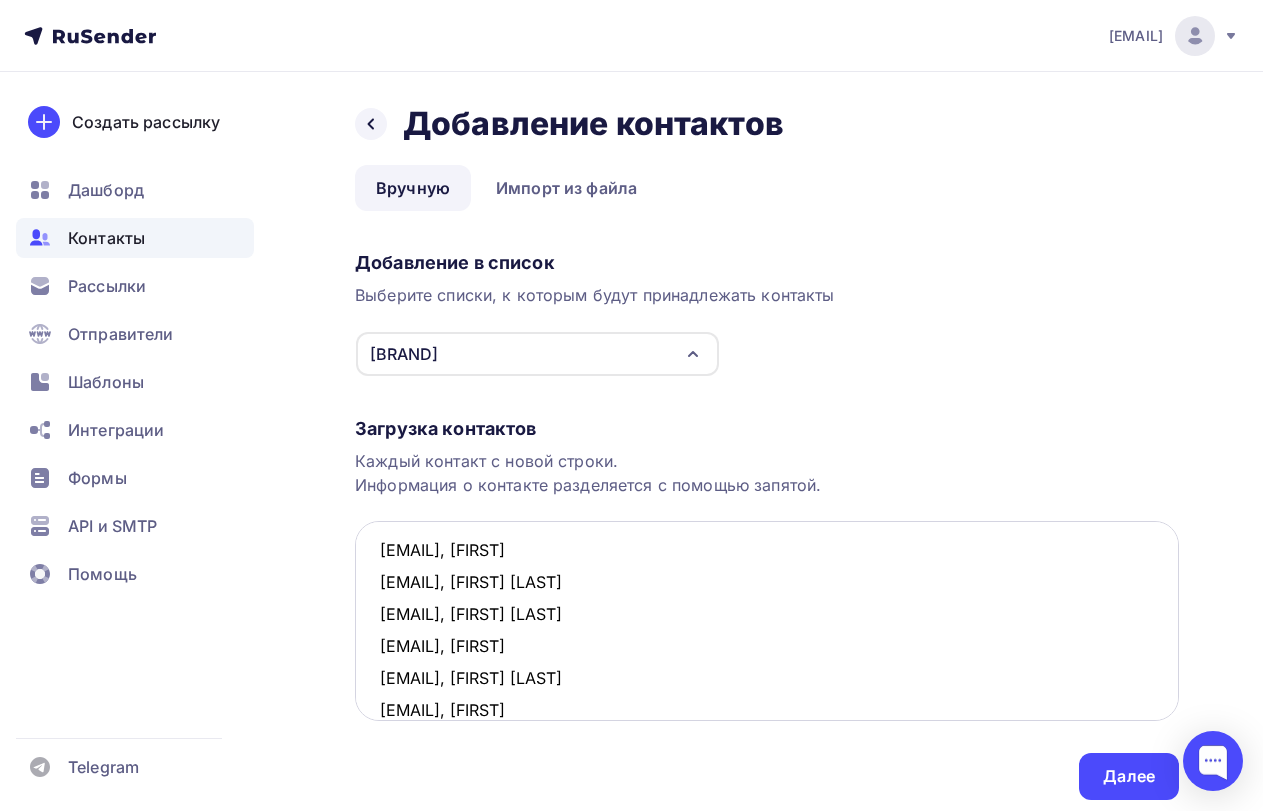 paste on "[EMAIL]" 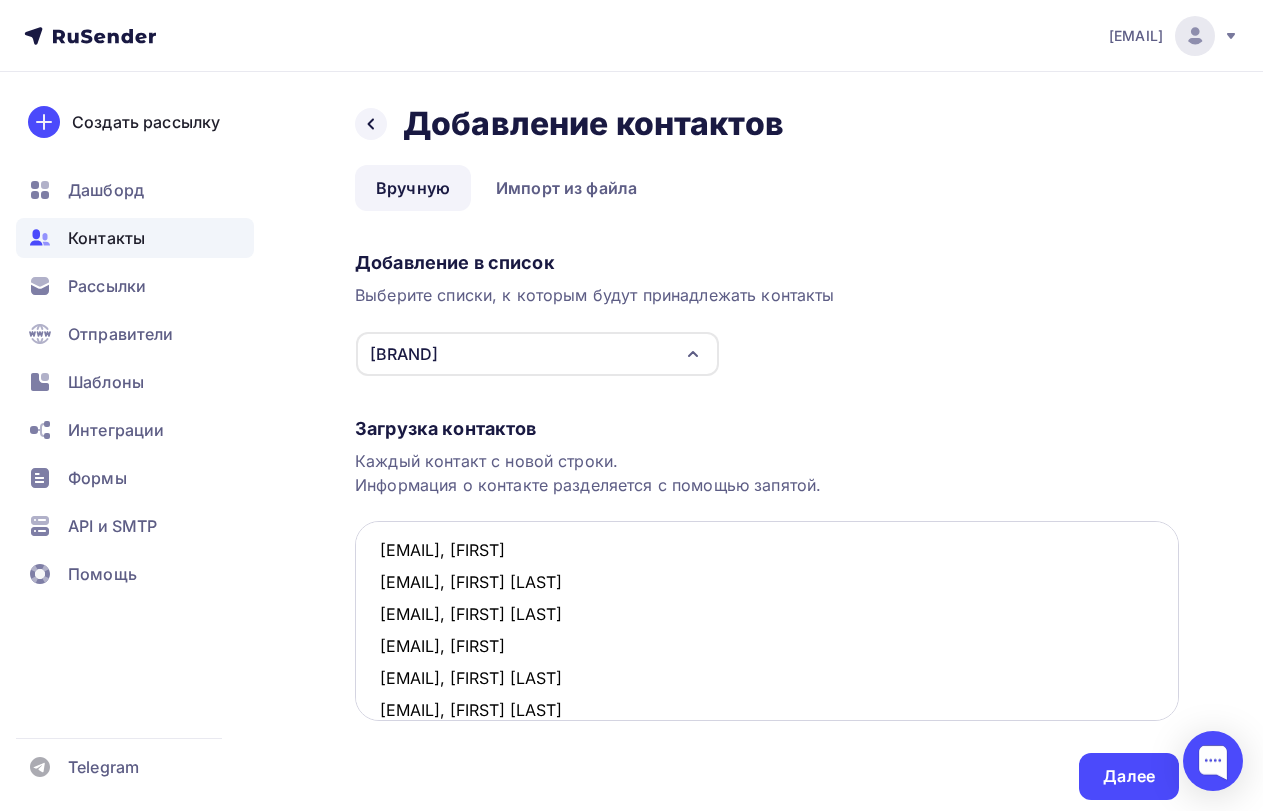 paste on "Андрей Павлович" 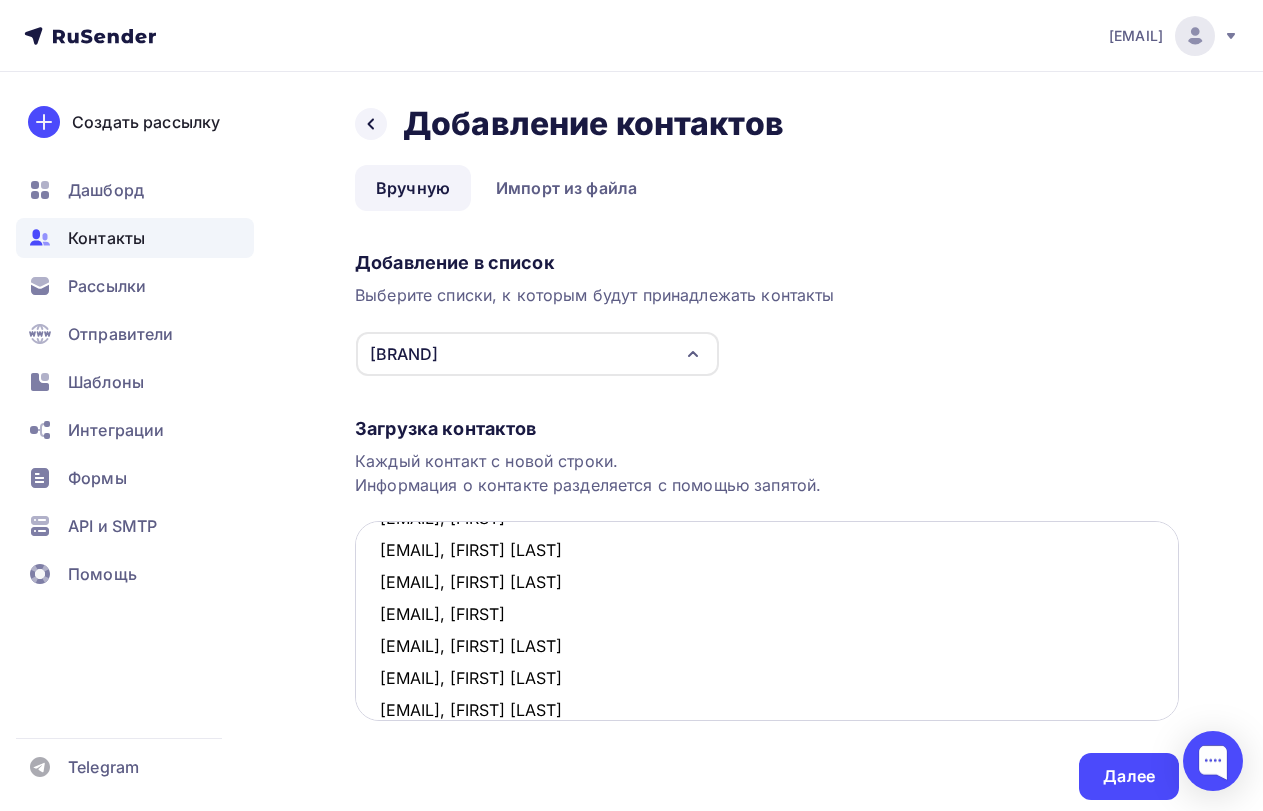 paste on "[EMAIL]" 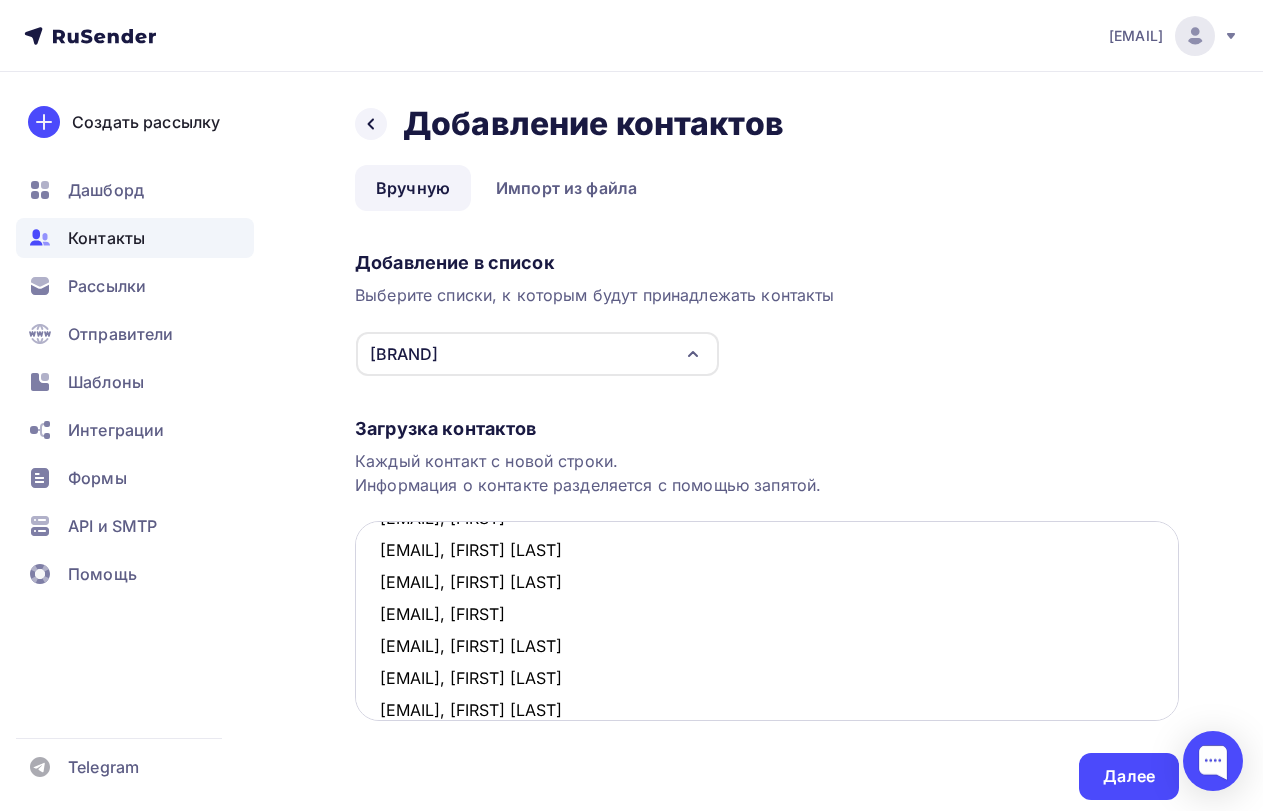 paste on "Андрей" 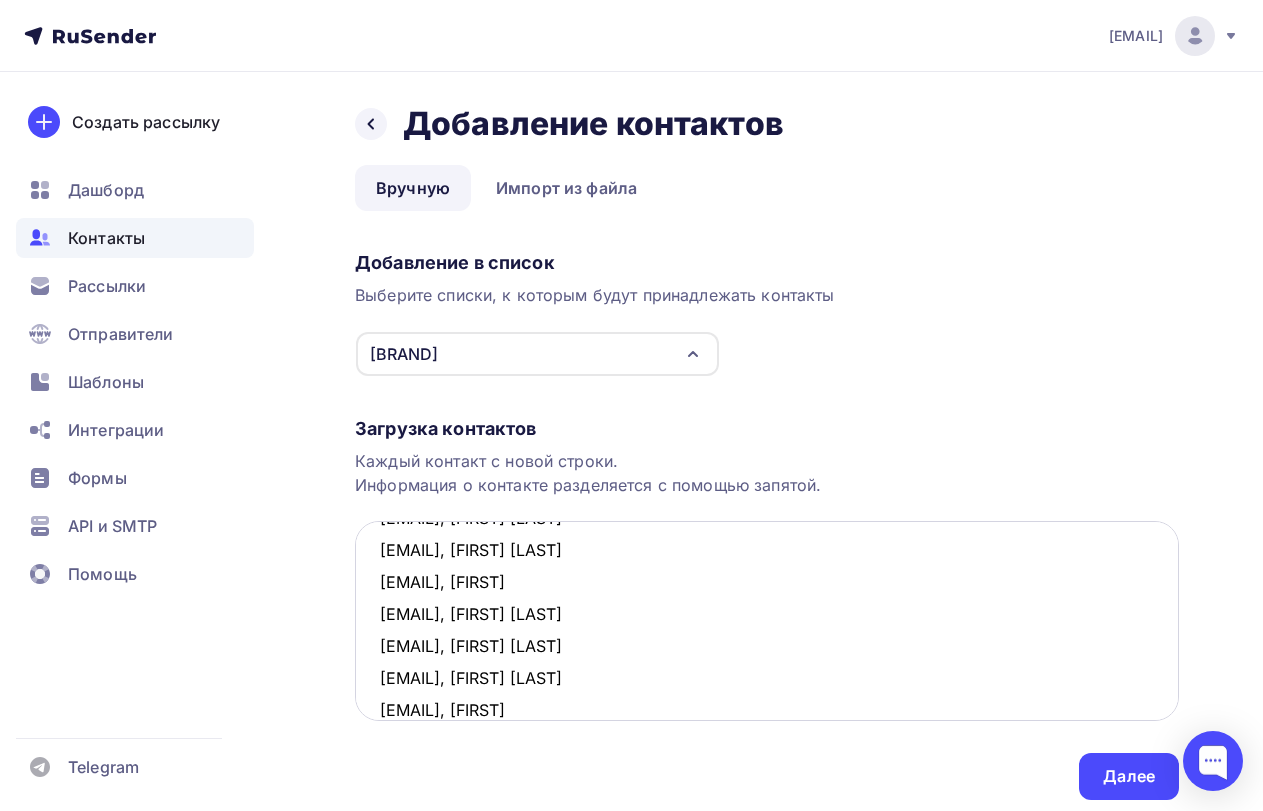 paste on "[EMAIL]" 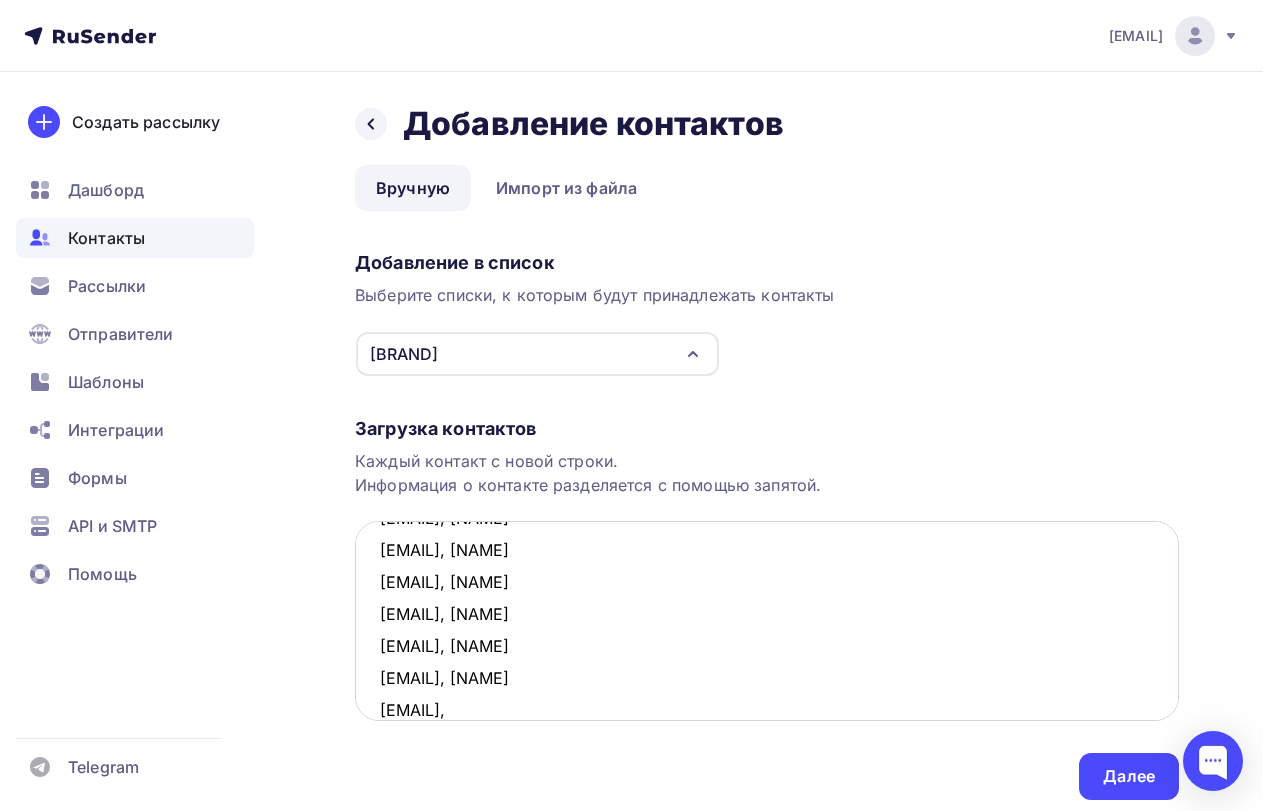 paste on "Сергей" 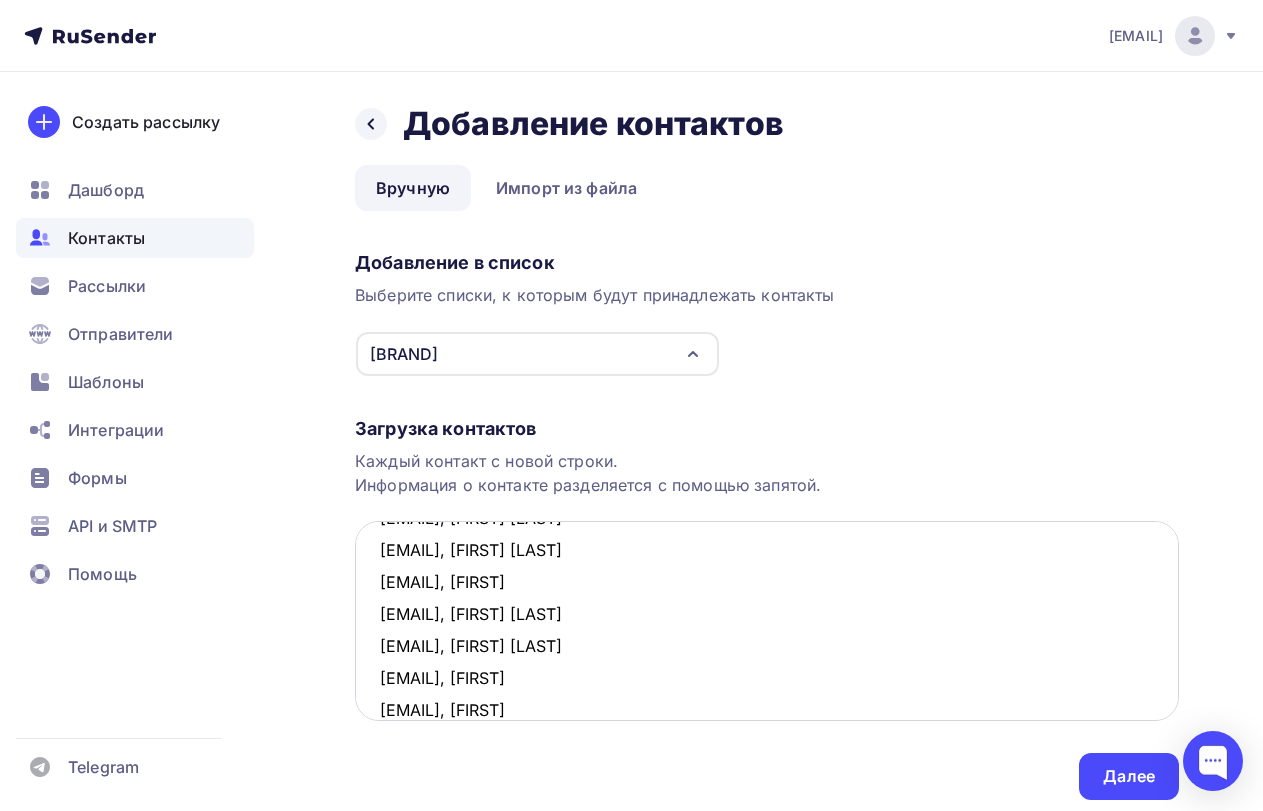 scroll, scrollTop: 108, scrollLeft: 0, axis: vertical 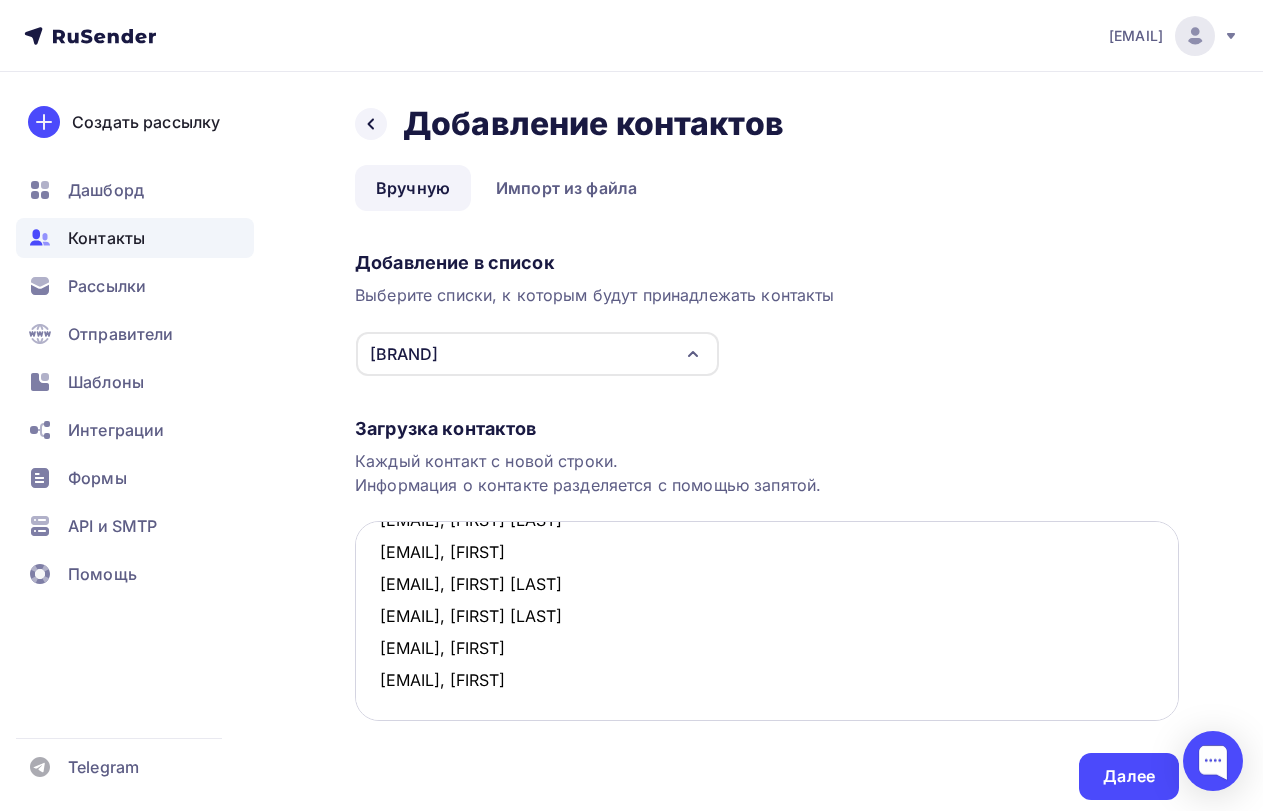 paste on "[EMAIL]" 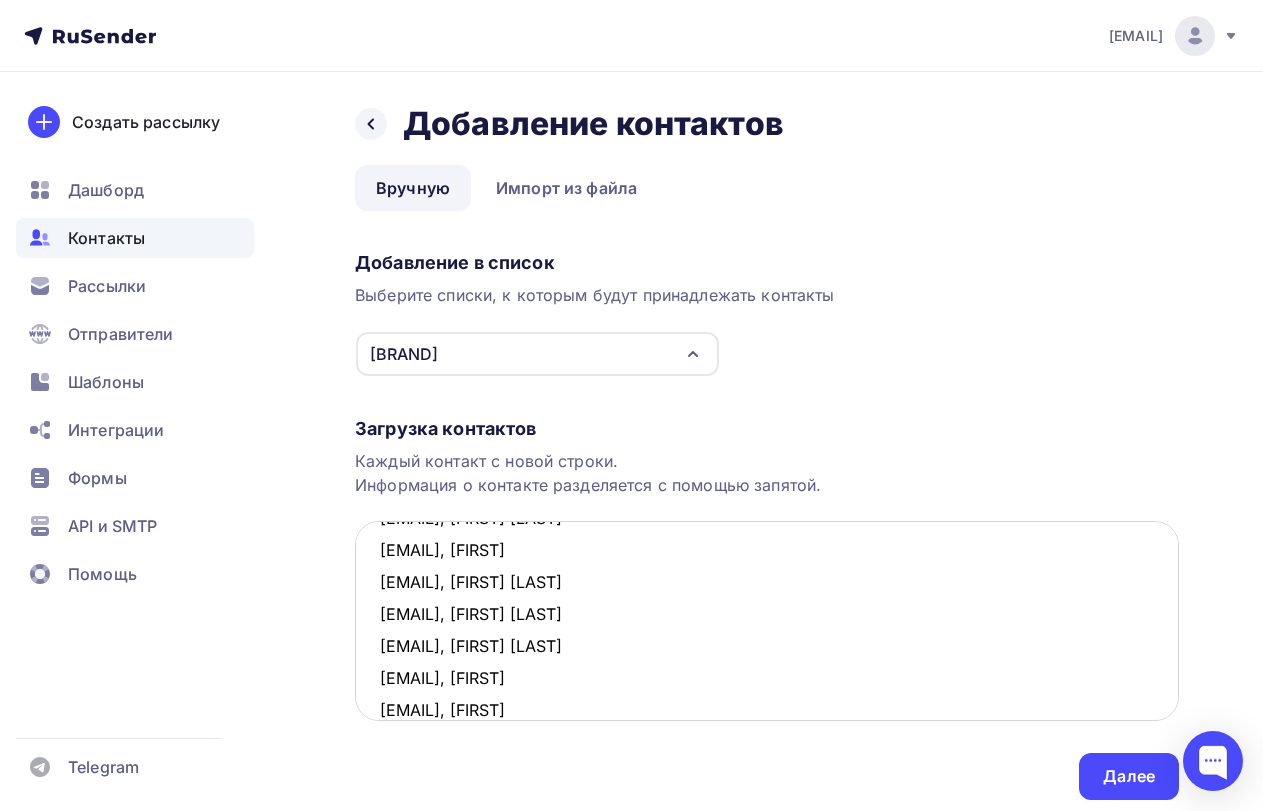 paste on "[FIRST]" 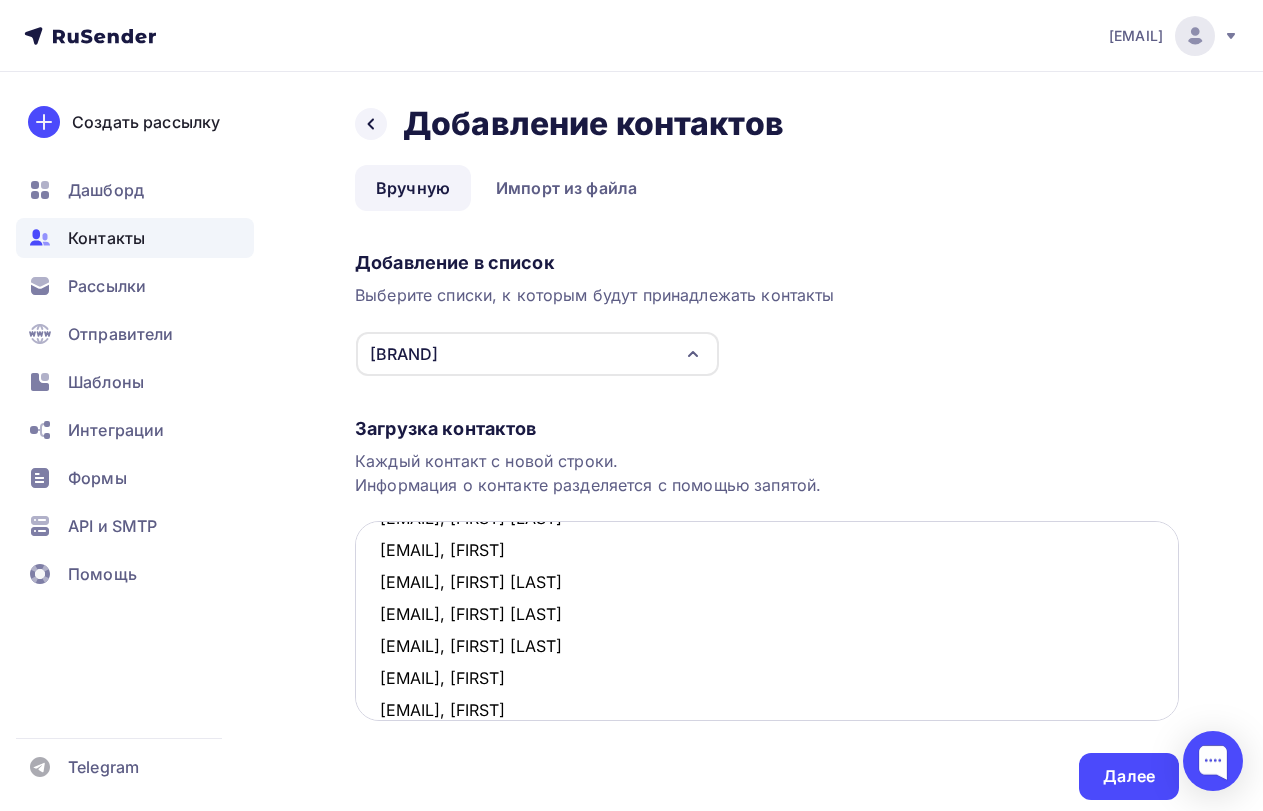 scroll, scrollTop: 140, scrollLeft: 0, axis: vertical 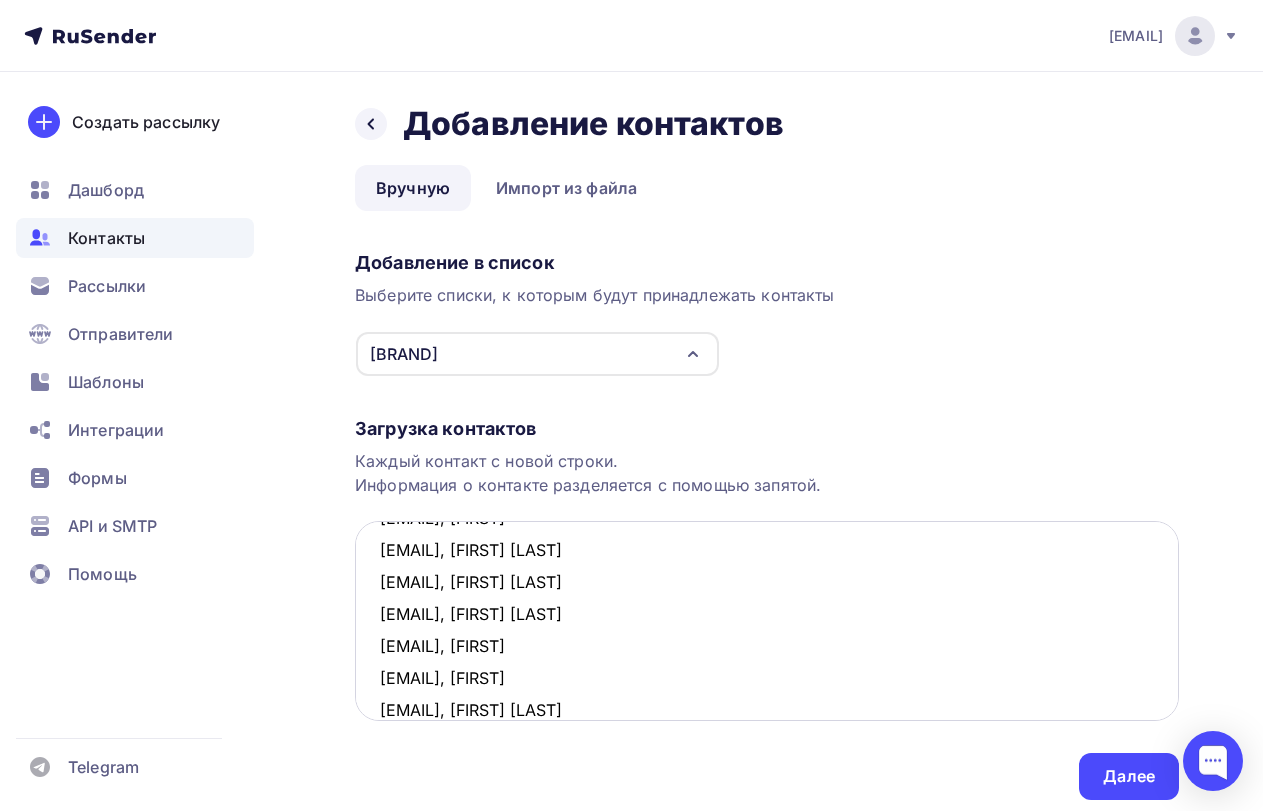 paste on "[EMAIL]" 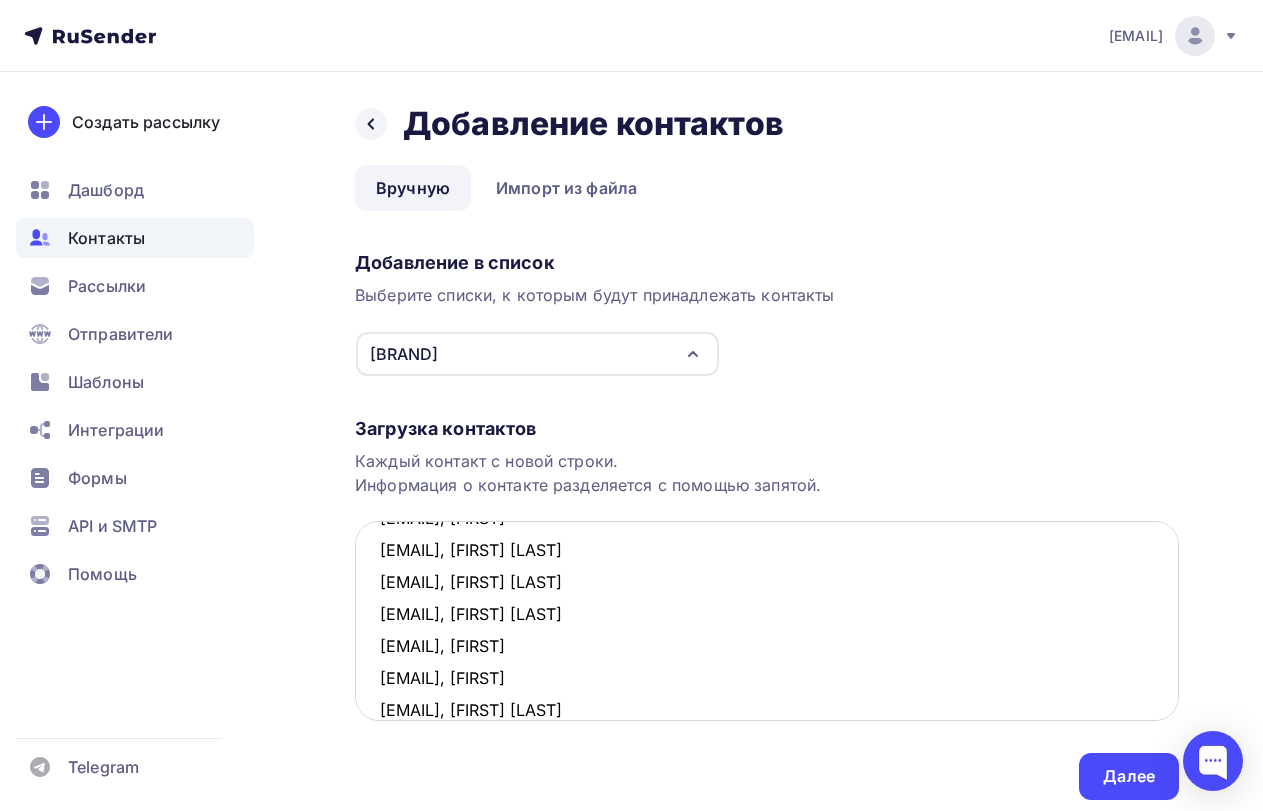 paste on "Мария Викторовна" 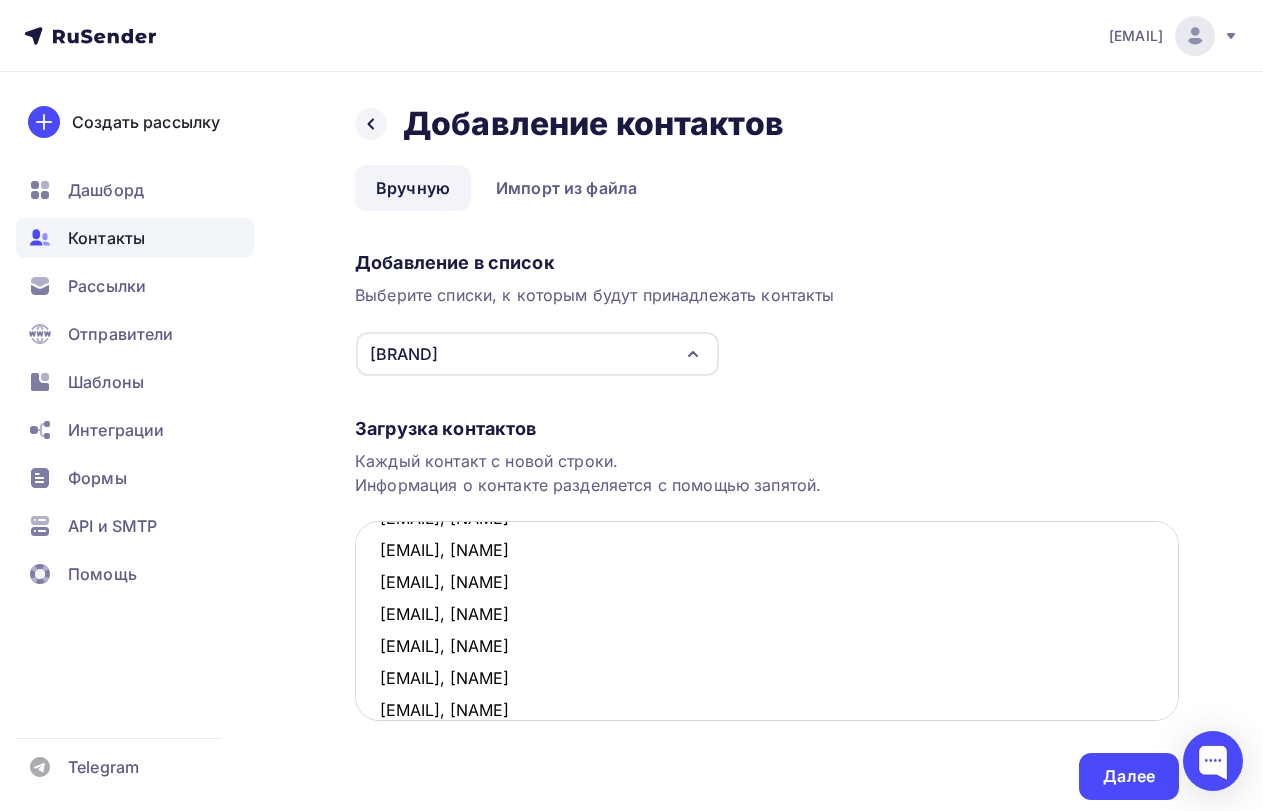 scroll, scrollTop: 172, scrollLeft: 0, axis: vertical 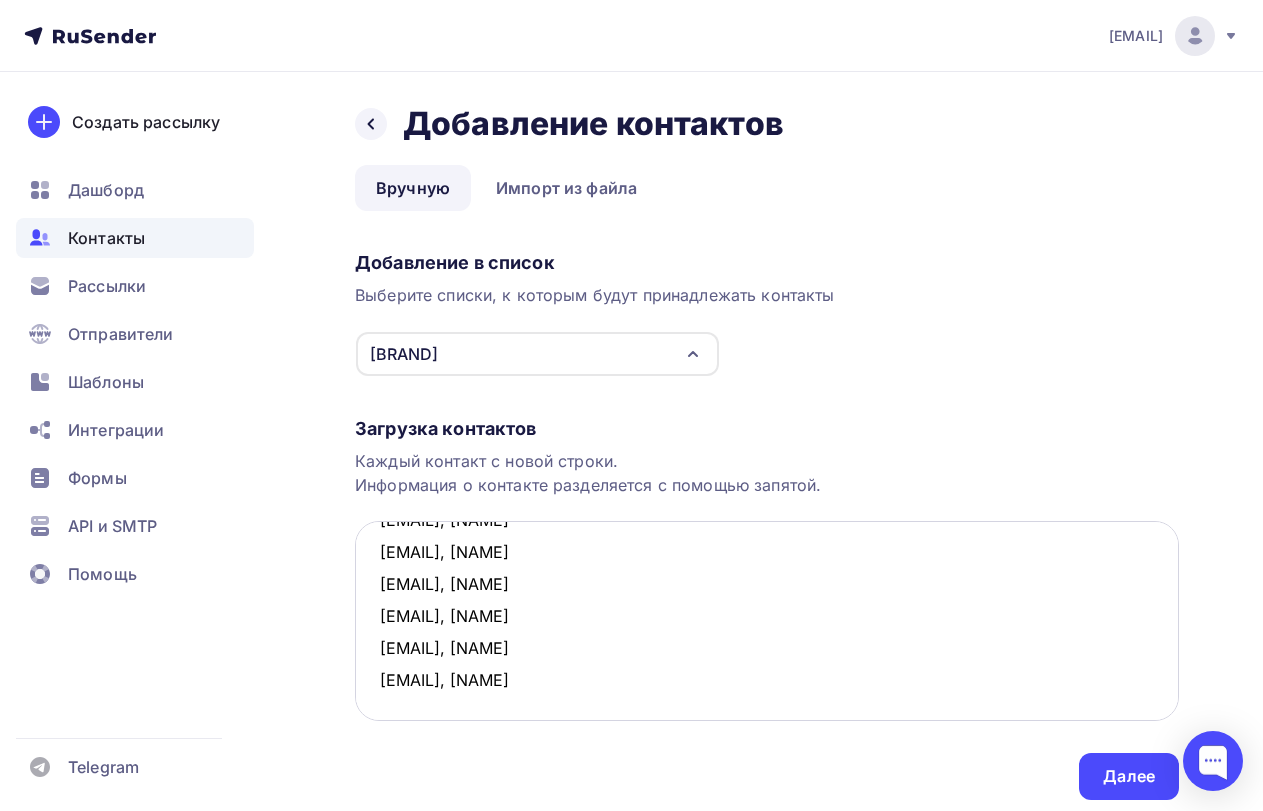 paste on "Mokhnonogov2017@yandex.ru" 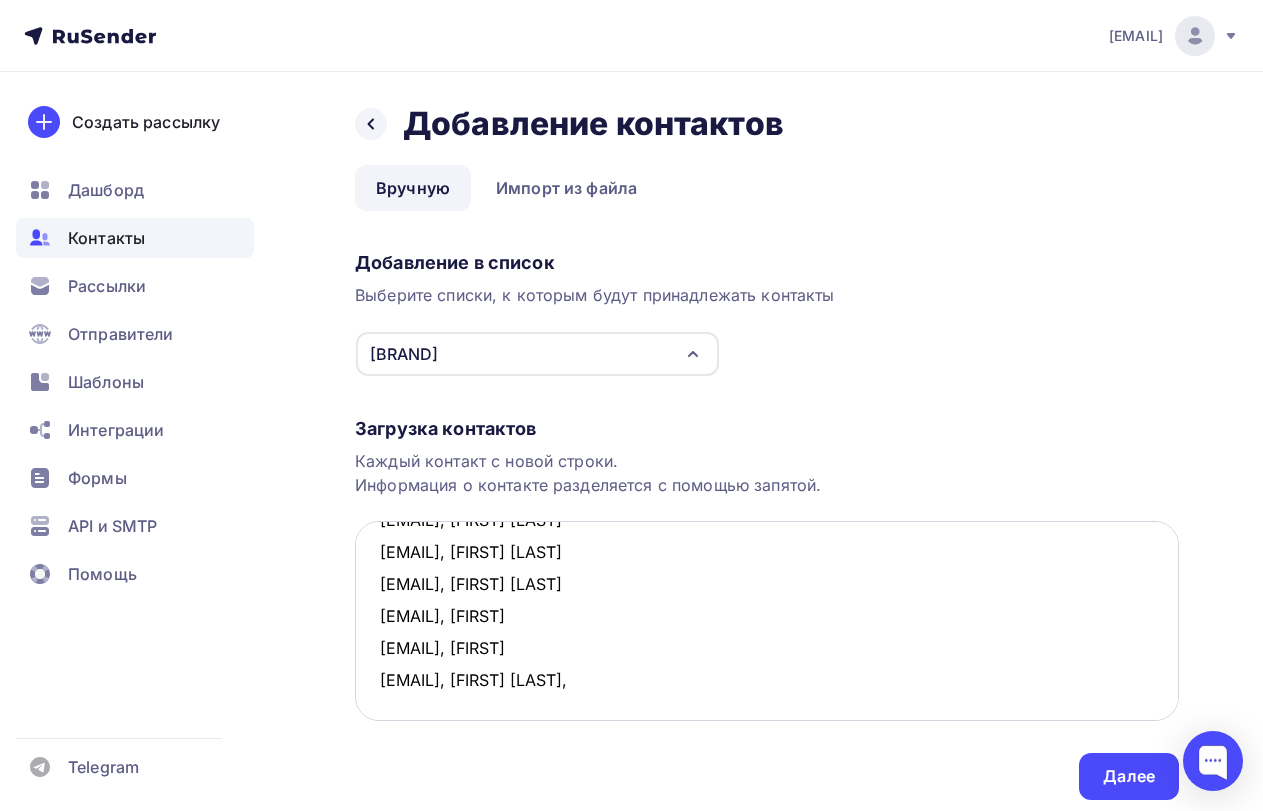 paste on "Анатолий Юрьевич" 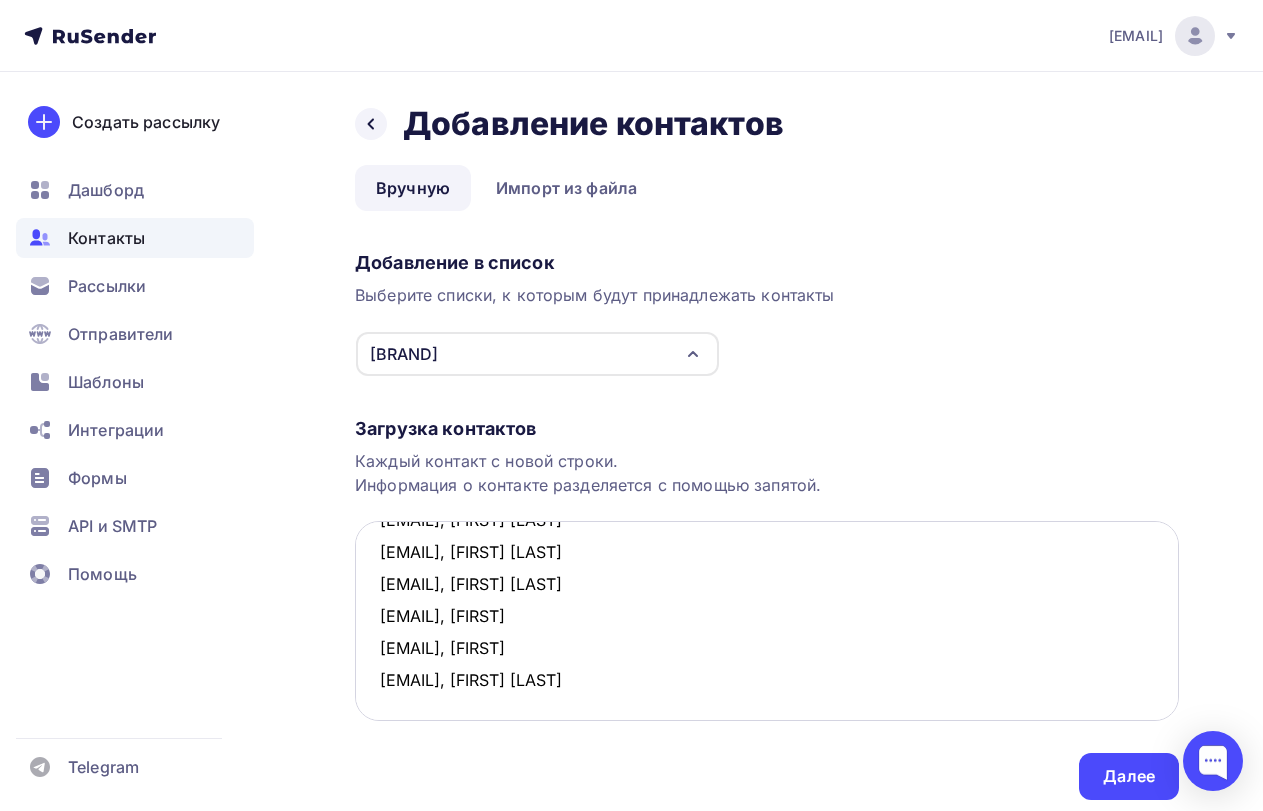 scroll, scrollTop: 204, scrollLeft: 0, axis: vertical 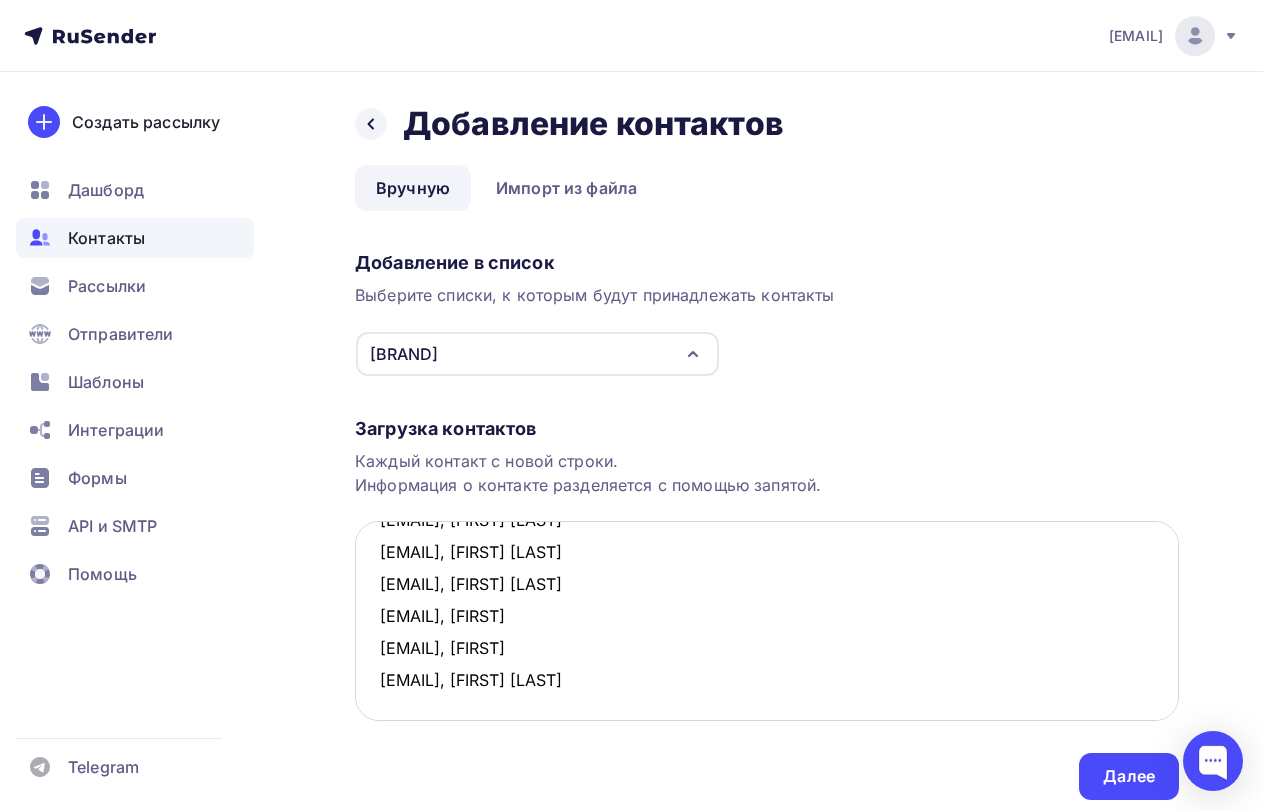 paste on "[EMAIL]" 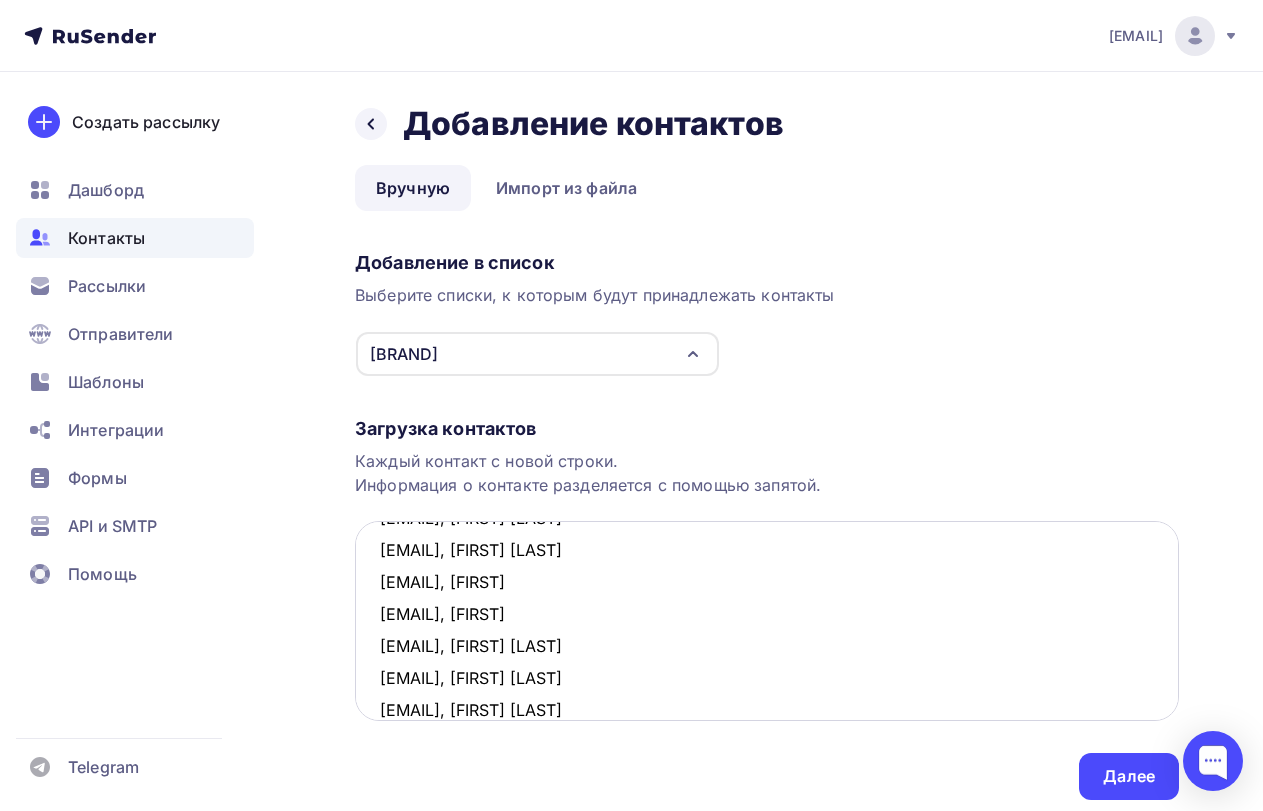paste on "Игорь Юрьевич" 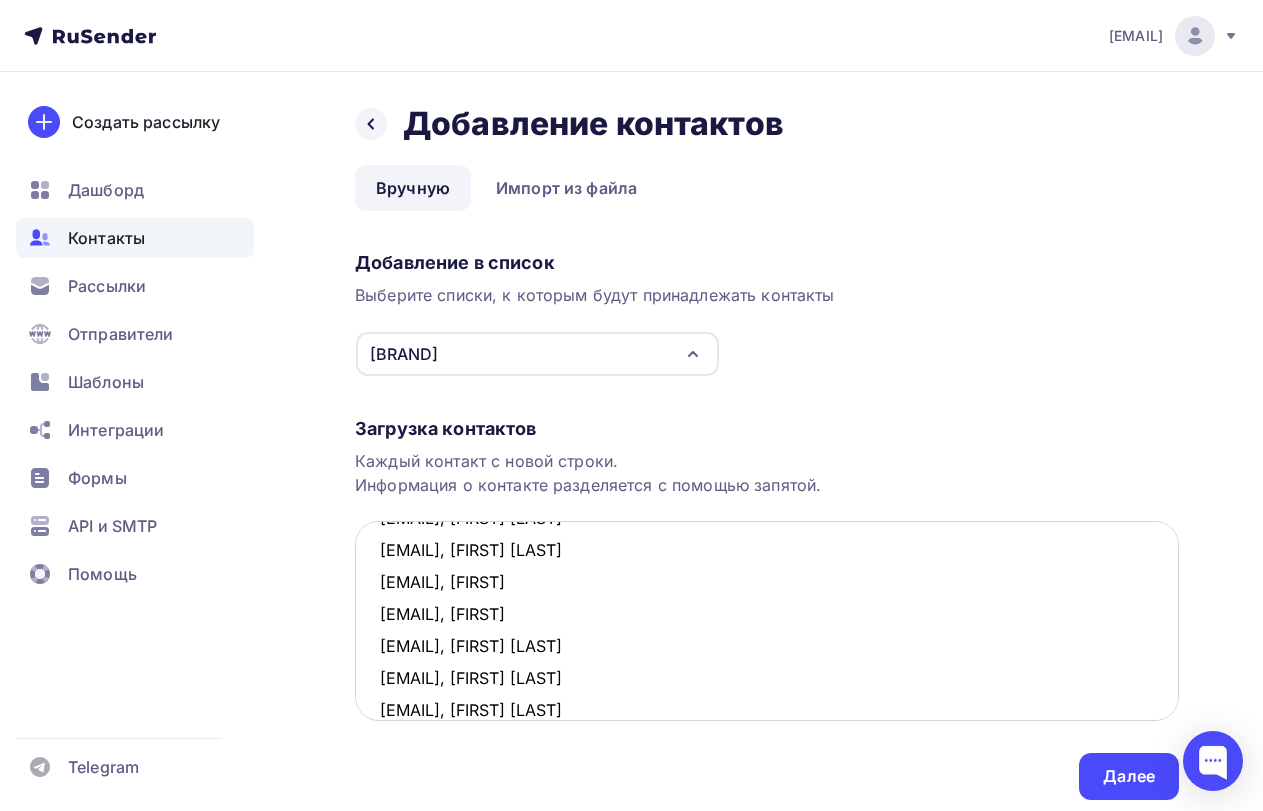 scroll, scrollTop: 236, scrollLeft: 0, axis: vertical 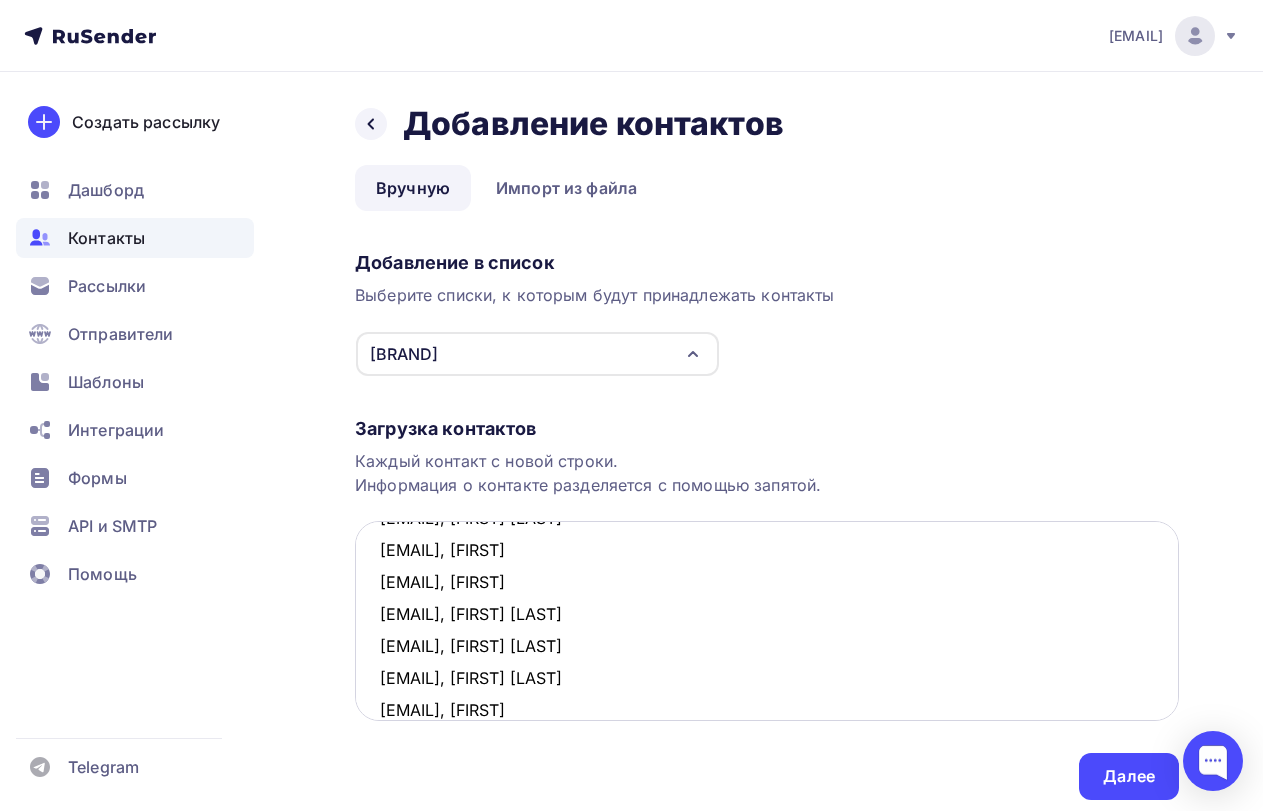 paste on "[EMAIL]" 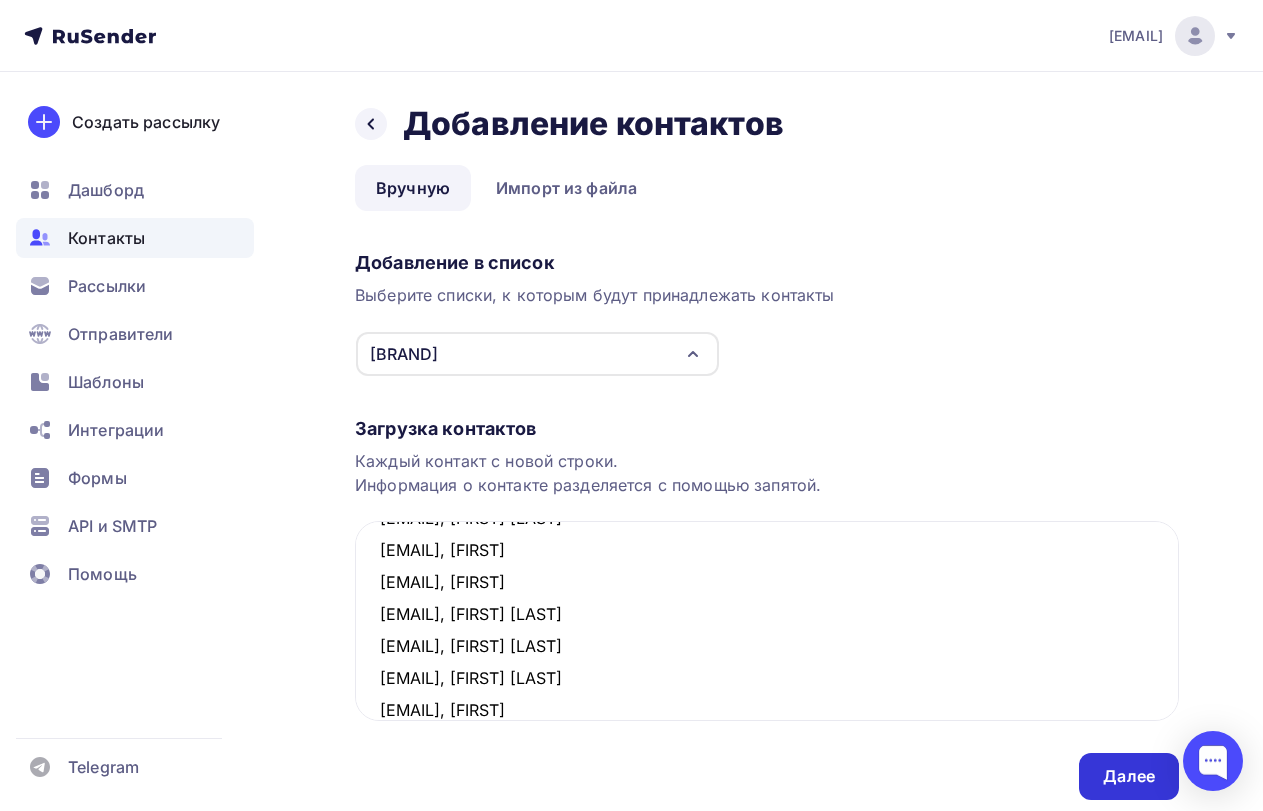 type on "SVP210153@yandex.ru, Владимир
evteeva.tanya2010@yandex.ru, Татьяна Анатольевна
Annet.annnet@mail.ru, Виктор Александрович
zabelinvi@mail.ru, Владимир
djusan25@yandex.ru, Александр Николаевич
mishmir13@mail.ru, Андрей Павлович
volobuevapet@yandex.ru, Андрей
rf_serj@mail.ru, Сергей
fregat22350@ya.ru, Виктор
vd7626@mail.ru, Мария Викторовна
Mokhnonogov2017@yandex.ru, Анатолий Юрьевич
i_osenev@mail.ru, Игорь Юрьевич
partner_team@rambler.ru, Александр Сергеевич" 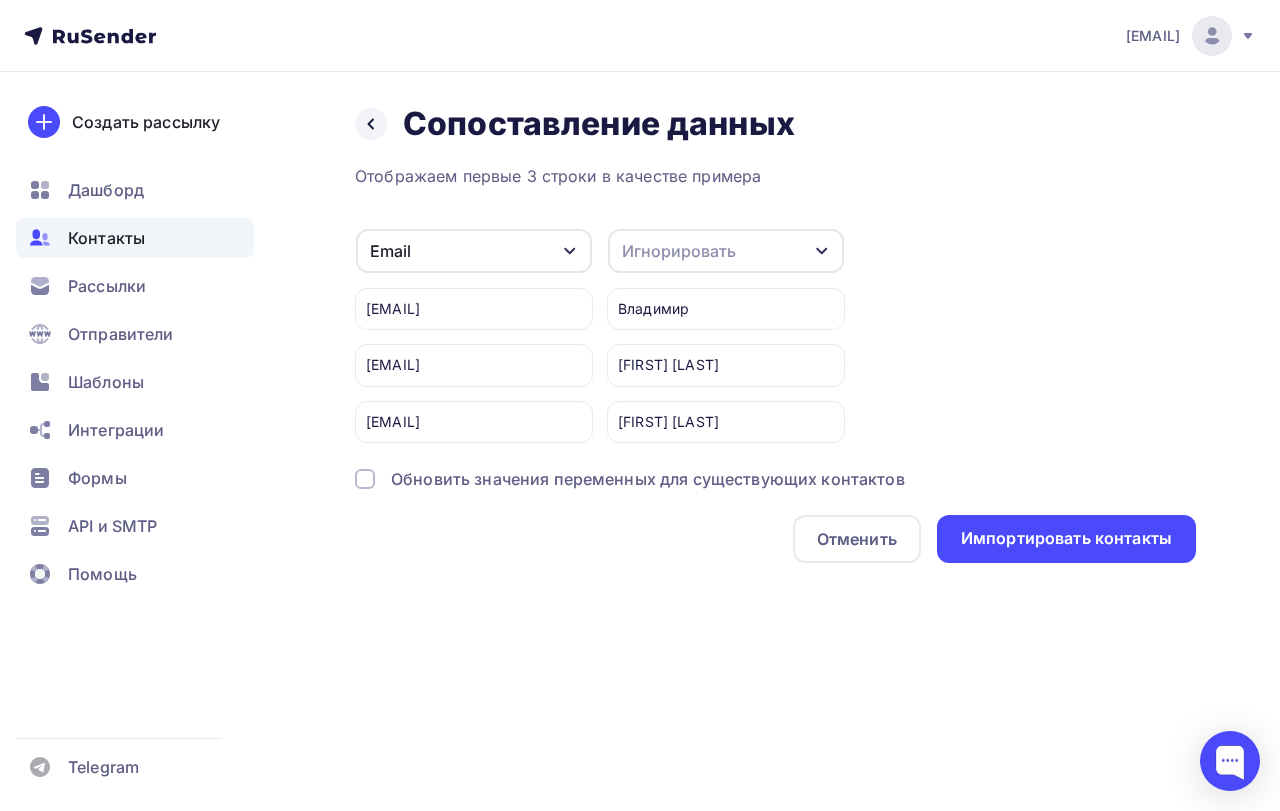 click on "Игнорировать" at bounding box center (679, 251) 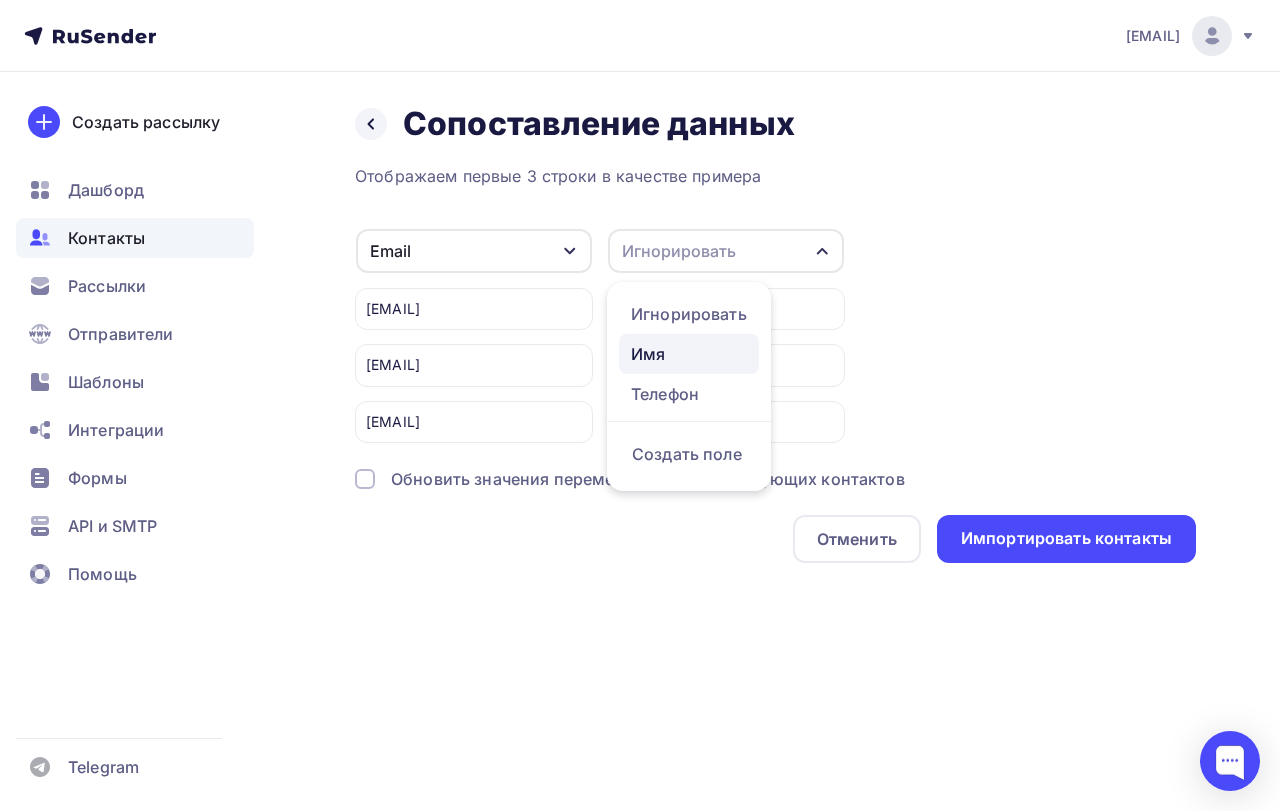 click on "Имя" at bounding box center (689, 354) 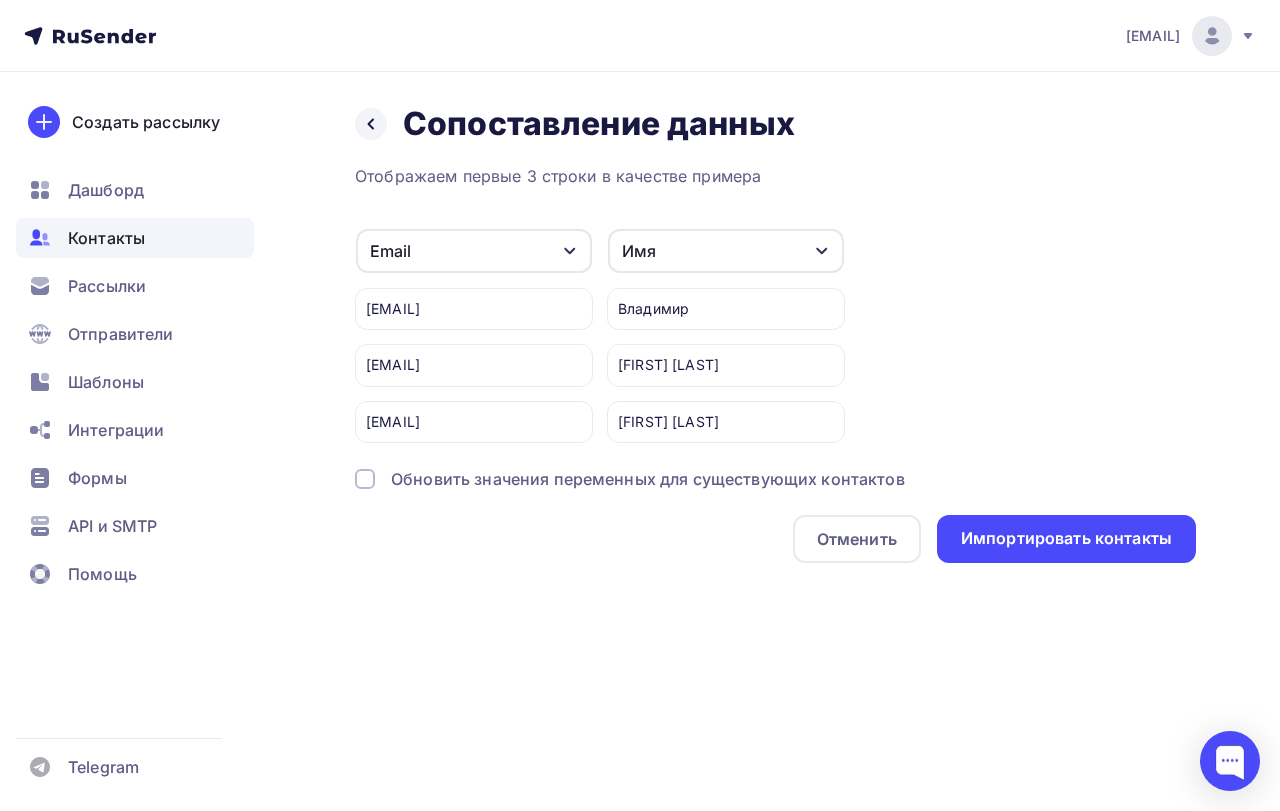 click at bounding box center [365, 479] 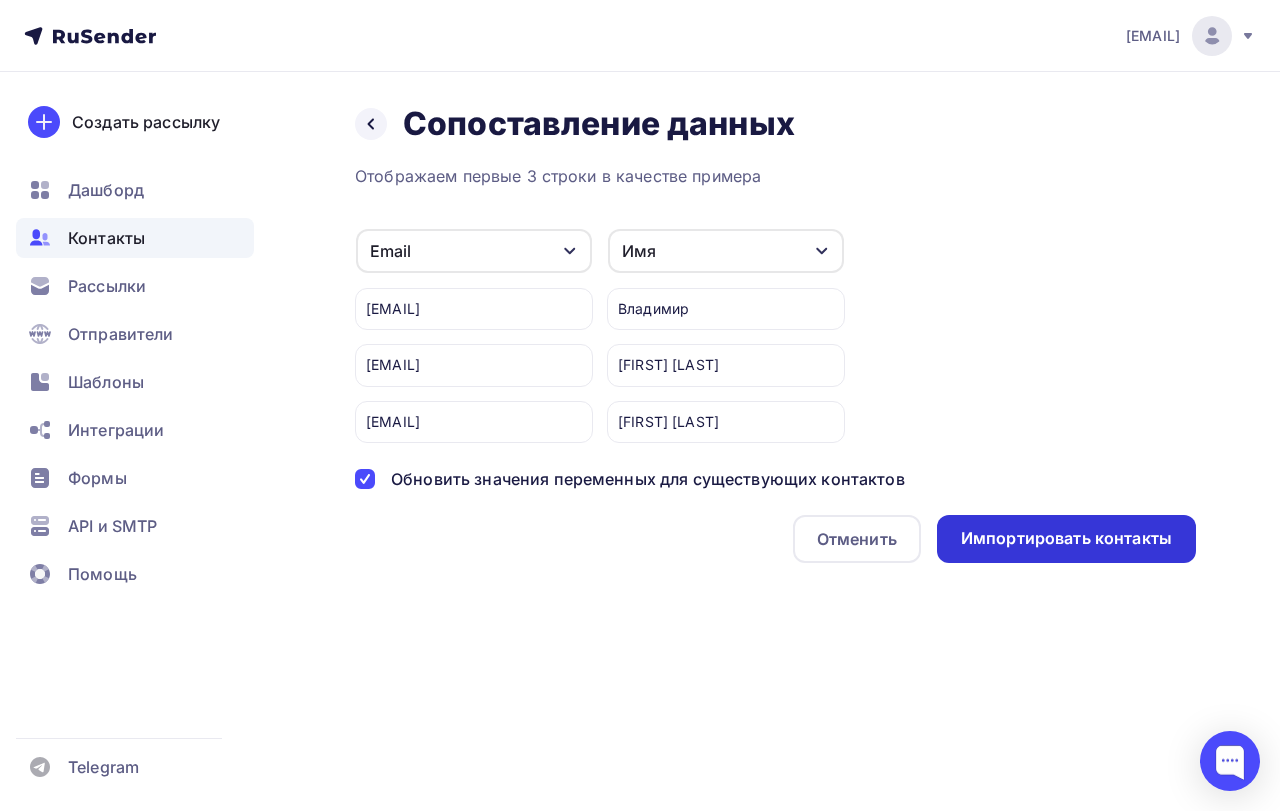 click on "Импортировать контакты" at bounding box center (1066, 538) 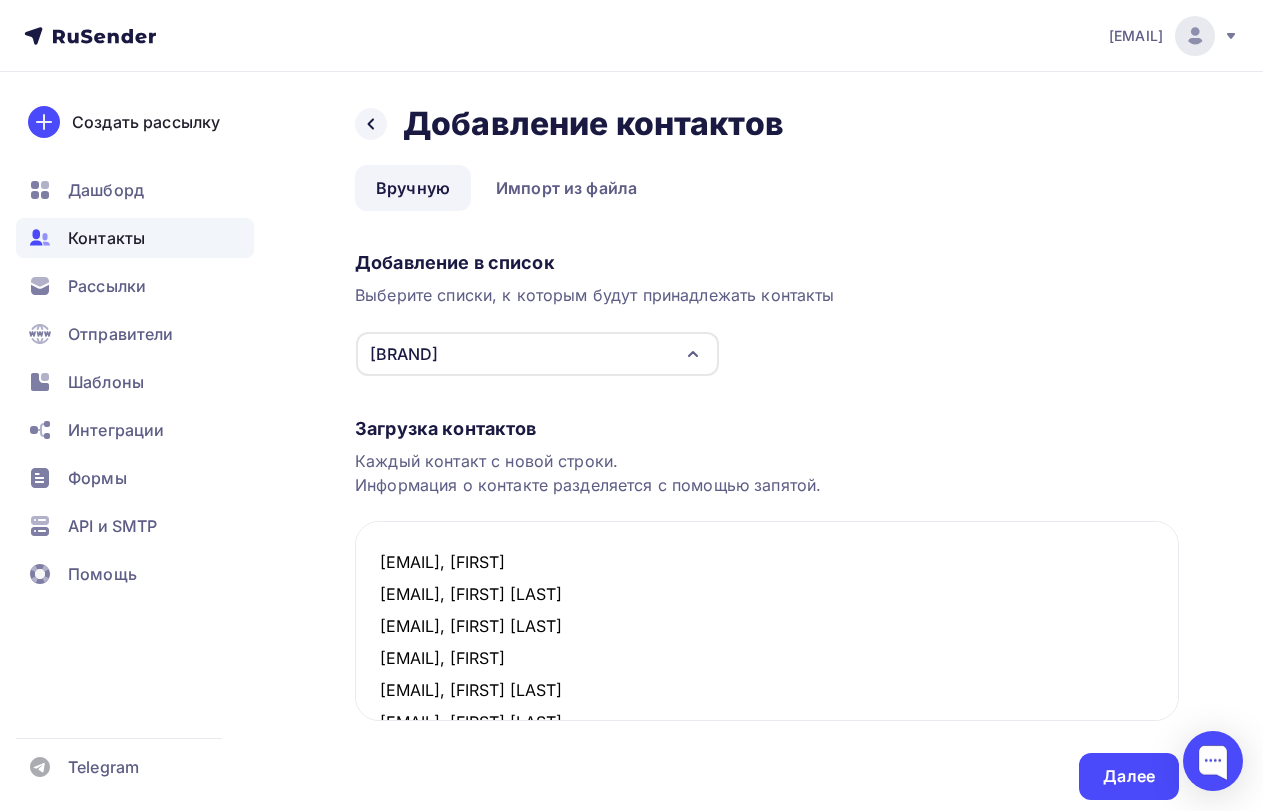 scroll, scrollTop: 266, scrollLeft: 0, axis: vertical 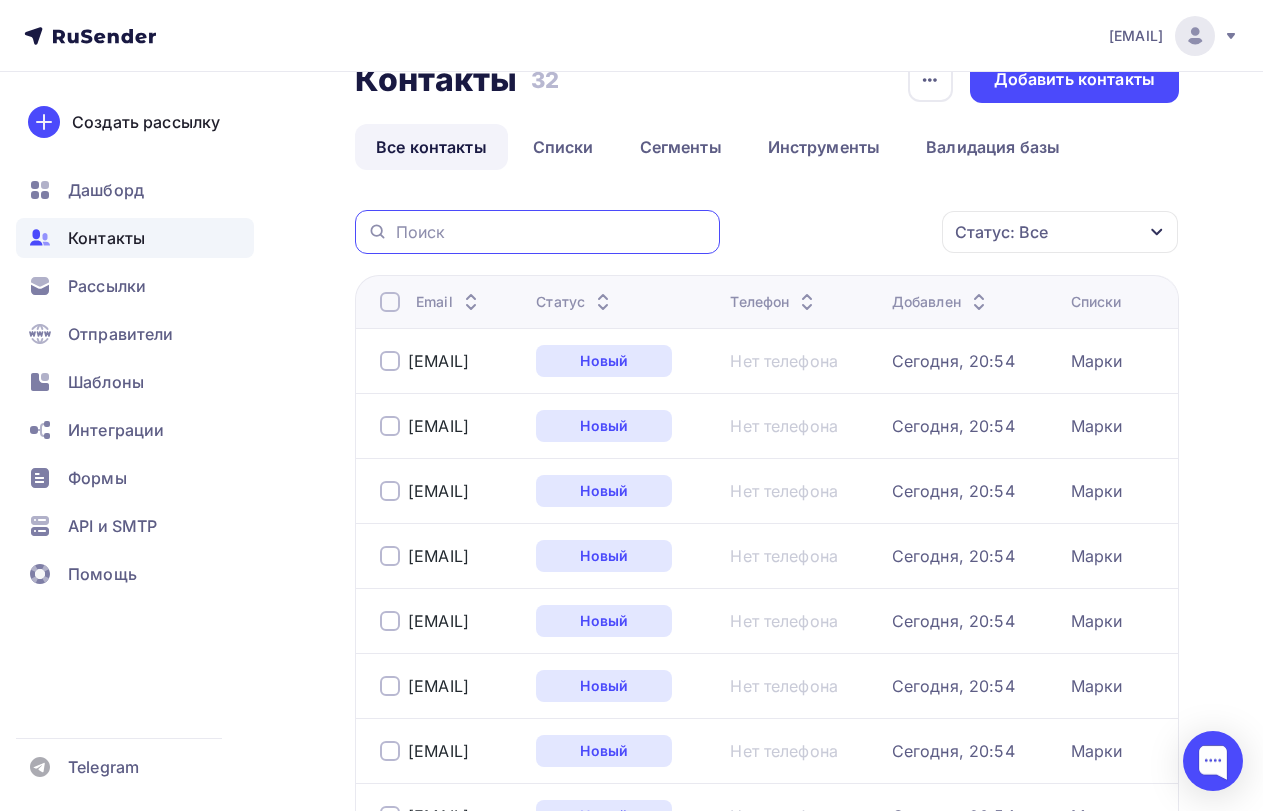 paste on "[EMAIL]" 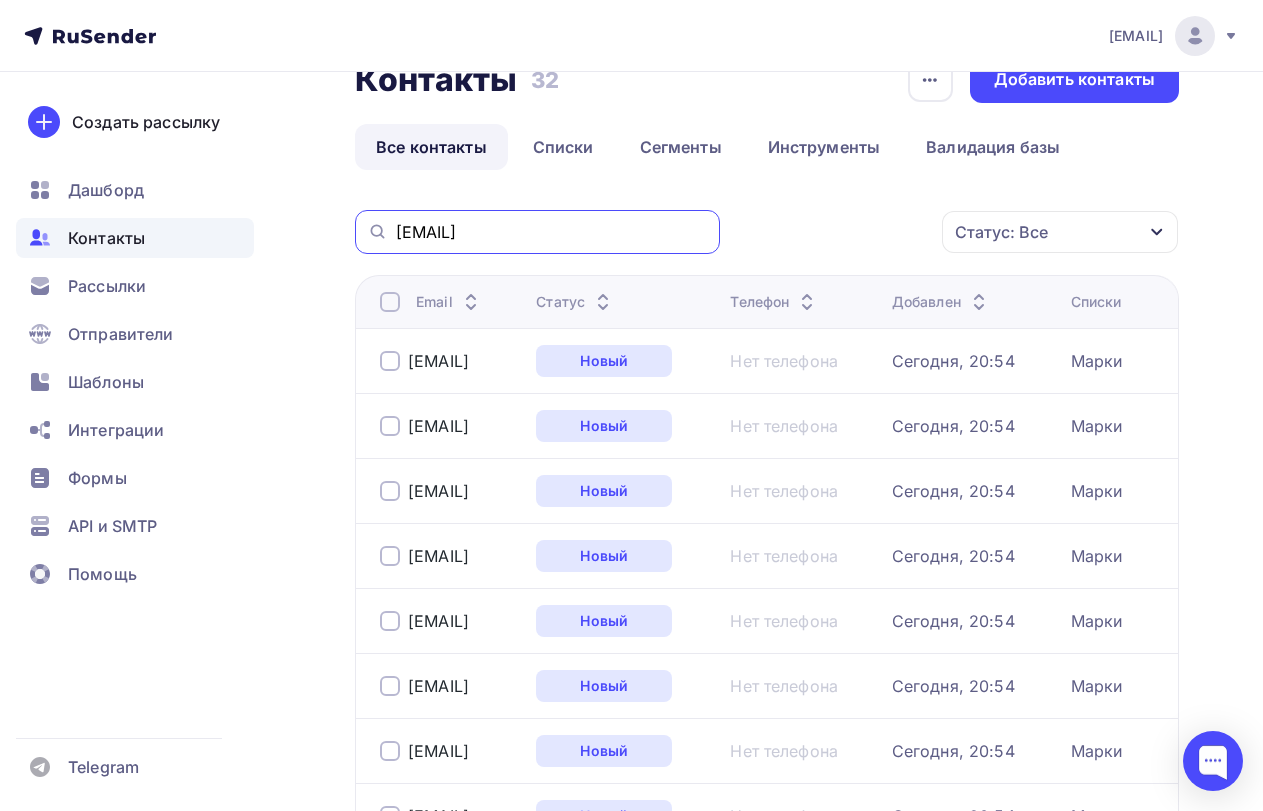 type on "[EMAIL]" 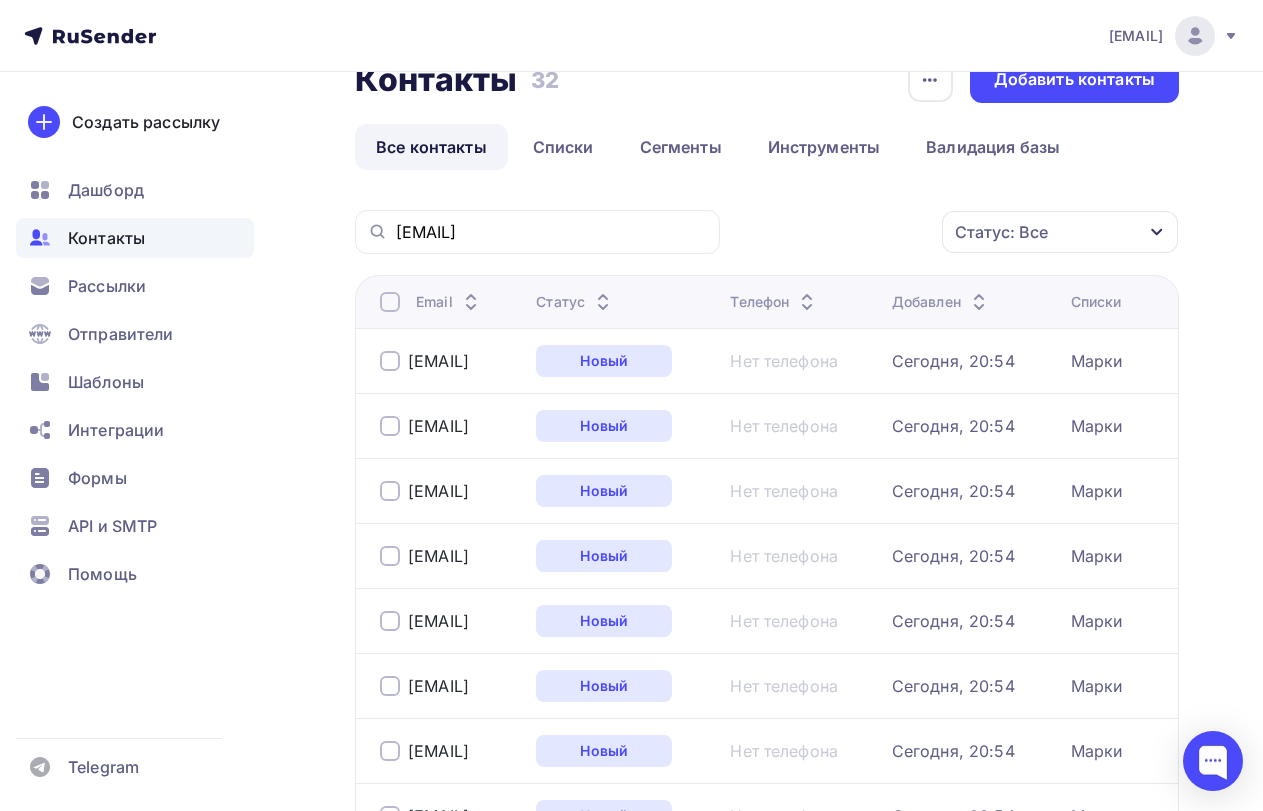 click on "Статус: Все
Статус
Новый
Активный
Не существует
Переполнен
Недоступен
Отписан
Отписан вручную
Жалоба
Отменить       Применить" at bounding box center [956, 232] 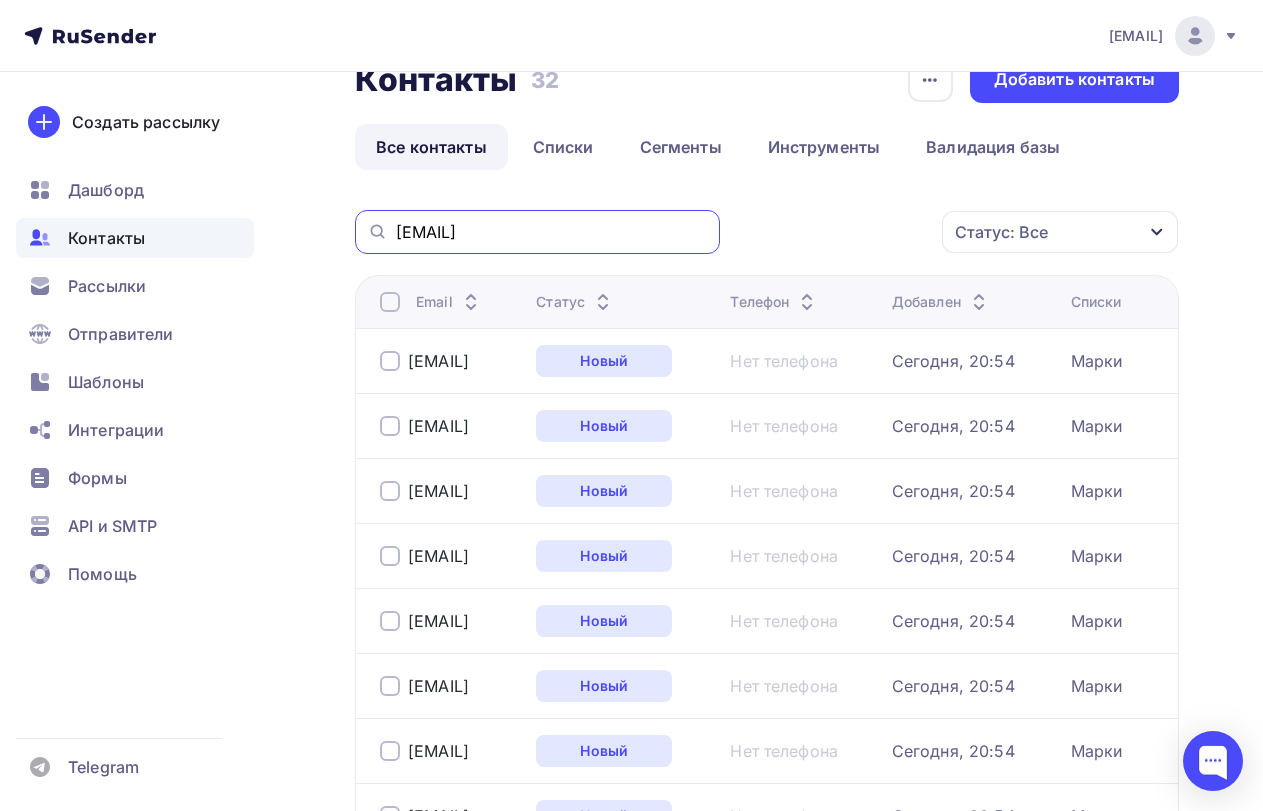click on "[EMAIL]" at bounding box center [552, 232] 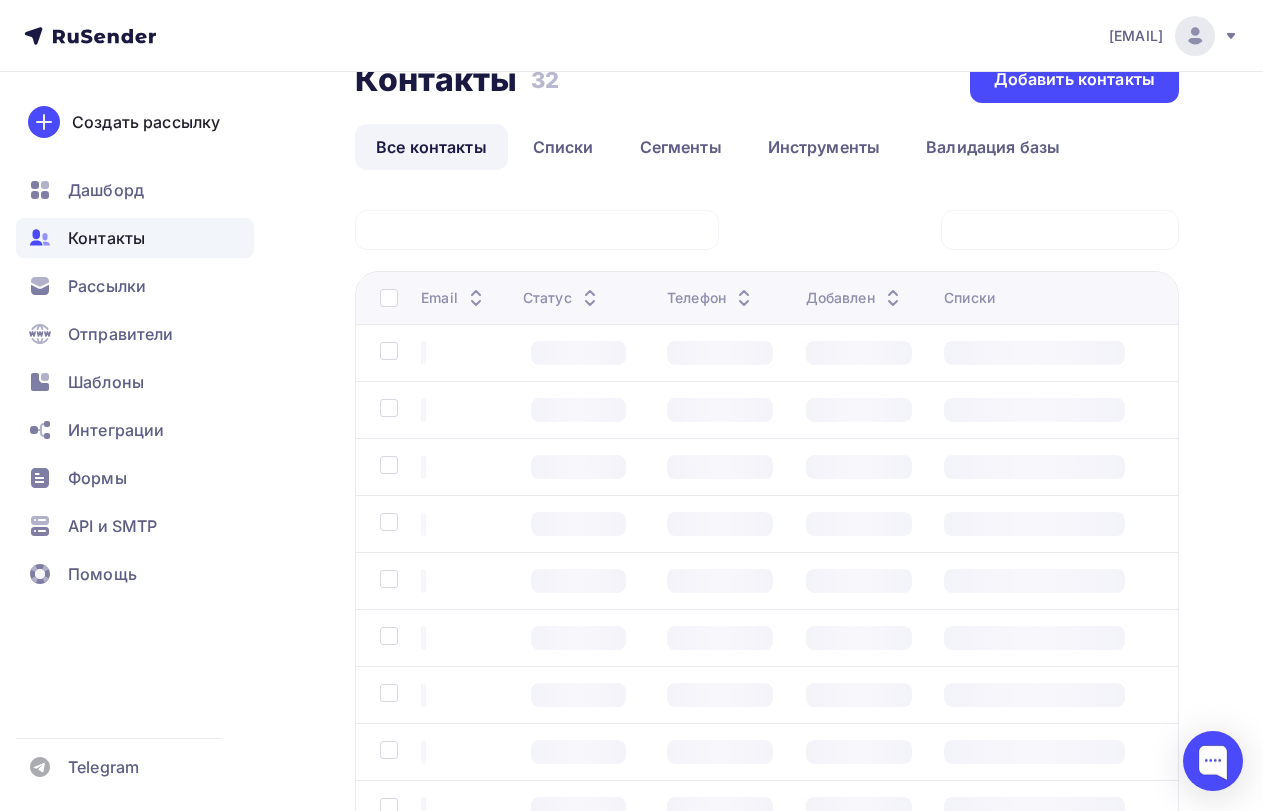 scroll, scrollTop: 0, scrollLeft: 0, axis: both 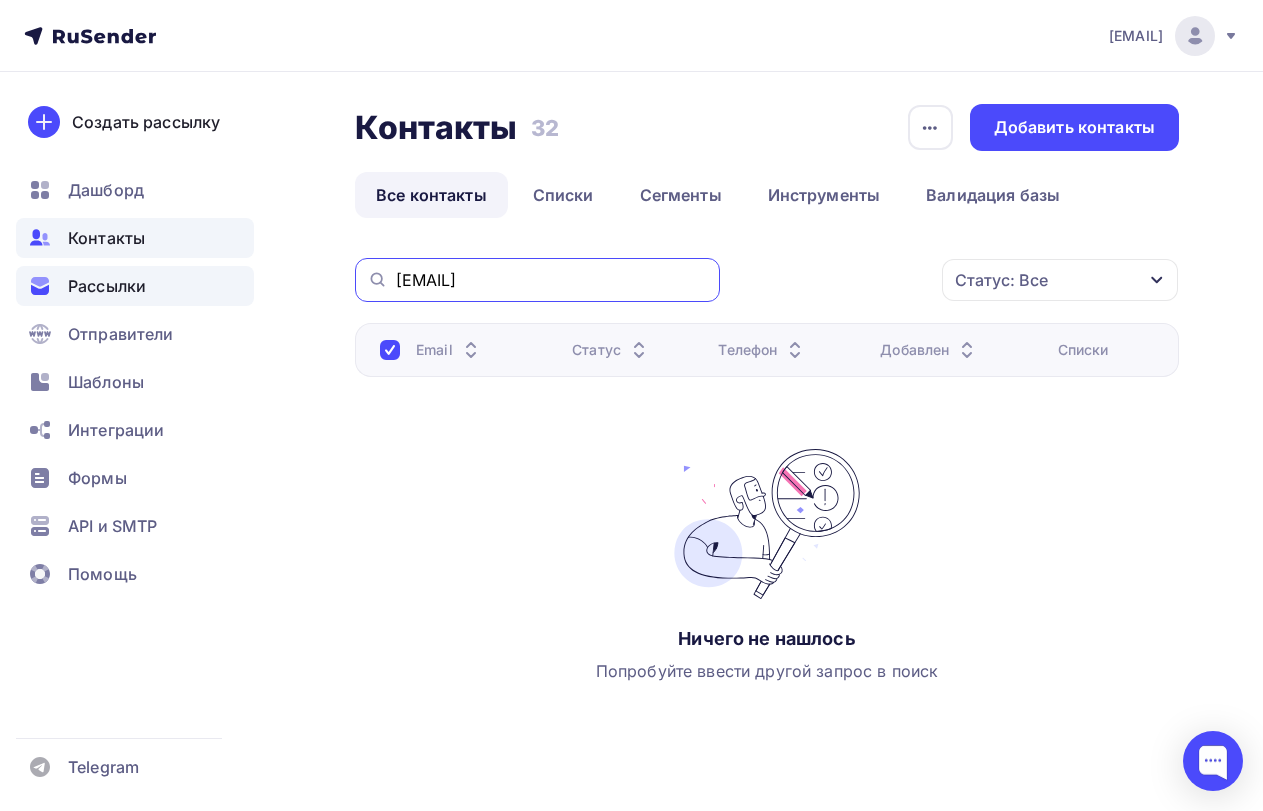 drag, startPoint x: 609, startPoint y: 283, endPoint x: 252, endPoint y: 286, distance: 357.0126 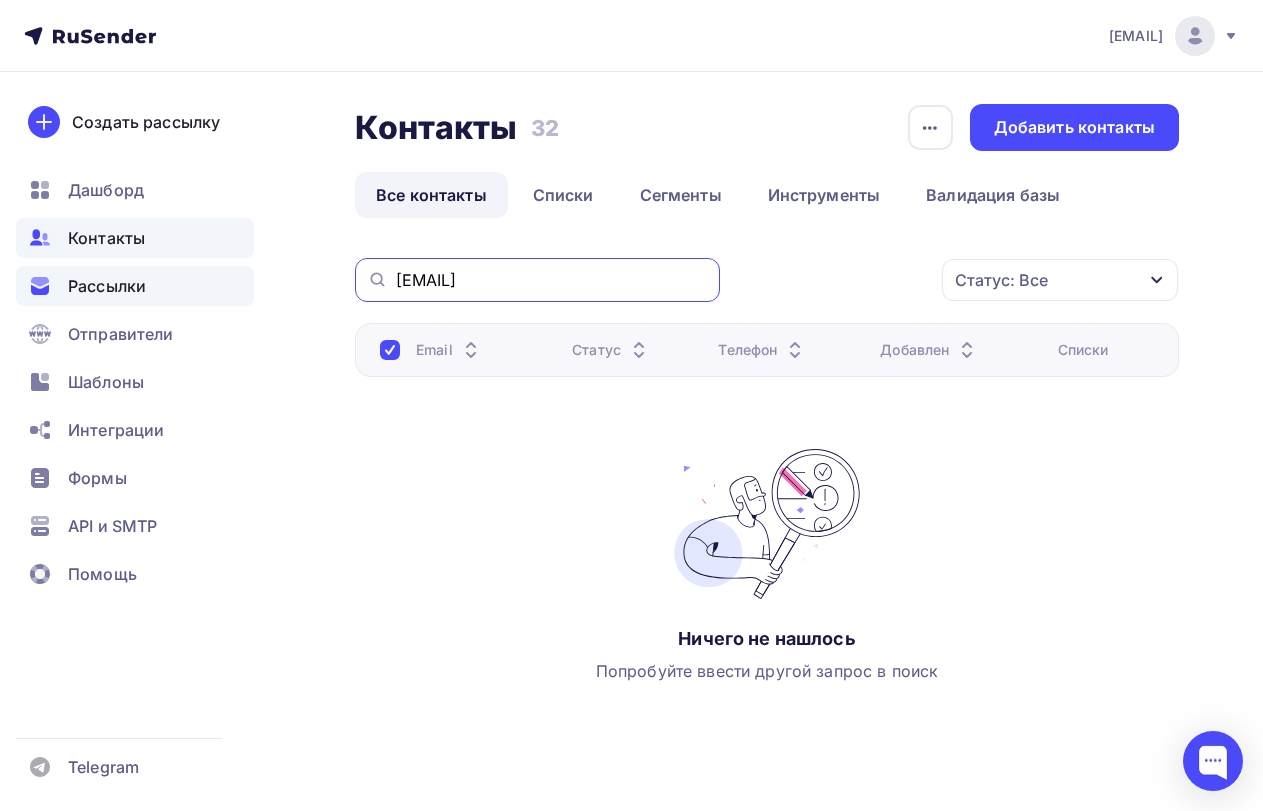 click on "[EMAIL]             Аккаунт         Тарифы       Выйти
Создать рассылку
Дашборд
Контакты
Рассылки
Отправители
Шаблоны
Интеграции
Формы
API и SMTP
Помощь
Telegram
Аккаунт         Тарифы                   Помощь       Выйти     Контакты   Контакты
32
32
История импорта
Добавить контакты
Все контакты
Списки" at bounding box center (631, 426) 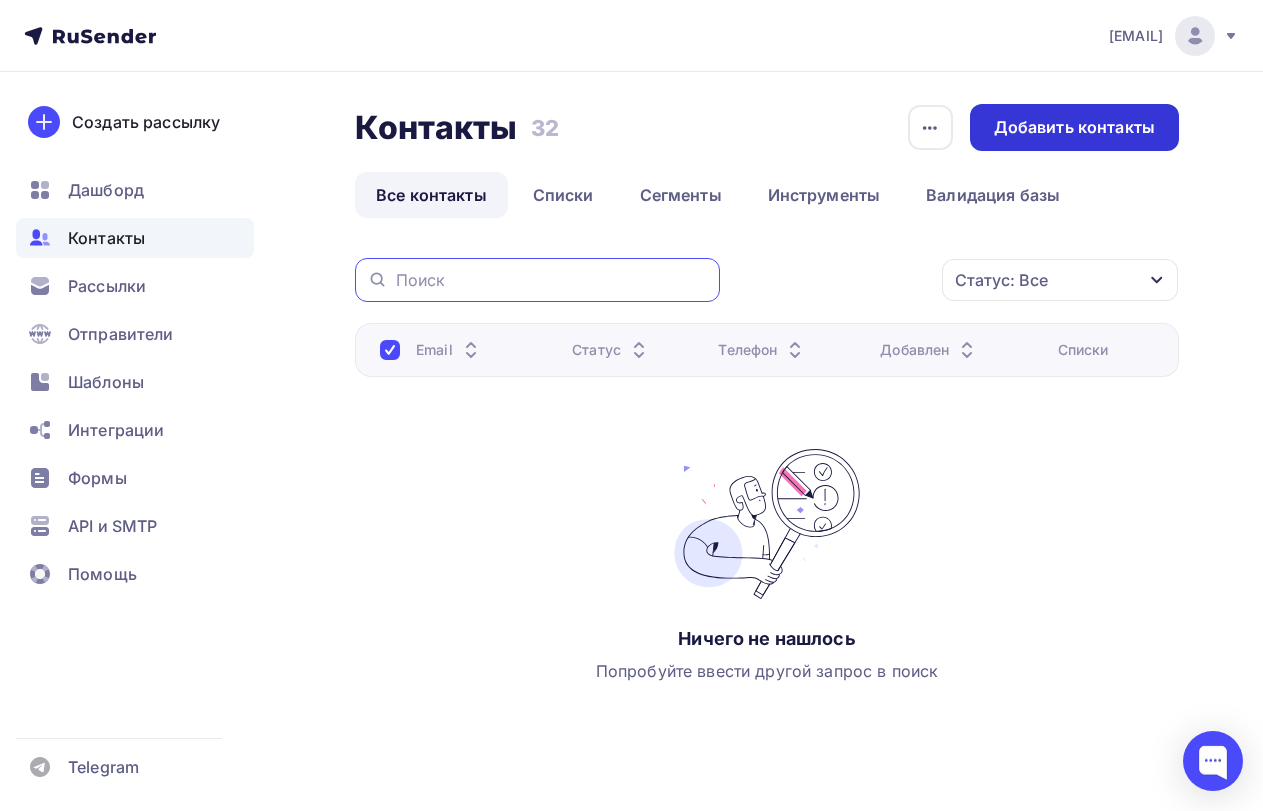 type 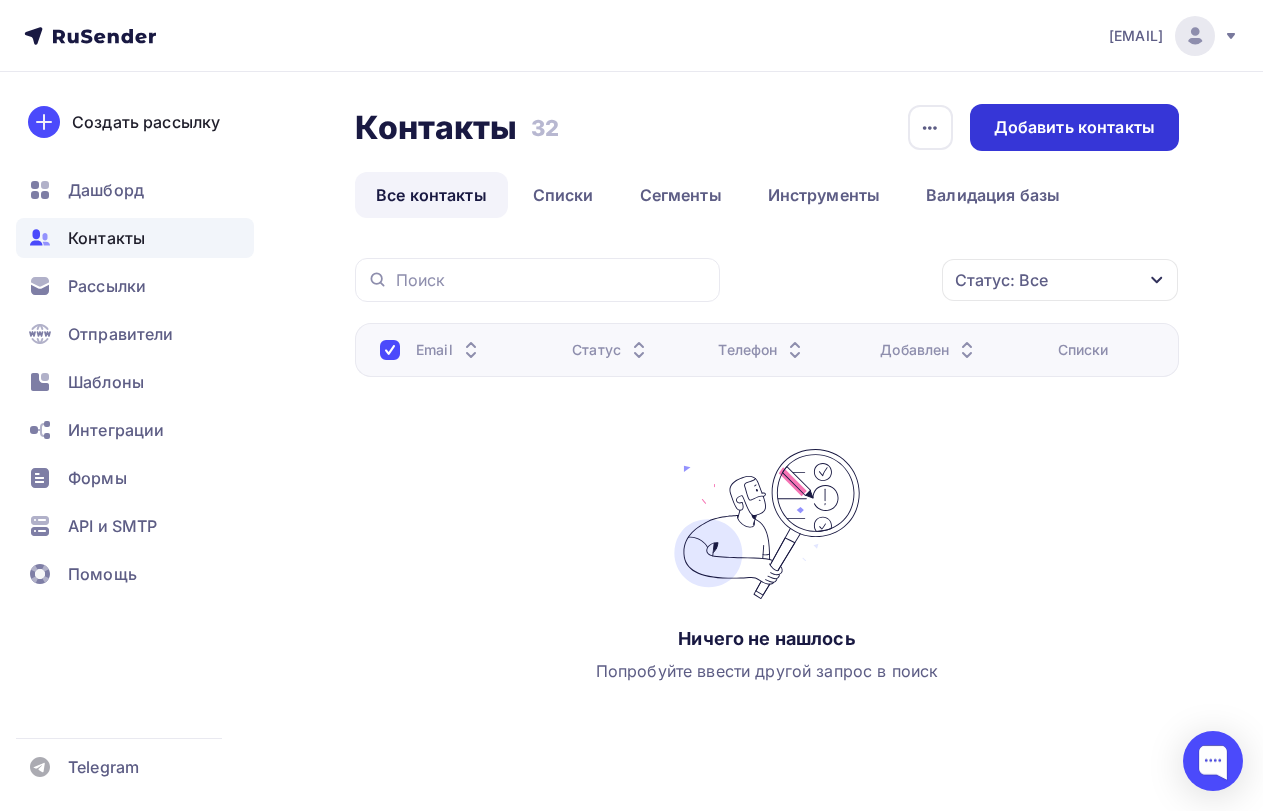 click on "Добавить контакты" at bounding box center (1074, 127) 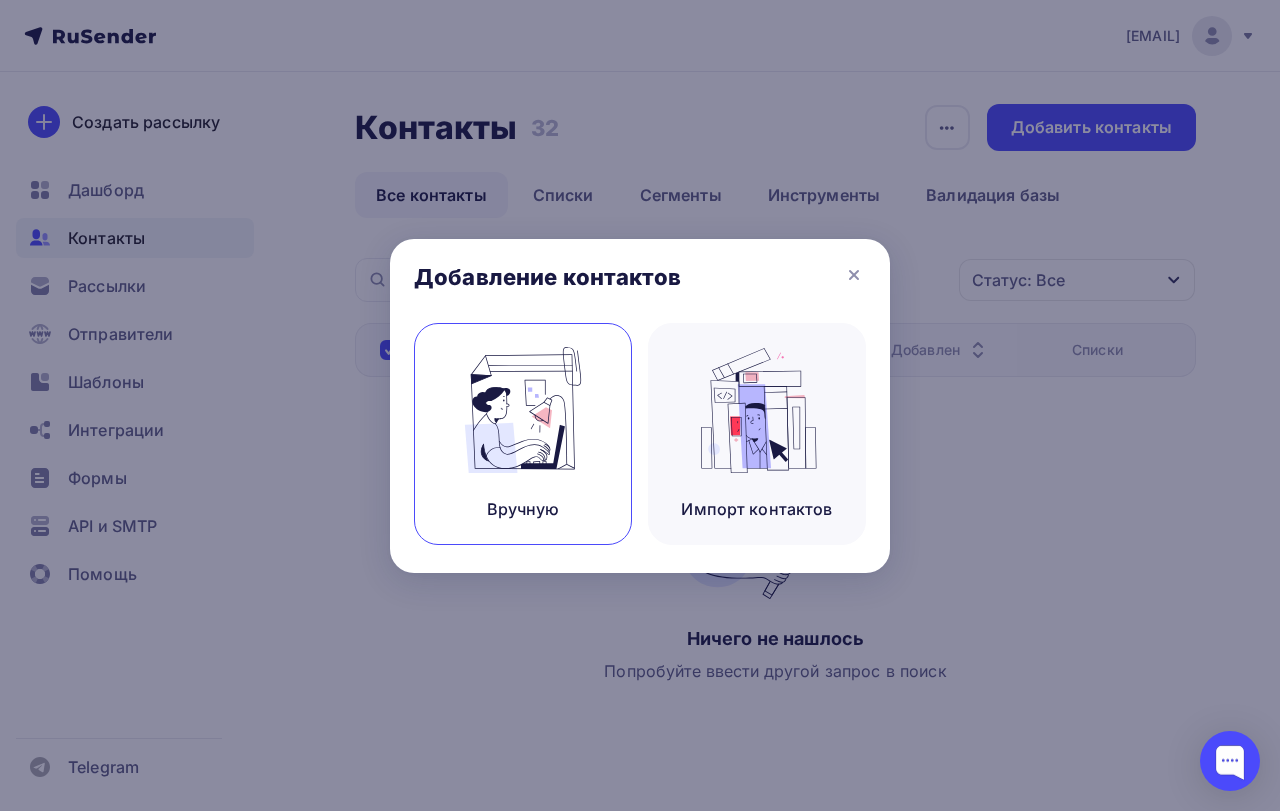 click at bounding box center (523, 410) 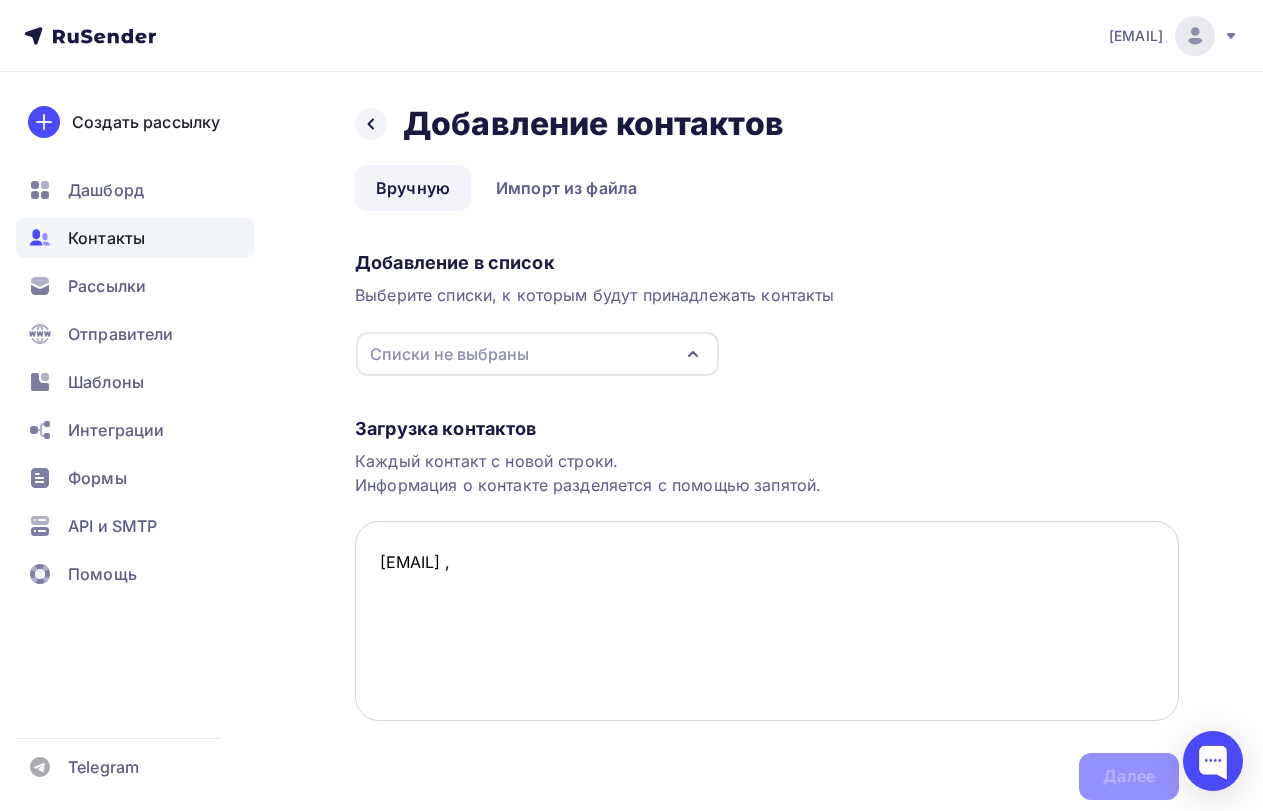 paste on "Алексей" 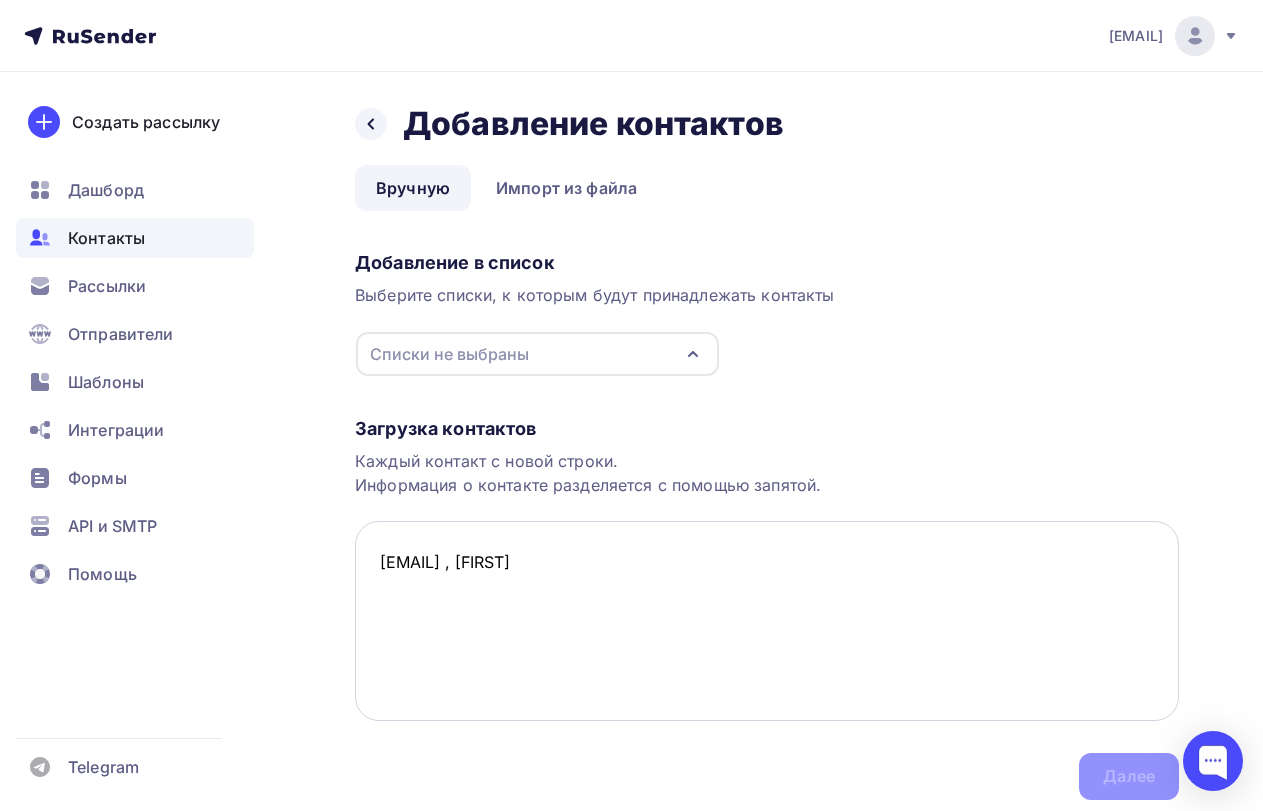 paste on "[EMAIL]" 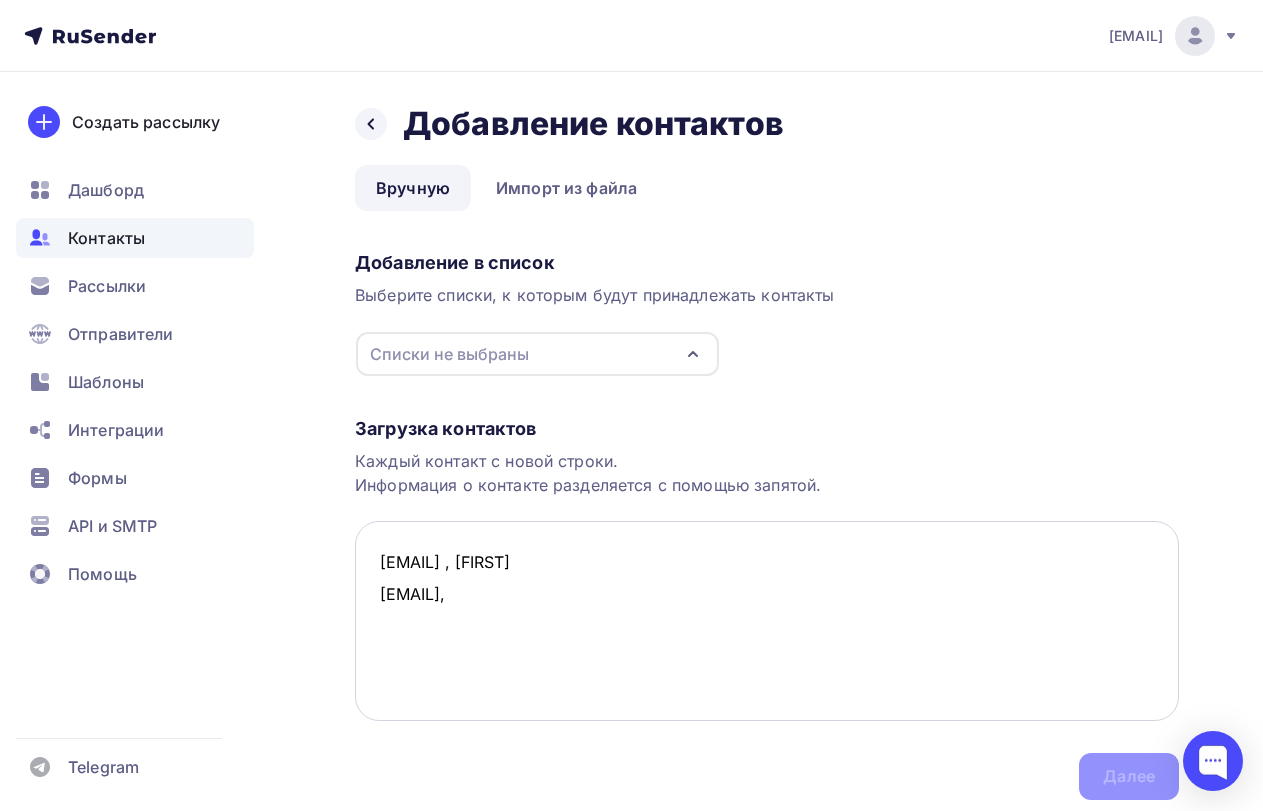 paste on "[LASTNAME] [PATRONYMIC]" 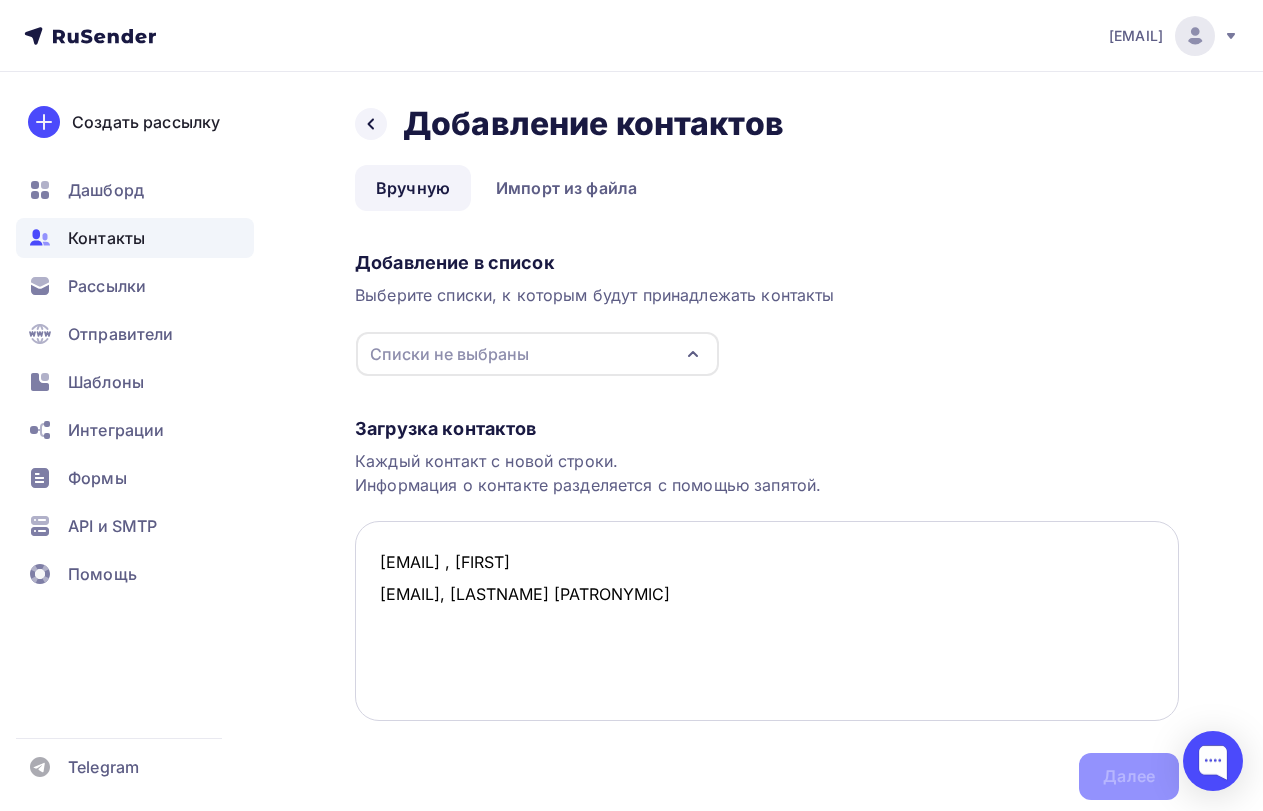 paste on "[EMAIL]" 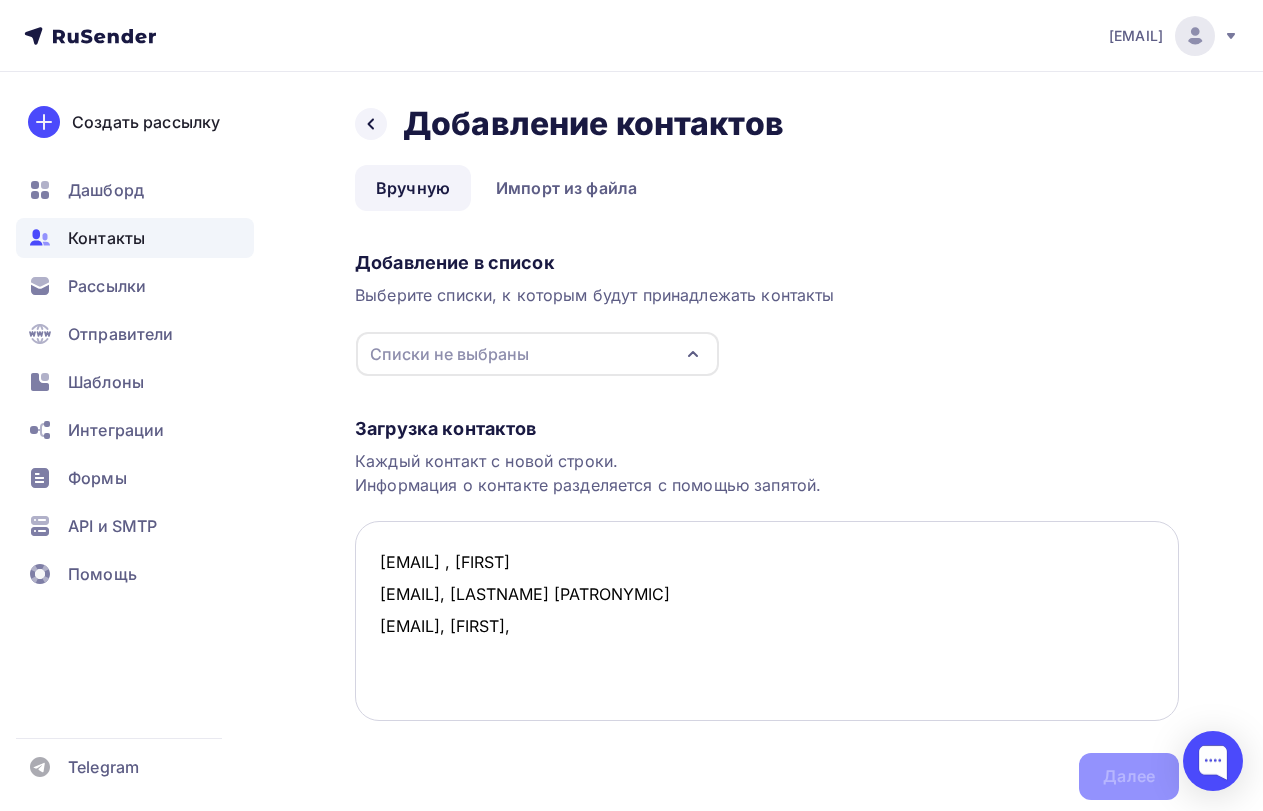 paste on "[FIRST]" 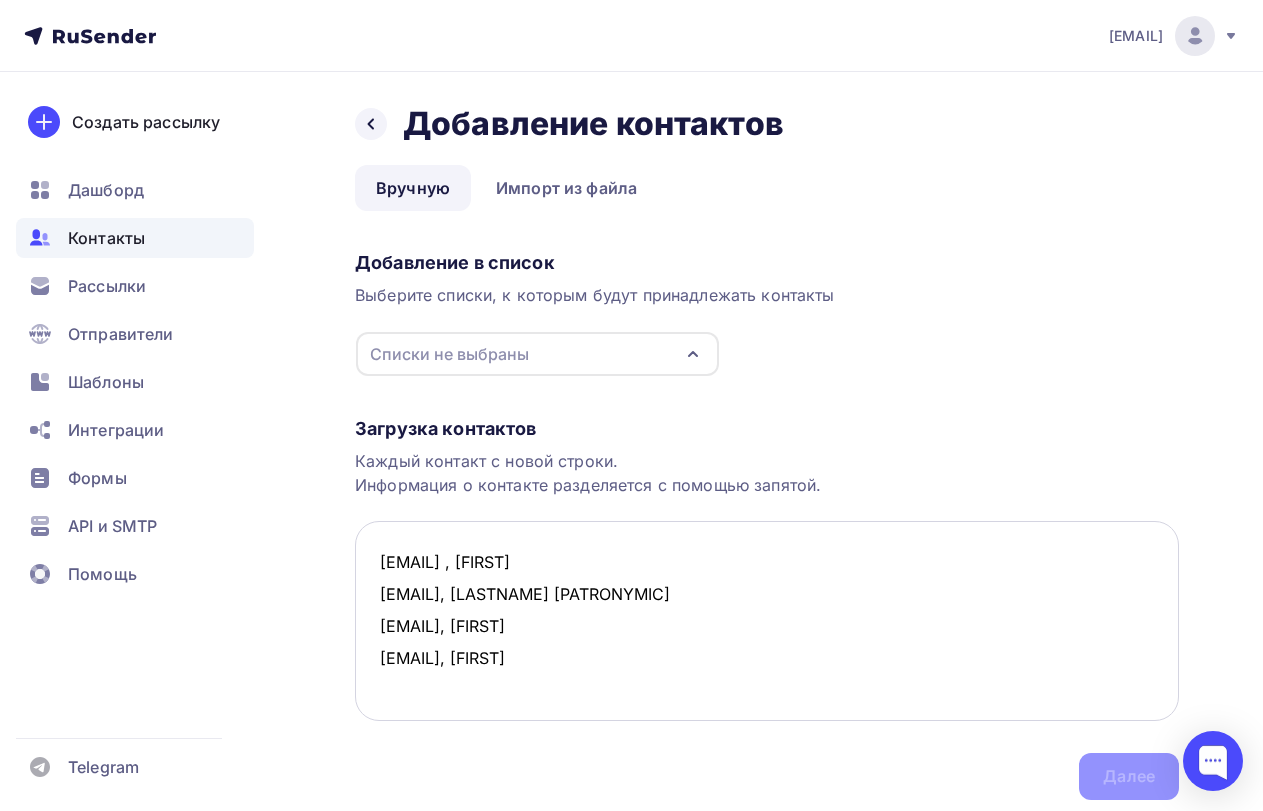 click on "[EMAIL] , [FIRST]
[EMAIL], [LASTNAME] [PATRONYMIC]
[EMAIL], [FIRST]
[EMAIL], [FIRST]" at bounding box center (767, 621) 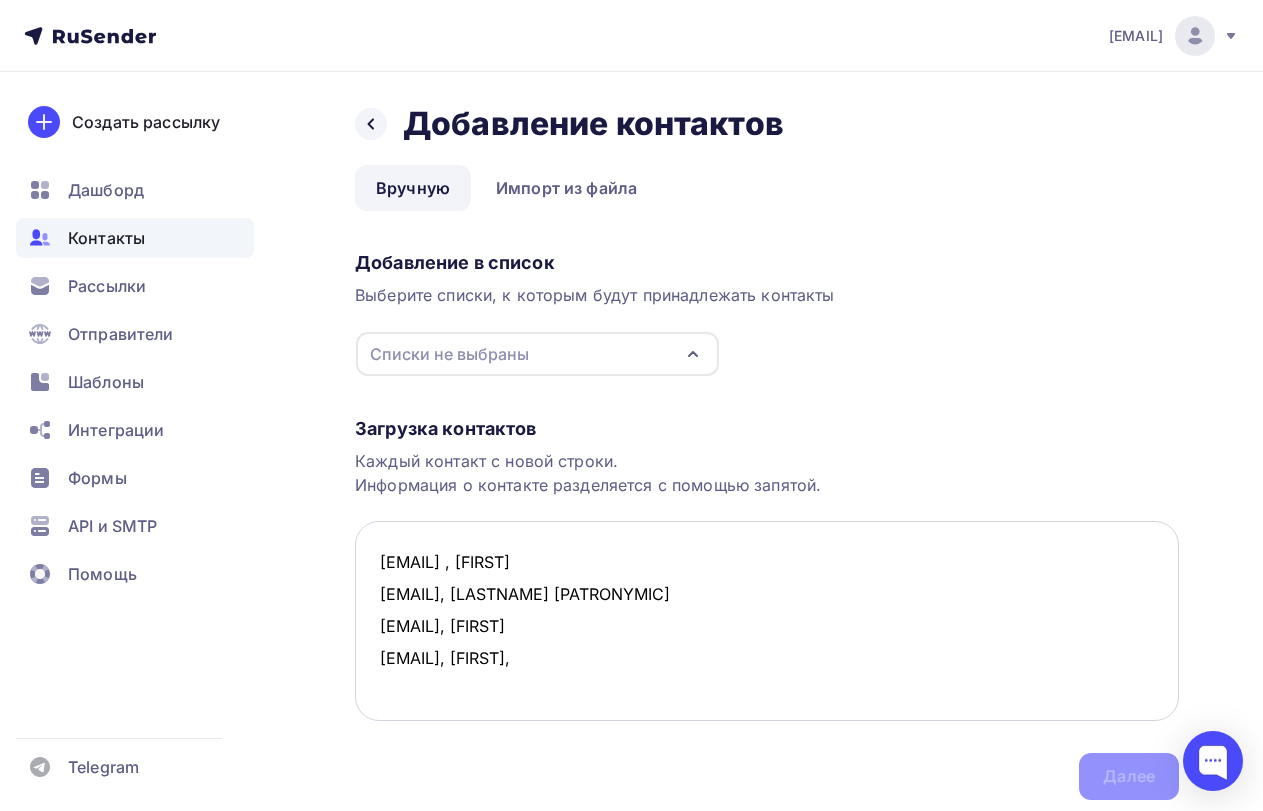 paste on "[FIRST]" 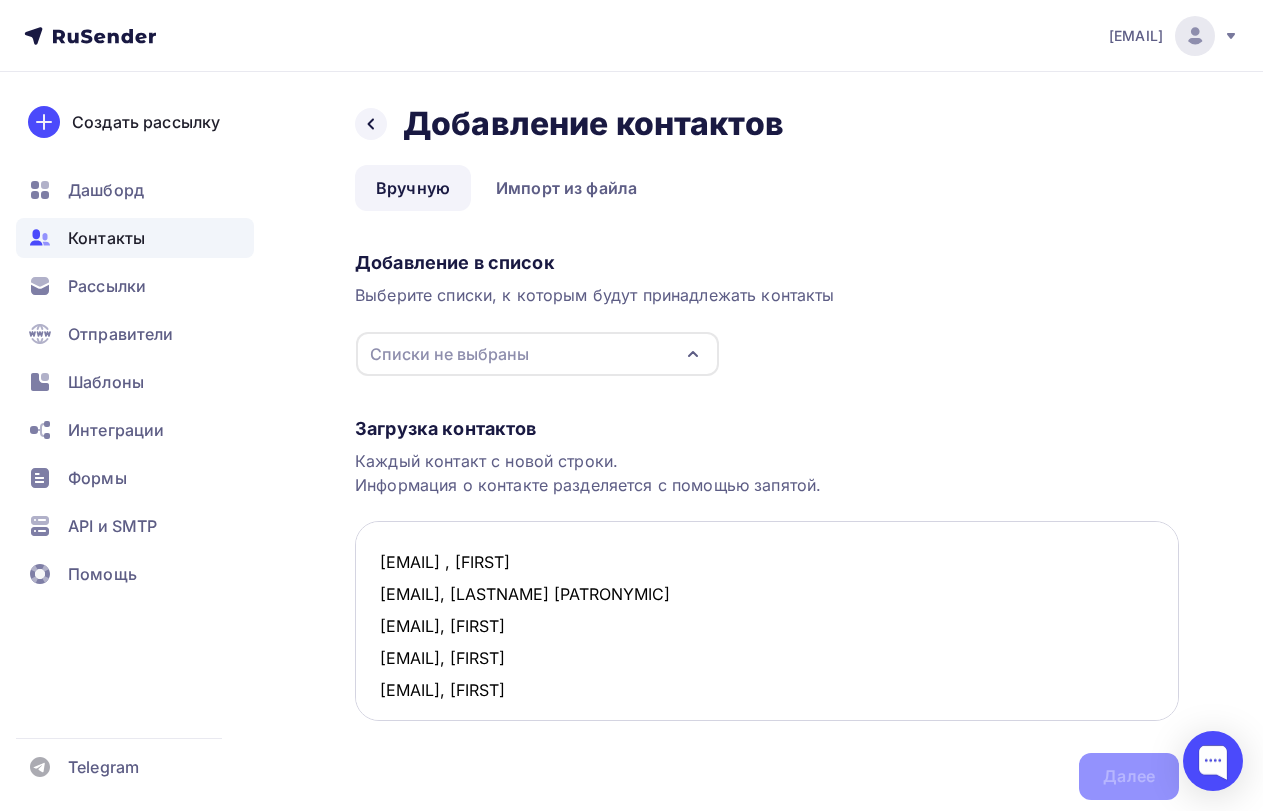 paste on "[EMAIL]" 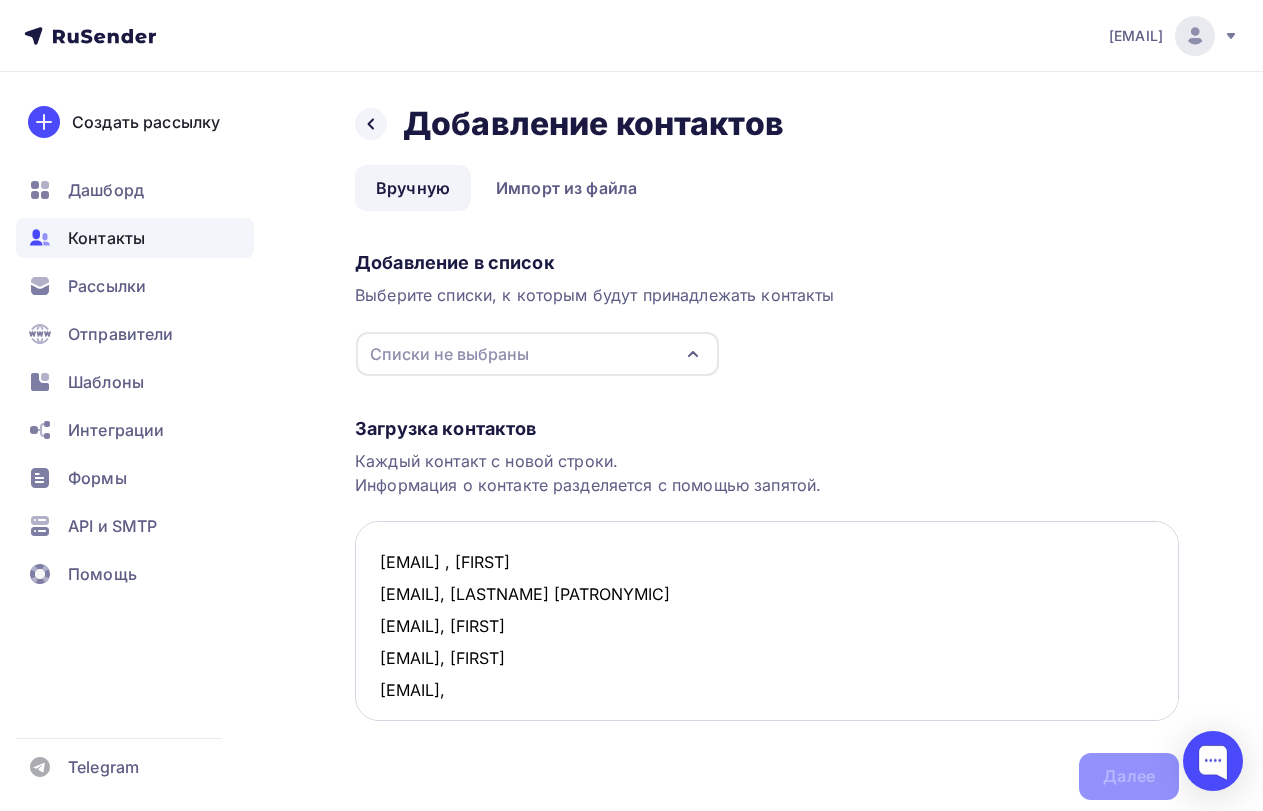 paste on "[FIRST]" 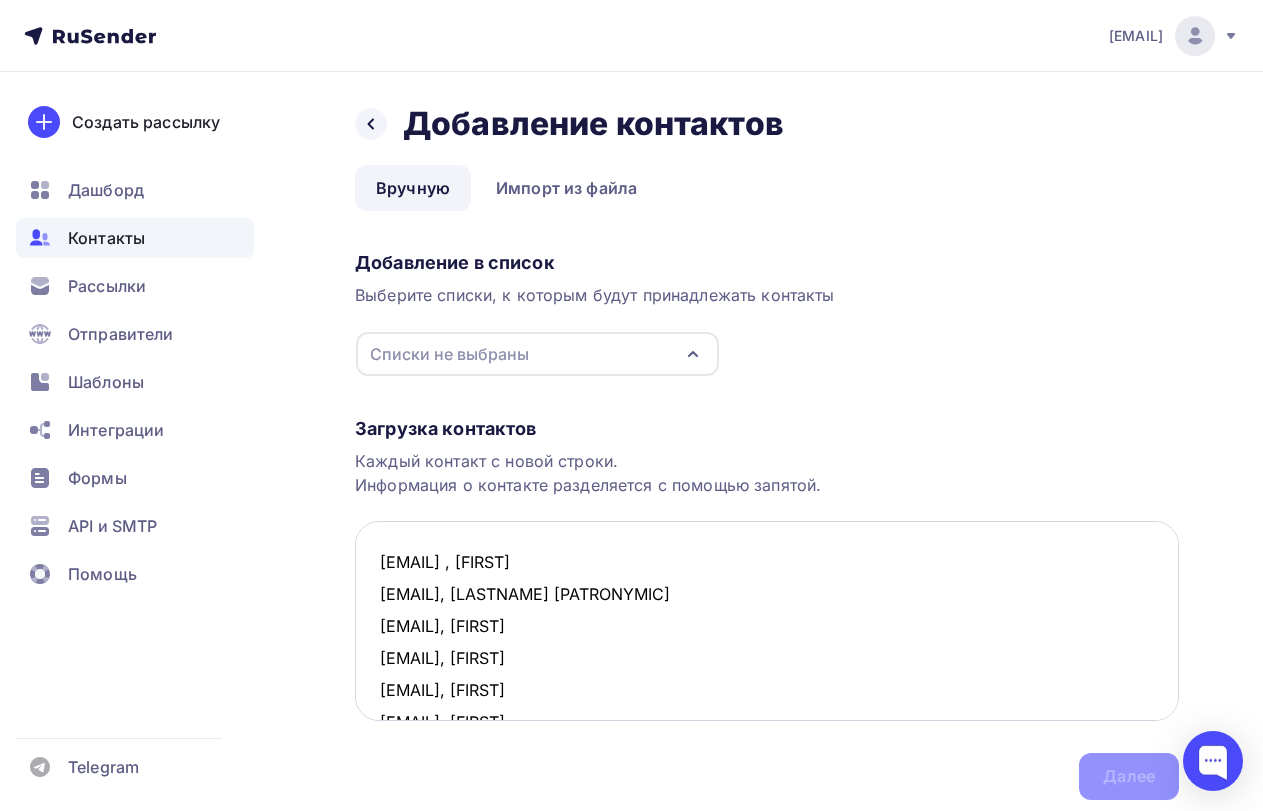 scroll, scrollTop: 12, scrollLeft: 0, axis: vertical 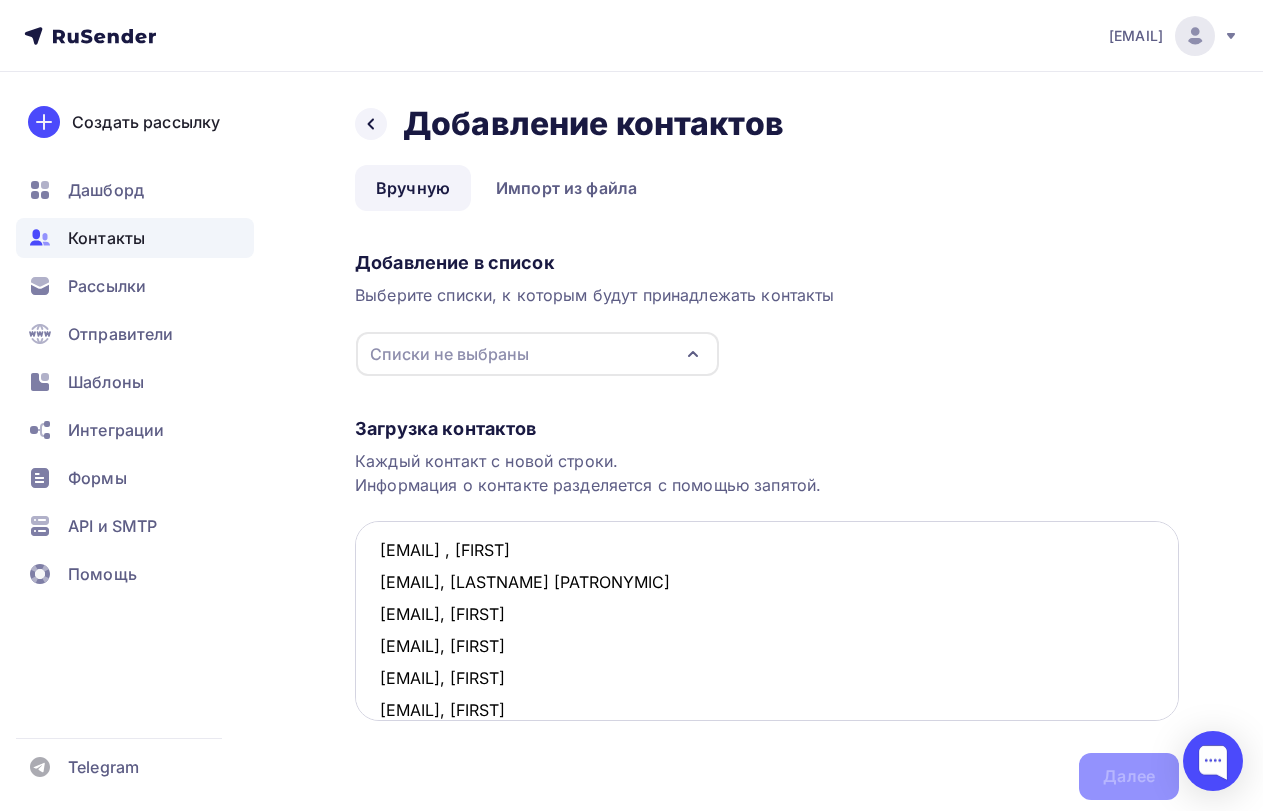paste on "[EMAIL]" 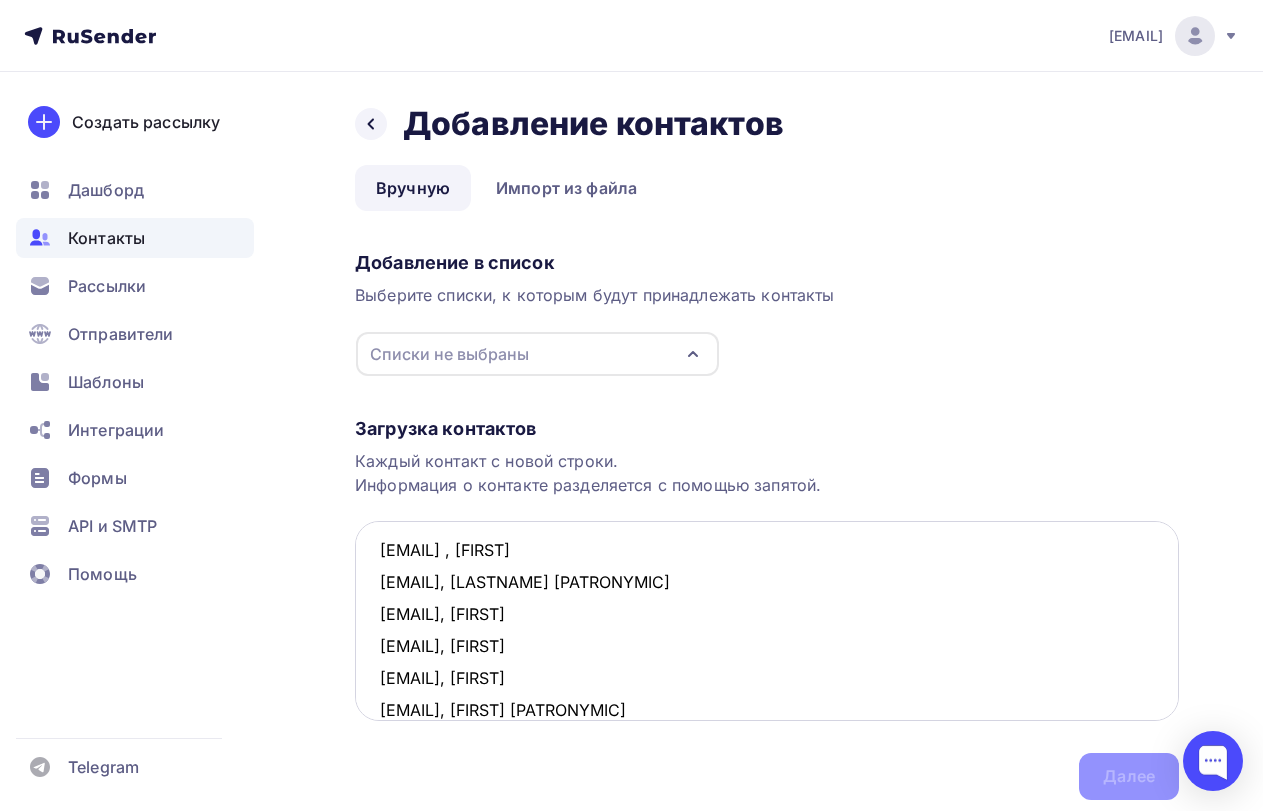paste on "[FIRST] [PATRONYMIC]" 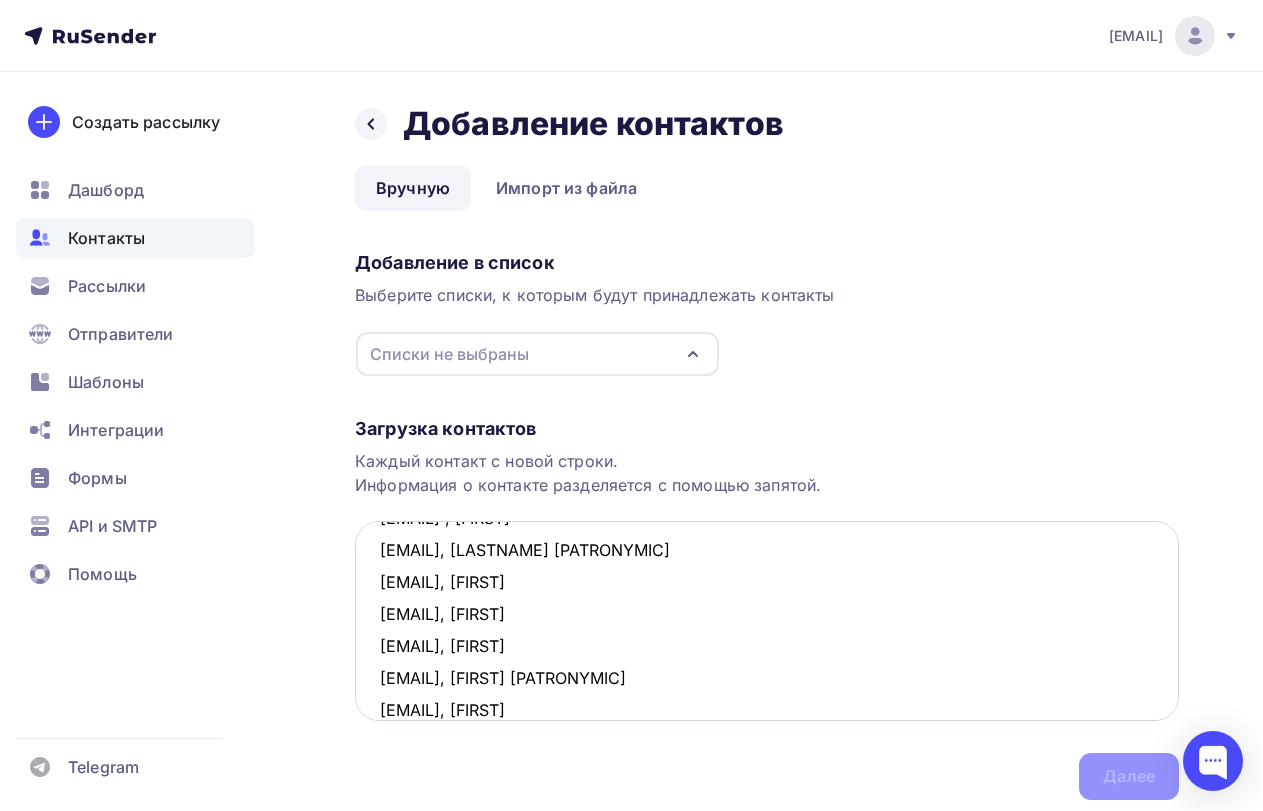 paste on "[EMAIL]" 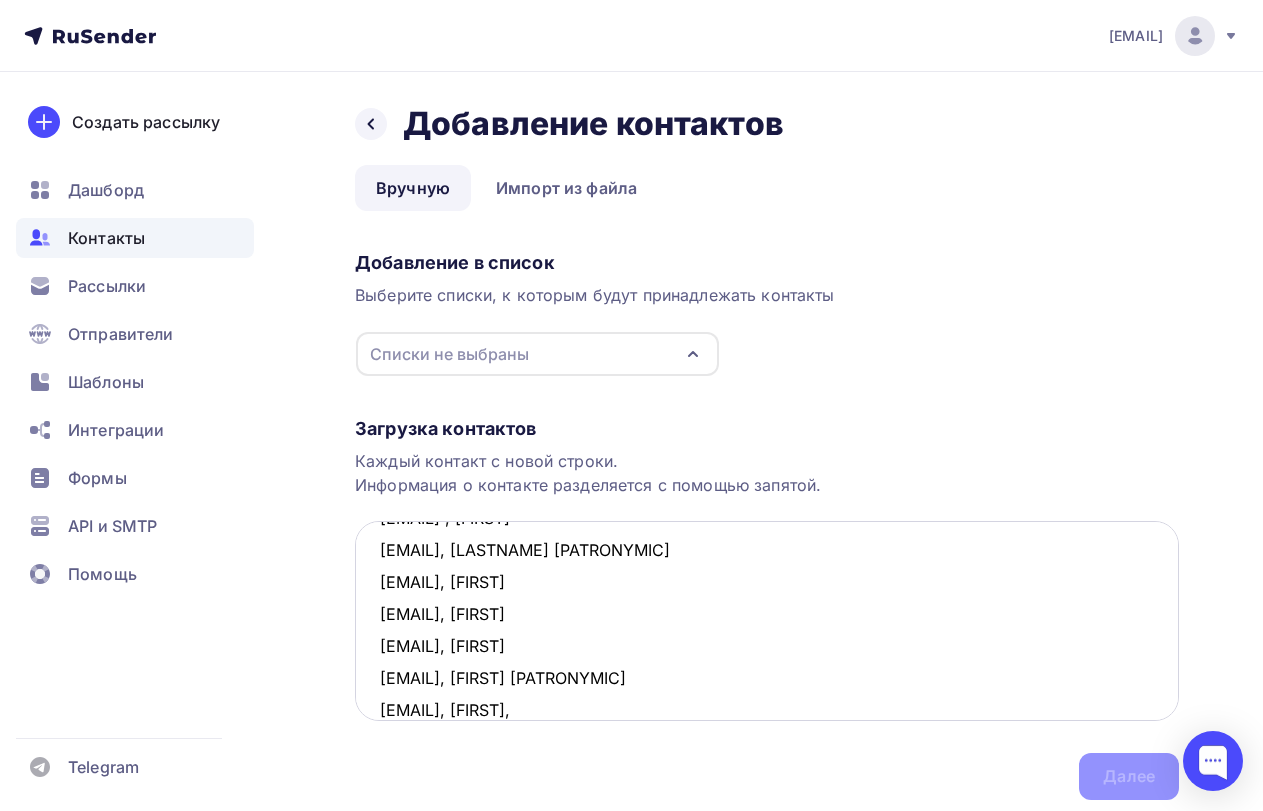 paste on "Алексей" 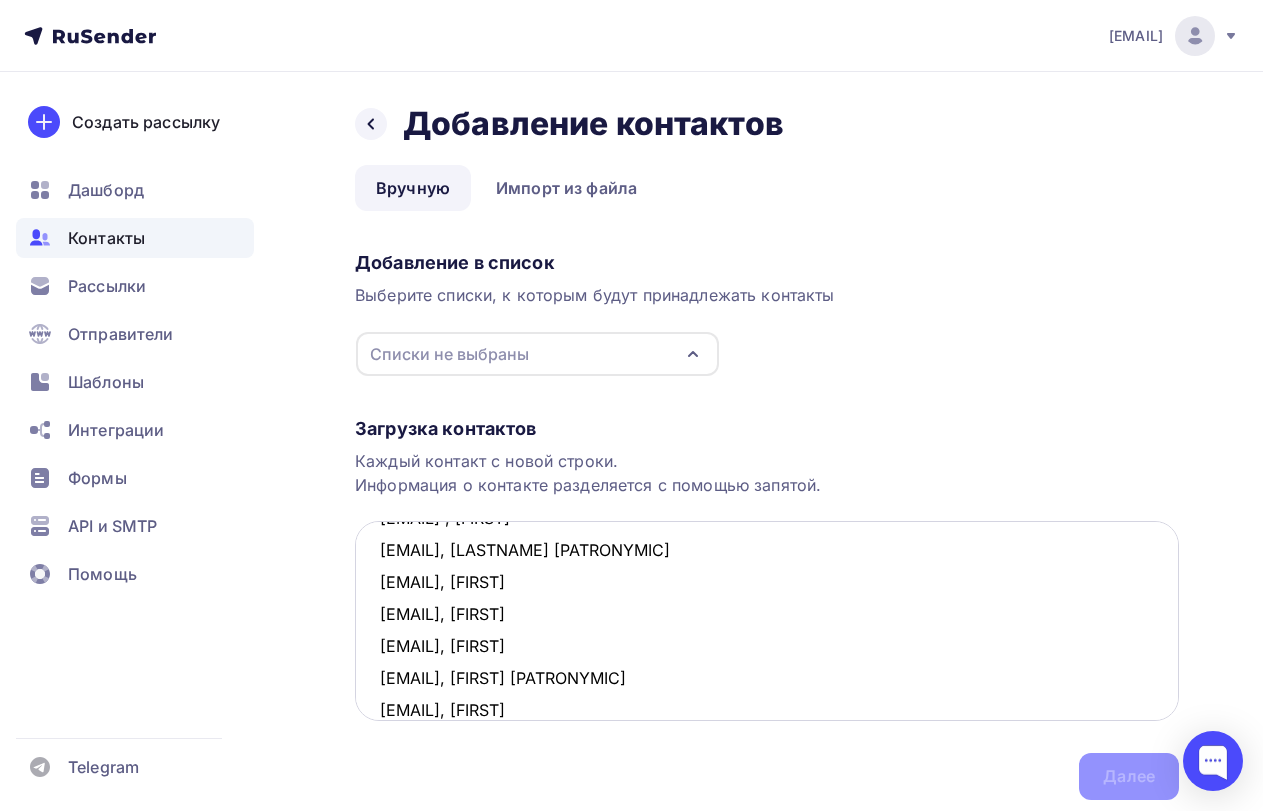 scroll, scrollTop: 76, scrollLeft: 0, axis: vertical 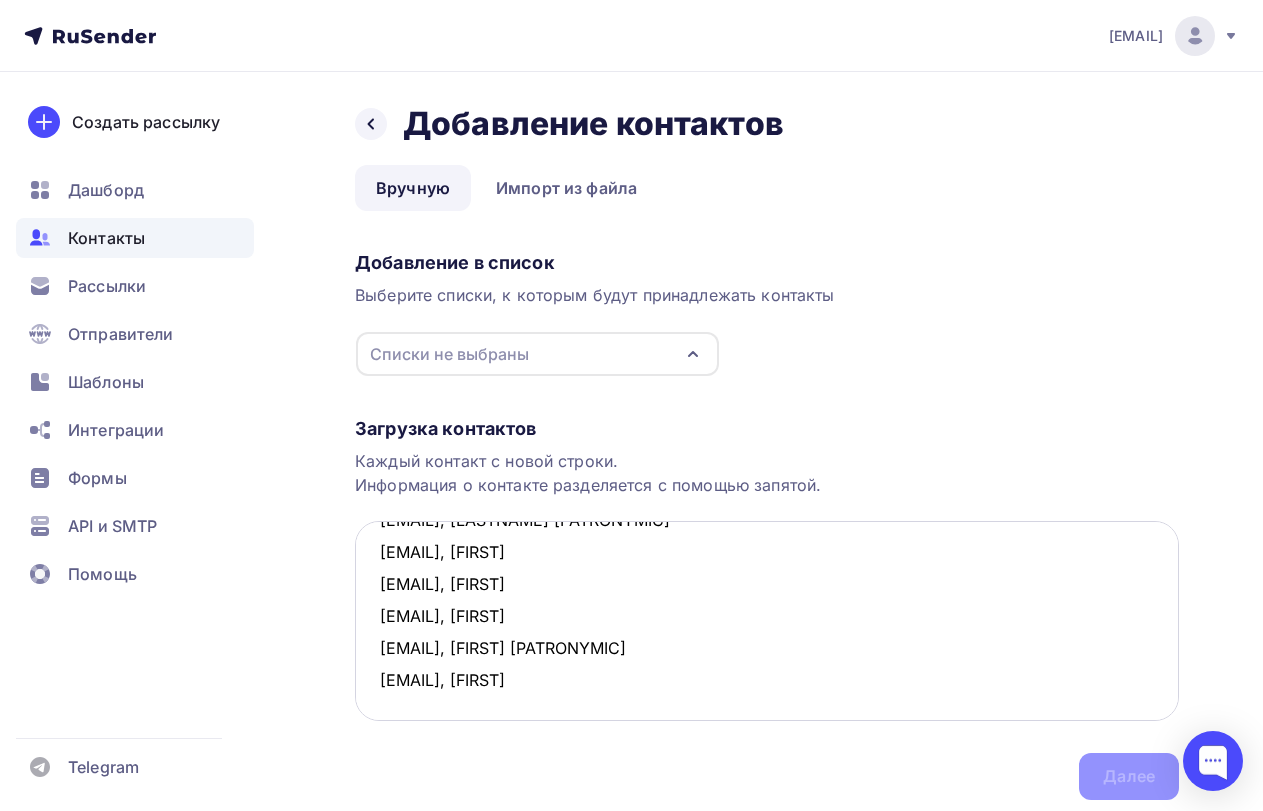 paste on "[EMAIL]" 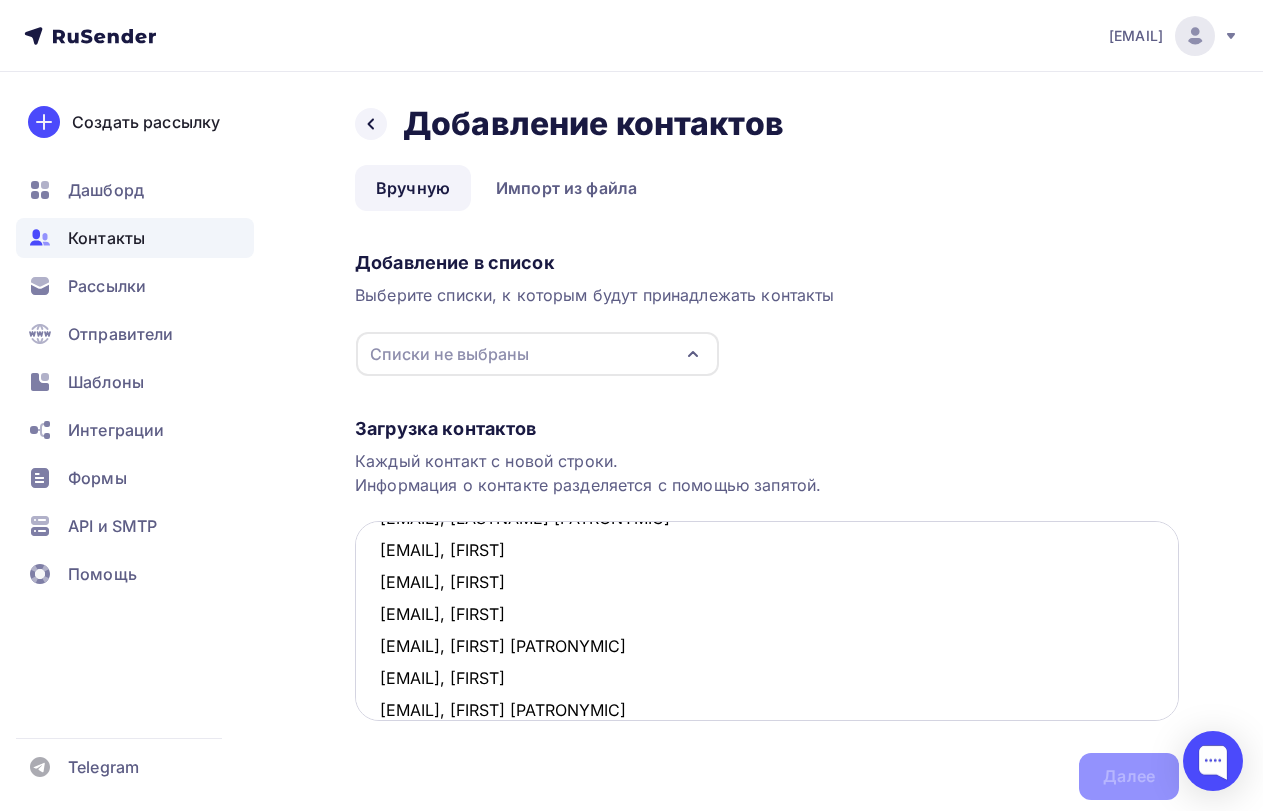 paste on "[FIRST] [PATRONYMIC]" 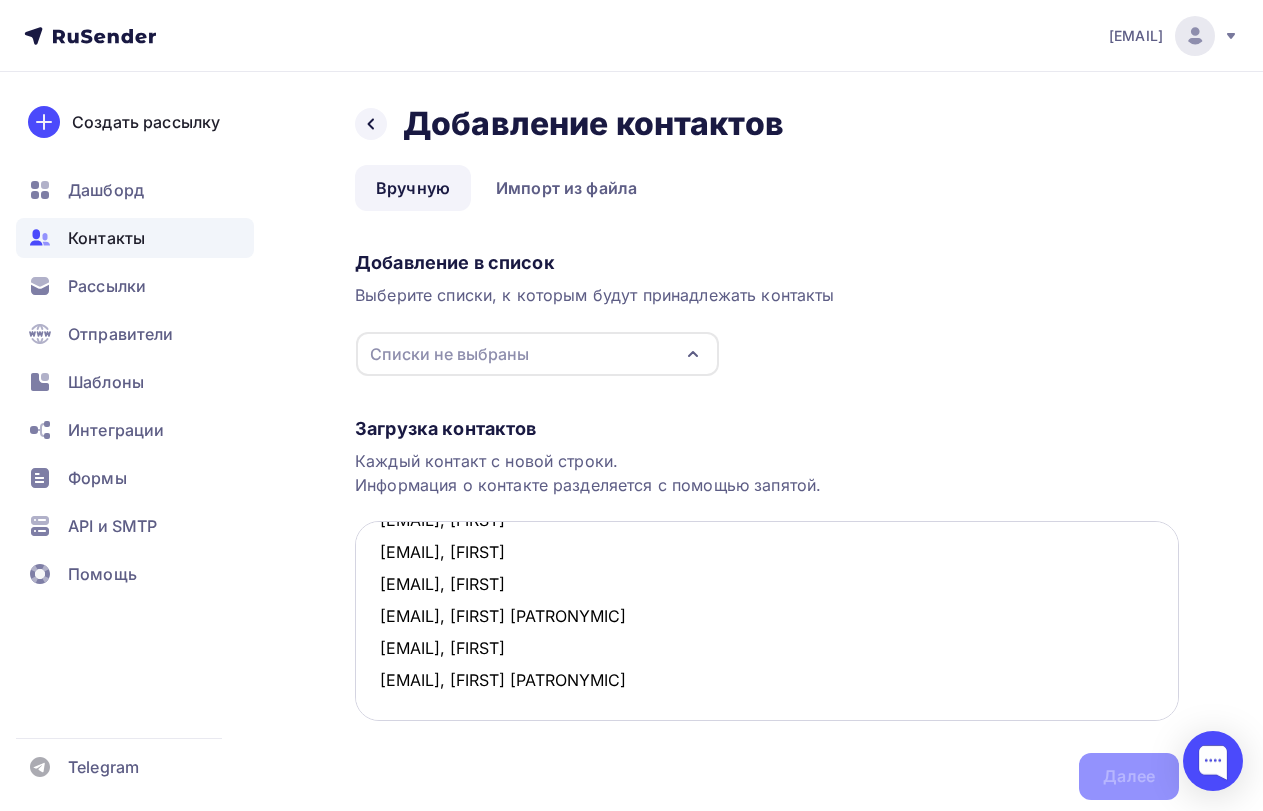 paste on "[EMAIL]" 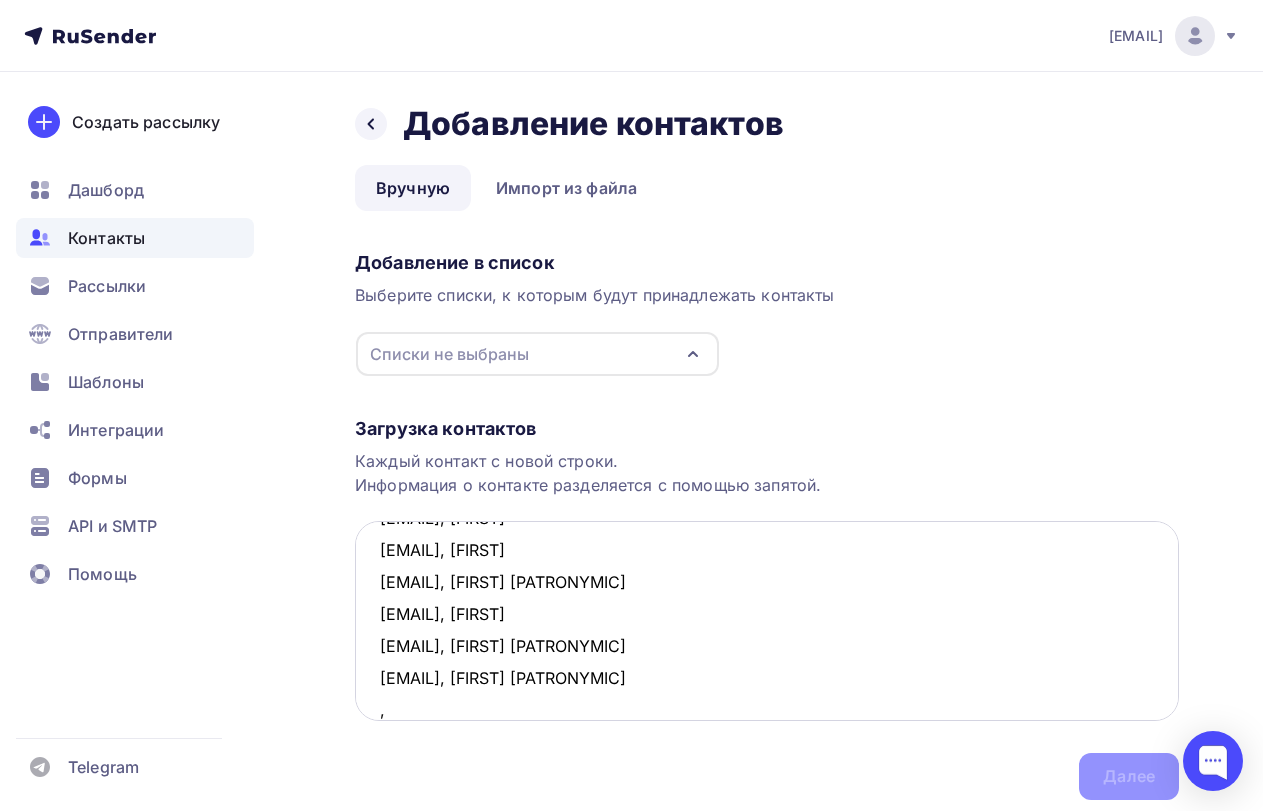 scroll, scrollTop: 172, scrollLeft: 0, axis: vertical 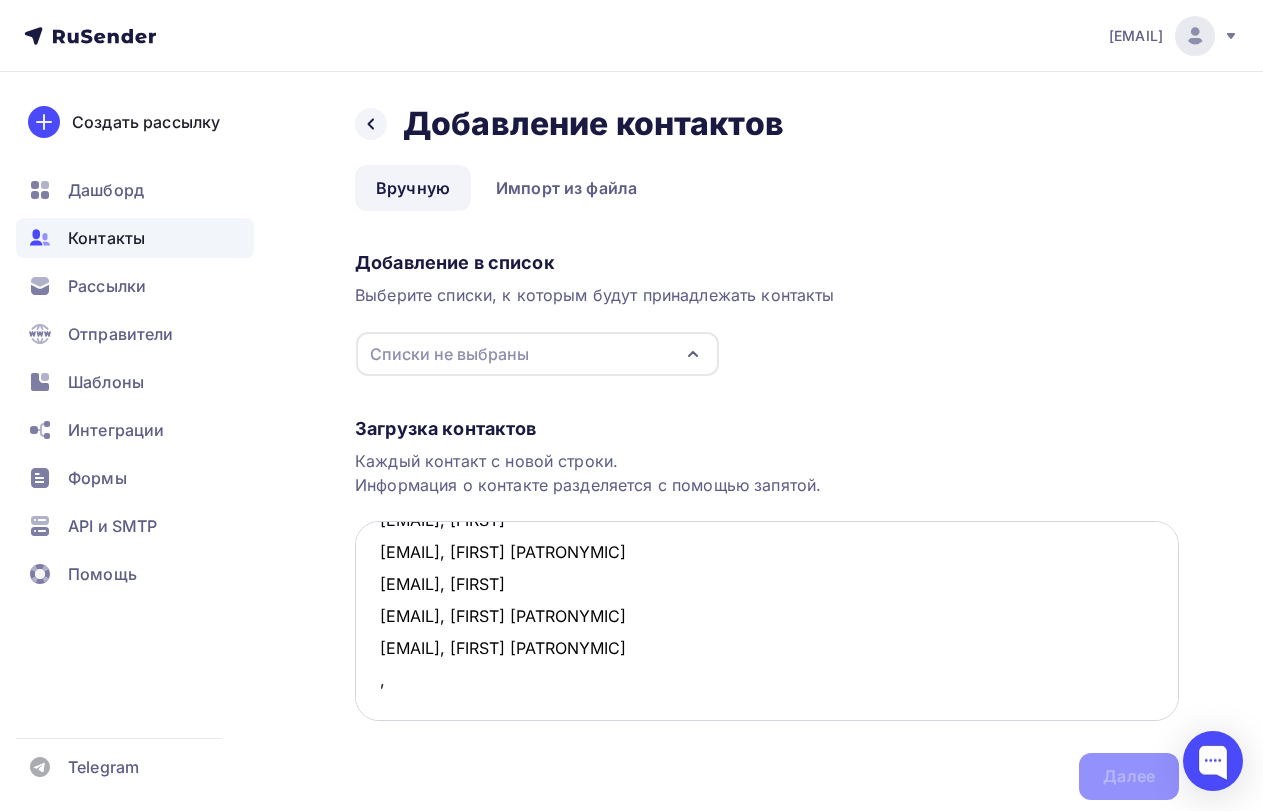 click on "[EMAIL] , [FIRST]
[EMAIL], [LASTNAME] [PATRONYMIC]
[EMAIL], [FIRST]
[EMAIL], [FIRST]
[EMAIL], [FIRST]
[EMAIL], [FIRST] [PATRONYMIC]
[EMAIL], [FIRST]
[EMAIL], [FIRST] [PATRONYMIC]
[EMAIL], [FIRST] [PATRONYMIC]
," at bounding box center [767, 621] 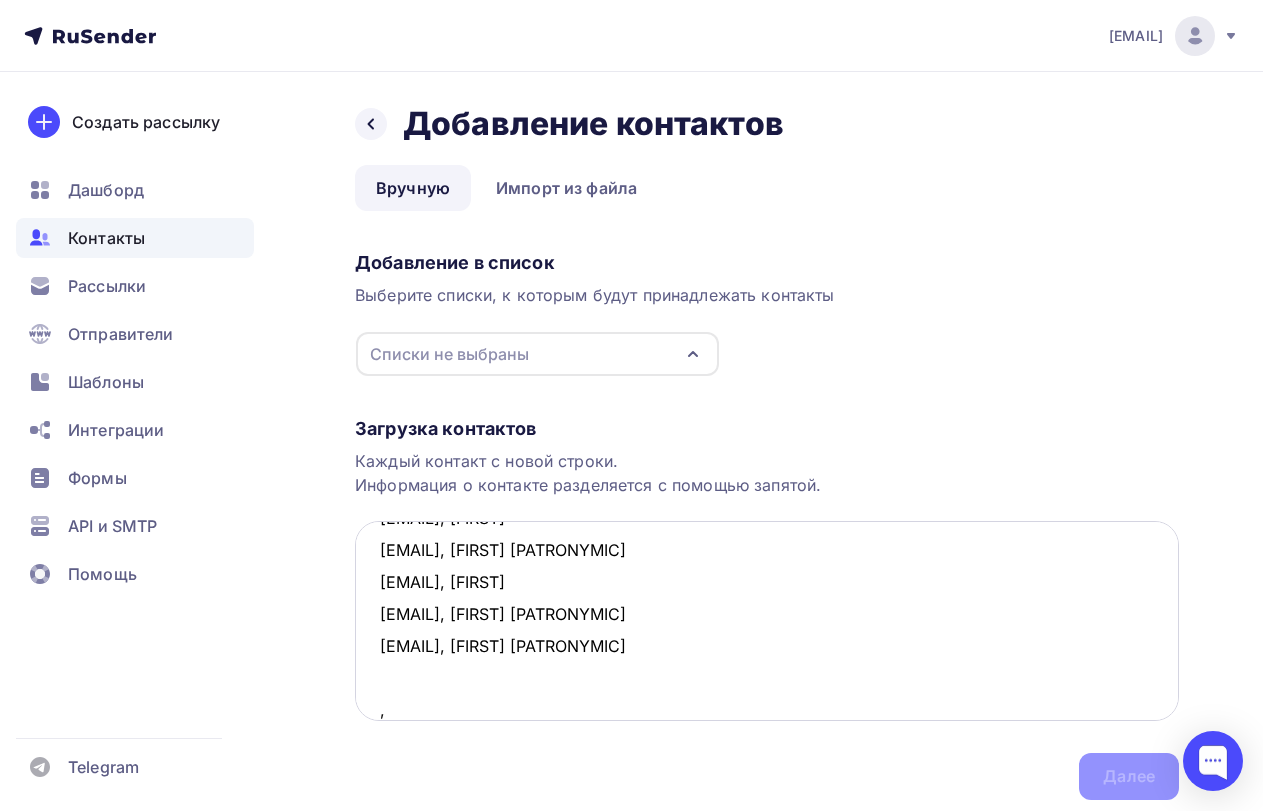paste on "[FIRST] [PATRONYMIC]" 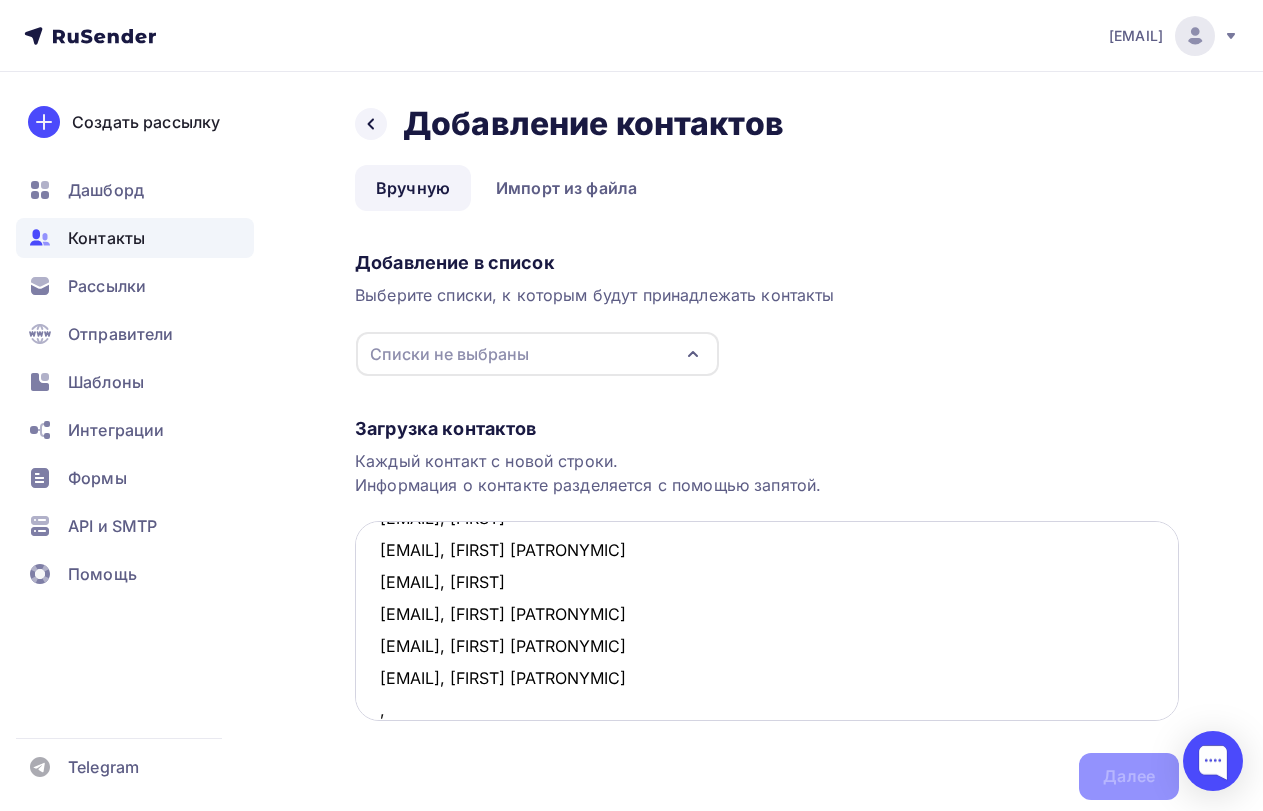 click on "[EMAIL] , [FIRST]
[EMAIL], [LASTNAME] [PATRONYMIC]
[EMAIL], [FIRST]
[EMAIL], [FIRST]
[EMAIL], [FIRST]
[EMAIL], [FIRST] [PATRONYMIC]
[EMAIL], [FIRST]
[EMAIL], [FIRST] [PATRONYMIC]
[EMAIL], [FIRST] [PATRONYMIC]
[EMAIL], [FIRST] [PATRONYMIC]
," at bounding box center [767, 621] 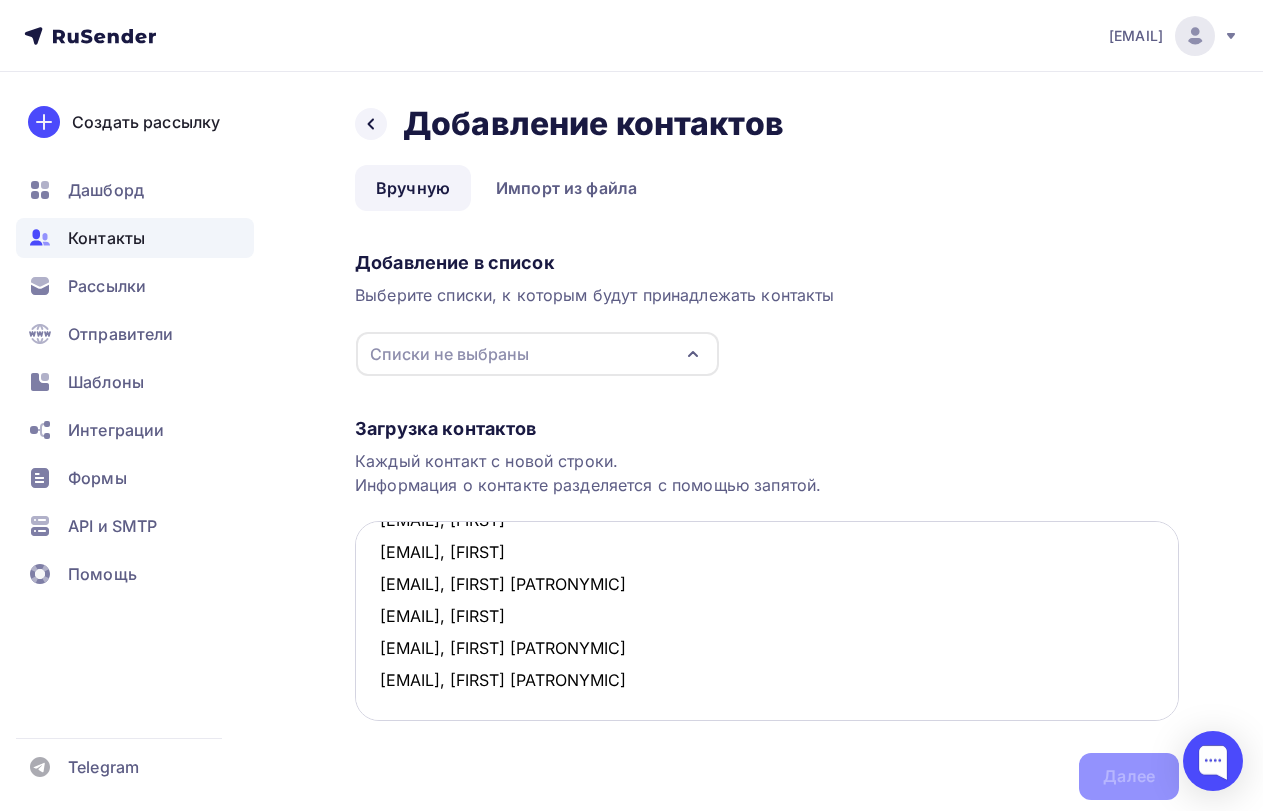 click on "[EMAIL] , [FIRST]
[EMAIL], [LASTNAME] [PATRONYMIC]
[EMAIL], [FIRST]
[EMAIL], [FIRST]
[EMAIL], [FIRST]
[EMAIL], [FIRST] [PATRONYMIC]
[EMAIL], [FIRST]
[EMAIL], [FIRST] [PATRONYMIC]
[EMAIL], [FIRST] [PATRONYMIC]" at bounding box center (767, 621) 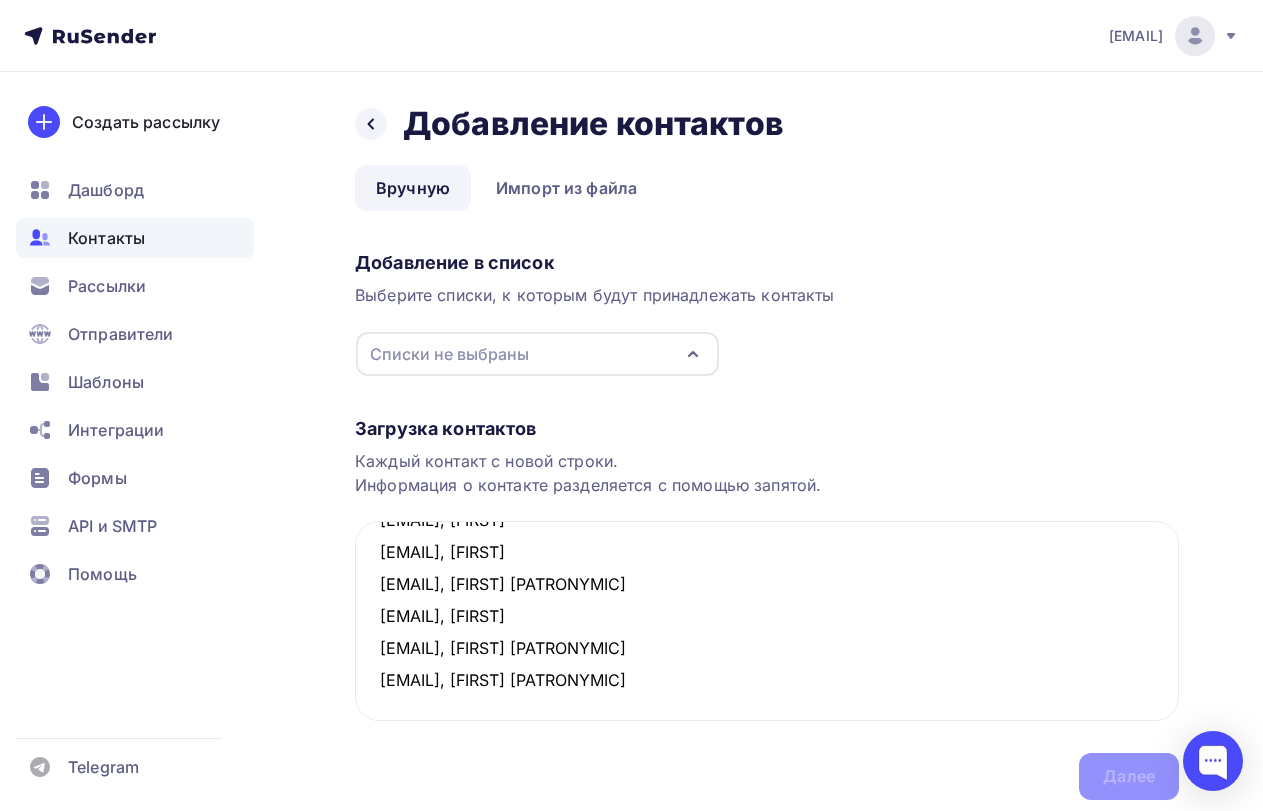 click on "Списки не выбраны" at bounding box center (537, 354) 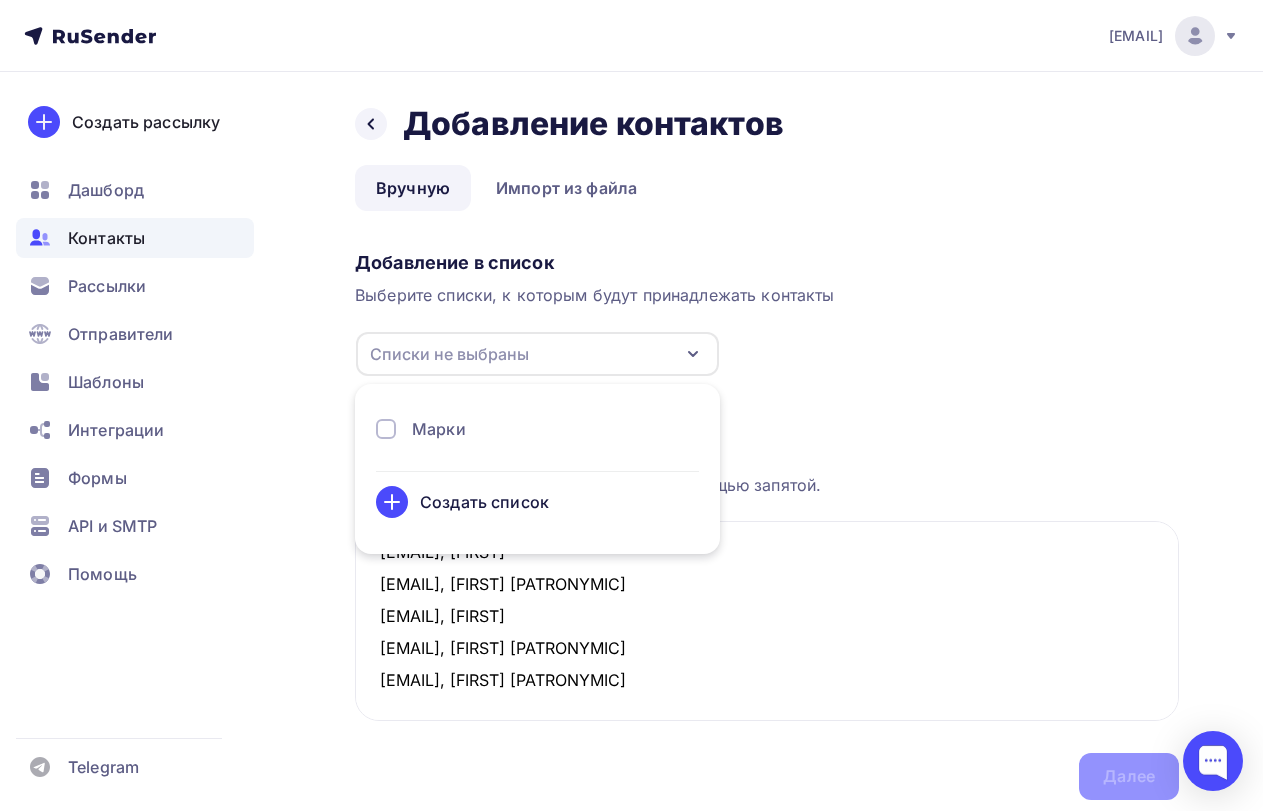 click on "Марки" at bounding box center [537, 429] 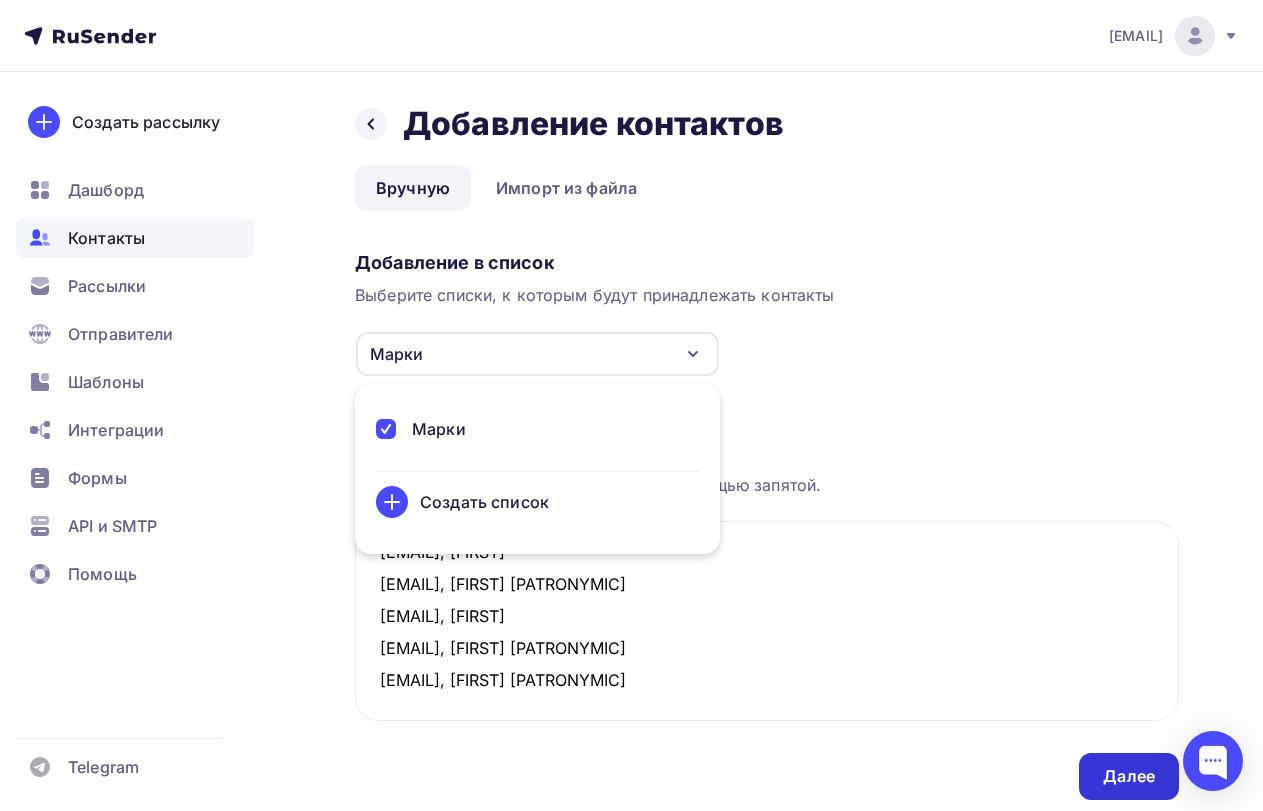 click on "Далее" at bounding box center (1129, 776) 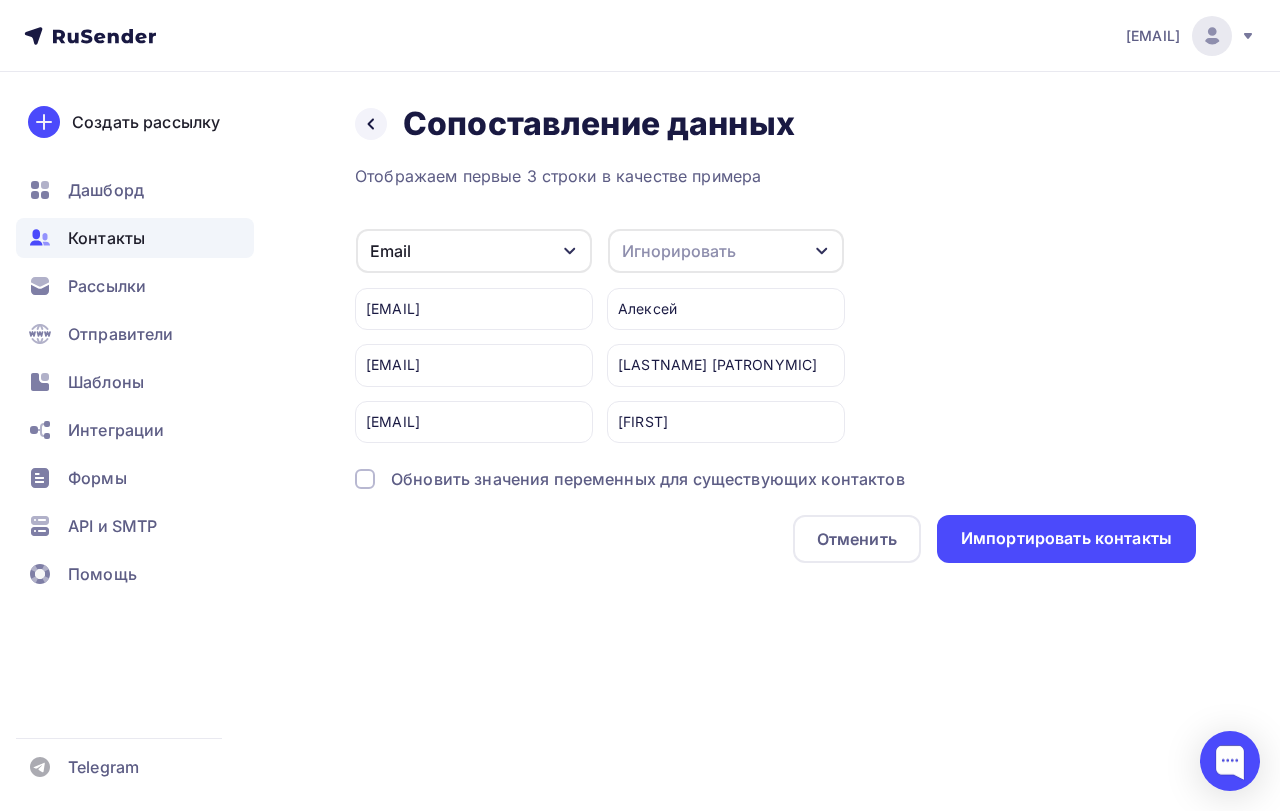 click on "Игнорировать" at bounding box center [679, 251] 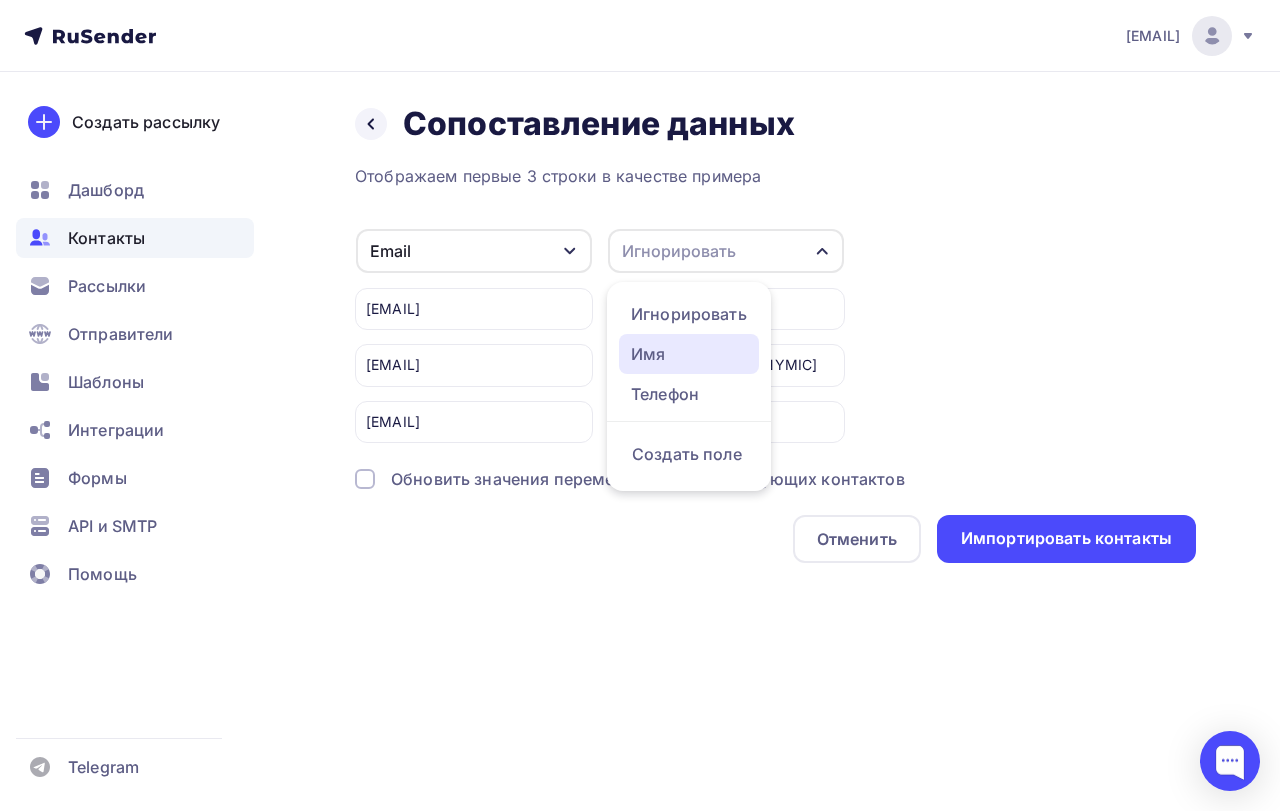 click on "Имя" at bounding box center [689, 354] 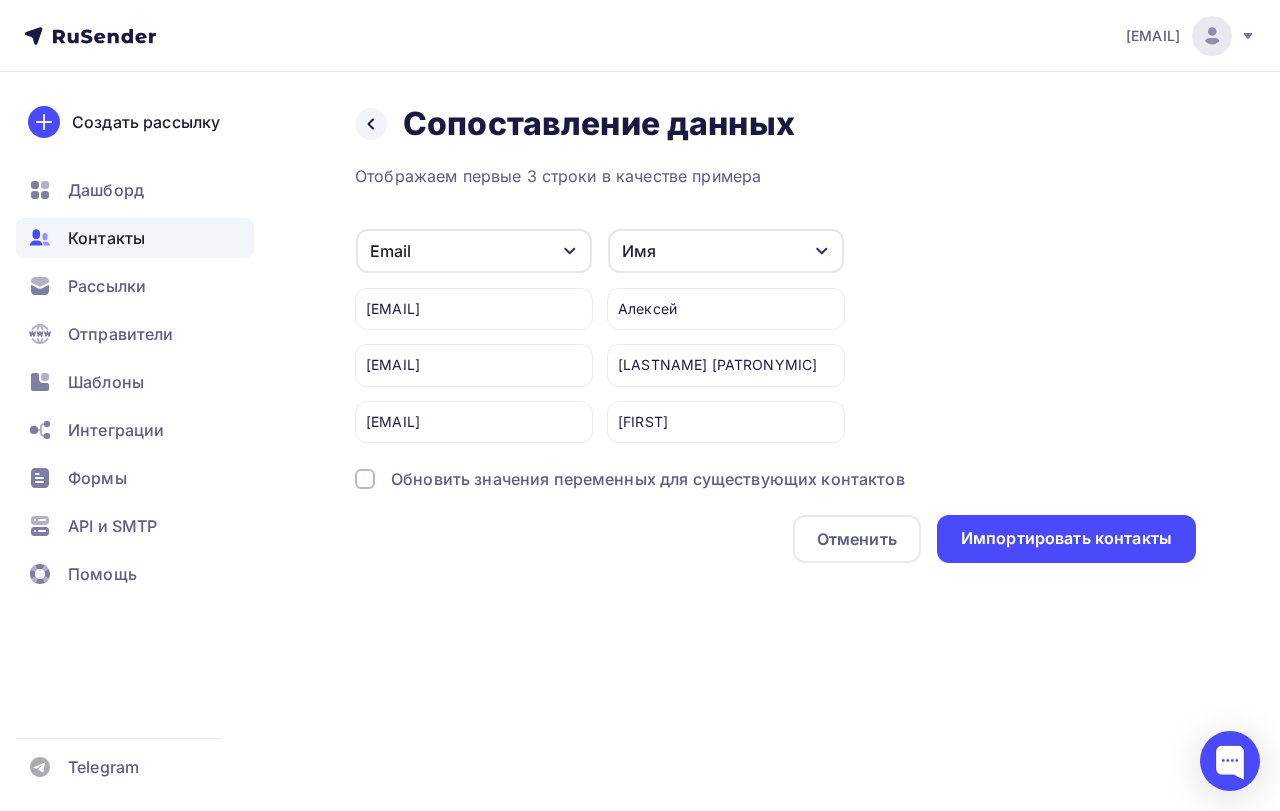 click at bounding box center (365, 479) 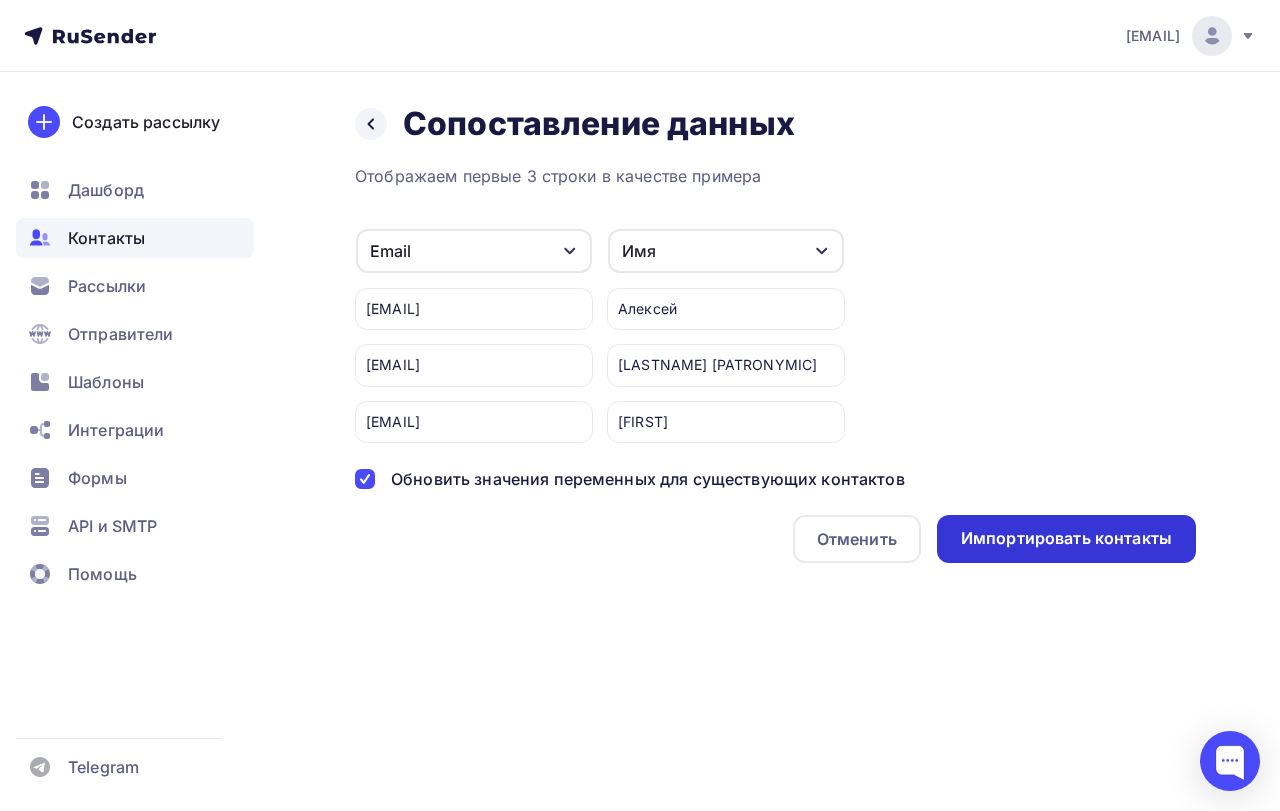 click on "Импортировать контакты" at bounding box center [1066, 538] 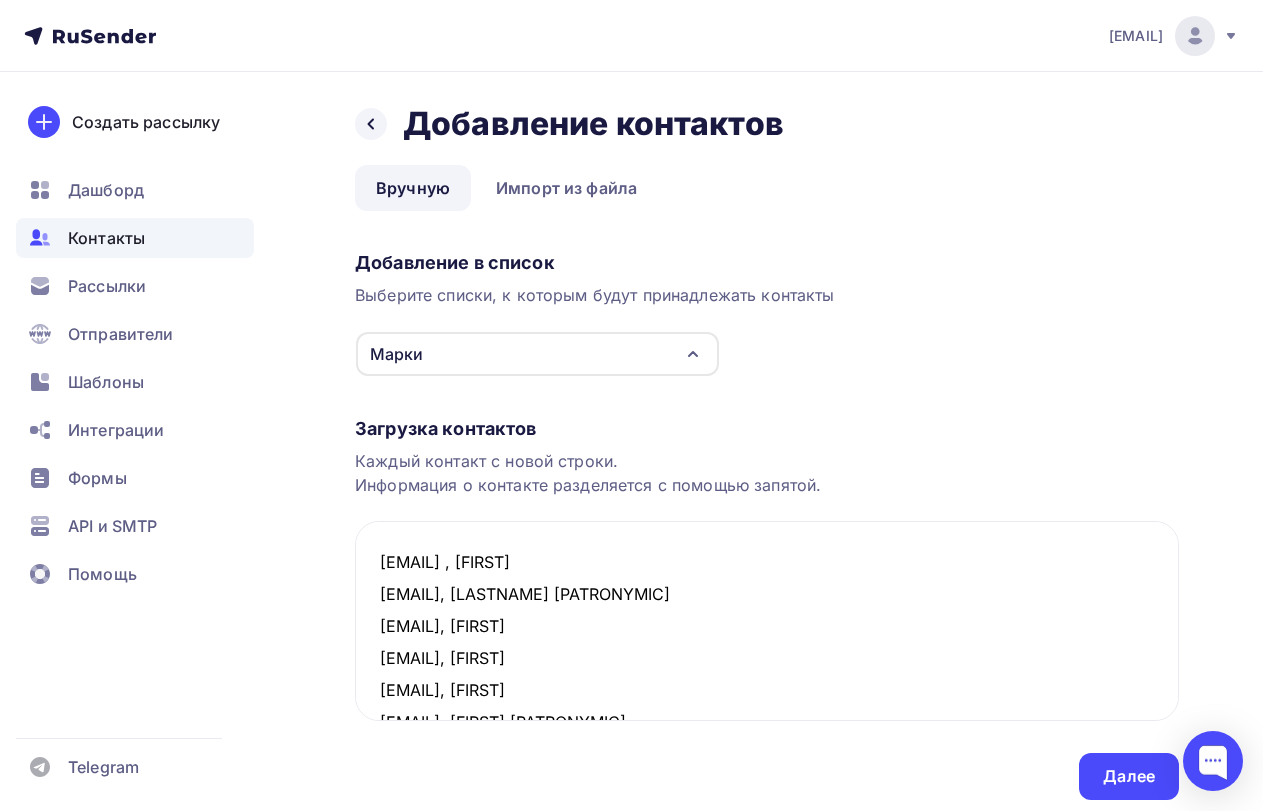 scroll, scrollTop: 138, scrollLeft: 0, axis: vertical 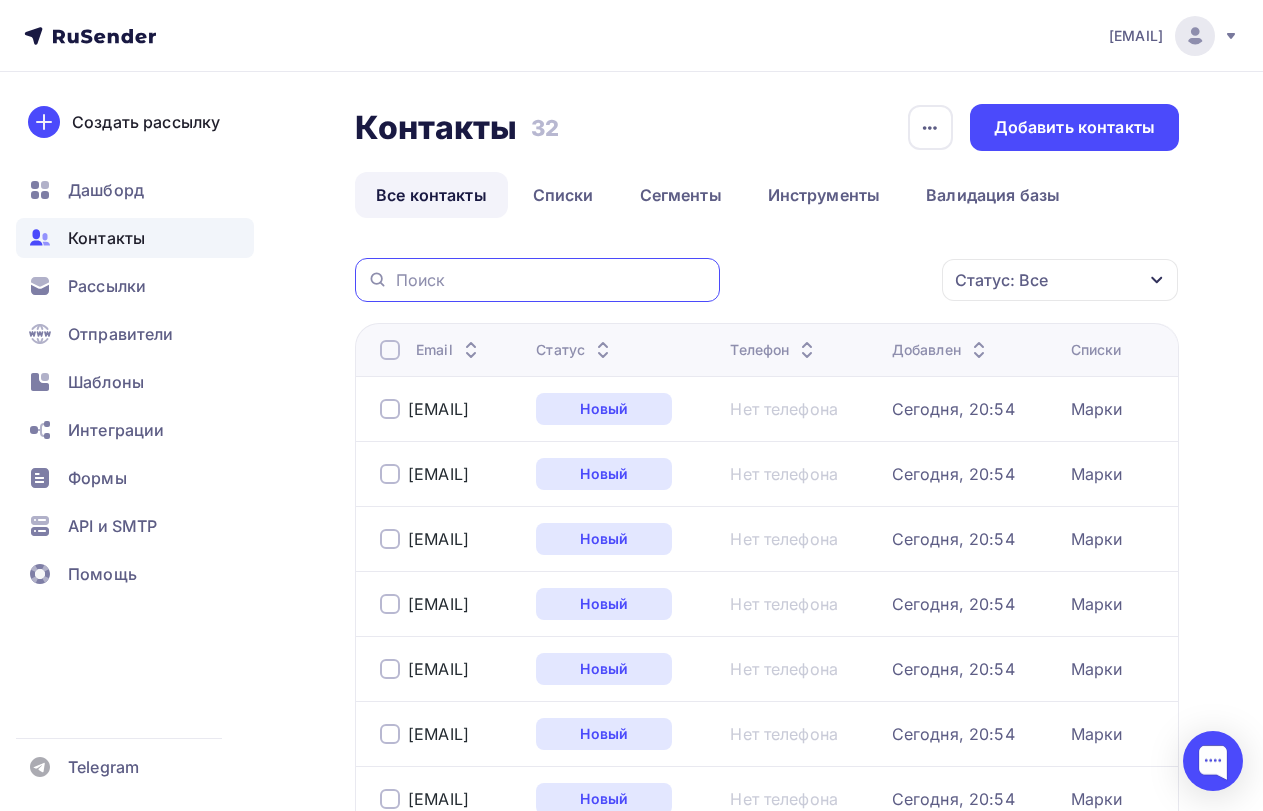 paste on "[EMAIL]" 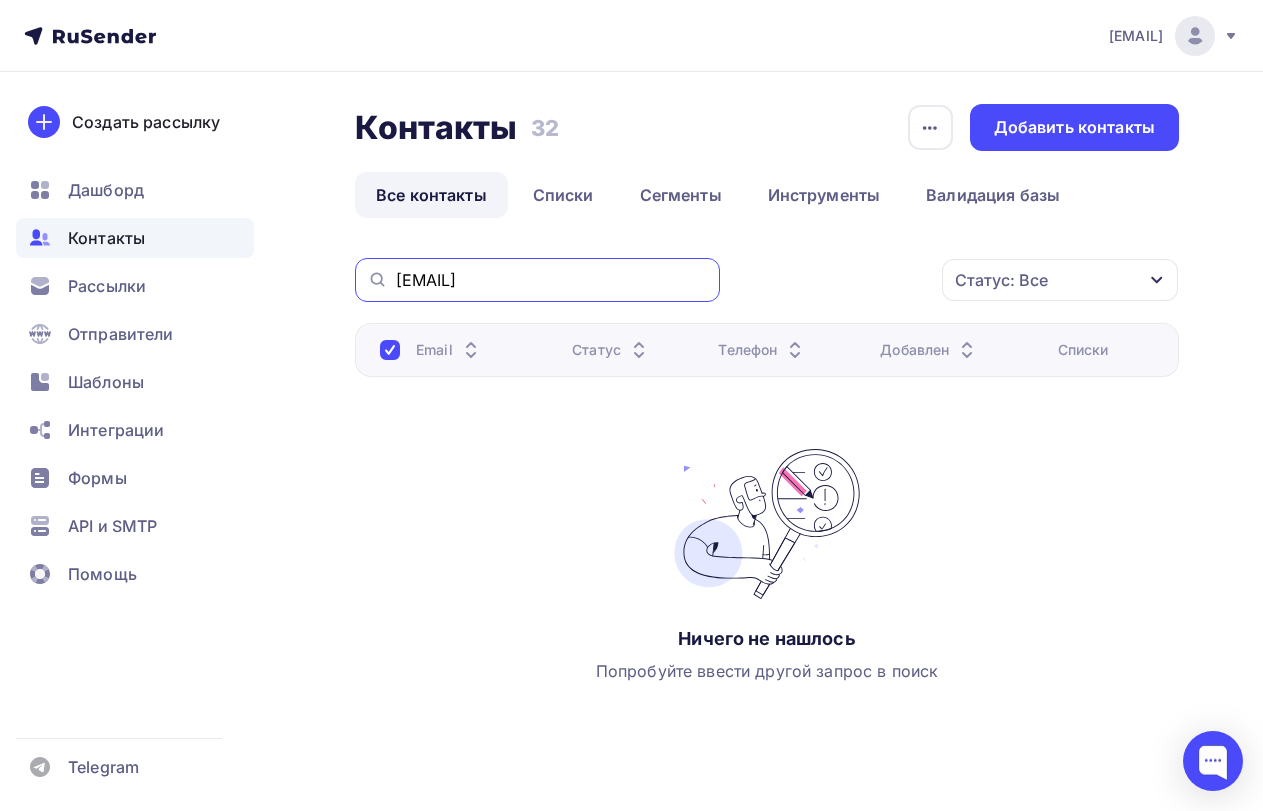 click on "[EMAIL]" at bounding box center [552, 280] 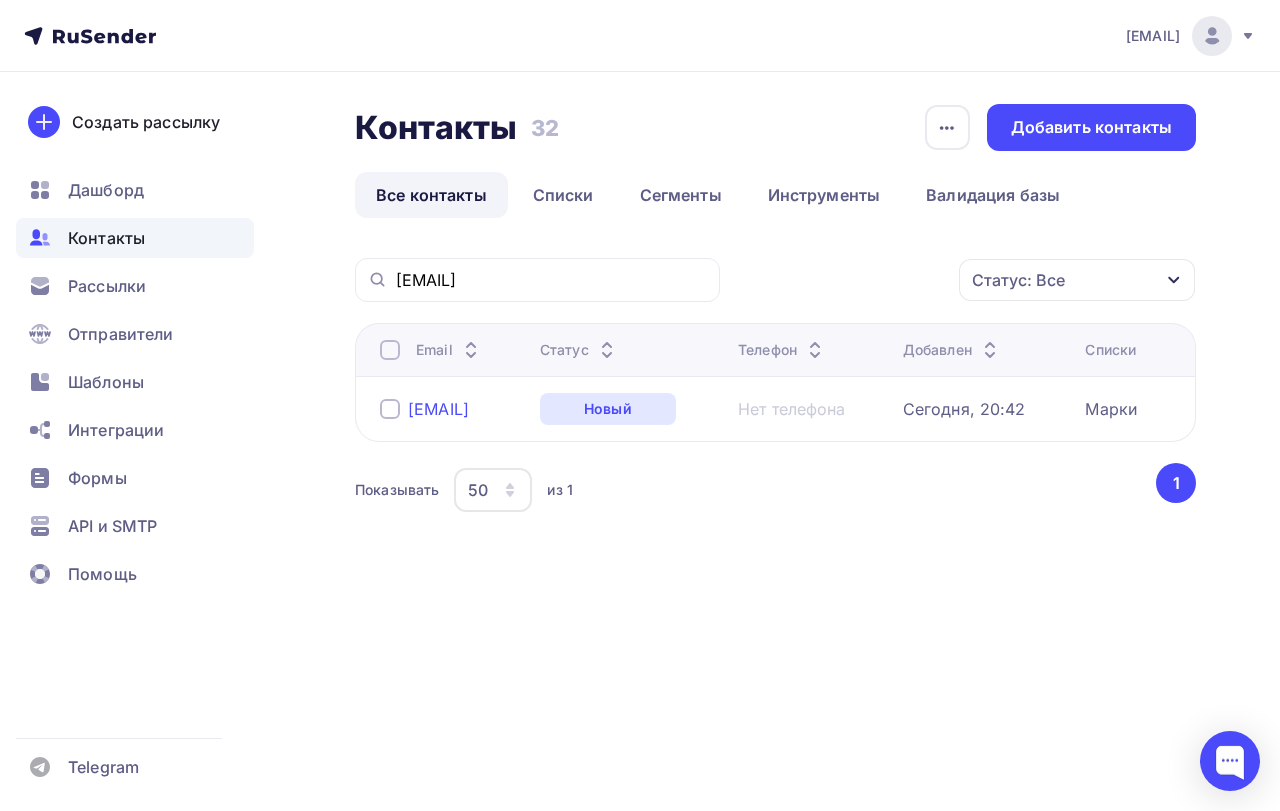 click on "[EMAIL]" at bounding box center [438, 409] 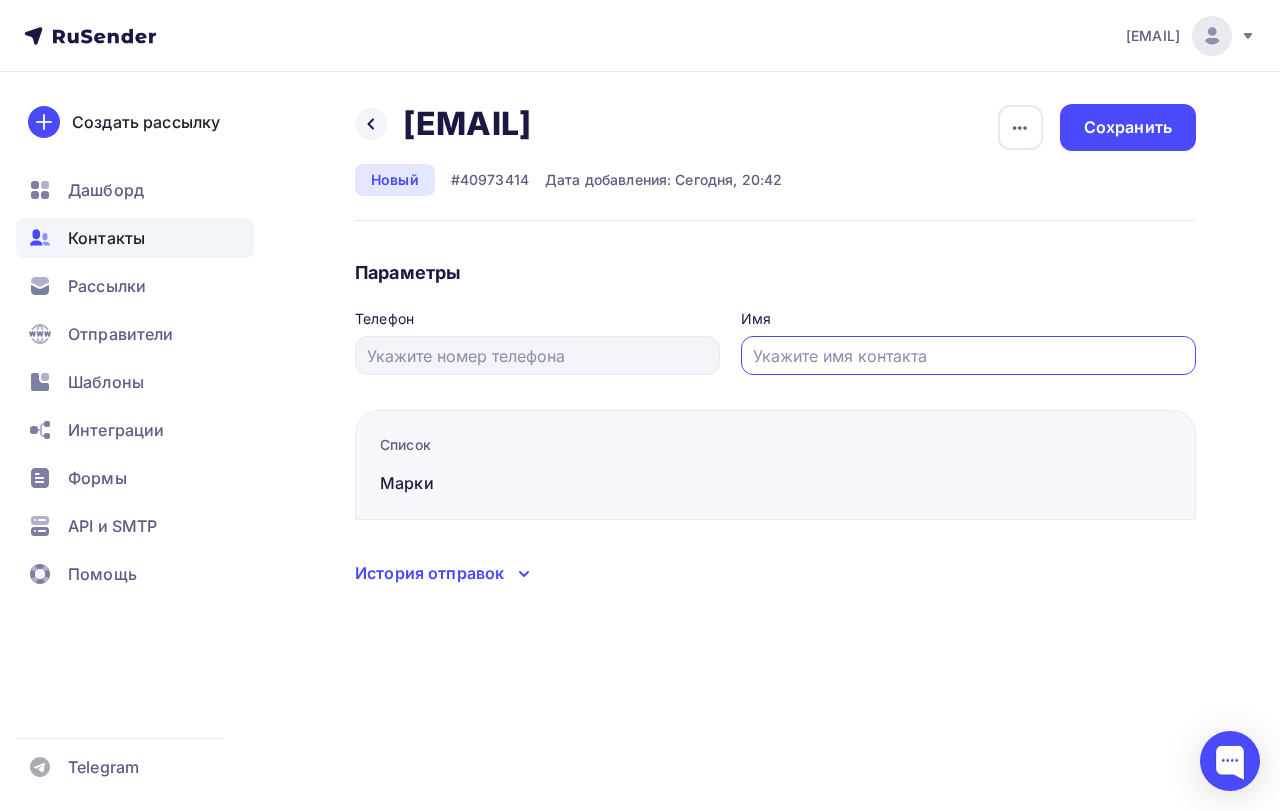 click at bounding box center (969, 356) 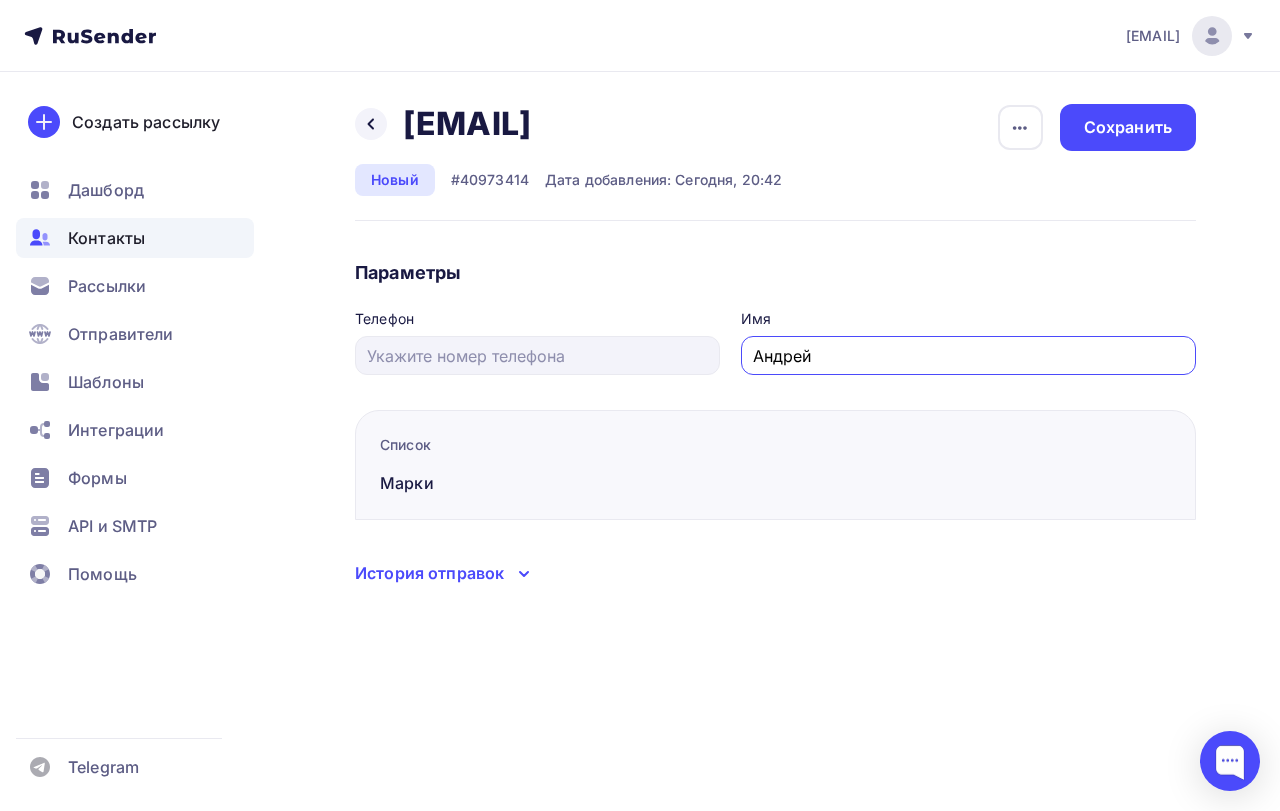 click on "Андрей" at bounding box center (969, 356) 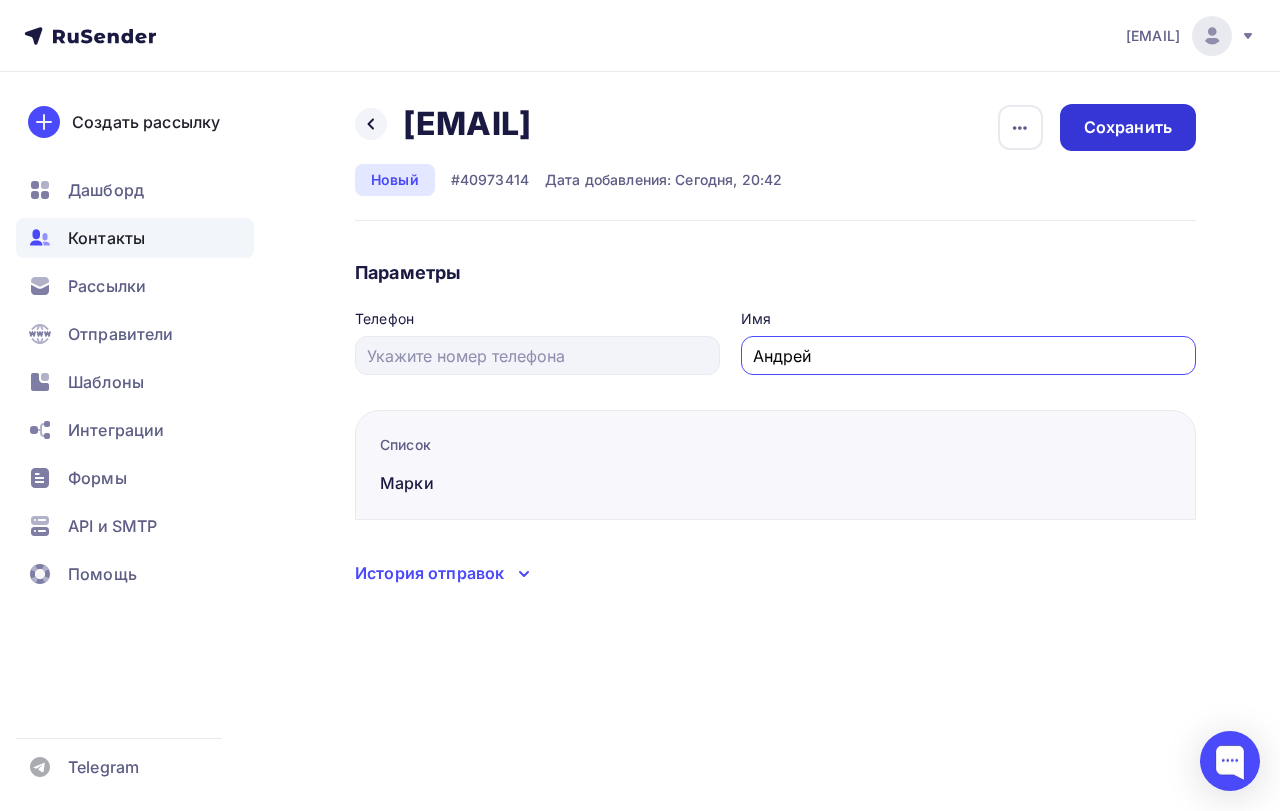type on "Андрей" 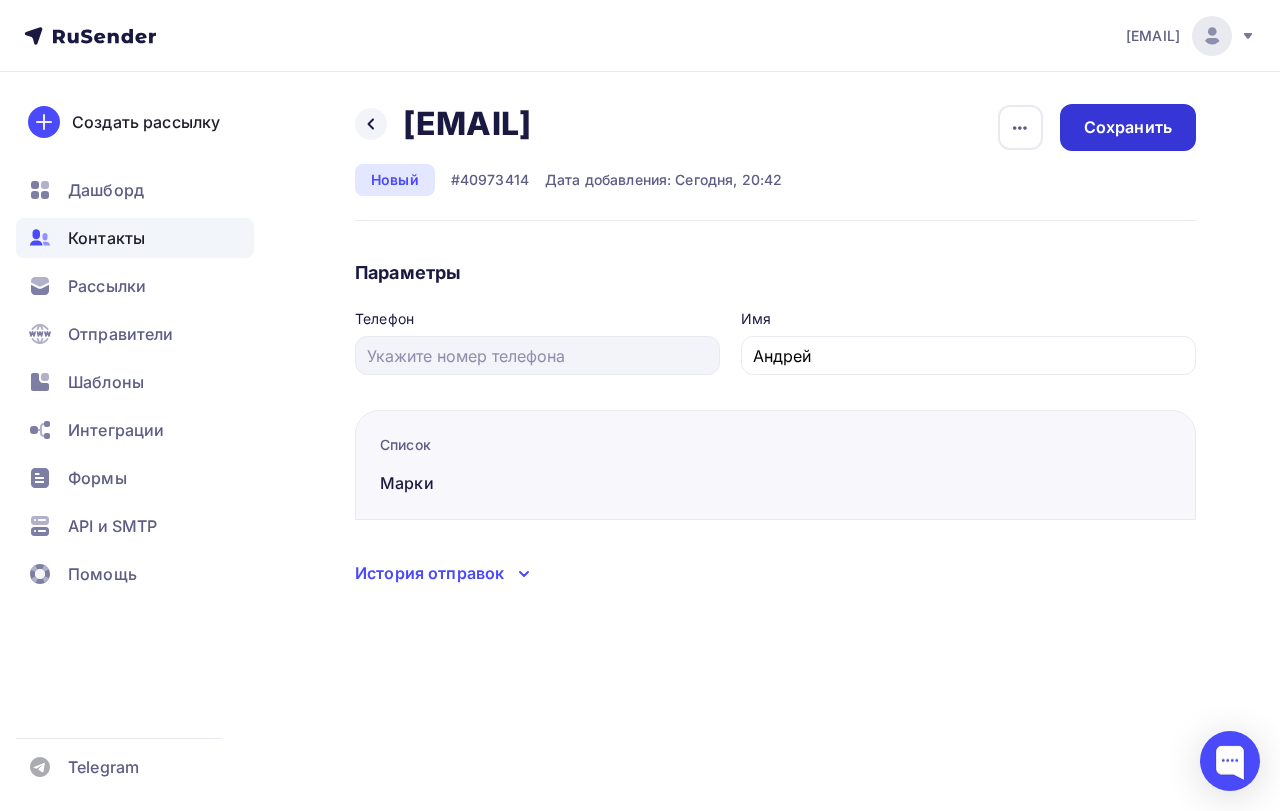 click on "Сохранить" at bounding box center [1128, 127] 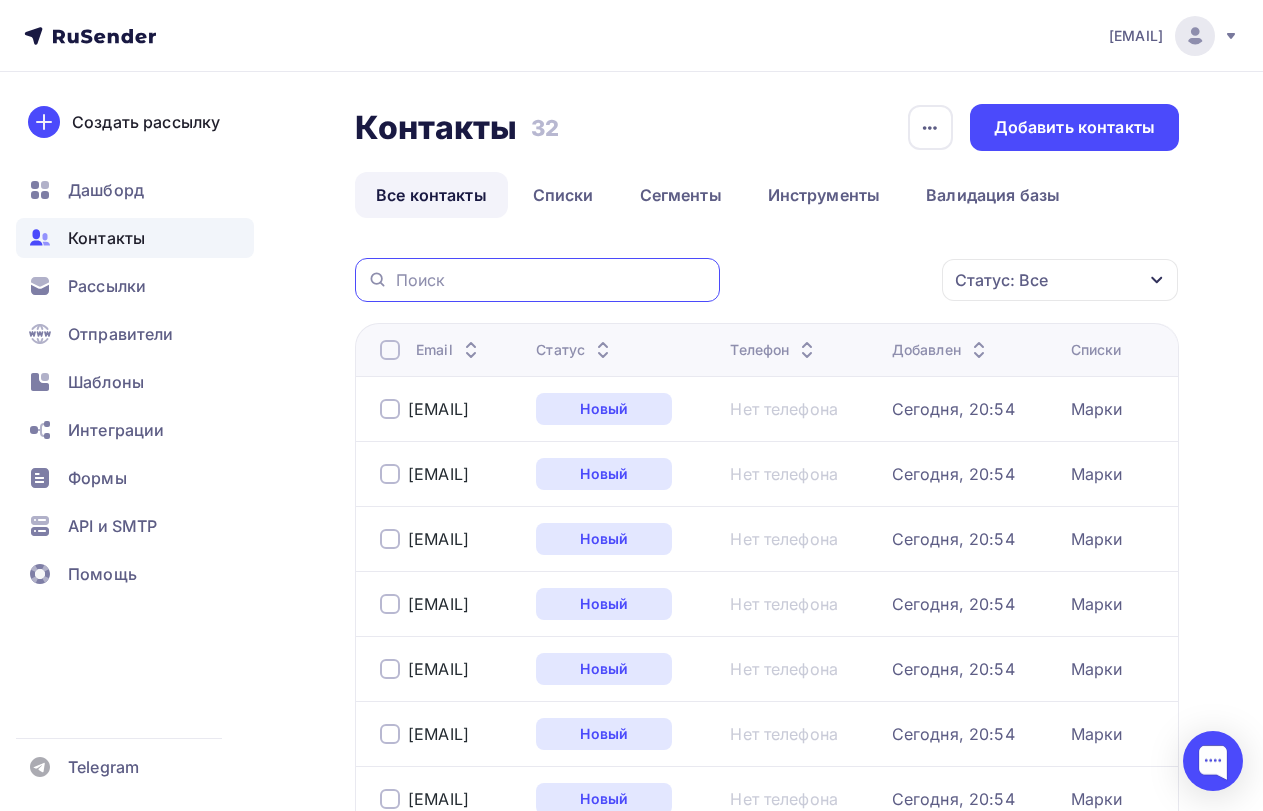 click at bounding box center (552, 280) 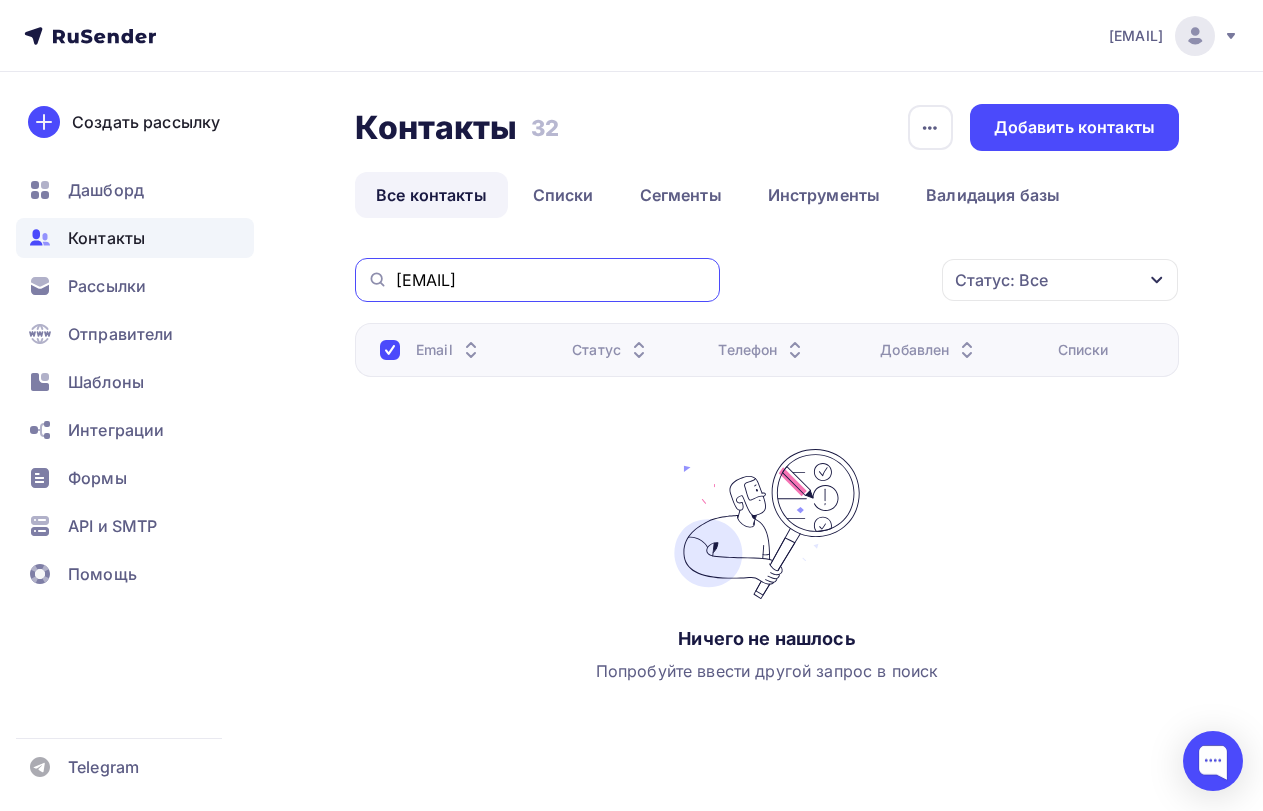 click on "[EMAIL]" at bounding box center [552, 280] 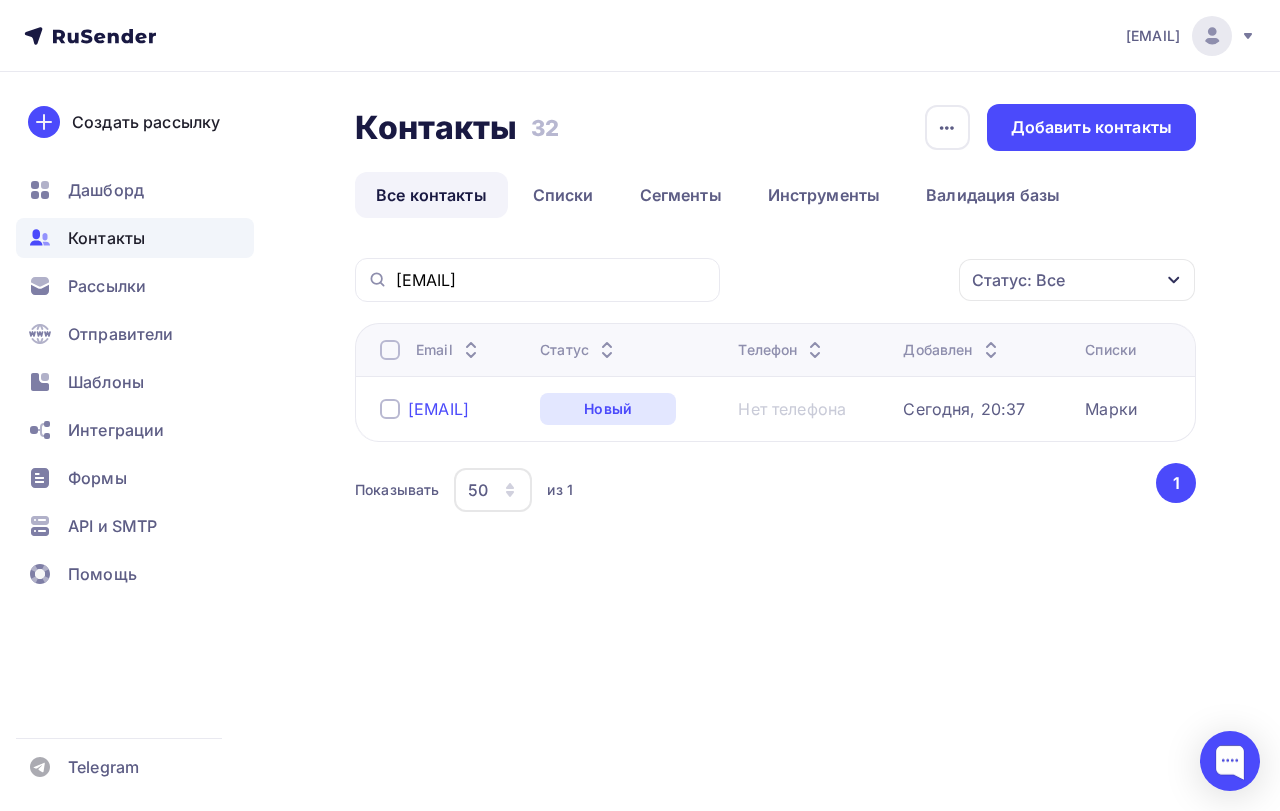 click on "[EMAIL]" at bounding box center [438, 409] 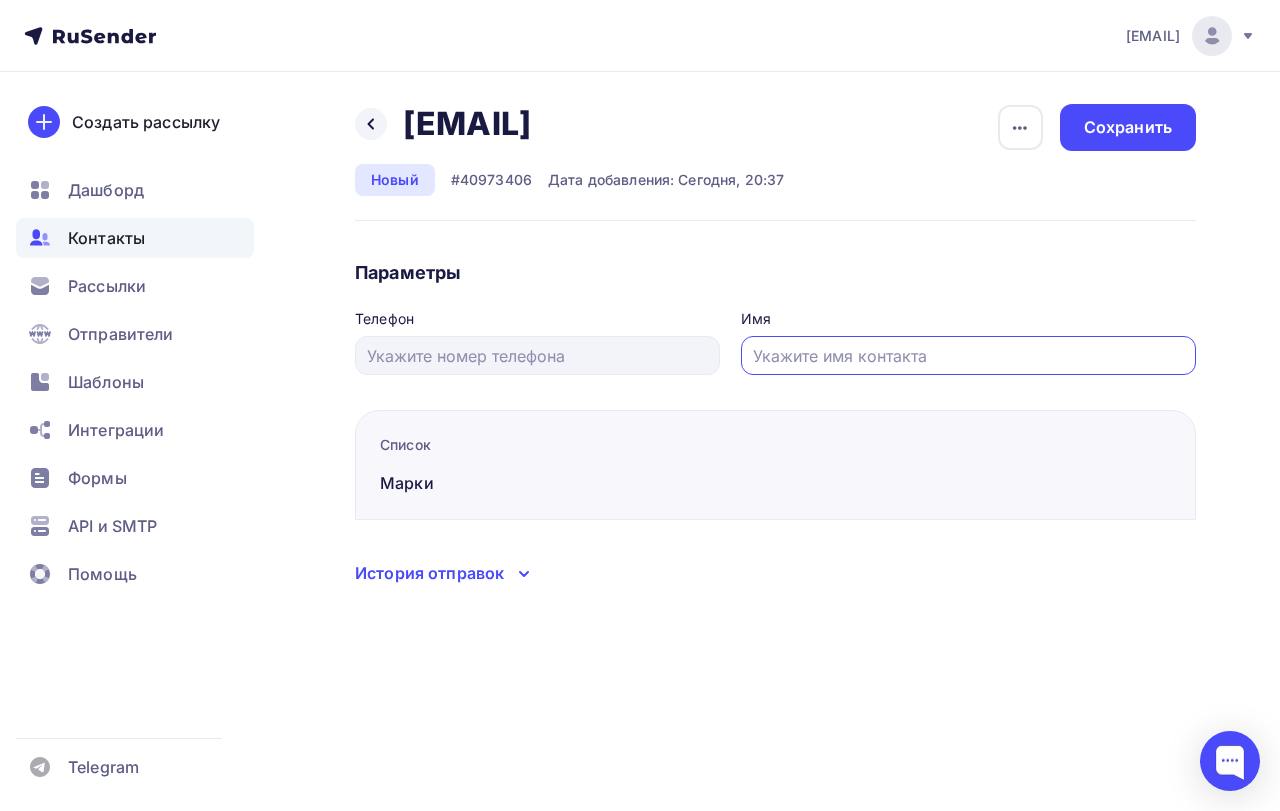 click at bounding box center (969, 356) 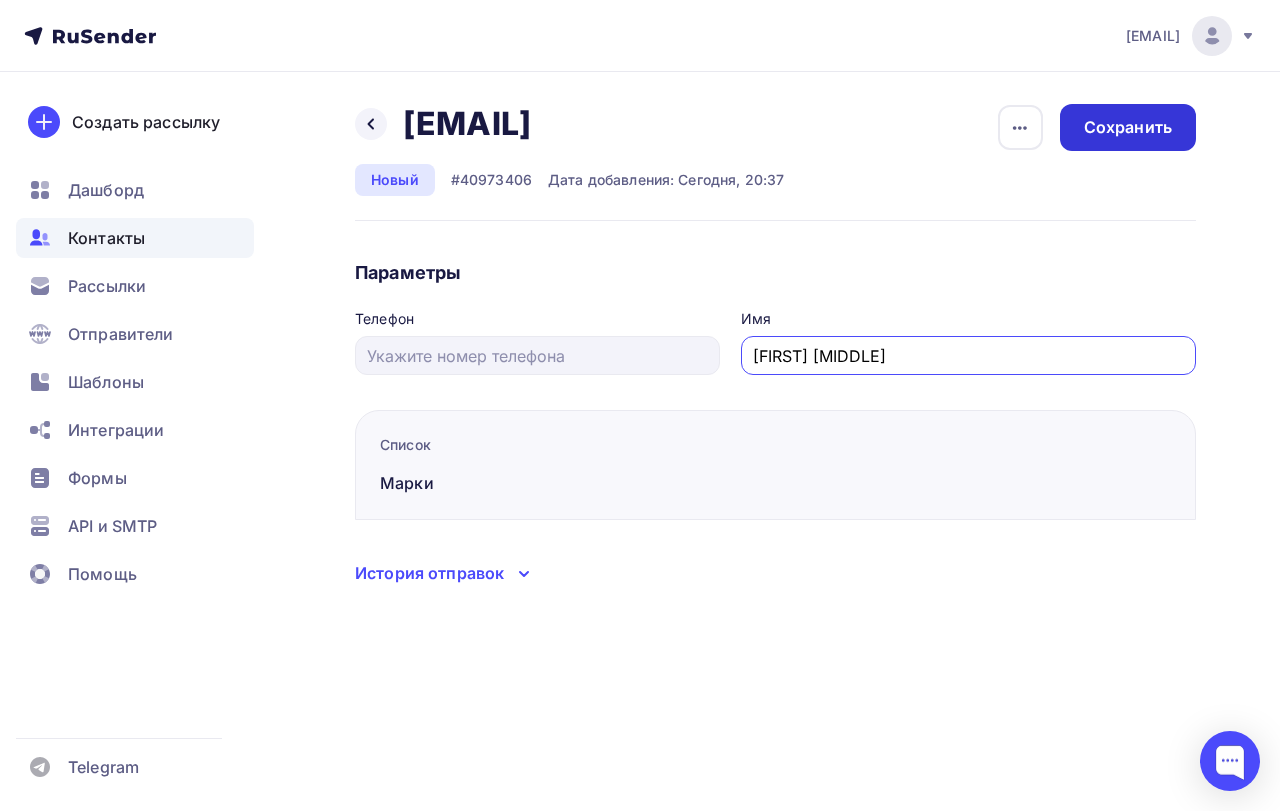 type on "[FIRST] [MIDDLE]" 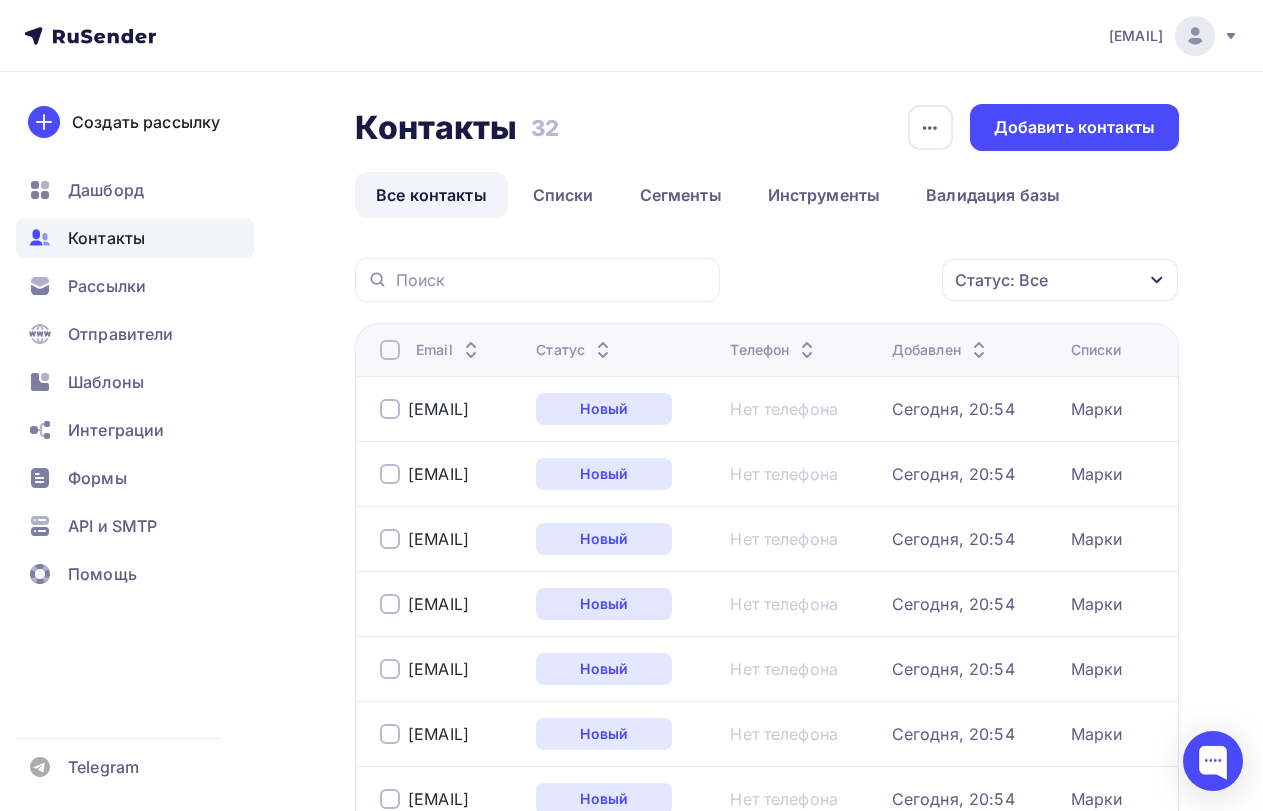click at bounding box center [537, 280] 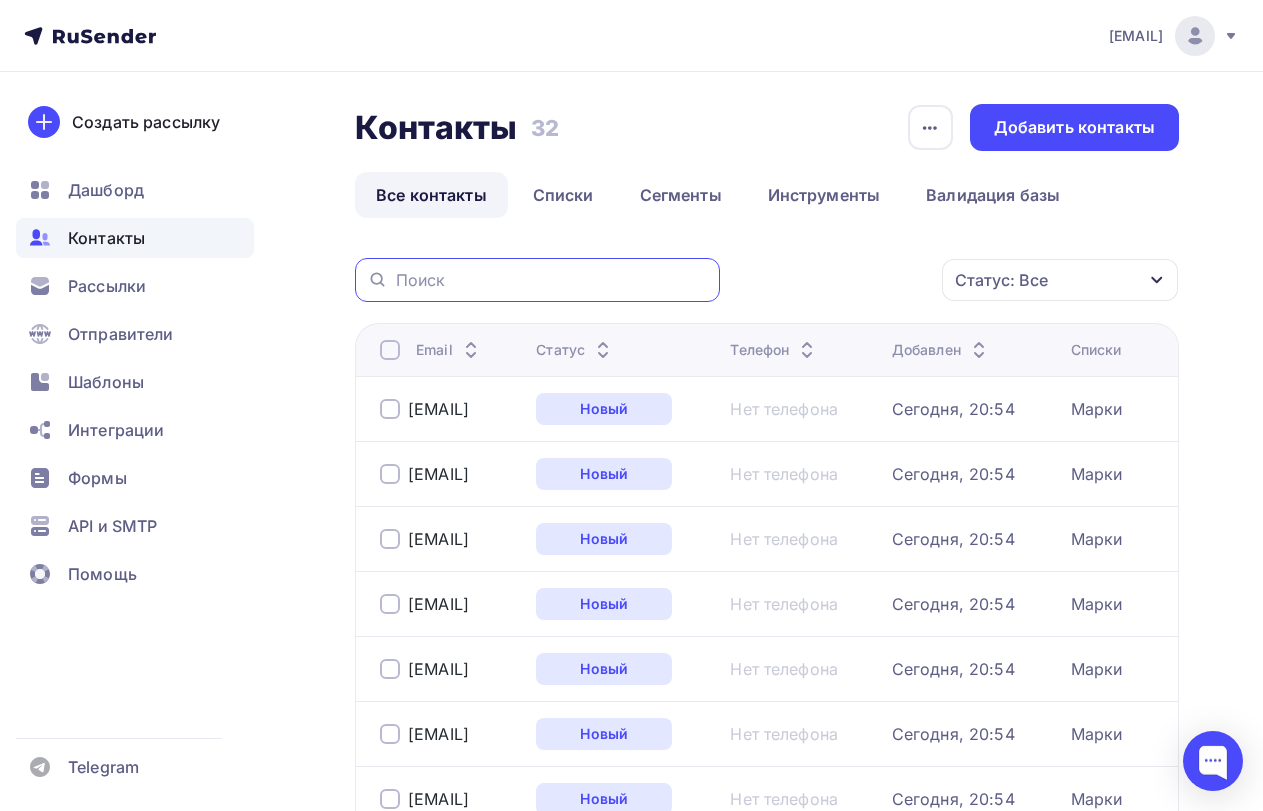 click at bounding box center (552, 280) 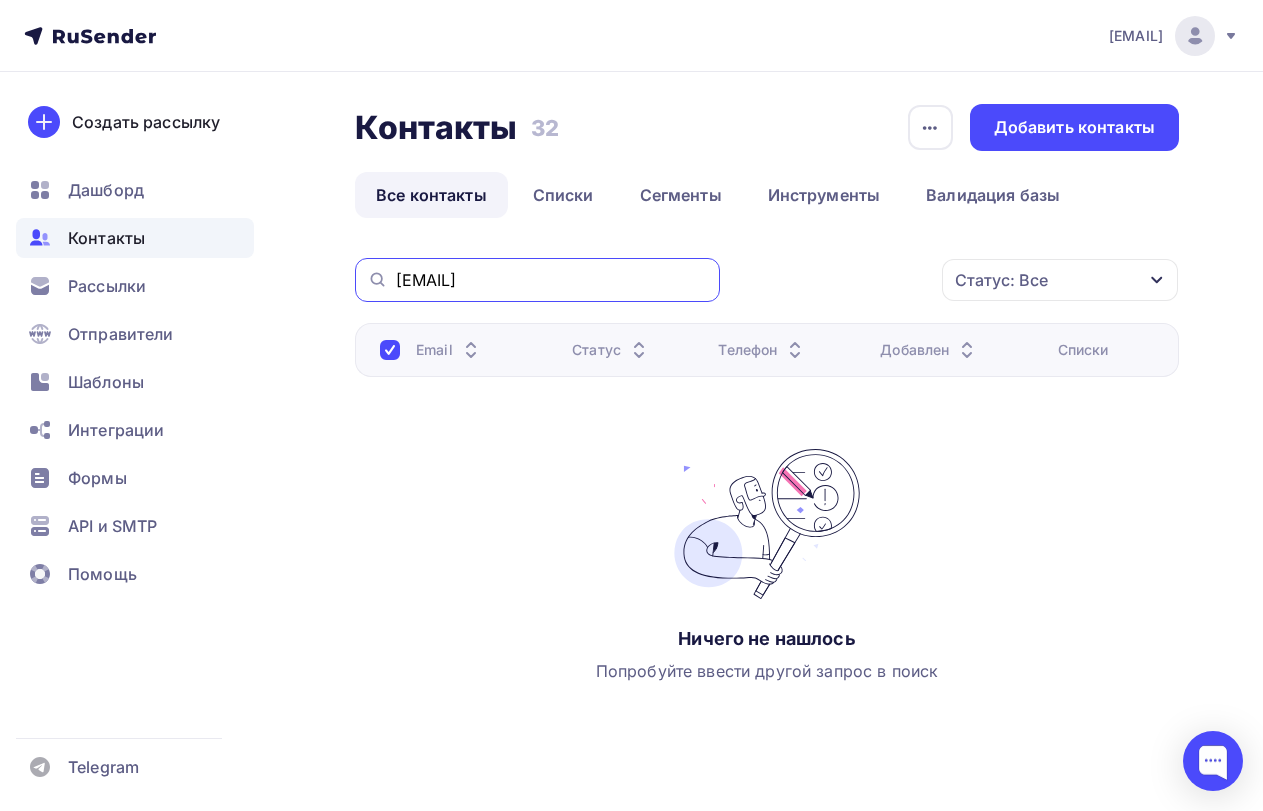 click on "[EMAIL]" at bounding box center (552, 280) 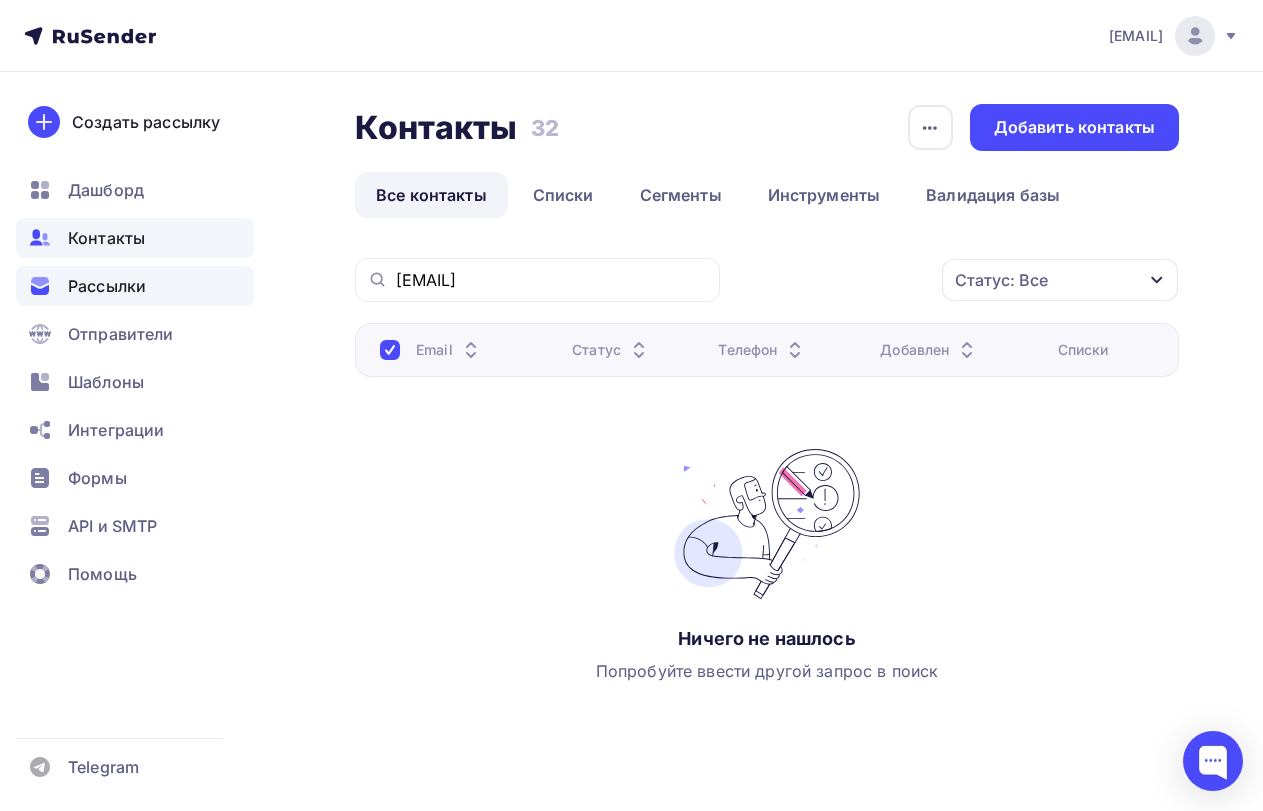 click on "Рассылки" at bounding box center [107, 286] 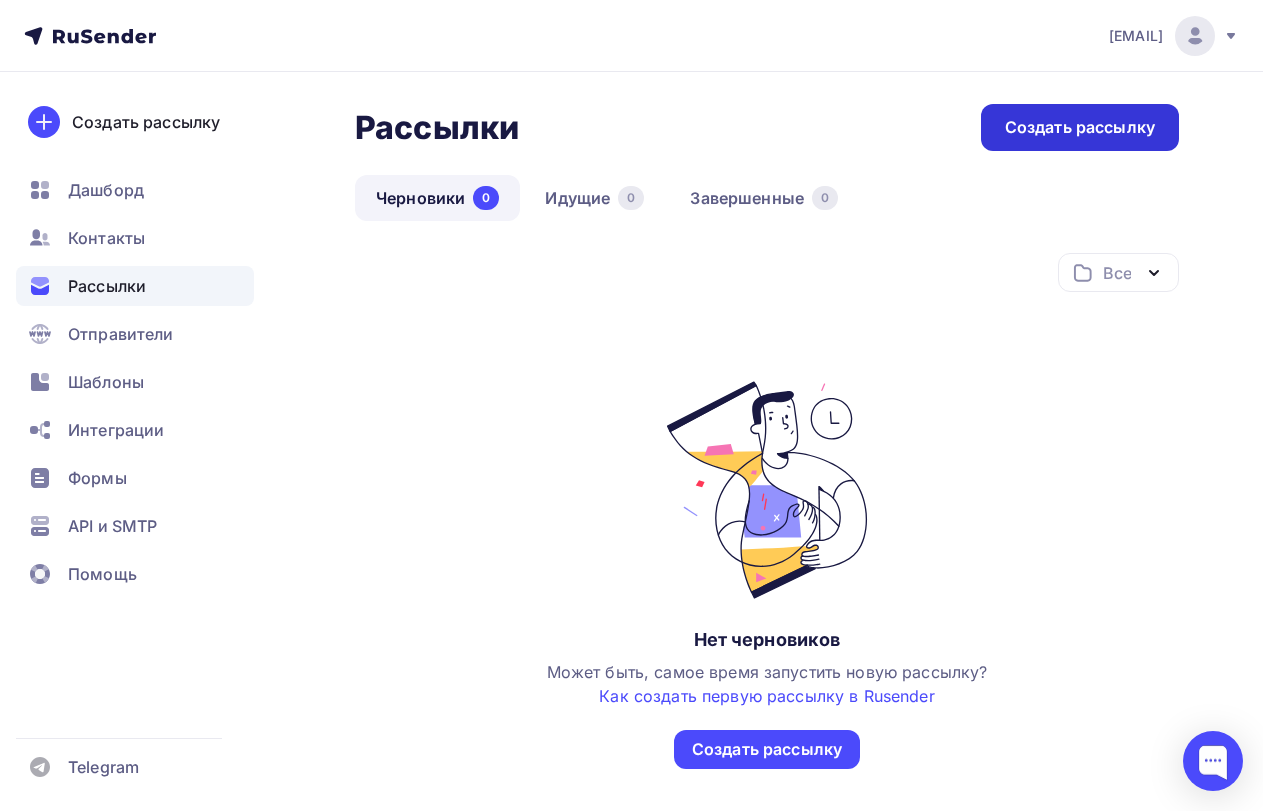 click on "Создать рассылку" at bounding box center (1080, 127) 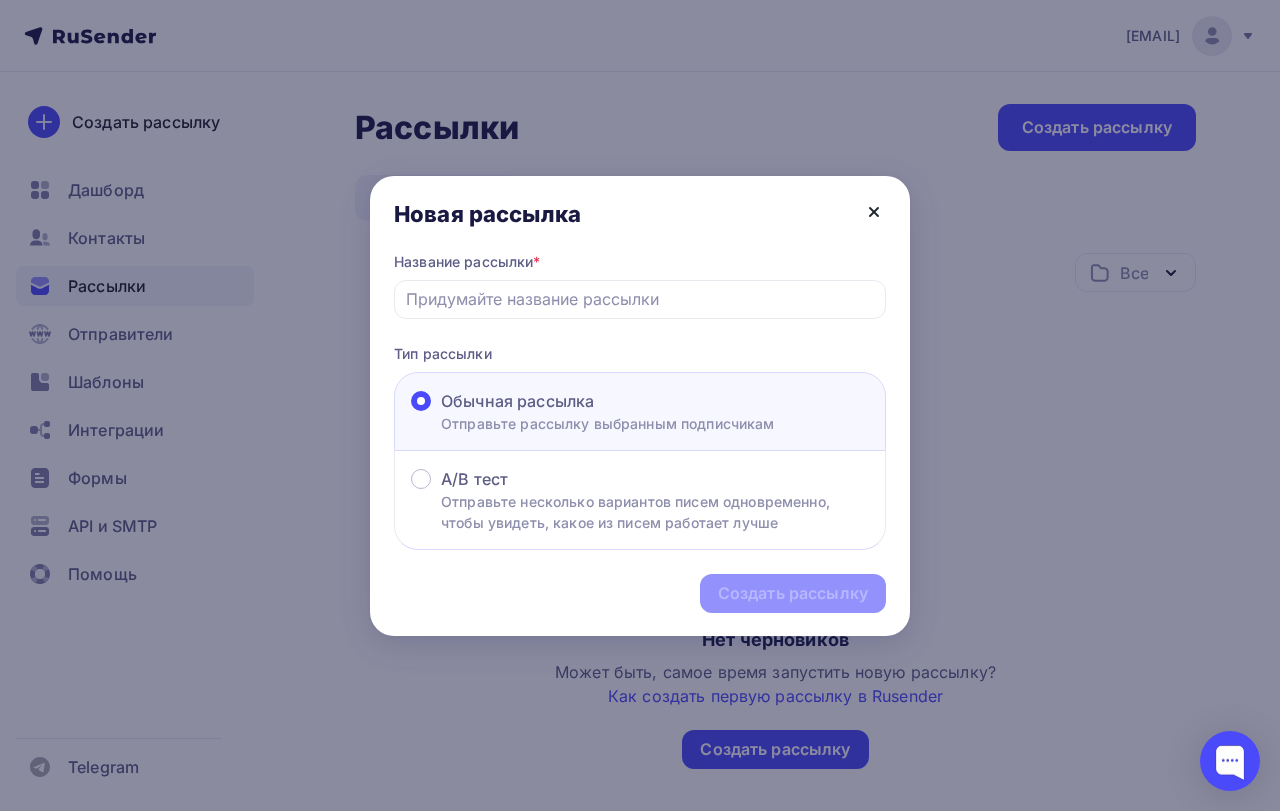 click 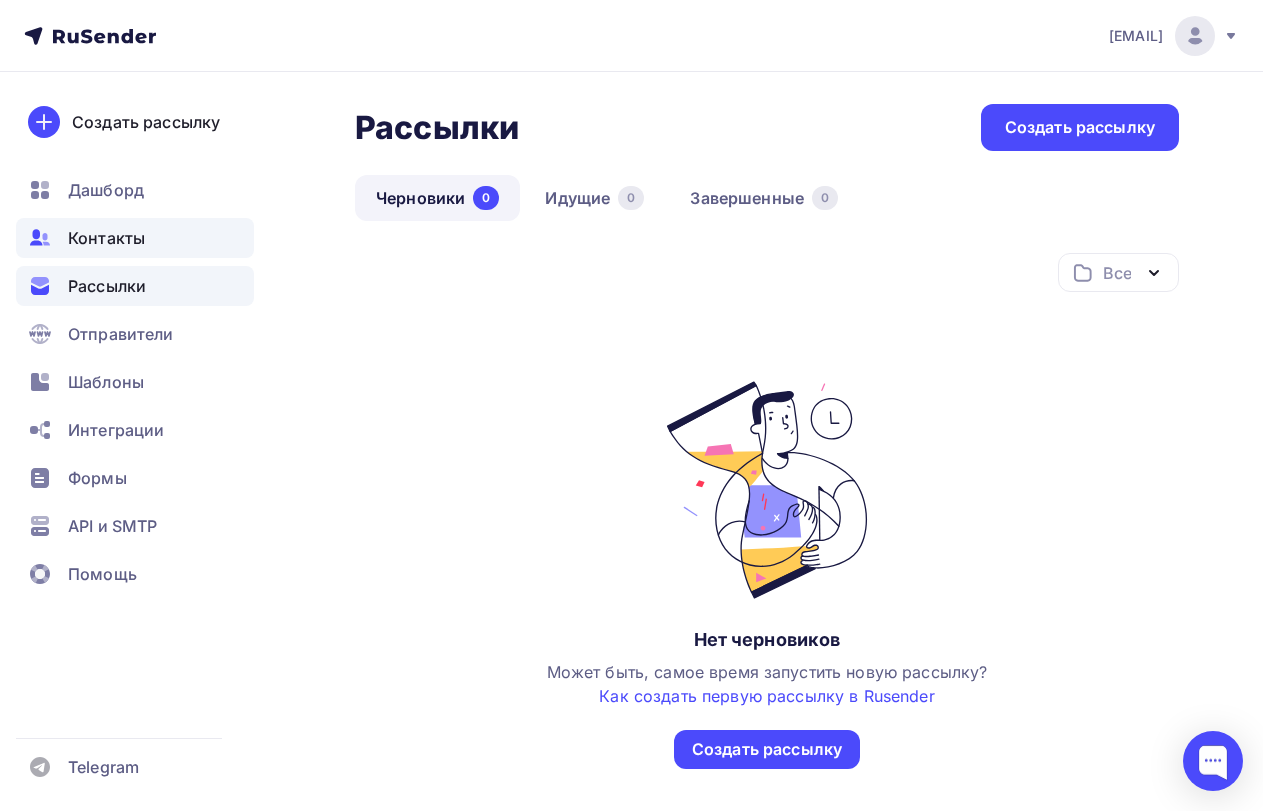 click on "Контакты" at bounding box center (106, 238) 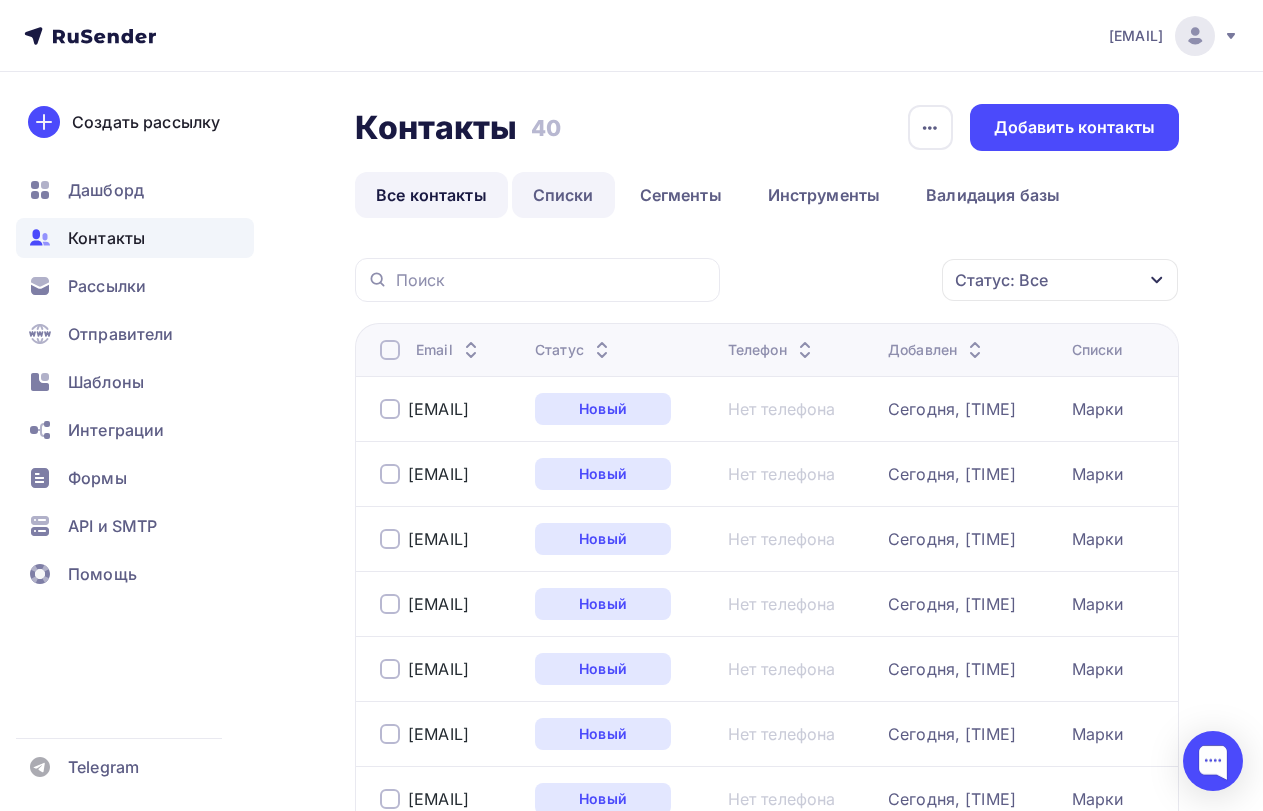 click on "Списки" at bounding box center (563, 195) 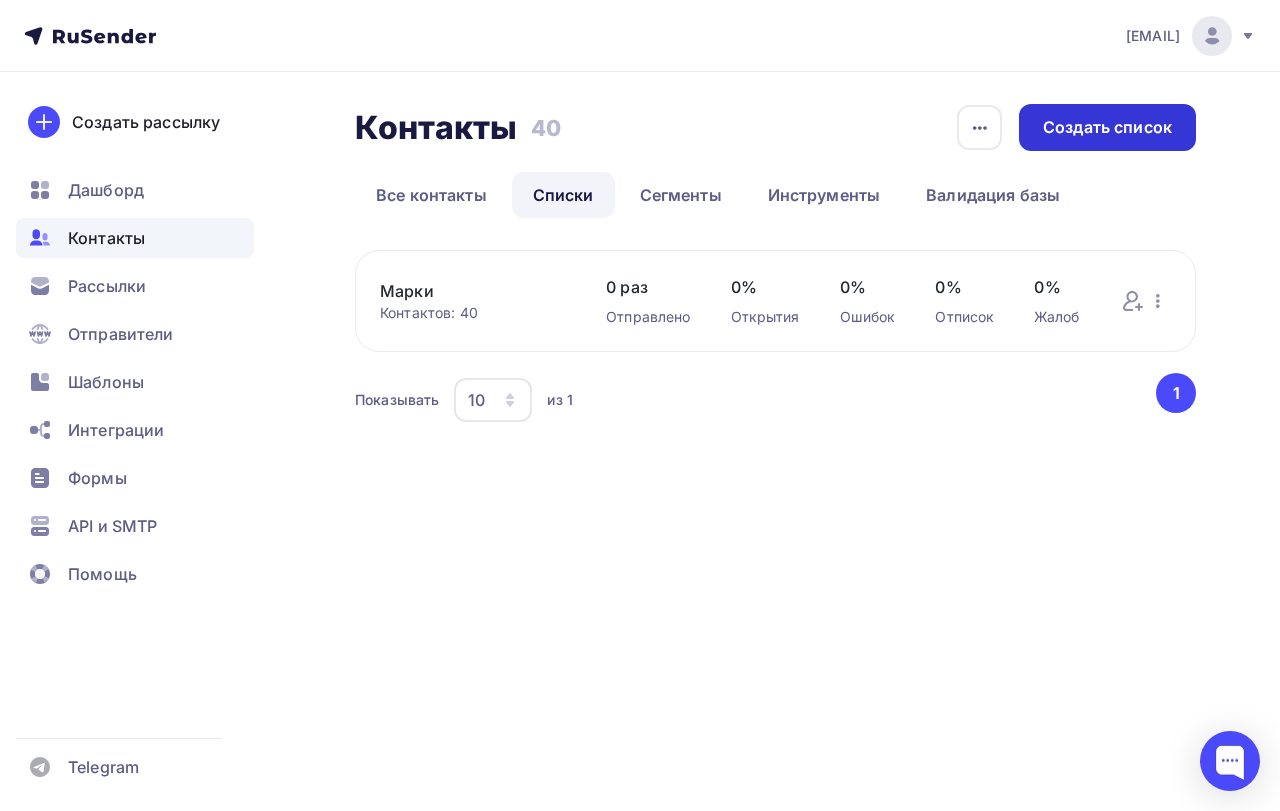 click on "Создать список" at bounding box center [1107, 127] 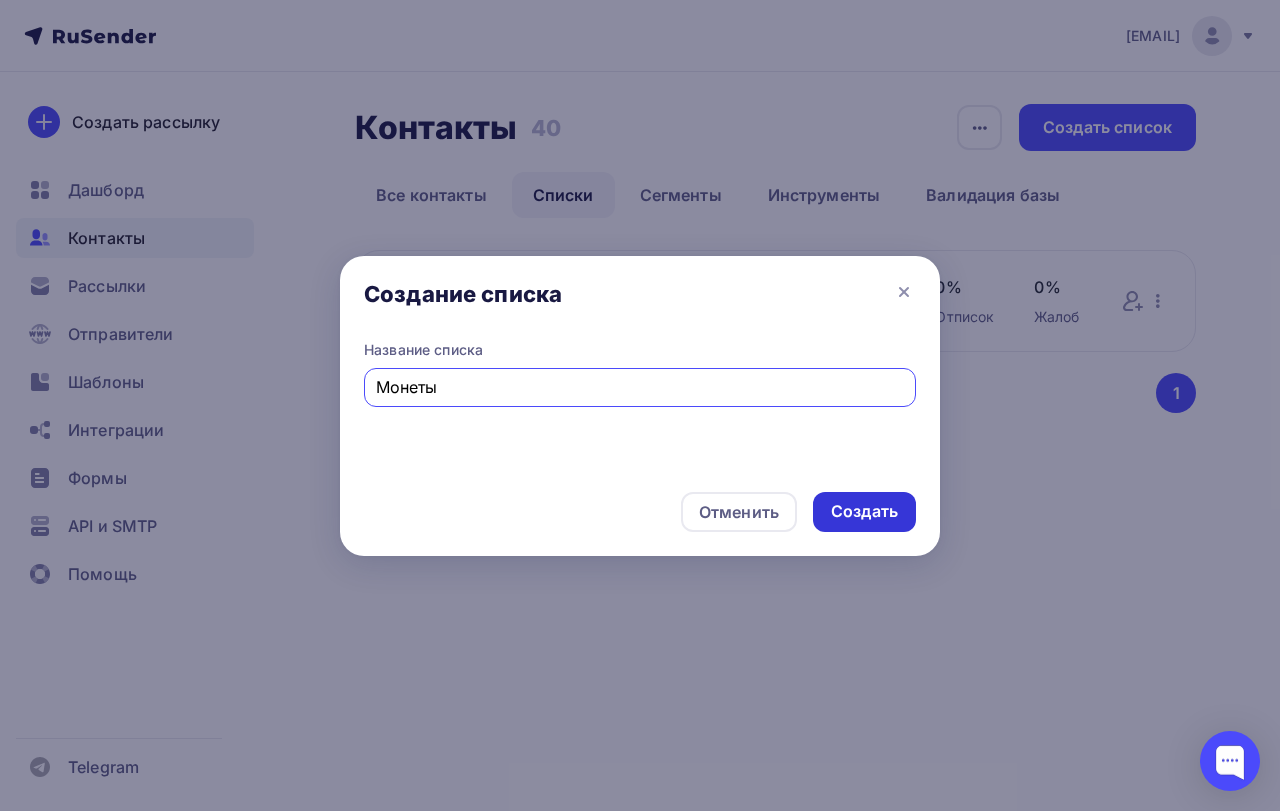 type on "Монеты" 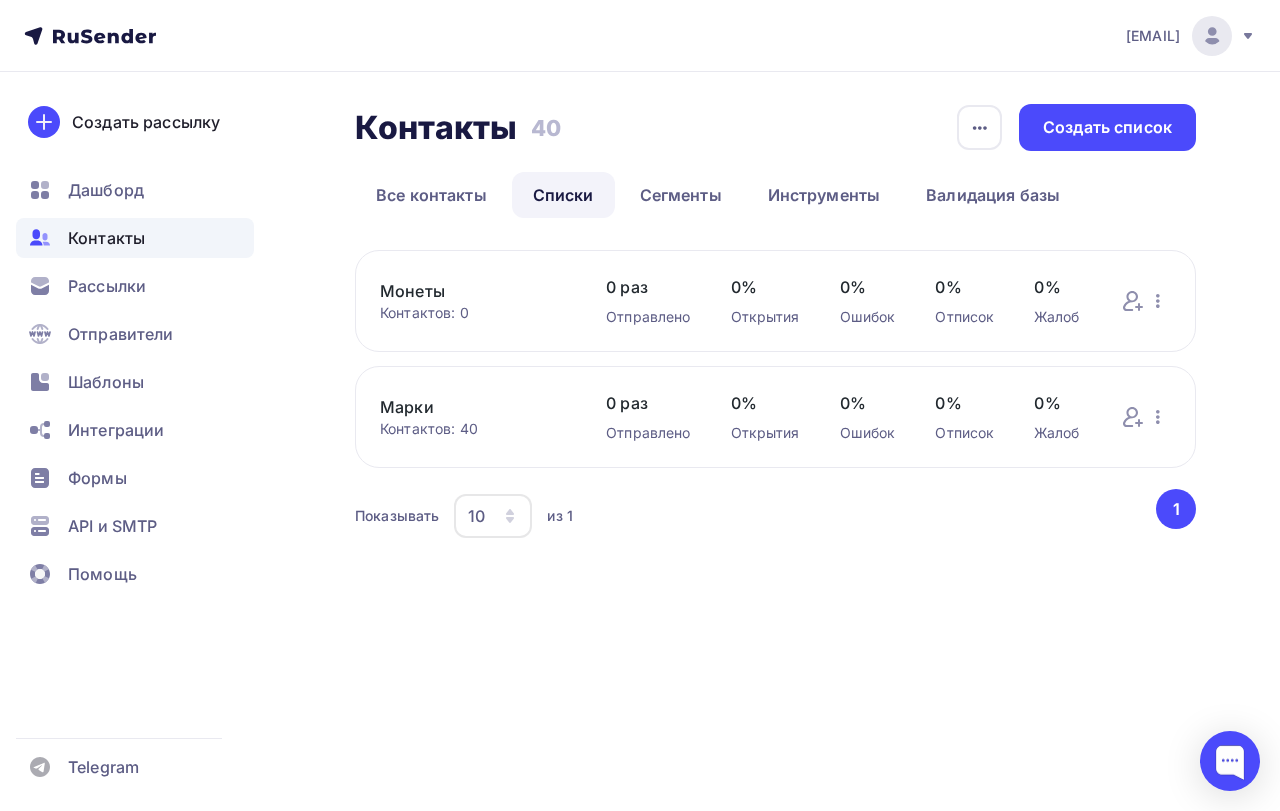click on "Контакты" at bounding box center (106, 238) 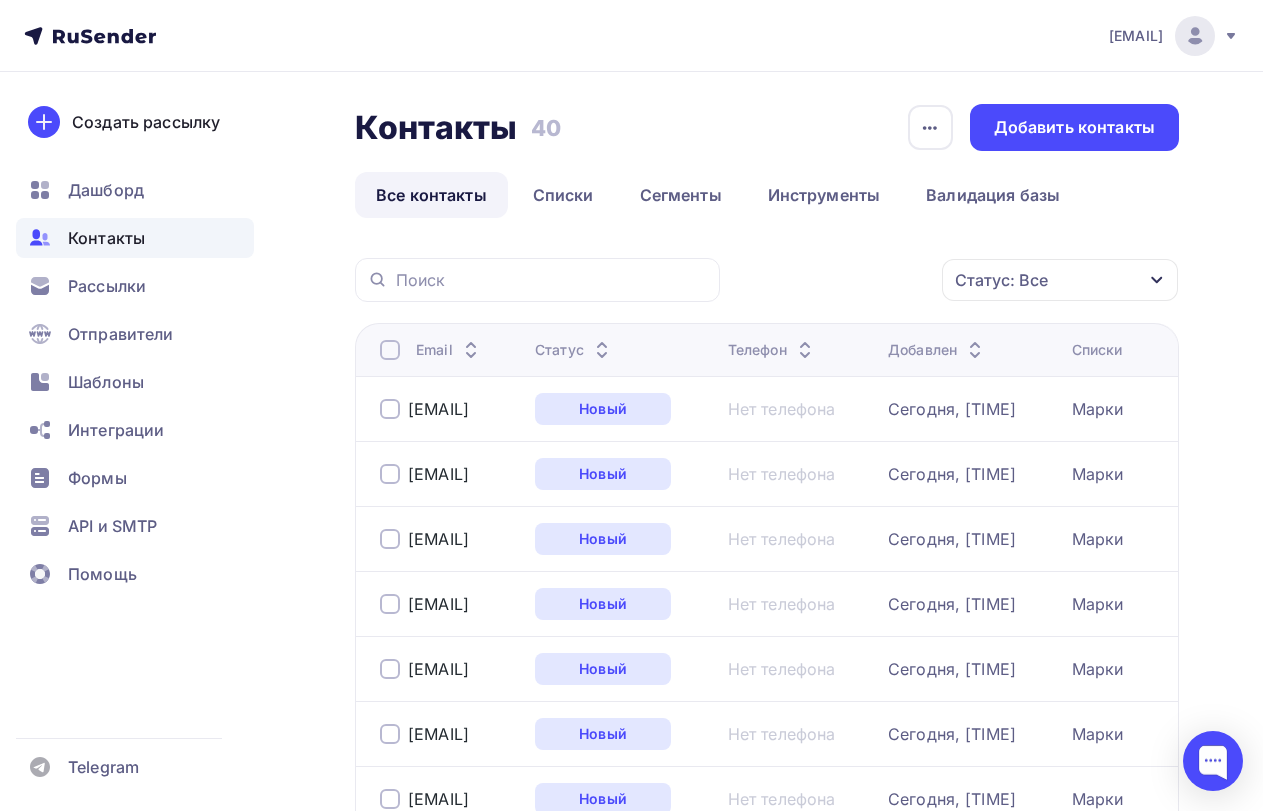click on "Все контакты" at bounding box center [431, 195] 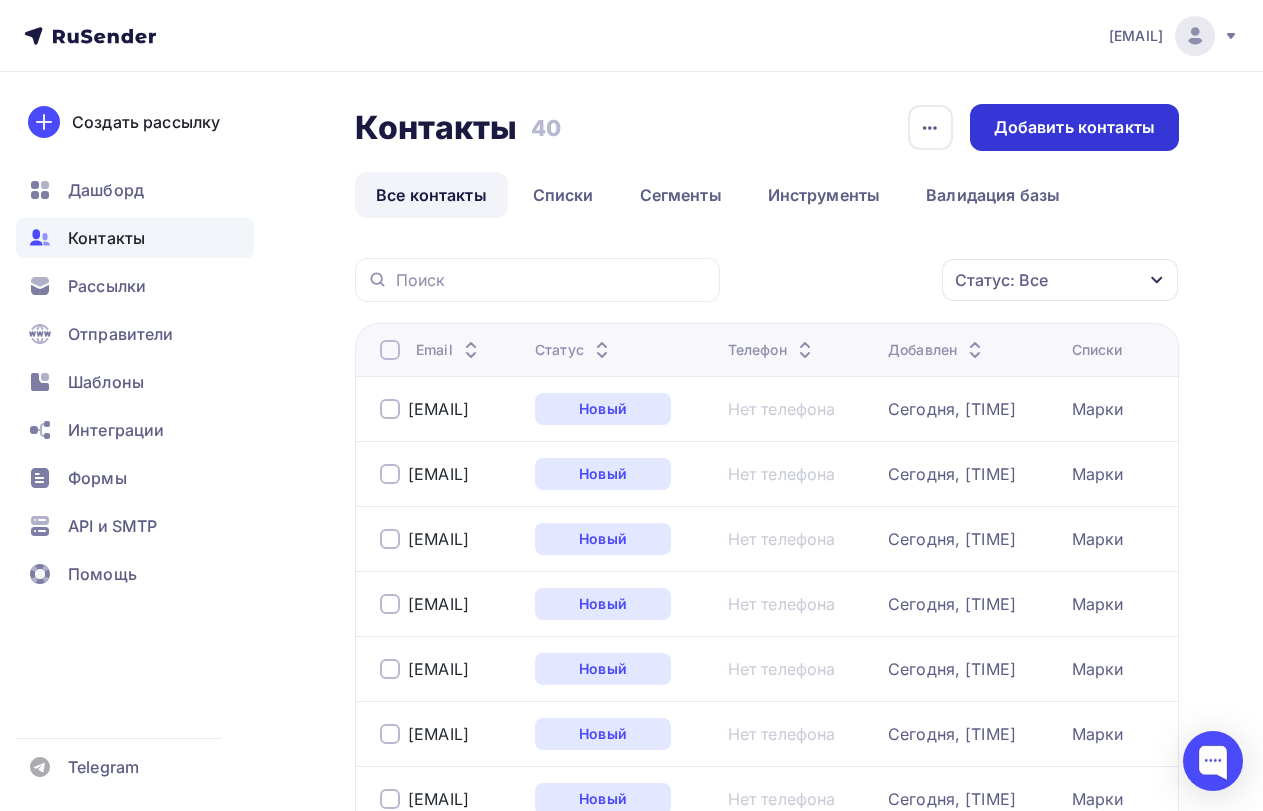 click on "Добавить контакты" at bounding box center [1074, 127] 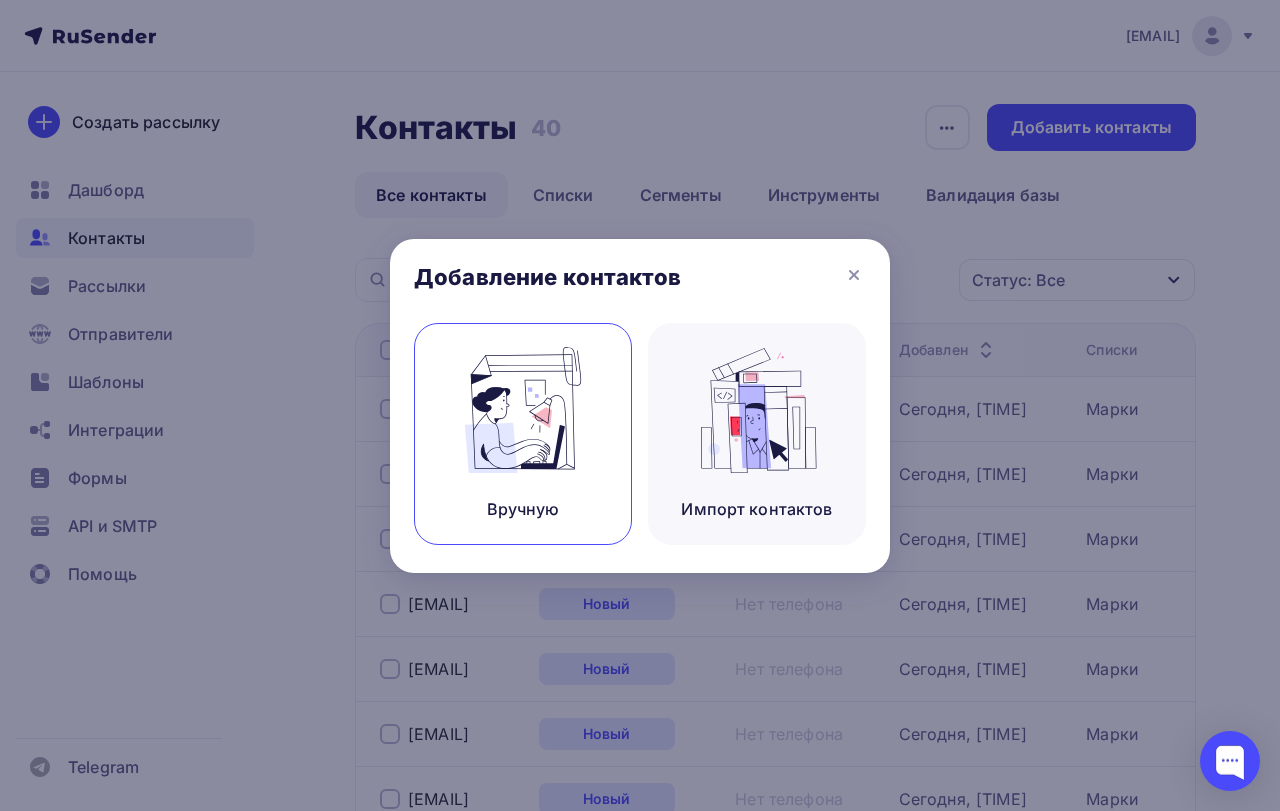 click at bounding box center [523, 410] 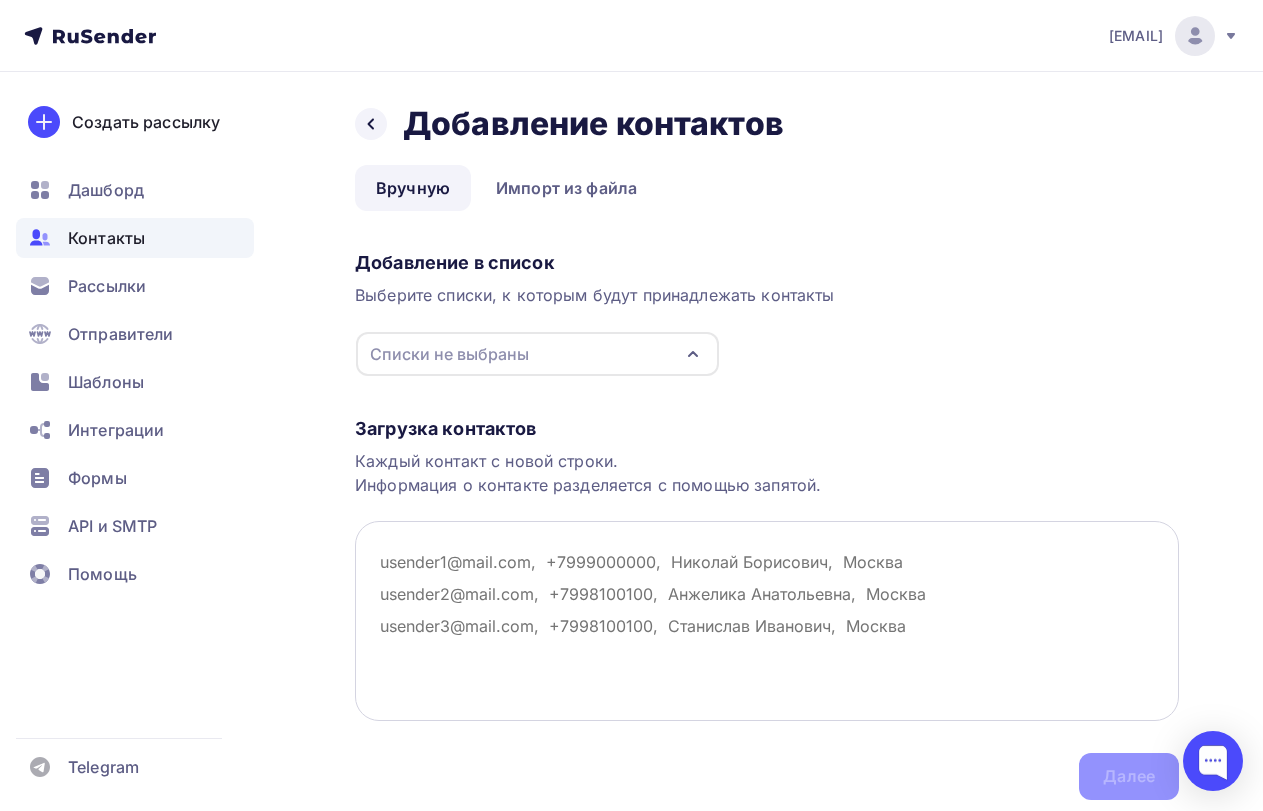 paste on "[EMAIL]" 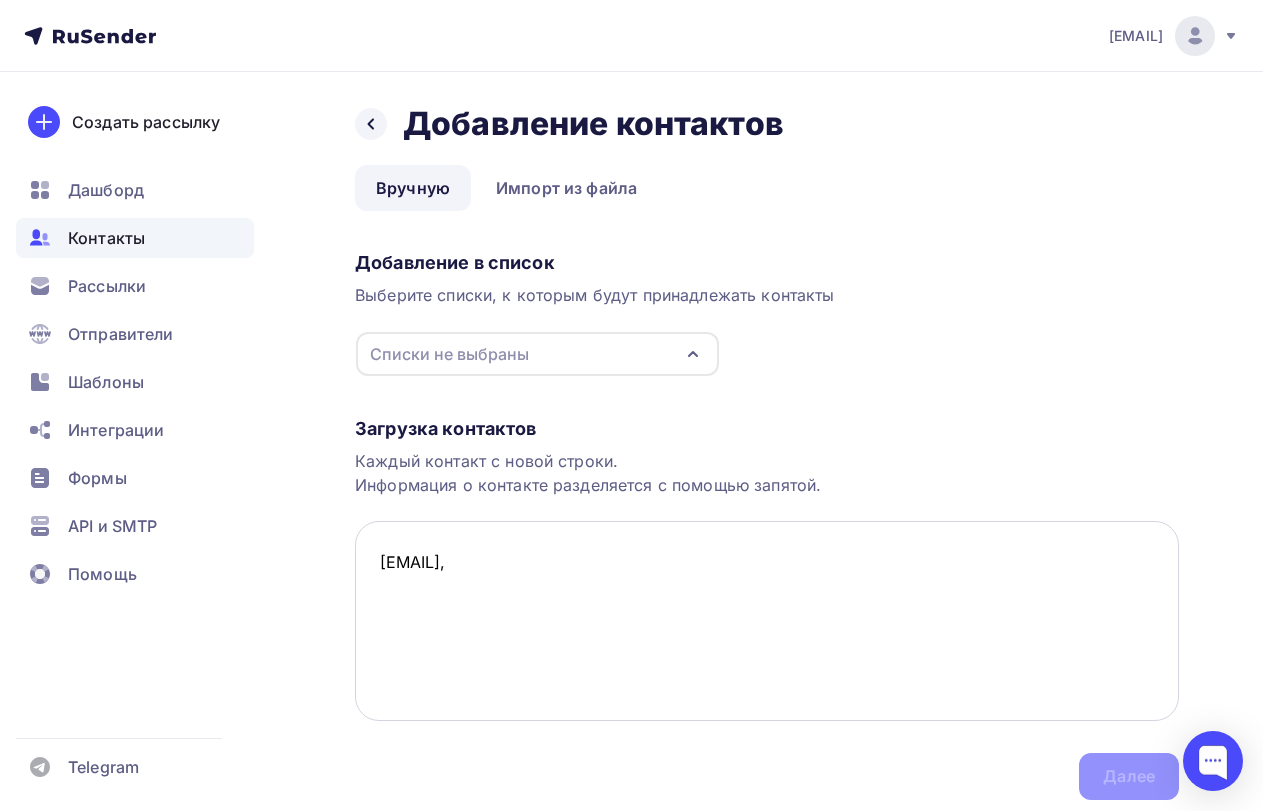 paste on "[FIRST]" 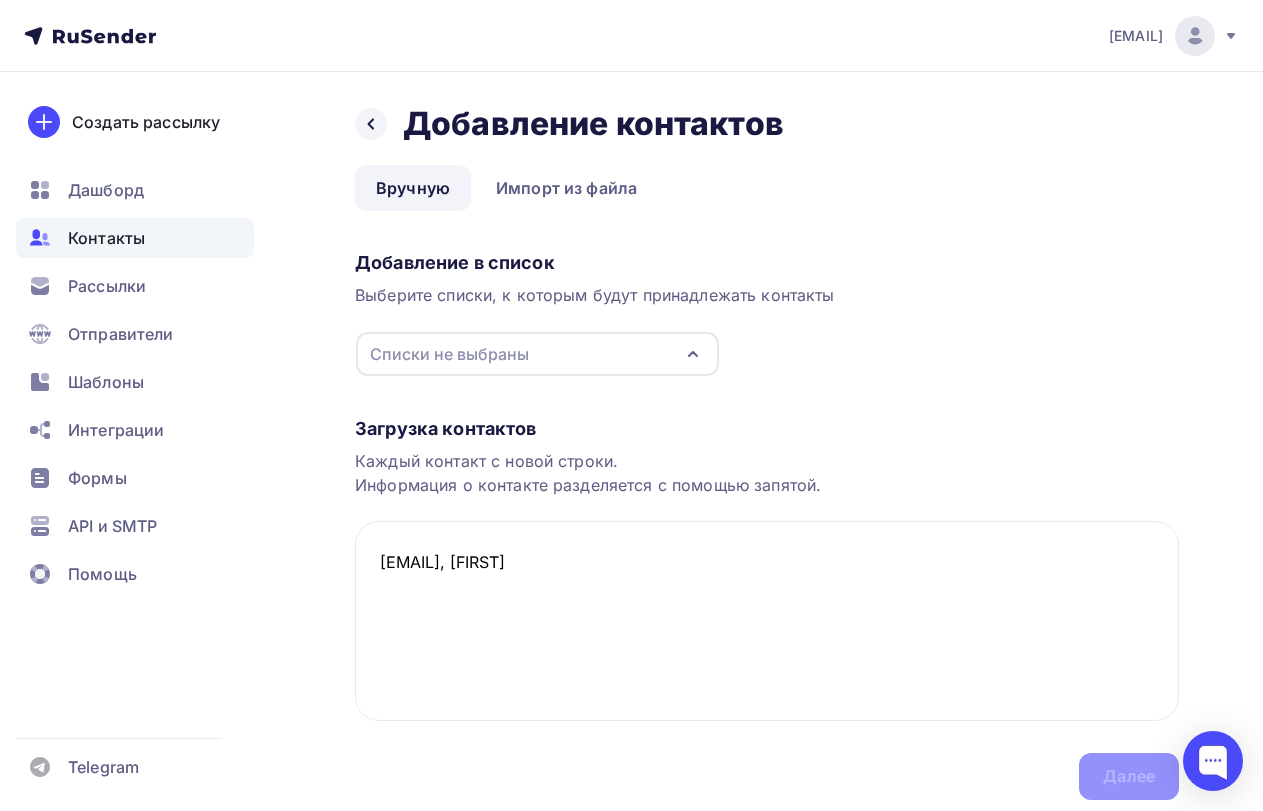 type on "vic-lavr@mail.ru, Виктор" 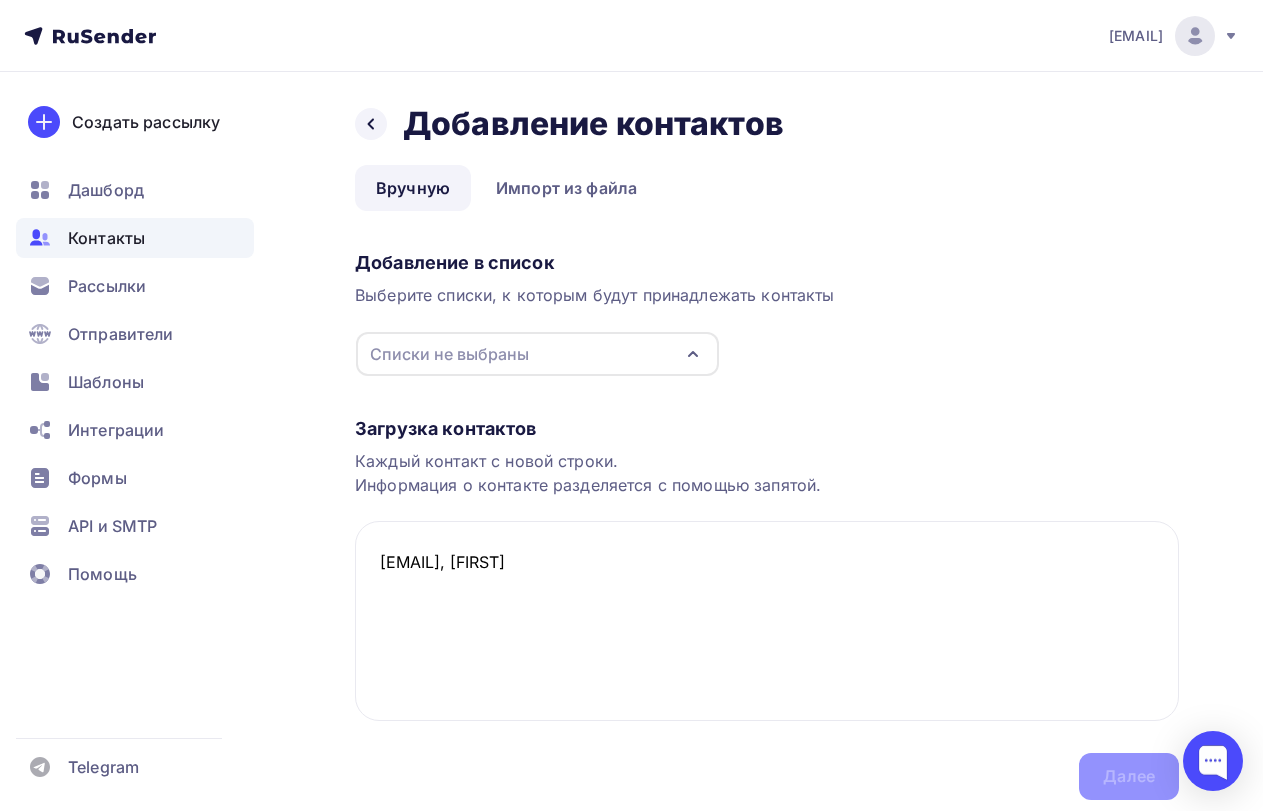 click on "Списки не выбраны" at bounding box center [537, 354] 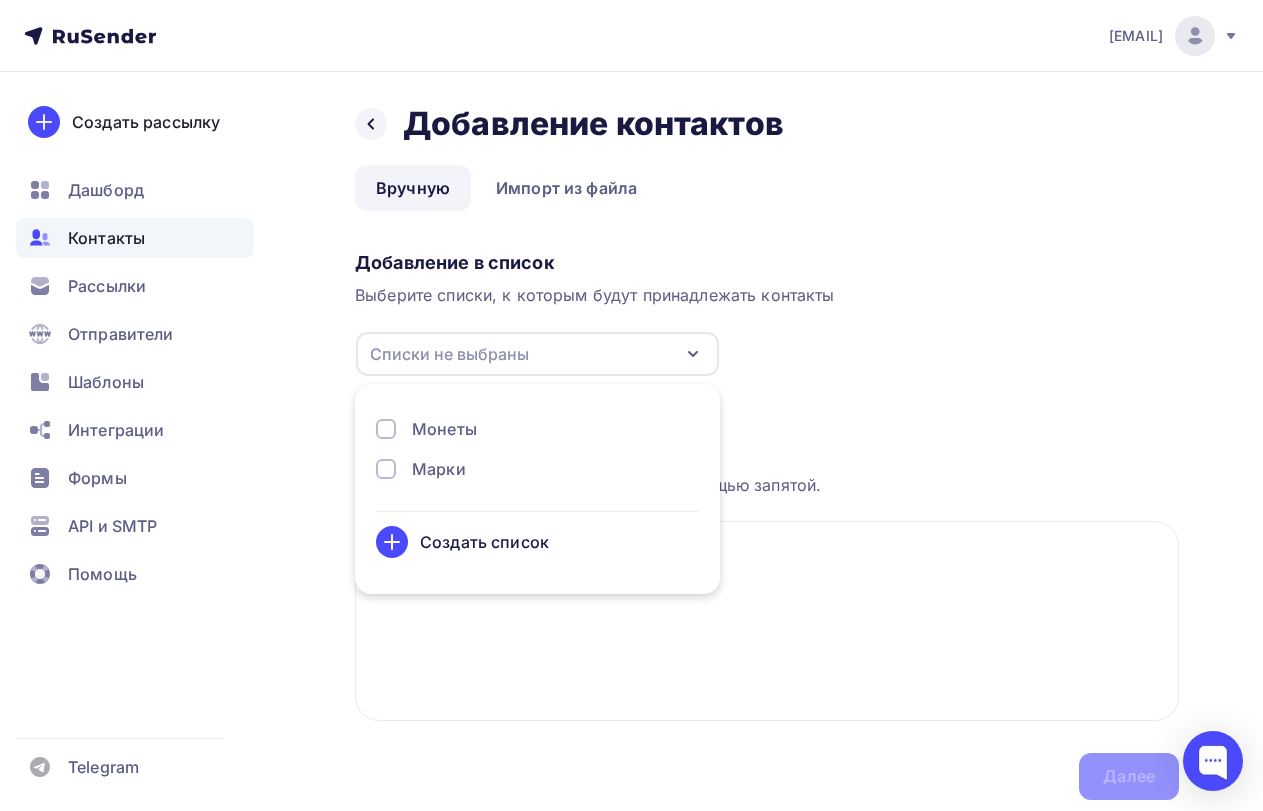 click on "Монеты" at bounding box center (537, 429) 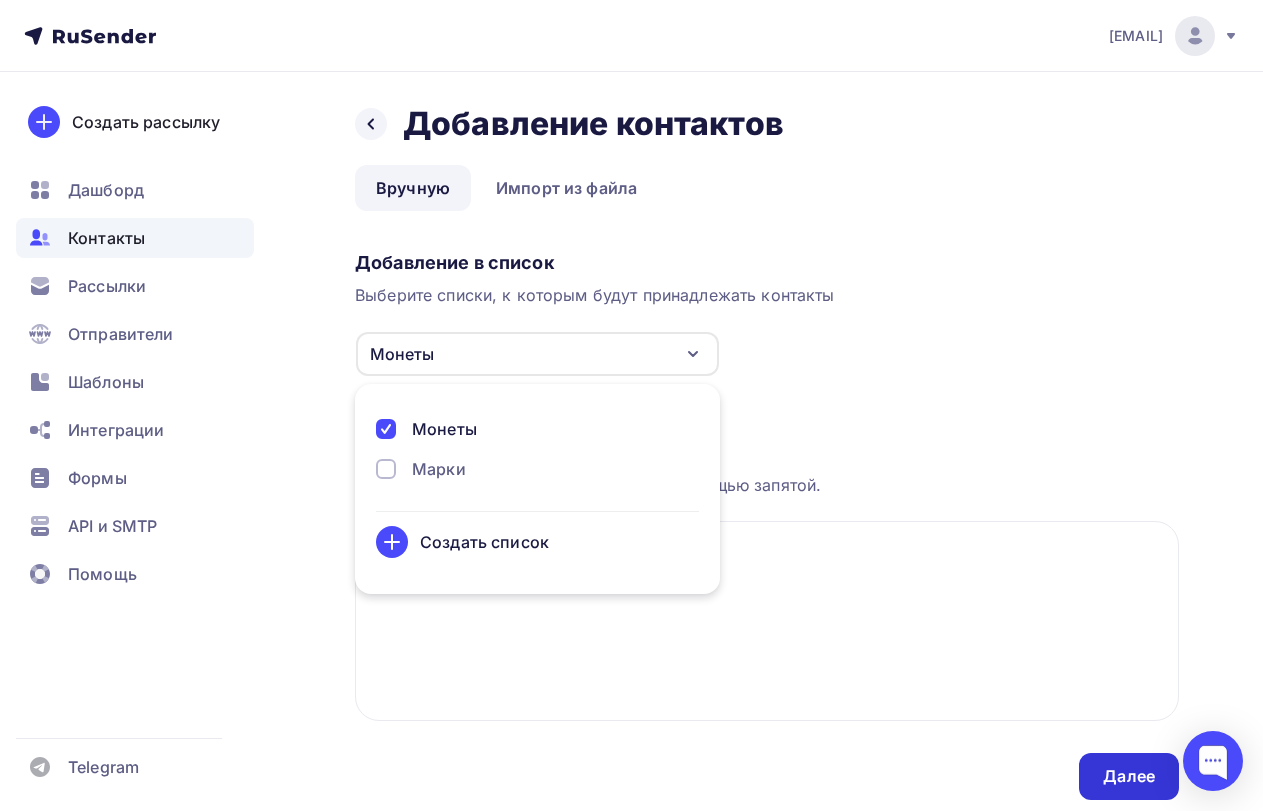 click on "Далее" at bounding box center [1129, 776] 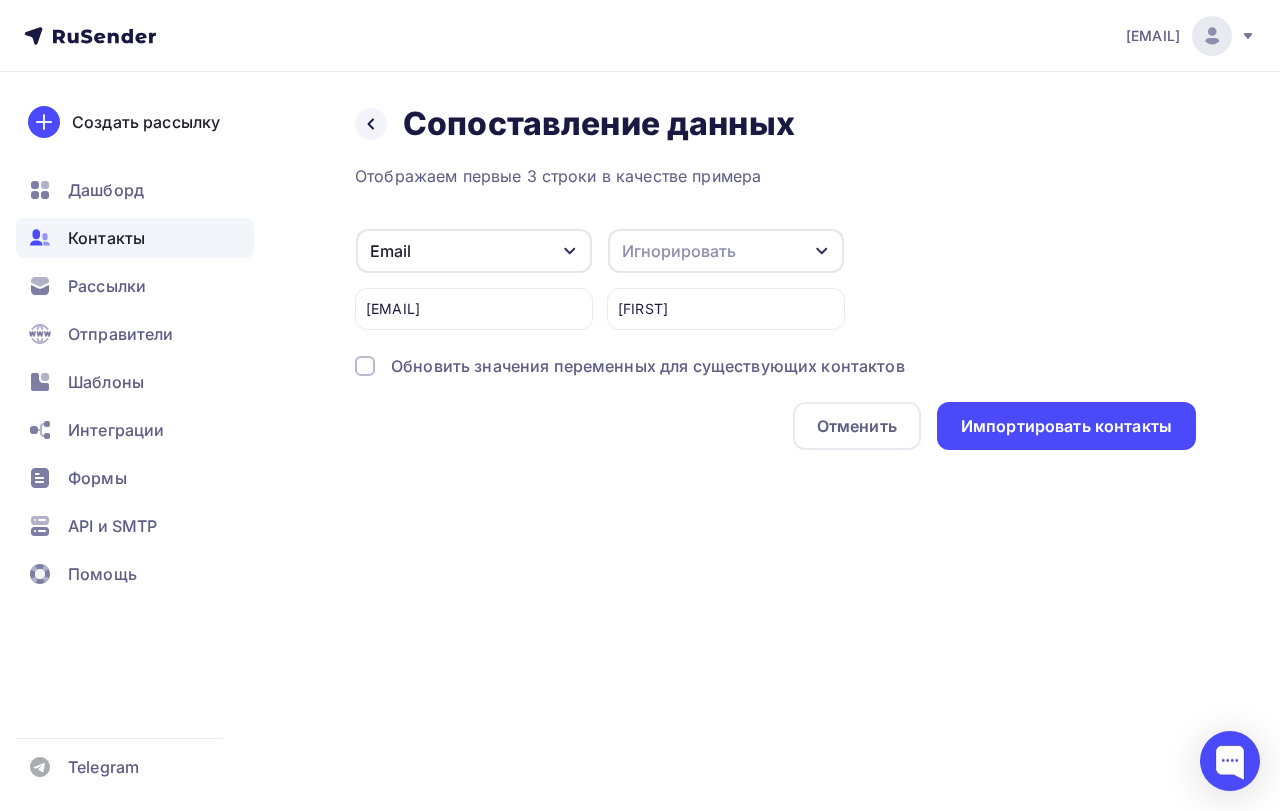 click on "Игнорировать" at bounding box center [679, 251] 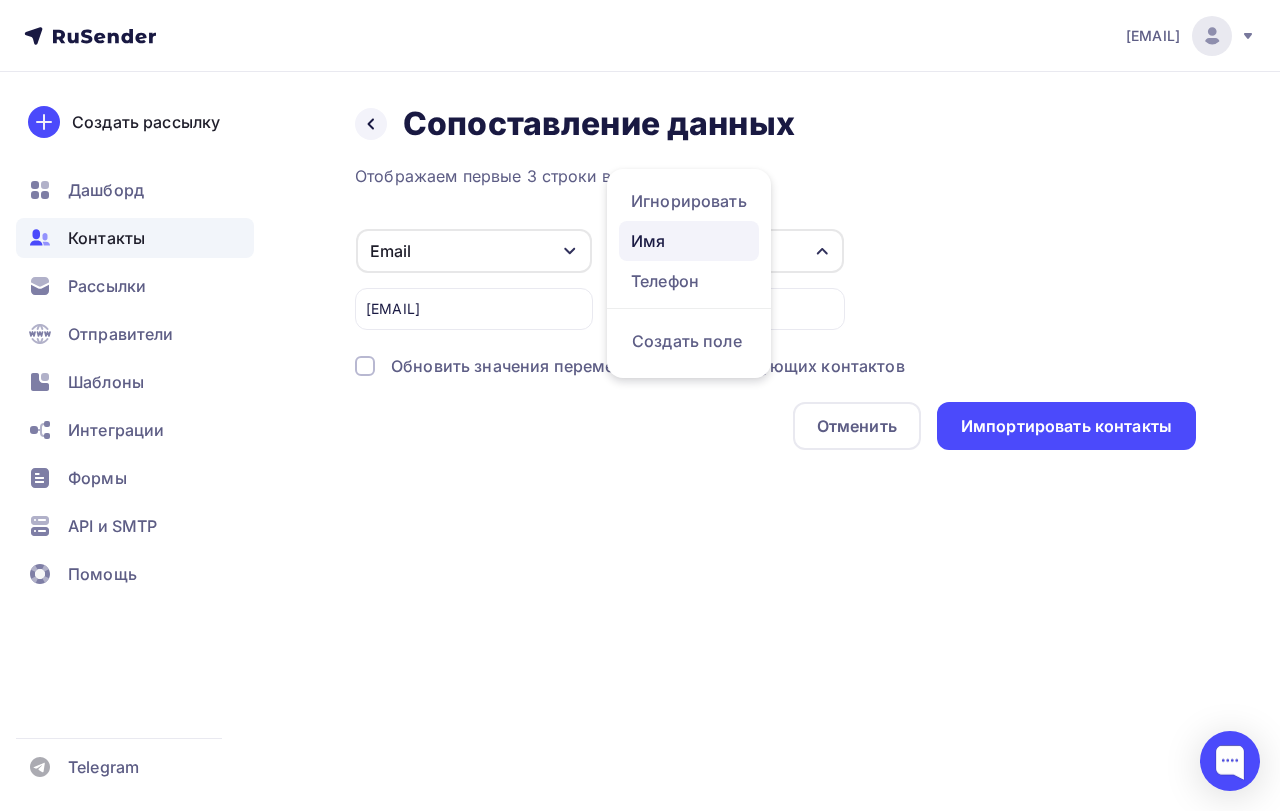 click on "Имя" at bounding box center [689, 241] 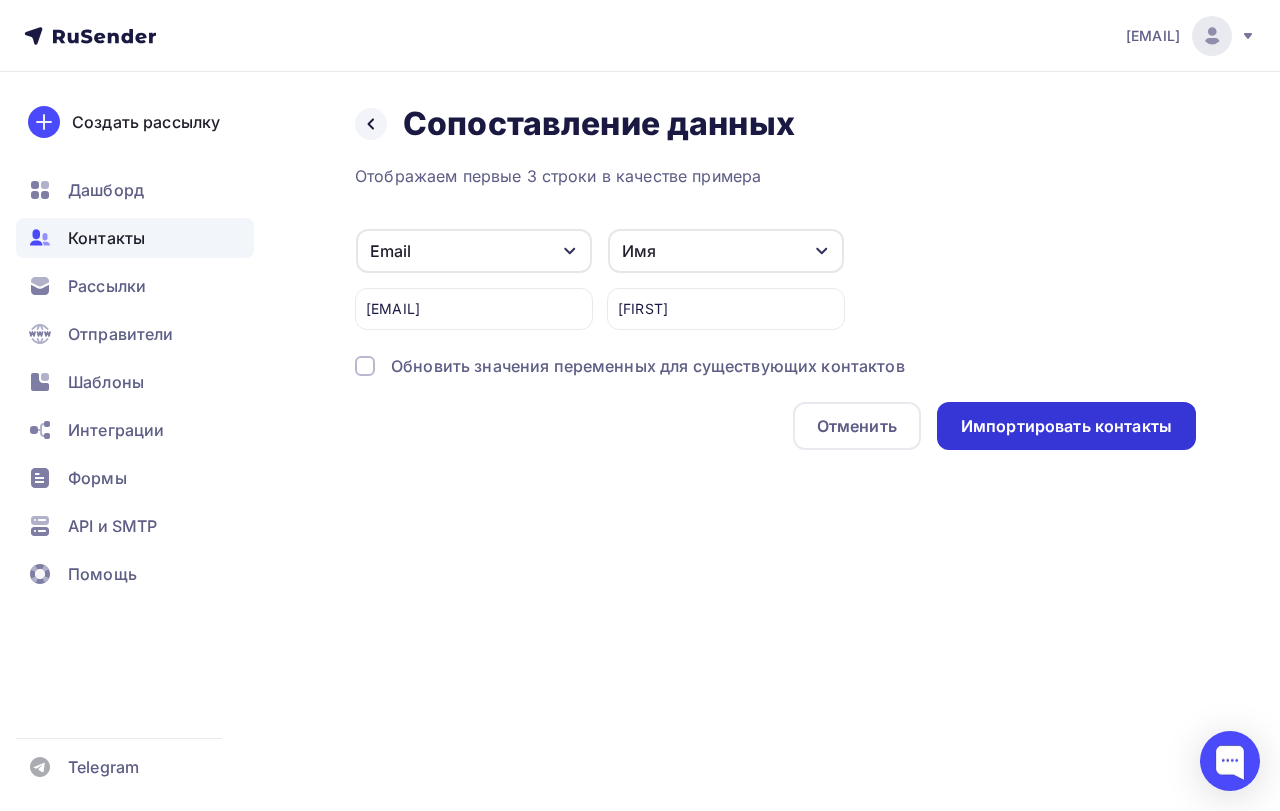 click on "Импортировать контакты" at bounding box center (1066, 426) 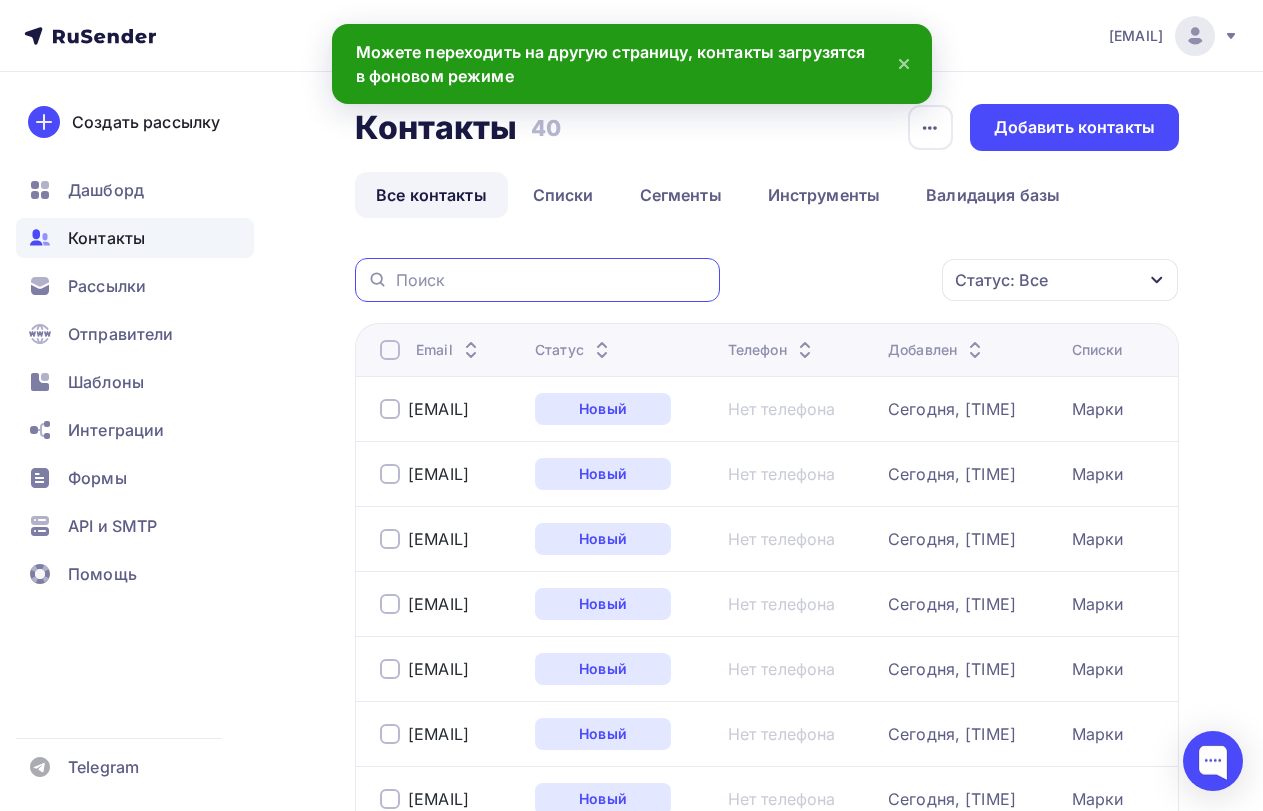 paste on "[EMAIL]" 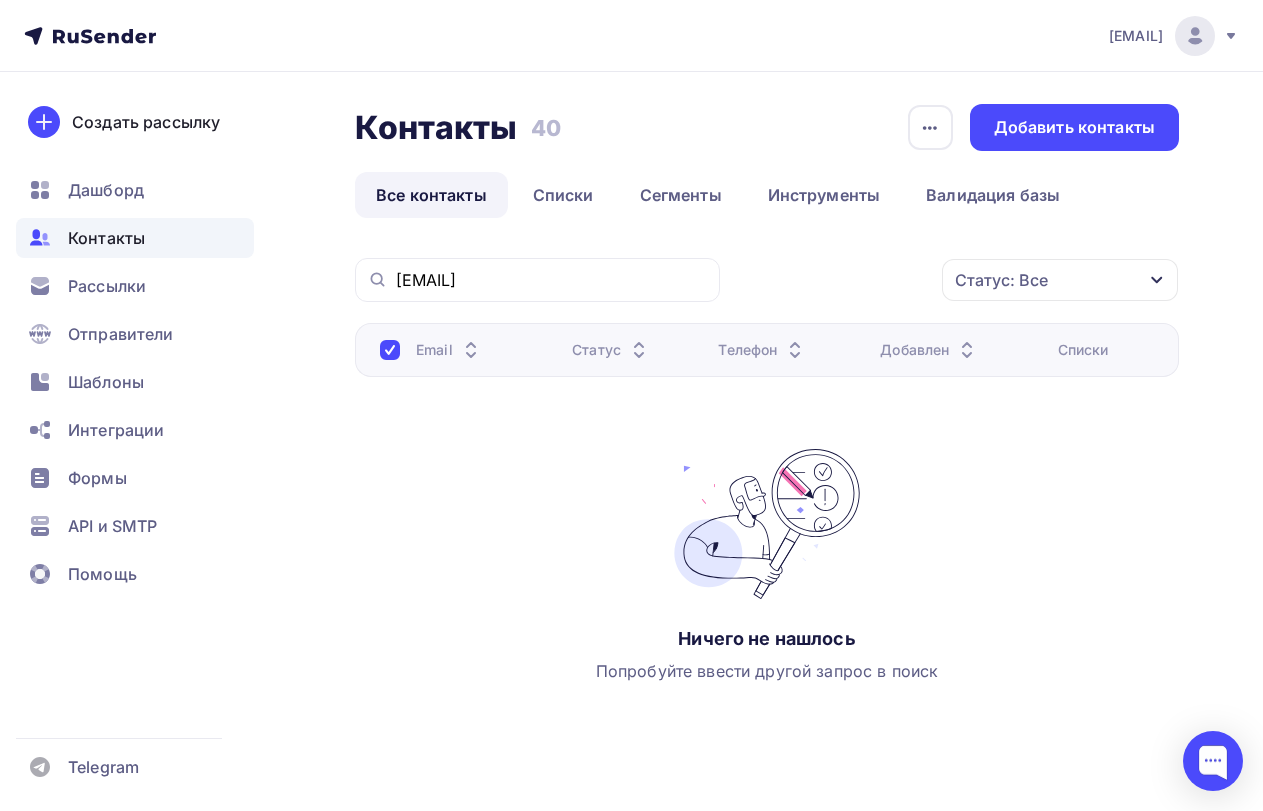 click on "[EMAIL]" at bounding box center [537, 280] 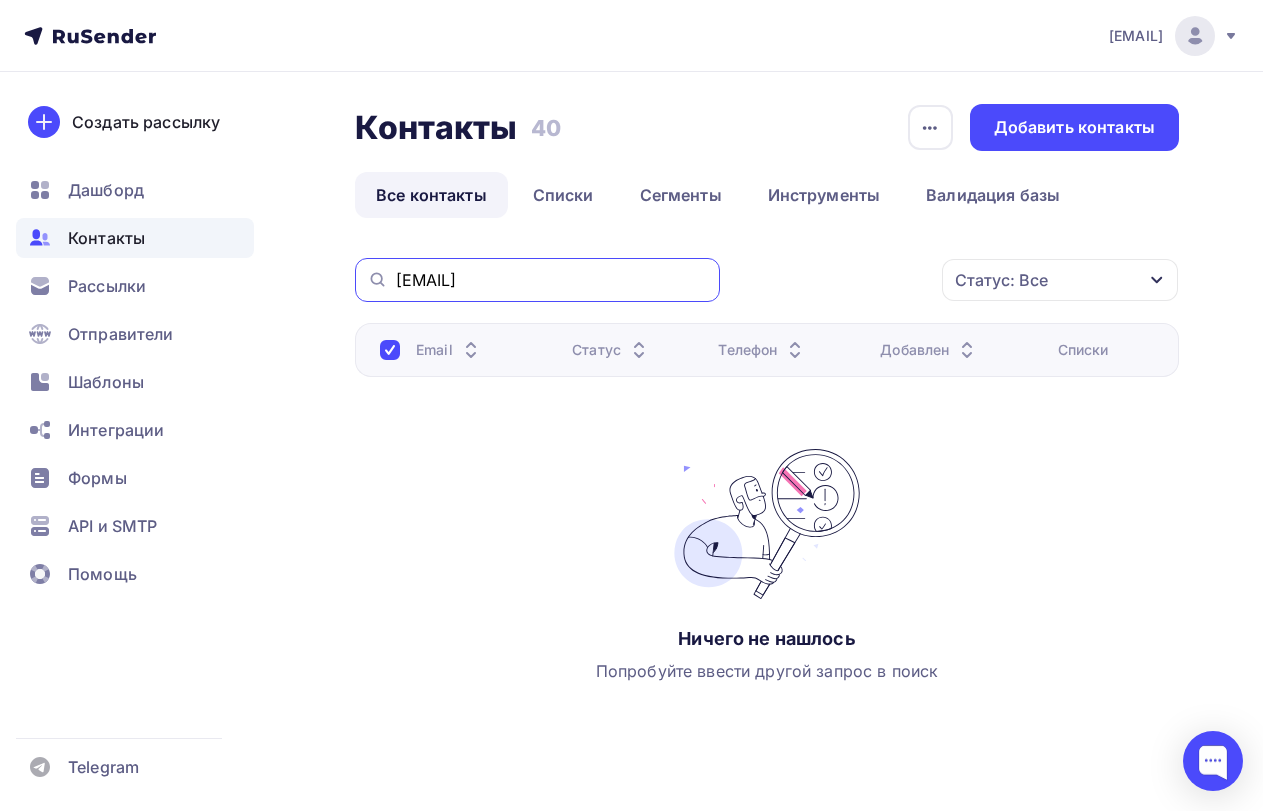 click on "[EMAIL]" at bounding box center (552, 280) 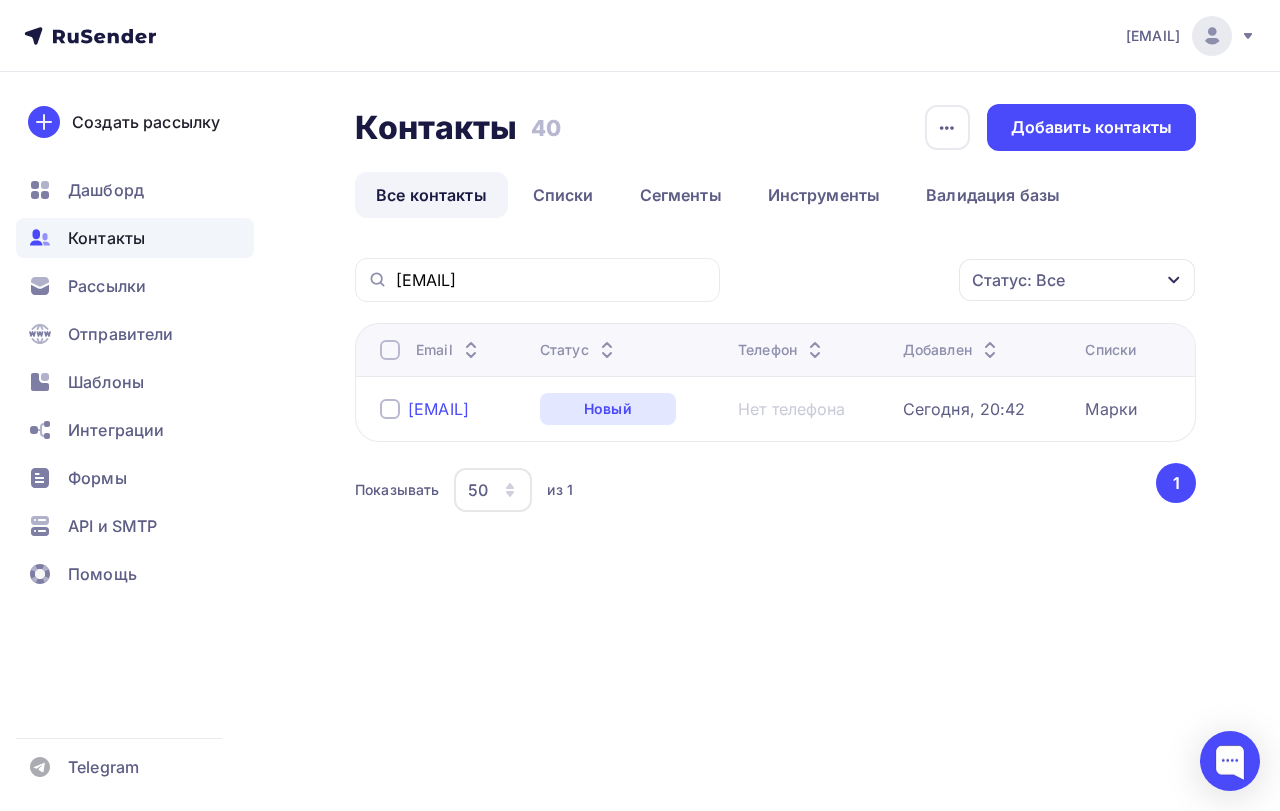 click on "[EMAIL]" at bounding box center (438, 409) 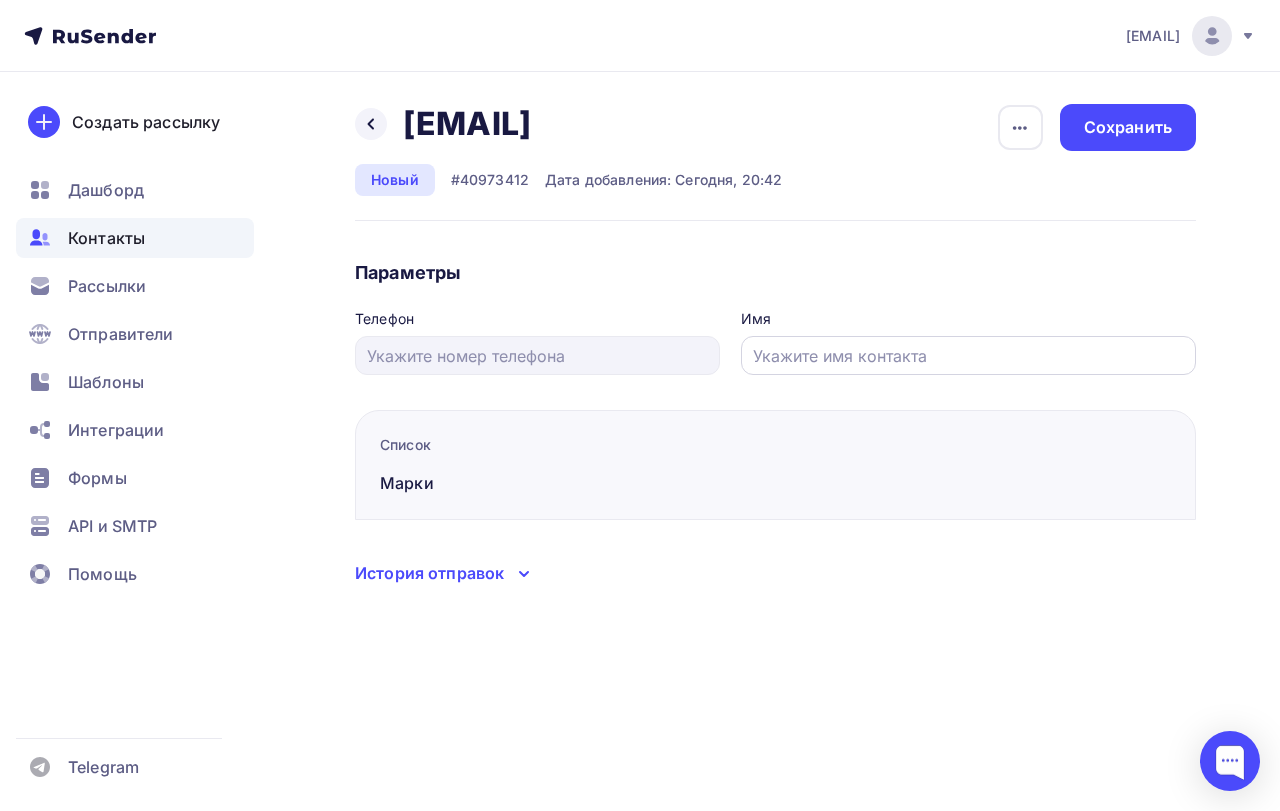 click at bounding box center [969, 356] 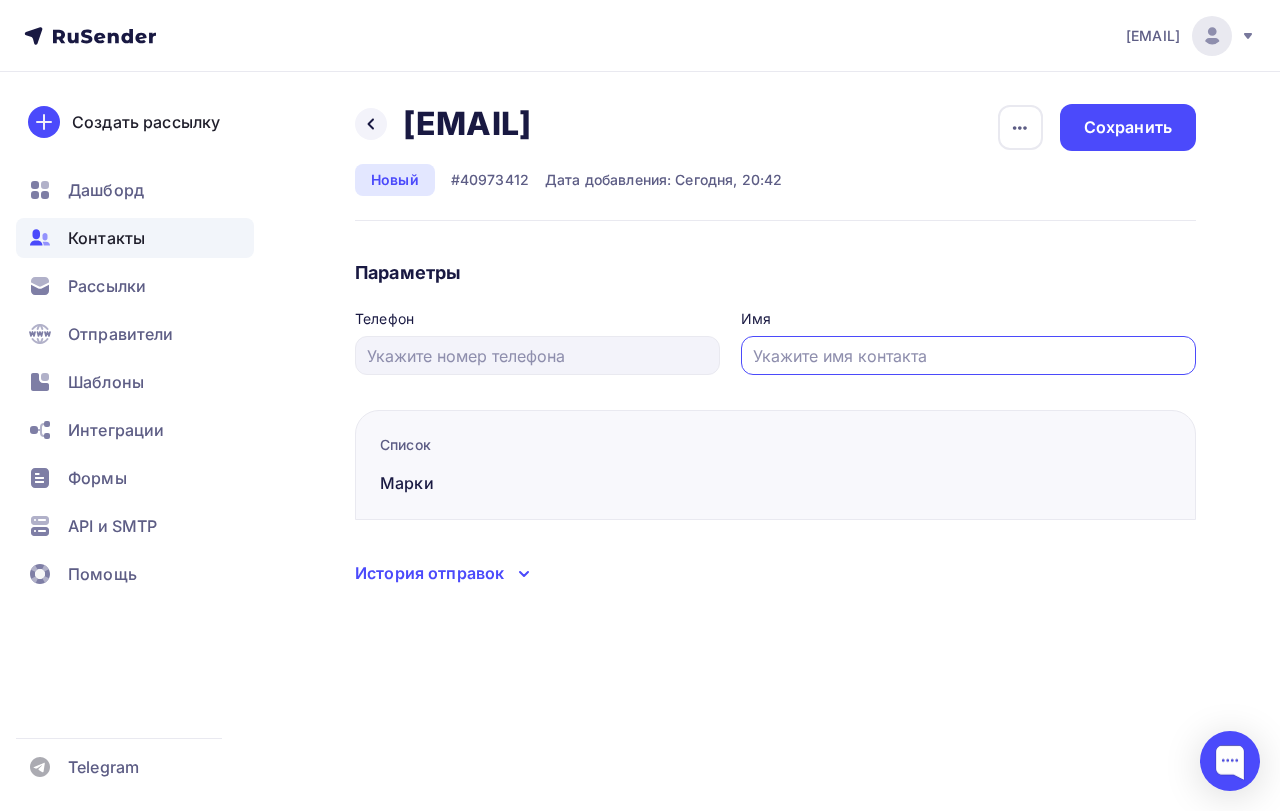 paste on "Елена" 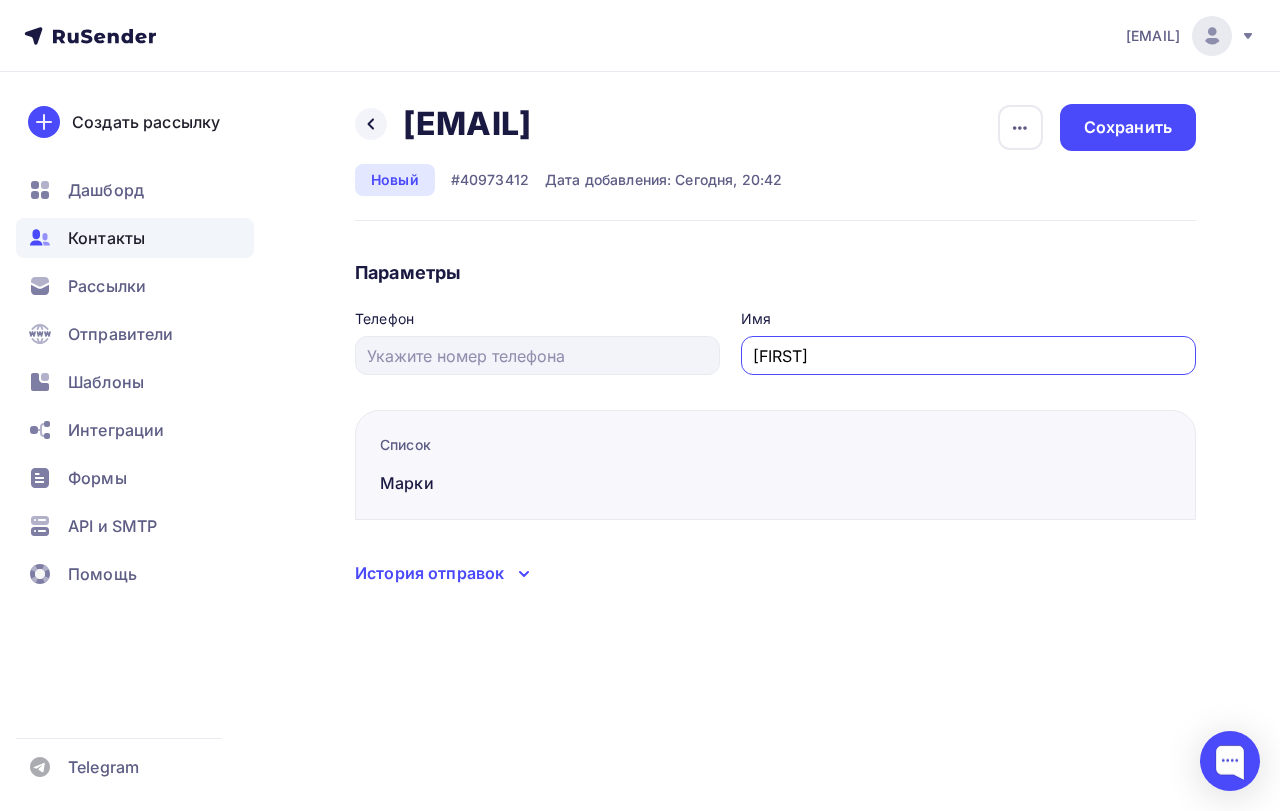 type on "Елена" 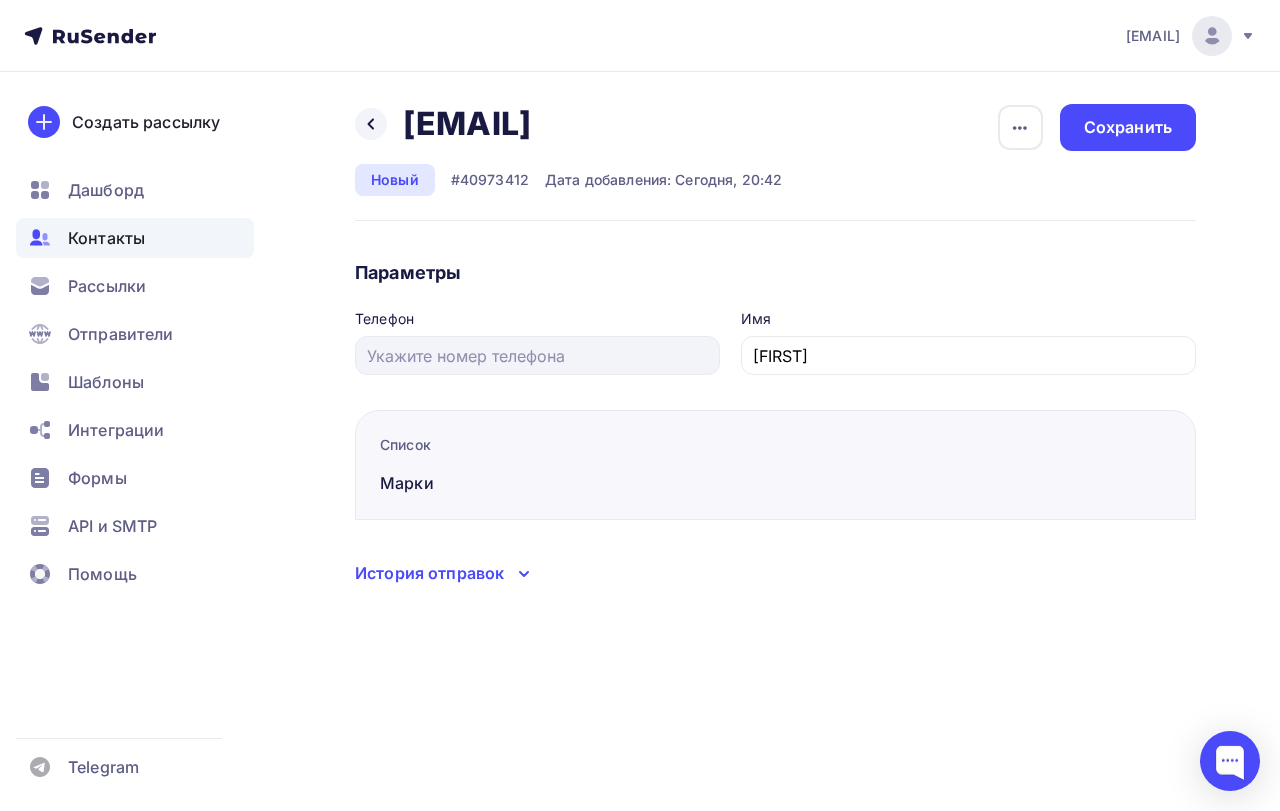 click on "Назад
950352@list.ru
950352@list.ru
Удалить
Отписать
Новый
#40973412
Дата добавления:
Сегодня, 20:42
Удалить
Отписать
Сохранить     Списки
Добавить в список
Активные
Оптисавшиеся
Проблемные
Новые
Неподтвержденные
Отменить       Применить     Параметры   Телефон           Имя   Елена               Список" at bounding box center (775, 345) 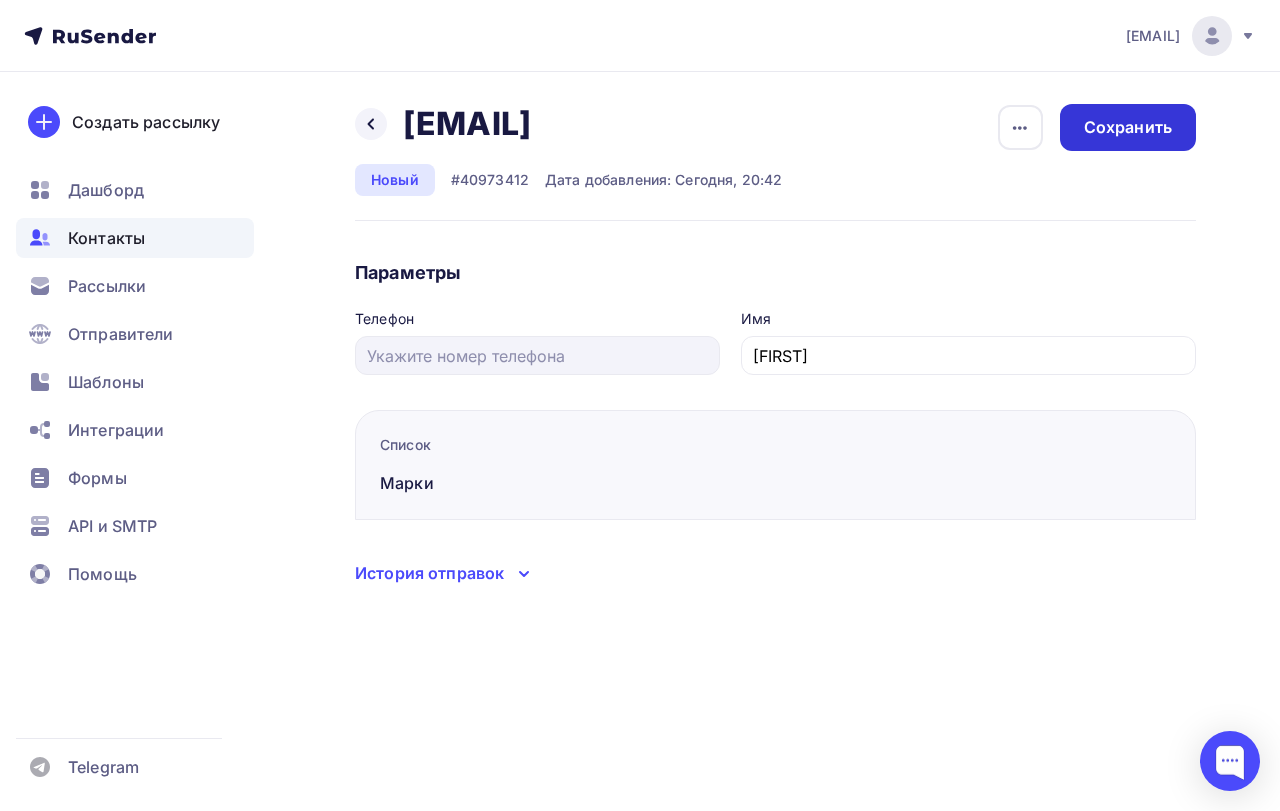 click on "Сохранить" at bounding box center [1128, 127] 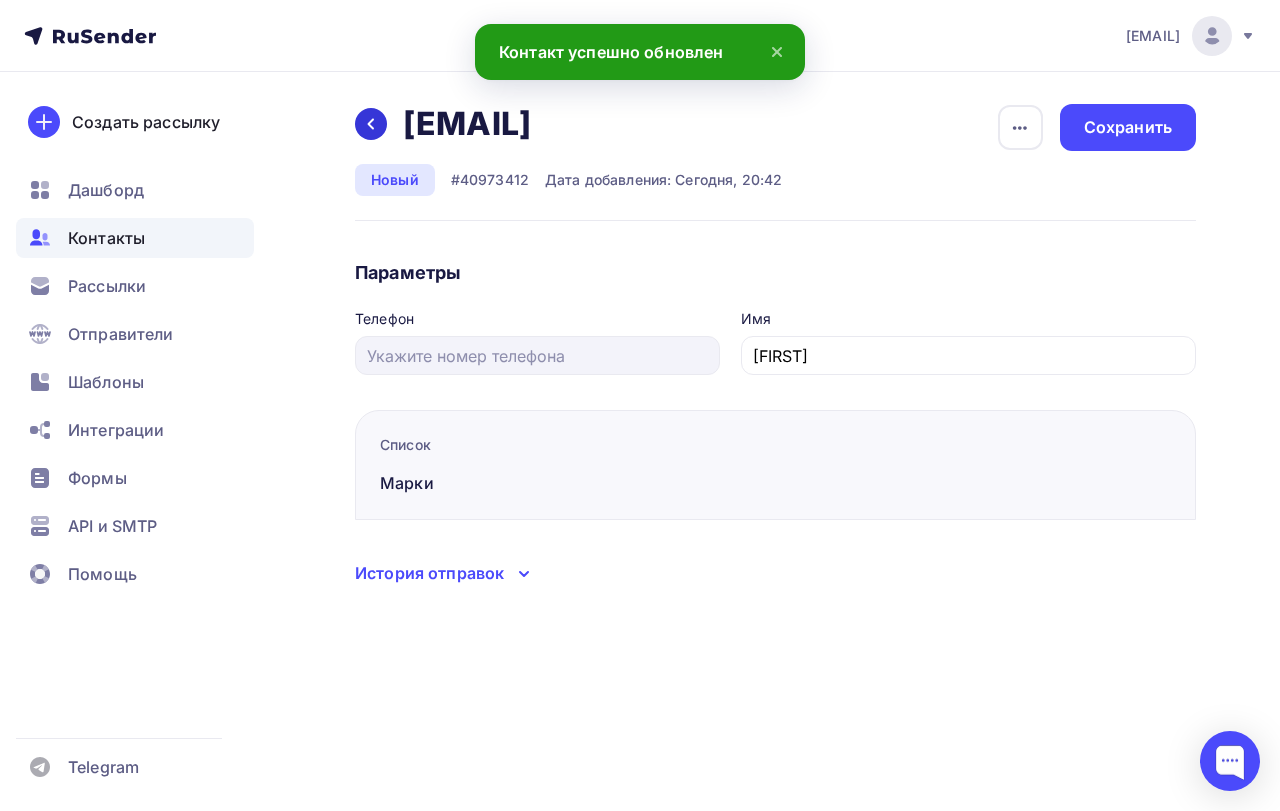 click at bounding box center (371, 124) 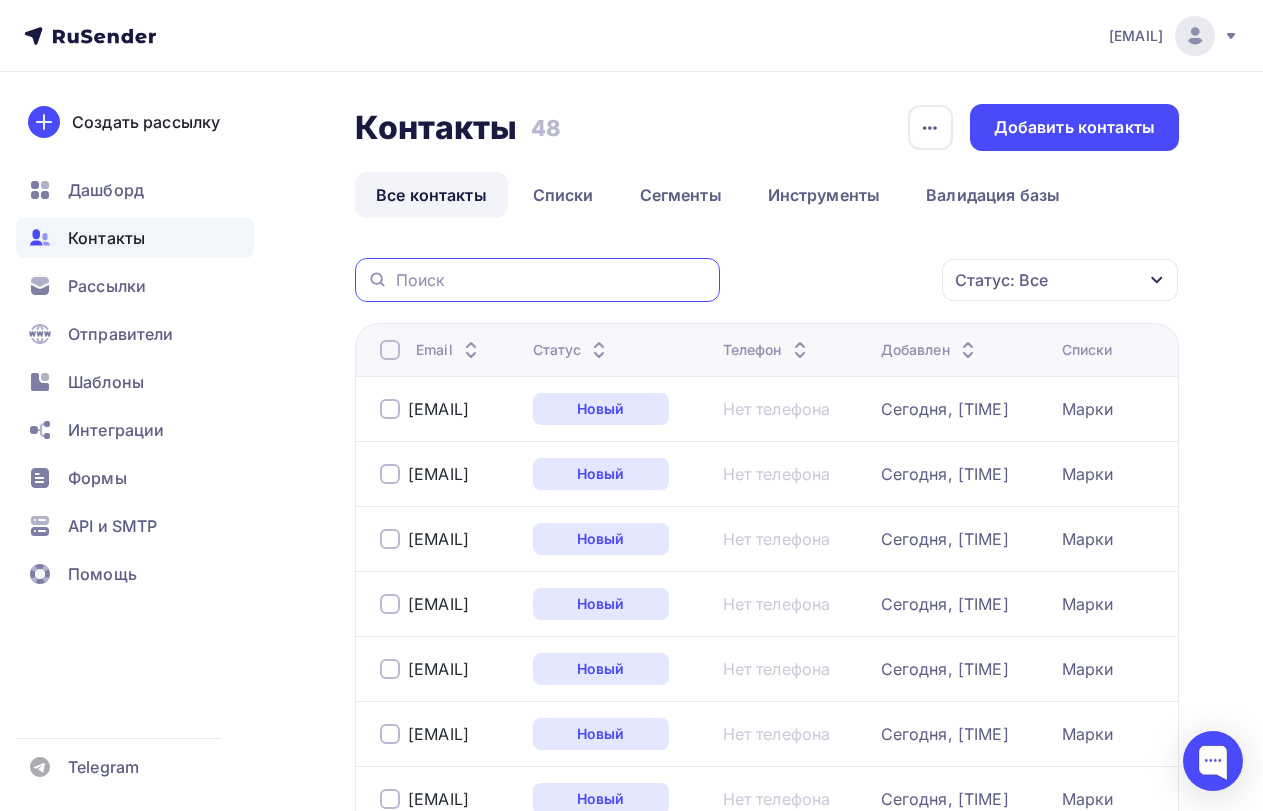 click at bounding box center (552, 280) 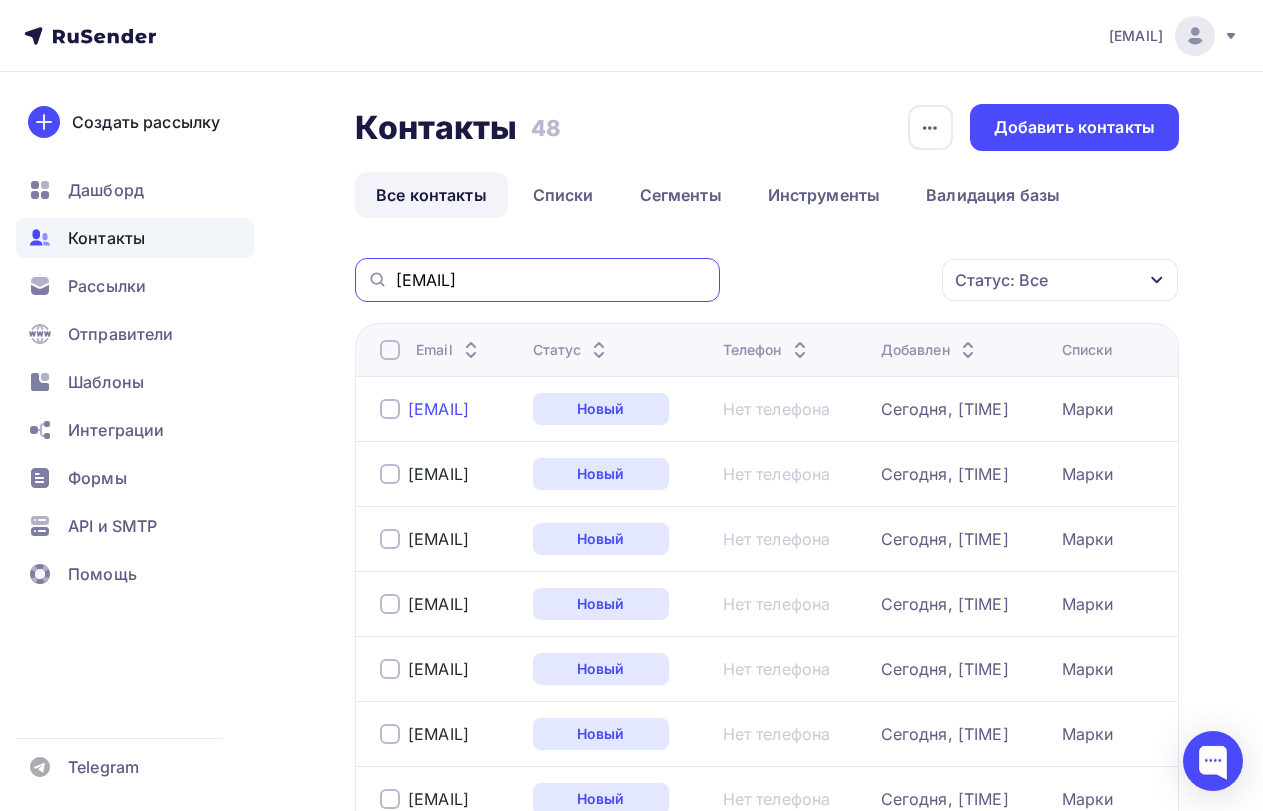 type on "950352@LIST.RU" 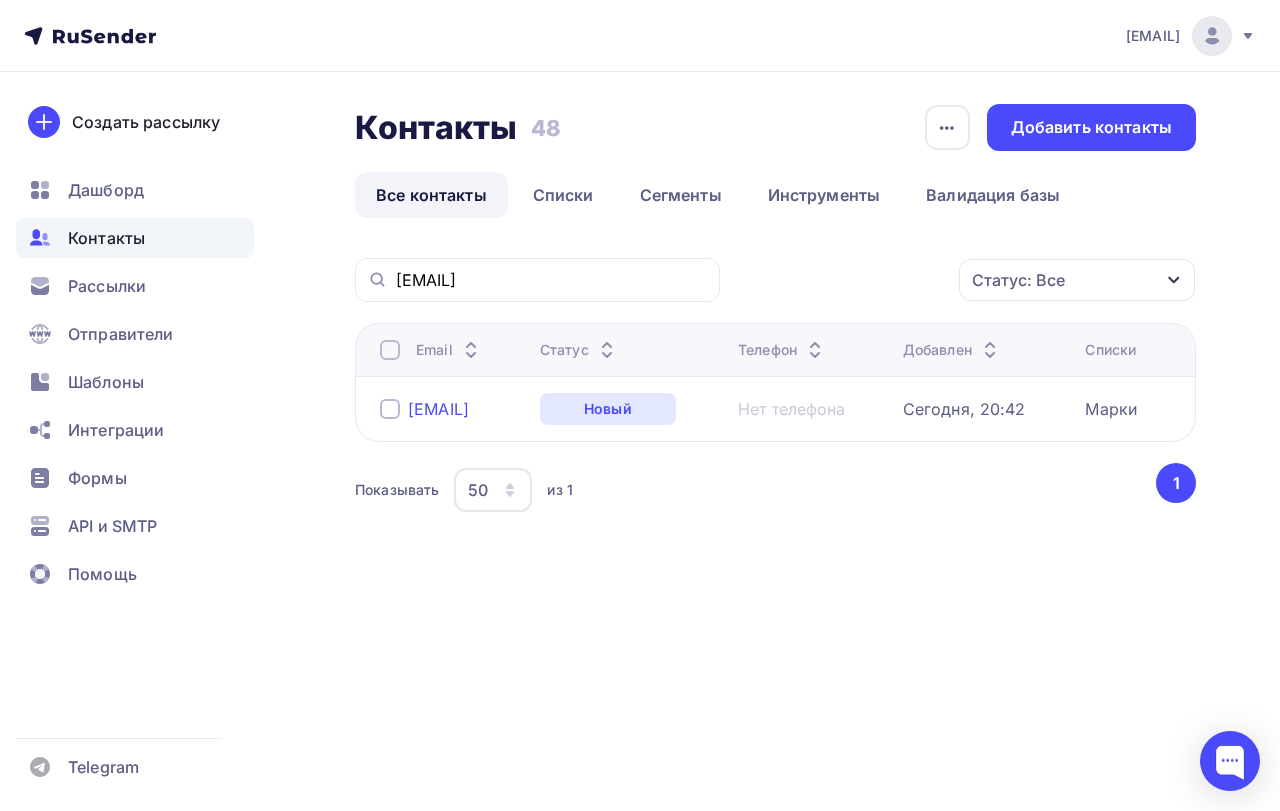 click on "[EMAIL]" at bounding box center (438, 409) 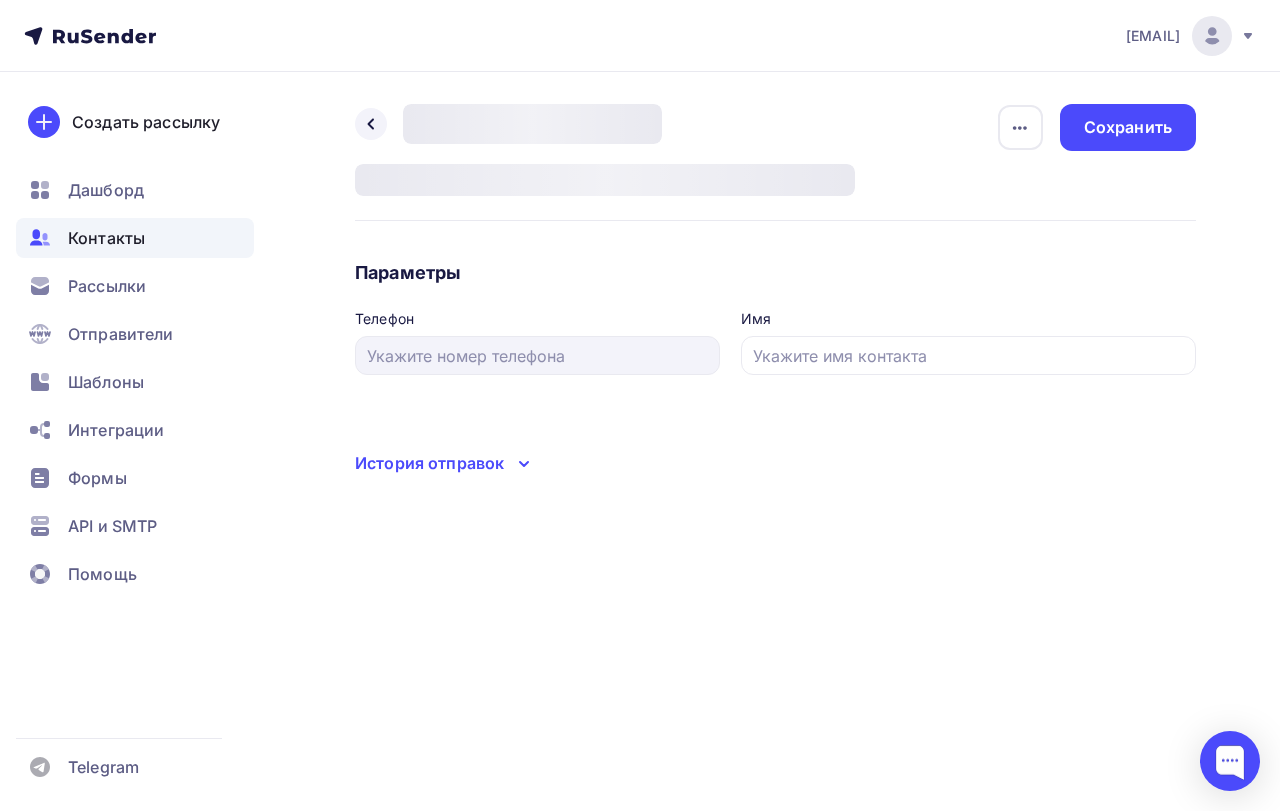 type on "Елена" 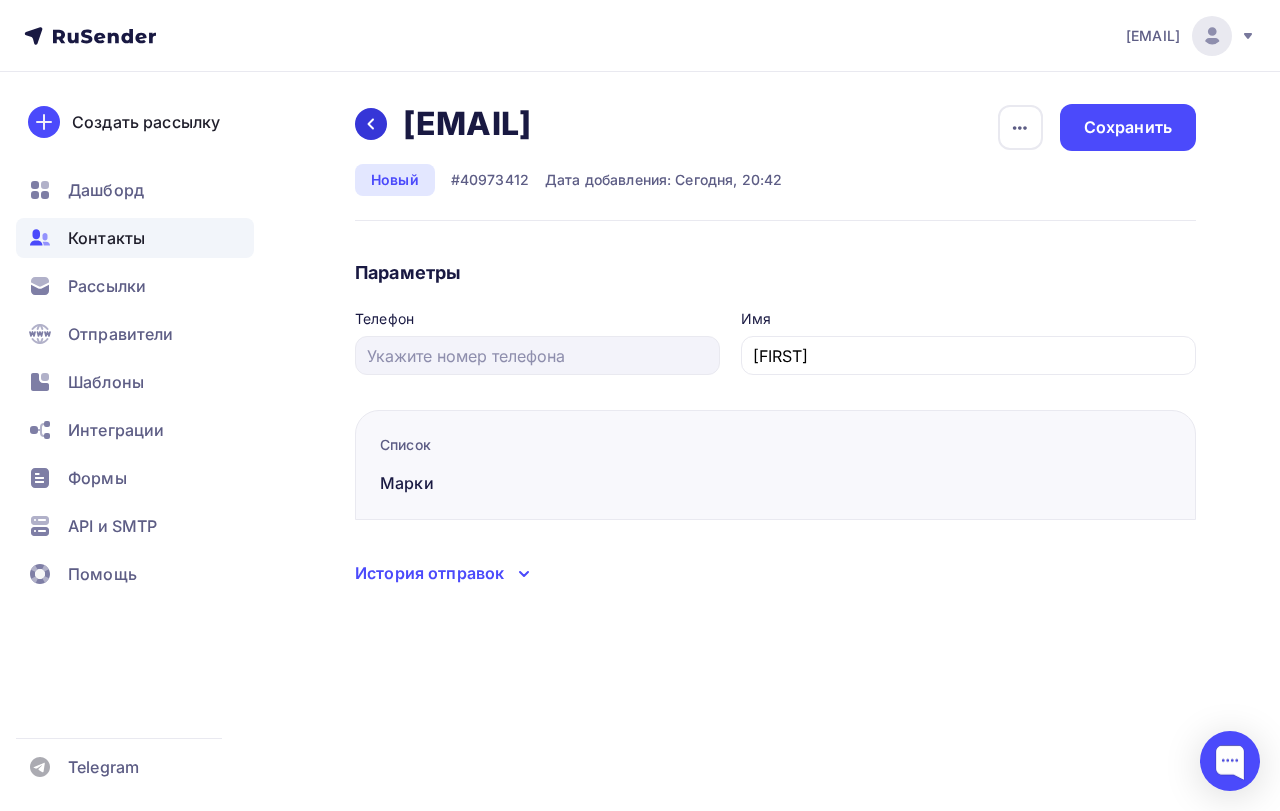 click 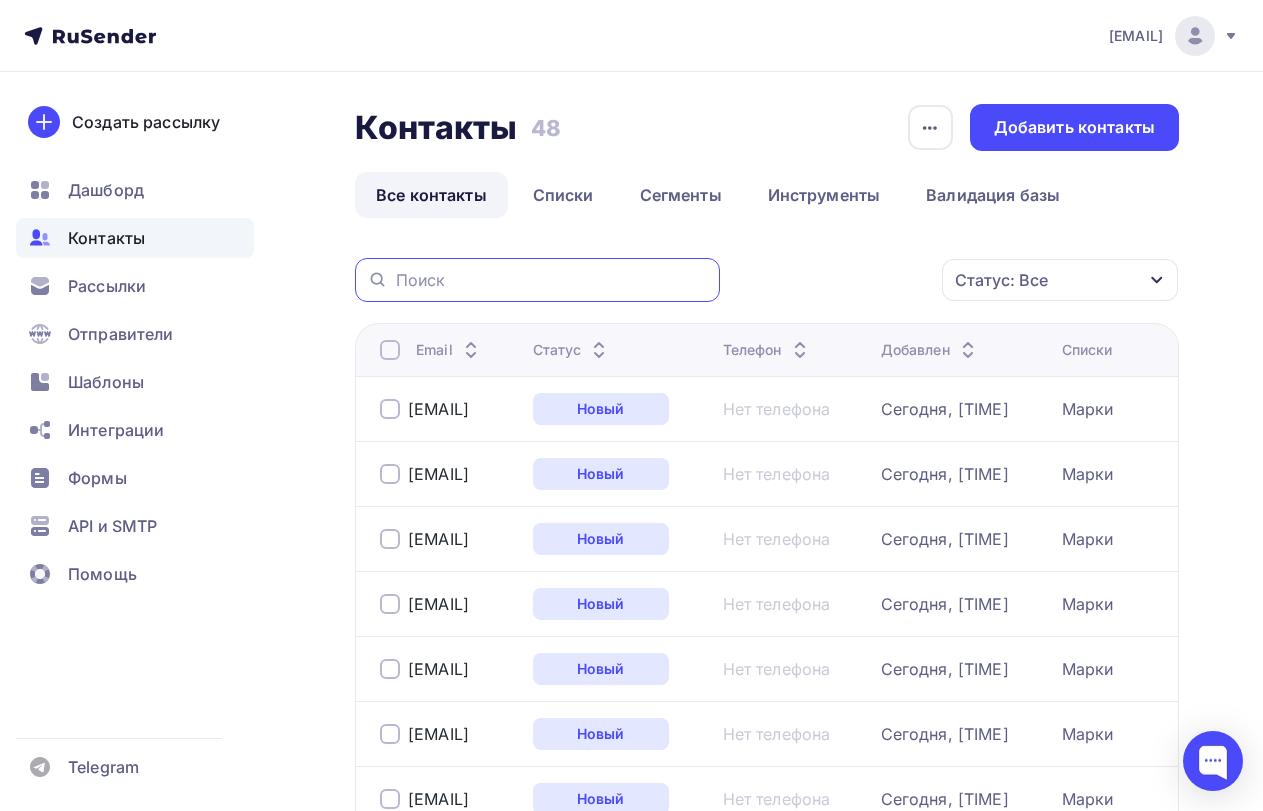 click at bounding box center (552, 280) 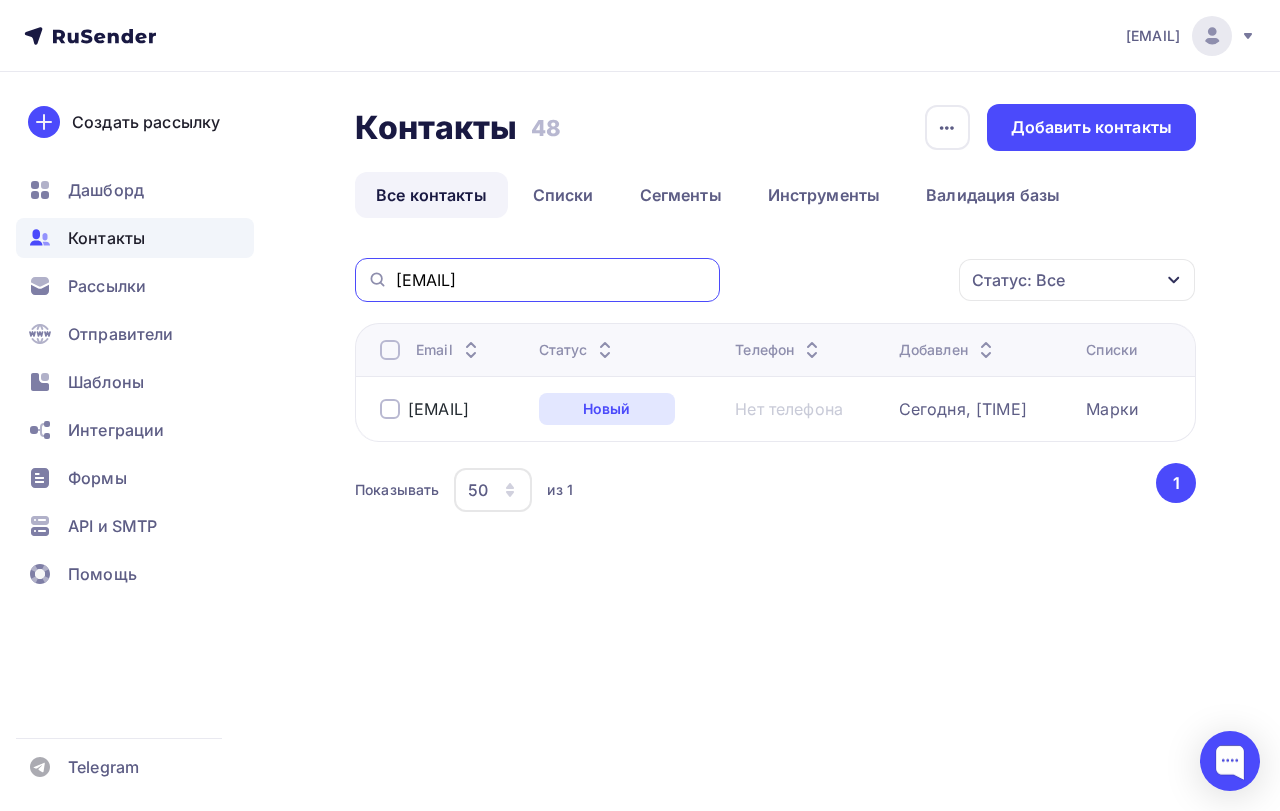 click on "[EMAIL]" at bounding box center [552, 280] 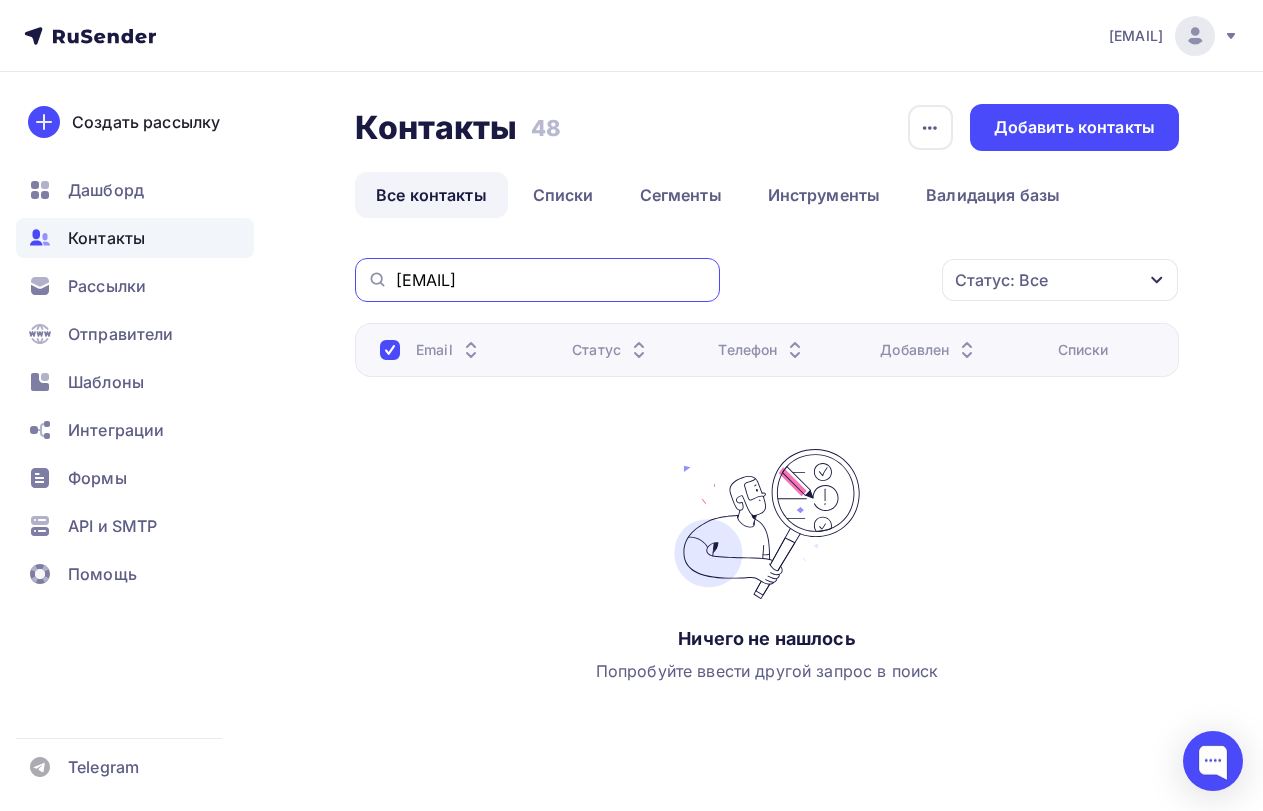 click on "[EMAIL]" at bounding box center [552, 280] 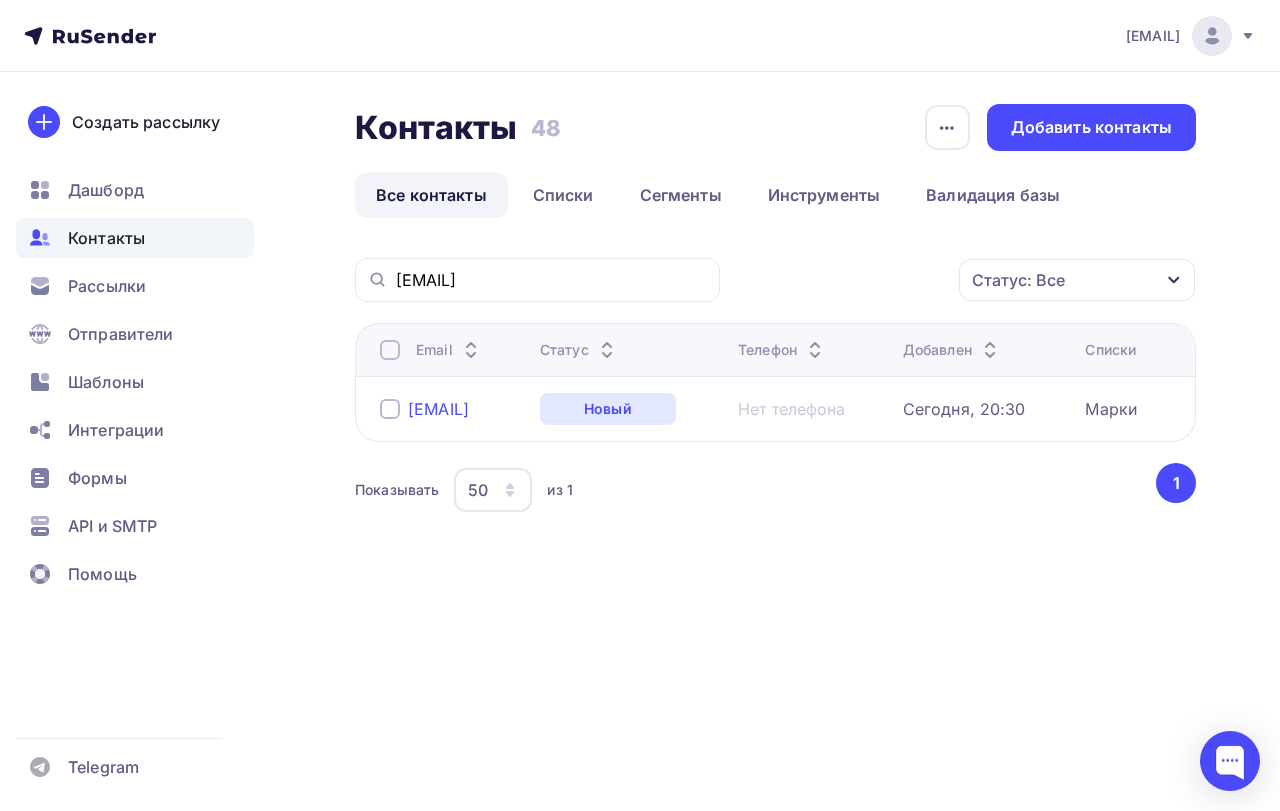 click on "[EMAIL]" at bounding box center [438, 409] 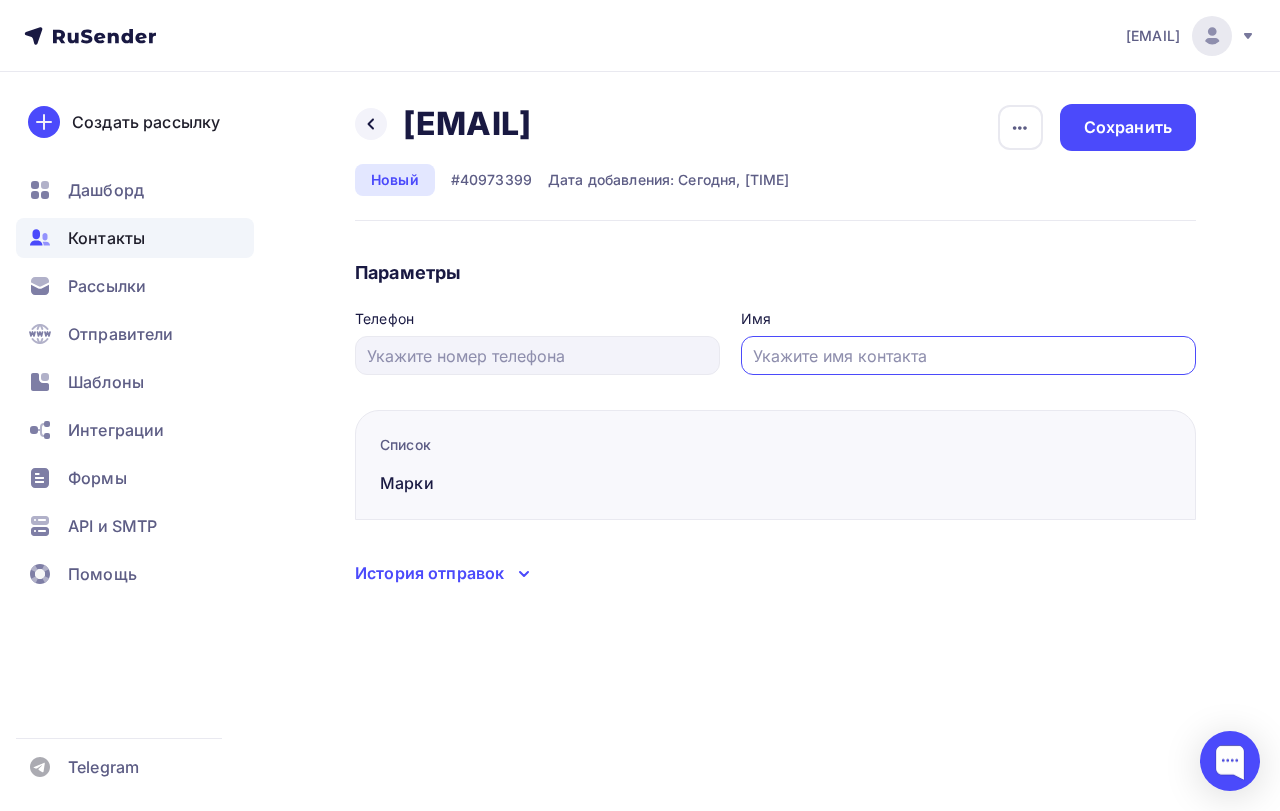 paste on "Валерий" 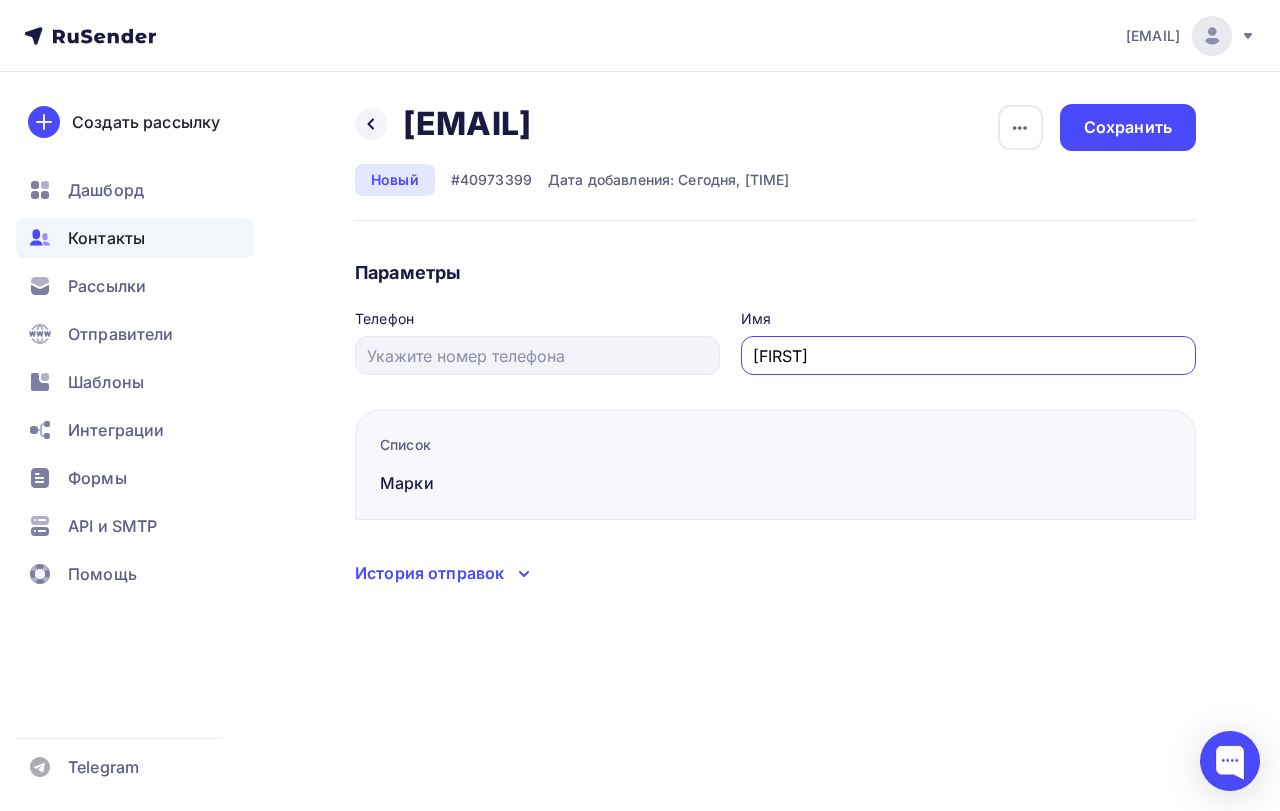 type on "Валерий" 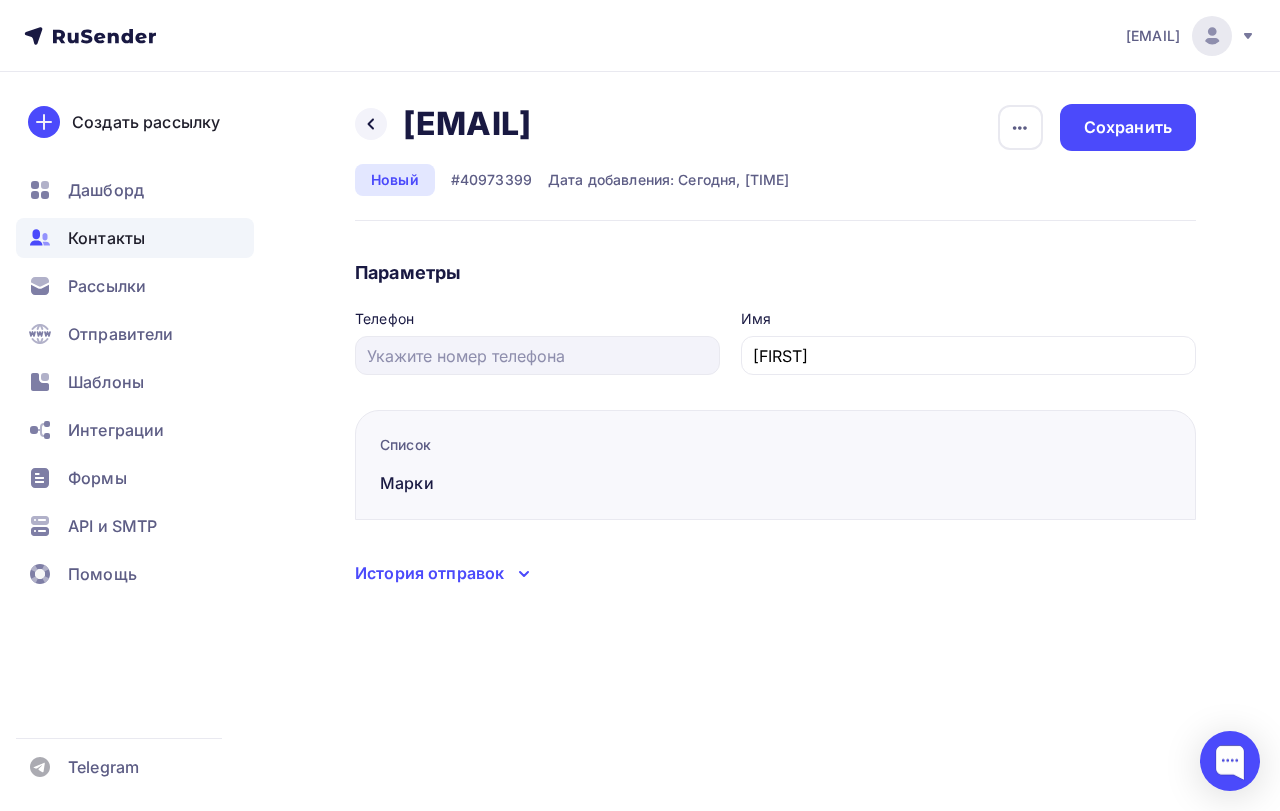 click on "Назад
jas0007@mail.ru
jas0007@mail.ru
Удалить
Отписать
Новый
#40973399
Дата добавления:
Сегодня, 20:30
Удалить
Отписать
Сохранить     Списки
Добавить в список
Активные
Оптисавшиеся
Проблемные
Новые
Неподтвержденные
Отменить       Применить     Параметры   Телефон           Имя   Валерий               Список" at bounding box center [640, 369] 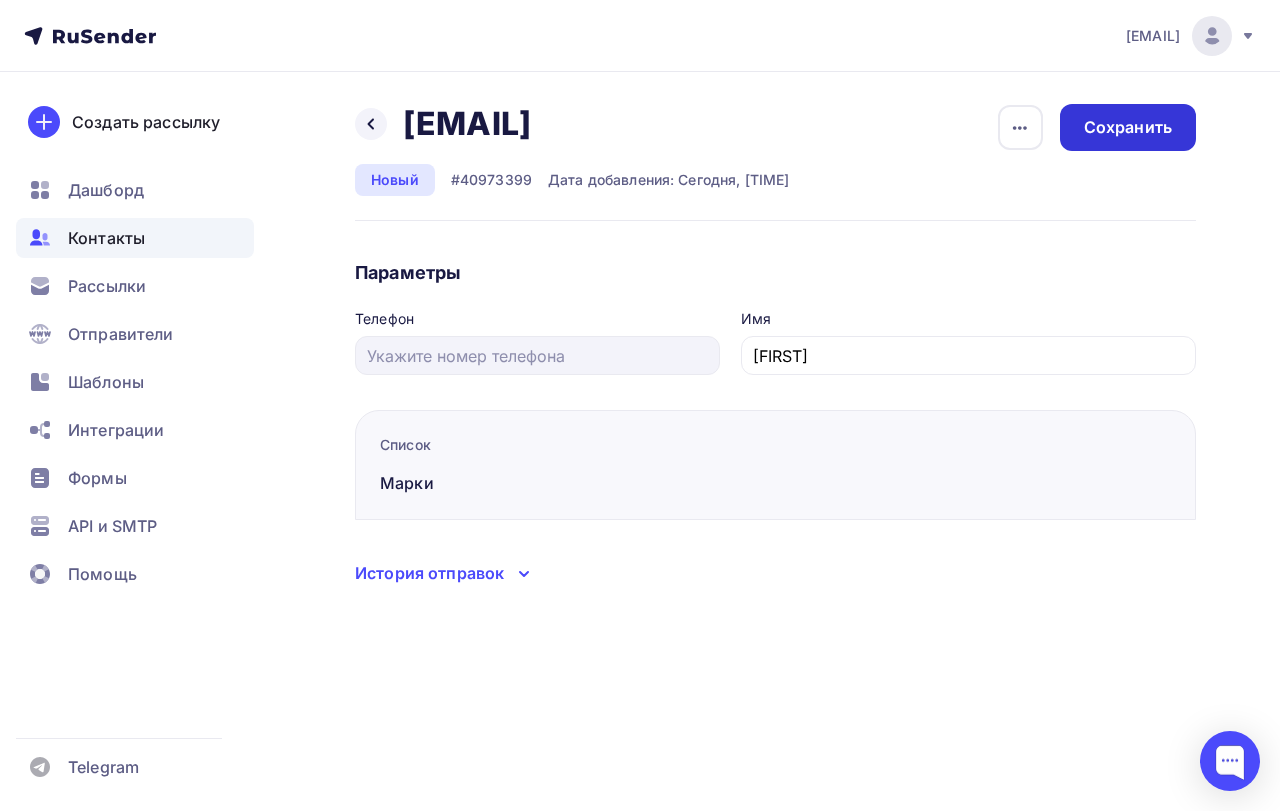 click on "Сохранить" at bounding box center [1128, 127] 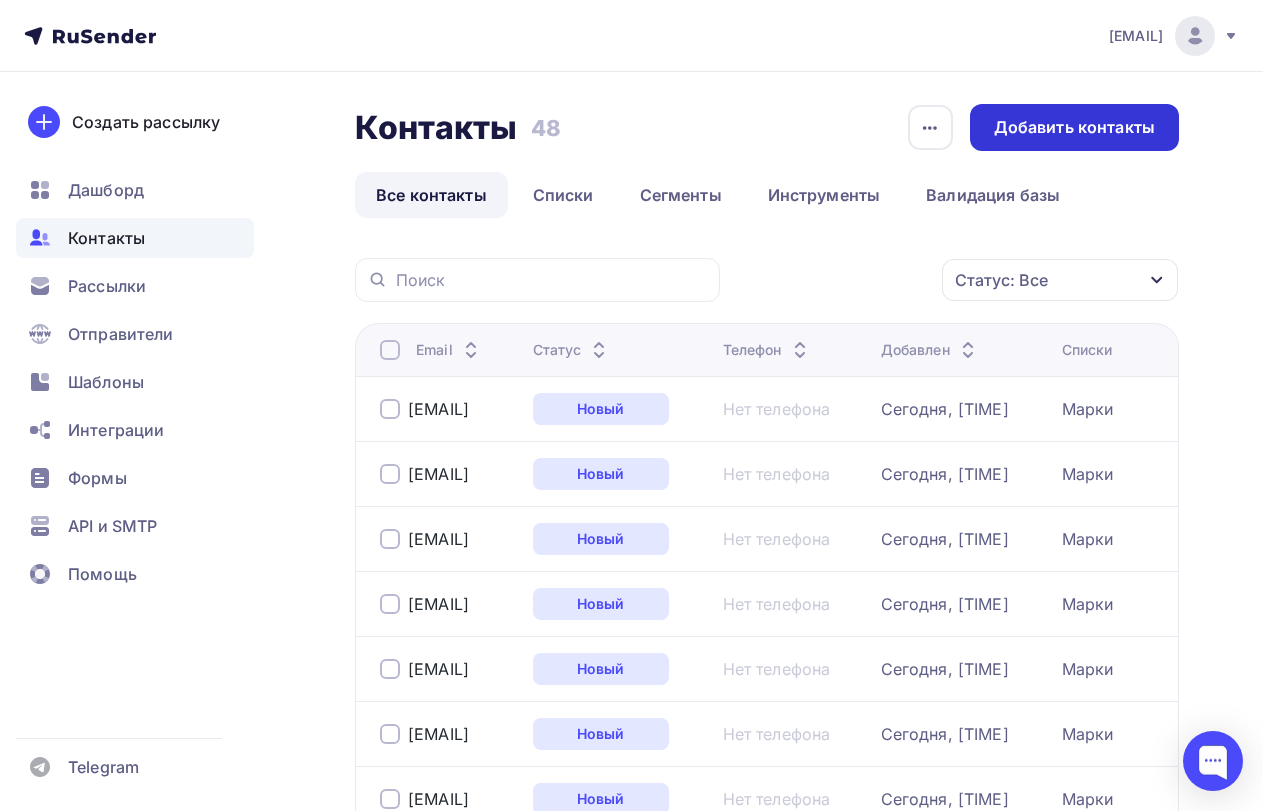 click on "Добавить контакты" at bounding box center (1074, 127) 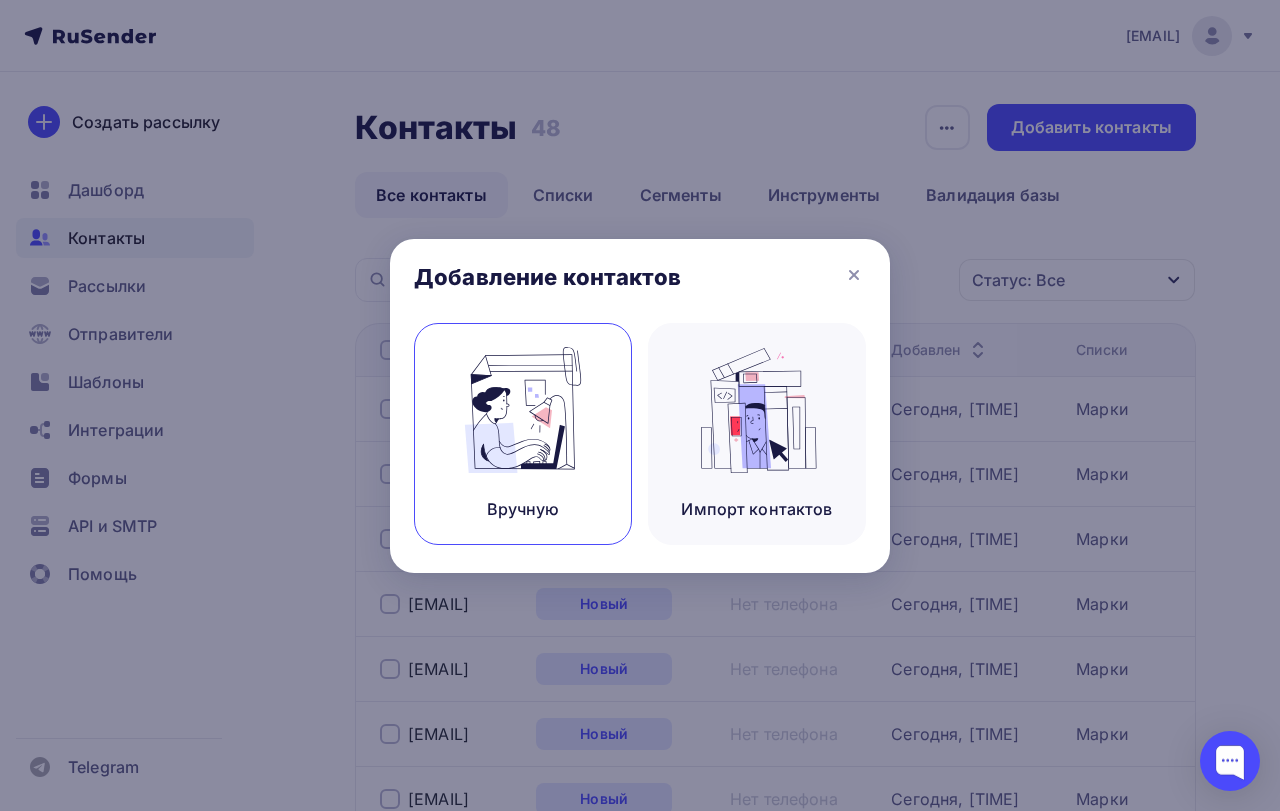click on "Вручную" at bounding box center (523, 434) 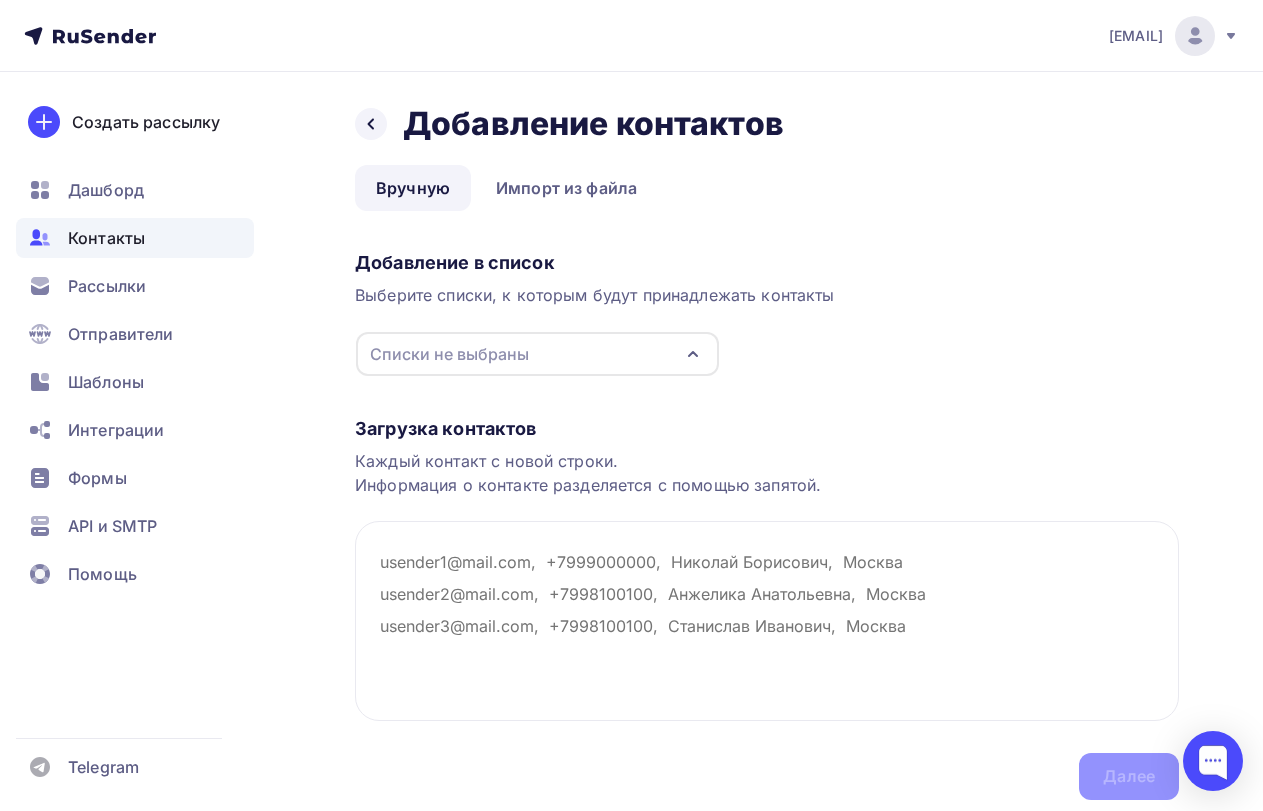 click on "Списки не выбраны" at bounding box center [449, 354] 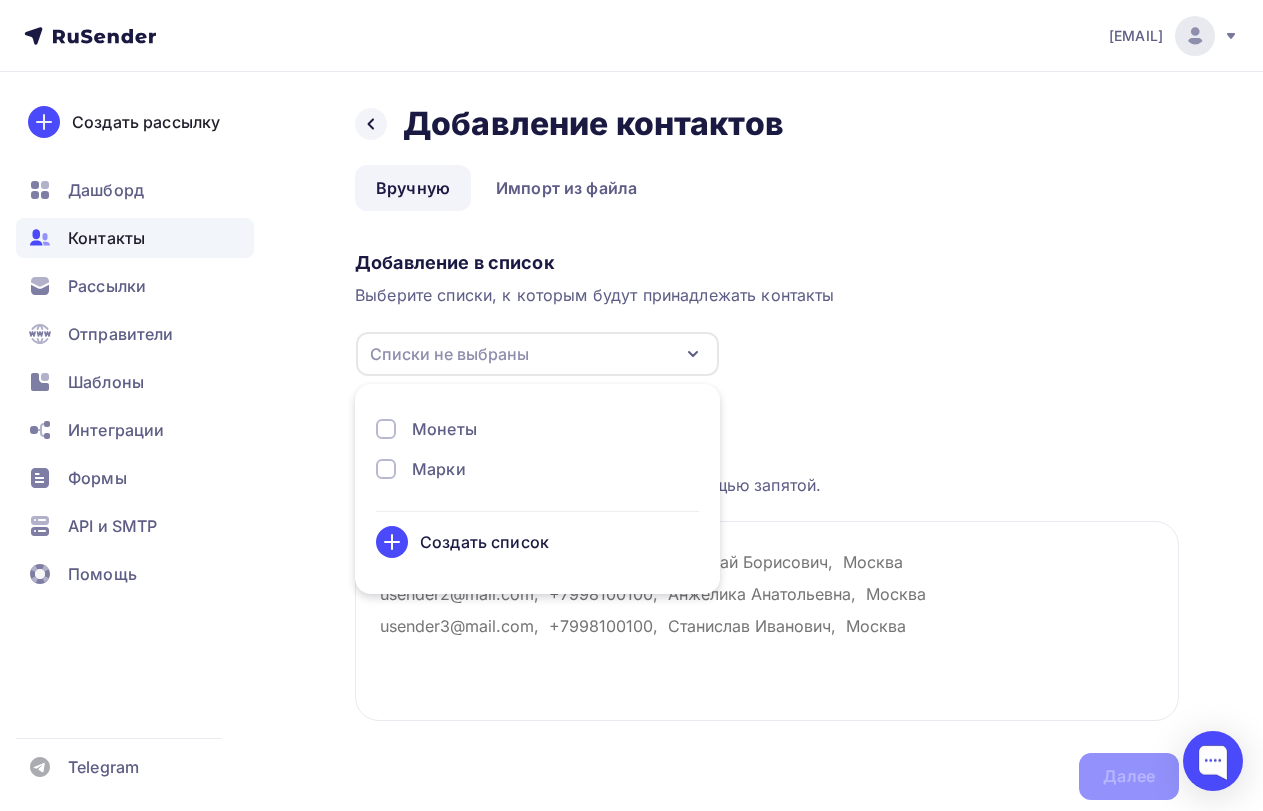 click on "Марки" at bounding box center (439, 469) 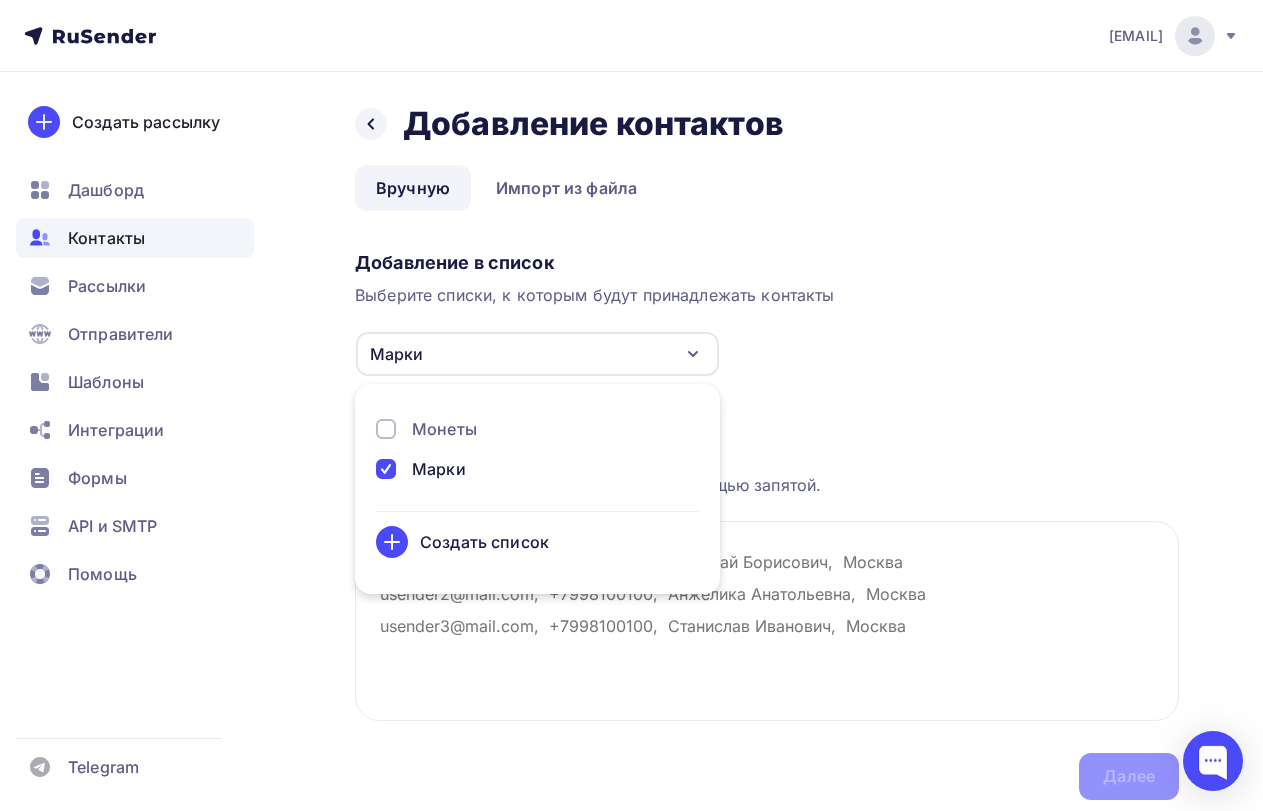 click on "Добавление в список
Выберите списки, к которым будут принадлежать контакты
Марки
Монеты
Марки
Создать список
Для добавления контактов необходимо  создать список" at bounding box center (767, 310) 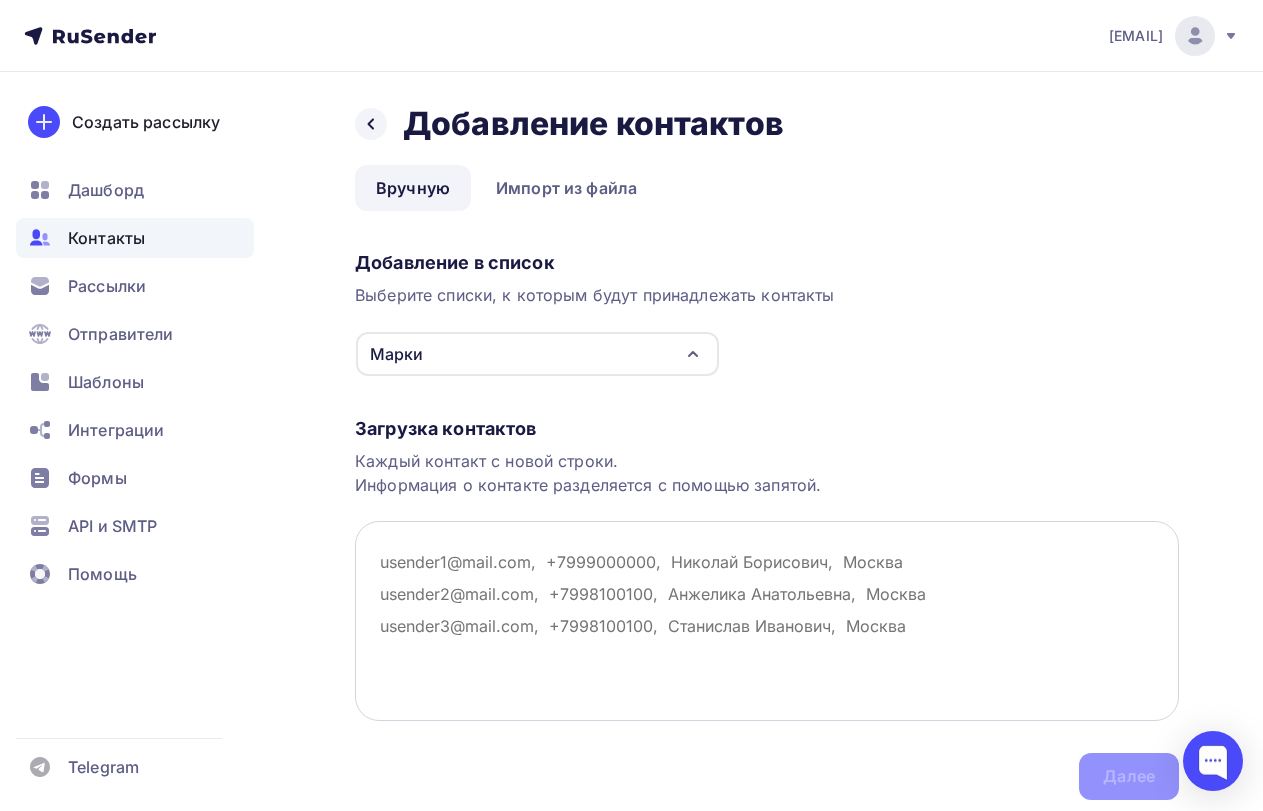 click at bounding box center (767, 621) 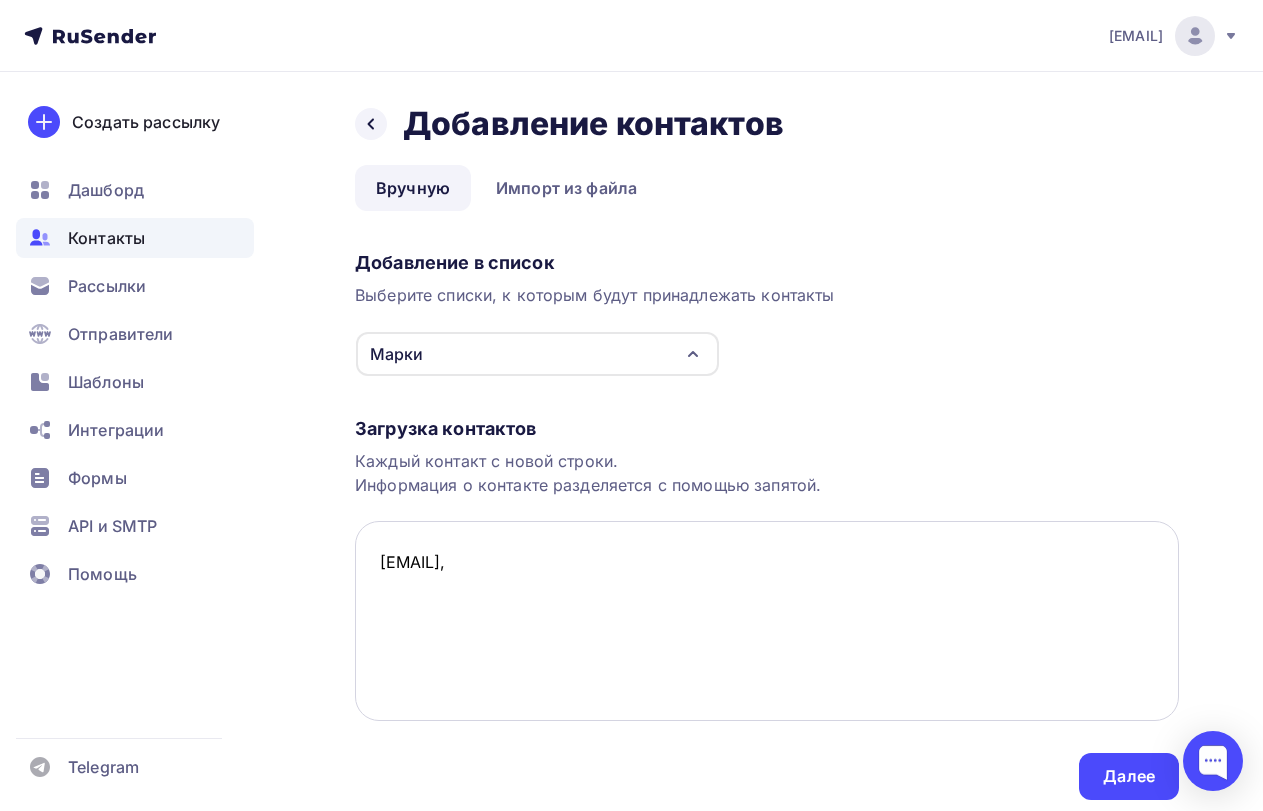 paste on "[FIRST] [LAST]" 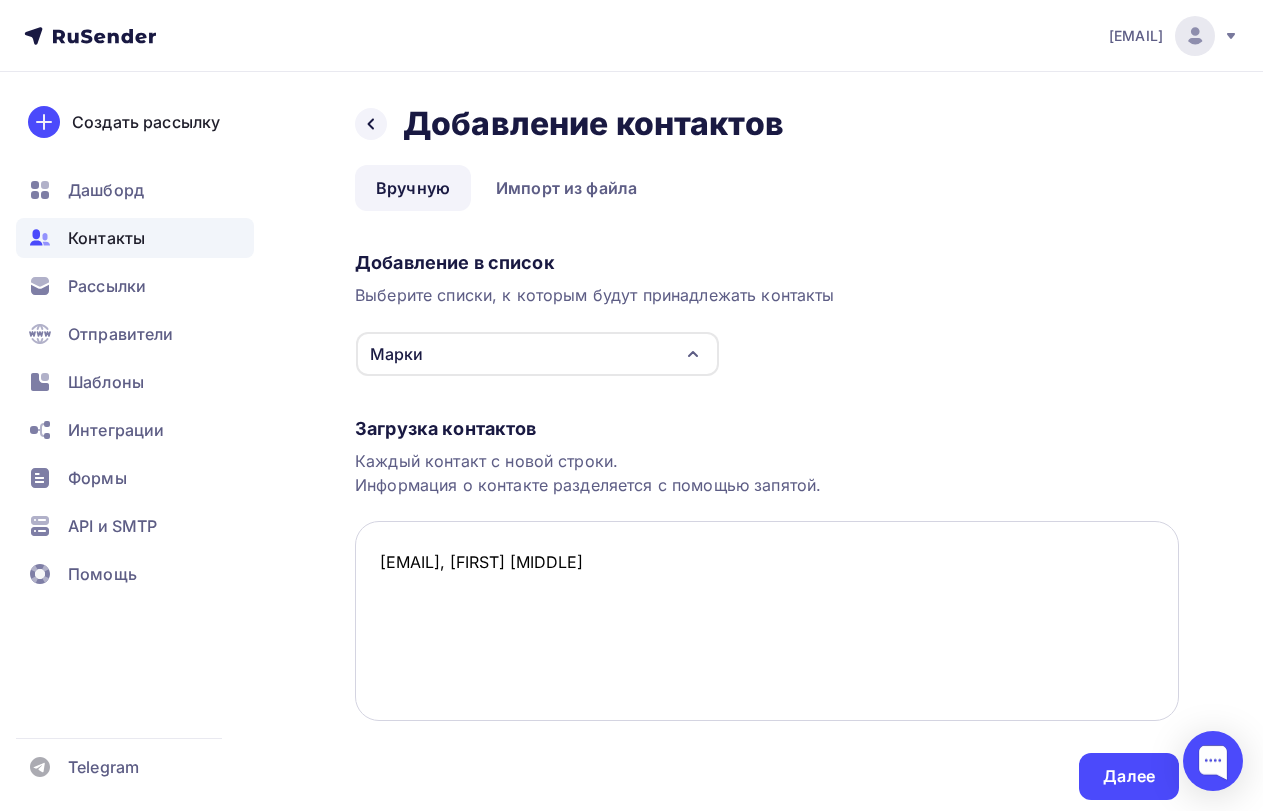 paste on "[EMAIL]" 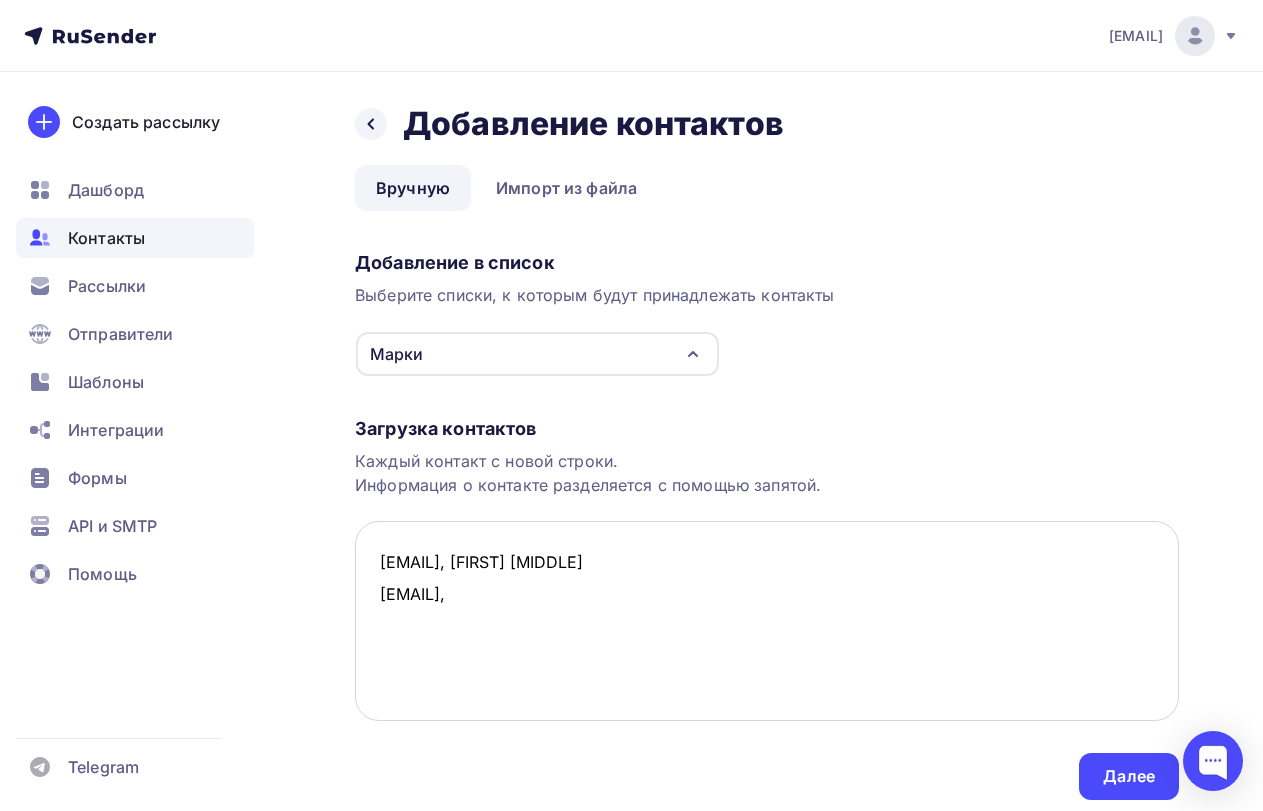 paste on "[FIRST] [LAST]" 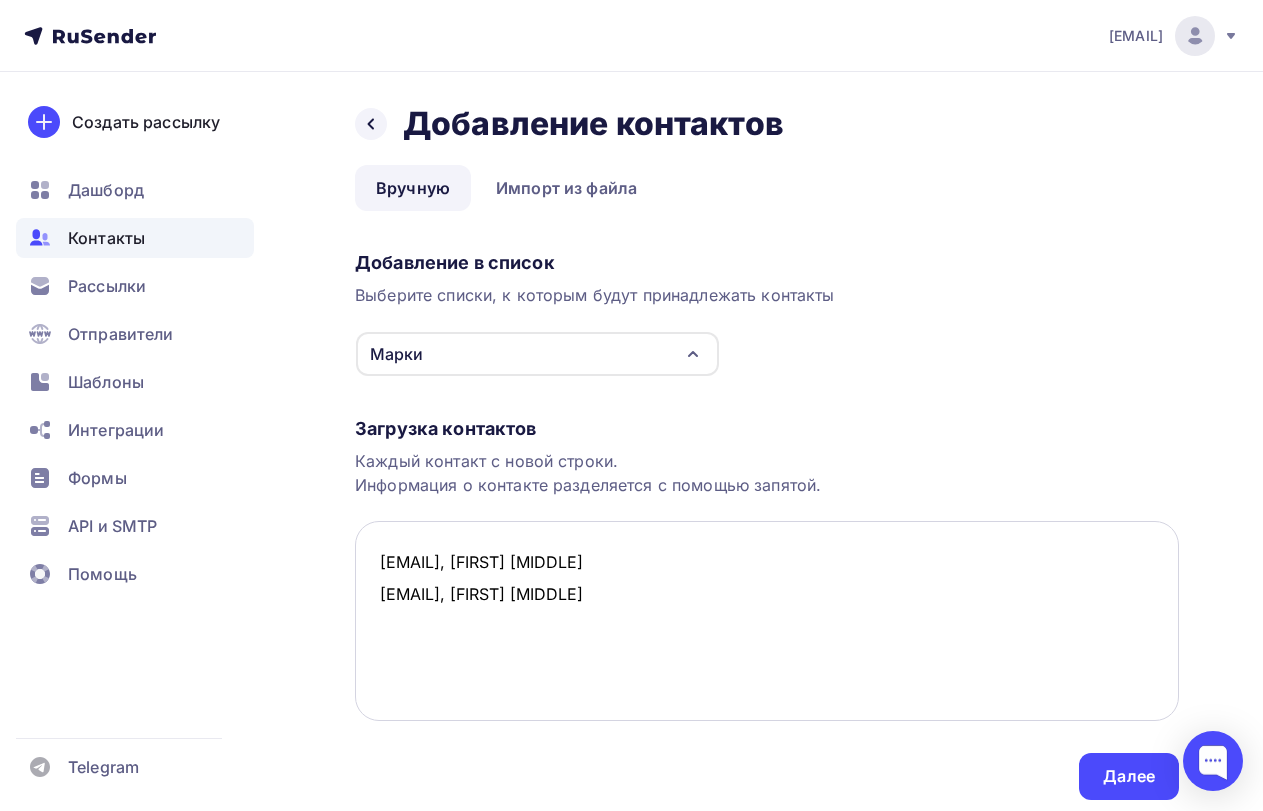 paste on "[EMAIL]" 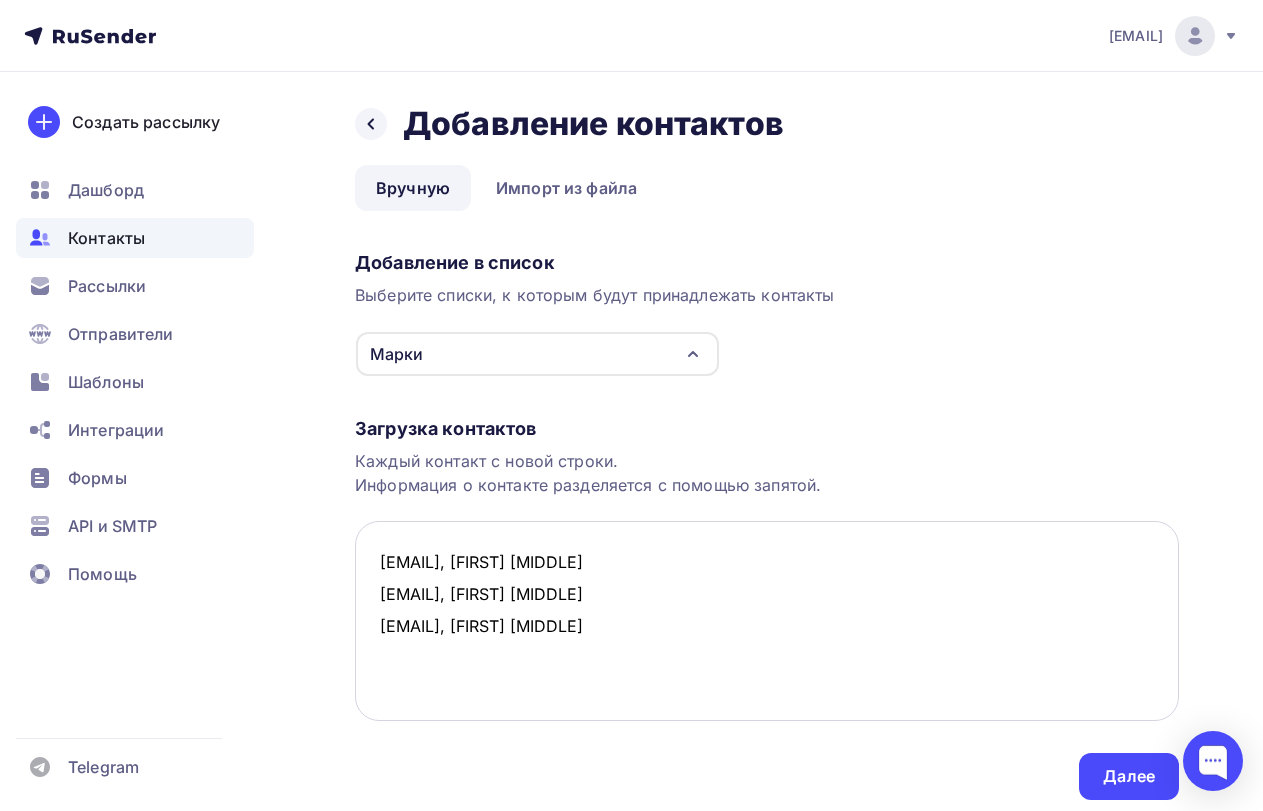 paste on "[FIRST] [LAST]" 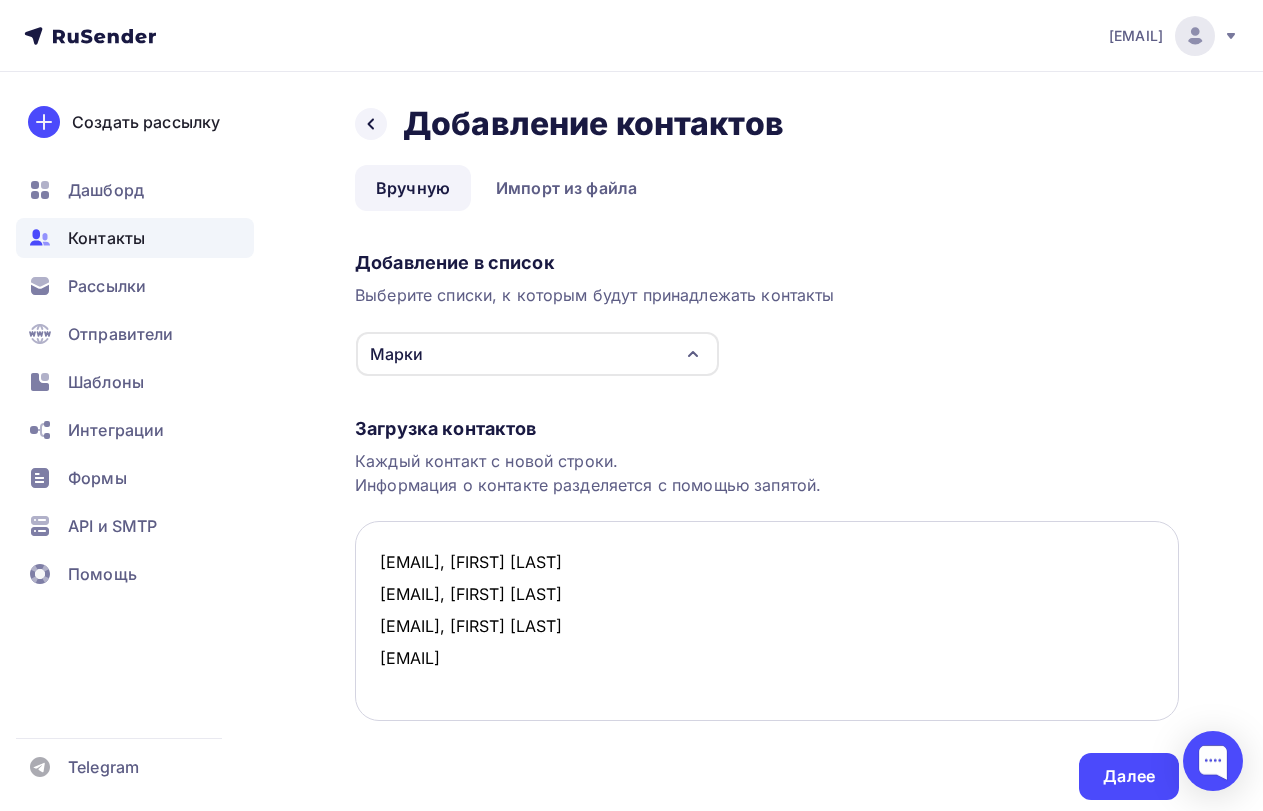 paste on "[EMAIL]" 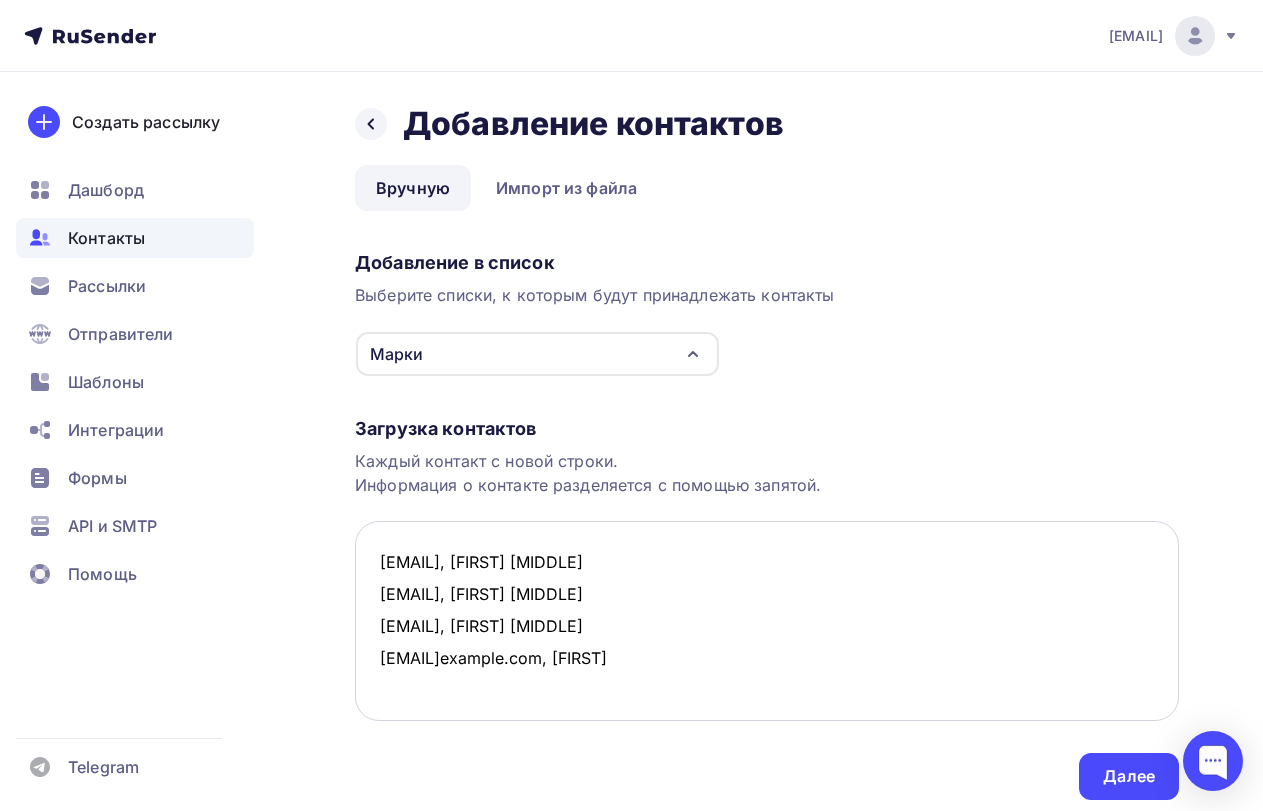 paste on "Елена" 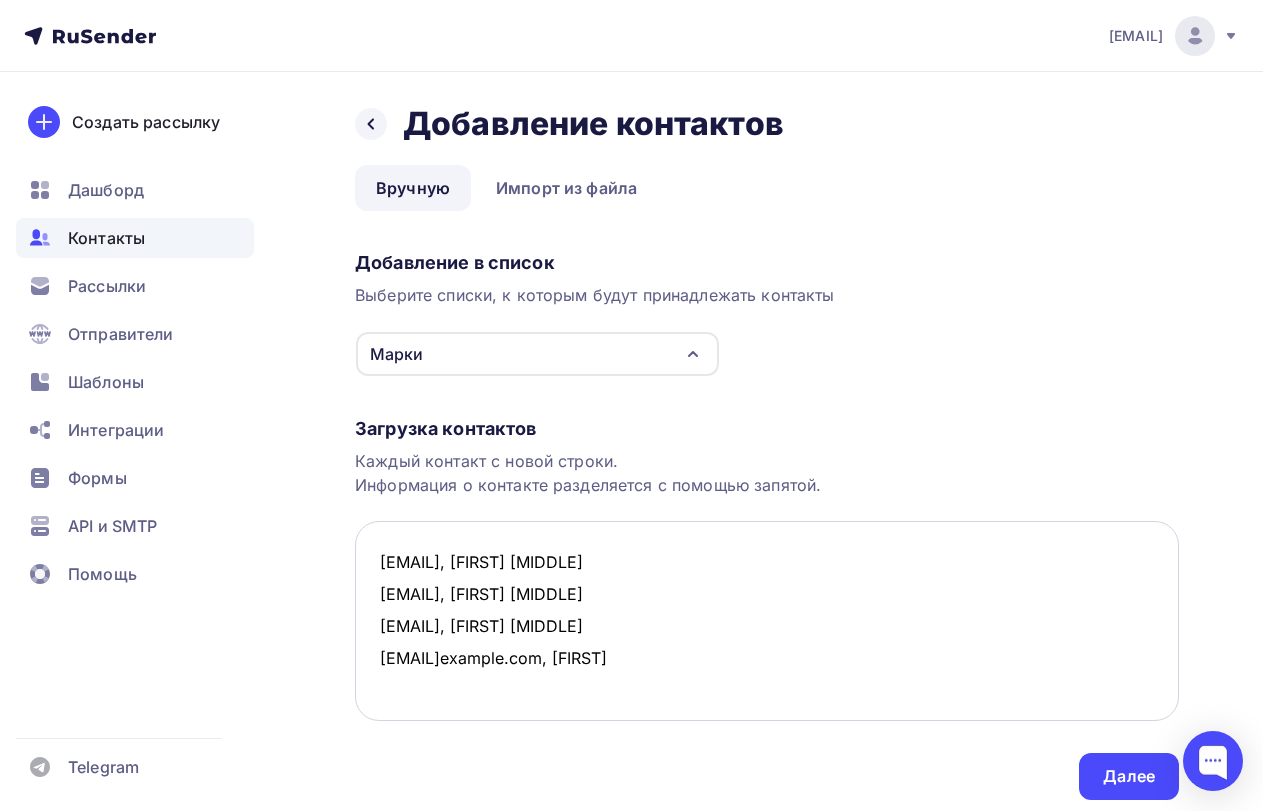 scroll, scrollTop: 12, scrollLeft: 0, axis: vertical 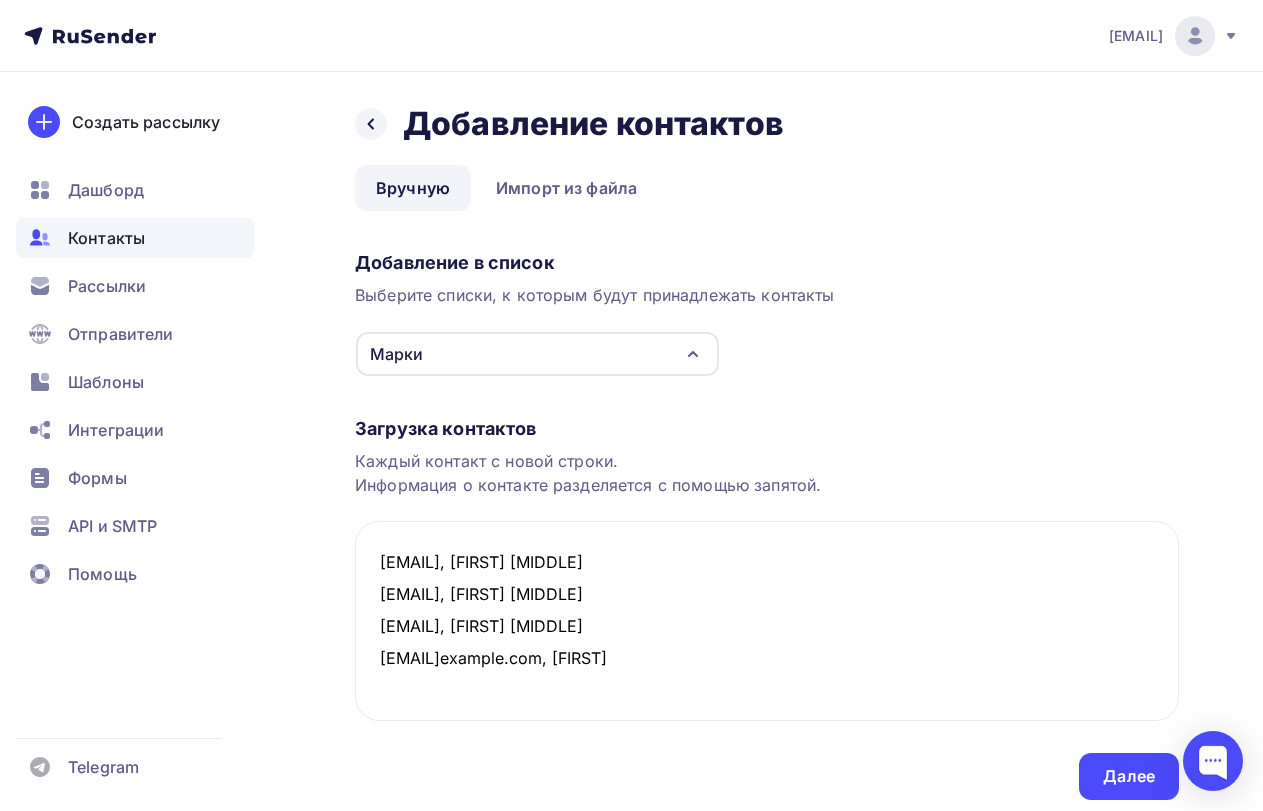 type on "Rahmatullin321@gmail.com, Рашид Мухолисович
kri-krink@mail.ru, Наталья Николаевна
nikitin401@mail.ru, Илья Олегович
olmiron1@rambler.ru
lena.popkova2014@yandex.ru, Елена" 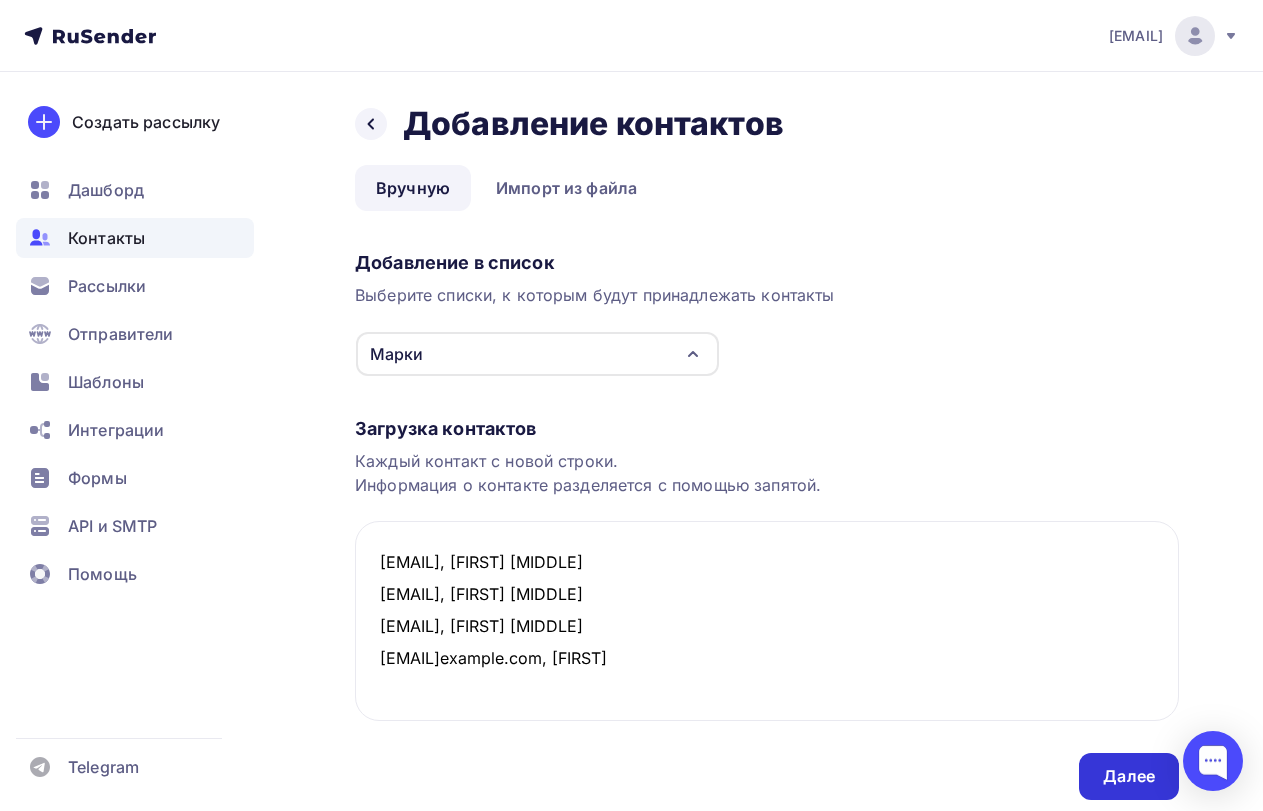 click on "Далее" at bounding box center [1129, 776] 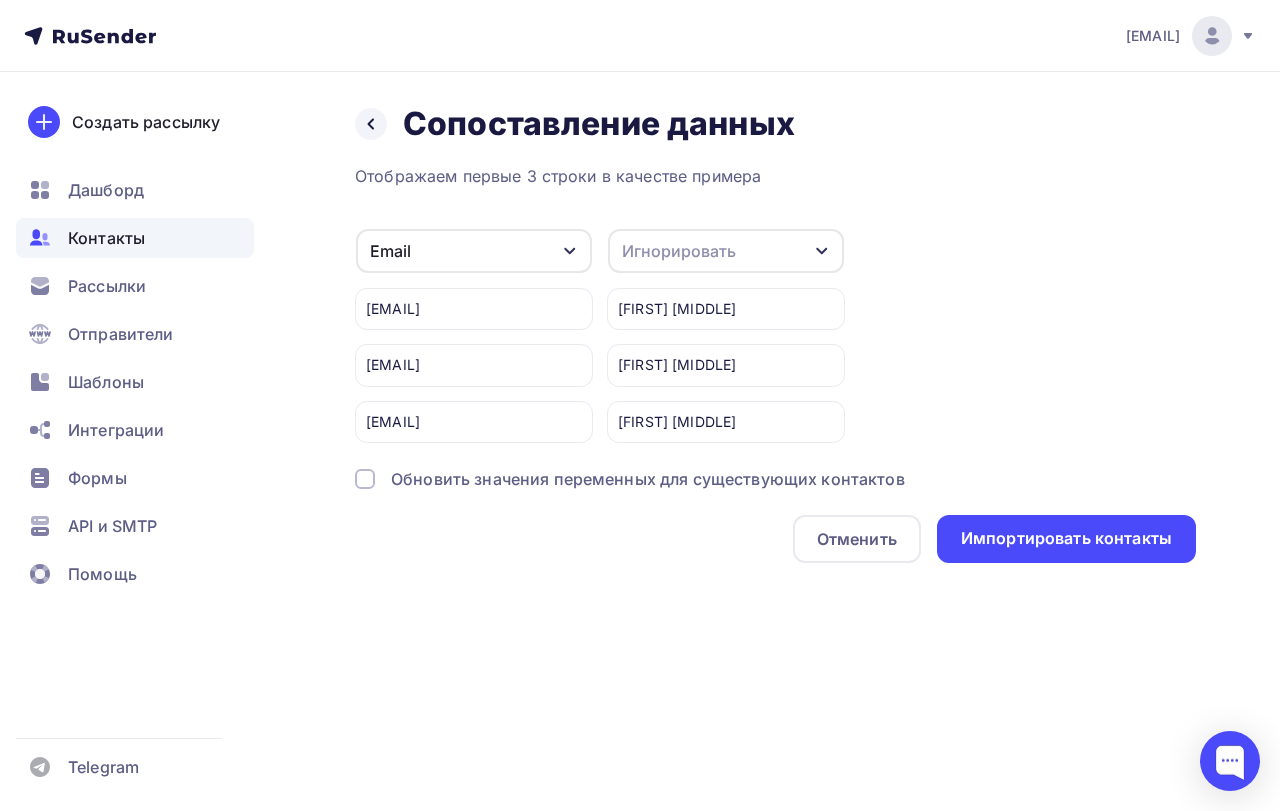 click on "Игнорировать" at bounding box center (679, 251) 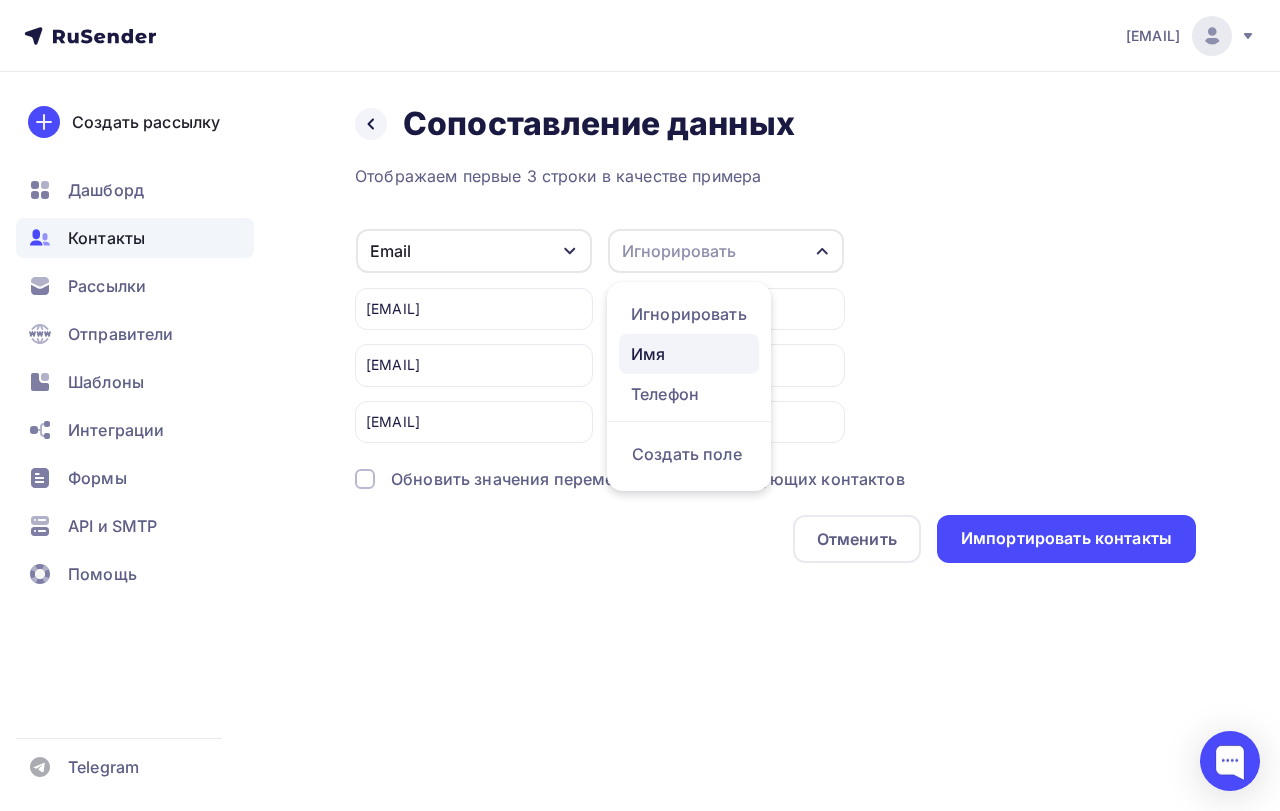 click on "Имя" at bounding box center (689, 354) 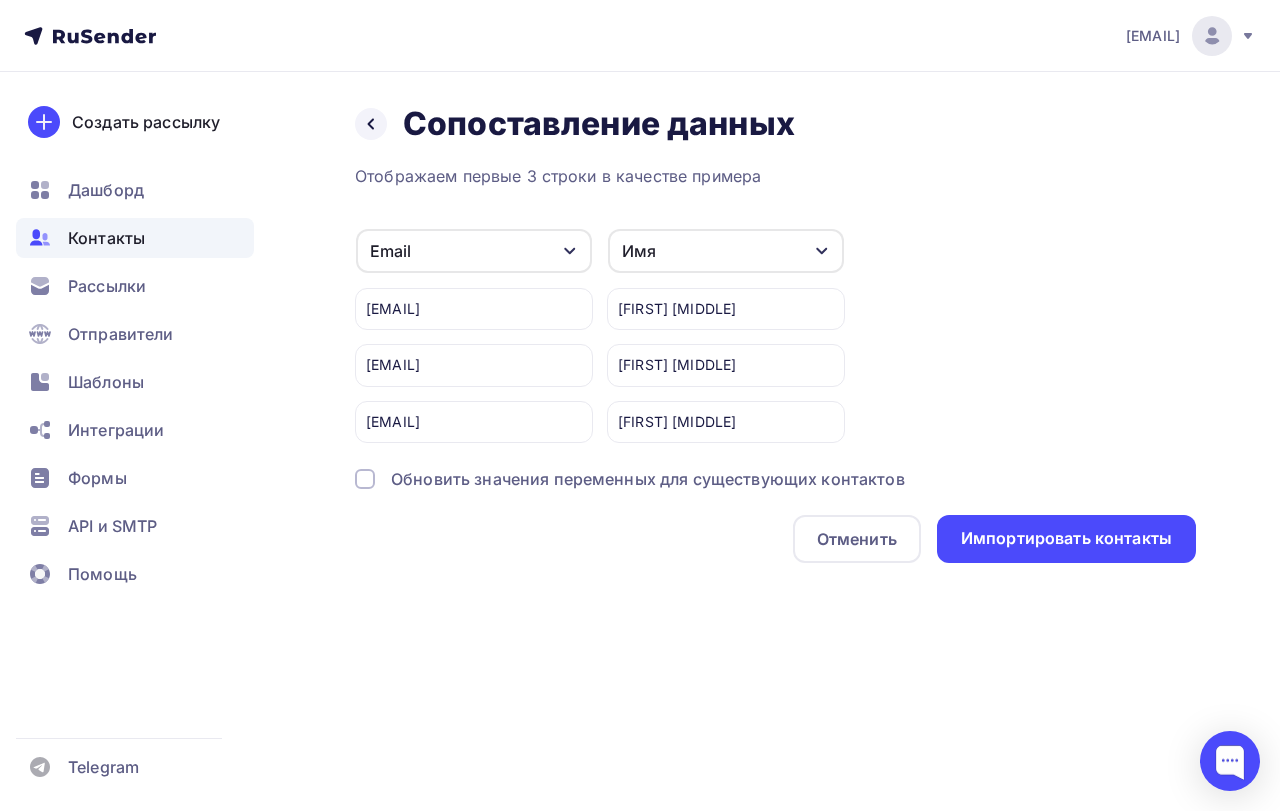 click at bounding box center [365, 479] 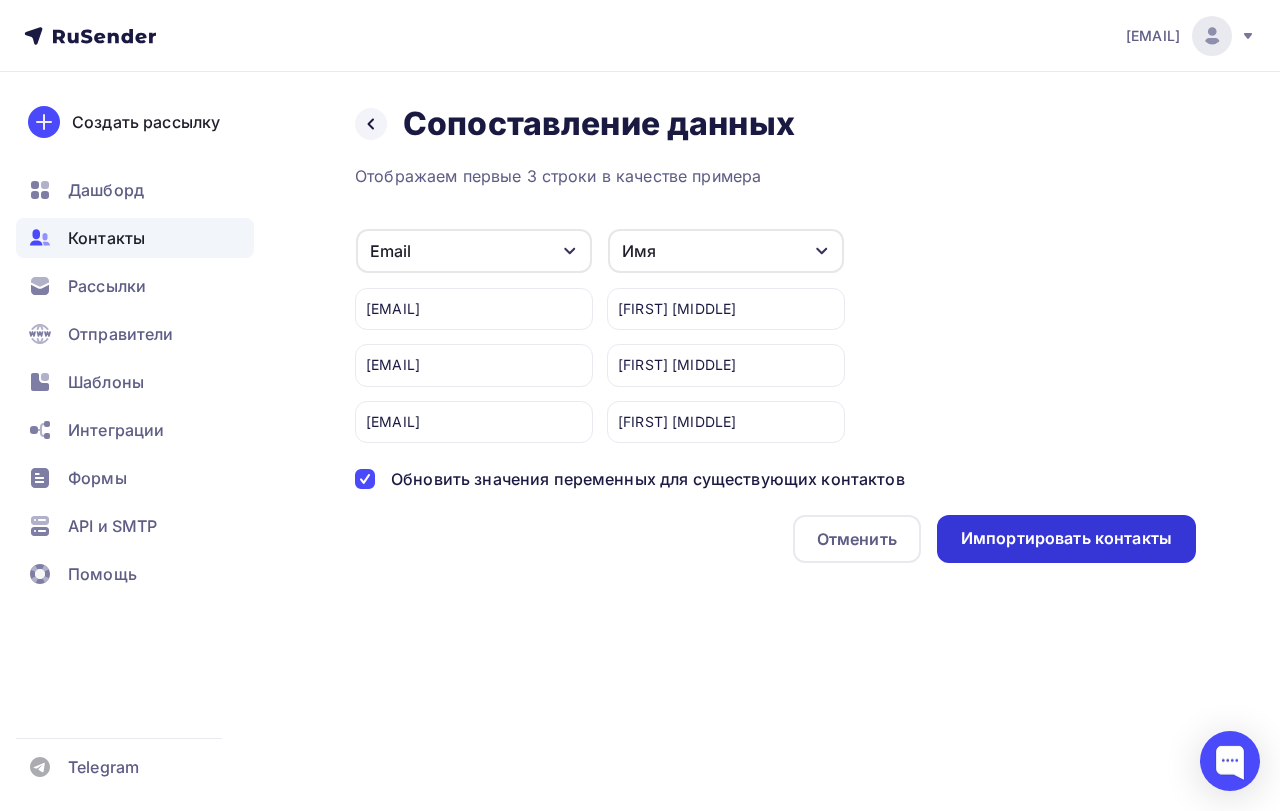 click on "Импортировать контакты" at bounding box center [1066, 538] 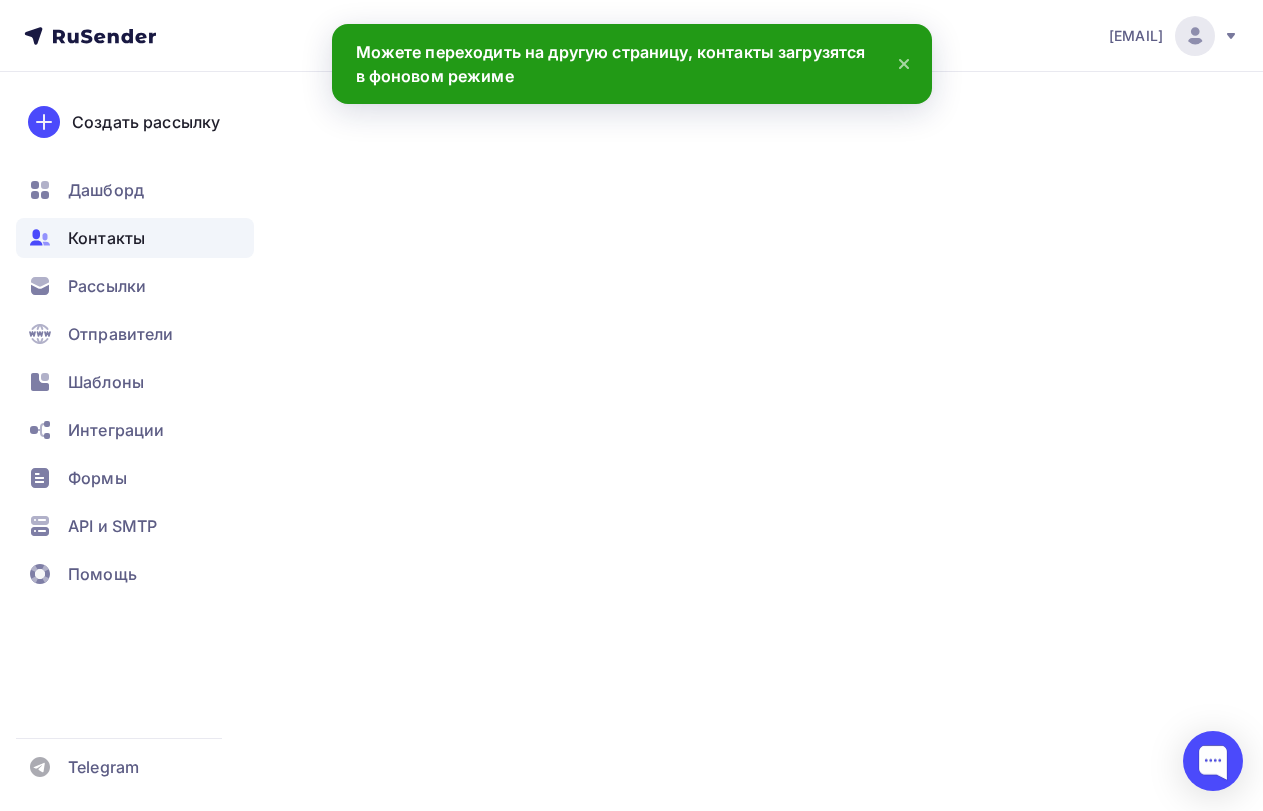 scroll, scrollTop: 12, scrollLeft: 0, axis: vertical 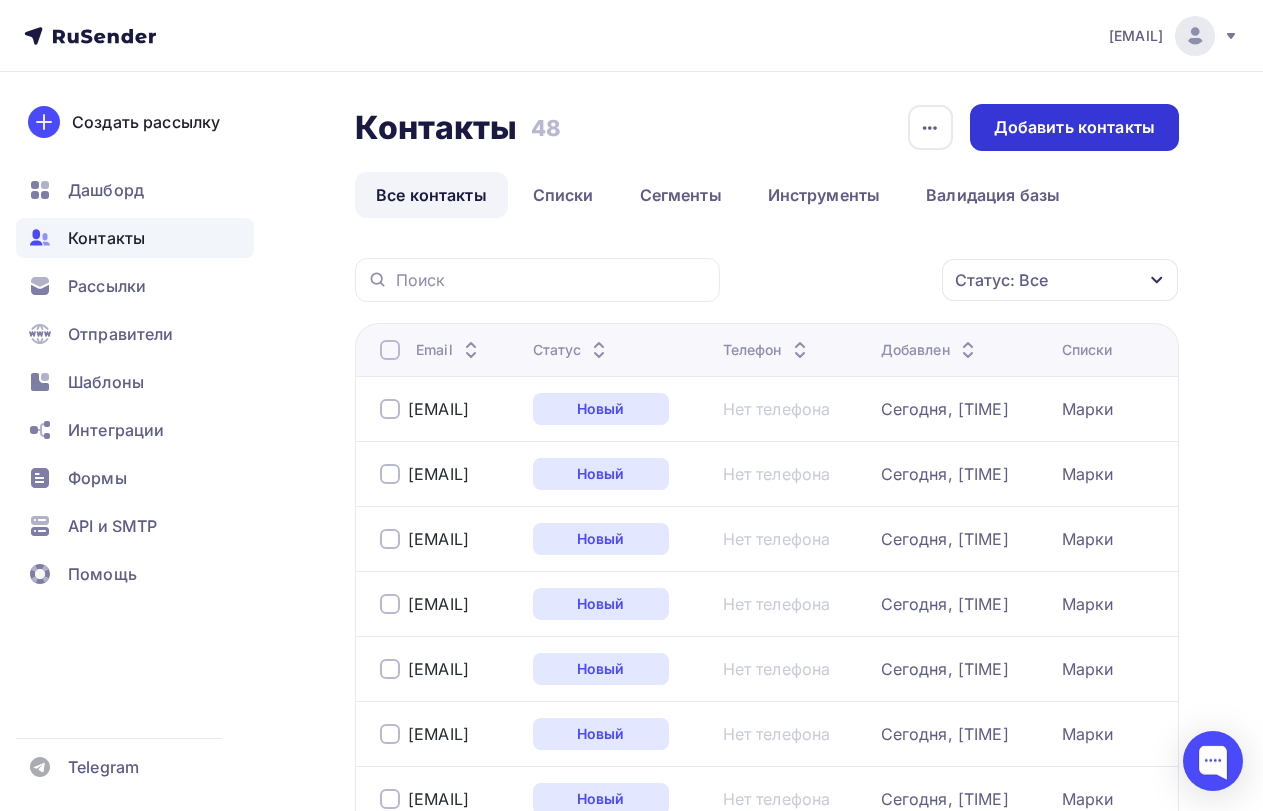 click on "Добавить контакты" at bounding box center (1074, 127) 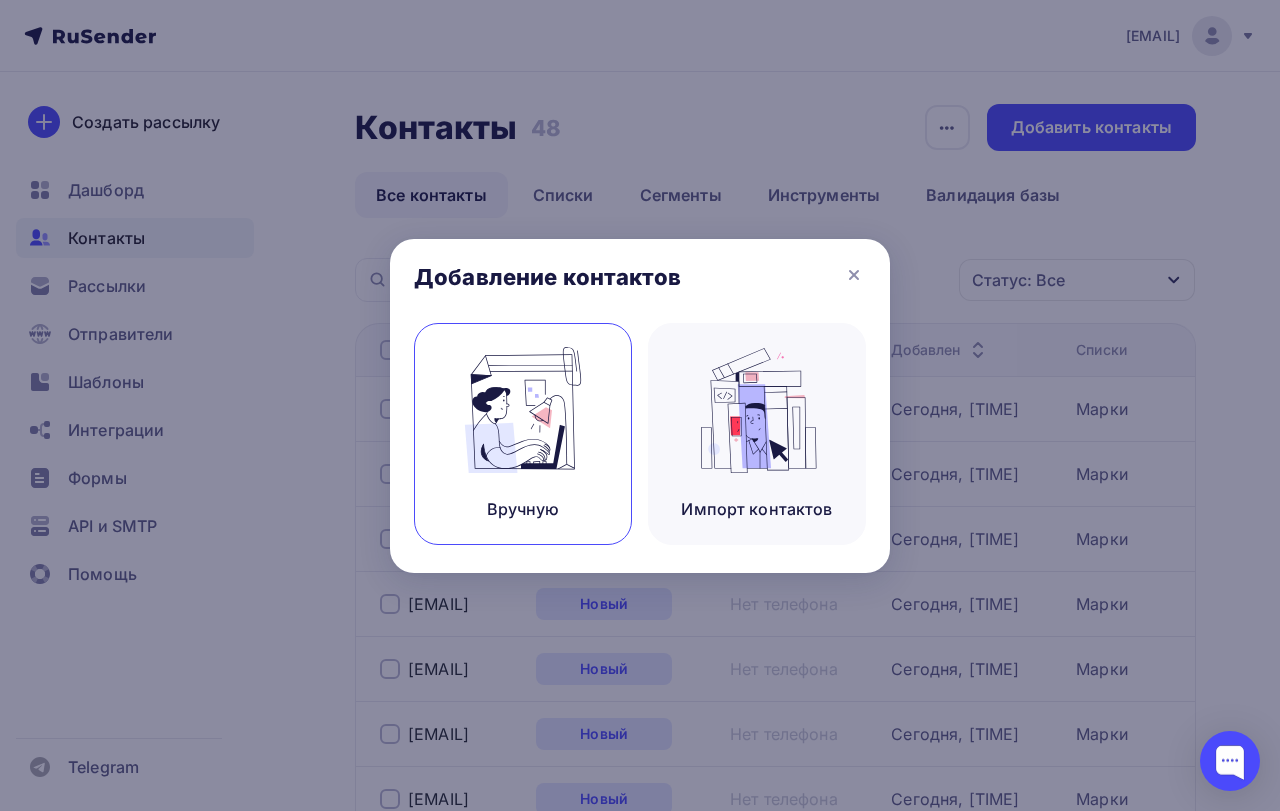 click at bounding box center (523, 410) 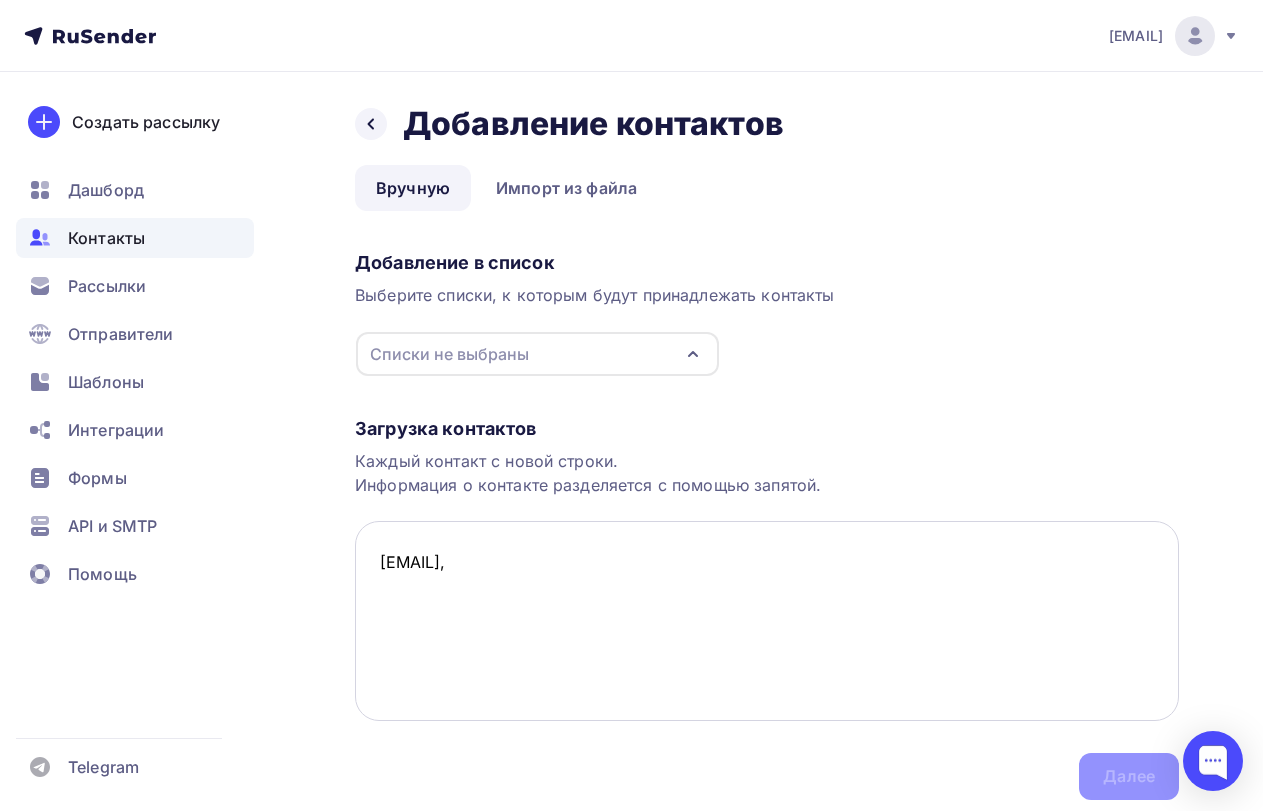 paste on "Сергей Алексеевич" 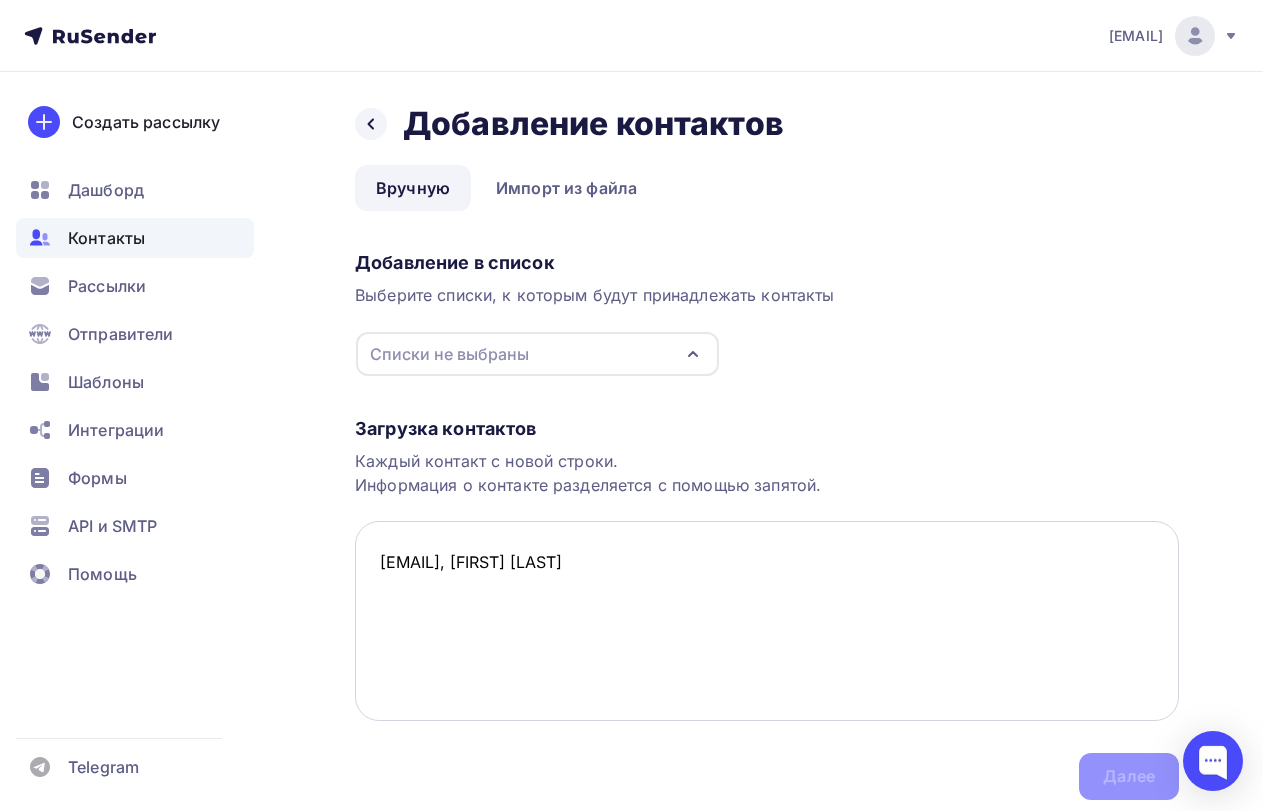 paste on "mr.bean64@mail.ru" 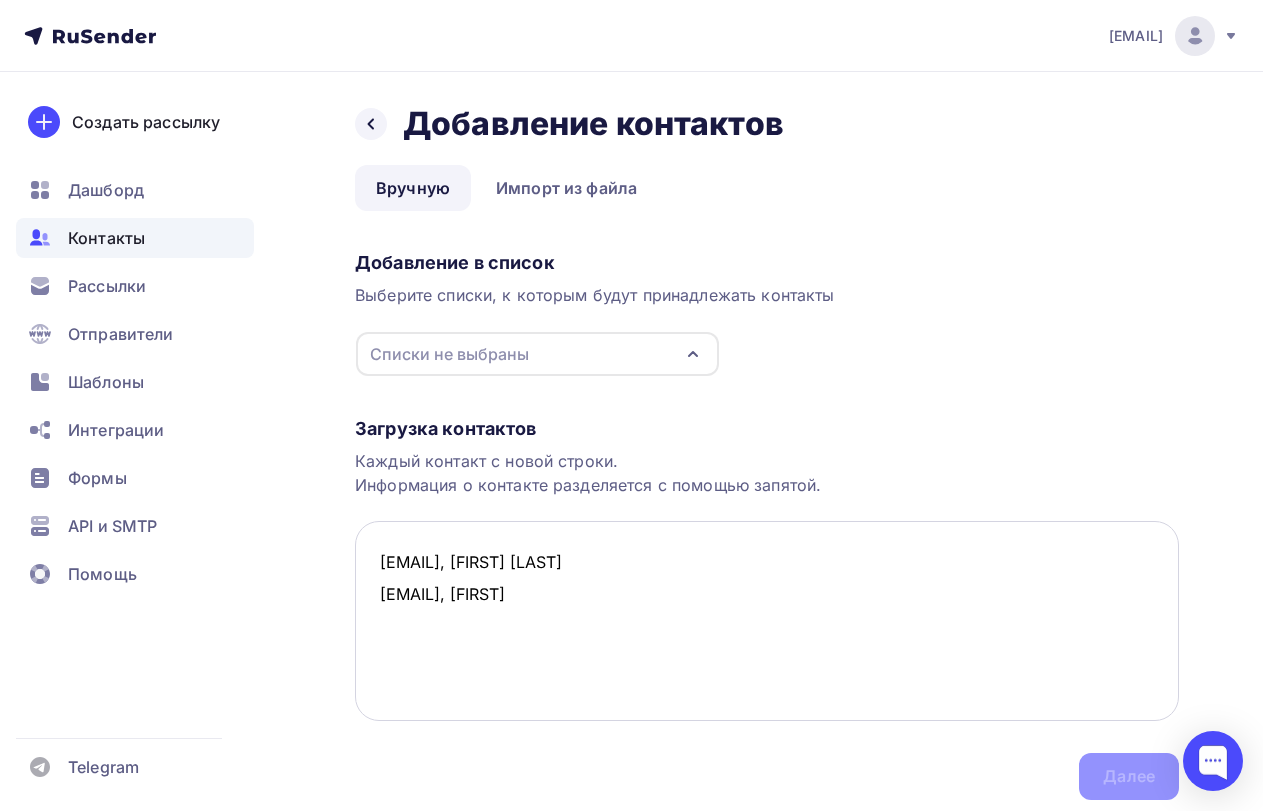 paste on "Александр" 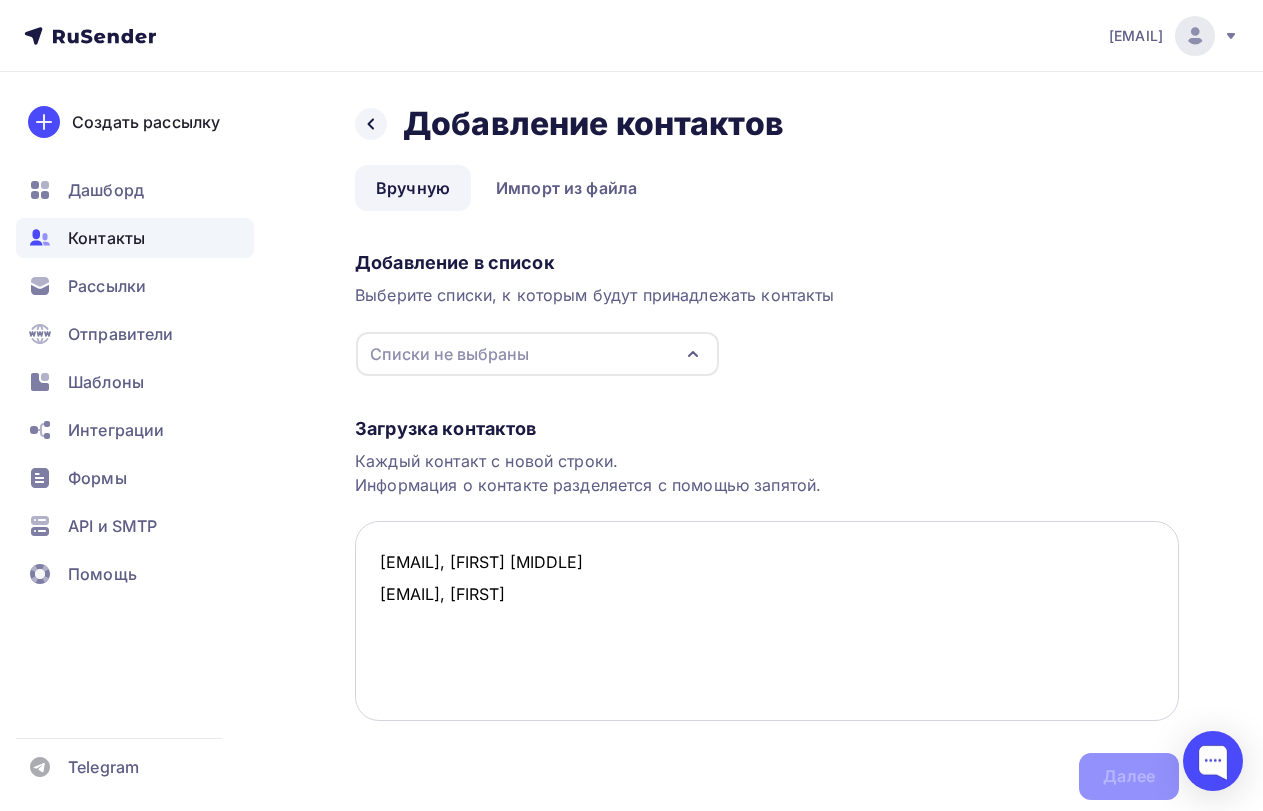 paste on "nekrasovmihail1962@gmail.com" 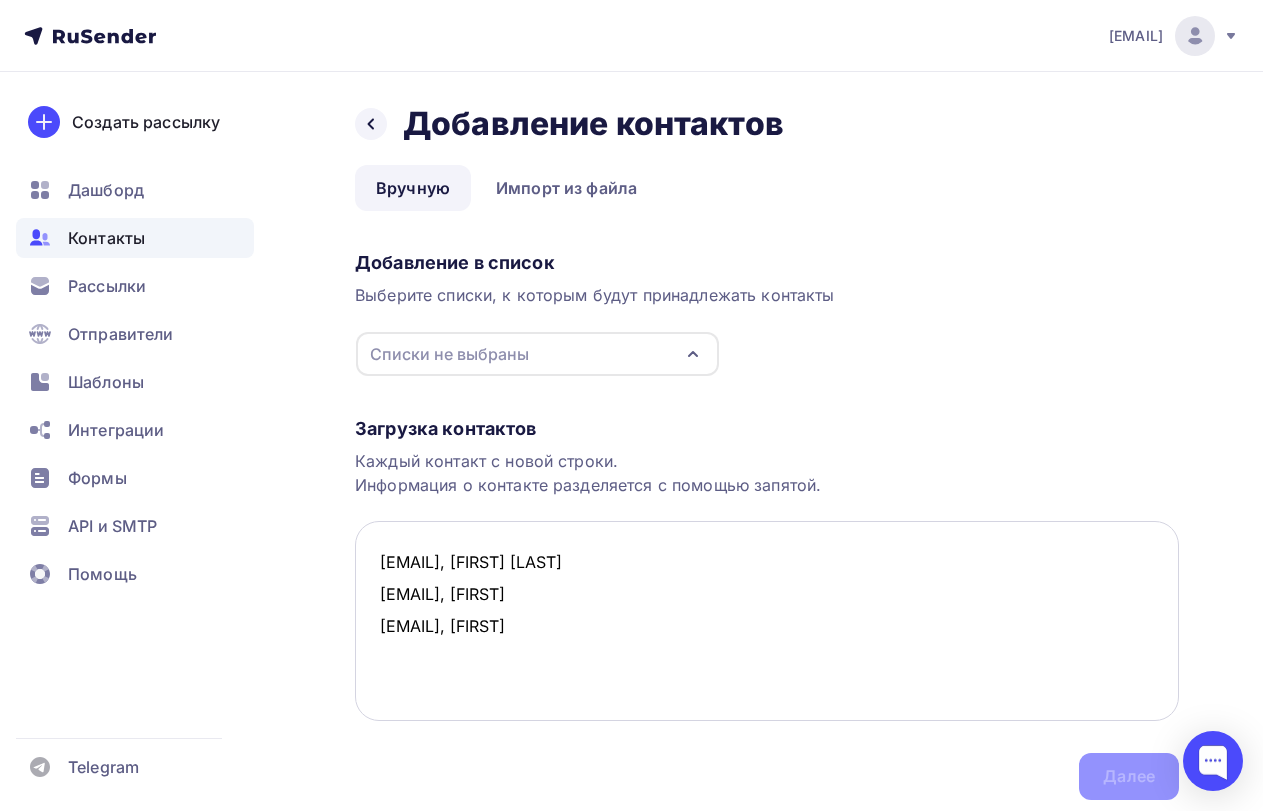 paste on "Михаил" 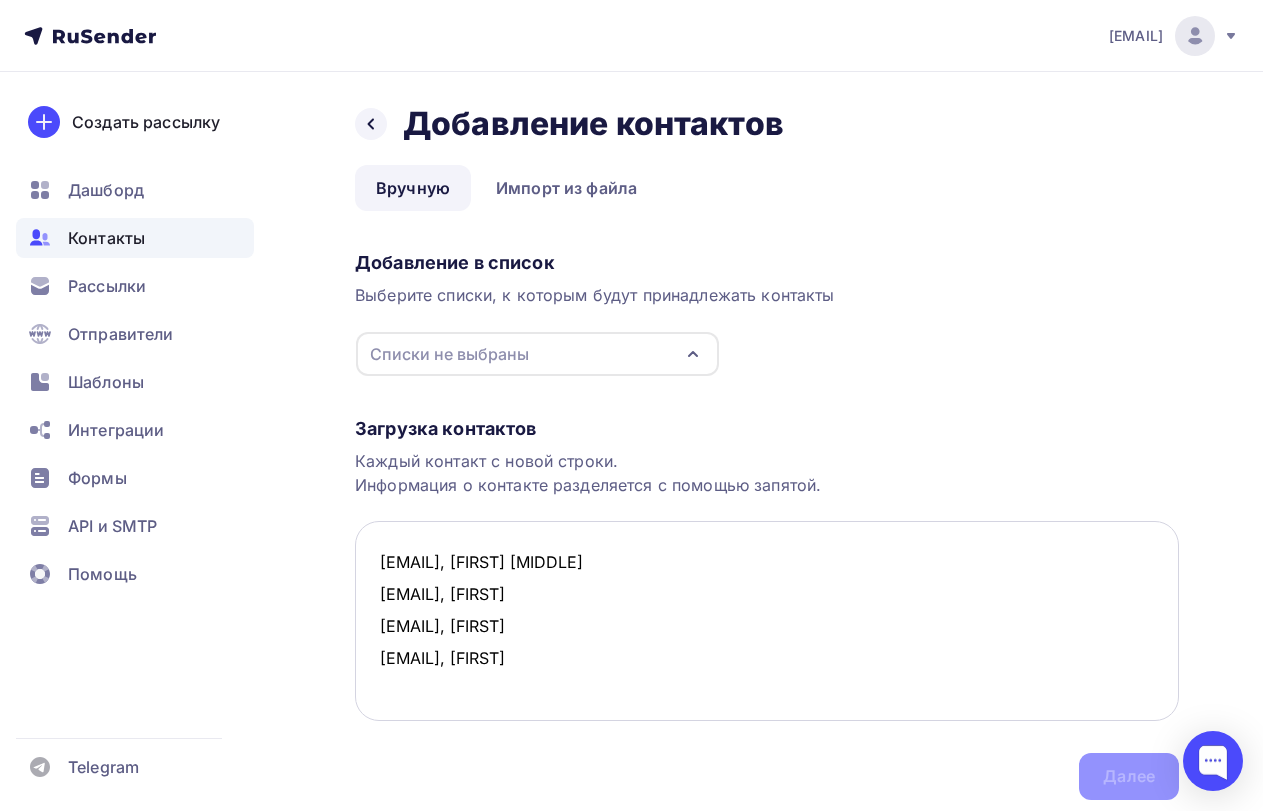 paste on "[EMAIL]" 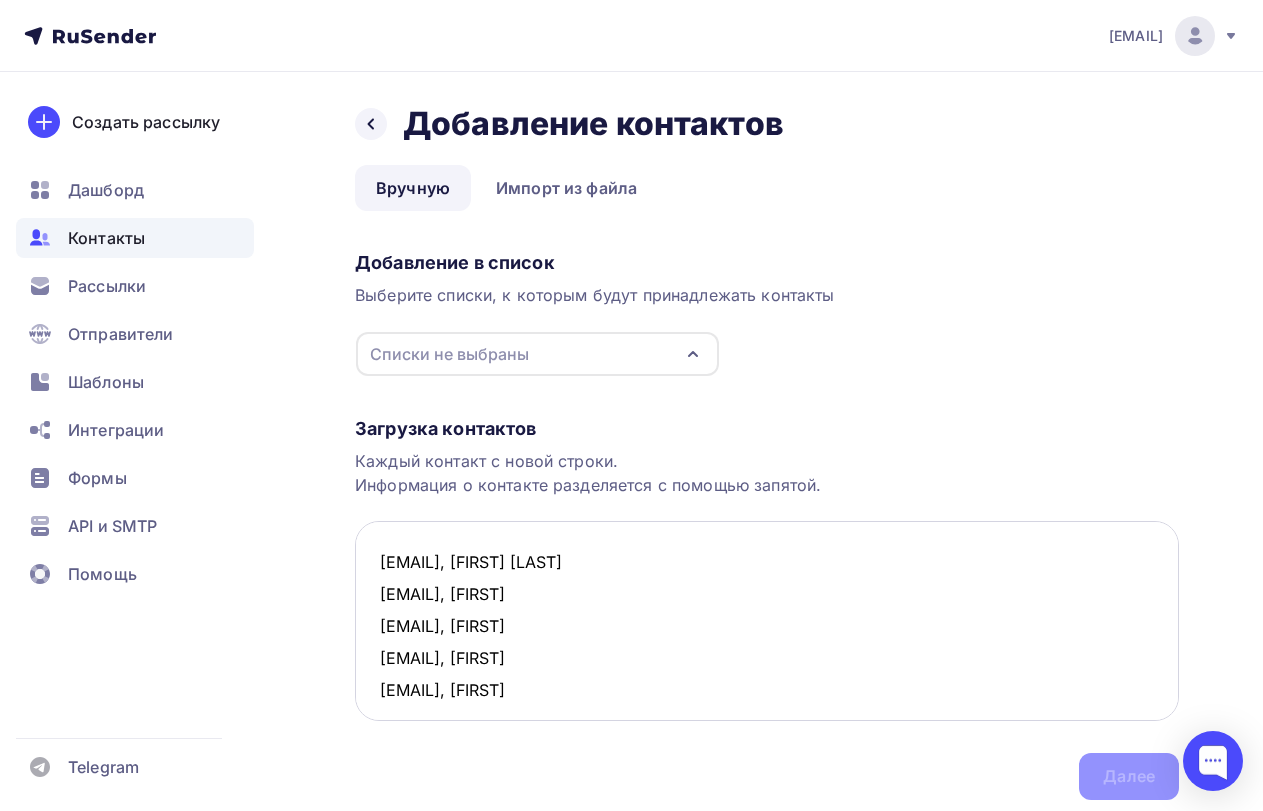 click on "ser.hodyrev2010@yandex.ru, Сергей Алексеевич
mr.bean64@mail.ru, Александр
nekrasovmihail1962@gmail.com, Михаил
maior_1955@mail.ru, Александр" at bounding box center (767, 621) 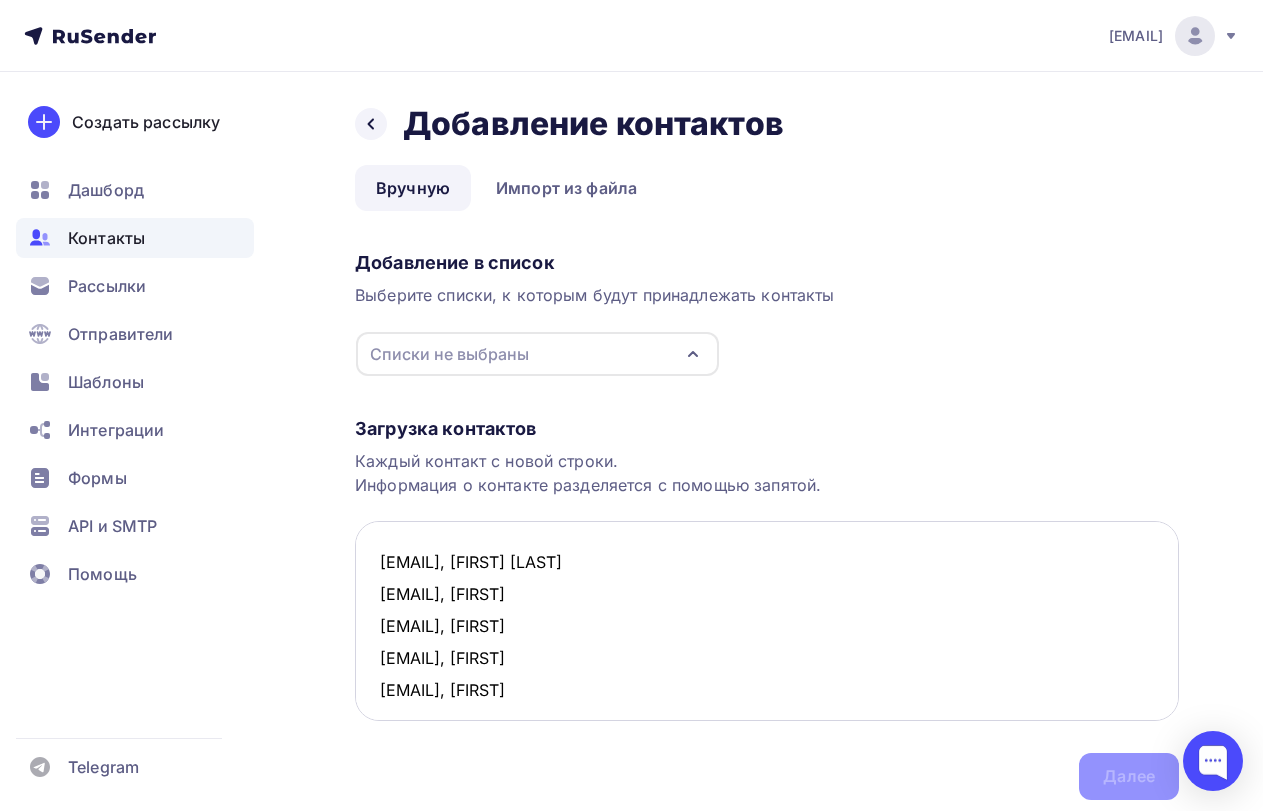 paste on "Willius49@yandex.ru" 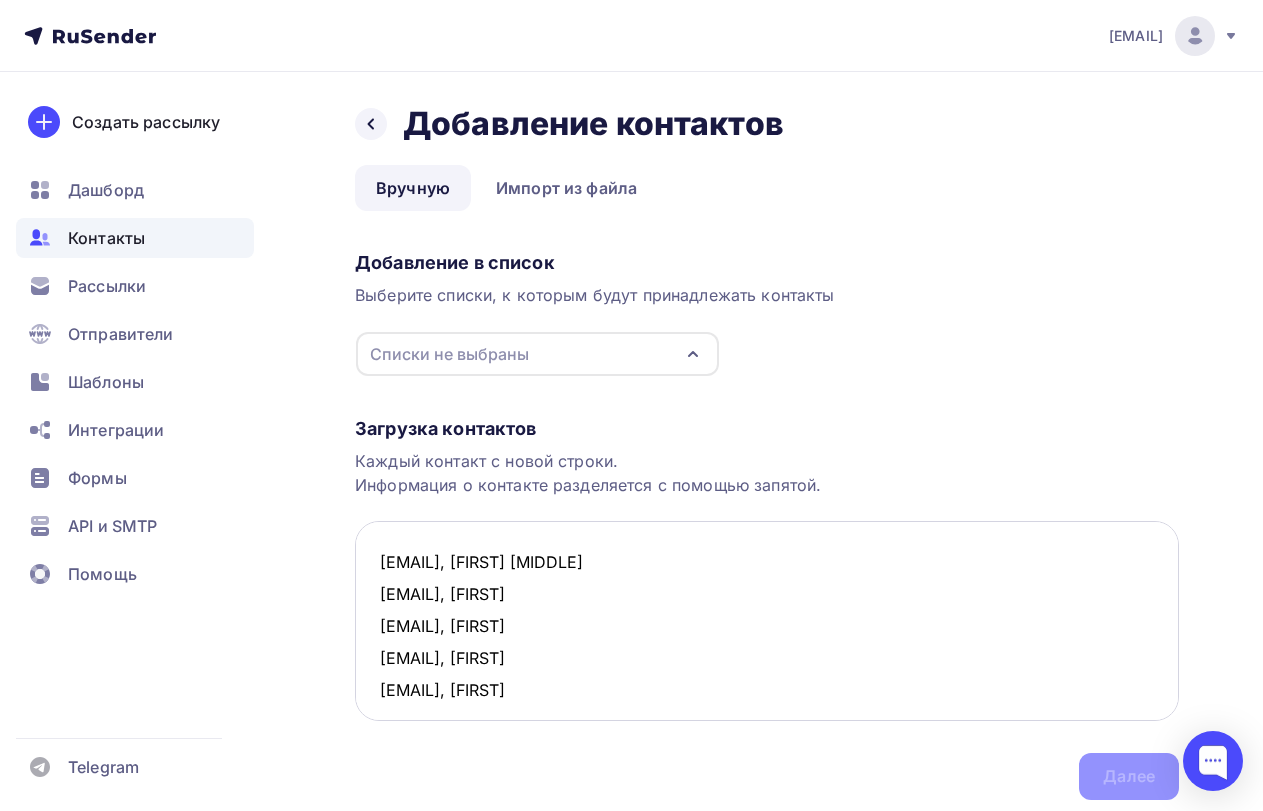 click on "ser.hodyrev2010@yandex.ru, Сергей Алексеевич
mr.bean64@mail.ru, Александр
nekrasovmihail1962@gmail.com, Михаил
maior_1955@mail.ru, Александр
Willius49@yandex.ru, владимир" at bounding box center (767, 621) 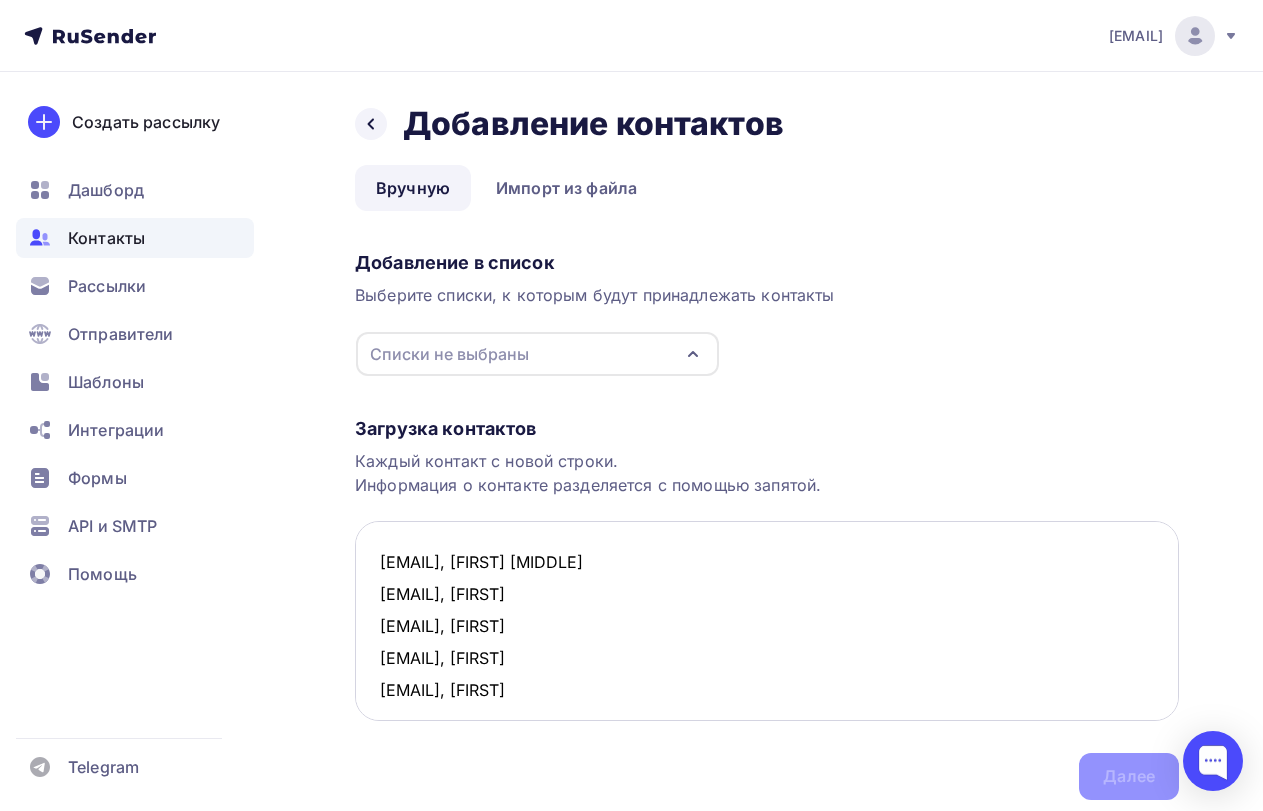 click on "ser.hodyrev2010@yandex.ru, Сергей Алексеевич
mr.bean64@mail.ru, Александр
nekrasovmihail1962@gmail.com, Михаил
maior_1955@mail.ru, Александр
Willius49@yandex.ru, Владимир" at bounding box center (767, 621) 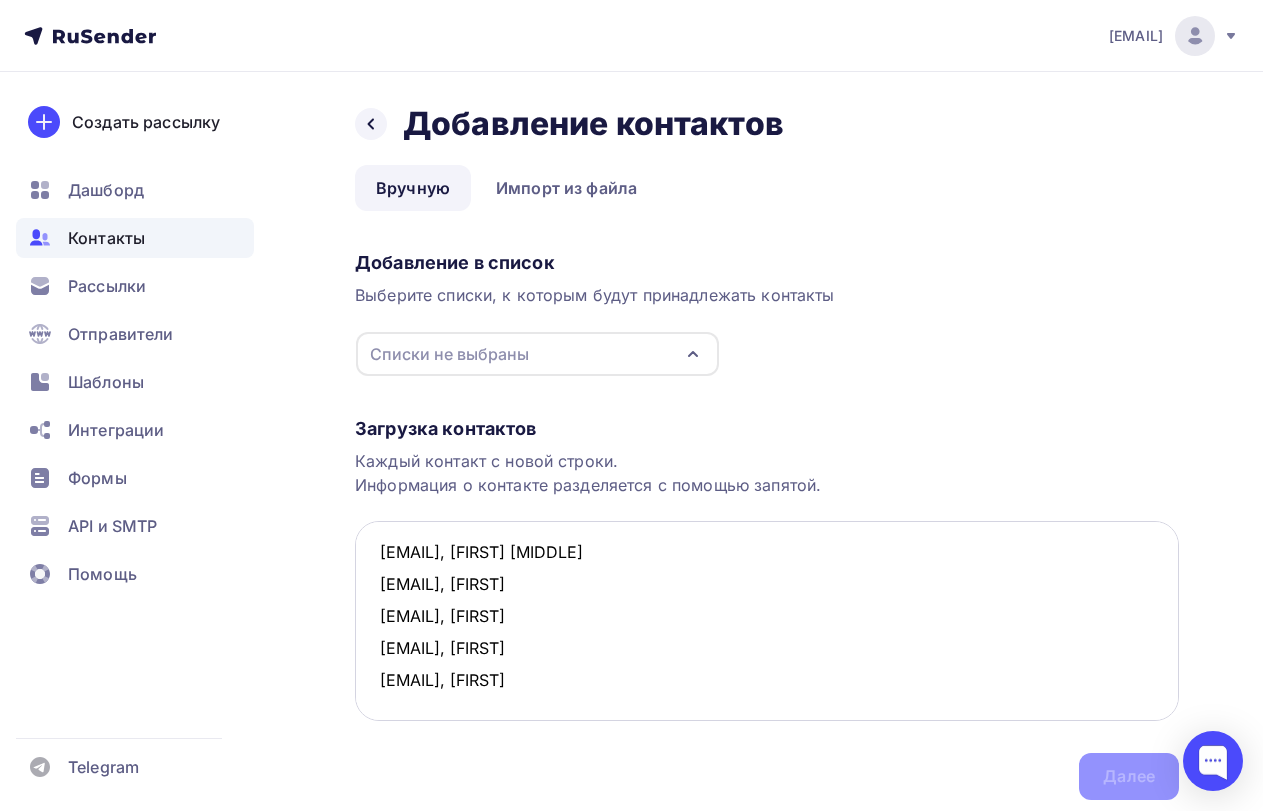 paste on "morozro@yandex.ru" 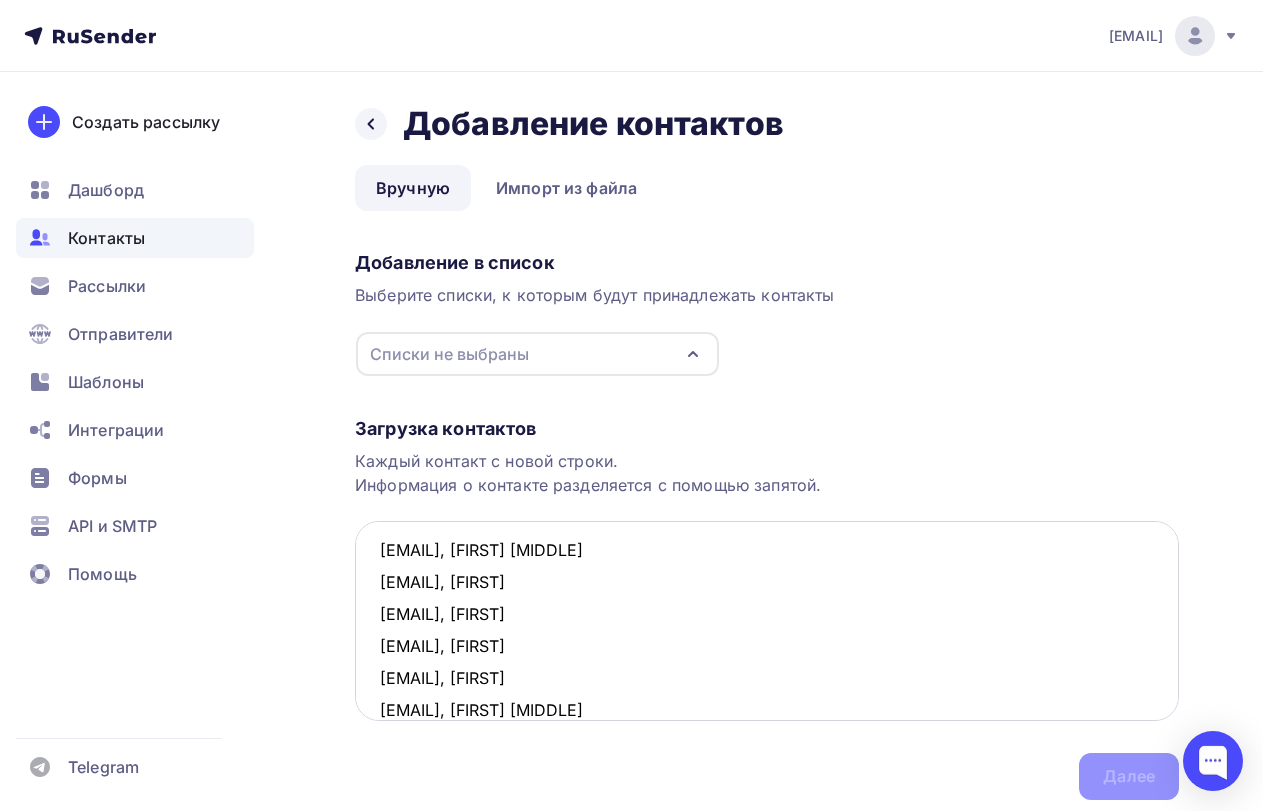 paste on "Роман Александрович" 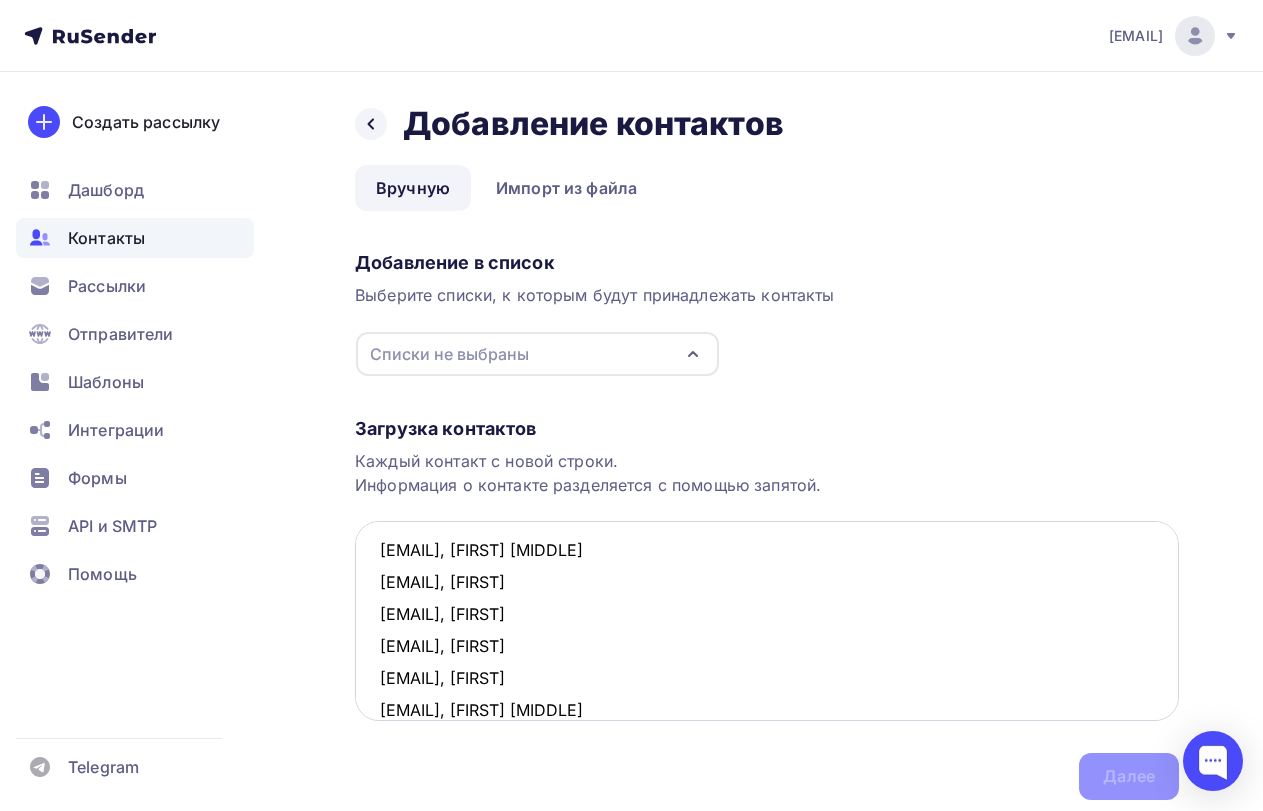 scroll, scrollTop: 44, scrollLeft: 0, axis: vertical 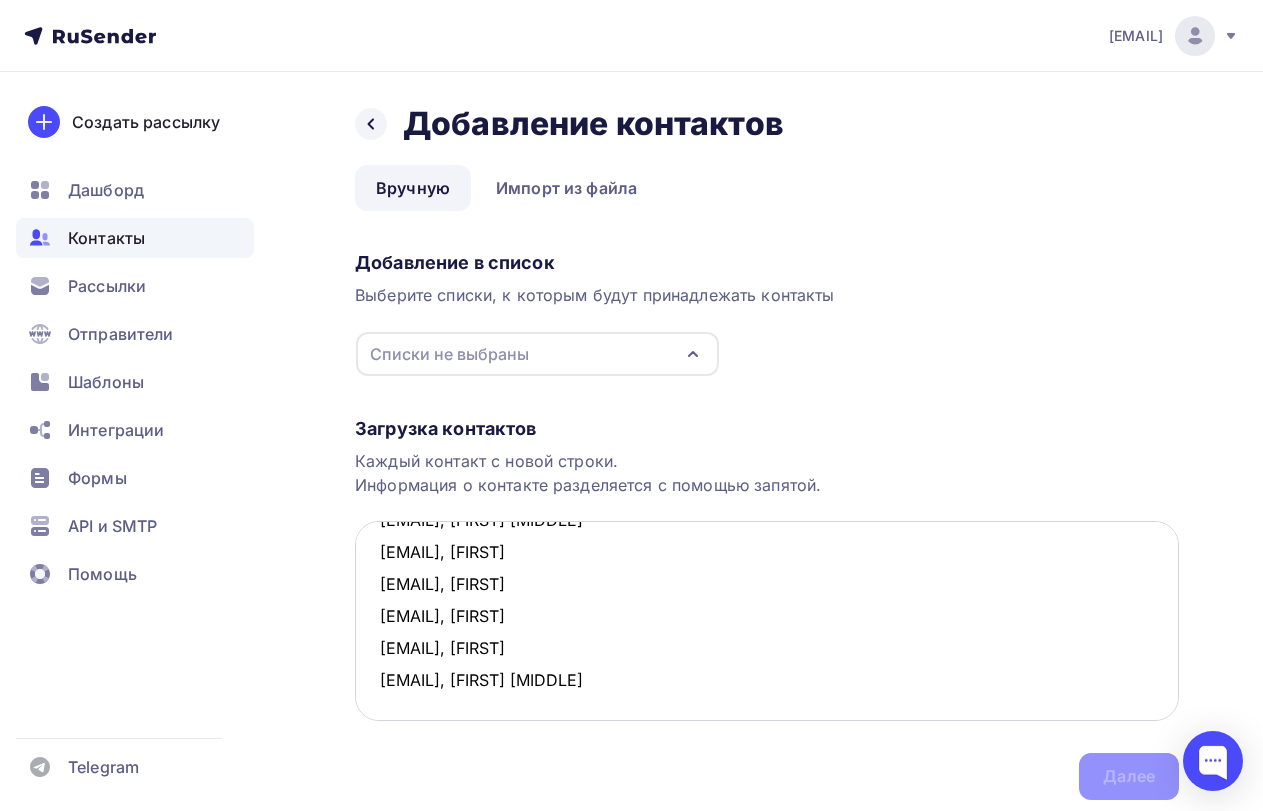 paste on "[EMAIL]" 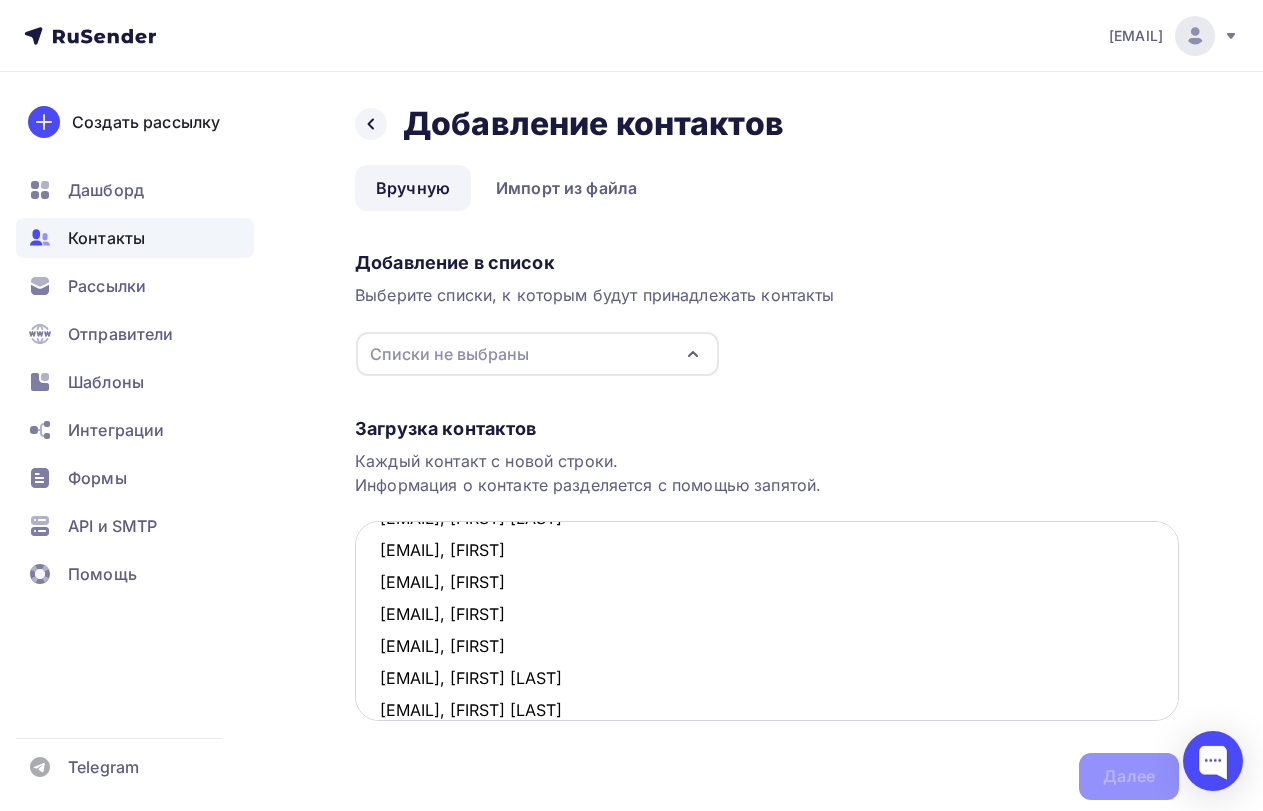 paste on "Виталий Викторович" 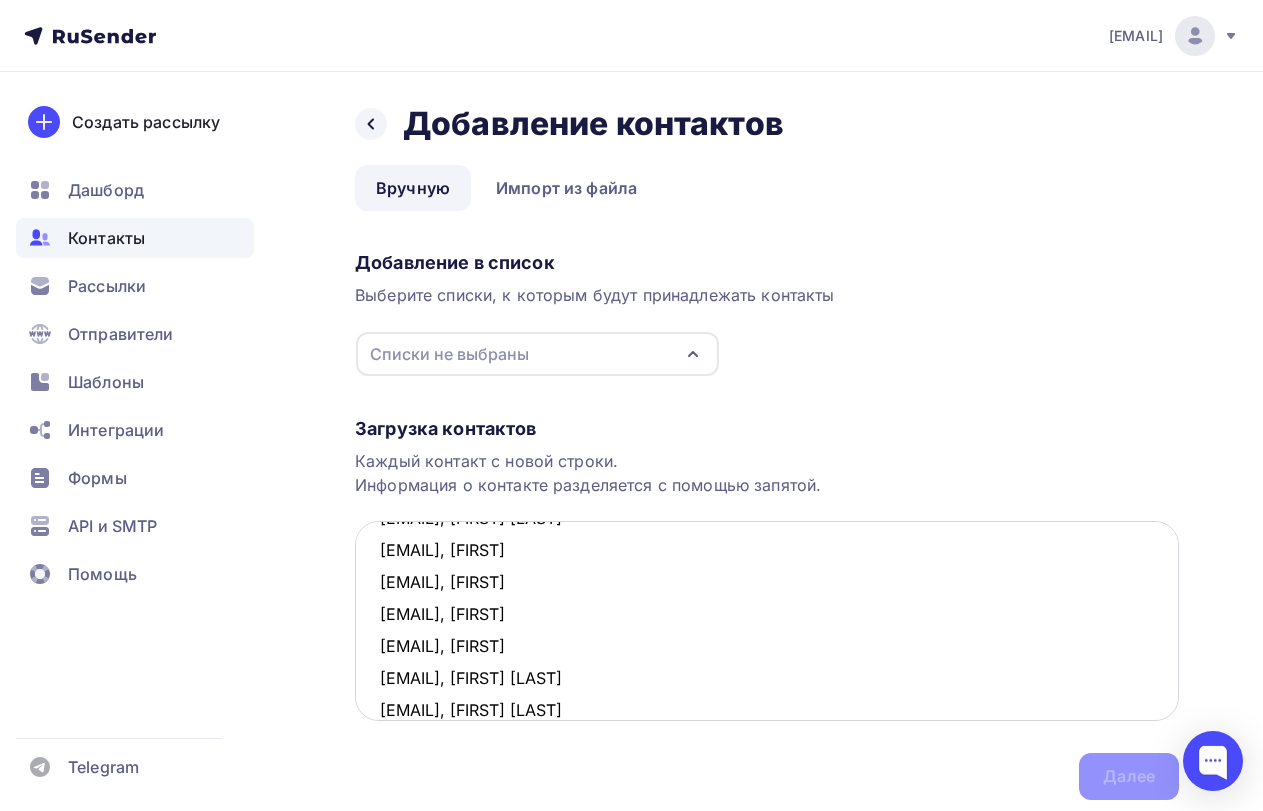 scroll, scrollTop: 76, scrollLeft: 0, axis: vertical 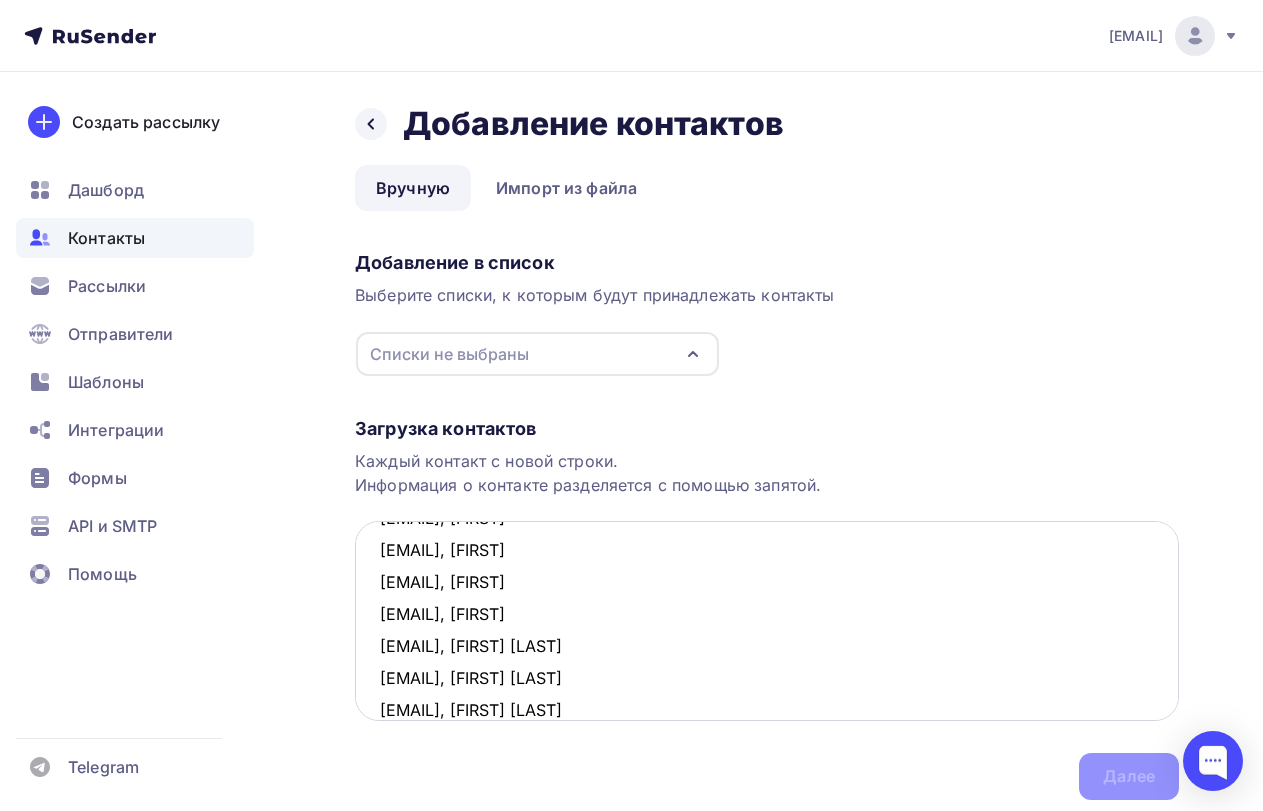 paste on "[EMAIL]" 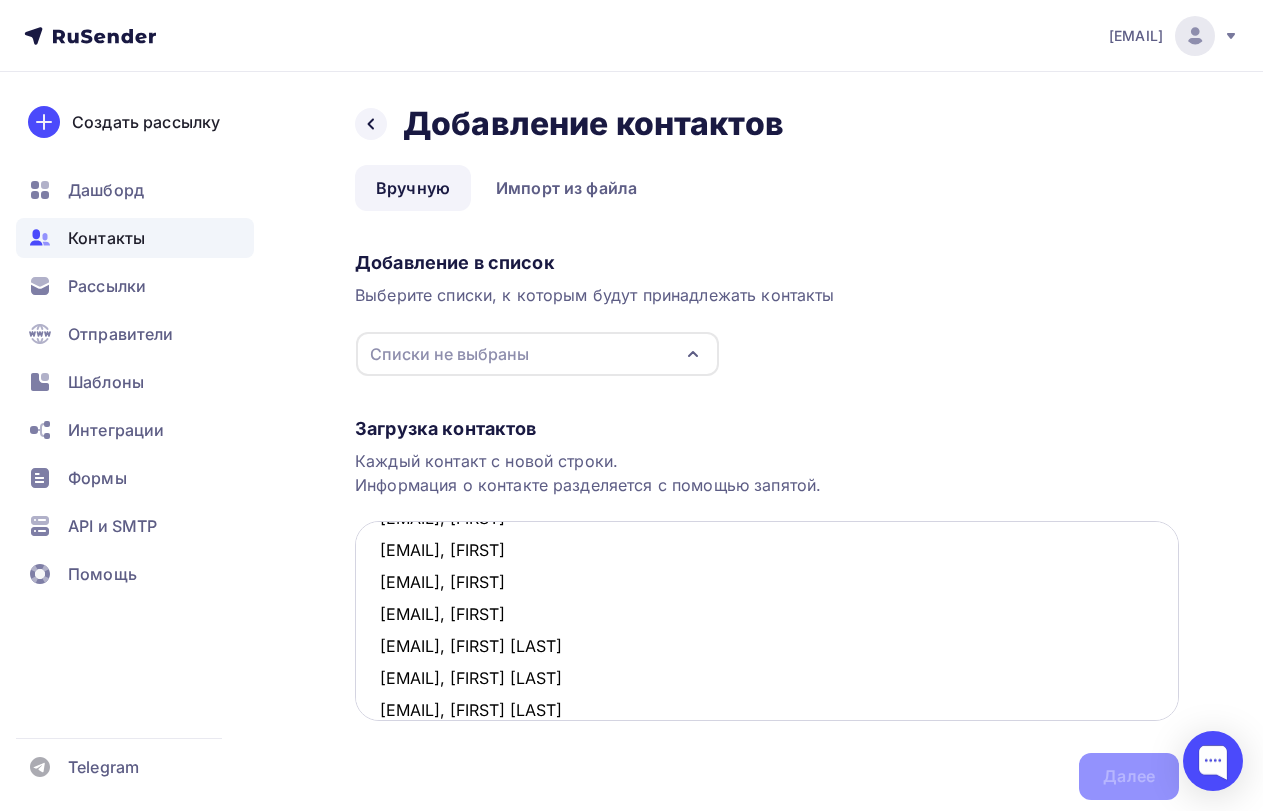 paste on "Сергей Викторович" 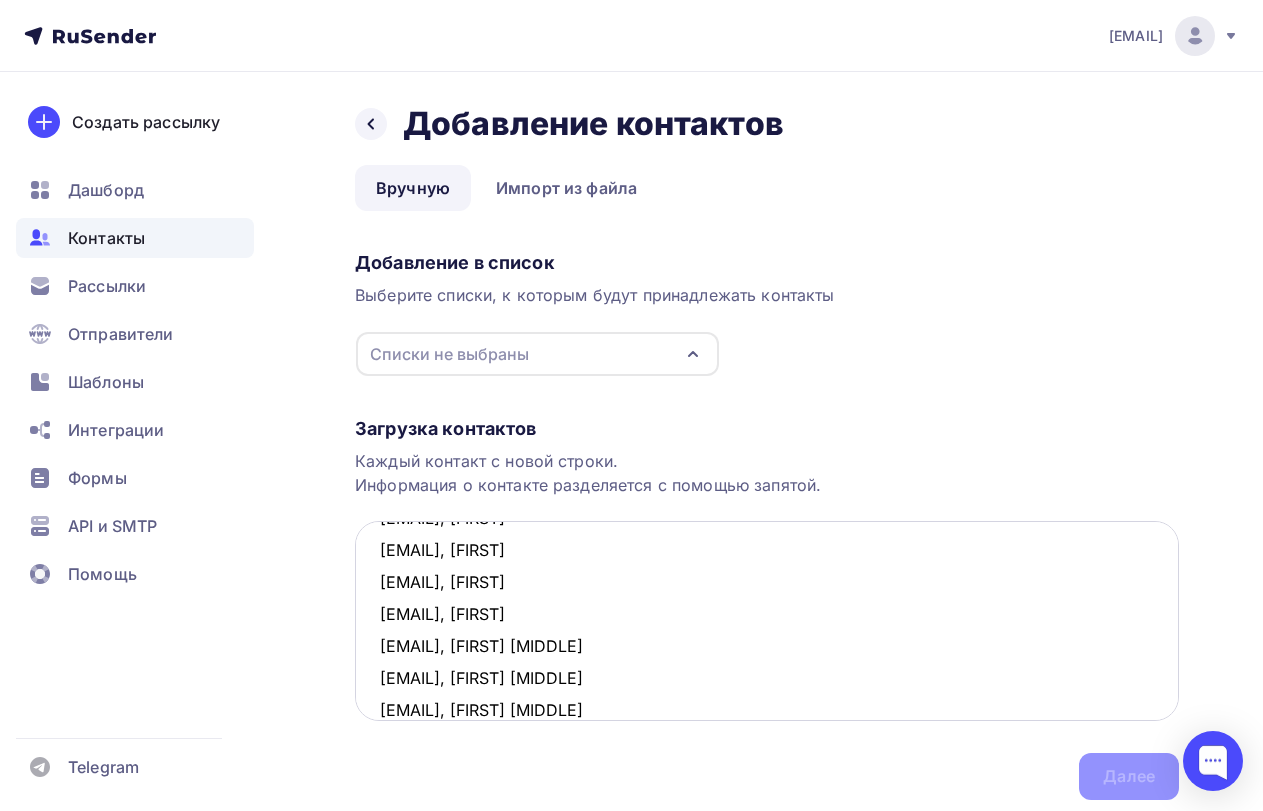 scroll, scrollTop: 108, scrollLeft: 0, axis: vertical 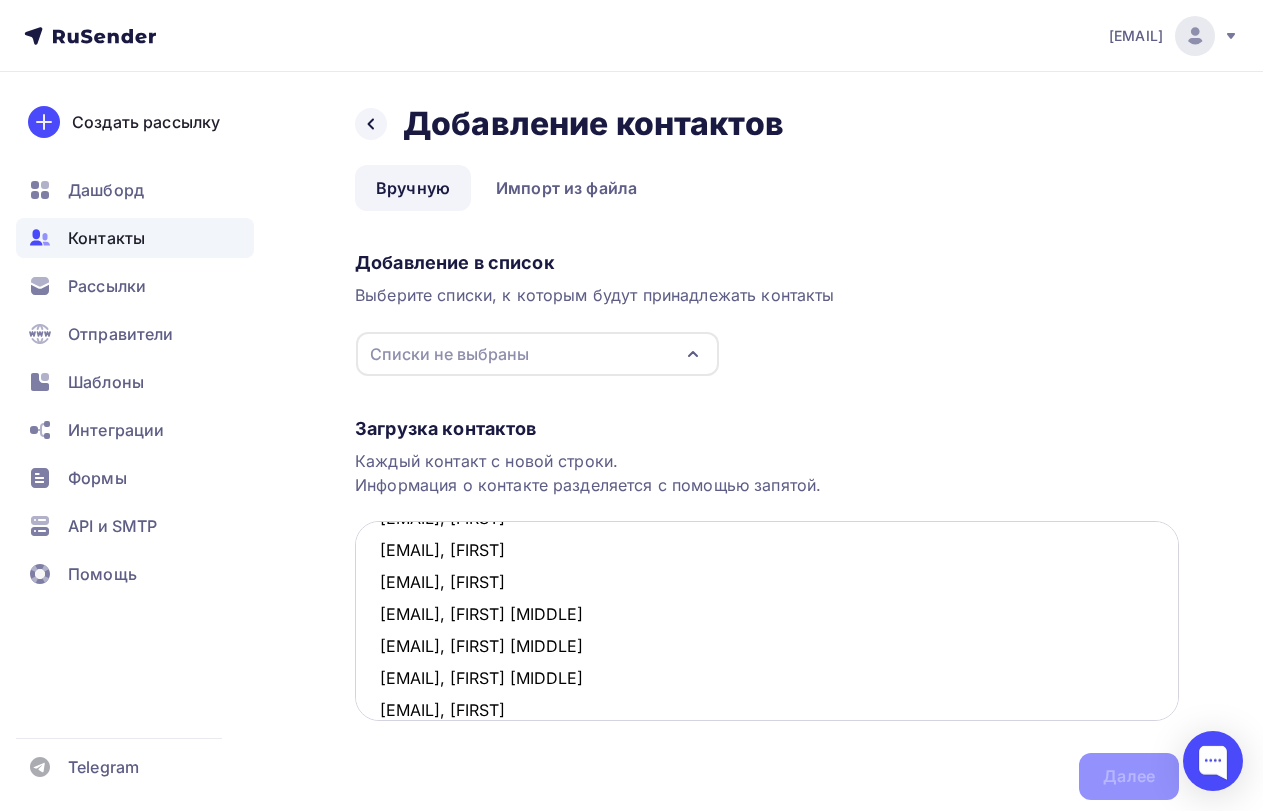 paste on "xasanov67@inbox.ru" 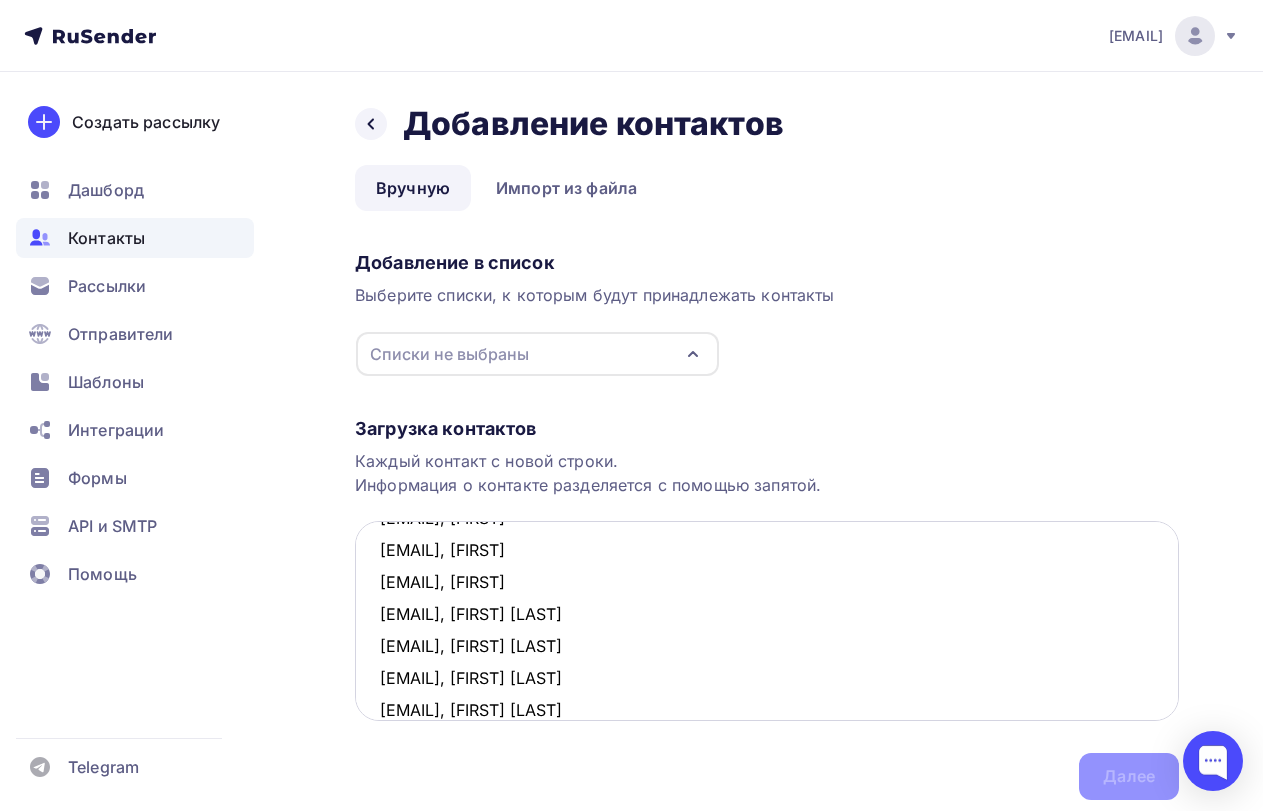 paste on "Олег Исламгалеевич" 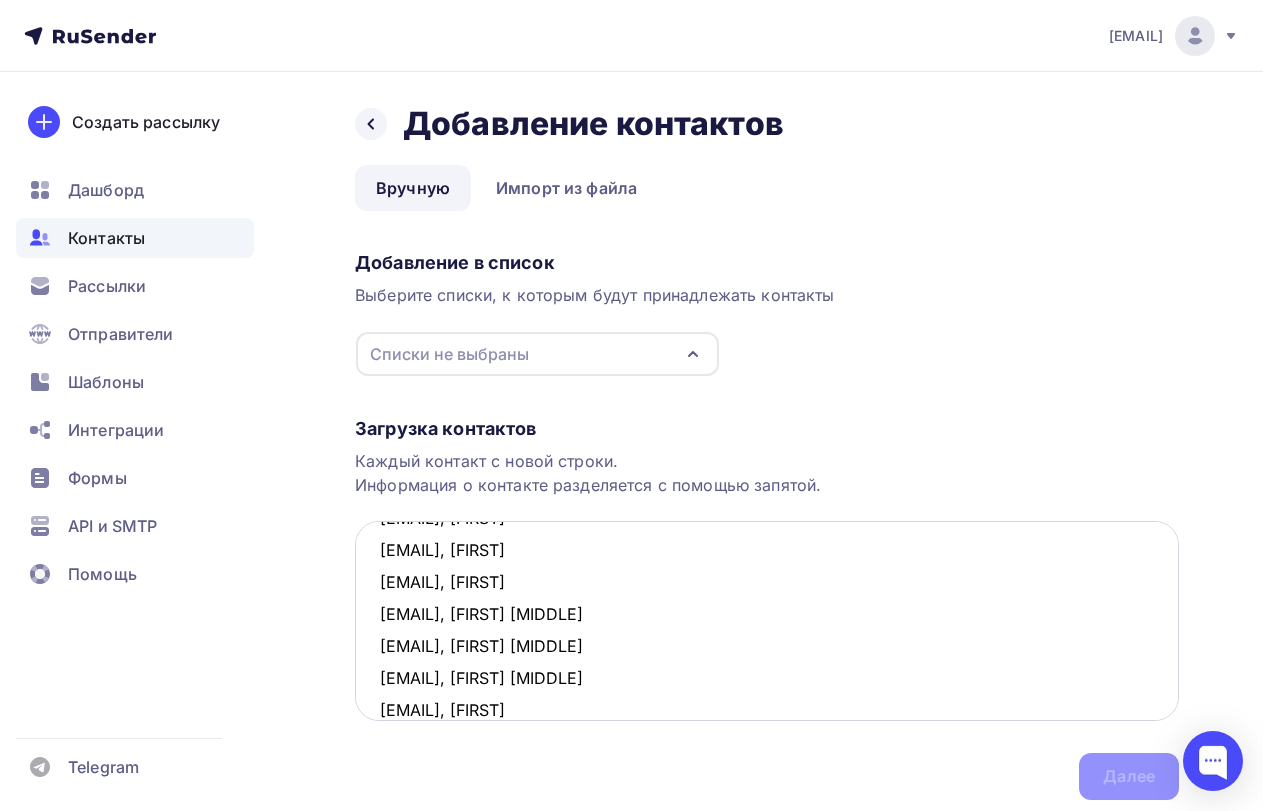 scroll, scrollTop: 140, scrollLeft: 0, axis: vertical 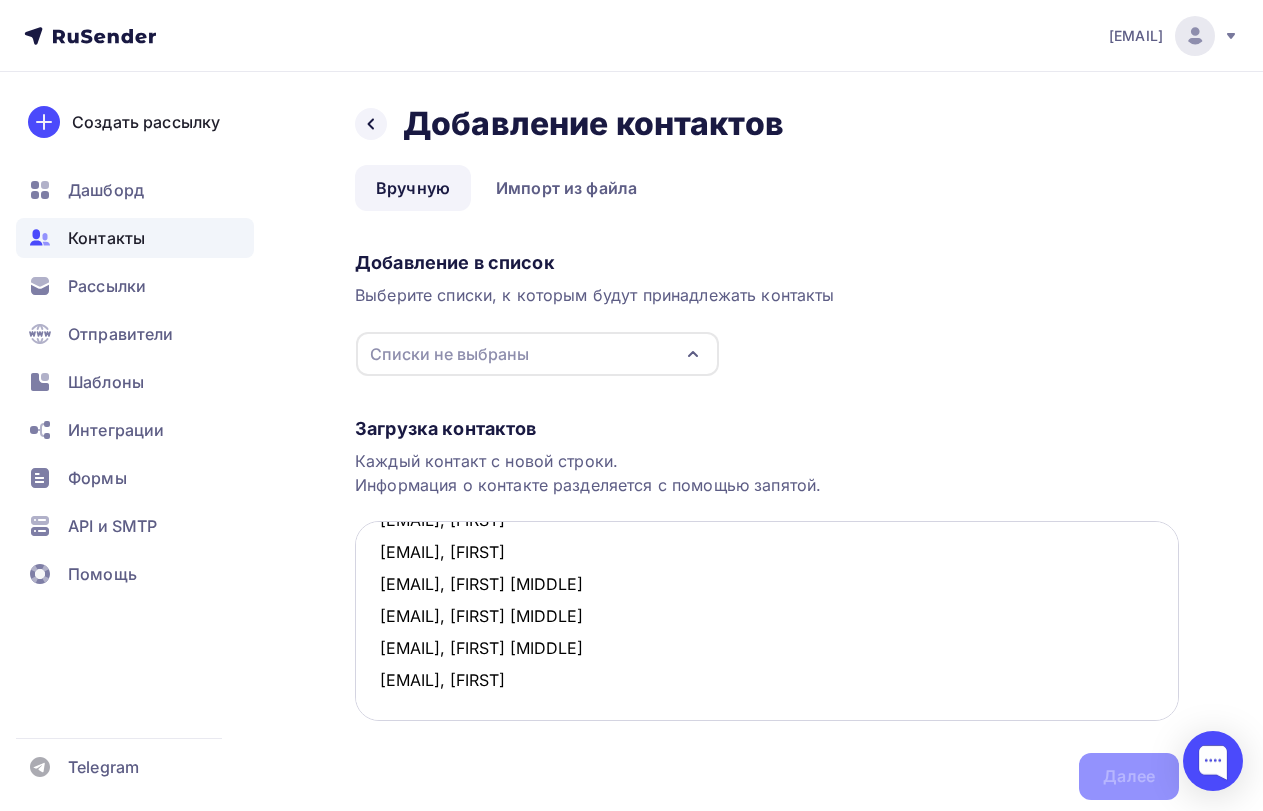 paste on "MihailSavinov2@gmail.com" 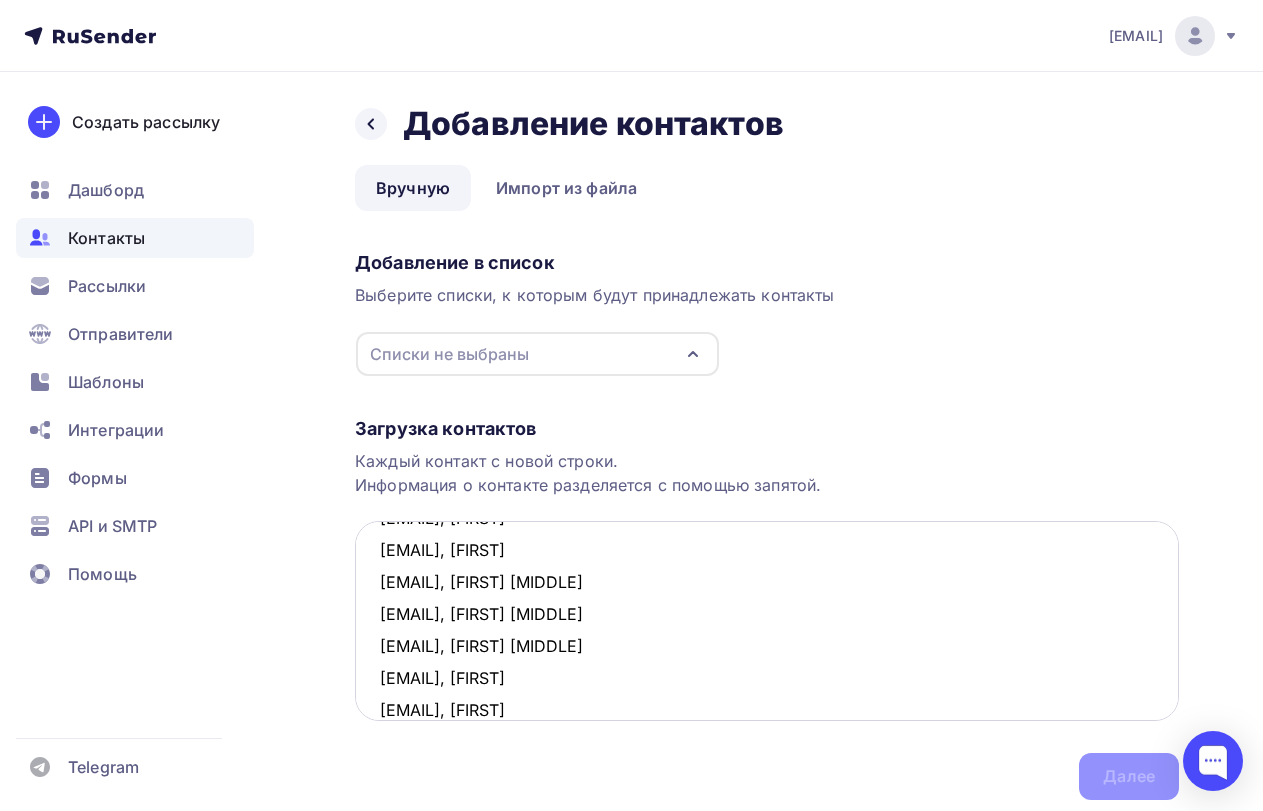 paste on "Михаил" 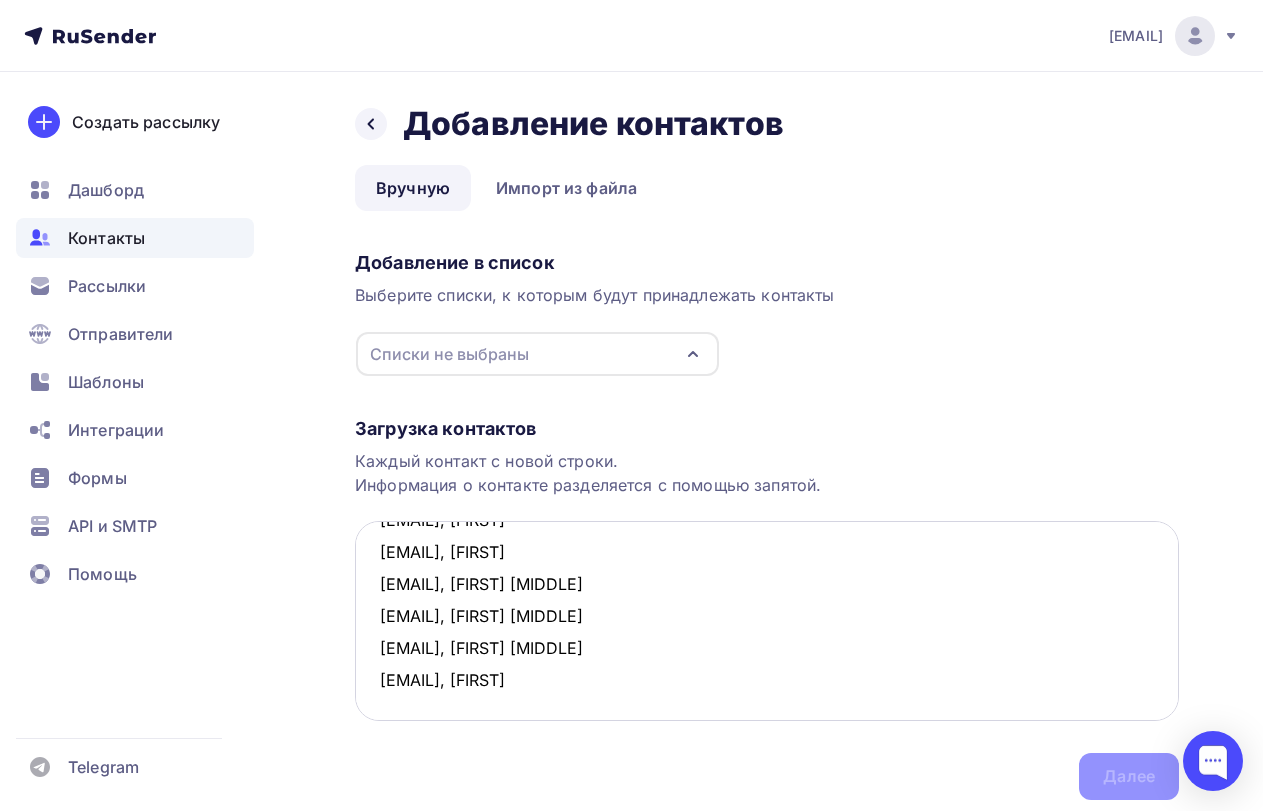 scroll, scrollTop: 172, scrollLeft: 0, axis: vertical 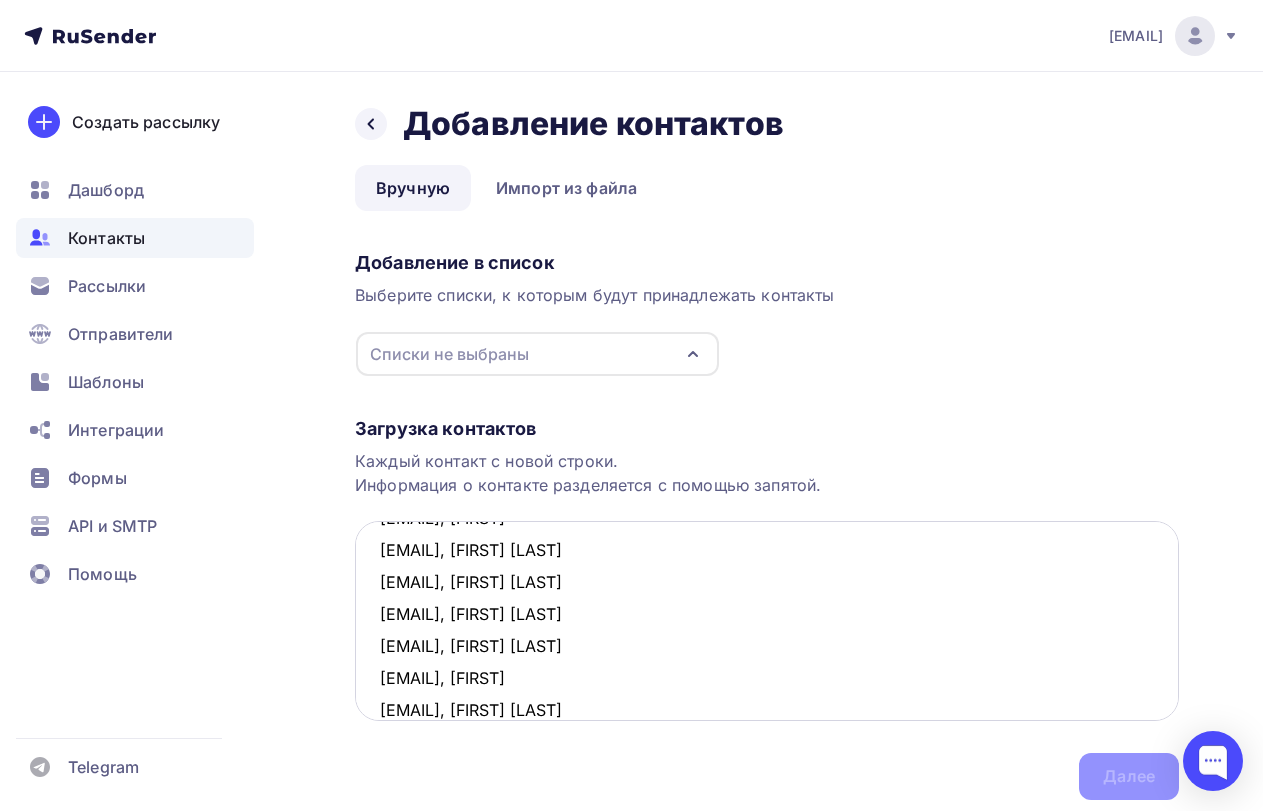 paste on "Алексей Михайлович" 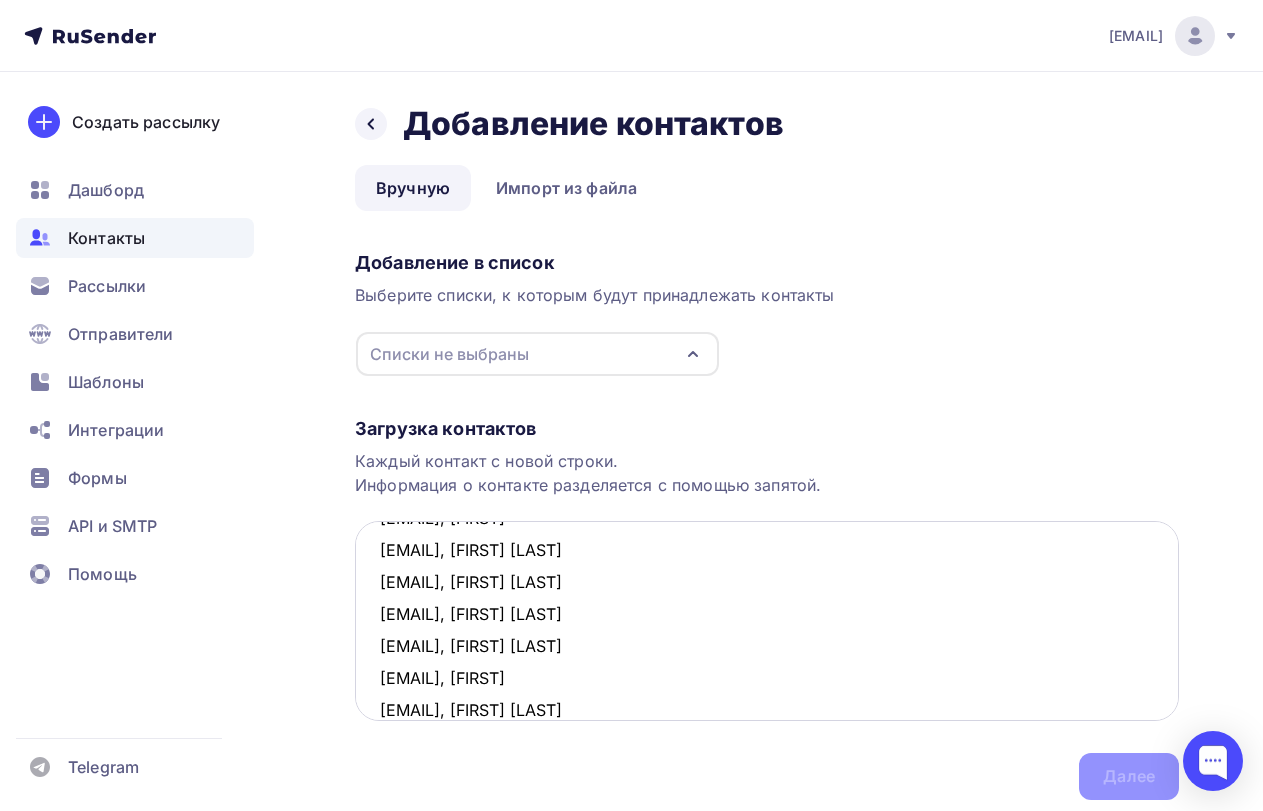 scroll, scrollTop: 204, scrollLeft: 0, axis: vertical 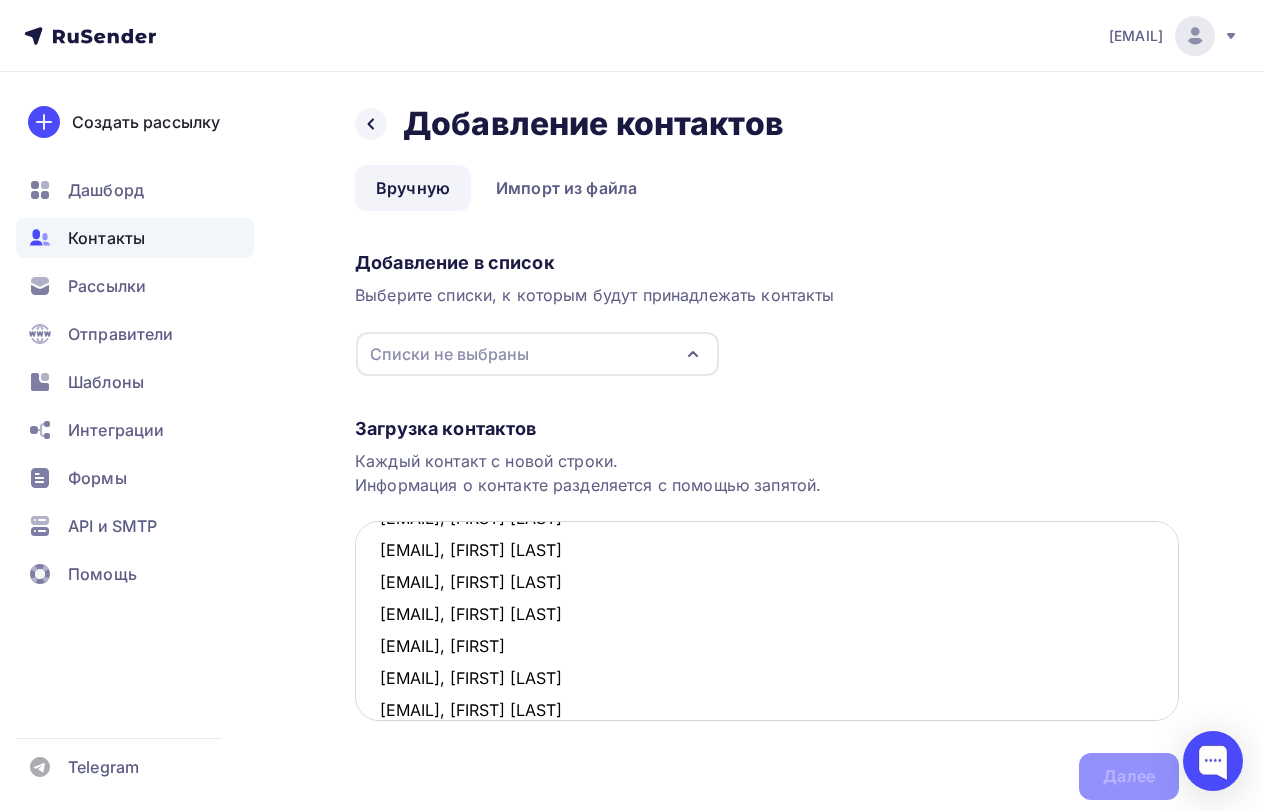 paste on "[EMAIL]" 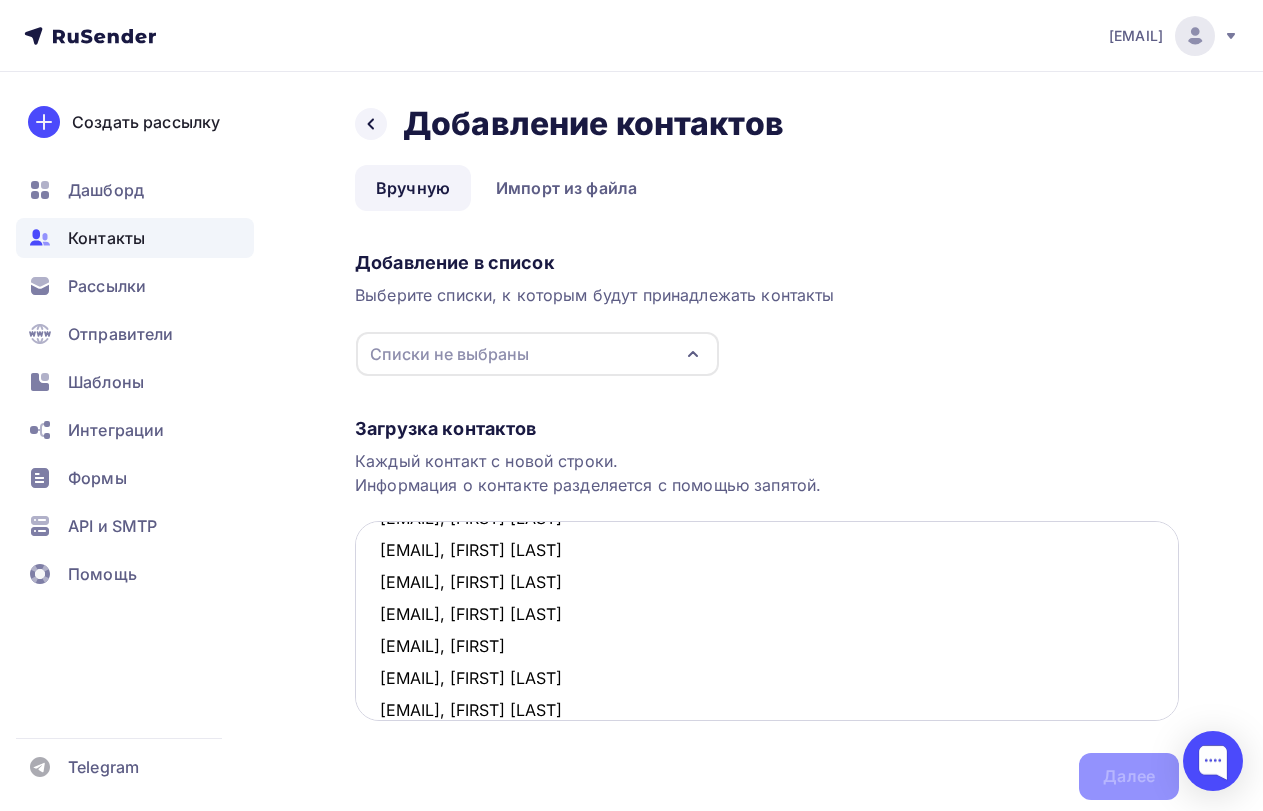 paste on "Андрей Михайлович" 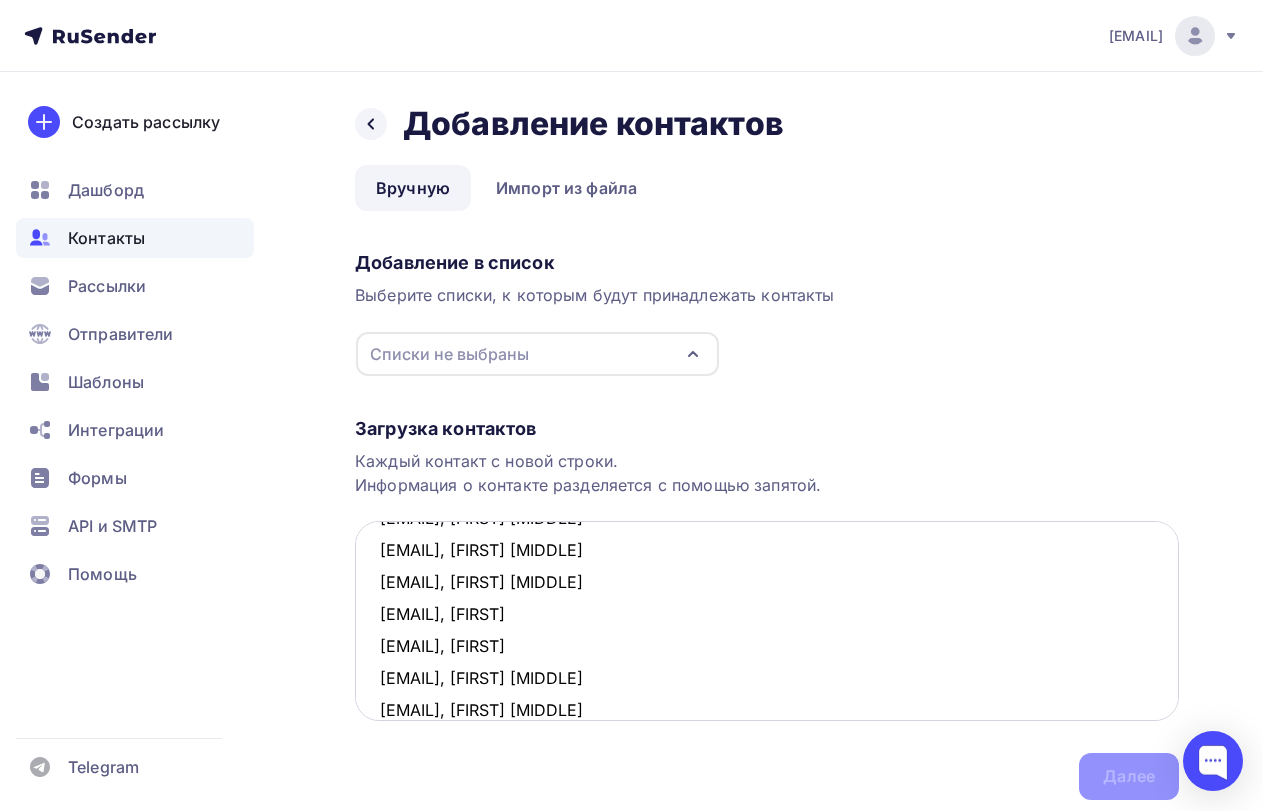 scroll, scrollTop: 236, scrollLeft: 0, axis: vertical 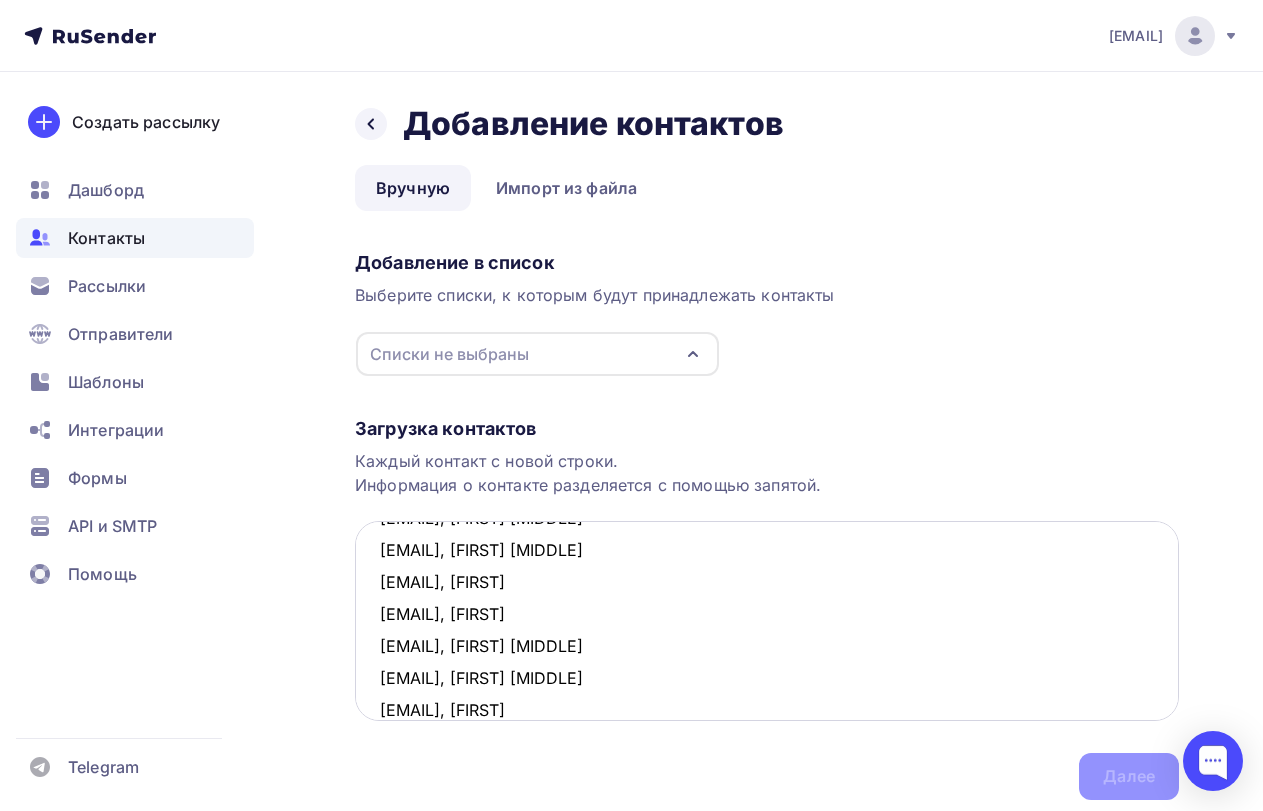 paste on "[EMAIL]" 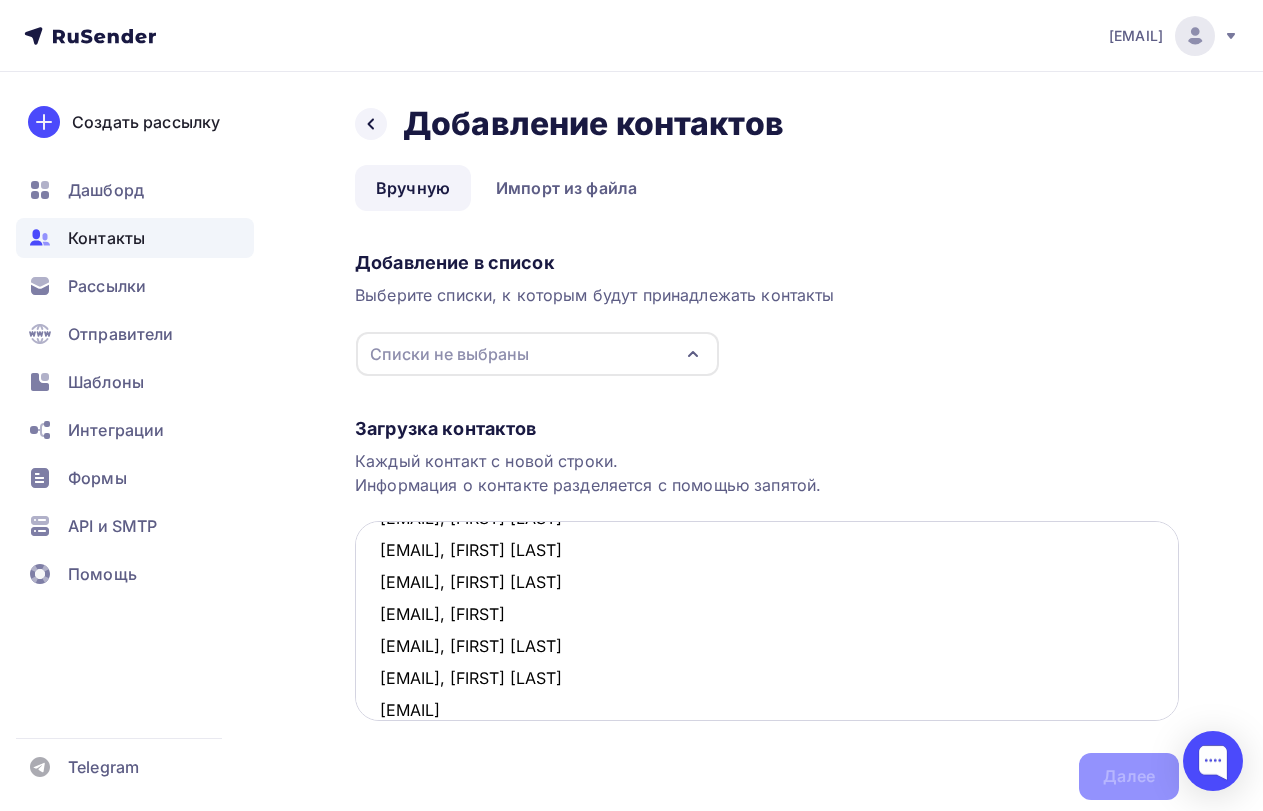 paste on "Евгений Николаевич" 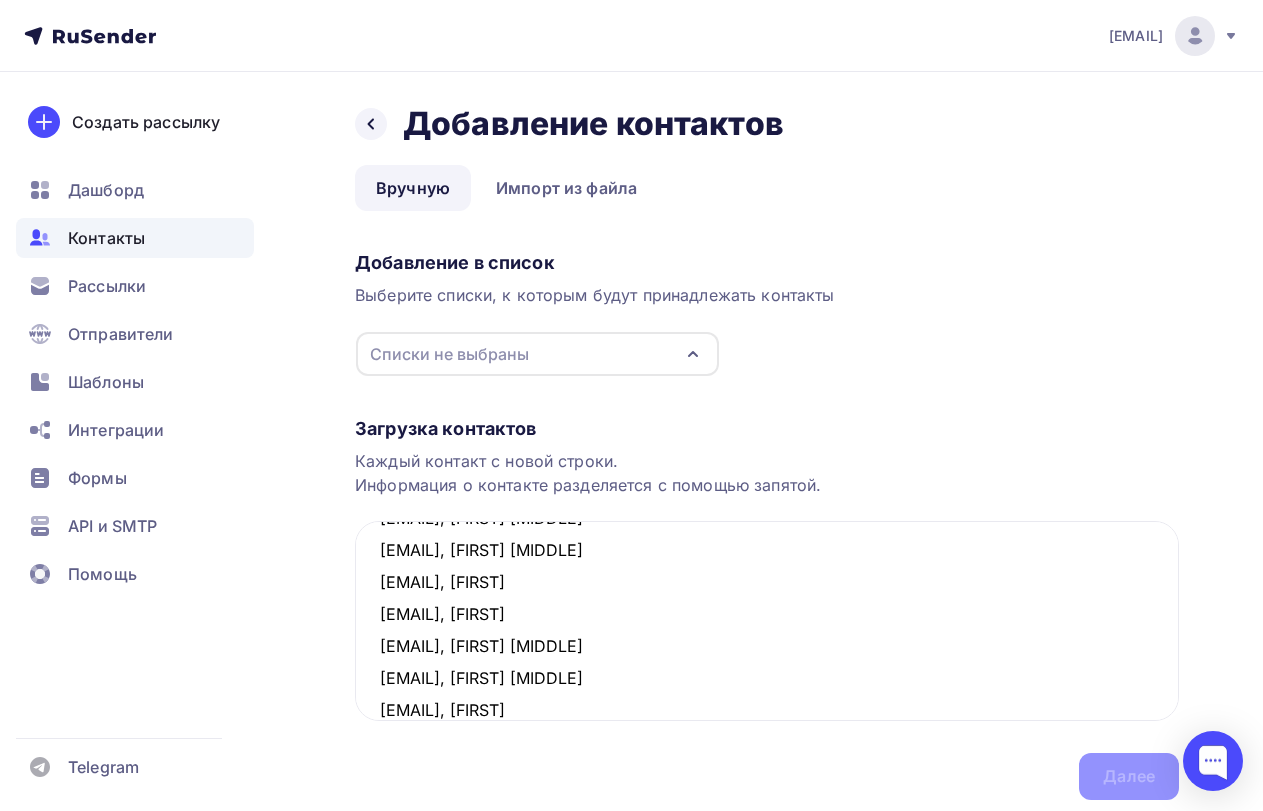 scroll, scrollTop: 268, scrollLeft: 0, axis: vertical 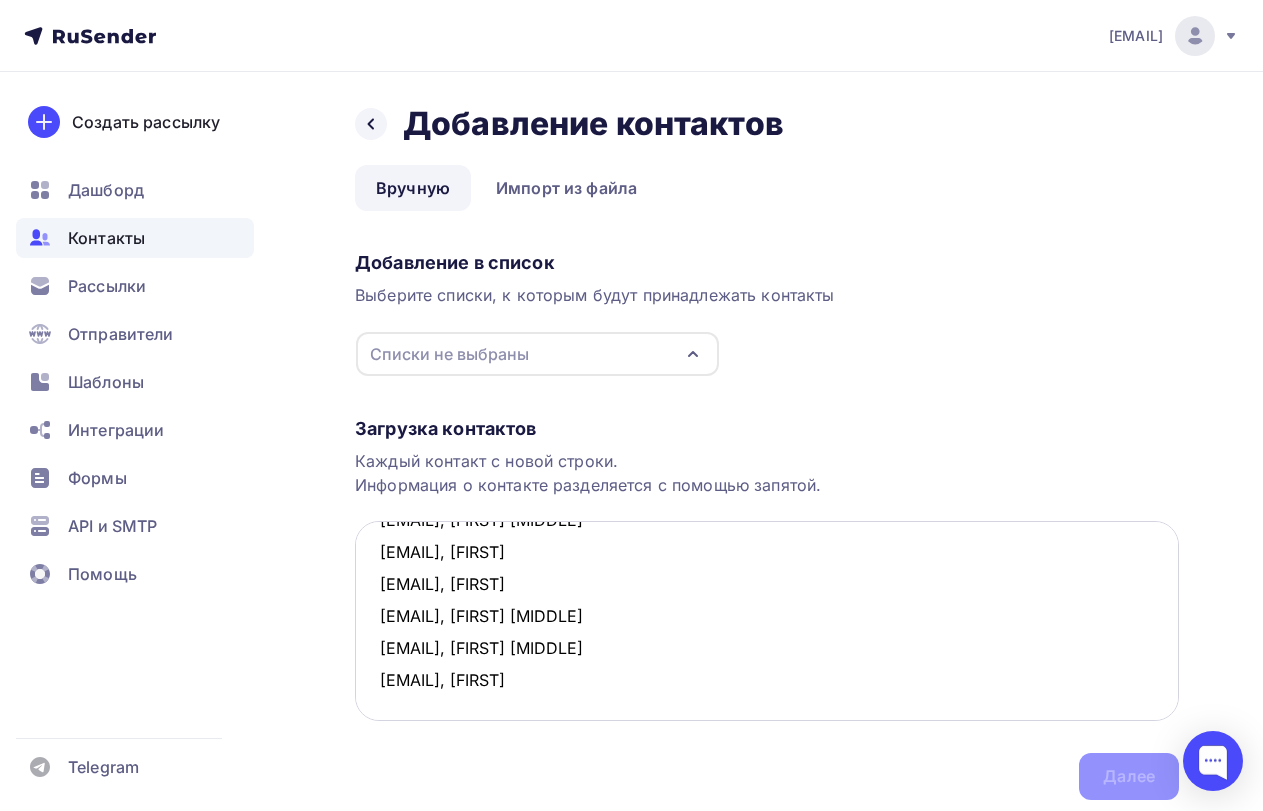paste on "[EMAIL]" 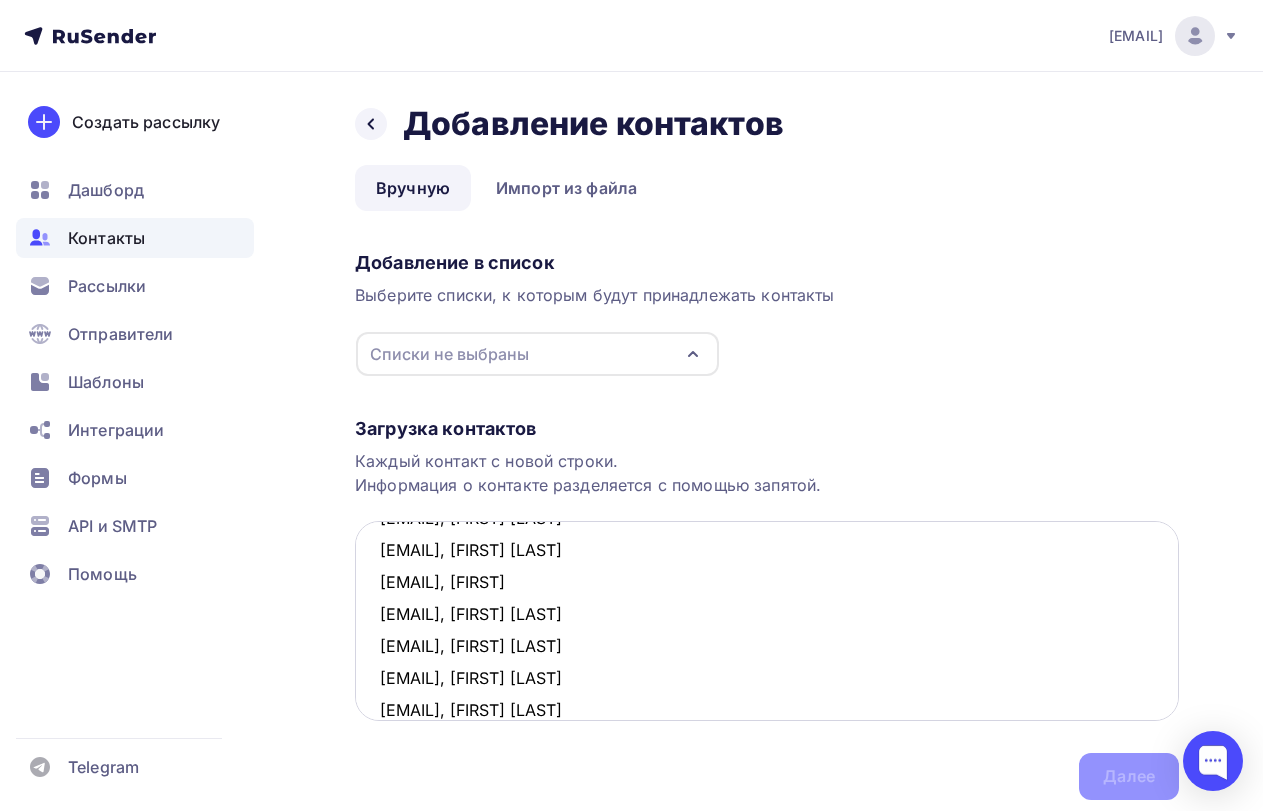 scroll, scrollTop: 300, scrollLeft: 0, axis: vertical 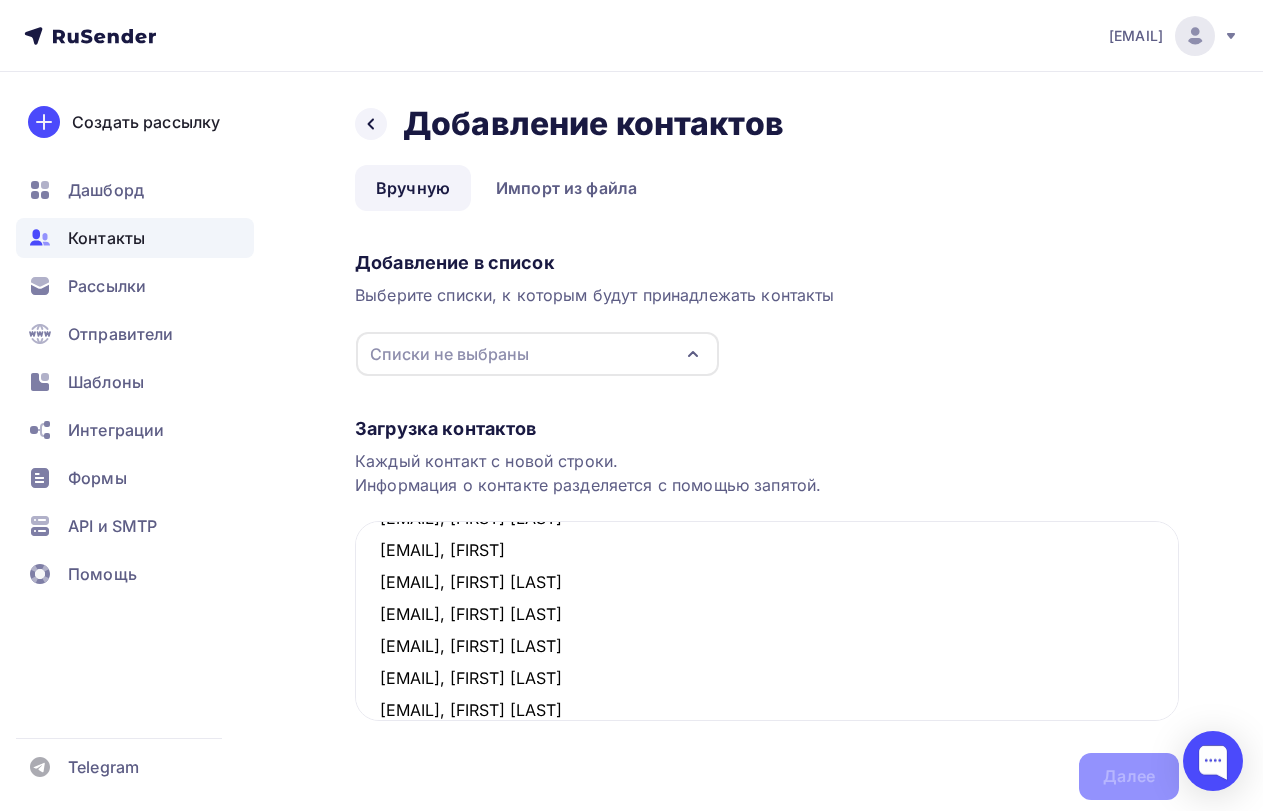 type on "ser.hodyrev2010@yandex.ru, Сергей Алексеевич
mr.bean64@mail.ru, Александр
nekrasovmihail1962@gmail.com, Михаил
maior_1955@mail.ru, Александр
Willius49@yandex.ru, Владимир
morozro@yandex.ru, Роман Александрович
wbaikov@rambler.ru, Виталий Викторович
kvcvpskov@mail.ru, Сергей Викторович
xasanov67@inbox.ru, Олег Исламгалеевич
MihailSavinov2@gmail.com, Михаил
cherninskiy@mail.ru, Алексей Михайлович
bezru-andrej@mail.ru, Андрей Михайлович
3862895@gmail.com, Евгений Николаевич
redwulf@yandex.ru, Анатолий Николаевич" 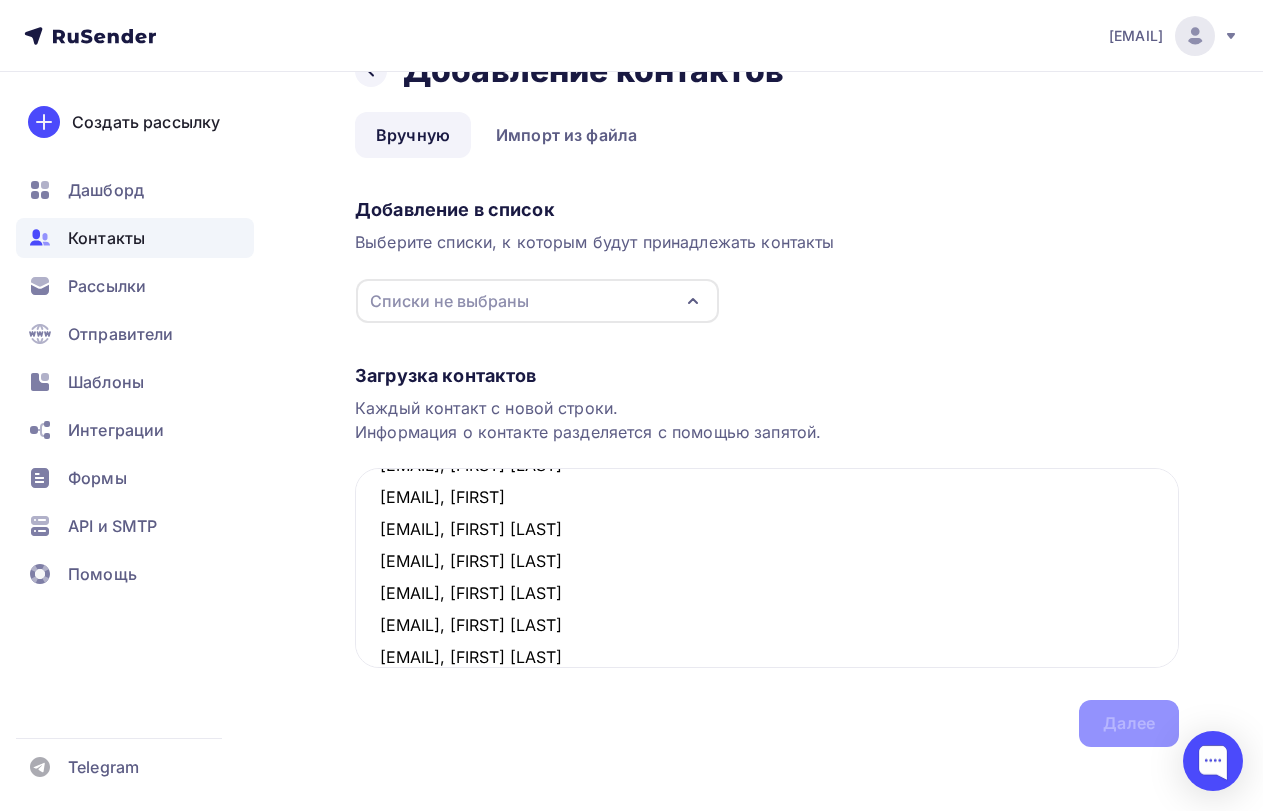 scroll, scrollTop: 69, scrollLeft: 0, axis: vertical 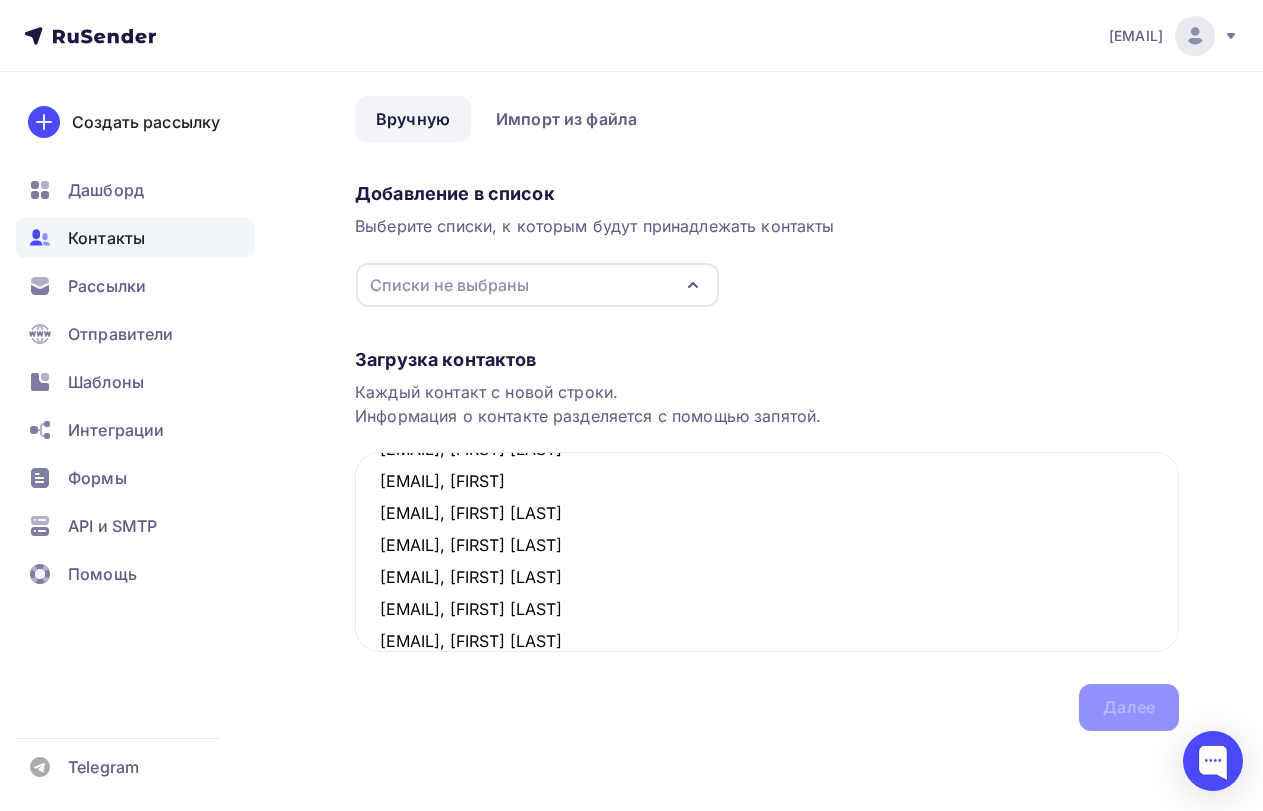 click on "Списки не выбраны" at bounding box center [449, 285] 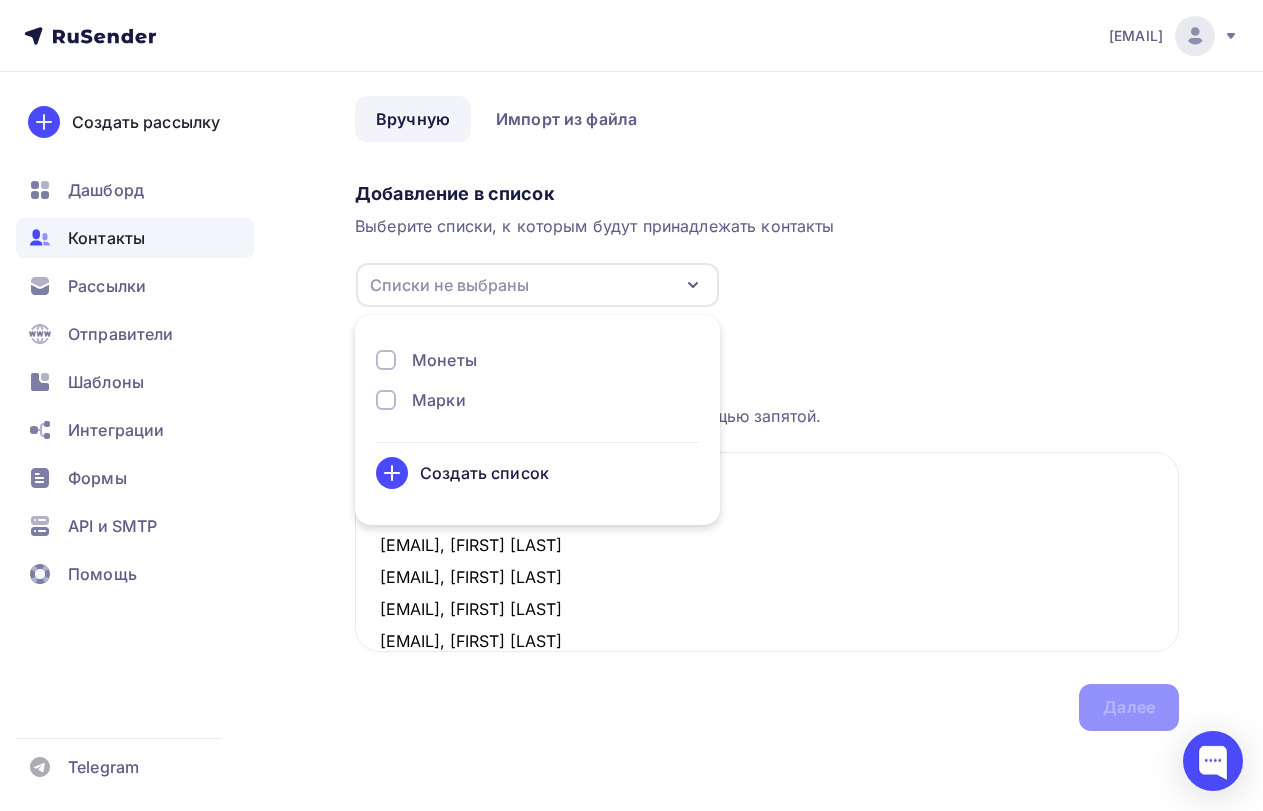 click on "Марки" at bounding box center [439, 400] 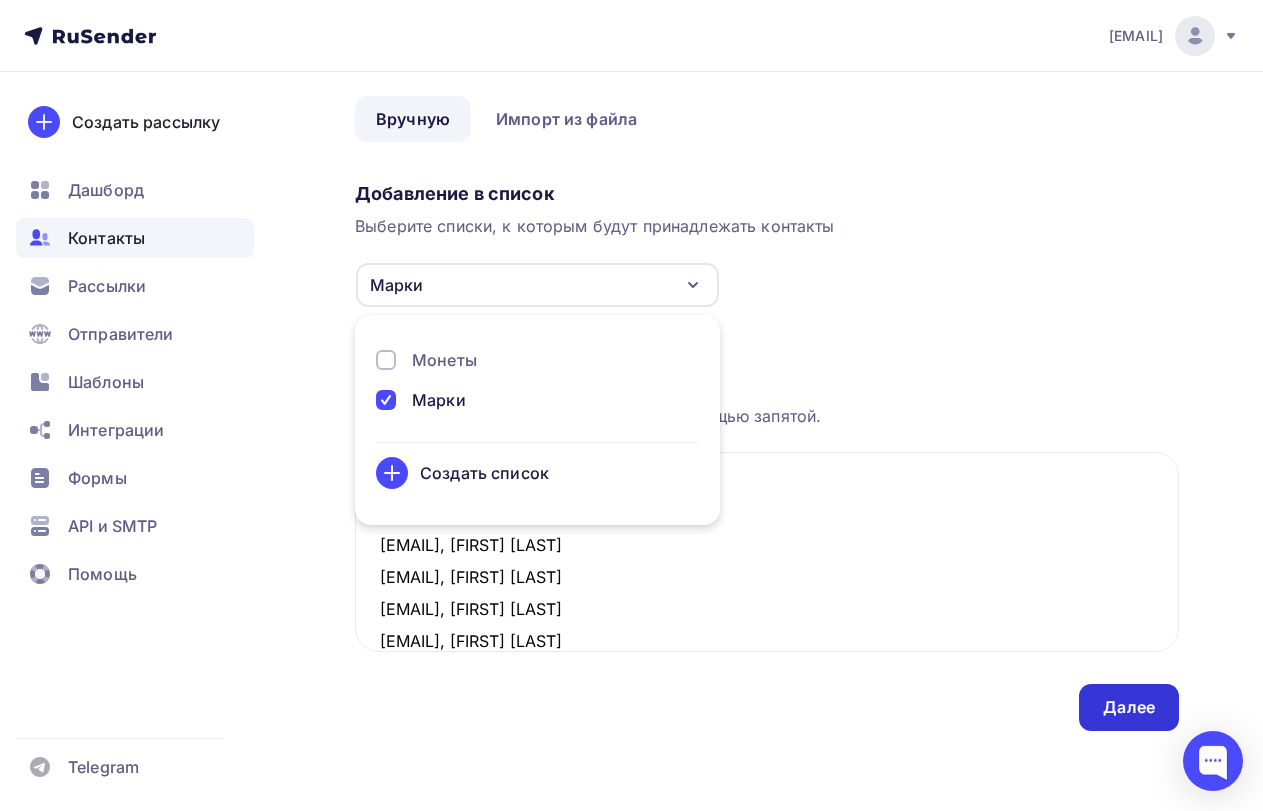 click on "Далее" at bounding box center (1129, 707) 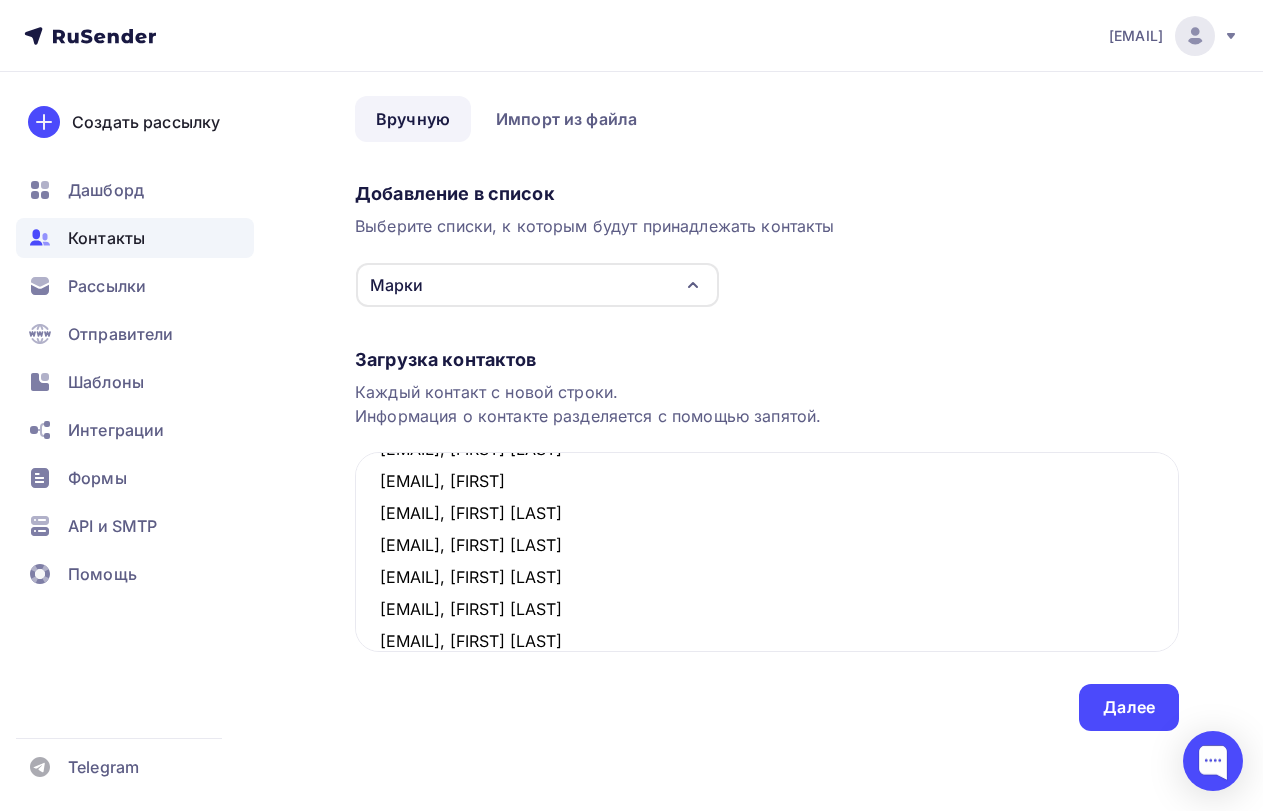 scroll, scrollTop: 0, scrollLeft: 0, axis: both 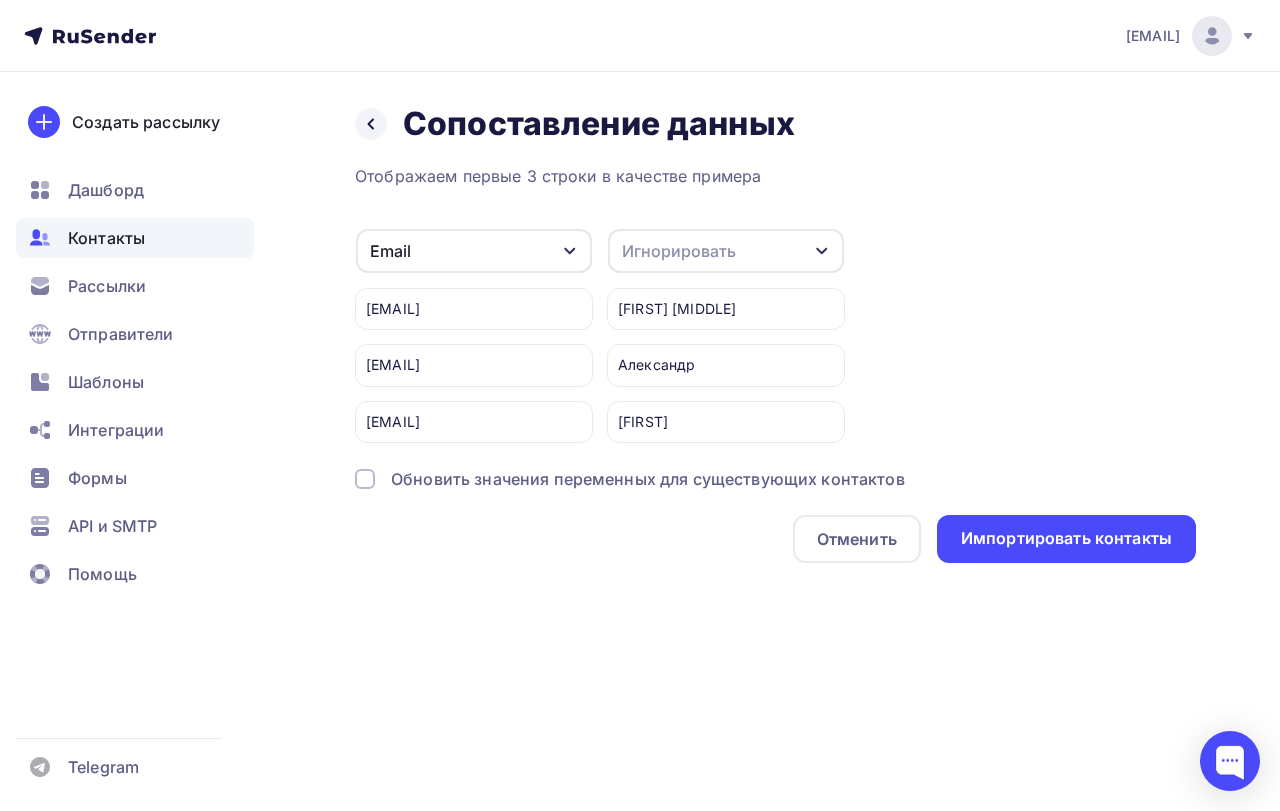click on "Игнорировать" at bounding box center (679, 251) 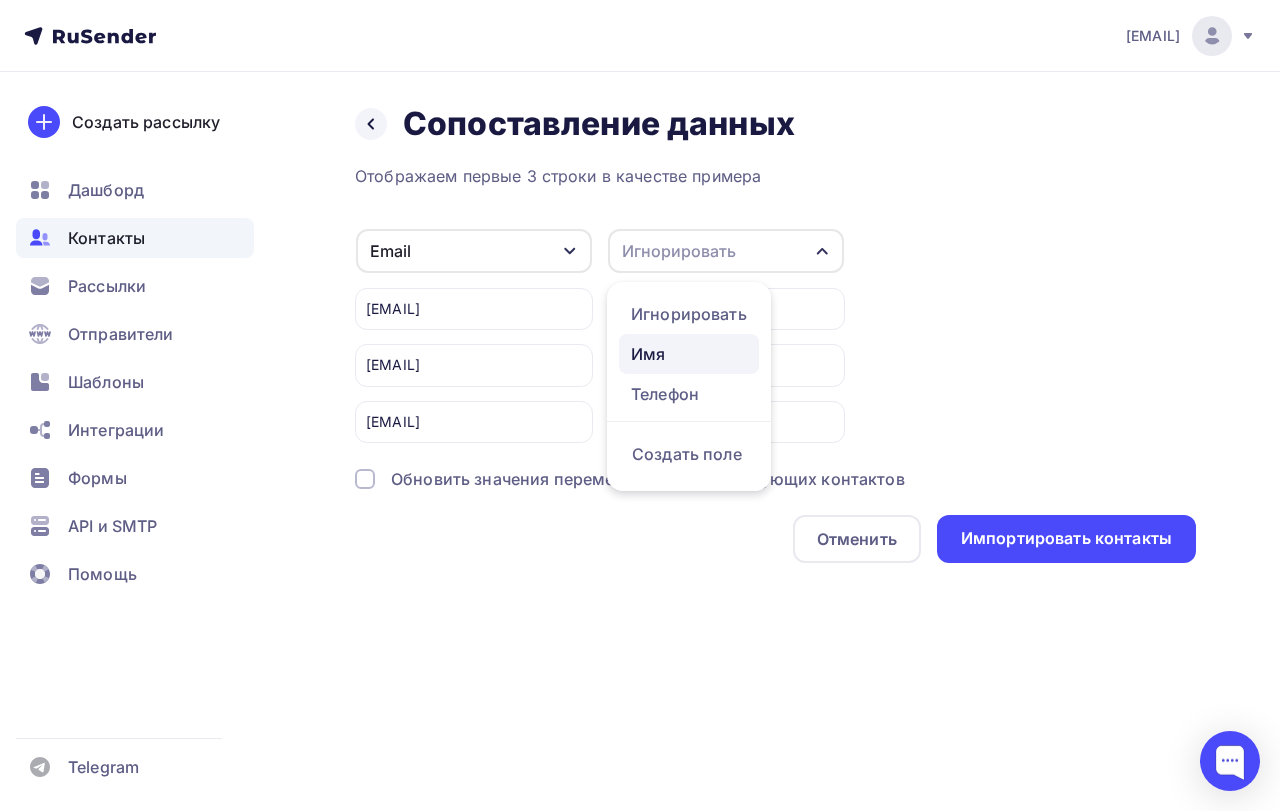 click on "Имя" at bounding box center (689, 354) 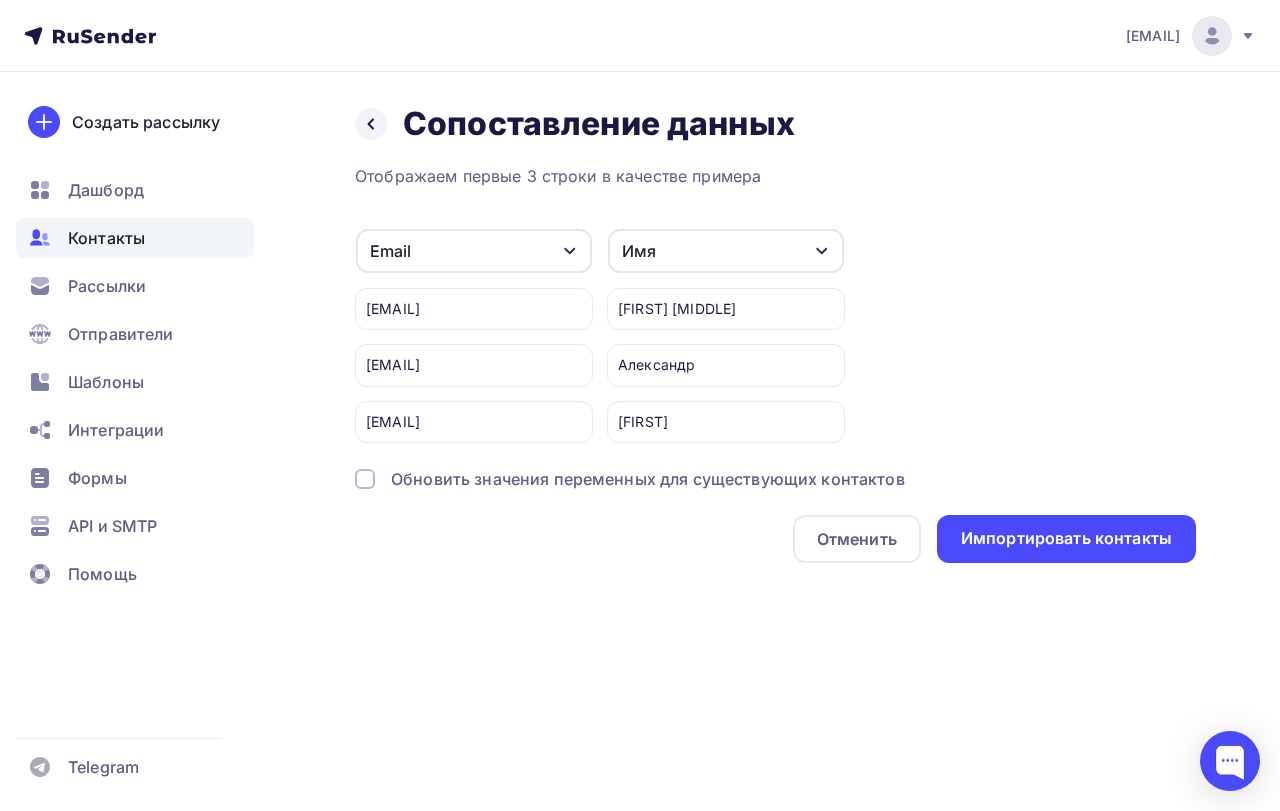 click at bounding box center [365, 479] 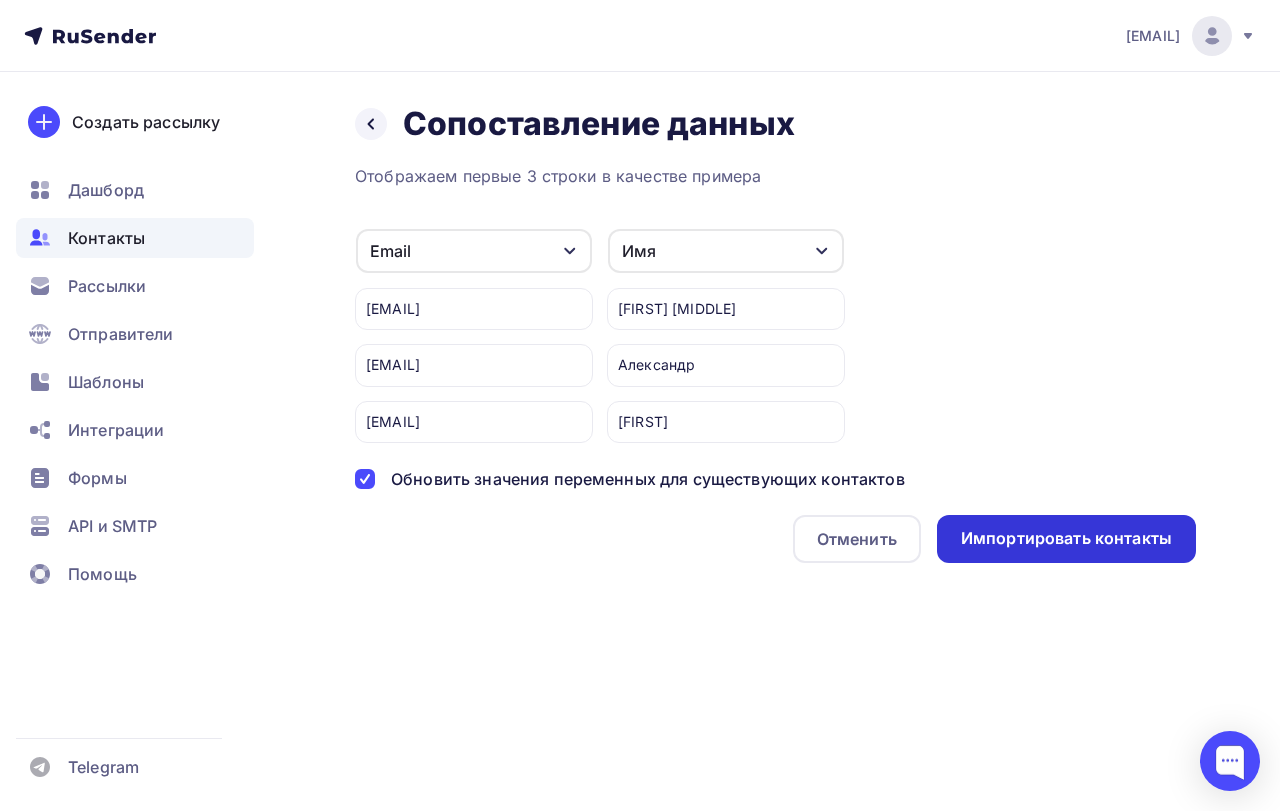 click on "Импортировать контакты" at bounding box center (1066, 538) 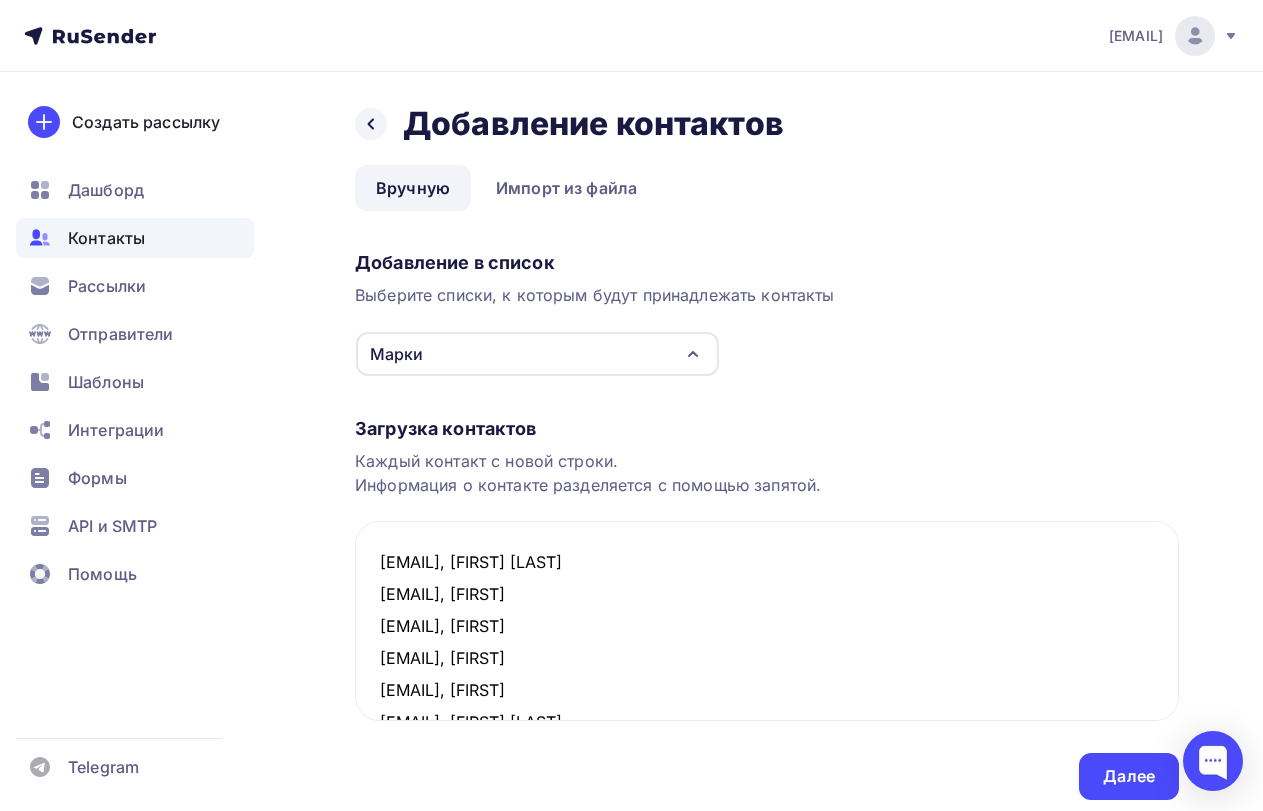 scroll, scrollTop: 330, scrollLeft: 0, axis: vertical 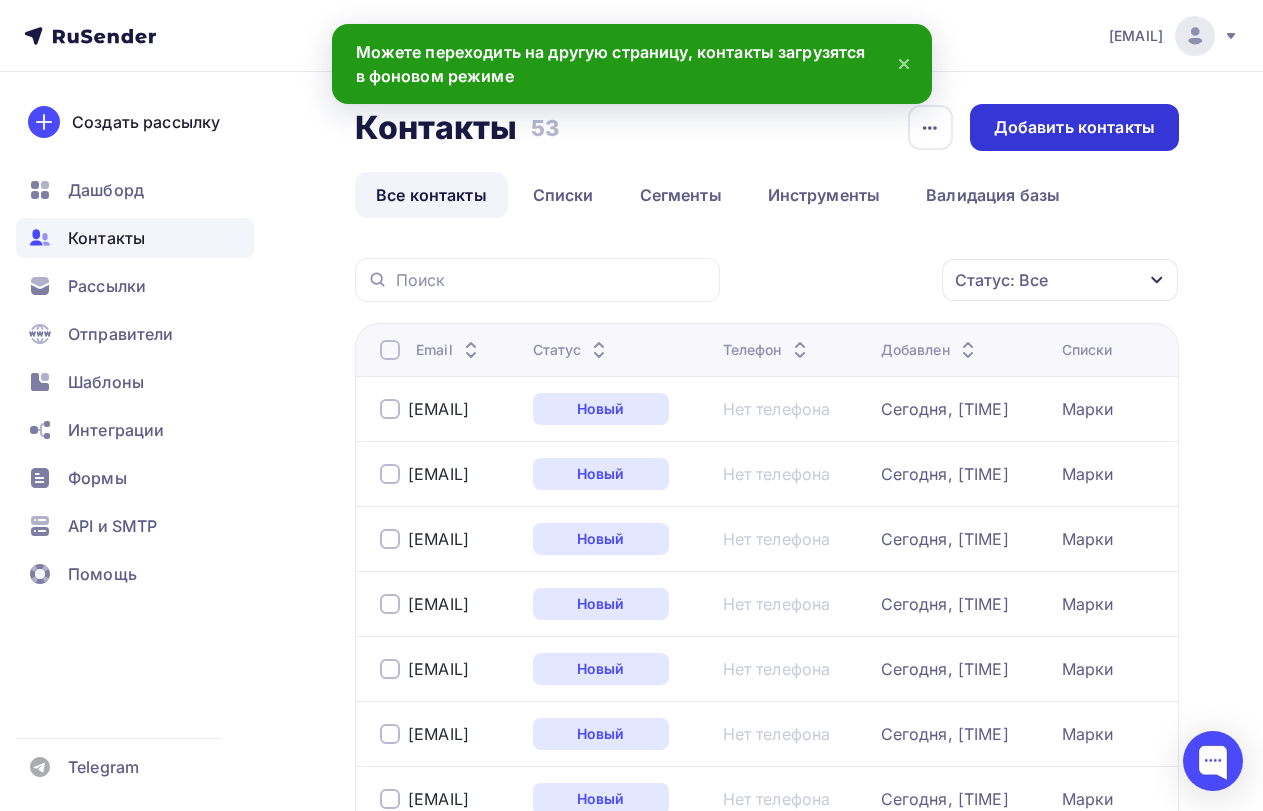 click on "Добавить контакты" at bounding box center [1074, 127] 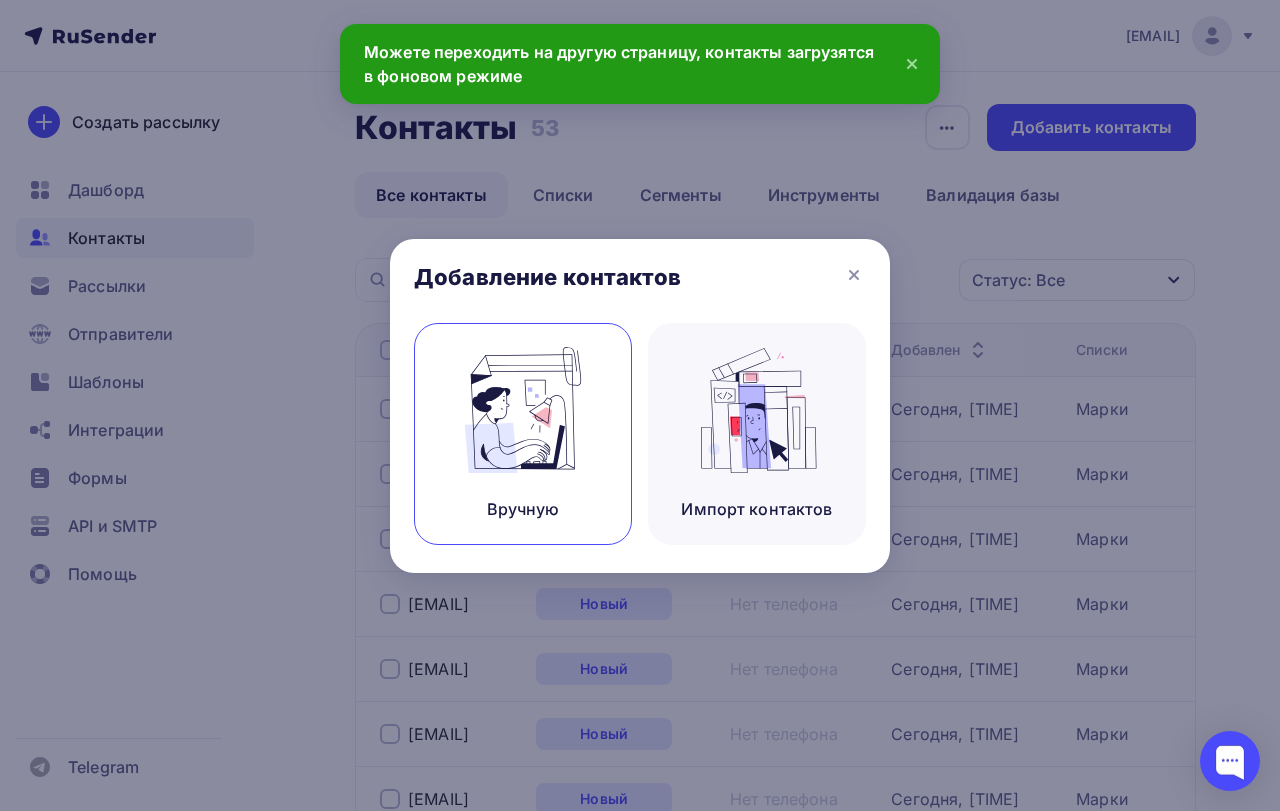 click at bounding box center [523, 410] 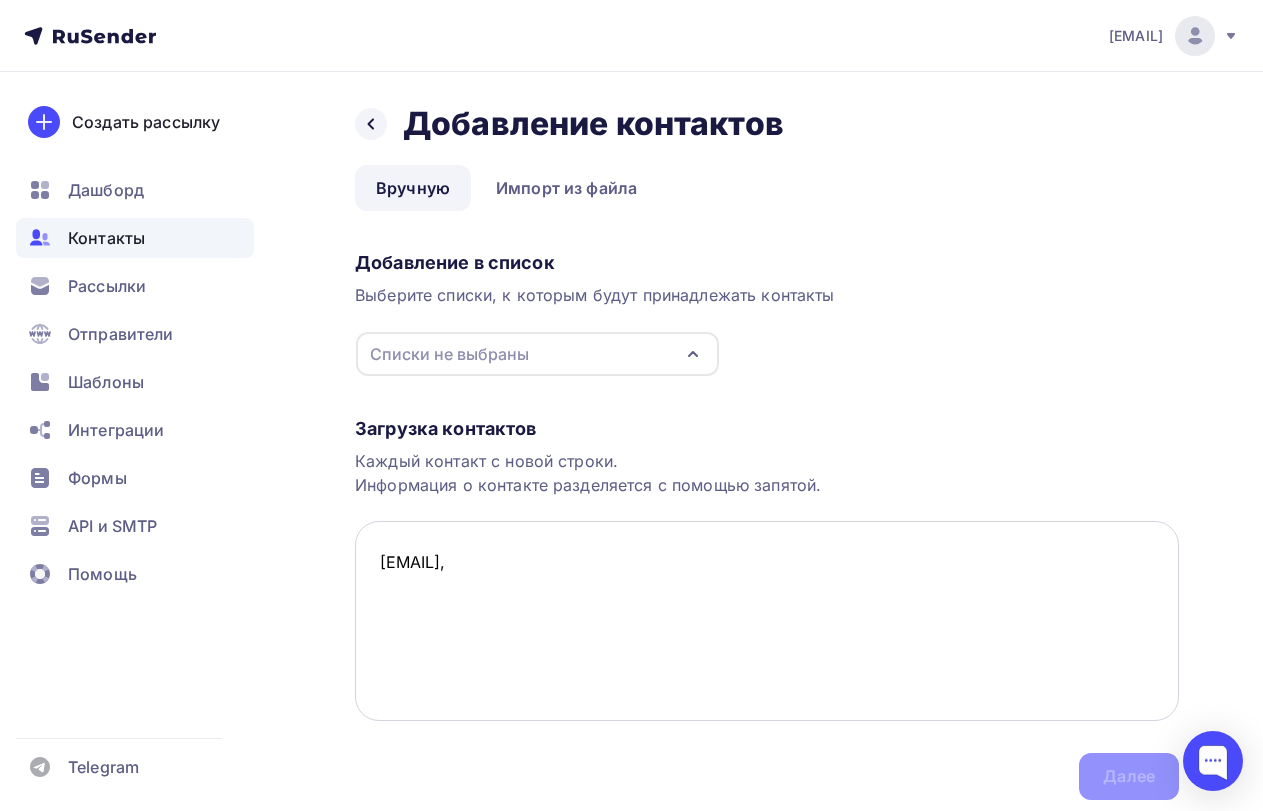 paste on "Юрий Михайлович" 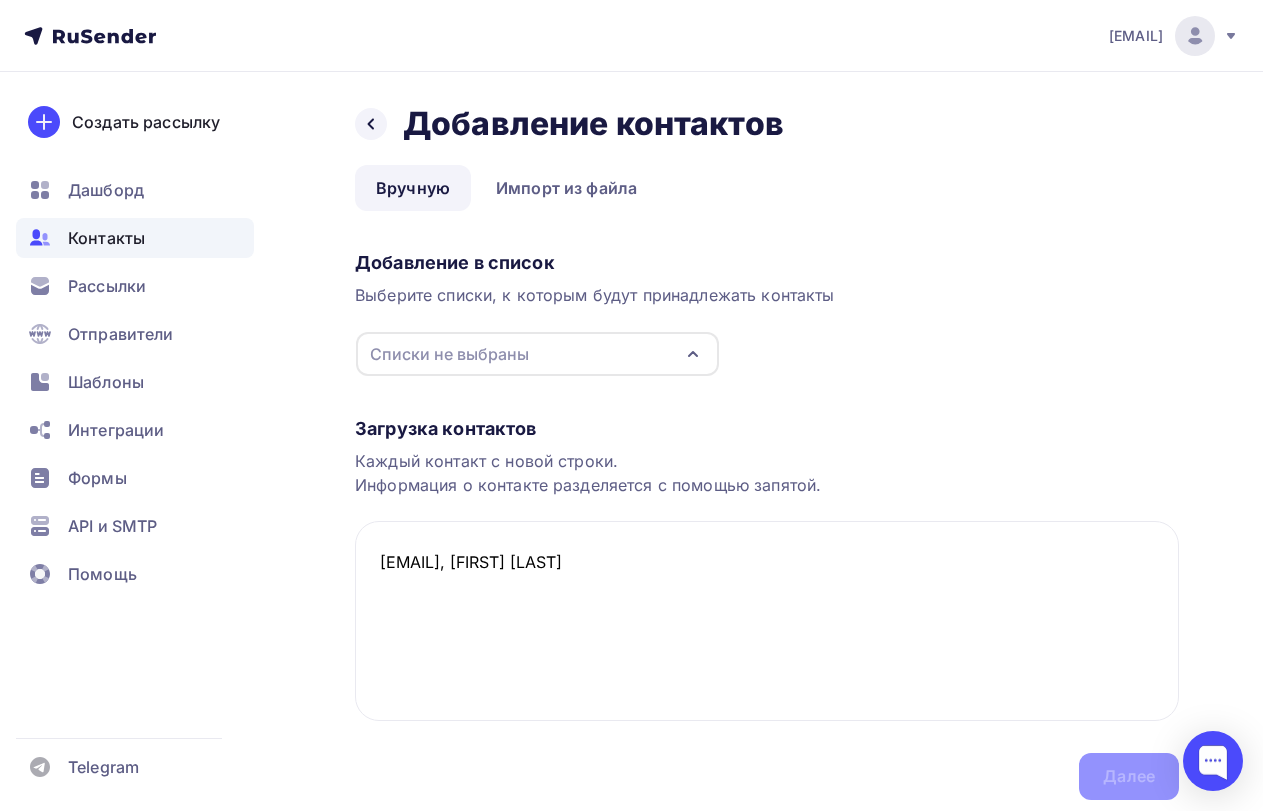 click on "Списки не выбраны" at bounding box center [537, 354] 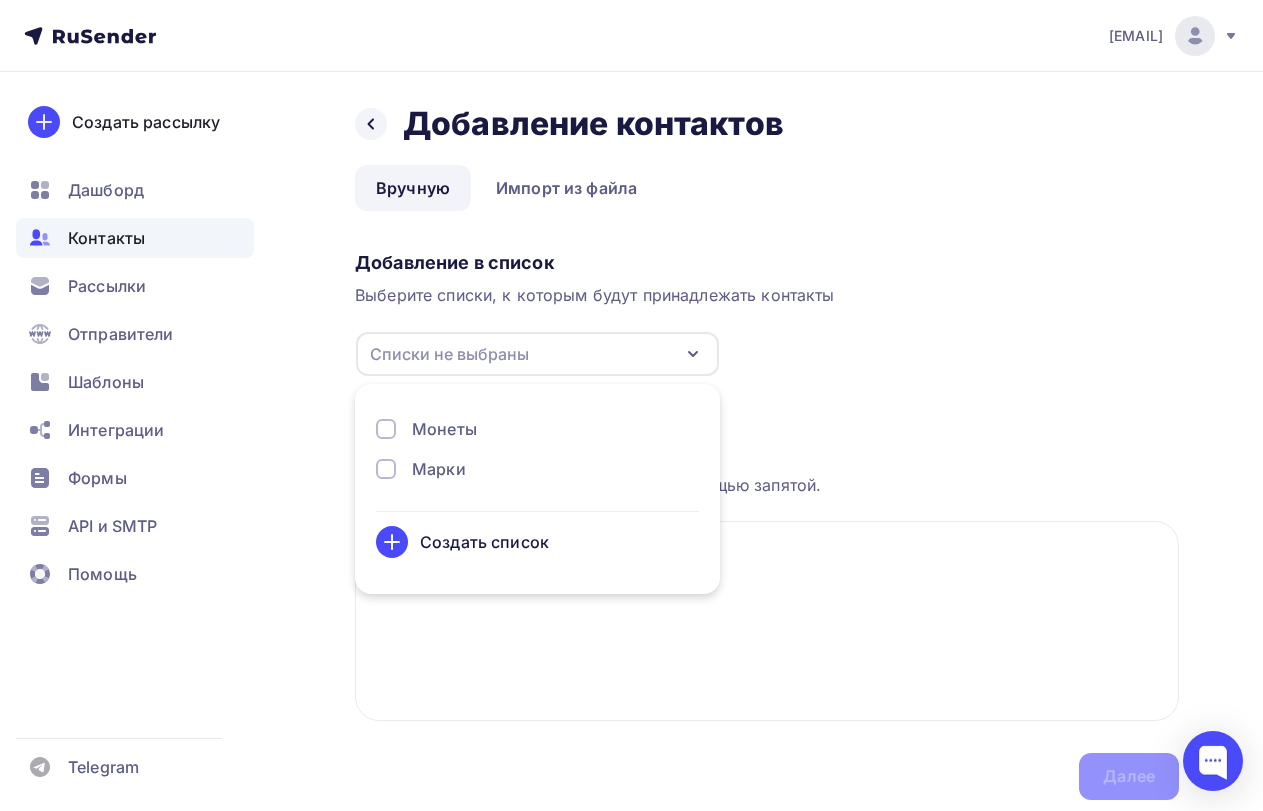 click on "Монеты" at bounding box center (444, 429) 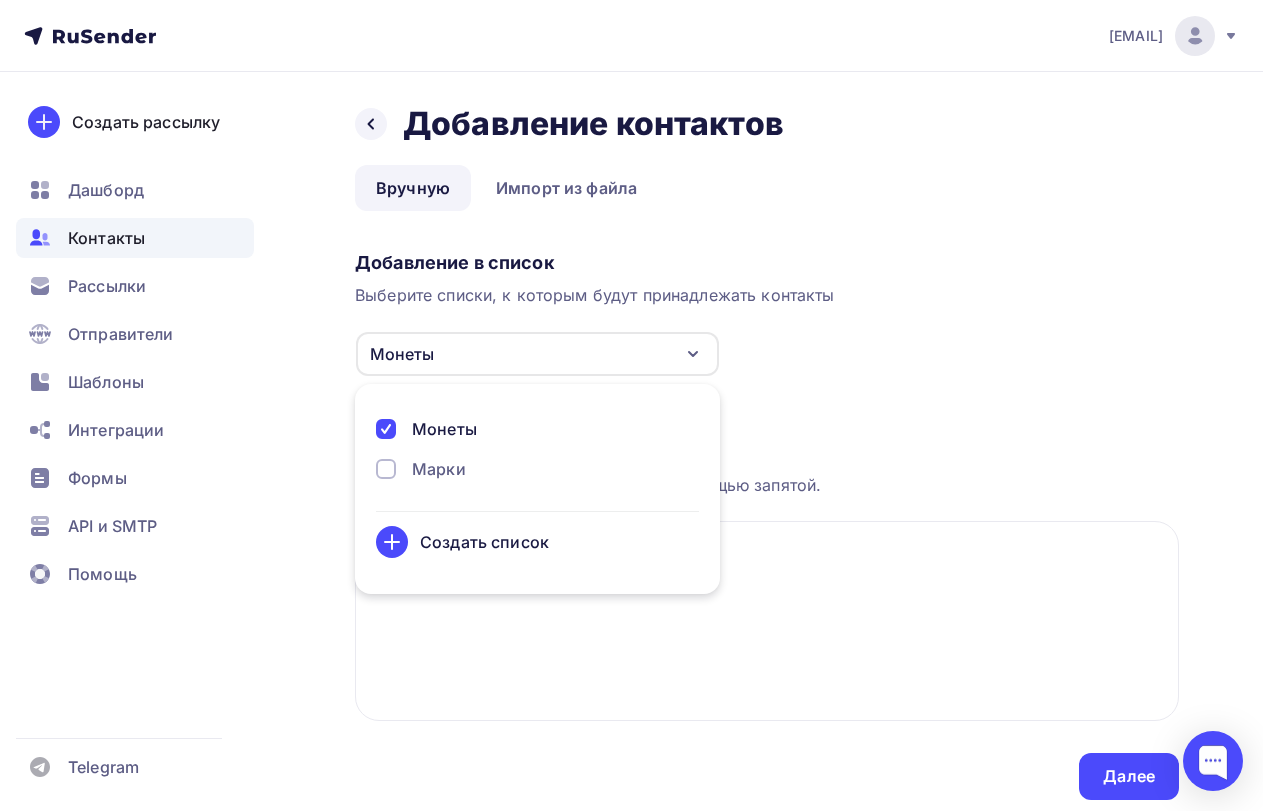 click on "Загрузка контактов" at bounding box center (767, 429) 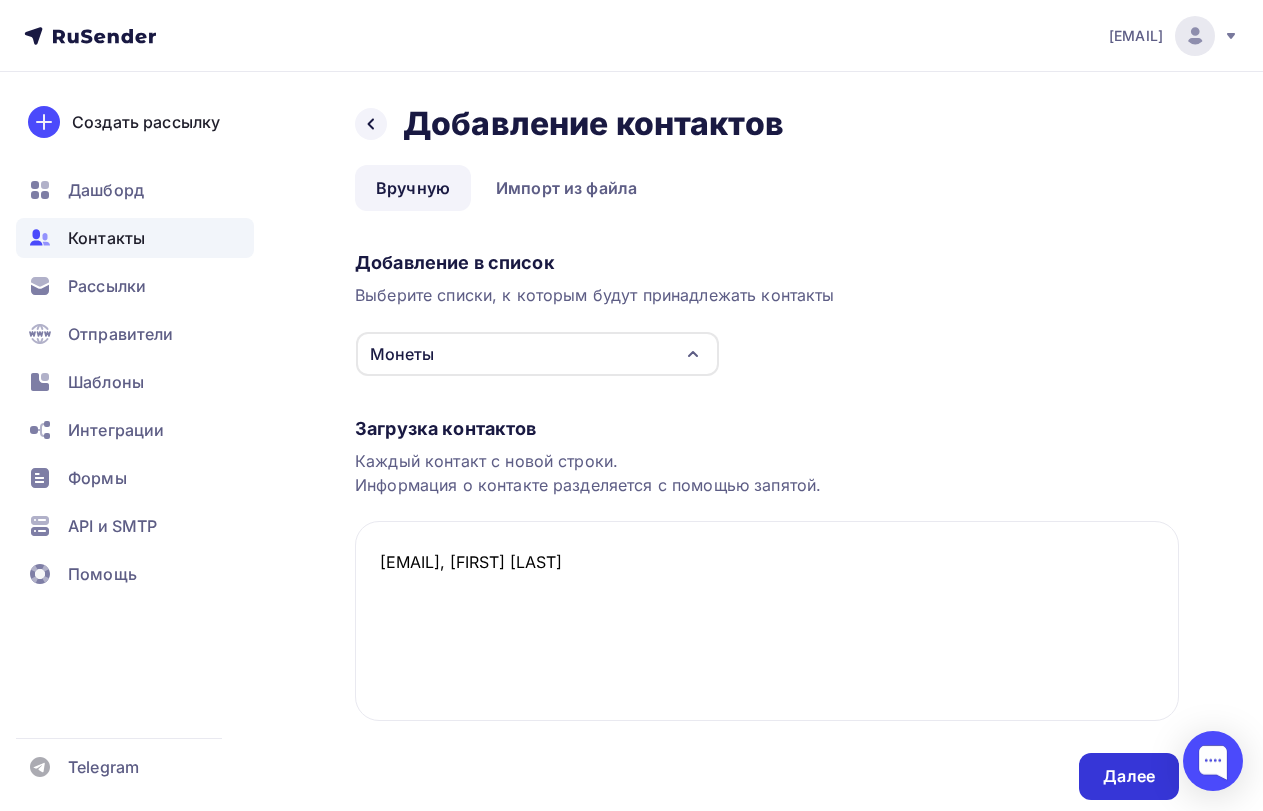 click on "Далее" at bounding box center (1129, 776) 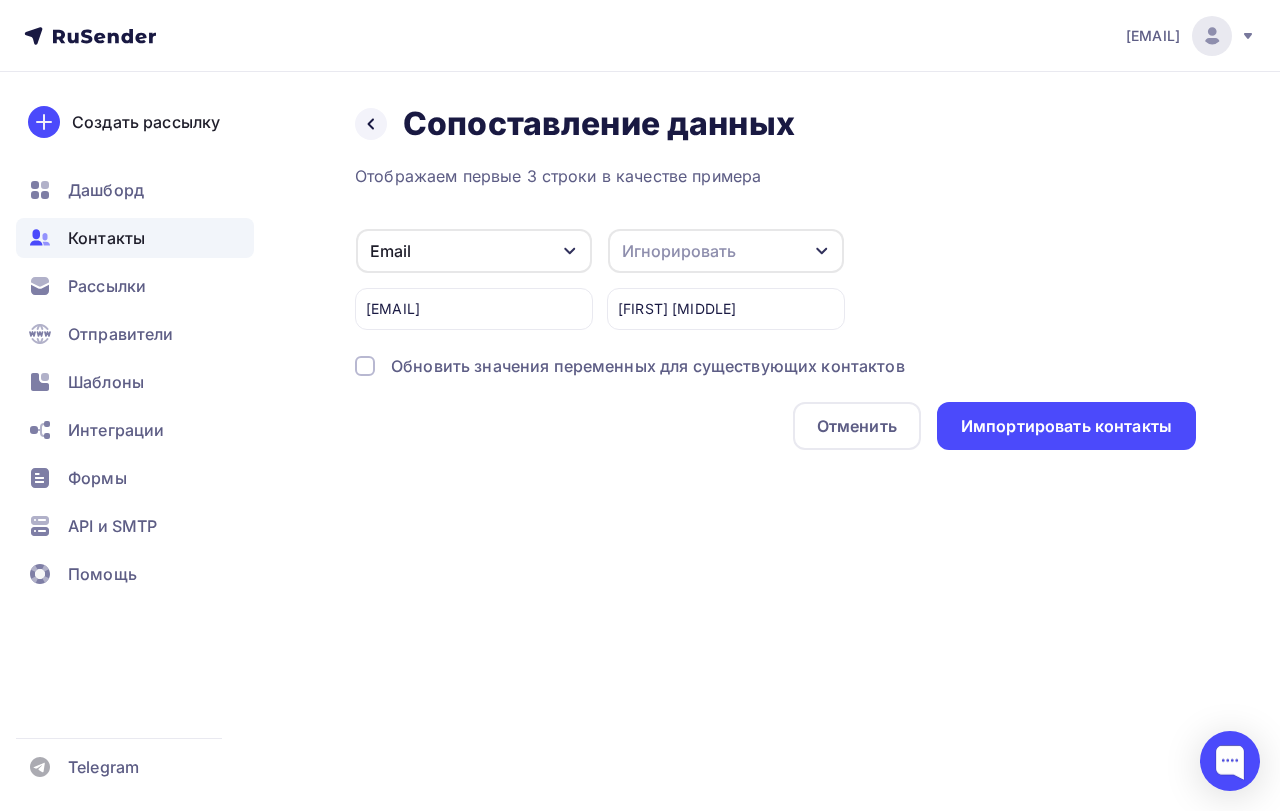 click on "Игнорировать" at bounding box center (679, 251) 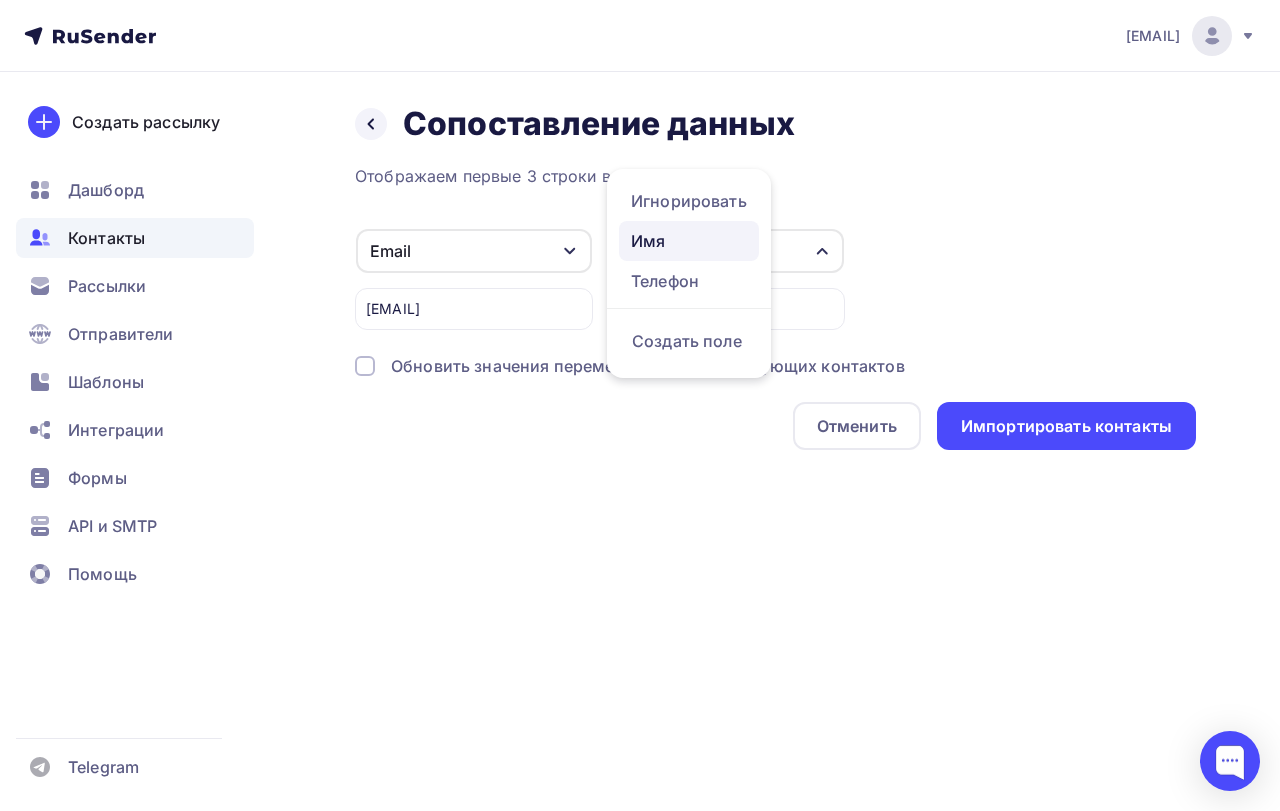 click on "Имя" at bounding box center (689, 241) 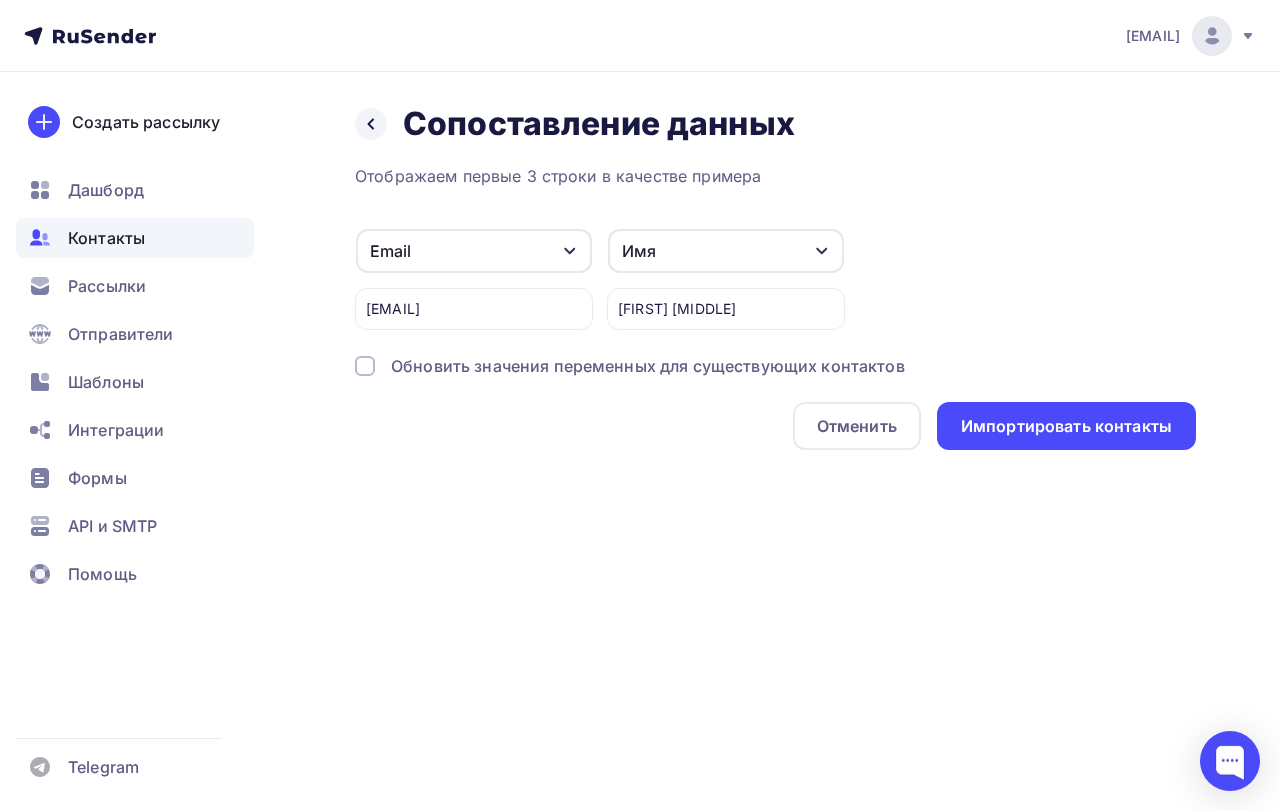 click at bounding box center (365, 366) 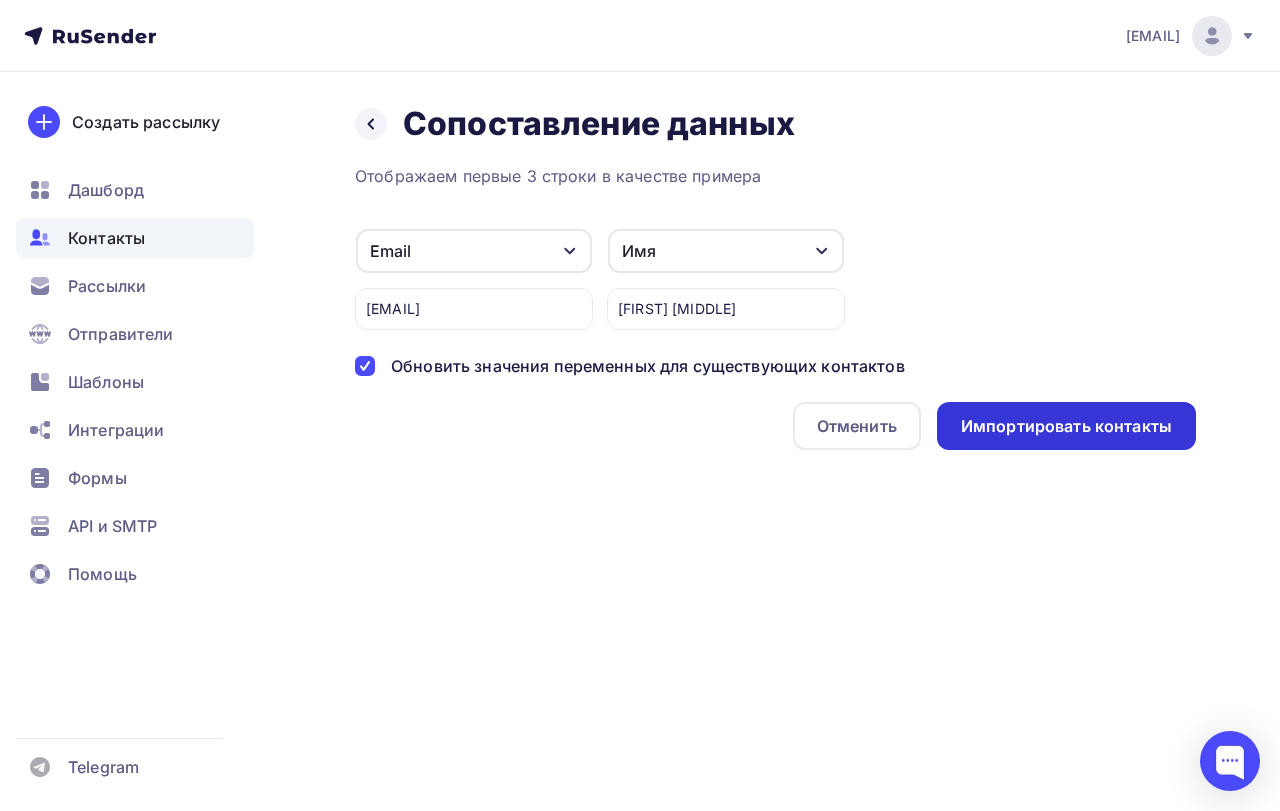 click on "Импортировать контакты" at bounding box center (1066, 426) 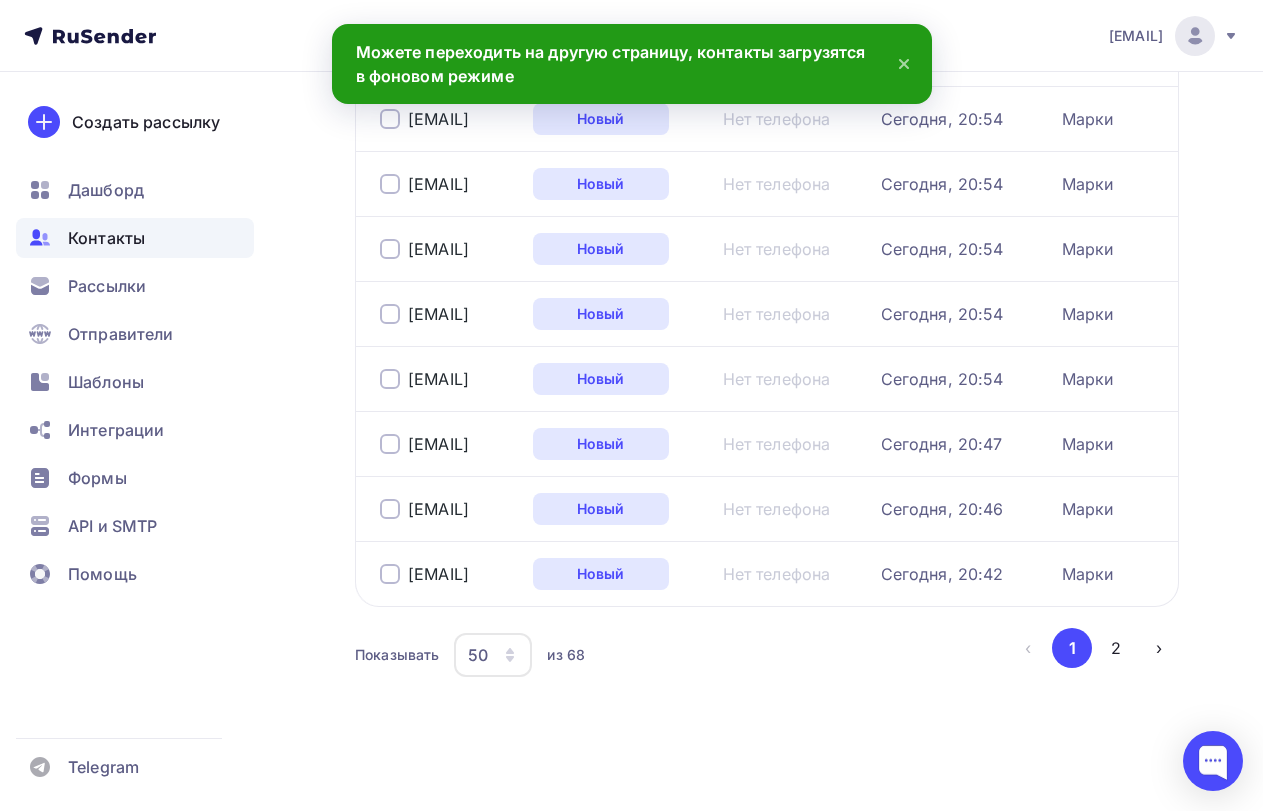 scroll, scrollTop: 0, scrollLeft: 0, axis: both 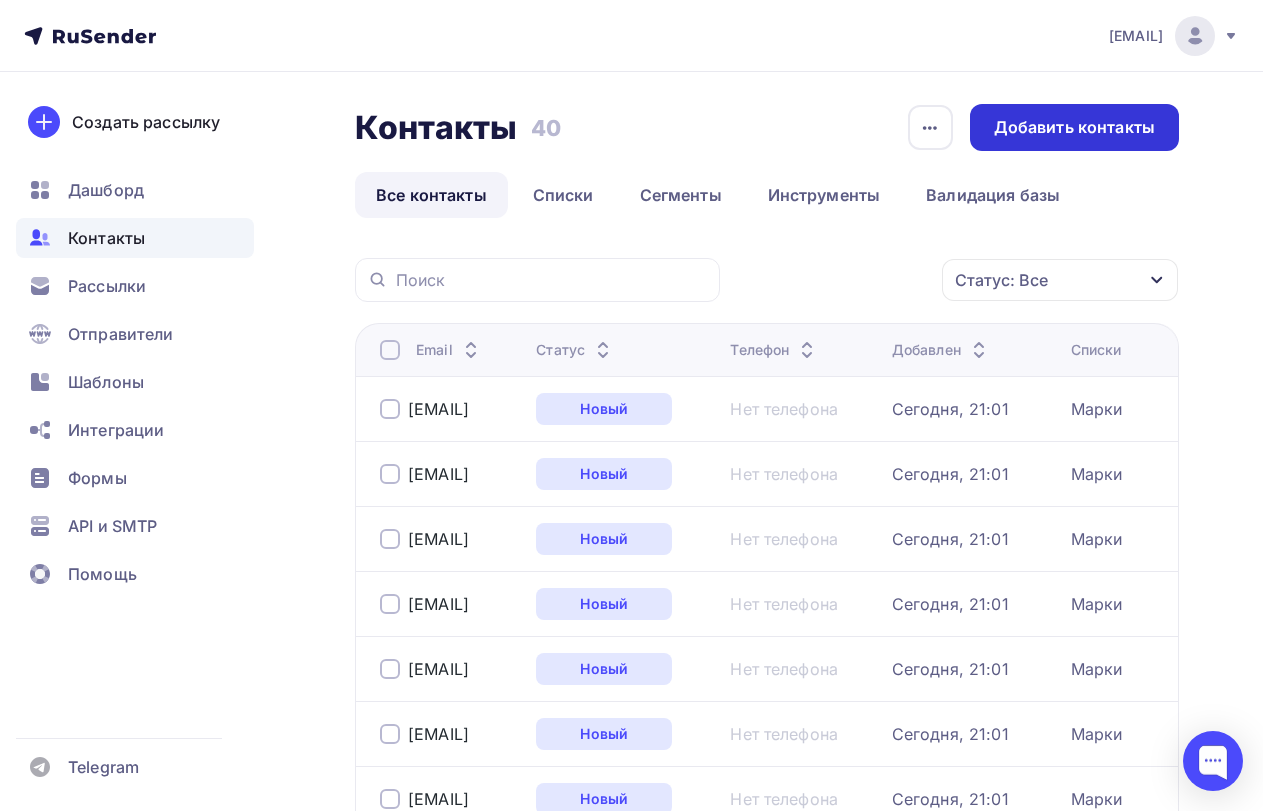 click on "Добавить контакты" at bounding box center [1074, 127] 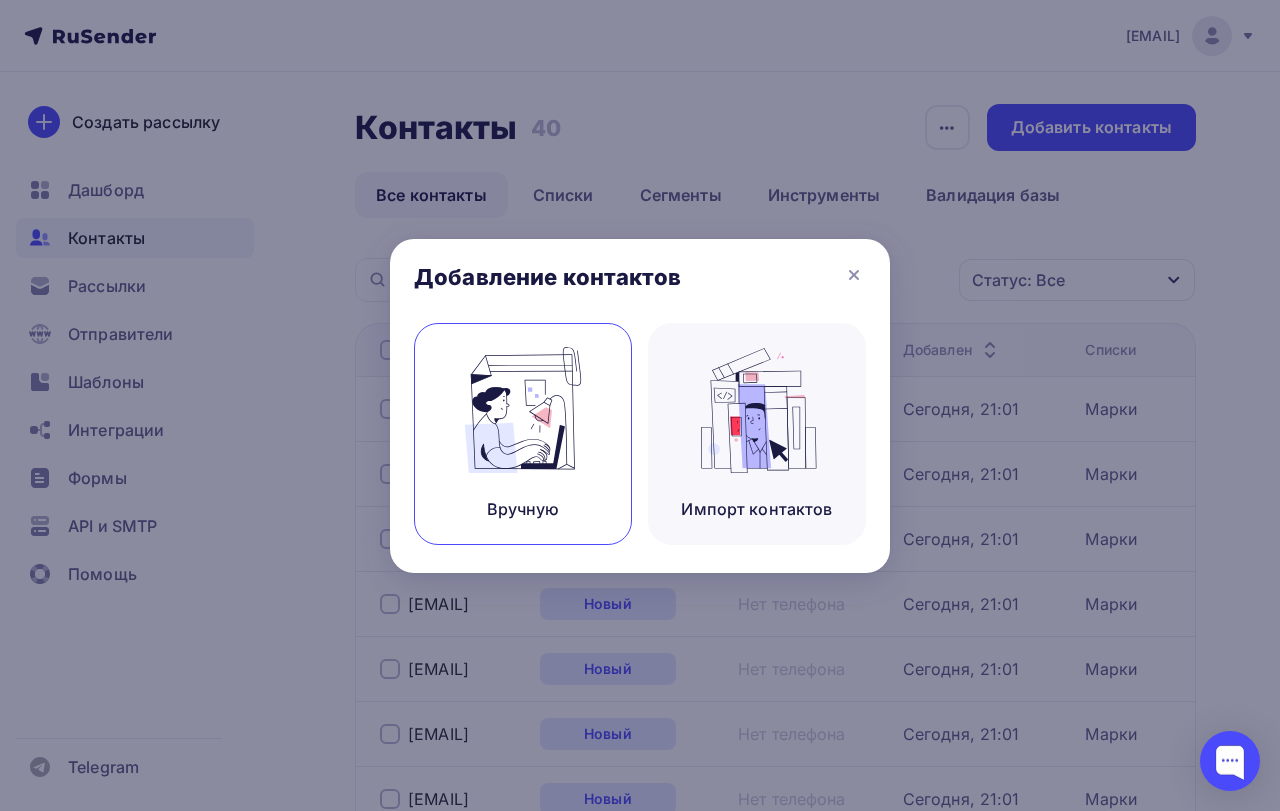 click at bounding box center [523, 410] 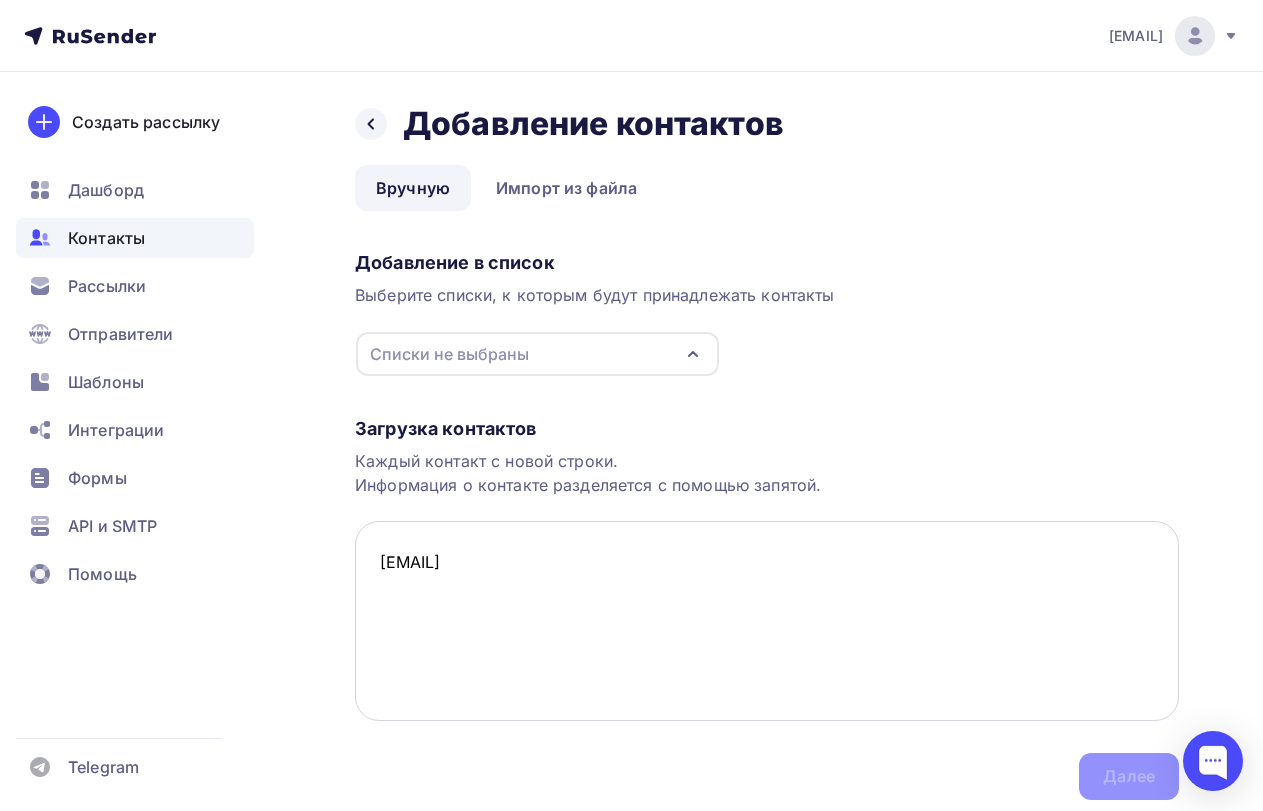 click on "[EMAIL]" at bounding box center [767, 621] 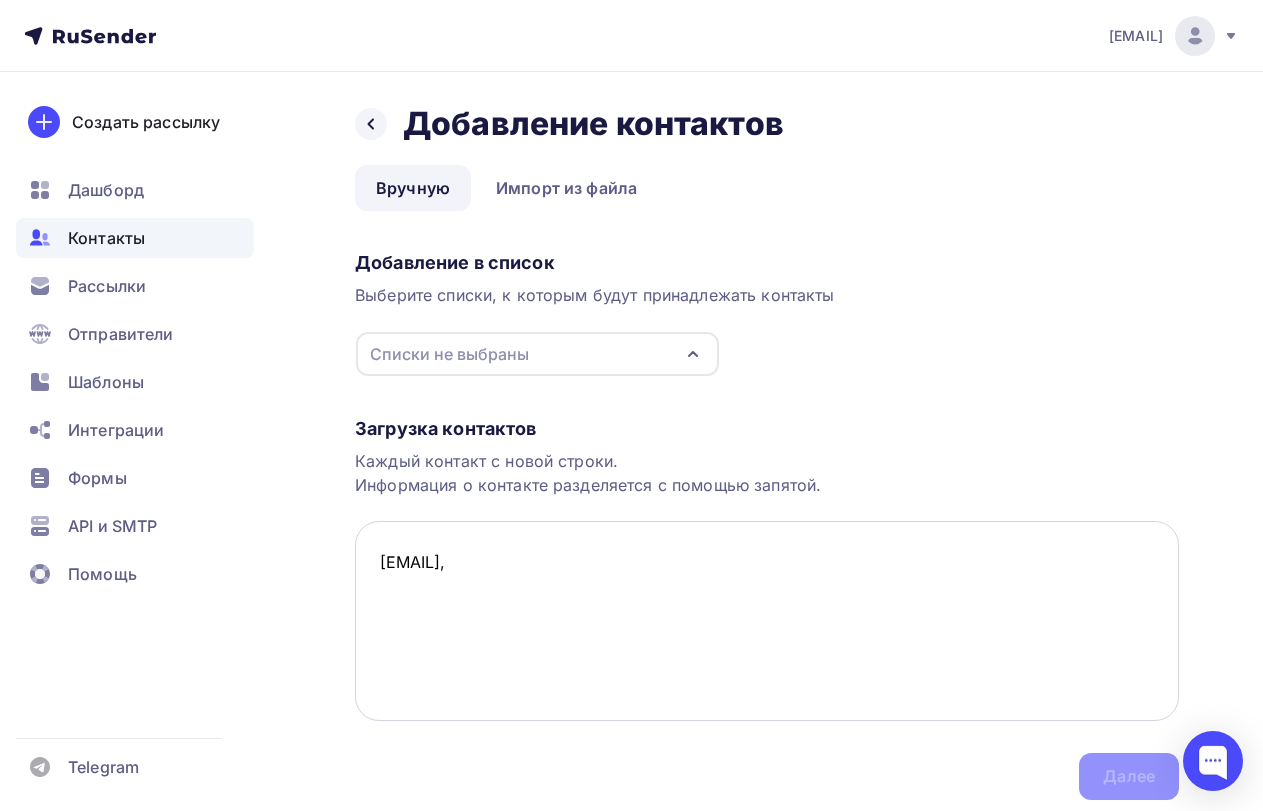 paste on "[FIRST] [PATRONYMIC]" 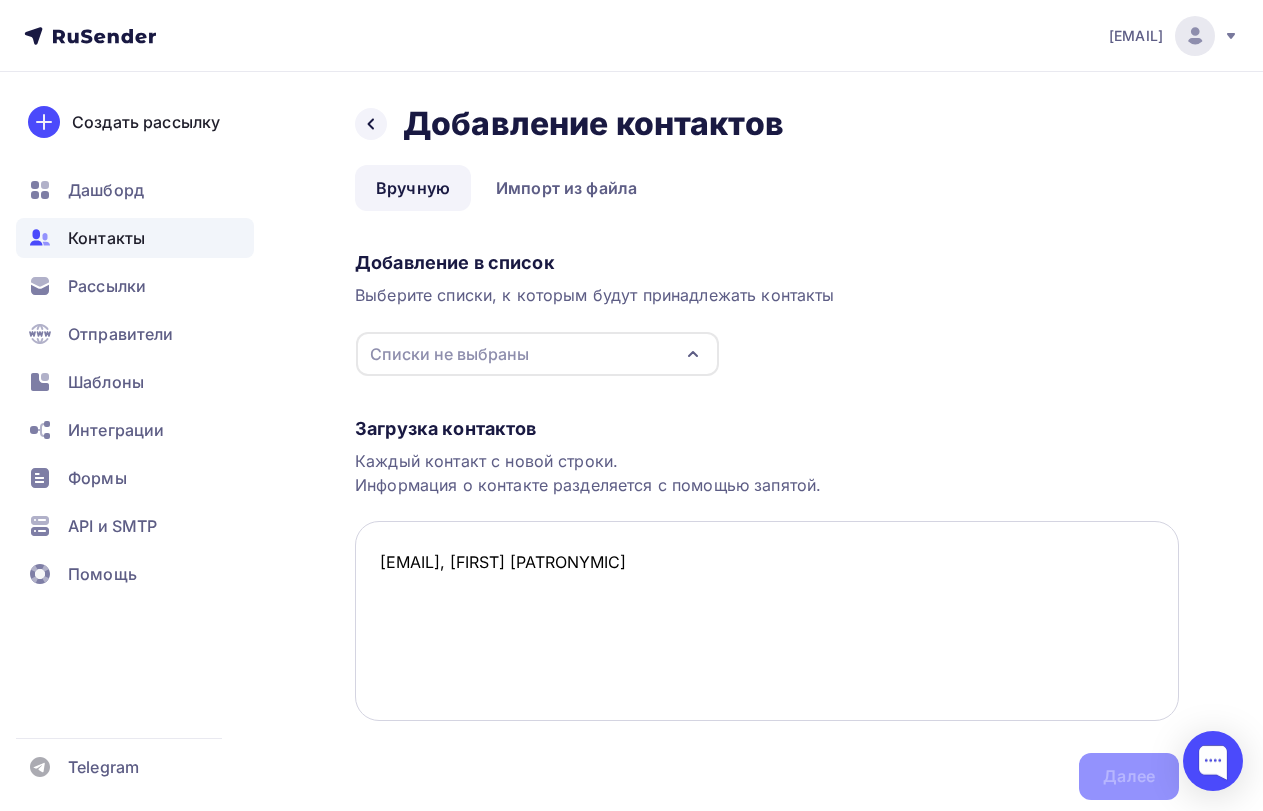 paste on "[EMAIL]" 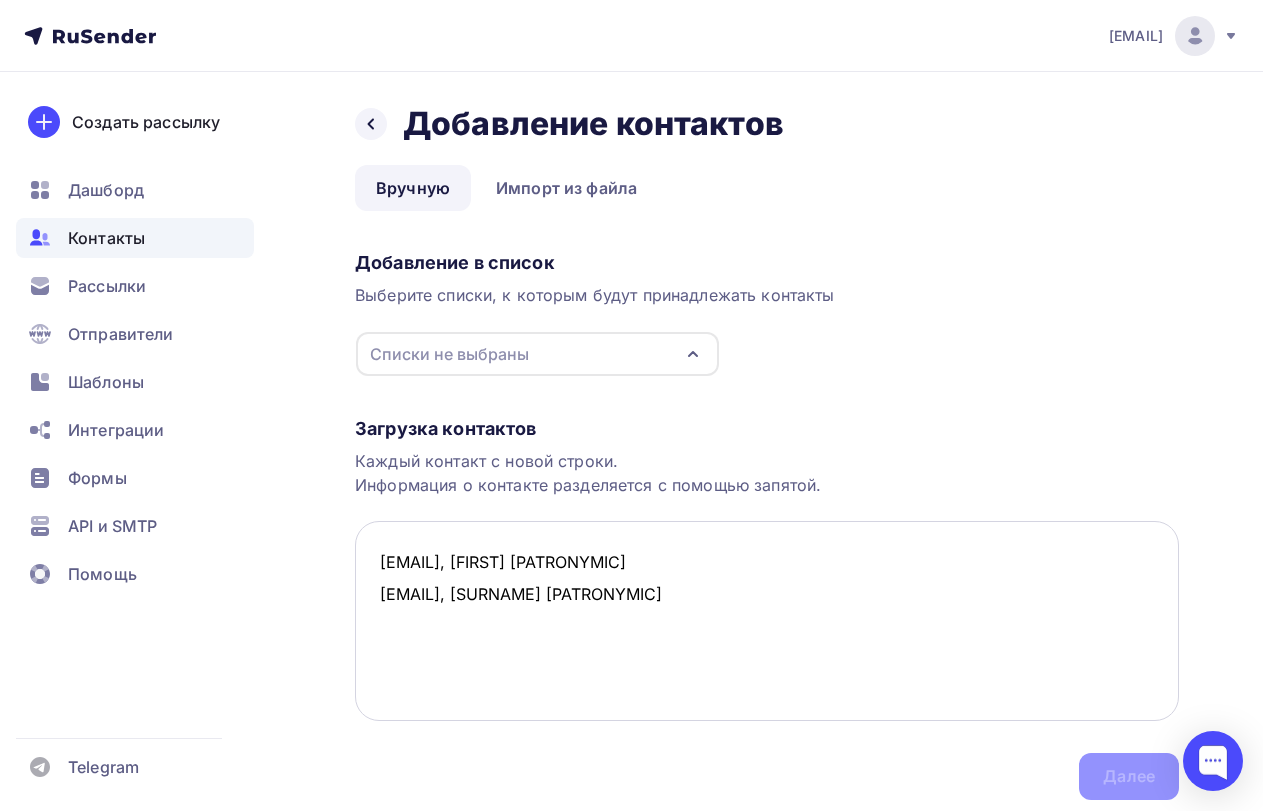 paste on "[SURNAME] [PATRONYMIC]" 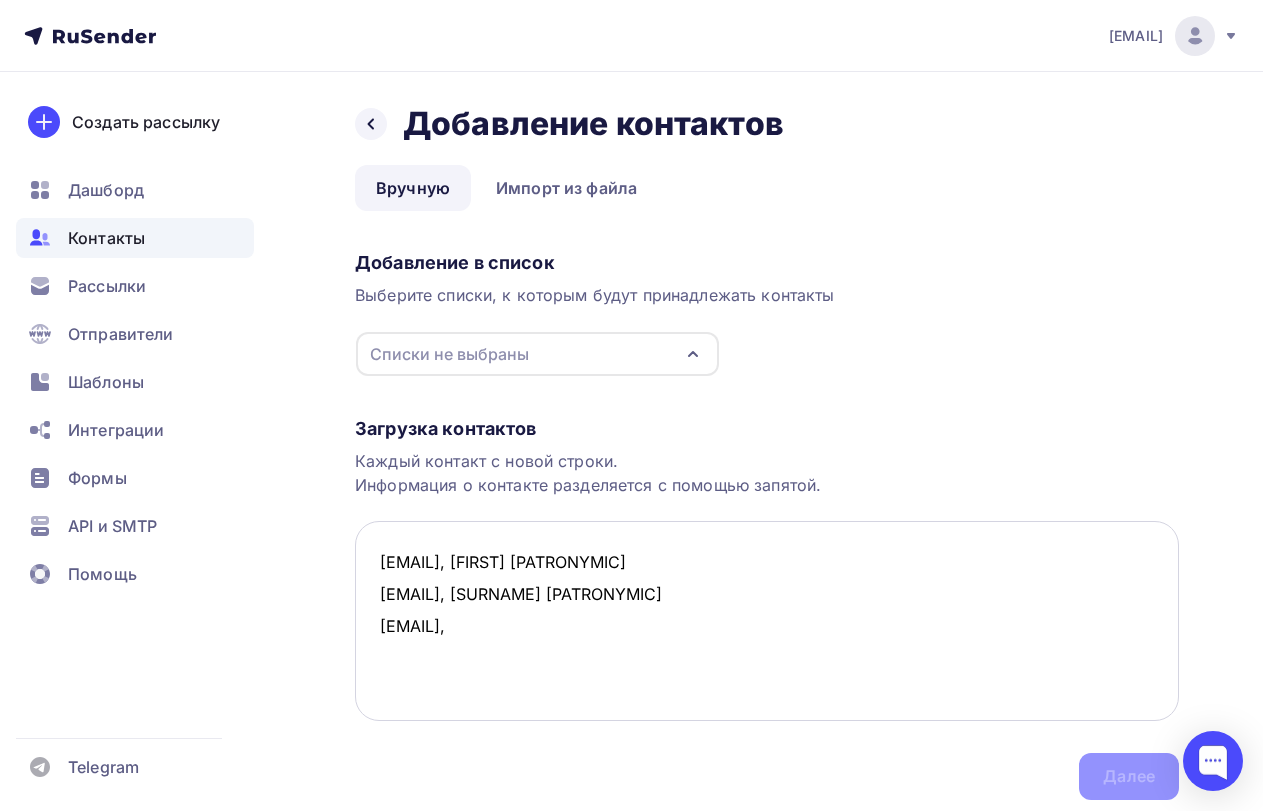 paste on "Алексей" 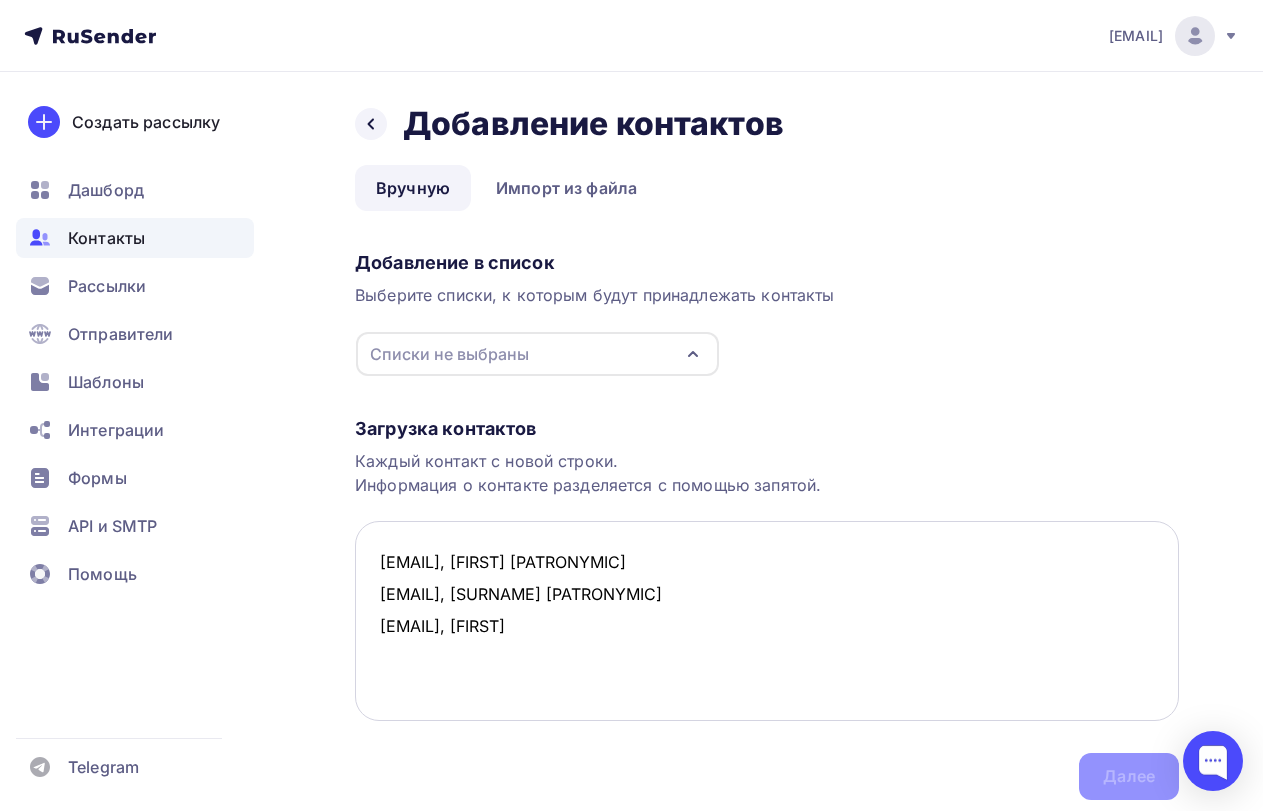paste on "[EMAIL]" 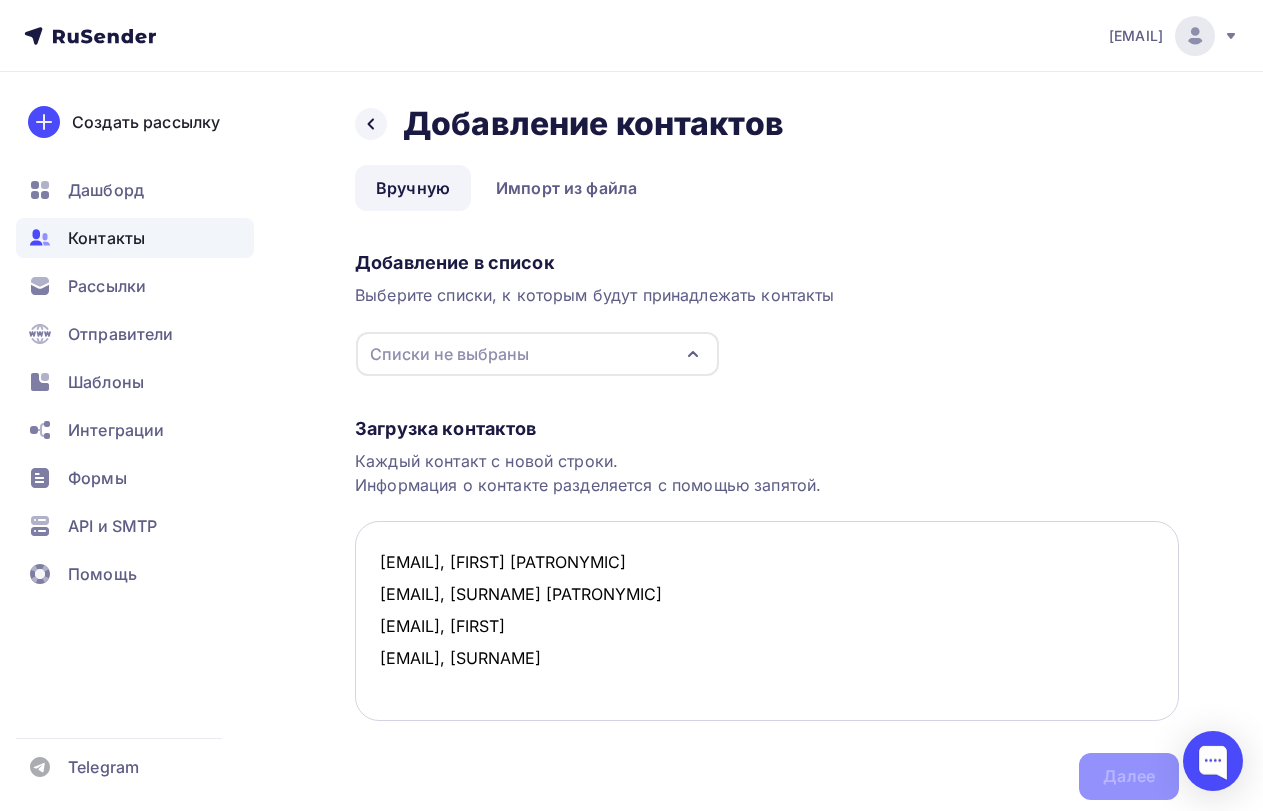 paste on "[SURNAME]" 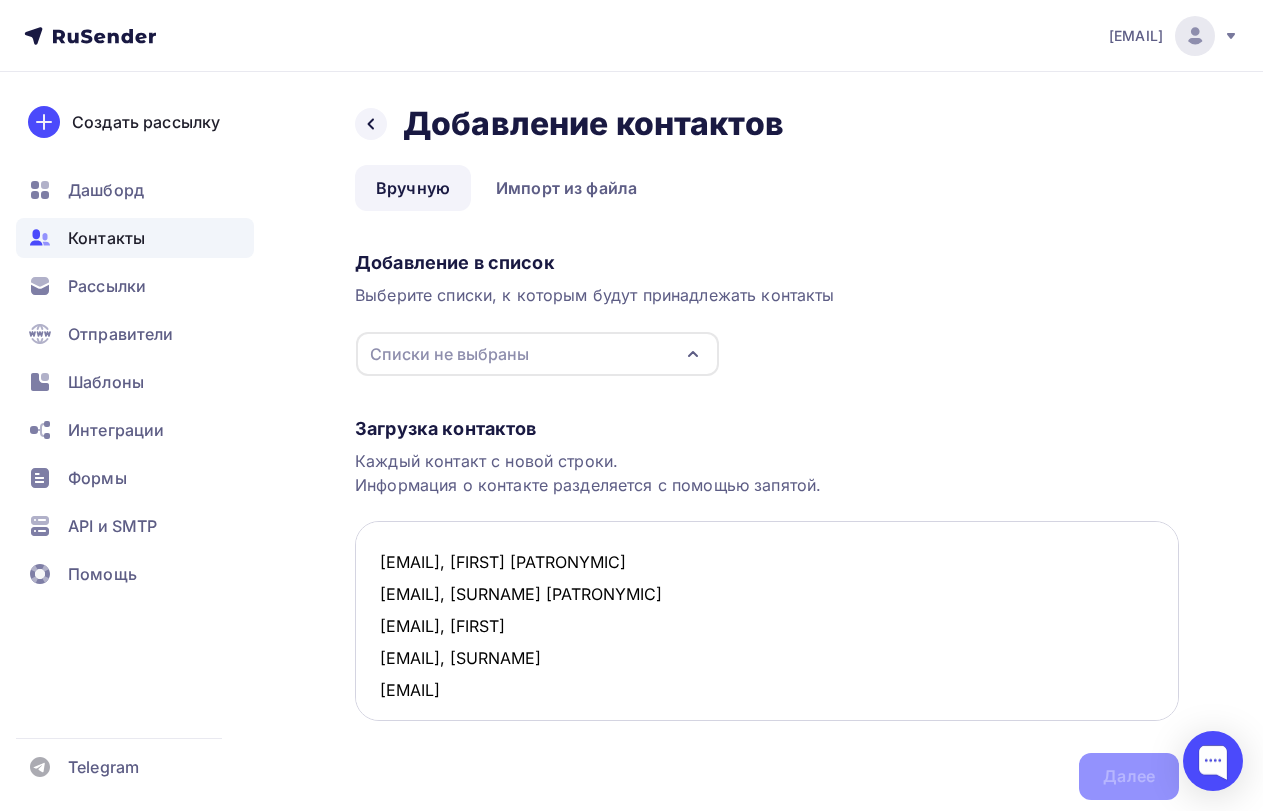paste on "[EMAIL]" 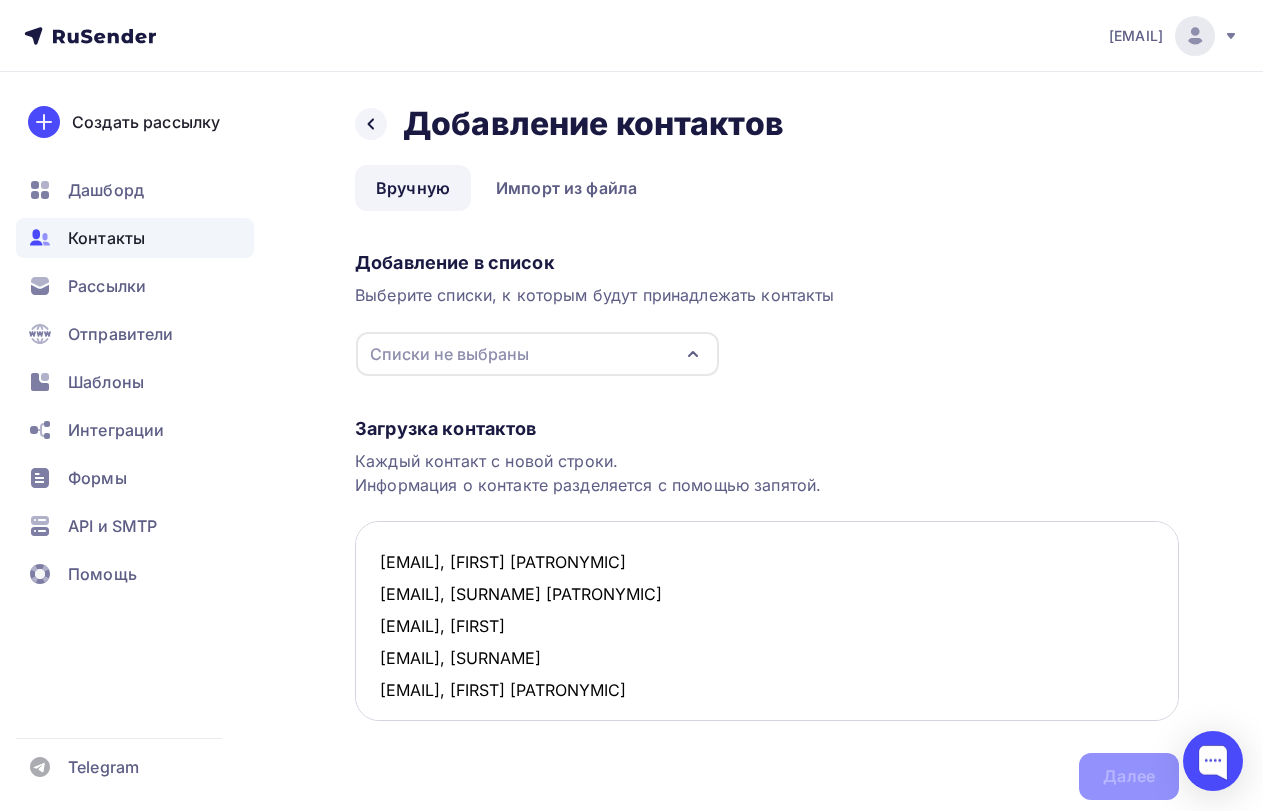scroll, scrollTop: 12, scrollLeft: 0, axis: vertical 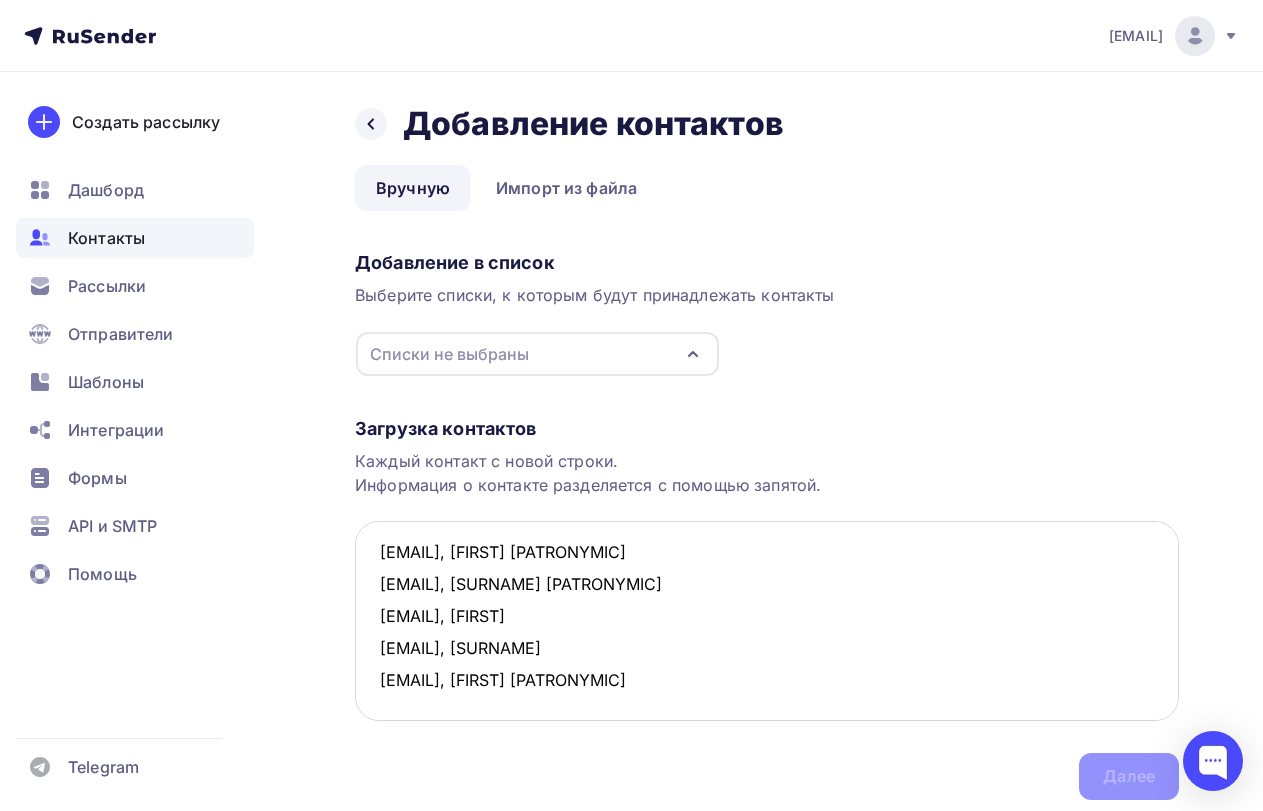 paste on "[EMAIL]" 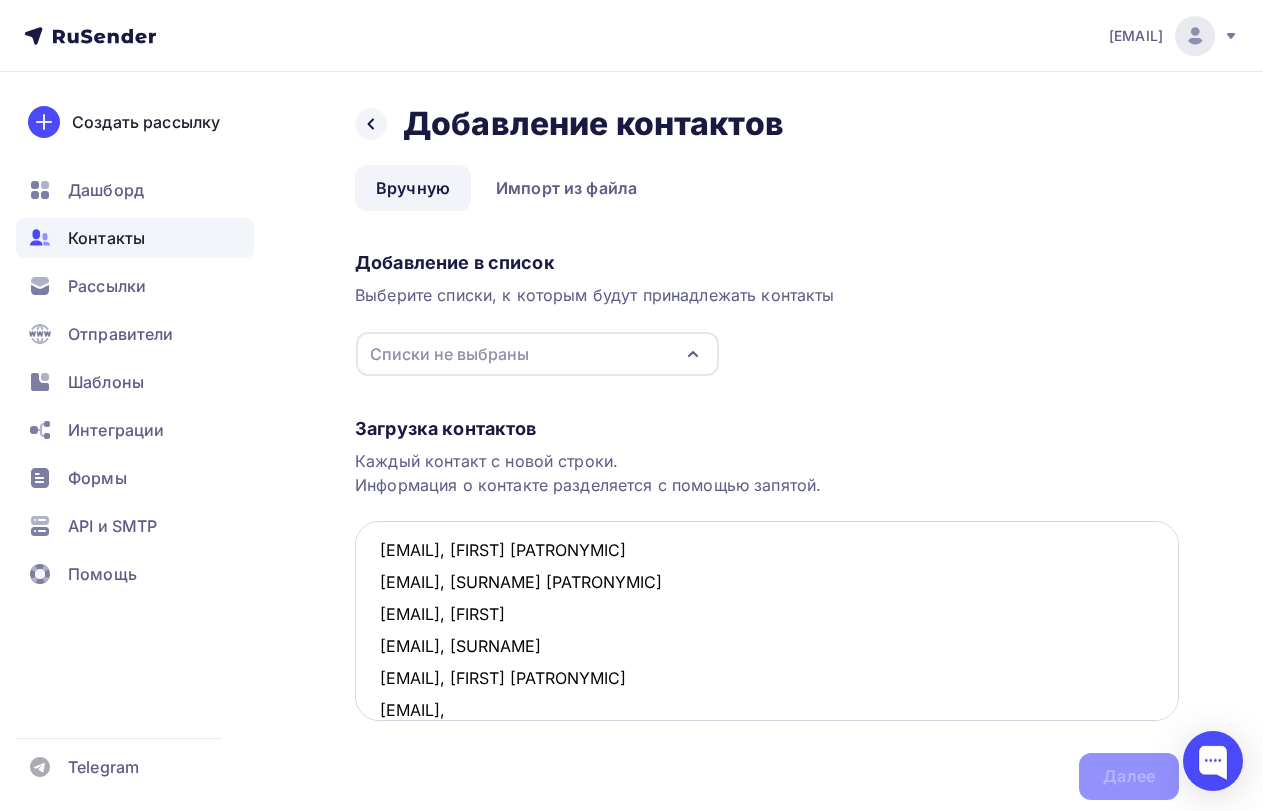 paste on "Борис Аркадьевич" 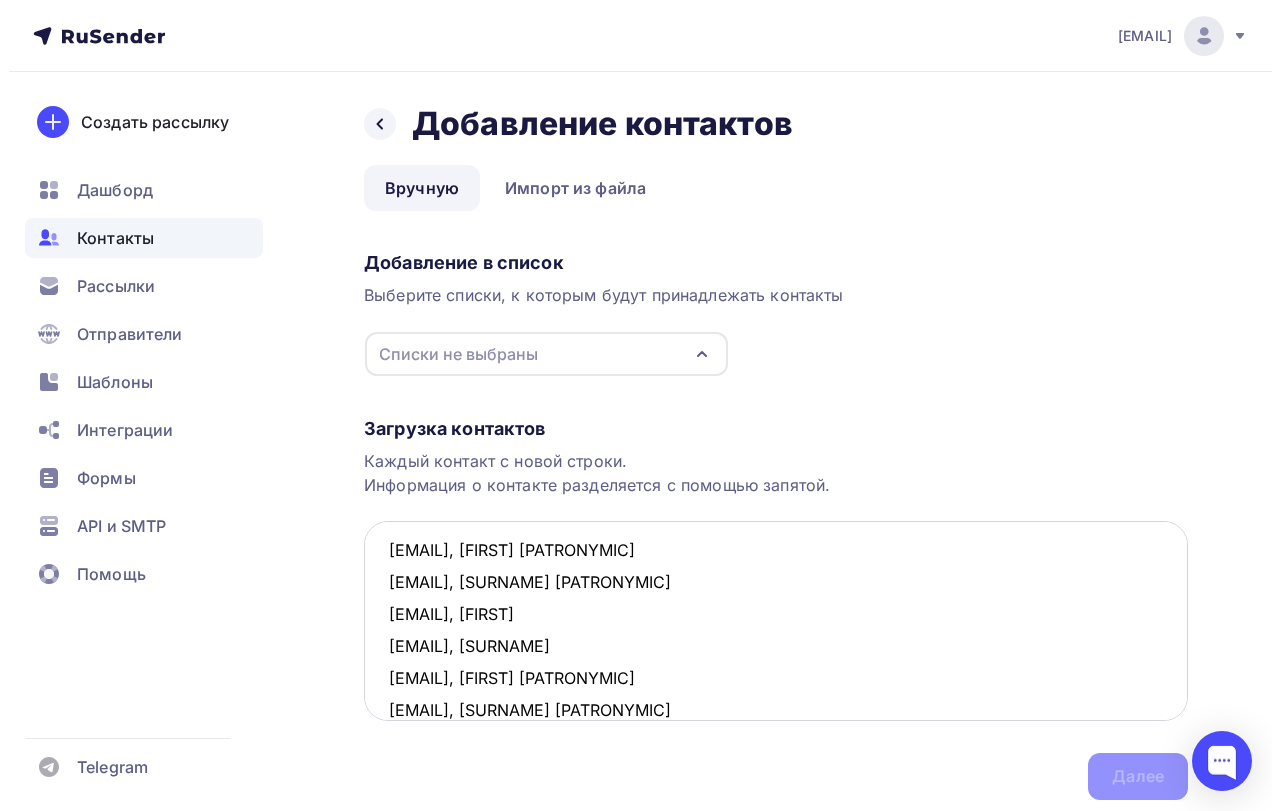 scroll, scrollTop: 44, scrollLeft: 0, axis: vertical 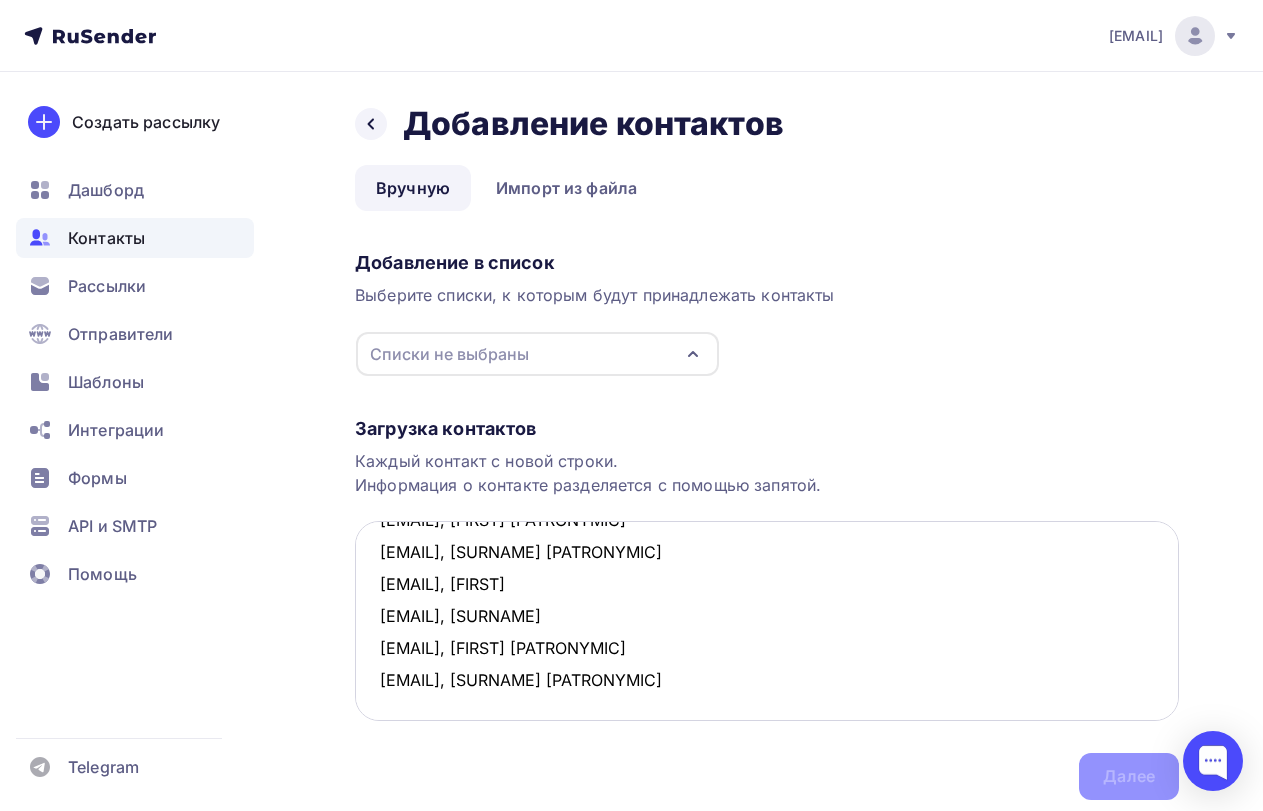 paste on "[EMAIL]" 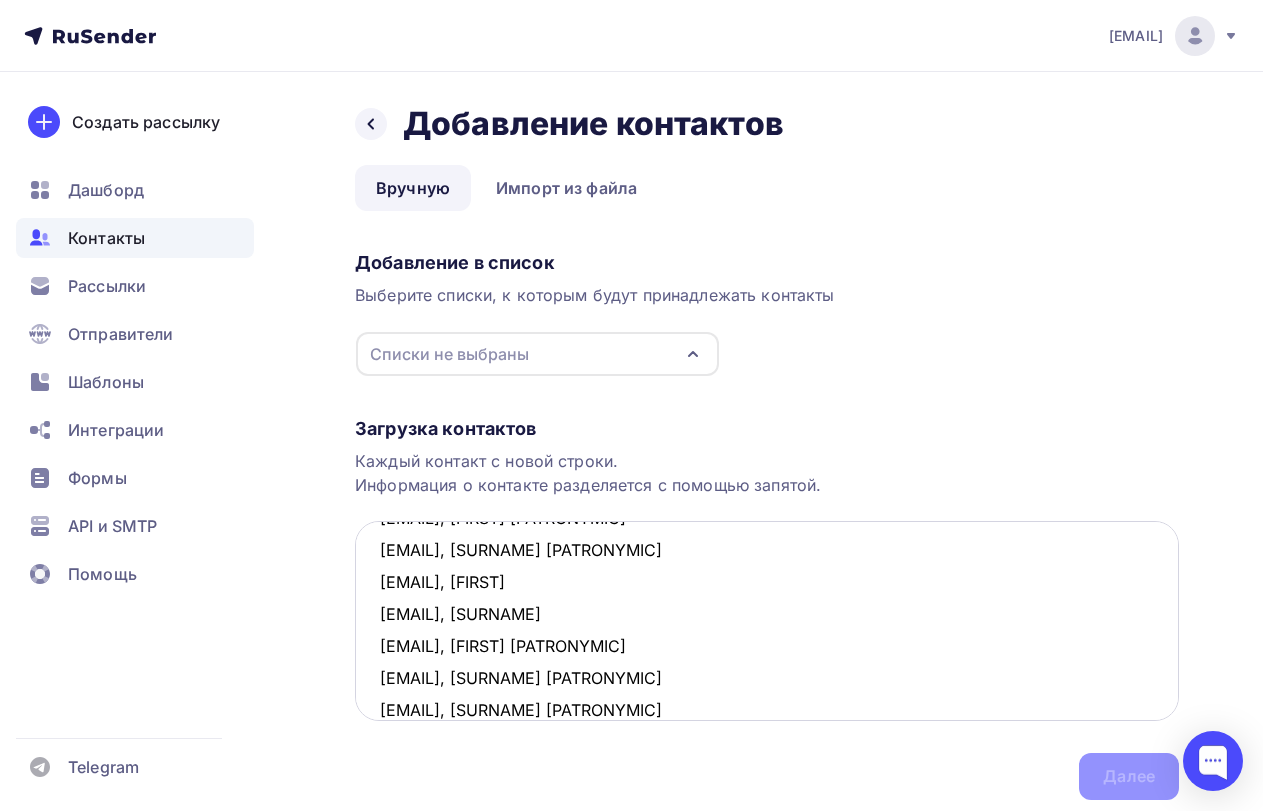 paste on "Евгений Максимович" 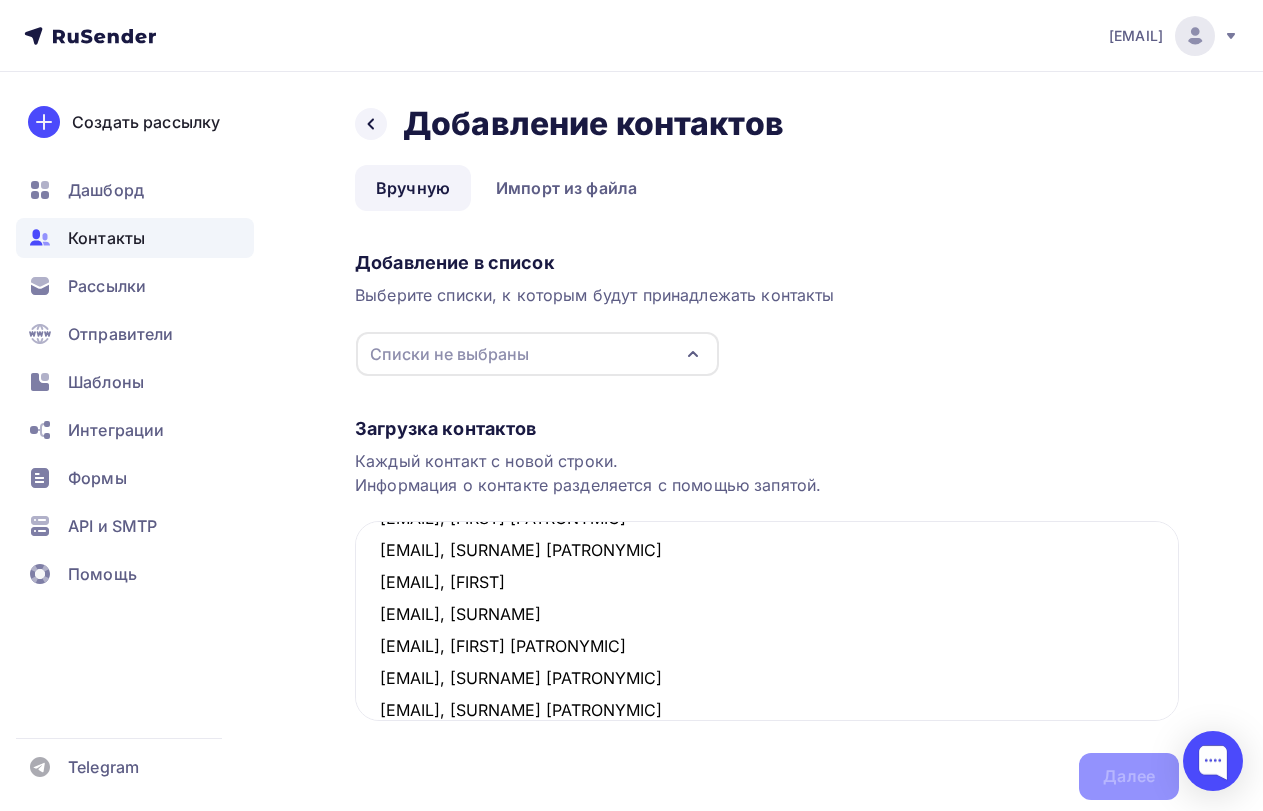 click 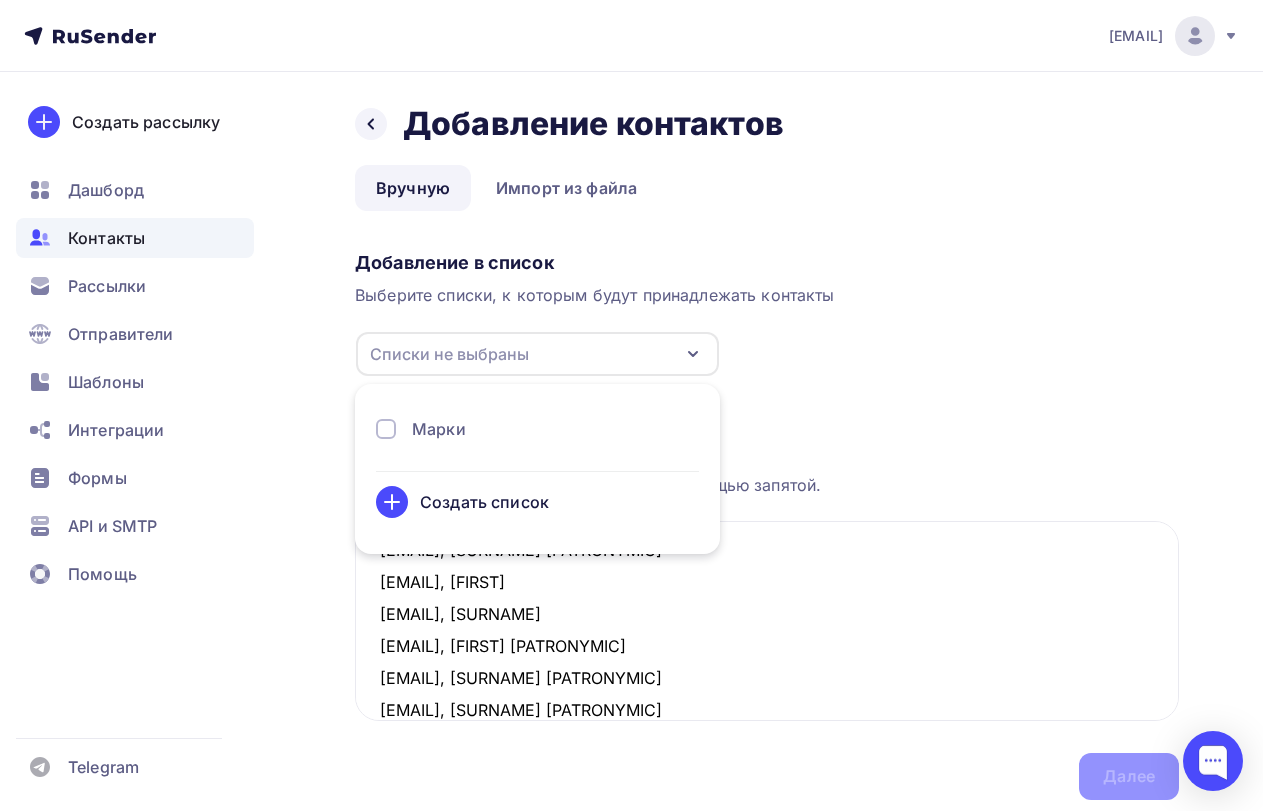 click on "Марки" at bounding box center (537, 429) 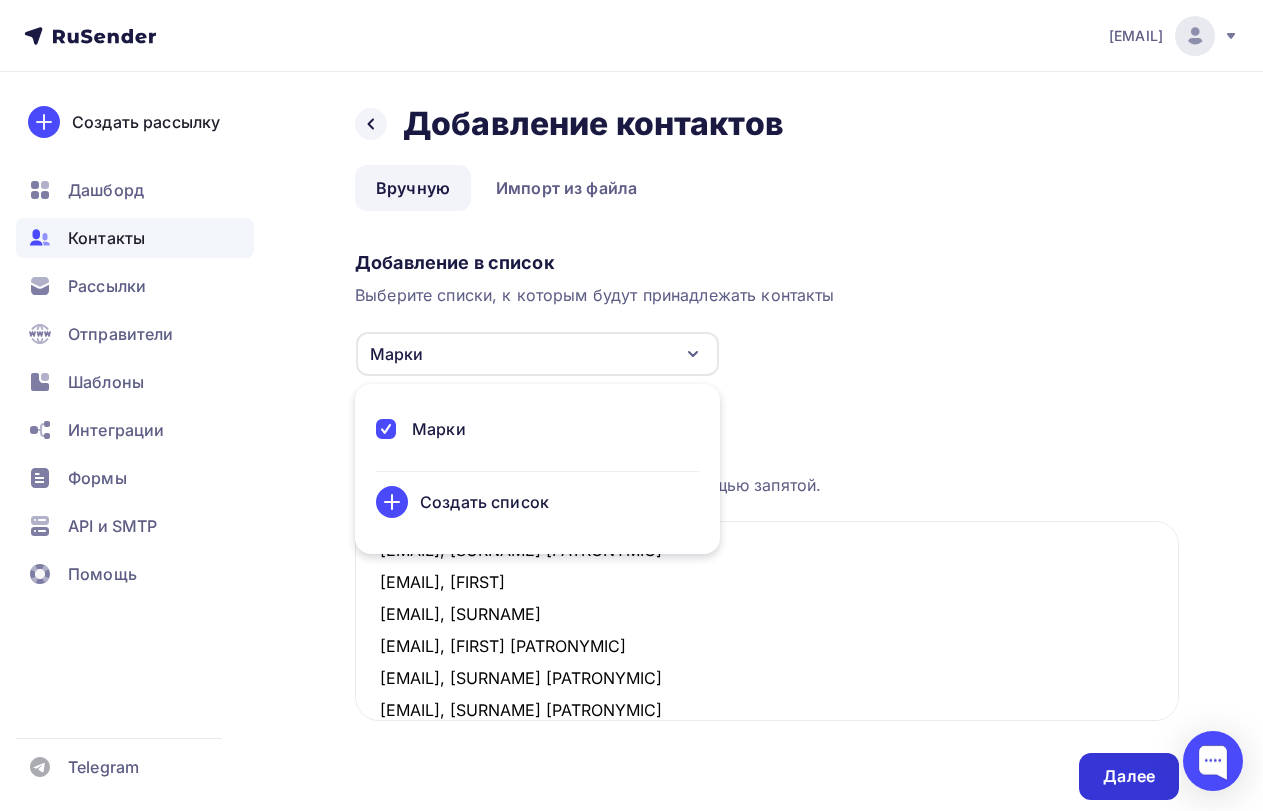 click on "Далее" at bounding box center [1129, 776] 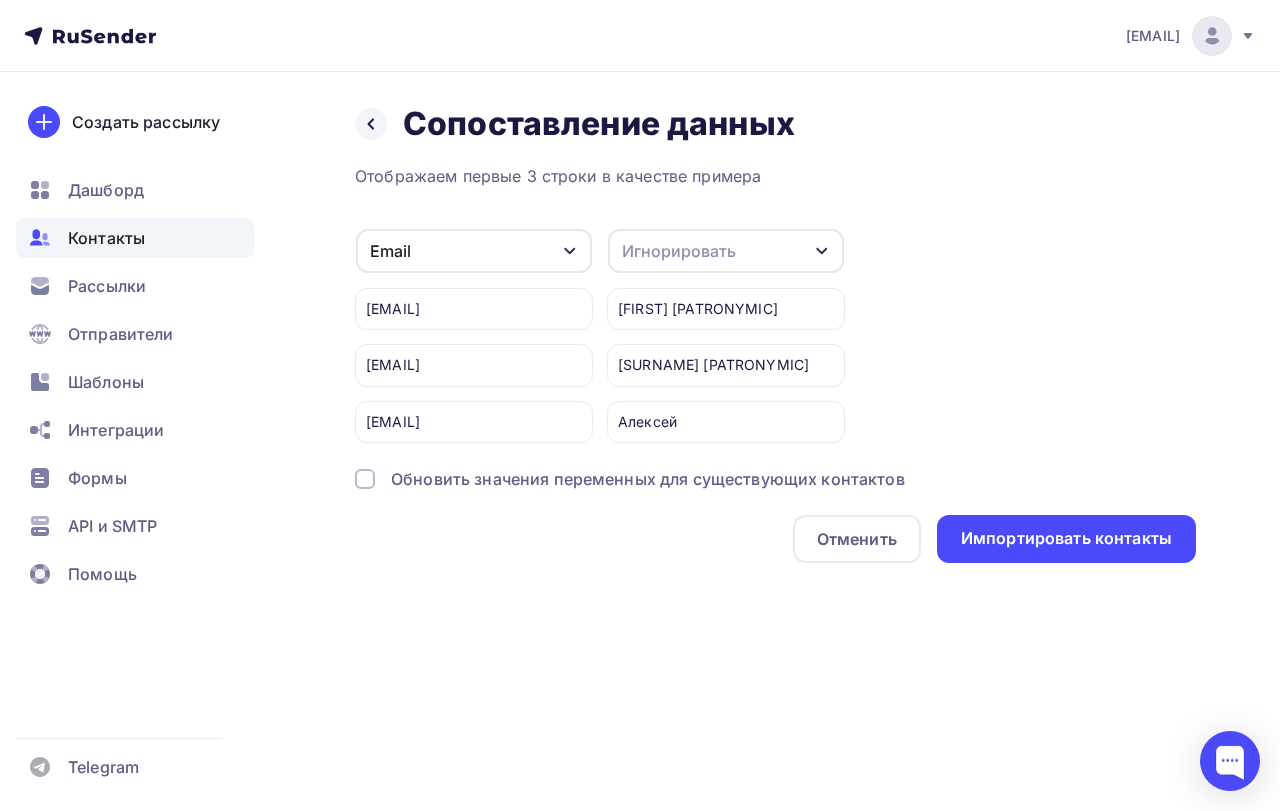 click on "Игнорировать" at bounding box center [679, 251] 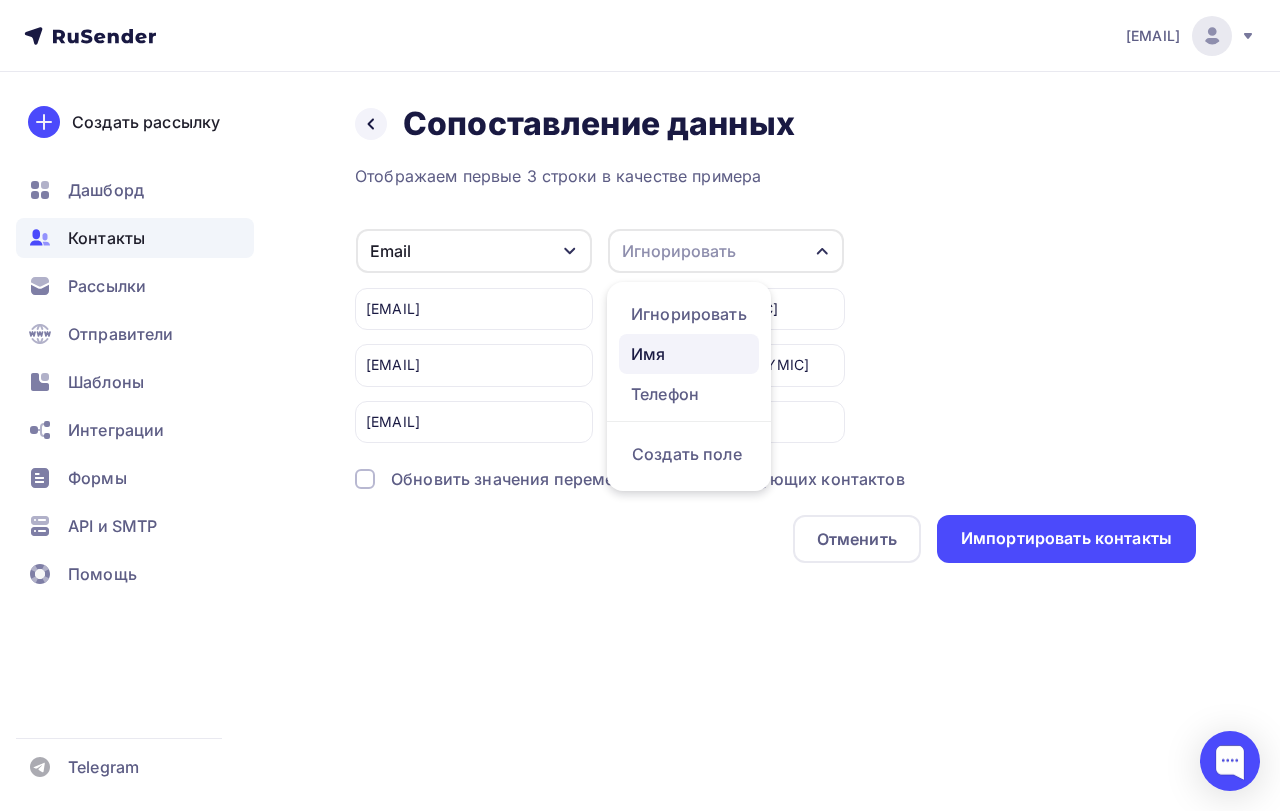 click on "Имя" at bounding box center [689, 354] 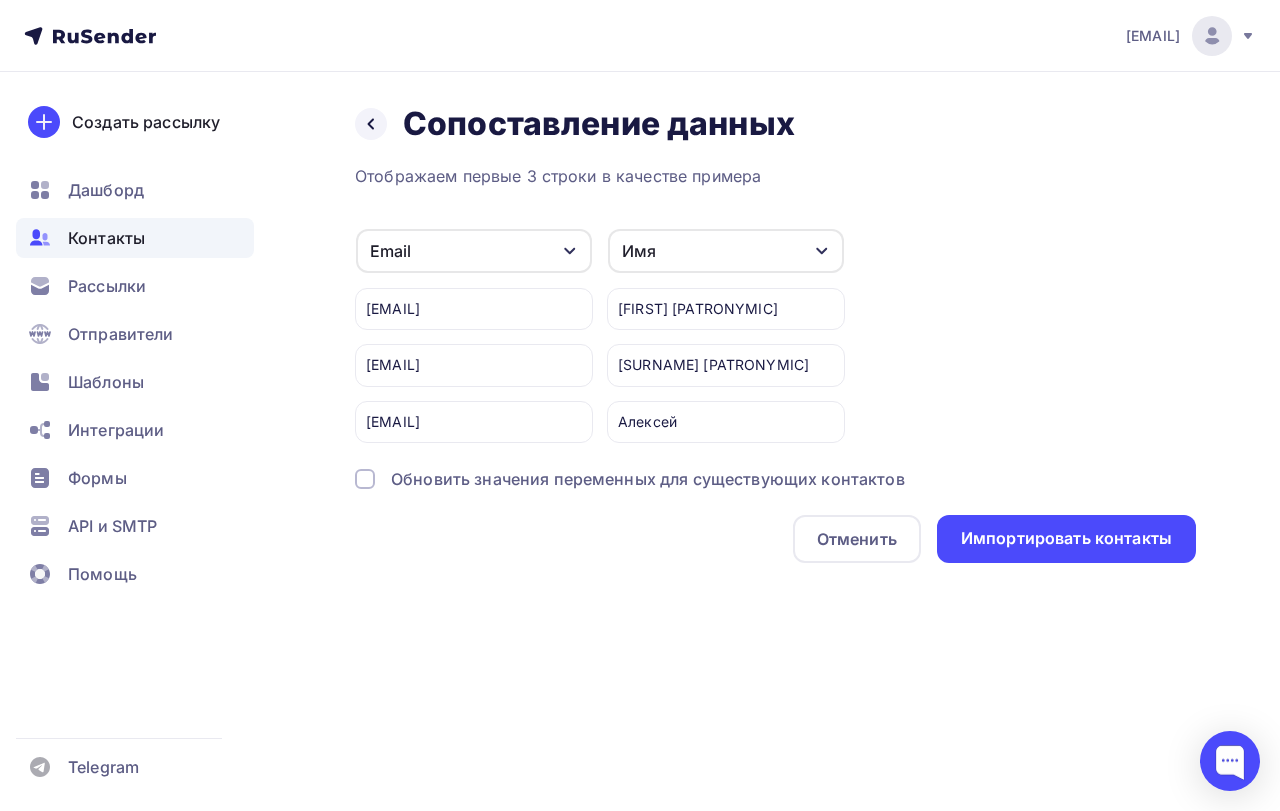 click at bounding box center (365, 479) 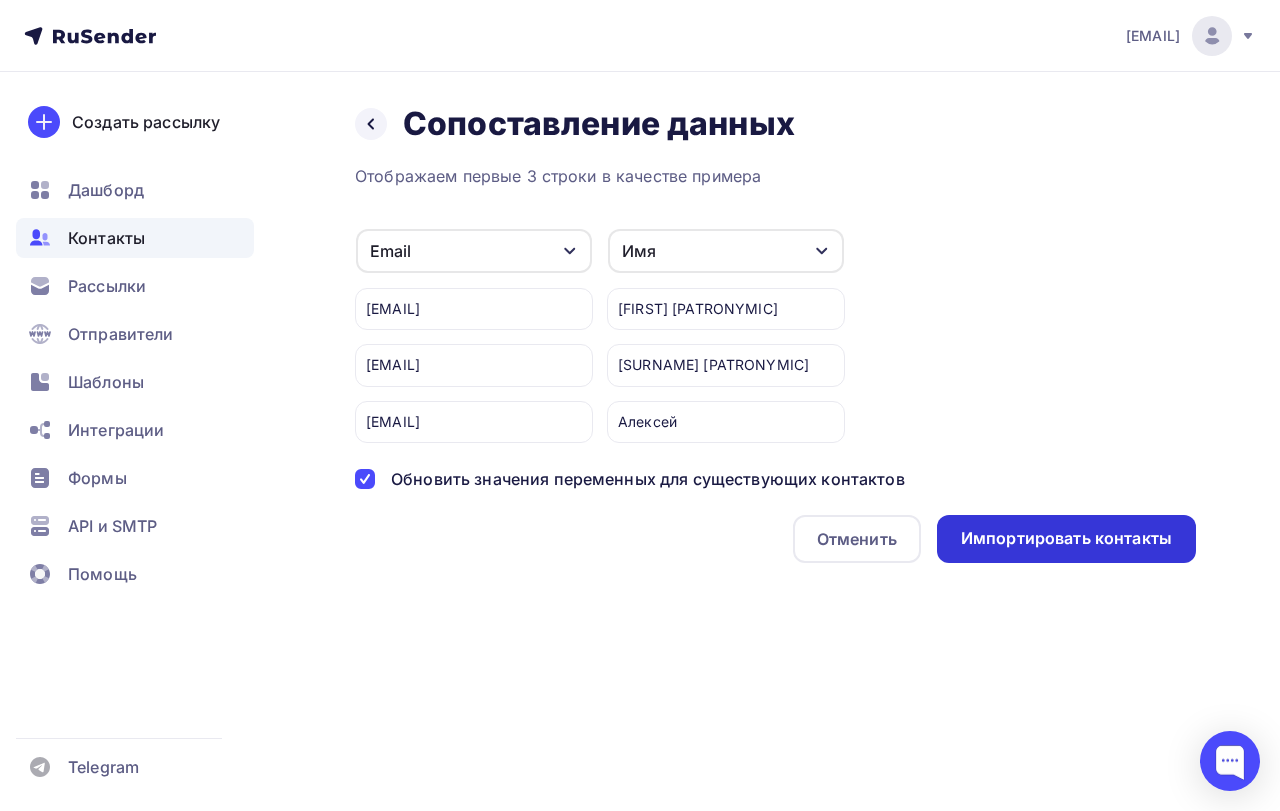 click on "Импортировать контакты" at bounding box center [1066, 538] 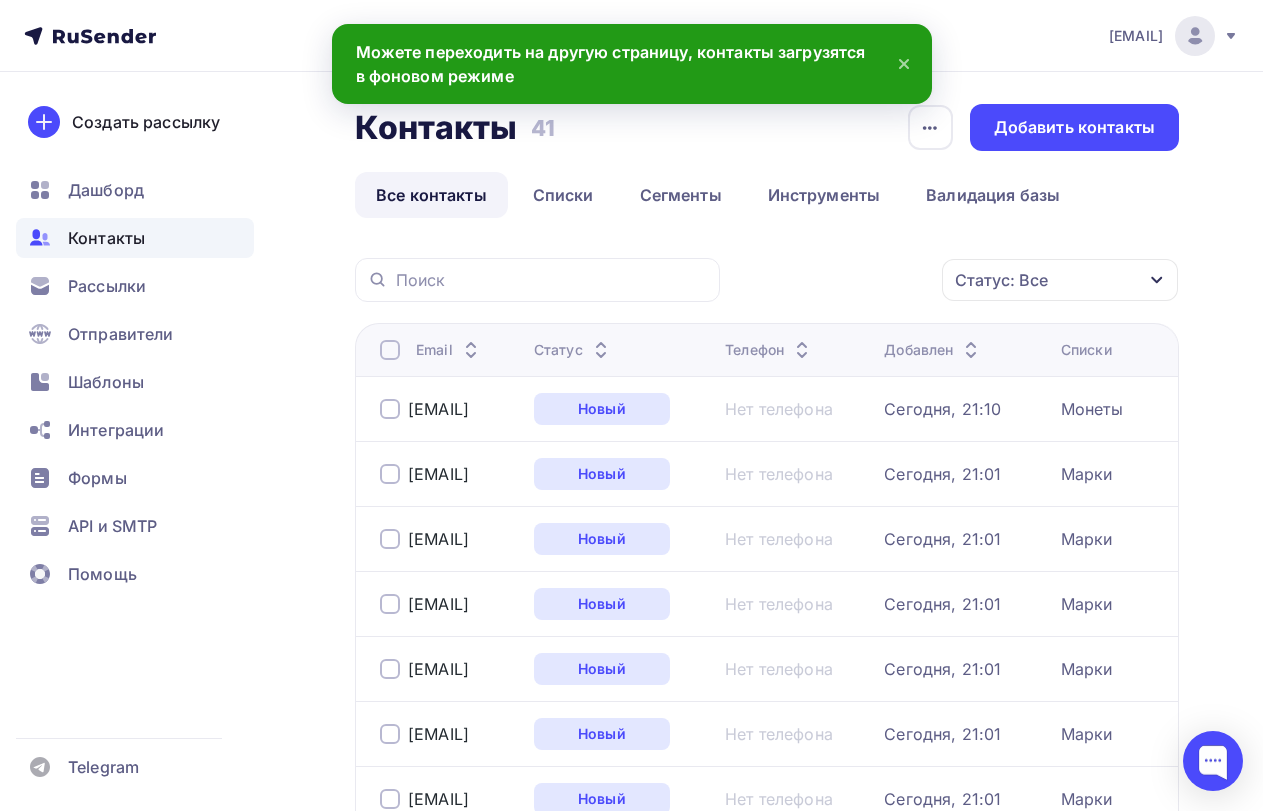 click 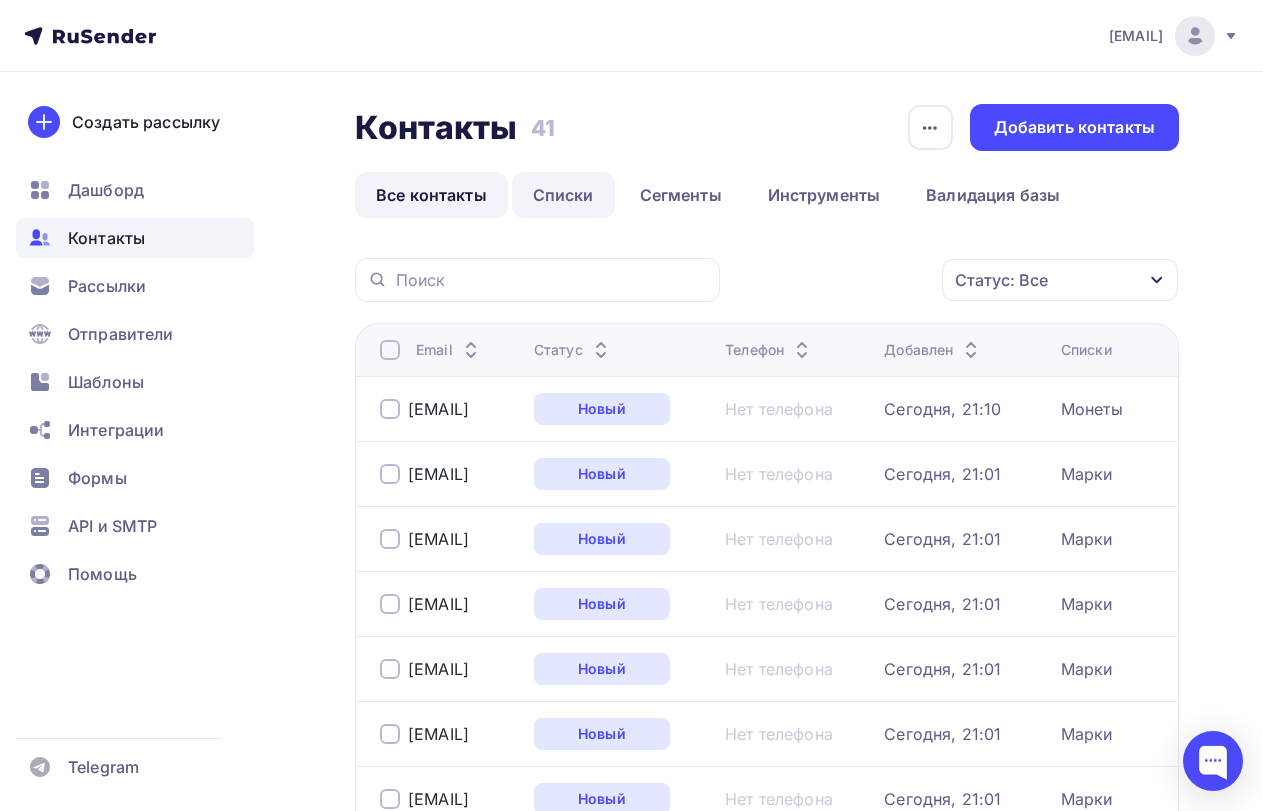 click on "Списки" at bounding box center (563, 195) 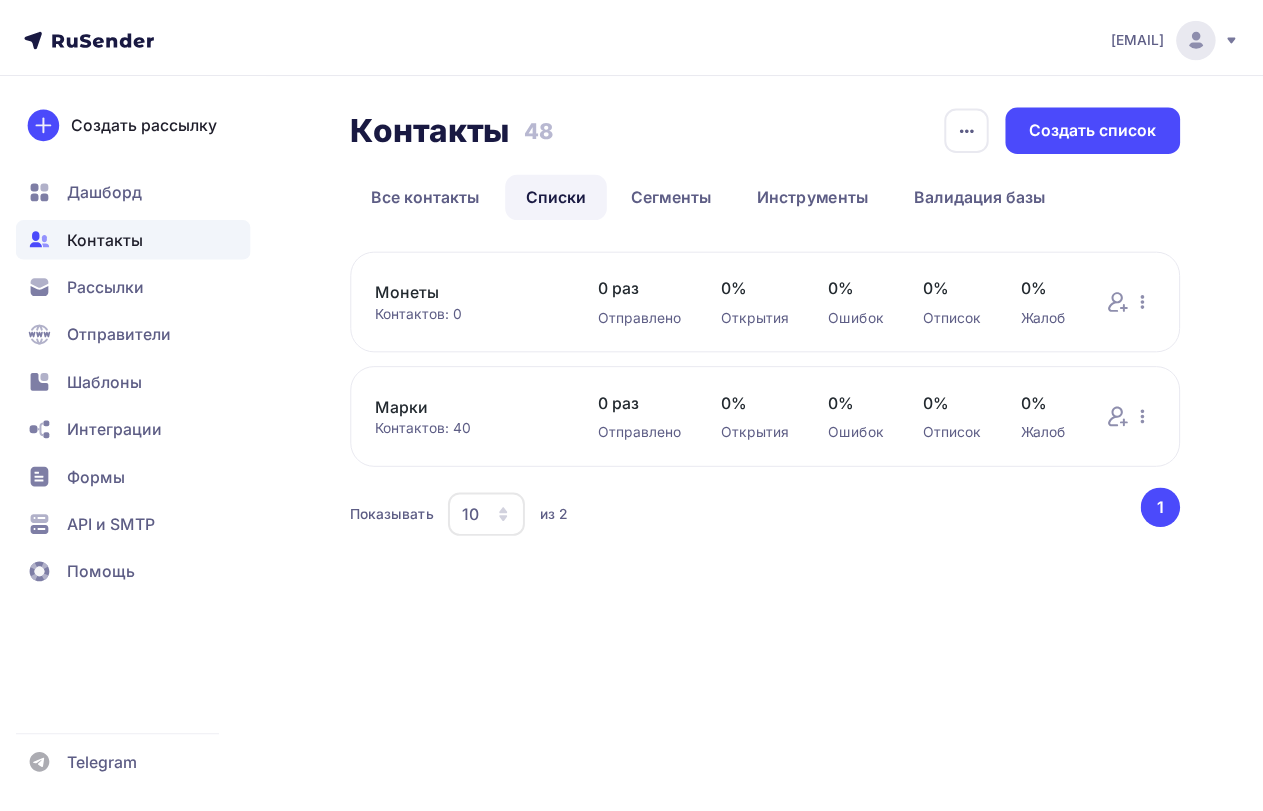 scroll, scrollTop: 0, scrollLeft: 0, axis: both 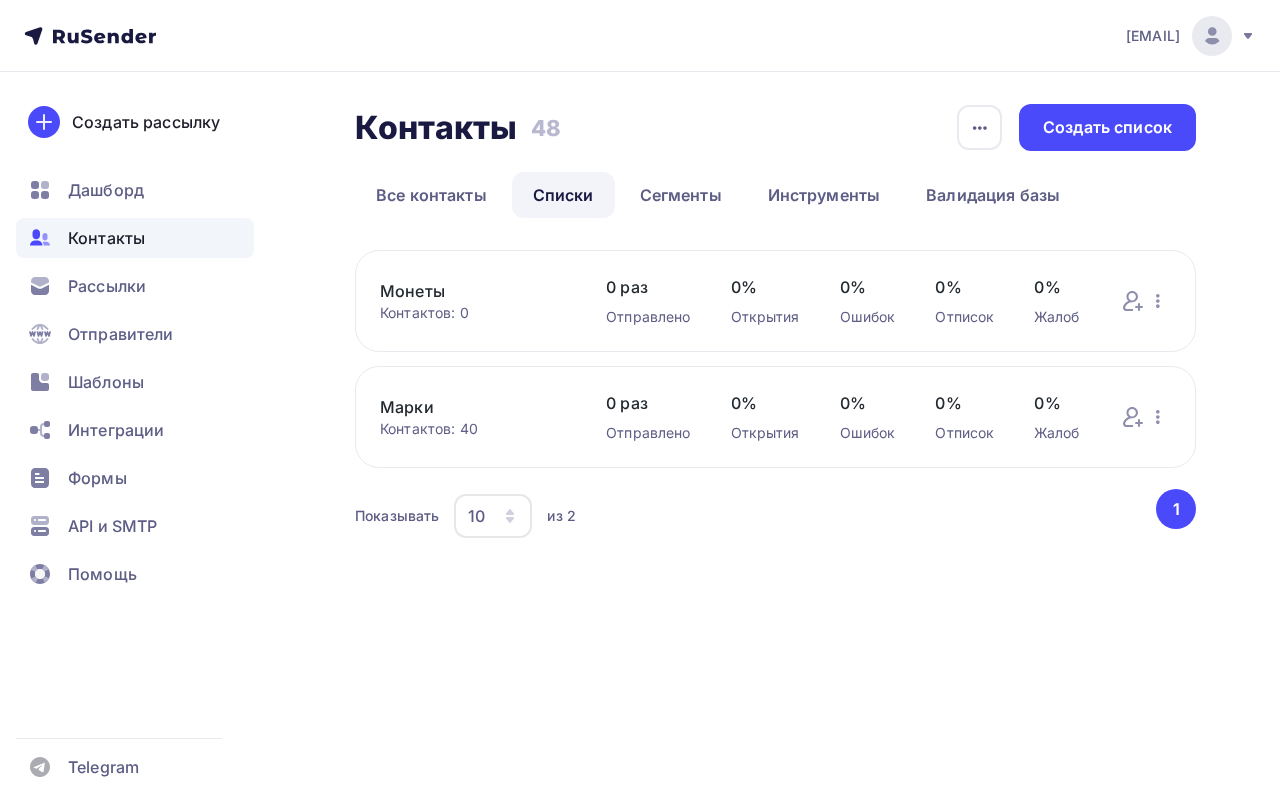 click on "Монеты" at bounding box center [473, 291] 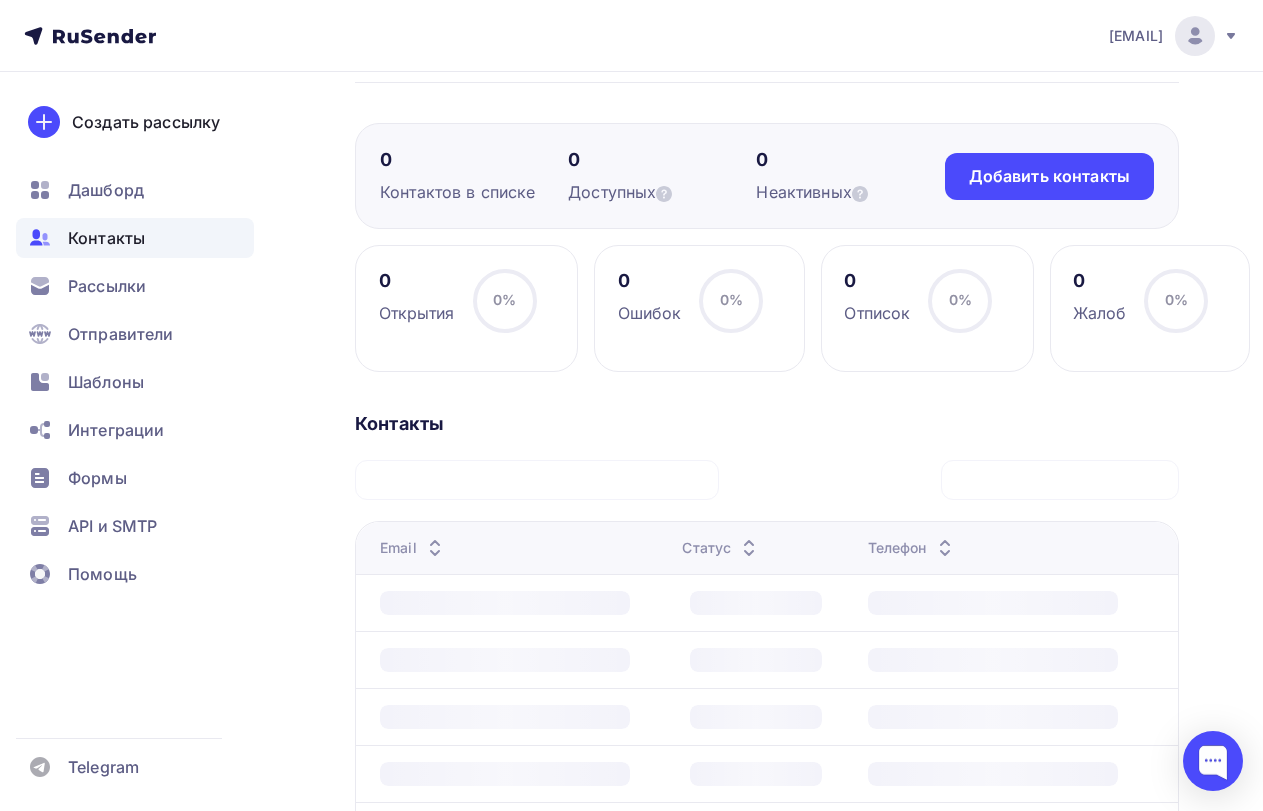 scroll, scrollTop: 100, scrollLeft: 0, axis: vertical 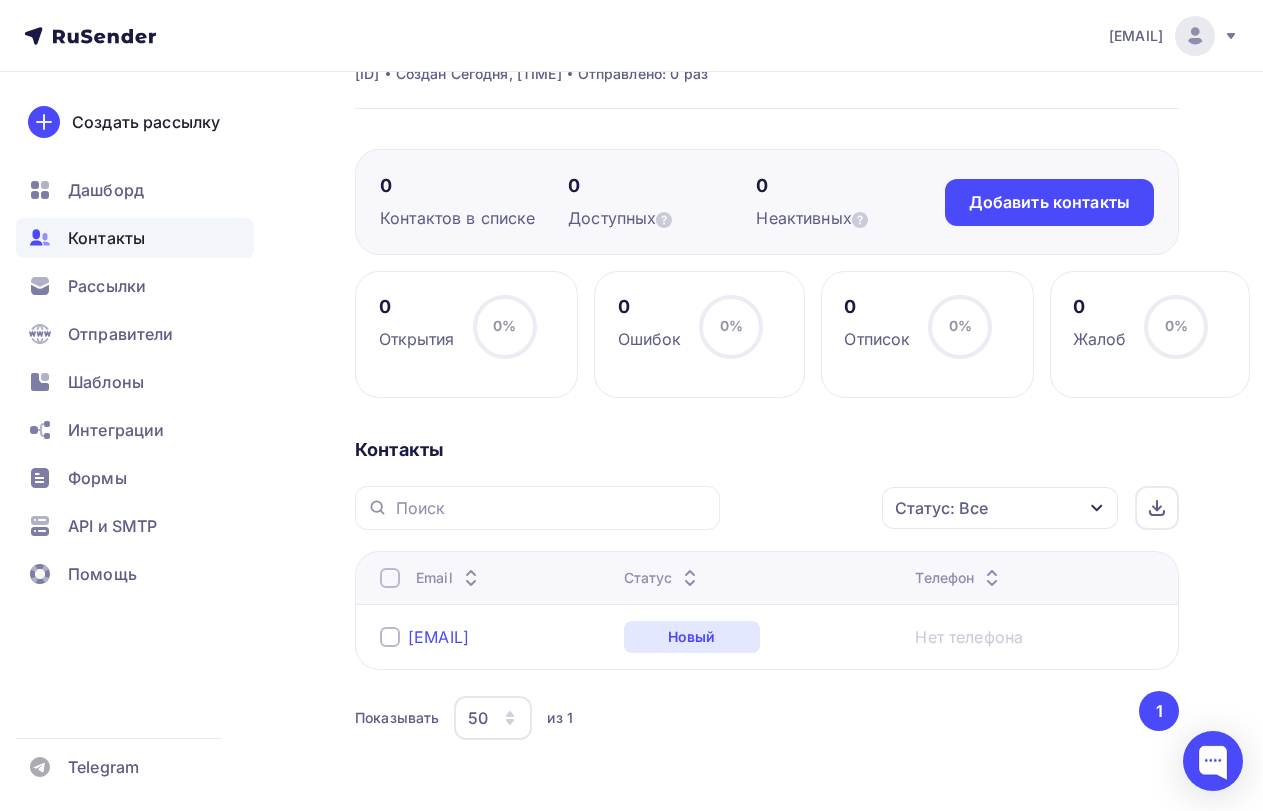 click on "[EMAIL]" at bounding box center [438, 637] 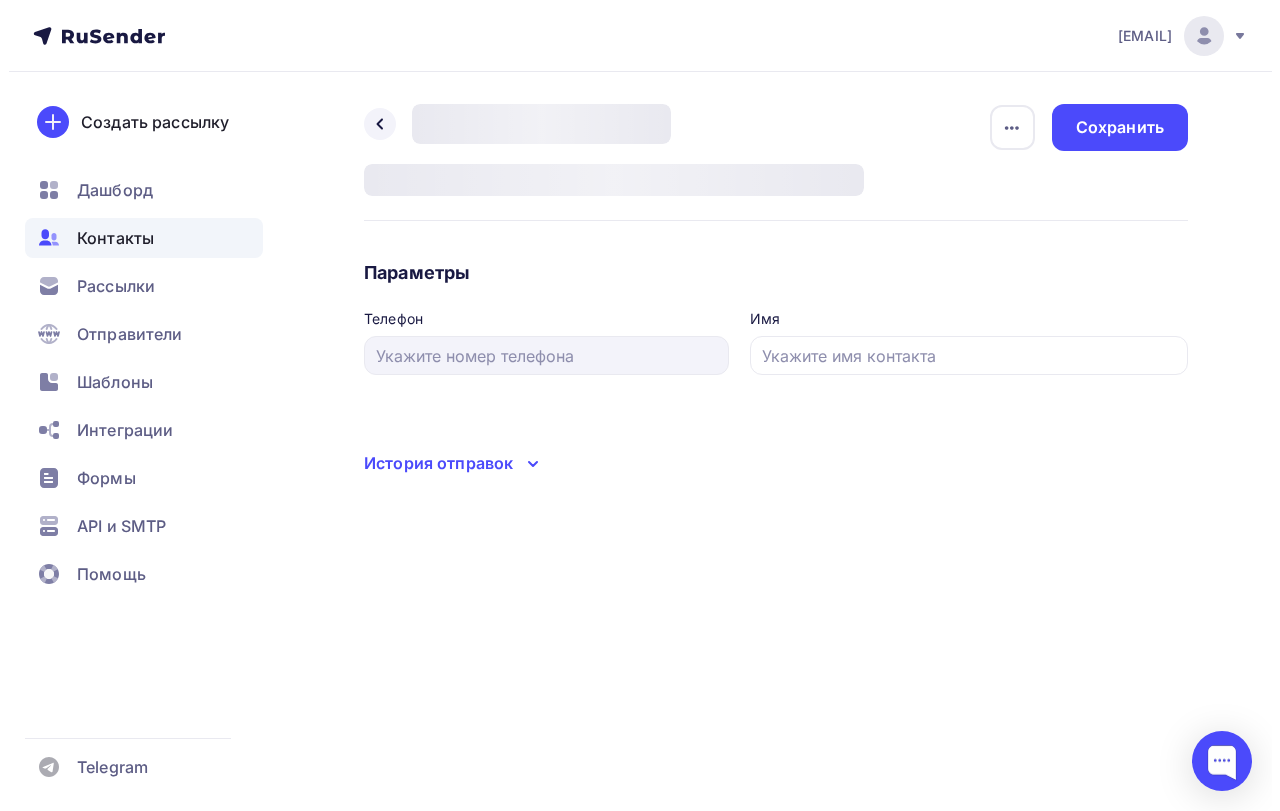 scroll, scrollTop: 0, scrollLeft: 0, axis: both 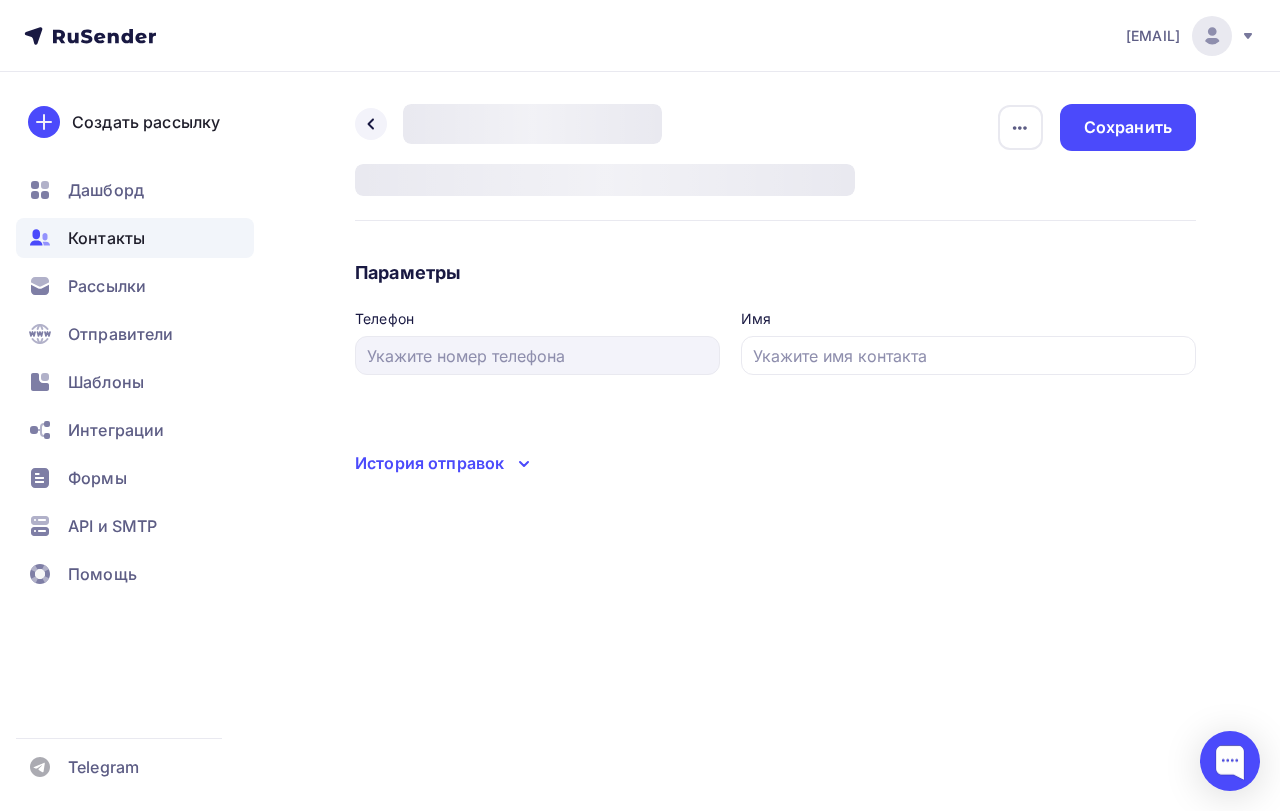 type on "[FIRST]" 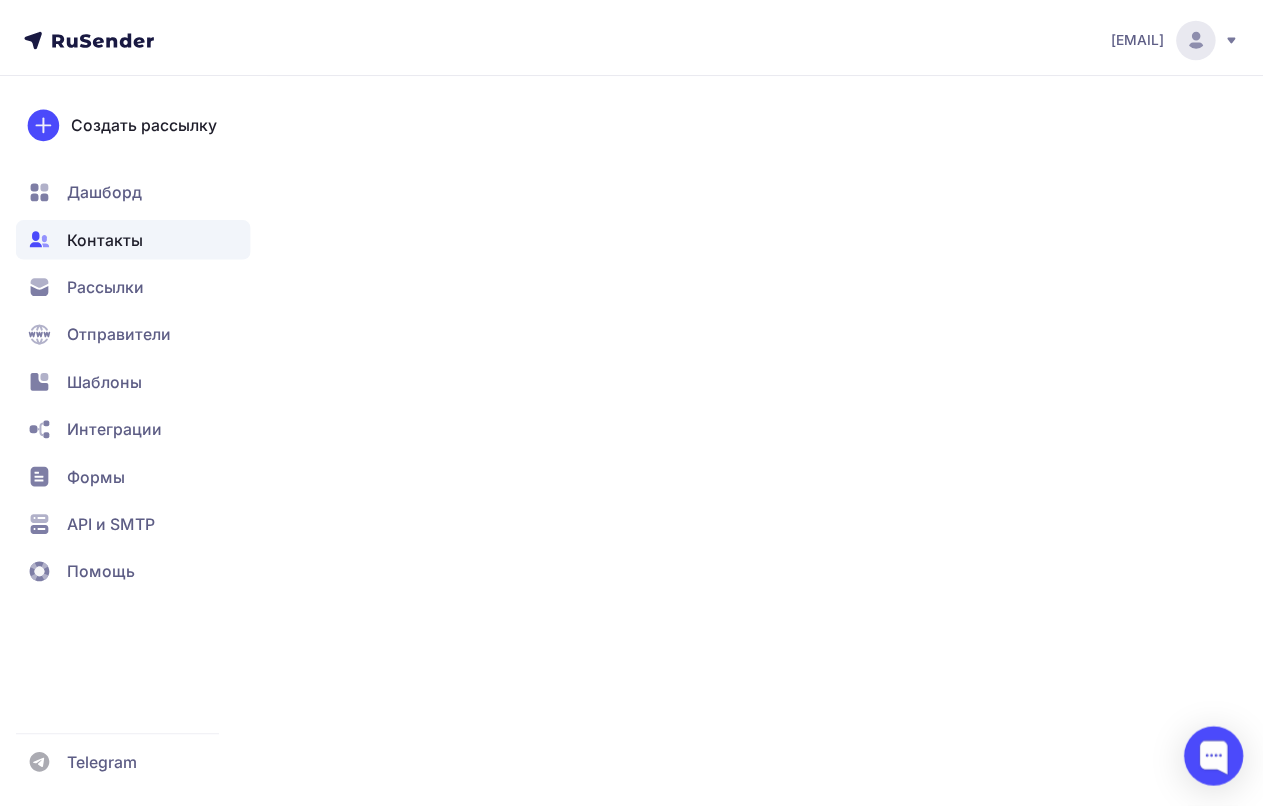 scroll, scrollTop: 100, scrollLeft: 0, axis: vertical 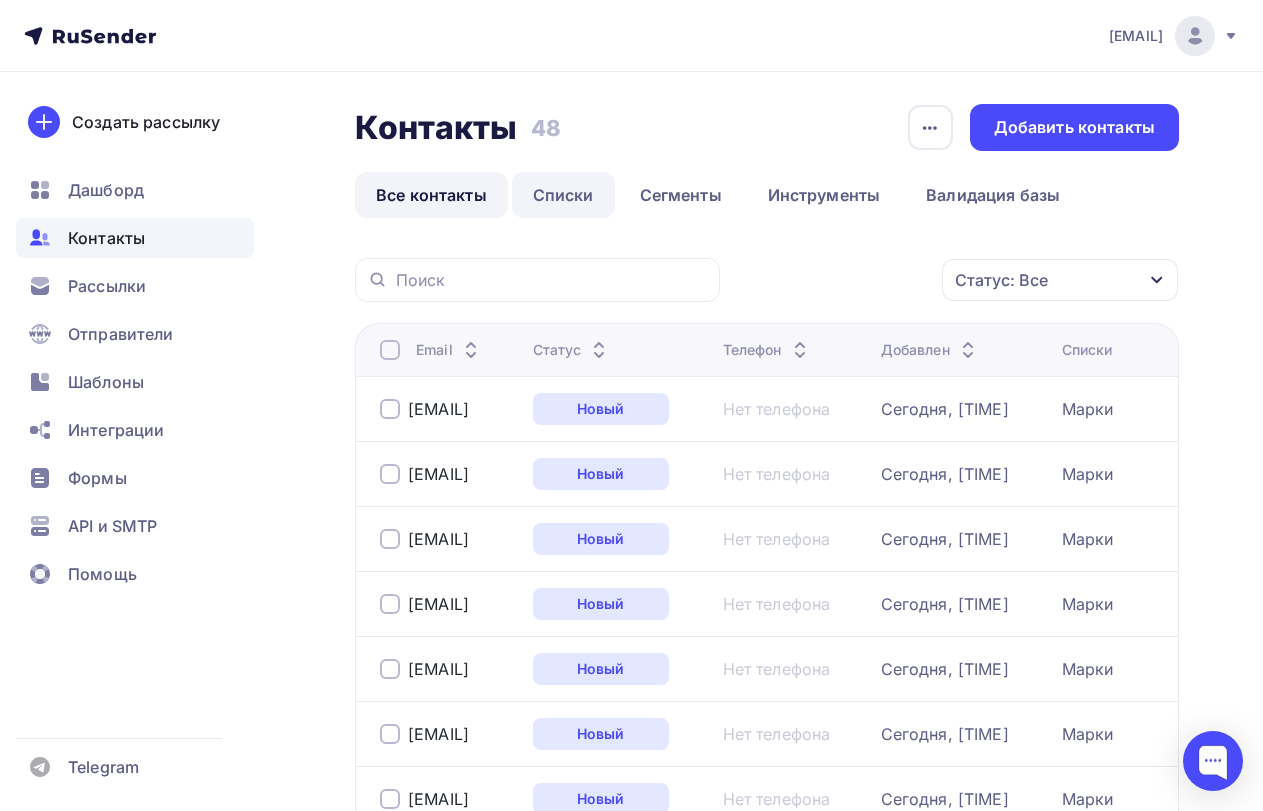 click on "Списки" at bounding box center [563, 195] 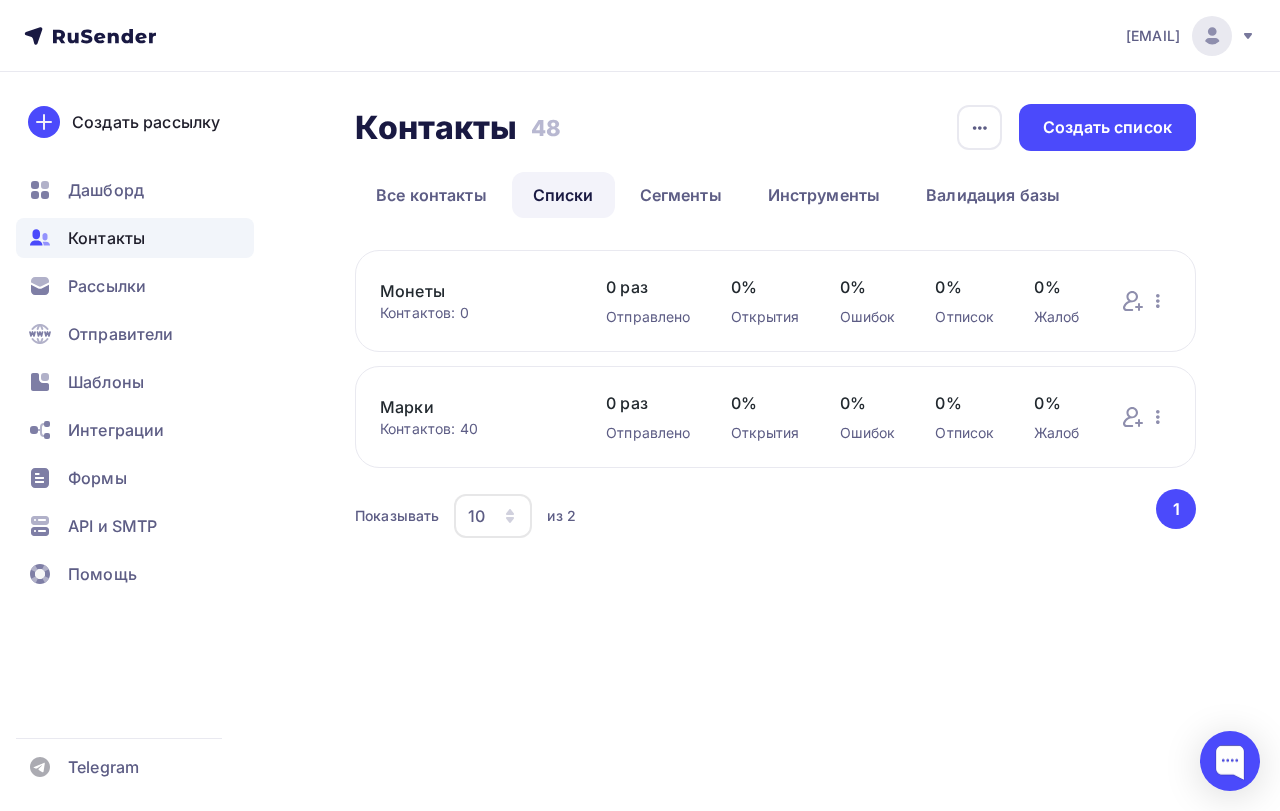 click on "Марки" at bounding box center [473, 407] 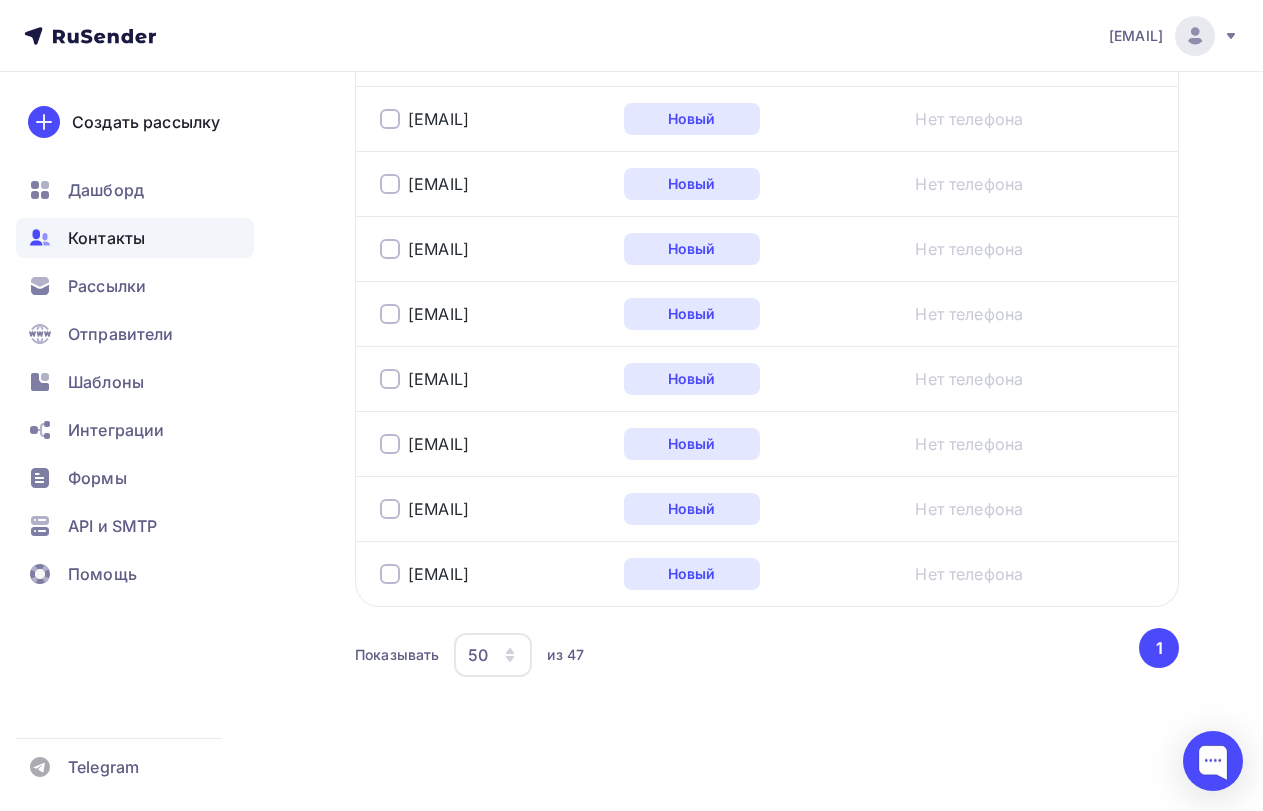 scroll, scrollTop: 0, scrollLeft: 0, axis: both 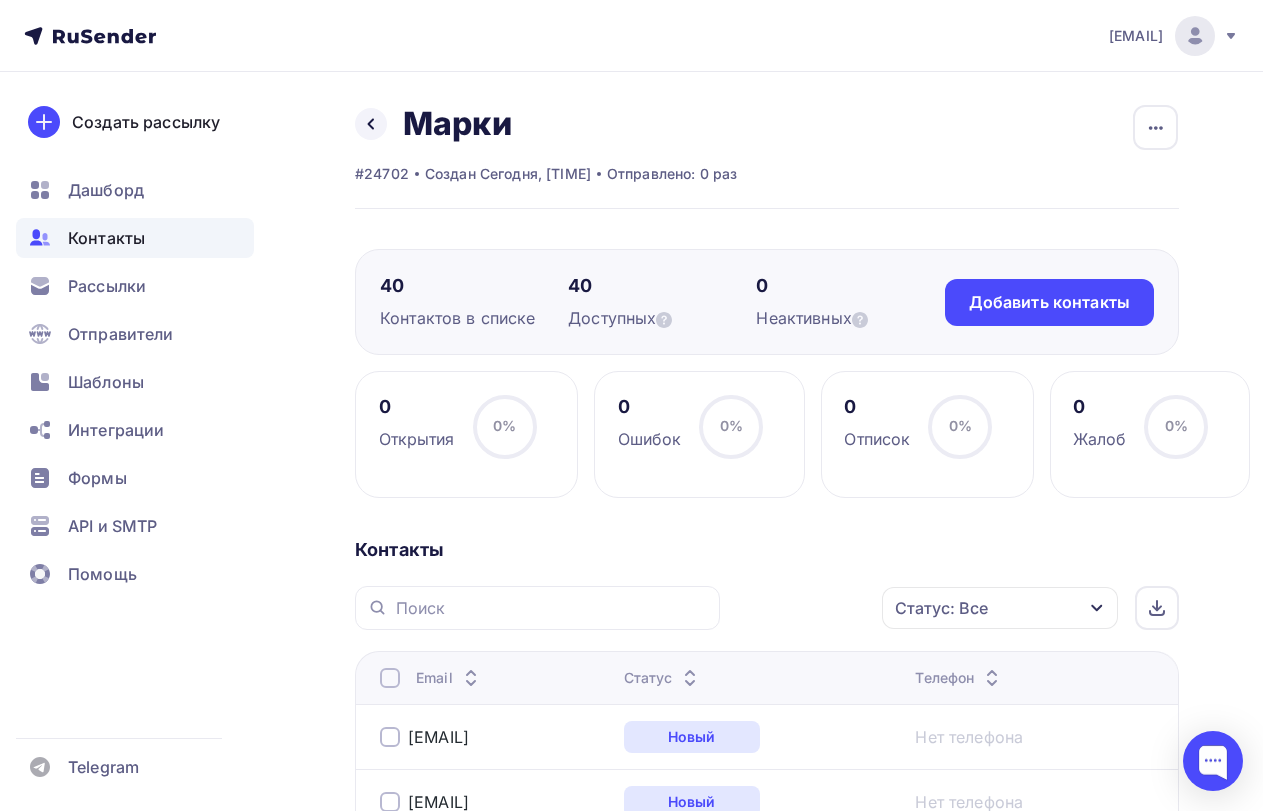 click on "Назад         Марки
Переименовать список
Скачать список
Отписать адреса
Настроить поля и переменные
Удалить" at bounding box center (546, 124) 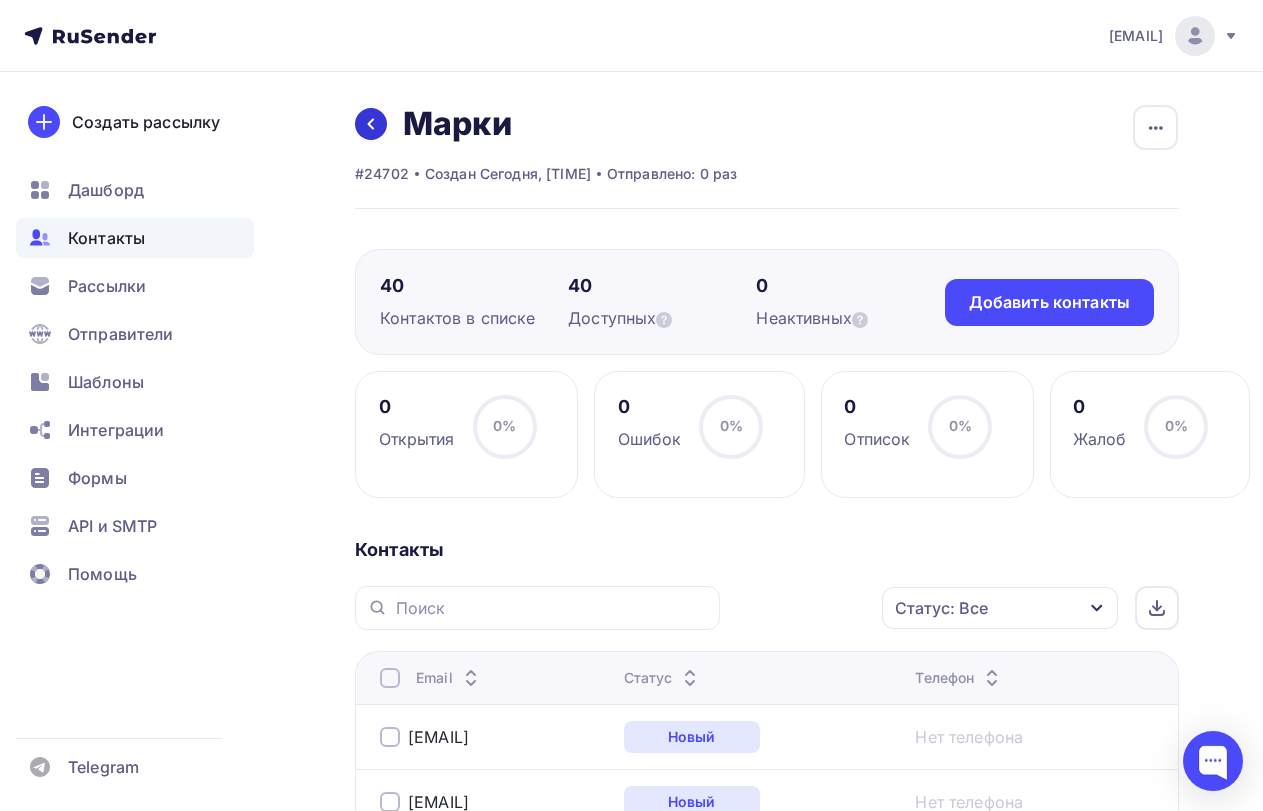 click 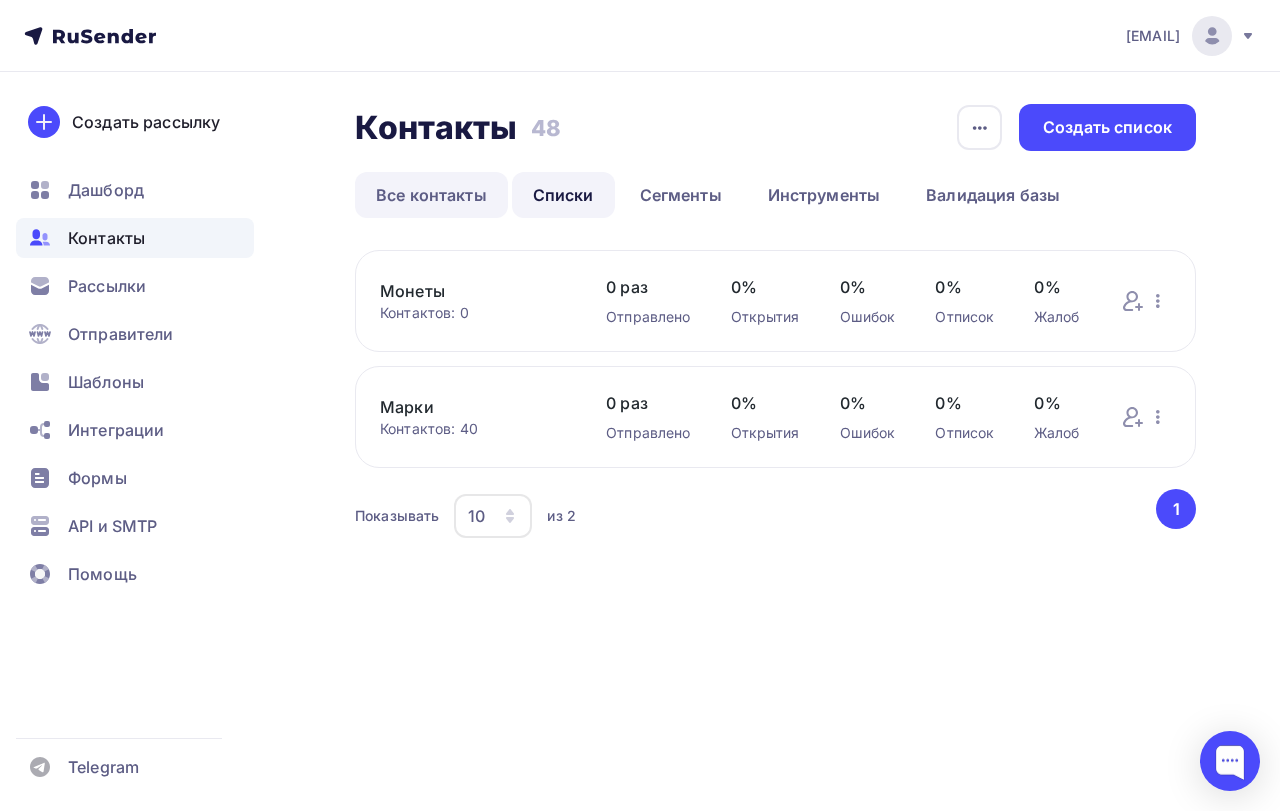click on "Все контакты" at bounding box center (431, 195) 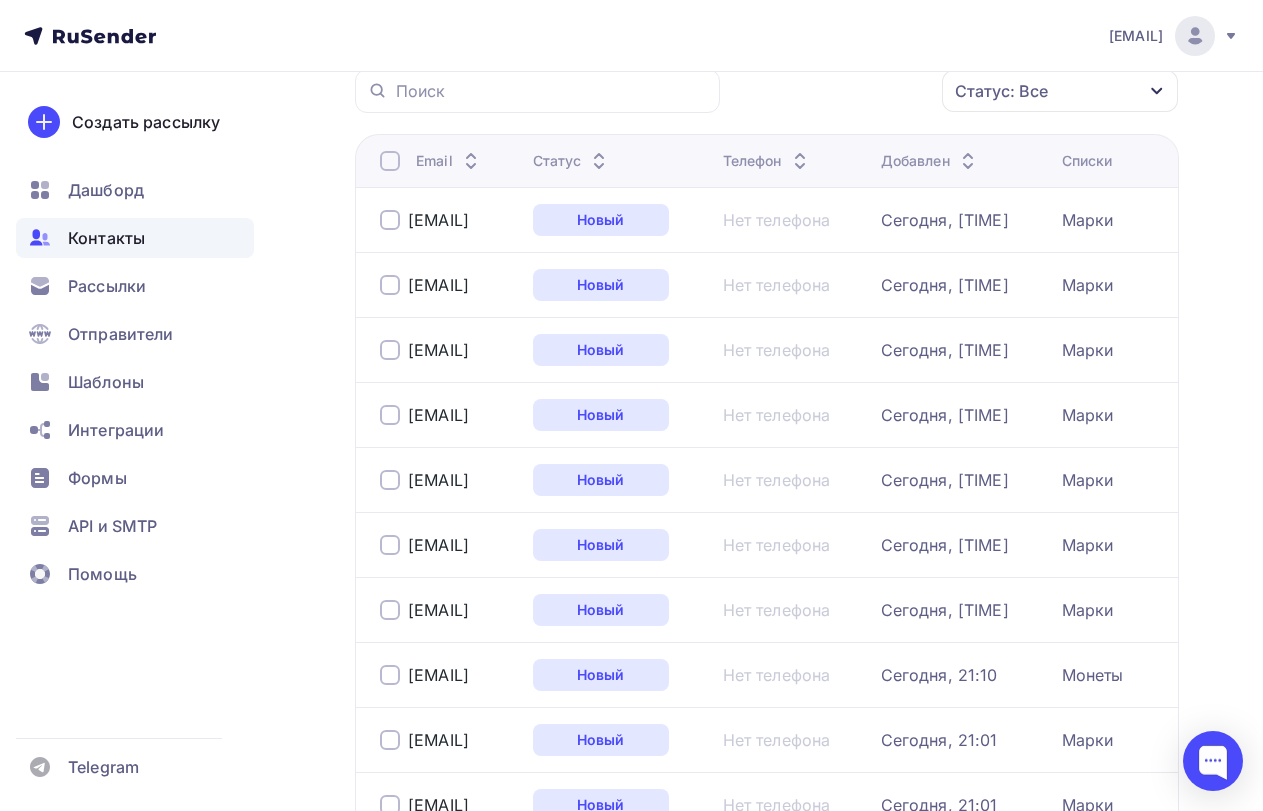 scroll, scrollTop: 0, scrollLeft: 0, axis: both 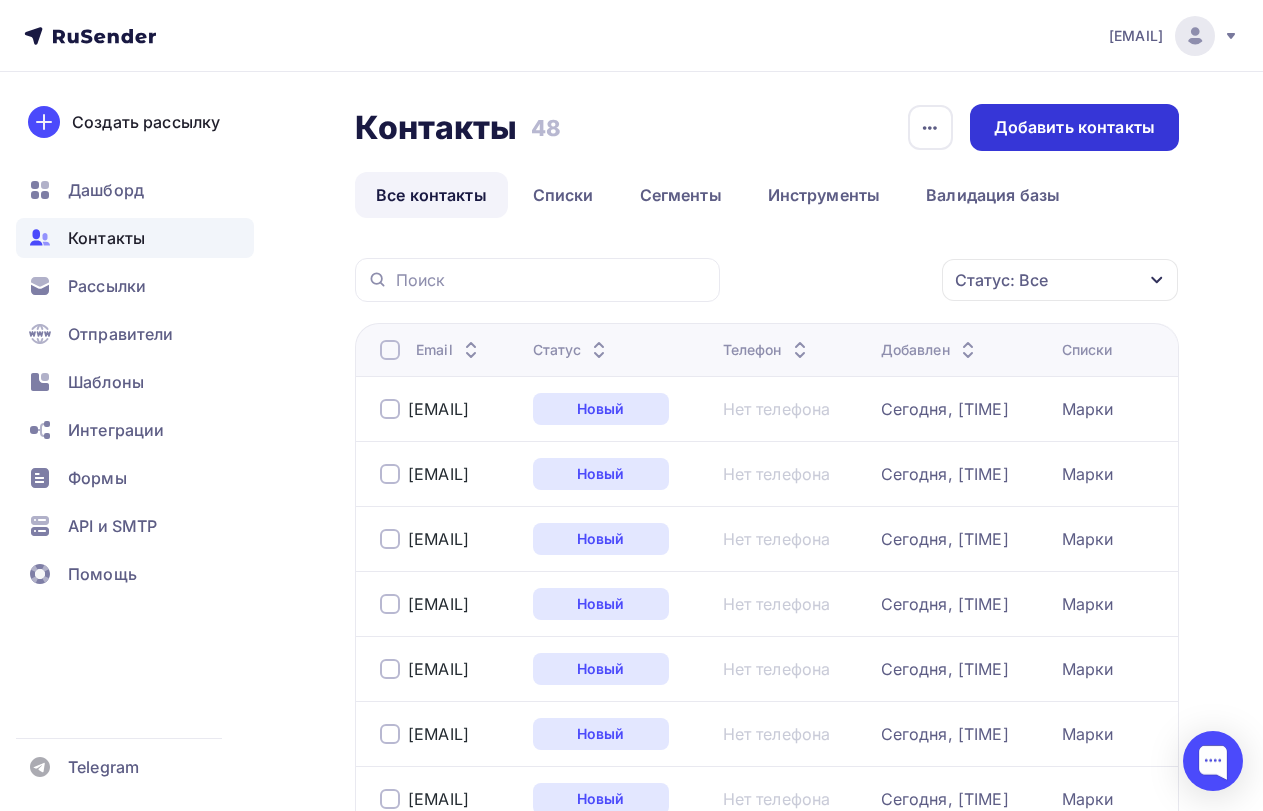 click on "Добавить контакты" at bounding box center (1074, 127) 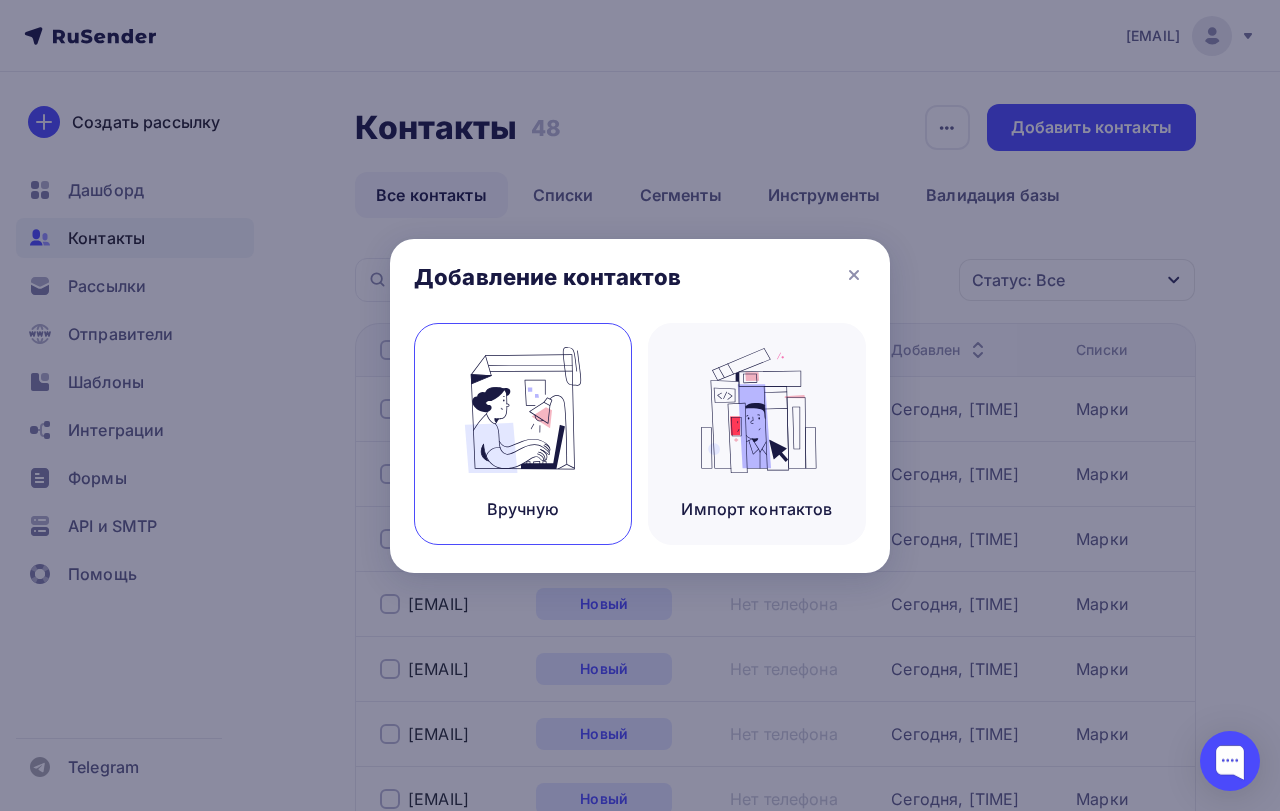 click at bounding box center (523, 410) 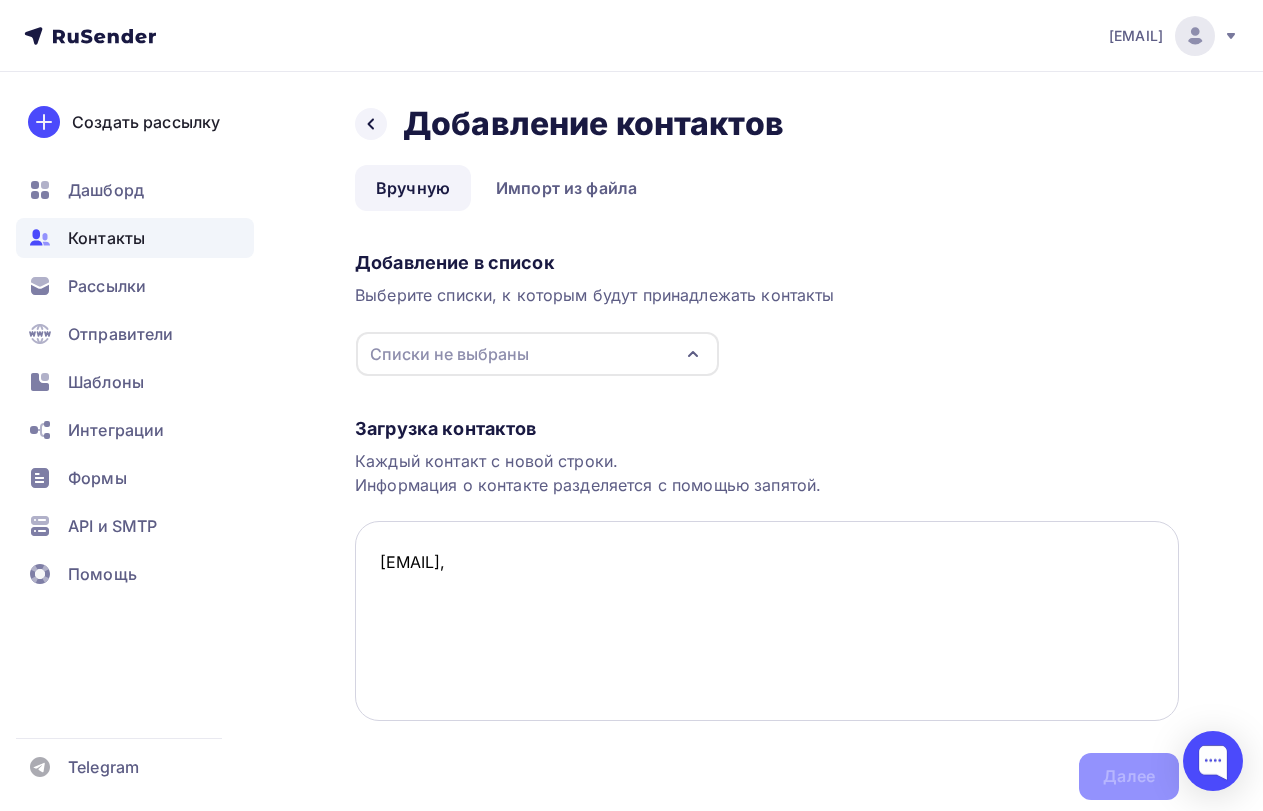 paste on "[FIRST] [LAST]" 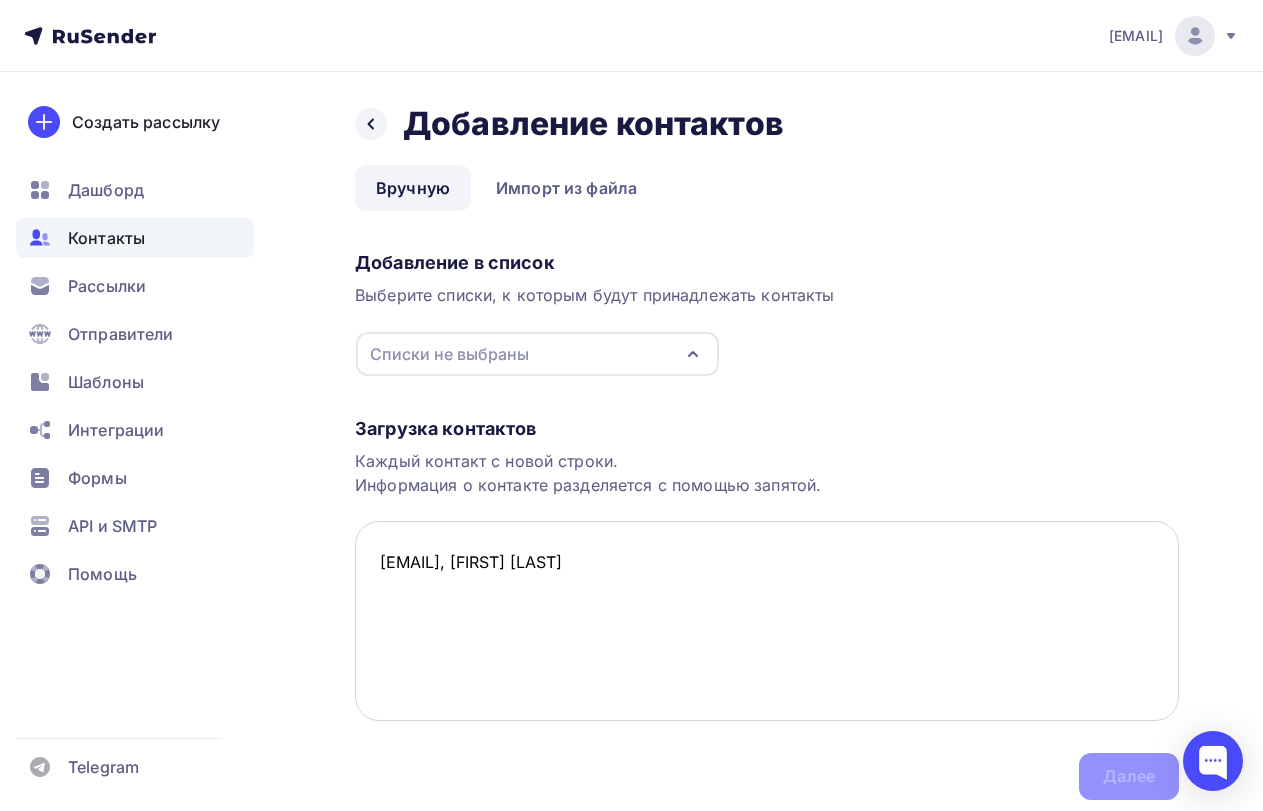 click on "[EMAIL], [FIRST] [LAST]" at bounding box center [767, 621] 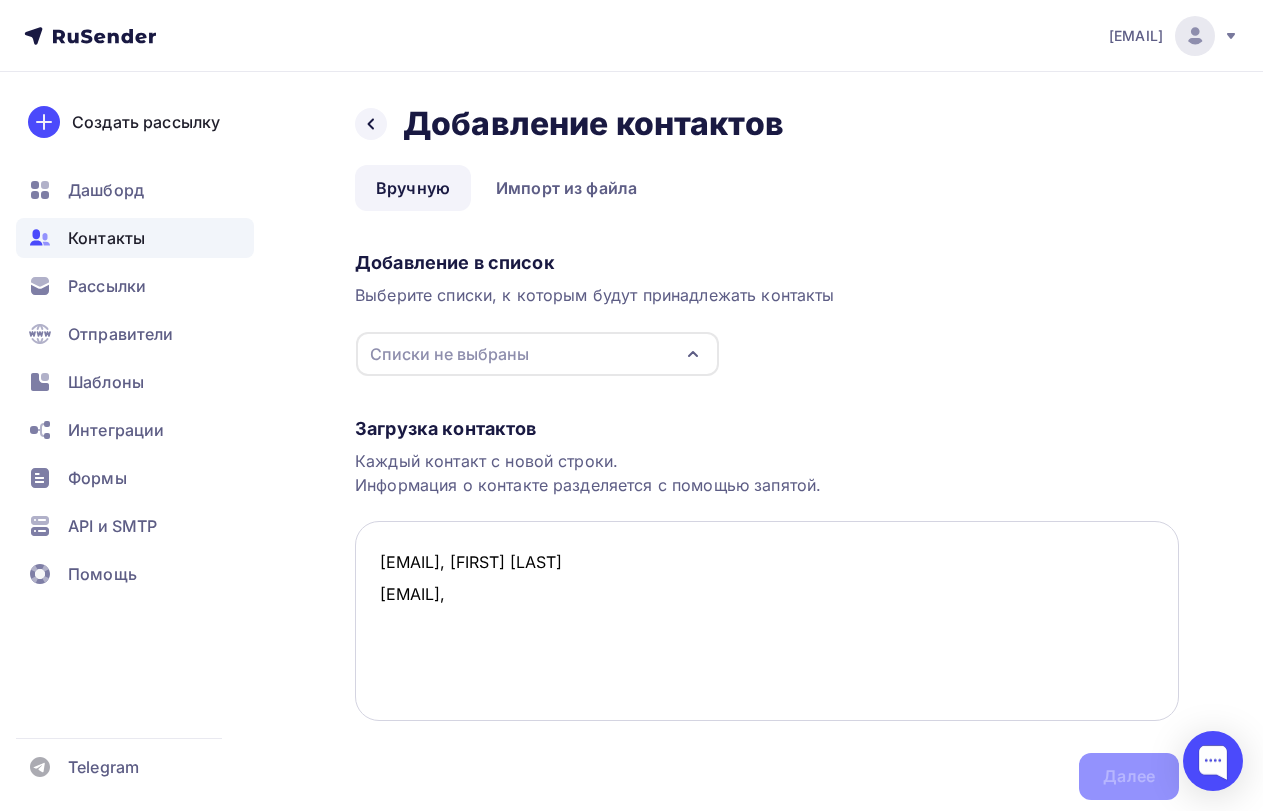 paste on "Адрес оплаты	Адрес доставки
[FIRST]" 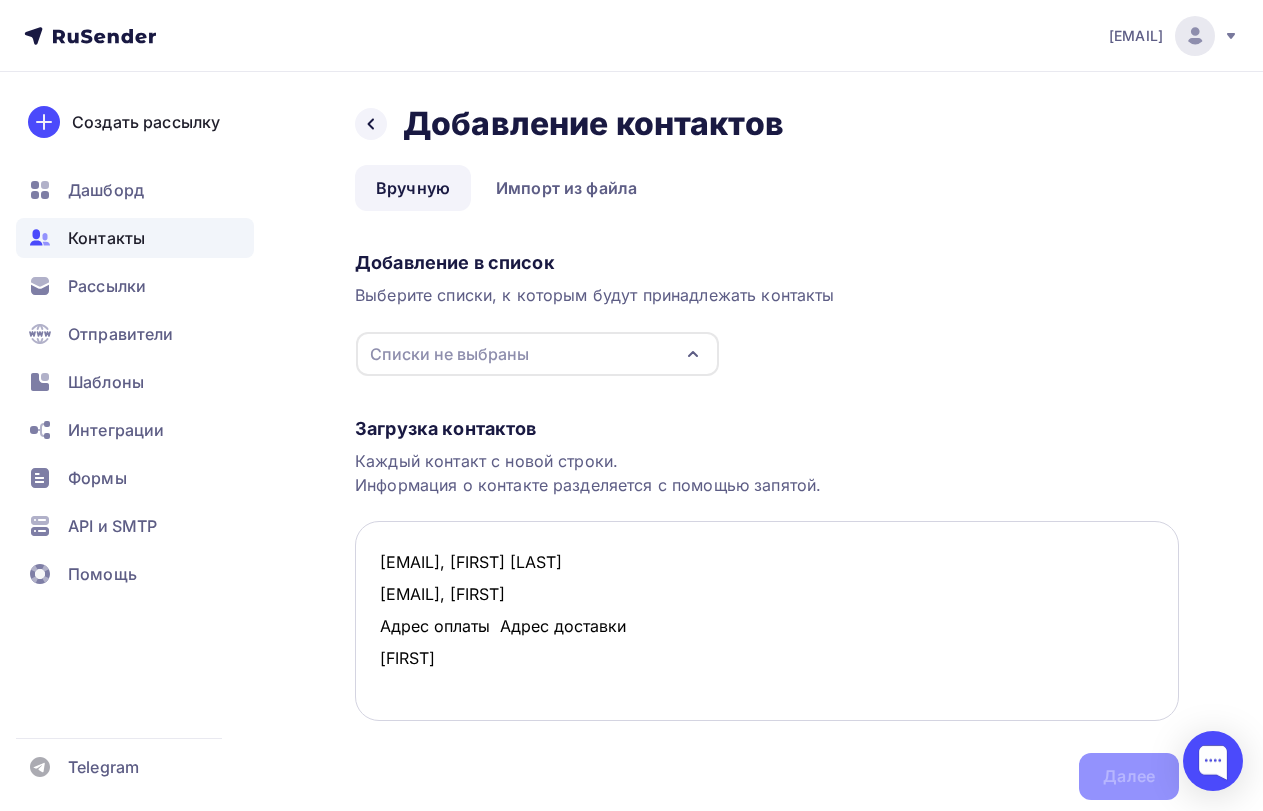 drag, startPoint x: 437, startPoint y: 664, endPoint x: 373, endPoint y: 638, distance: 69.079666 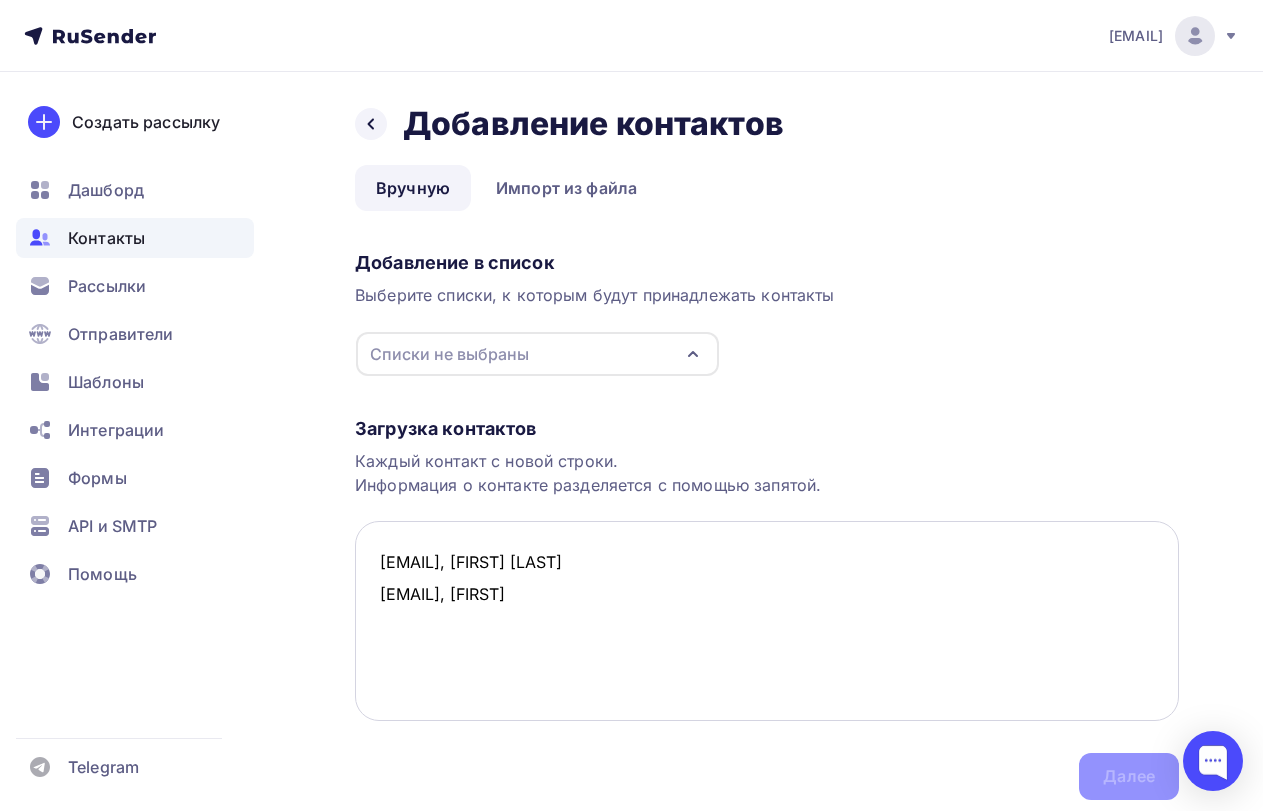 paste on "[EMAIL]" 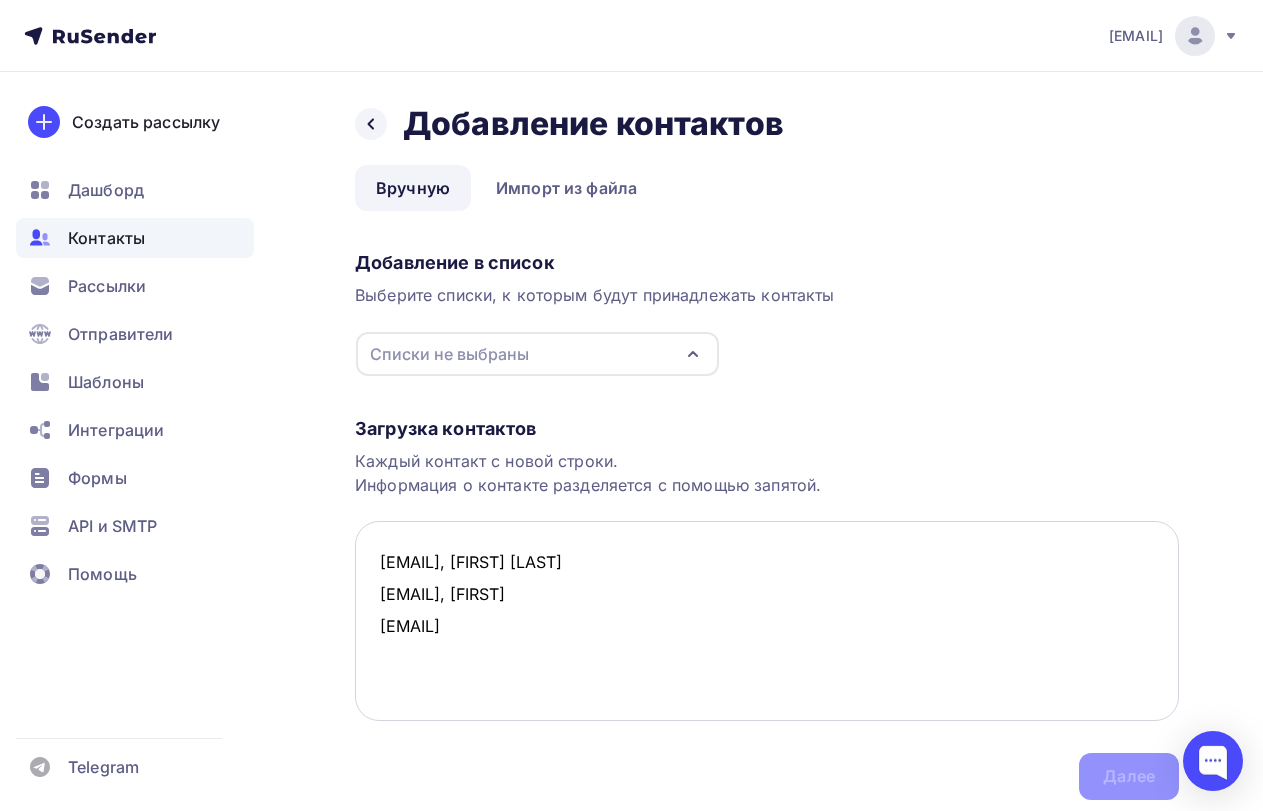 paste on "[EMAIL]" 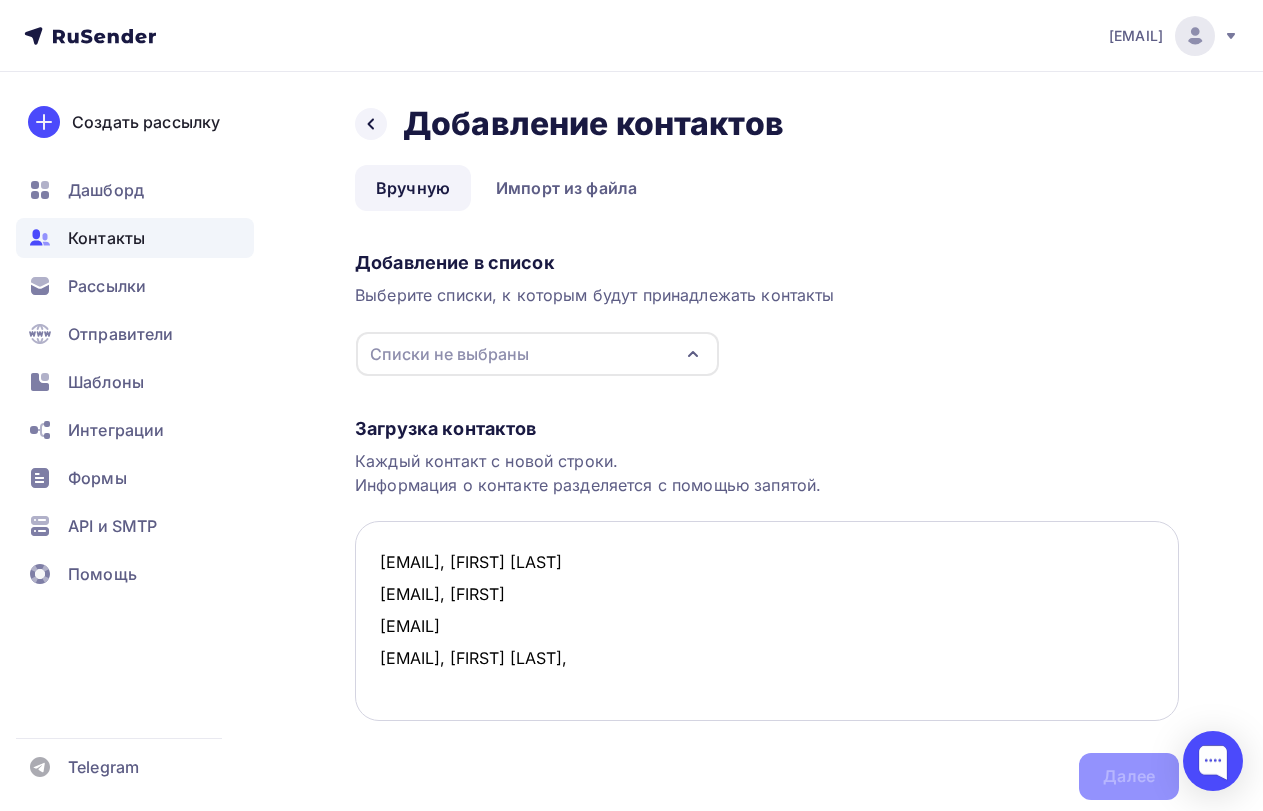 paste on "[FIRST] [LAST]" 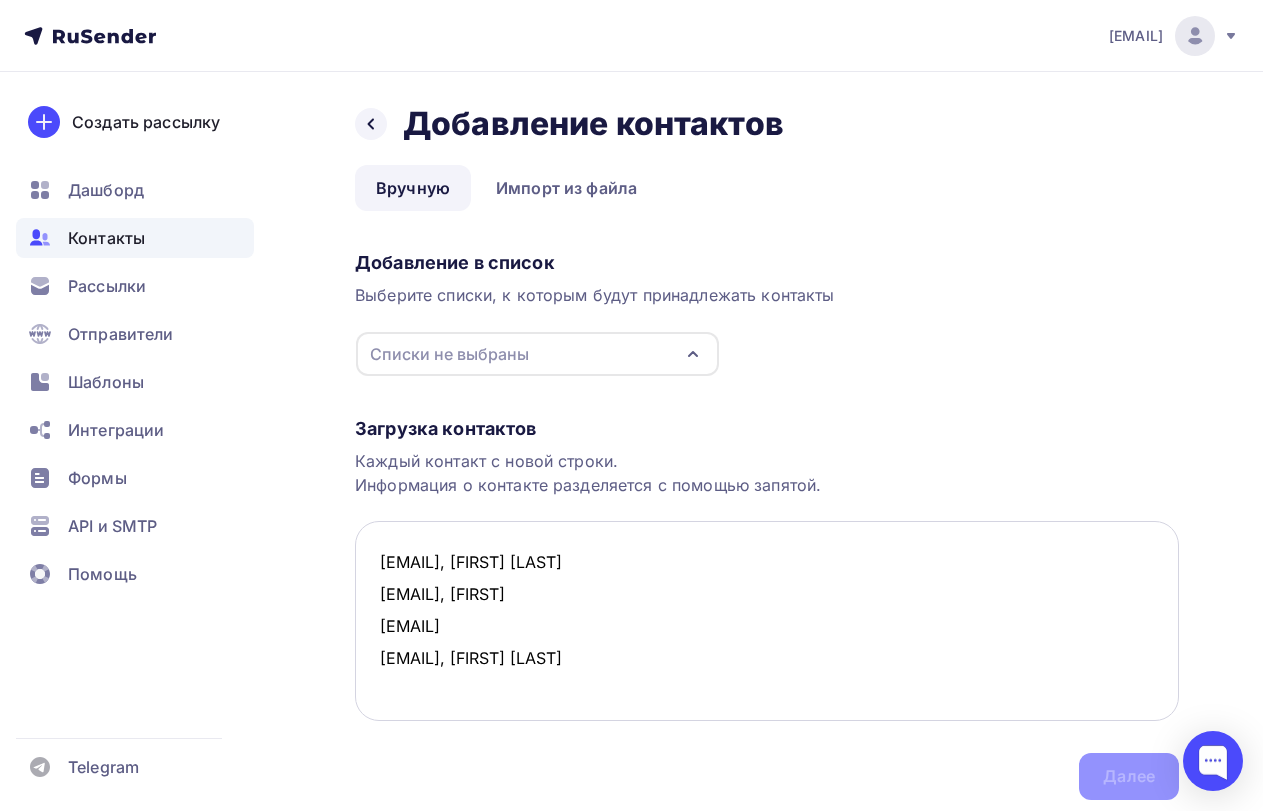 paste on "[EMAIL]" 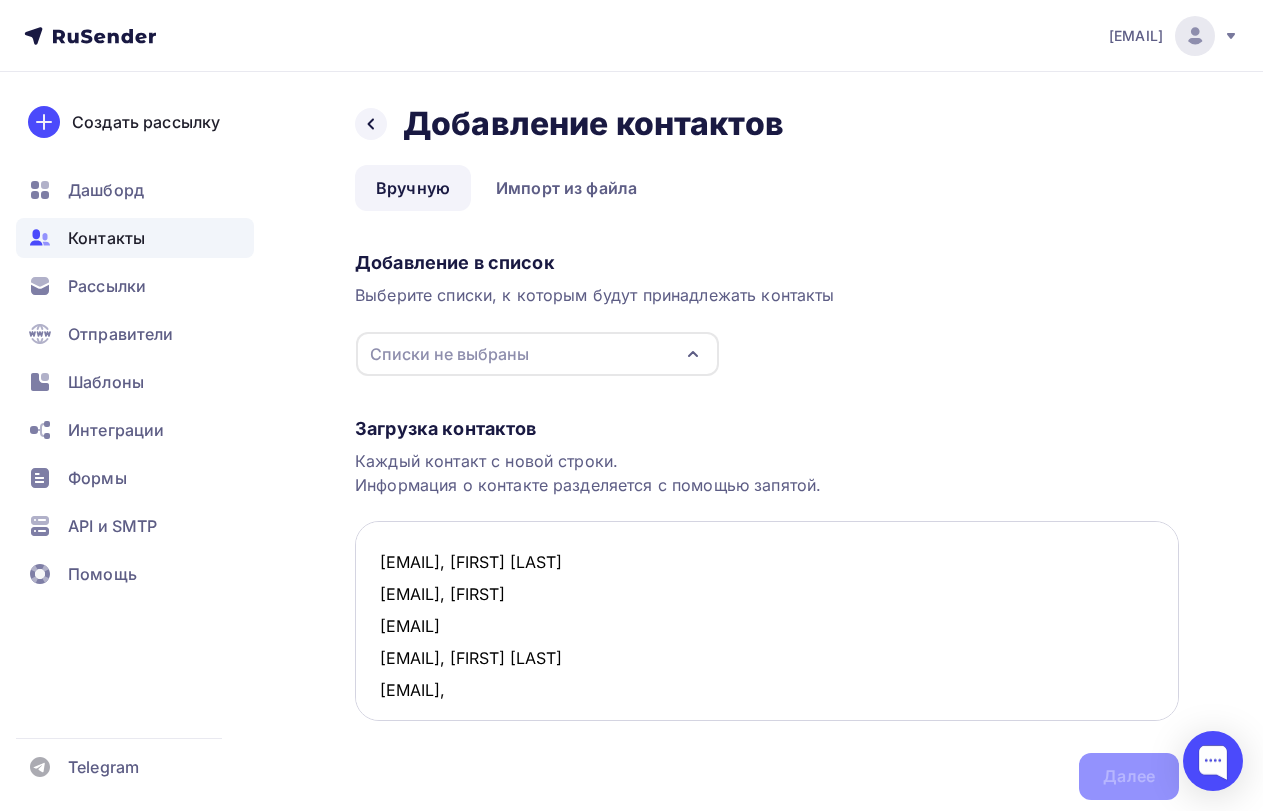 paste on "[FIRST] [LAST]" 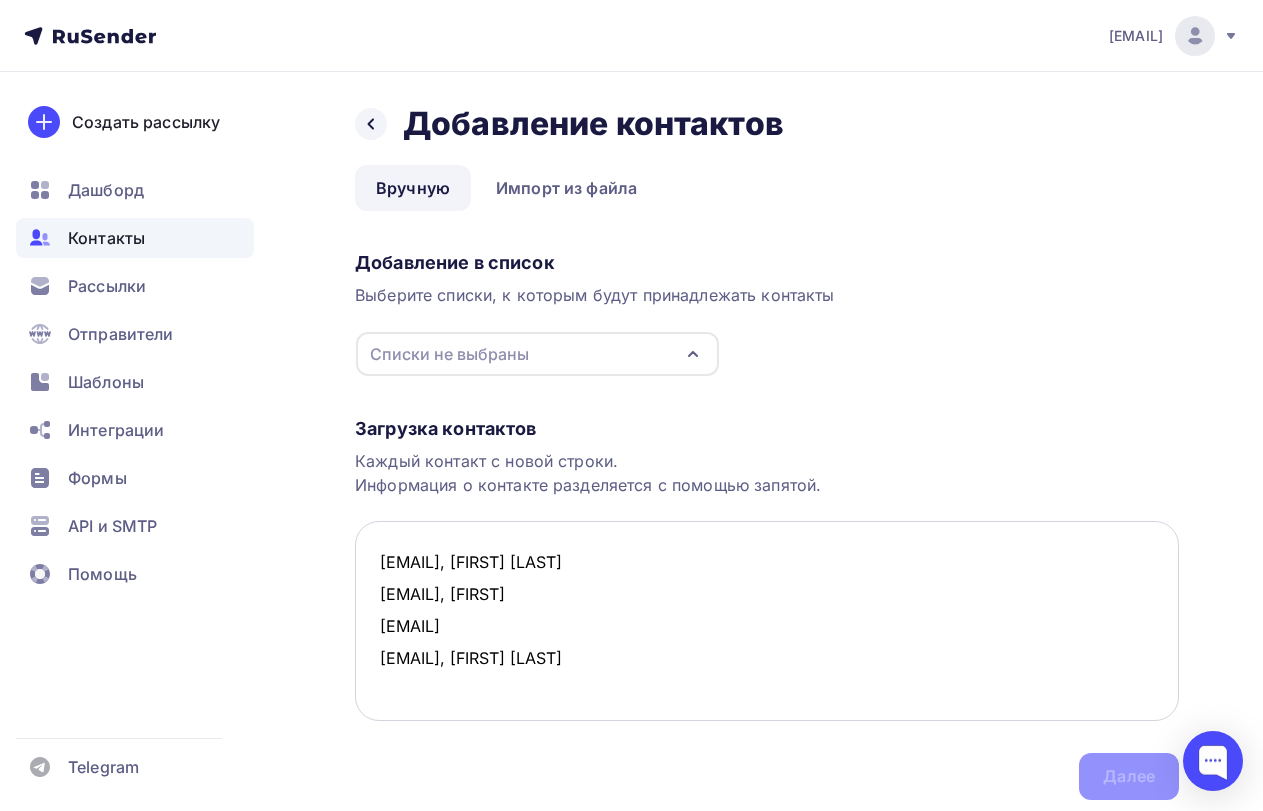 scroll, scrollTop: 12, scrollLeft: 0, axis: vertical 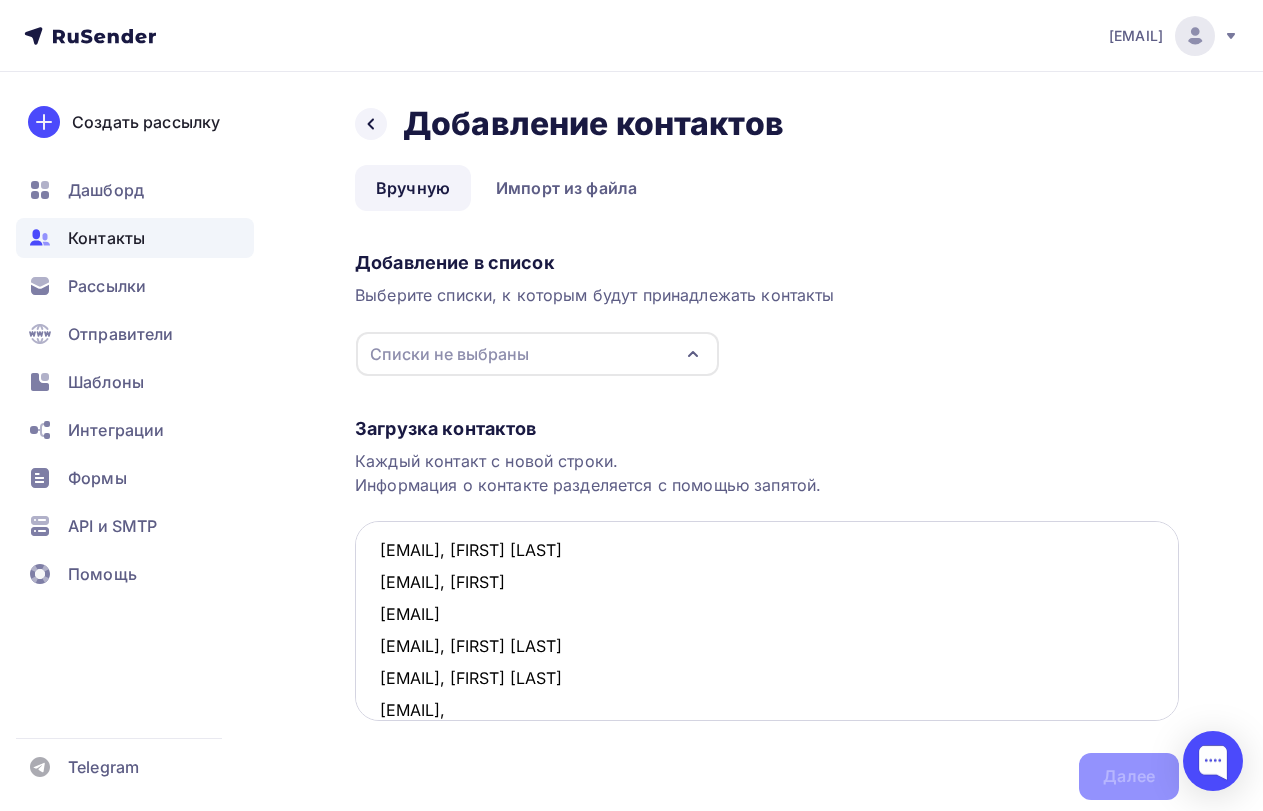 paste on "[FIRST] [LAST]" 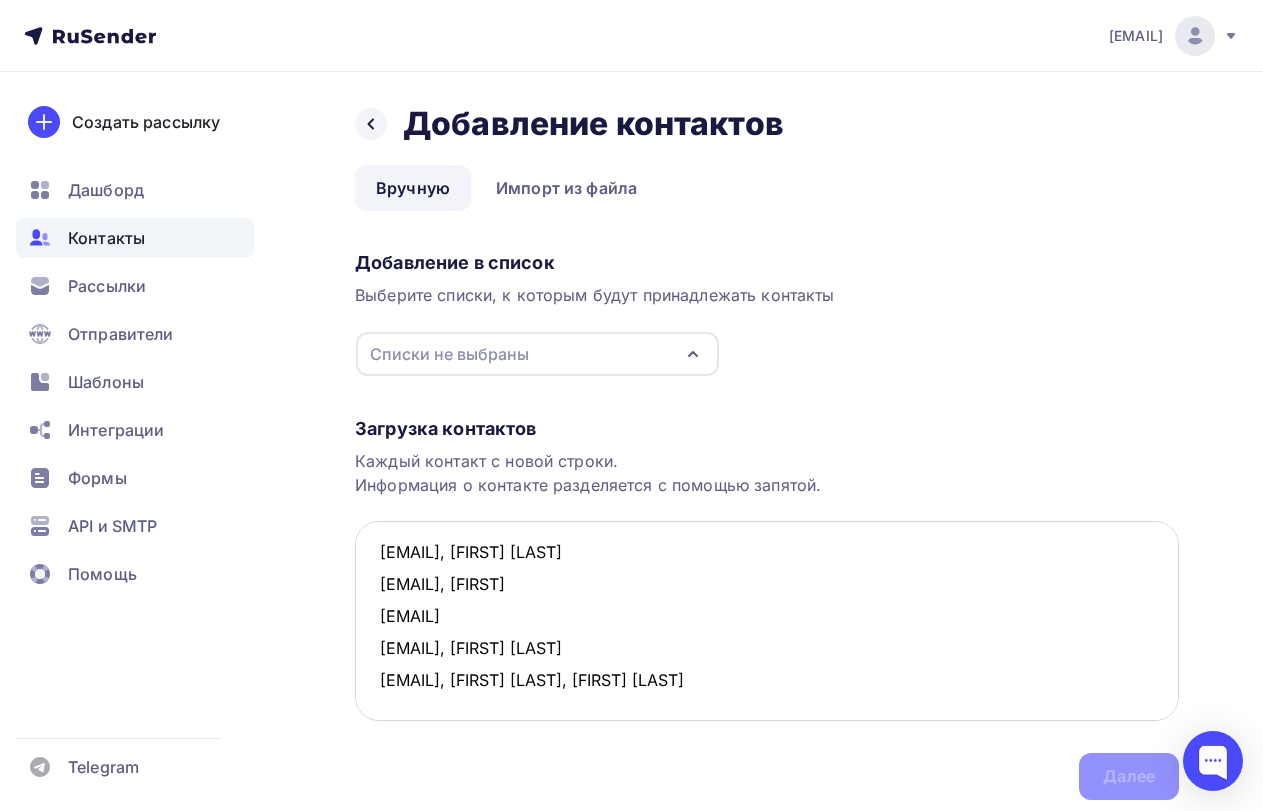 scroll, scrollTop: 44, scrollLeft: 0, axis: vertical 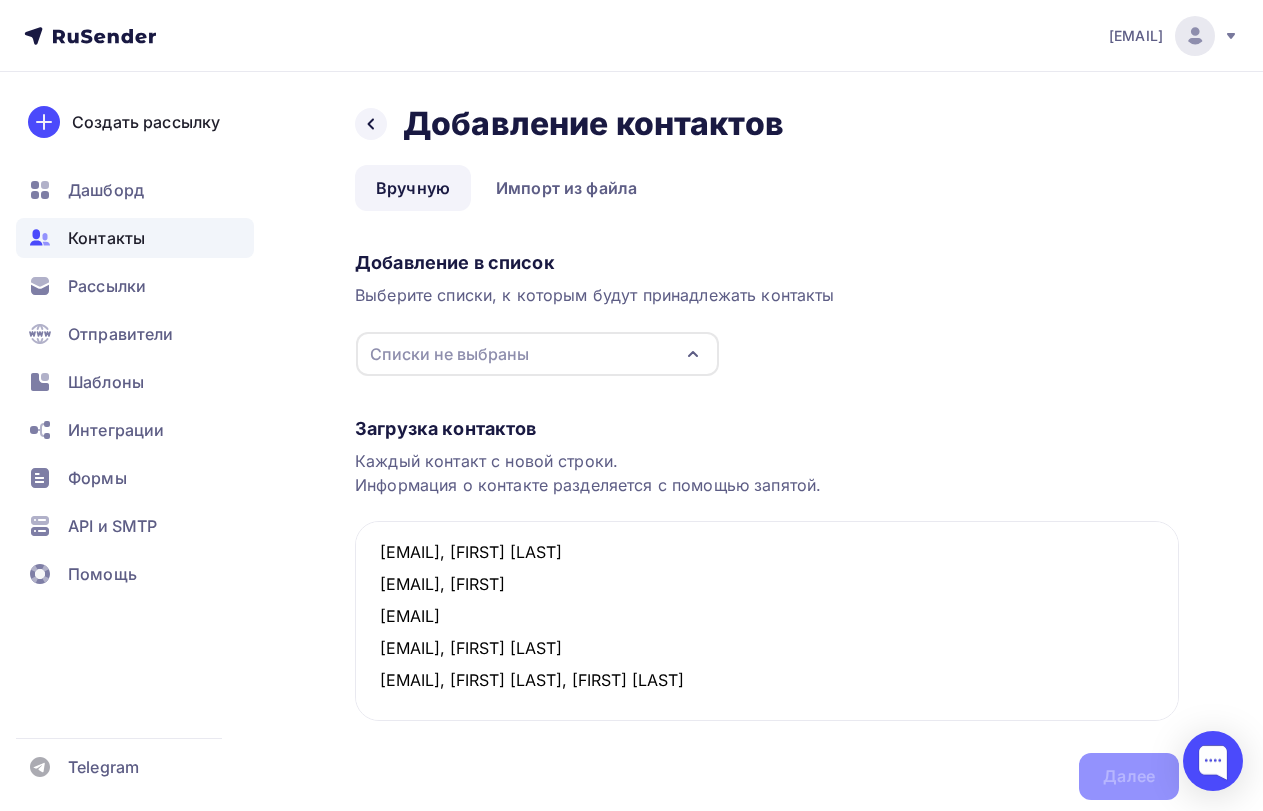 type on "[EMAIL], [FIRST] [LAST]
[EMAIL], [FIRST]
[EMAIL]
[EMAIL], [FIRST] [LAST]
[EMAIL], [FIRST] [LAST], [FIRST] [LAST]" 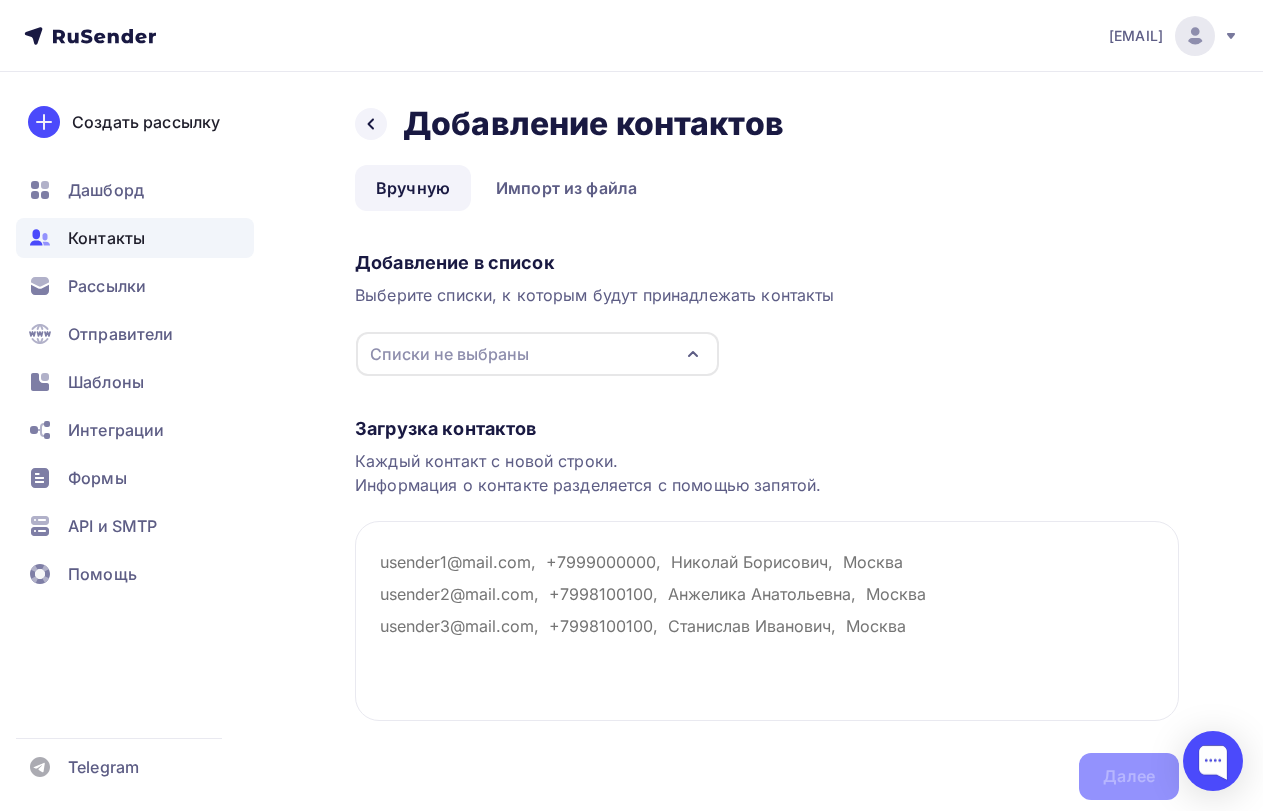 click on "Контакты" at bounding box center (106, 238) 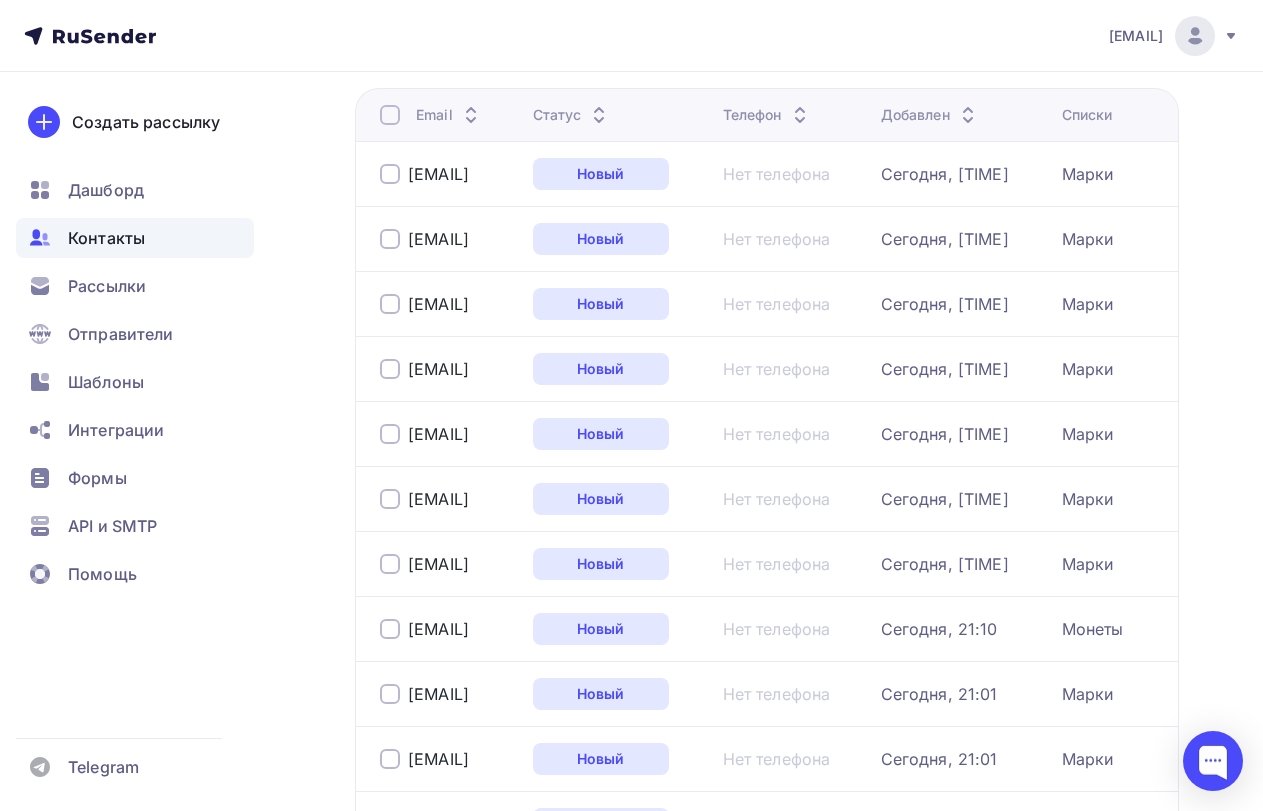 scroll, scrollTop: 200, scrollLeft: 0, axis: vertical 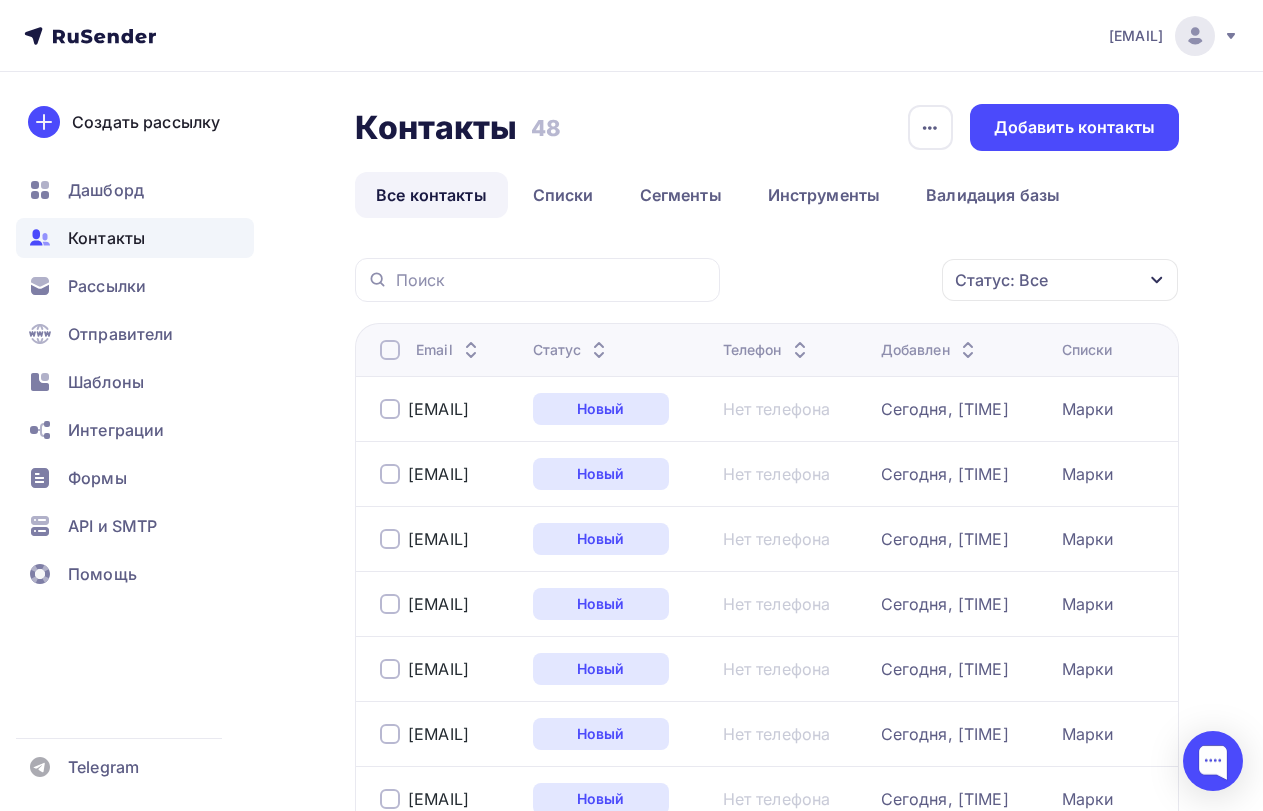 click at bounding box center [537, 280] 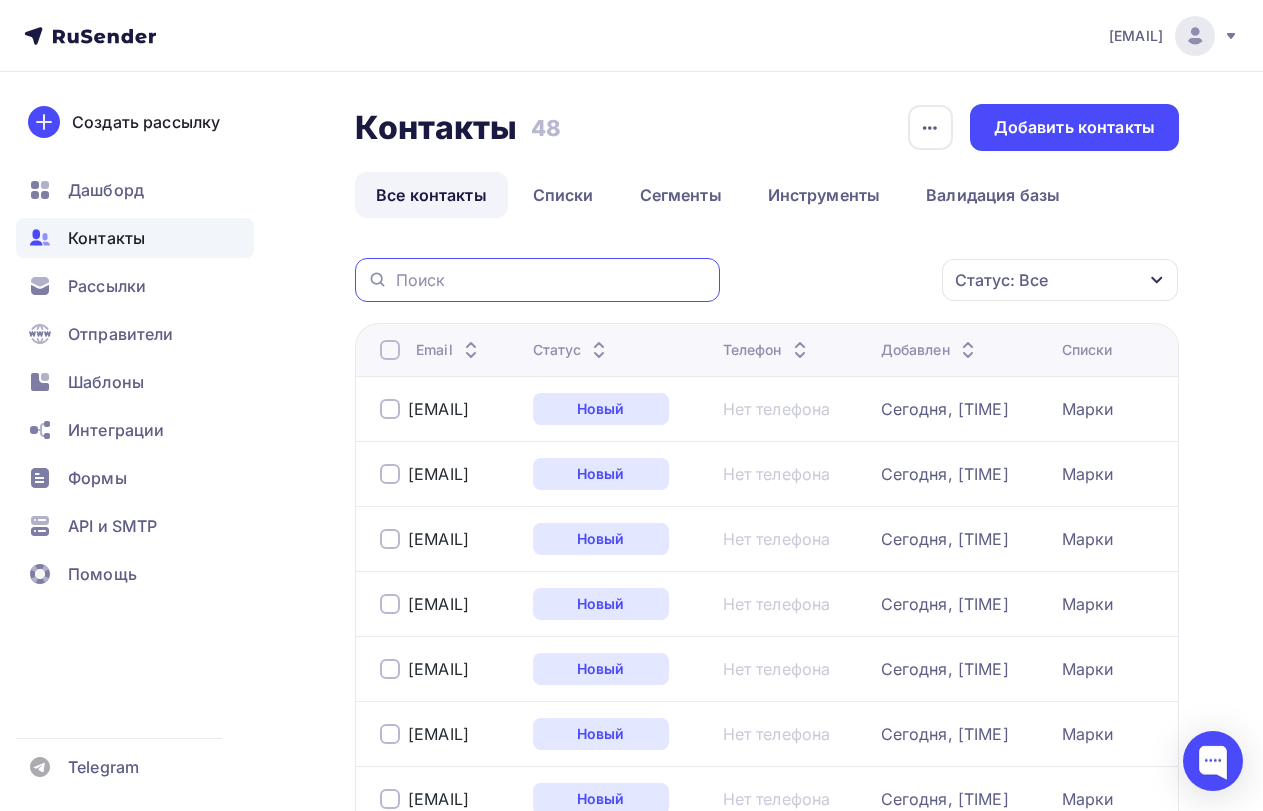 click at bounding box center [552, 280] 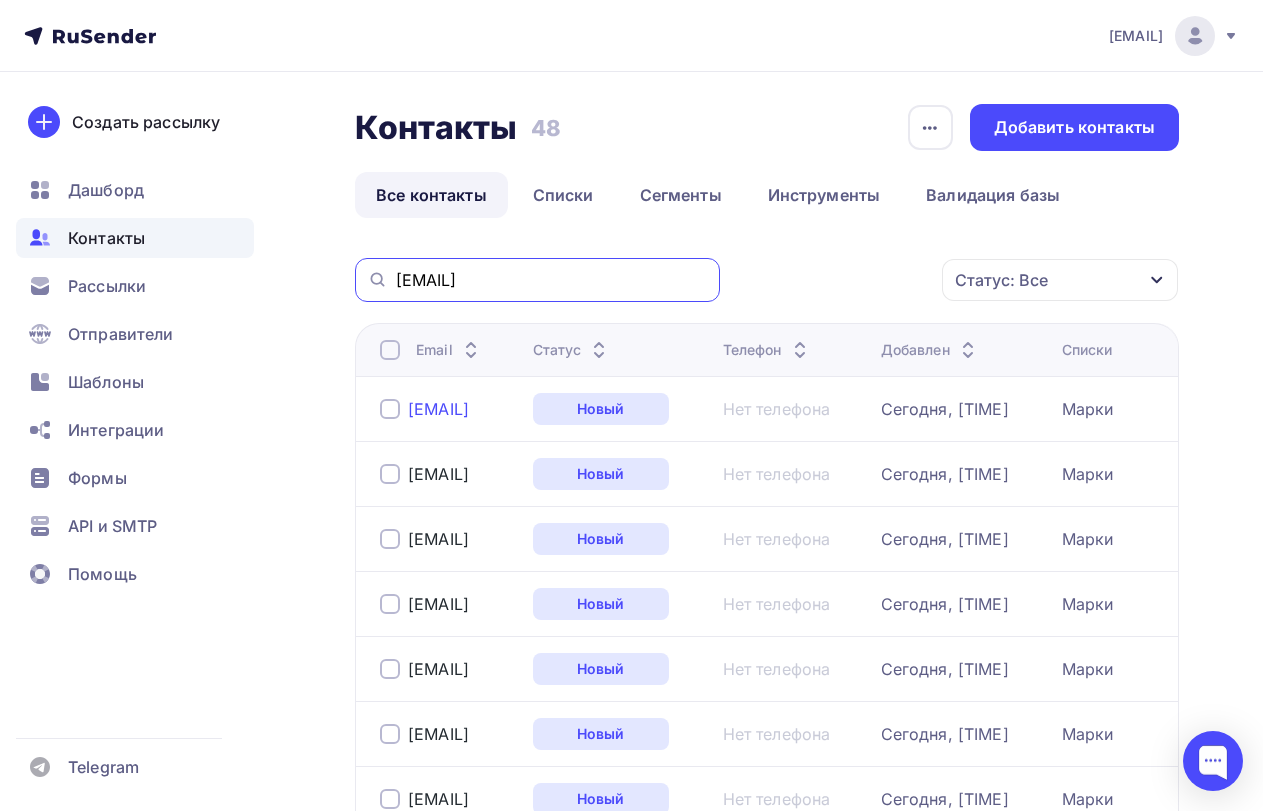type on "[EMAIL]" 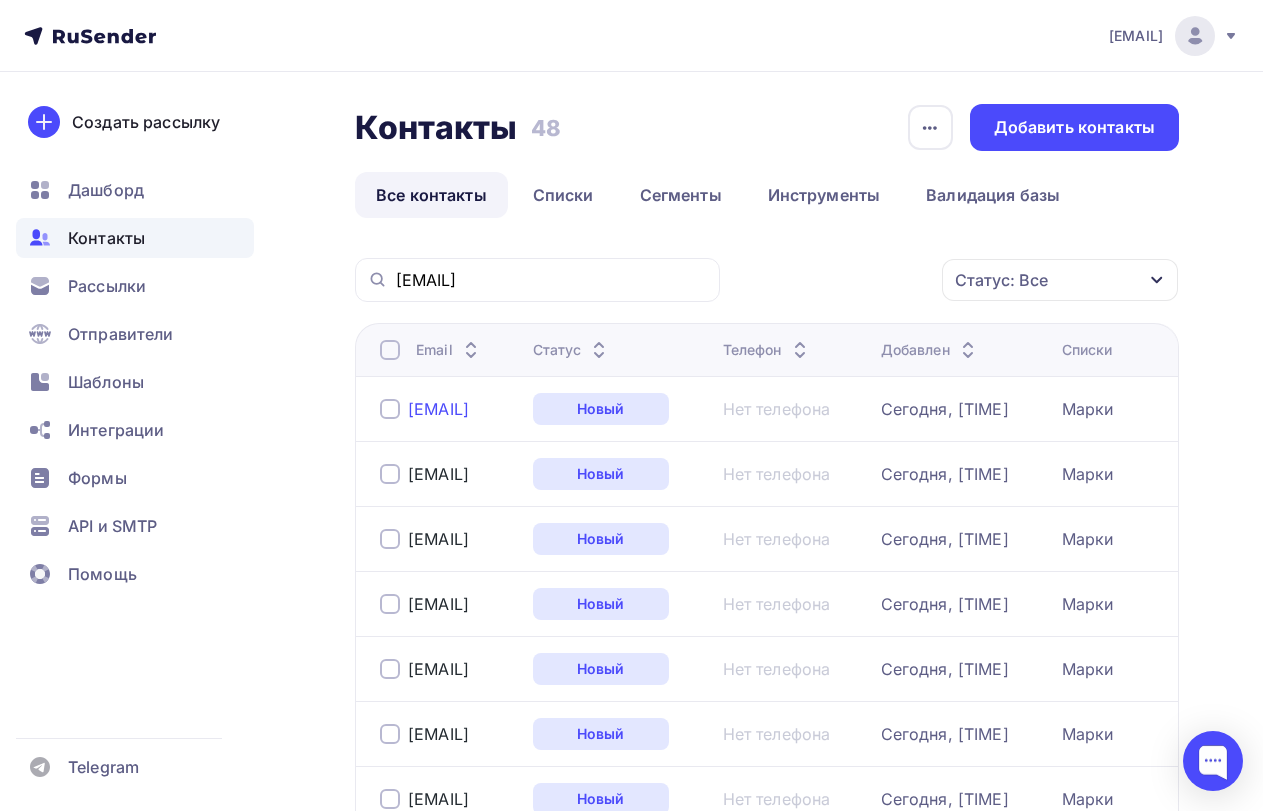 click on "[EMAIL]" at bounding box center [438, 409] 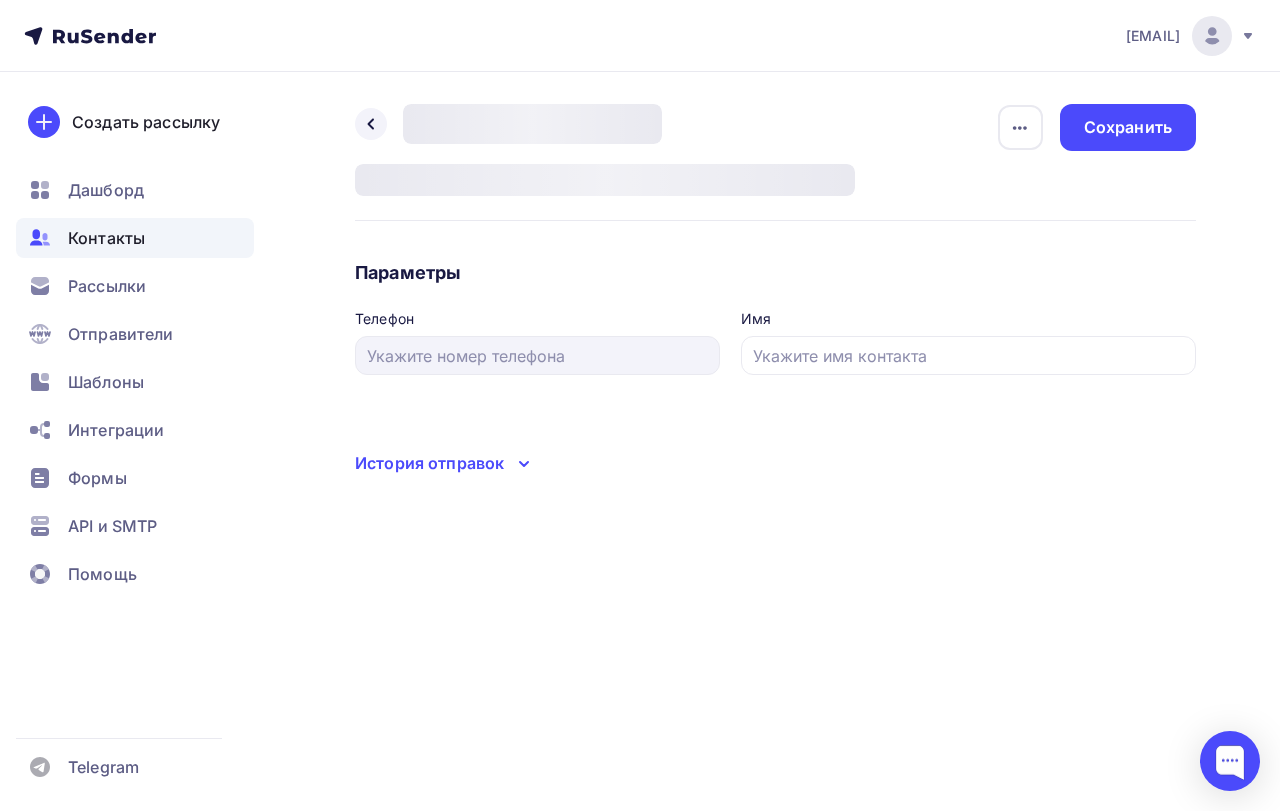 type on "[FIRST] [LAST]" 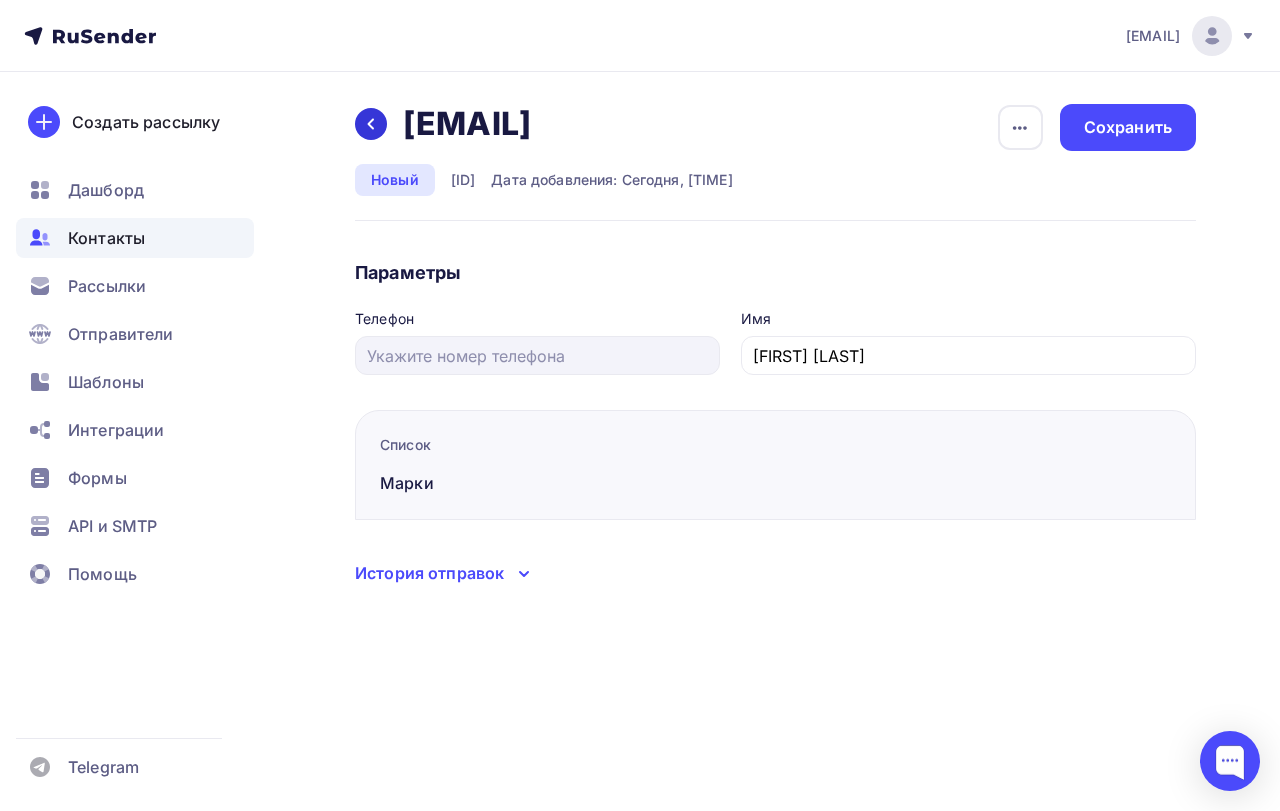 click at bounding box center (371, 124) 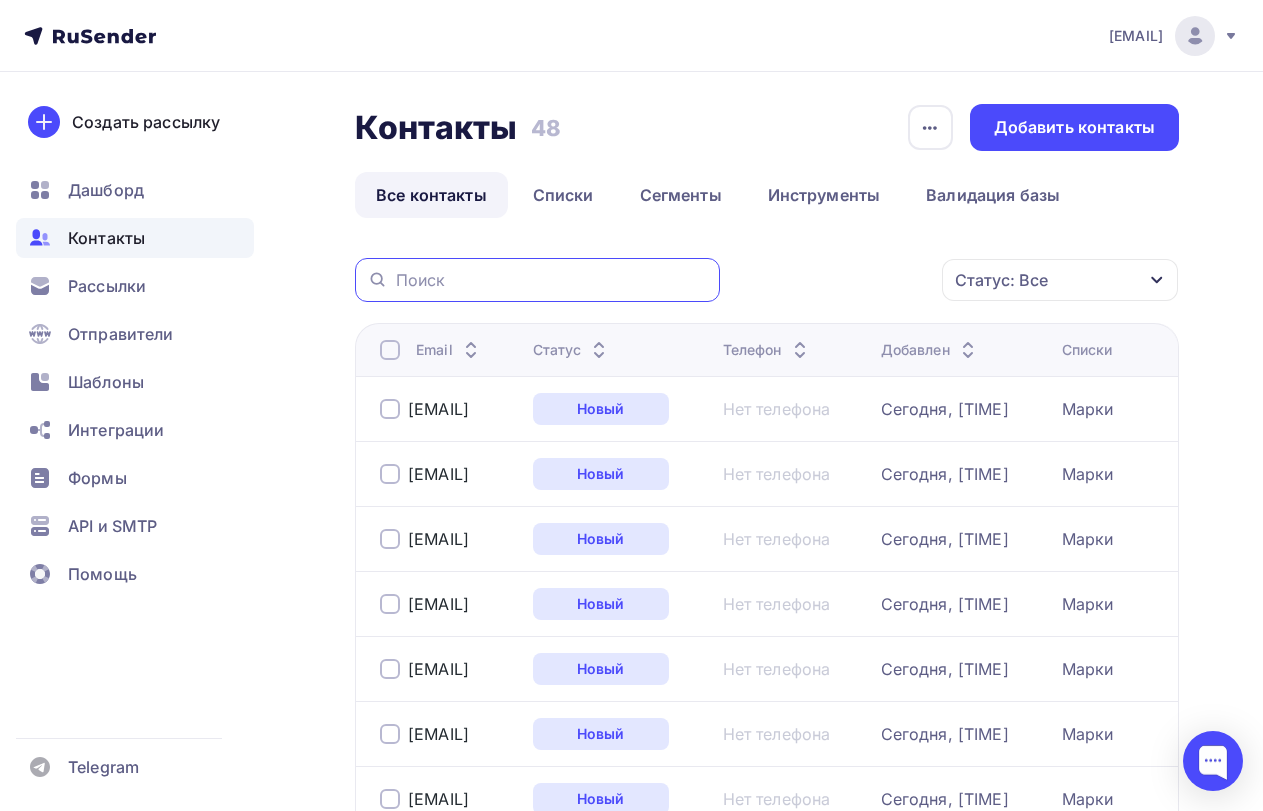 paste on "[EMAIL]" 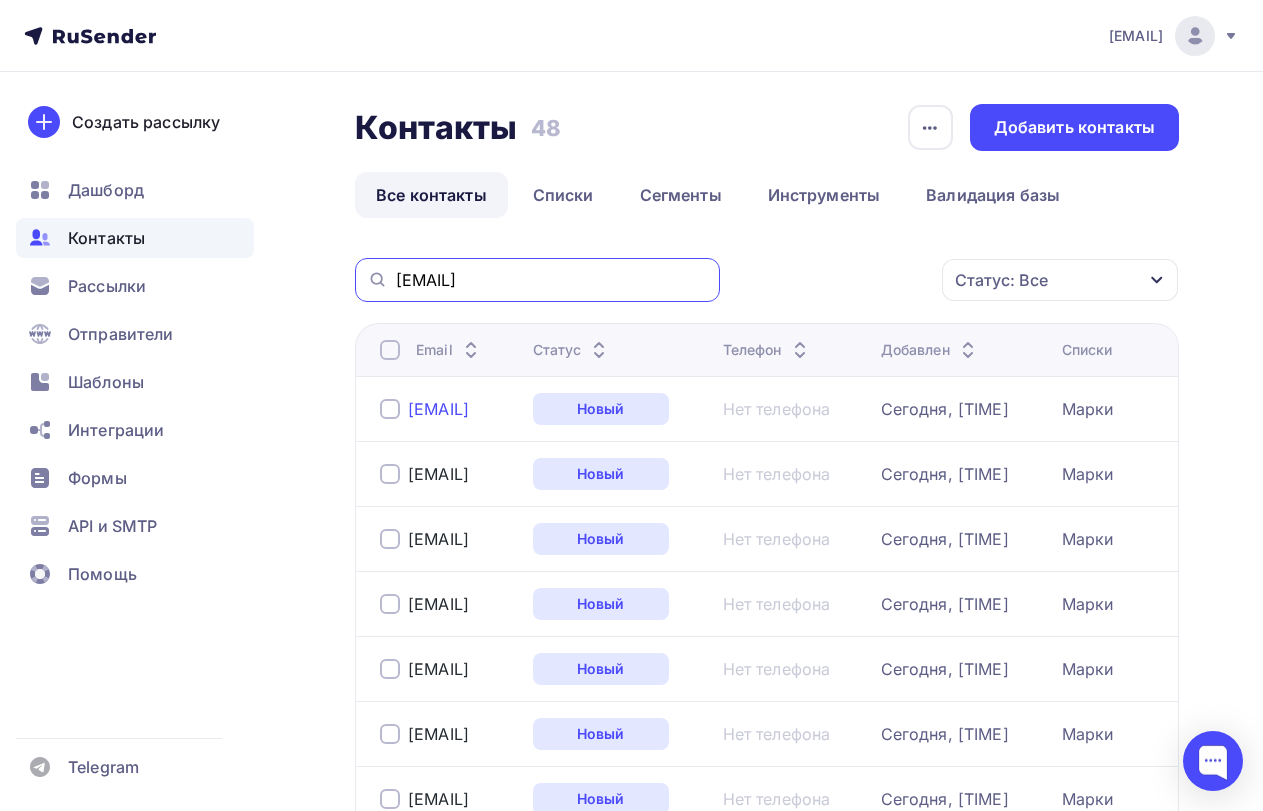 type on "[EMAIL]" 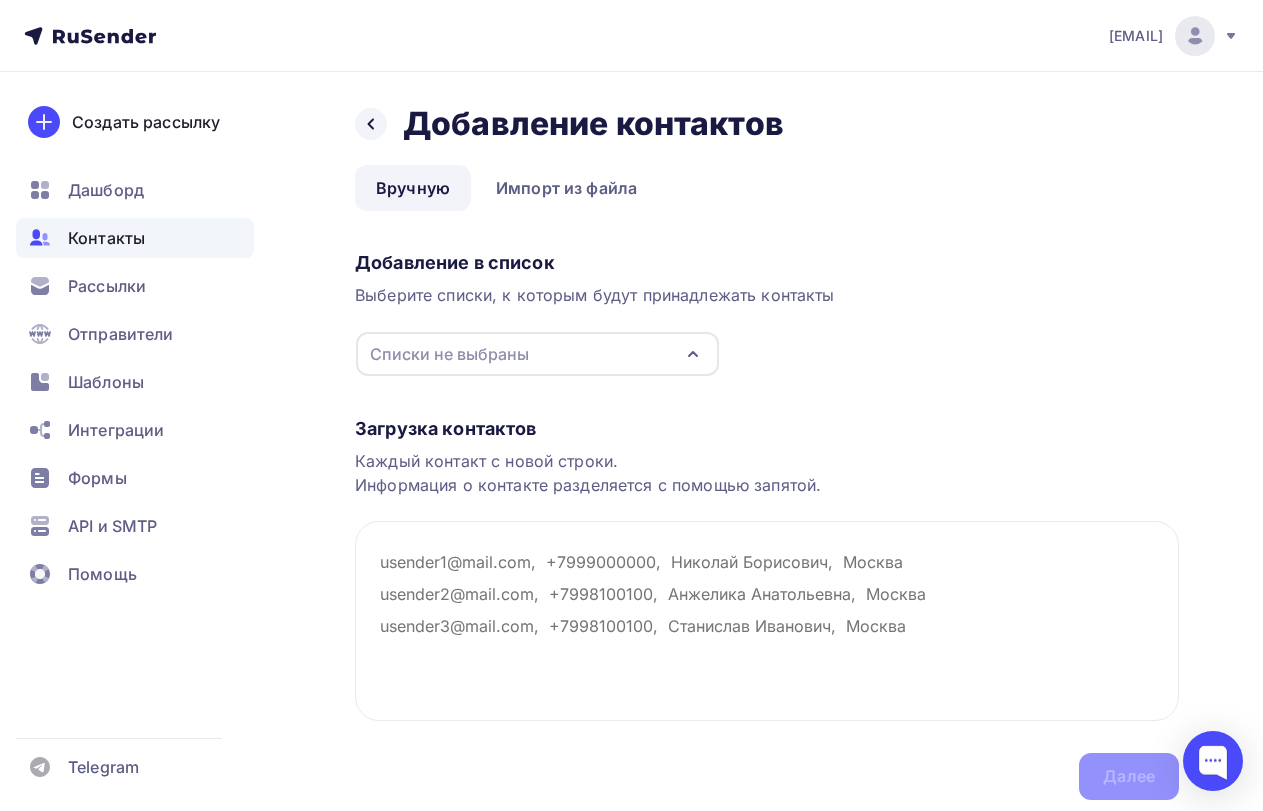 click on "Контакты" at bounding box center (106, 238) 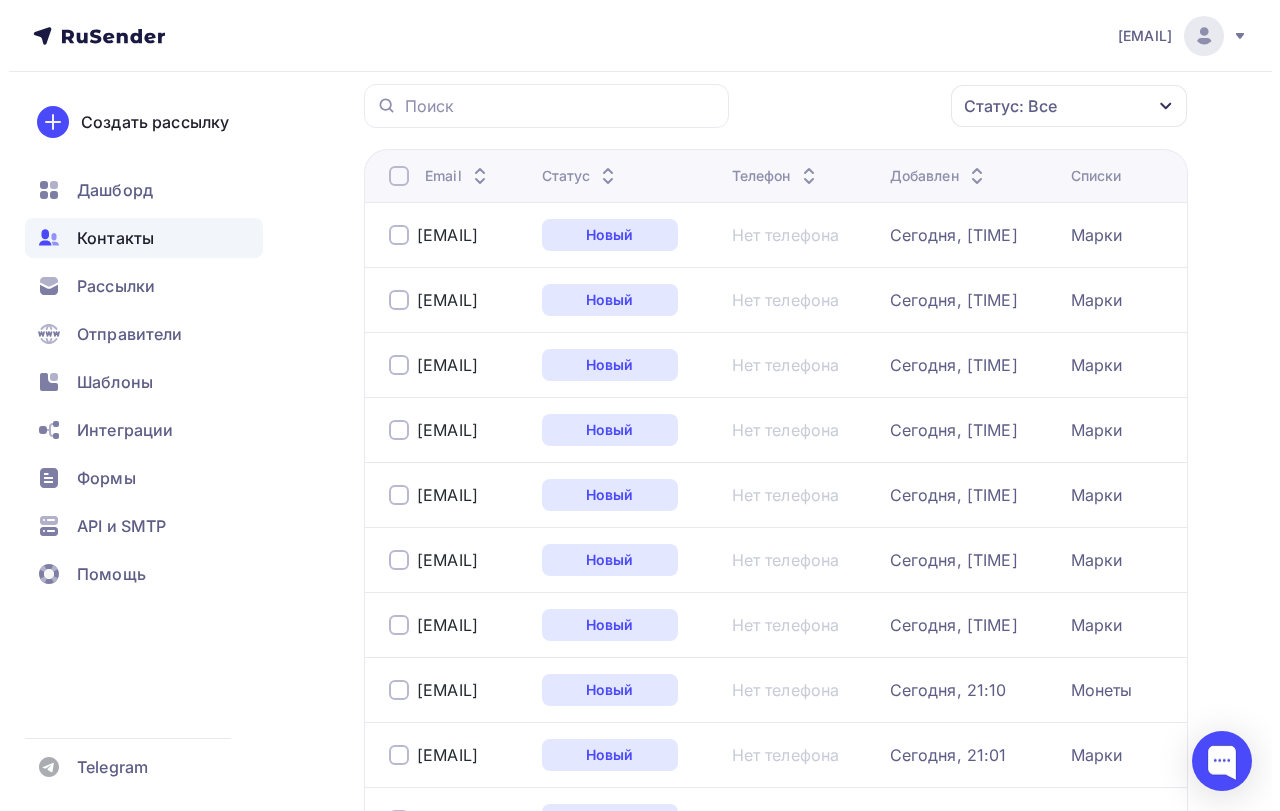 scroll, scrollTop: 0, scrollLeft: 0, axis: both 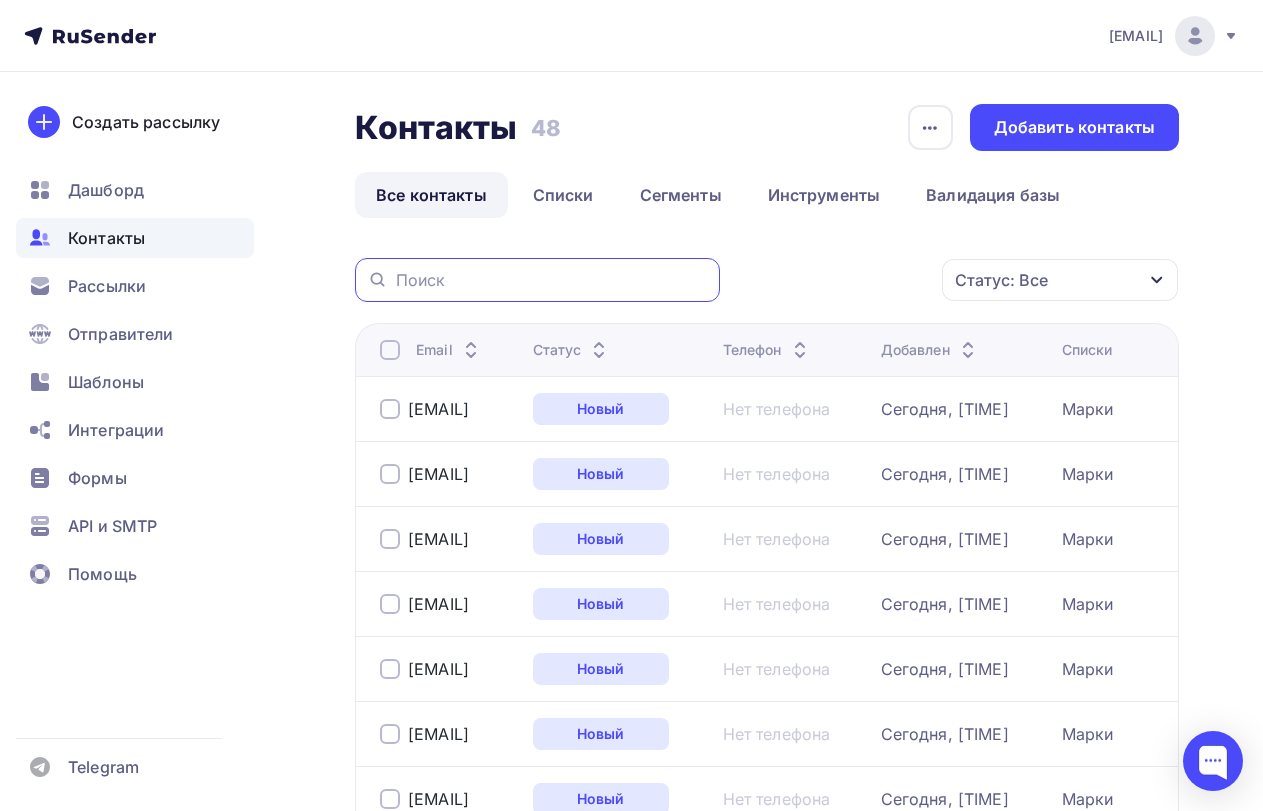 click at bounding box center (552, 280) 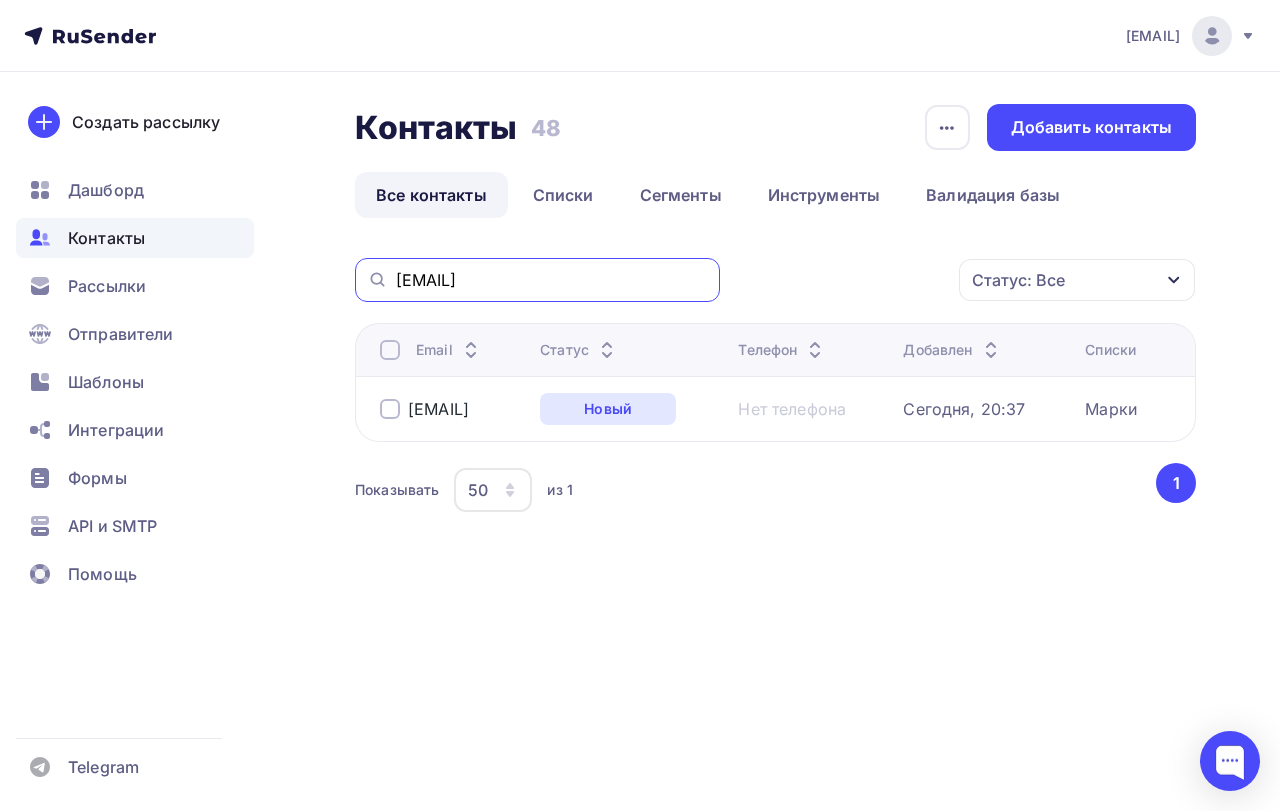 click on "[EMAIL]" at bounding box center (552, 280) 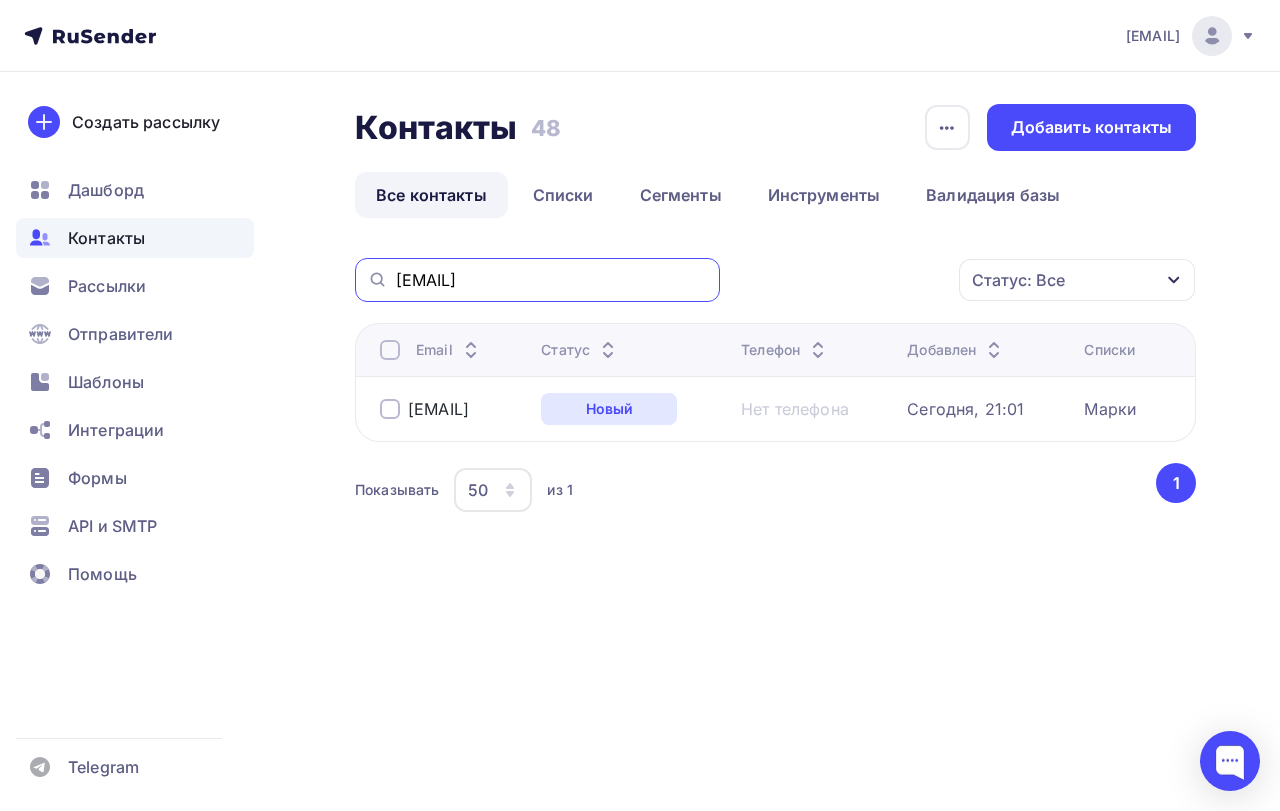 click on "[EMAIL]" at bounding box center (552, 280) 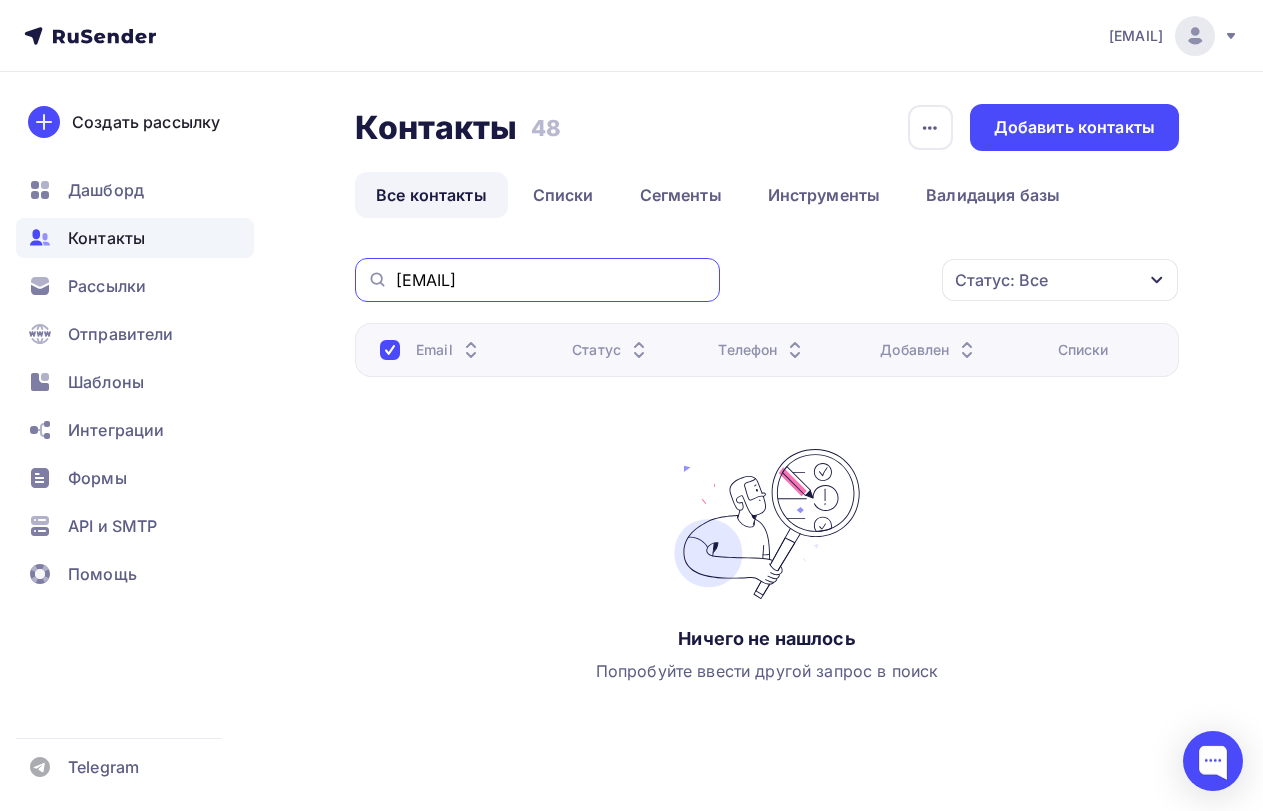 click on "[EMAIL]" at bounding box center (552, 280) 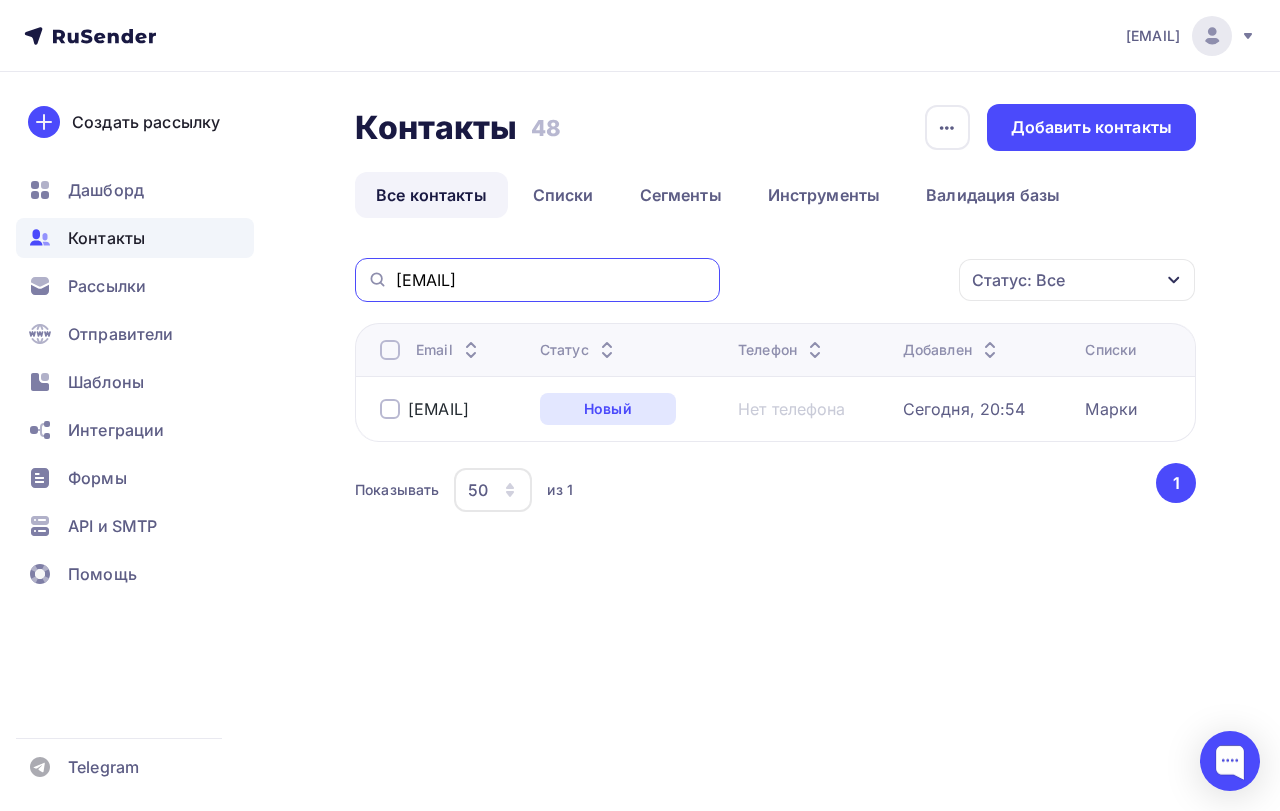 click on "[EMAIL]" at bounding box center [552, 280] 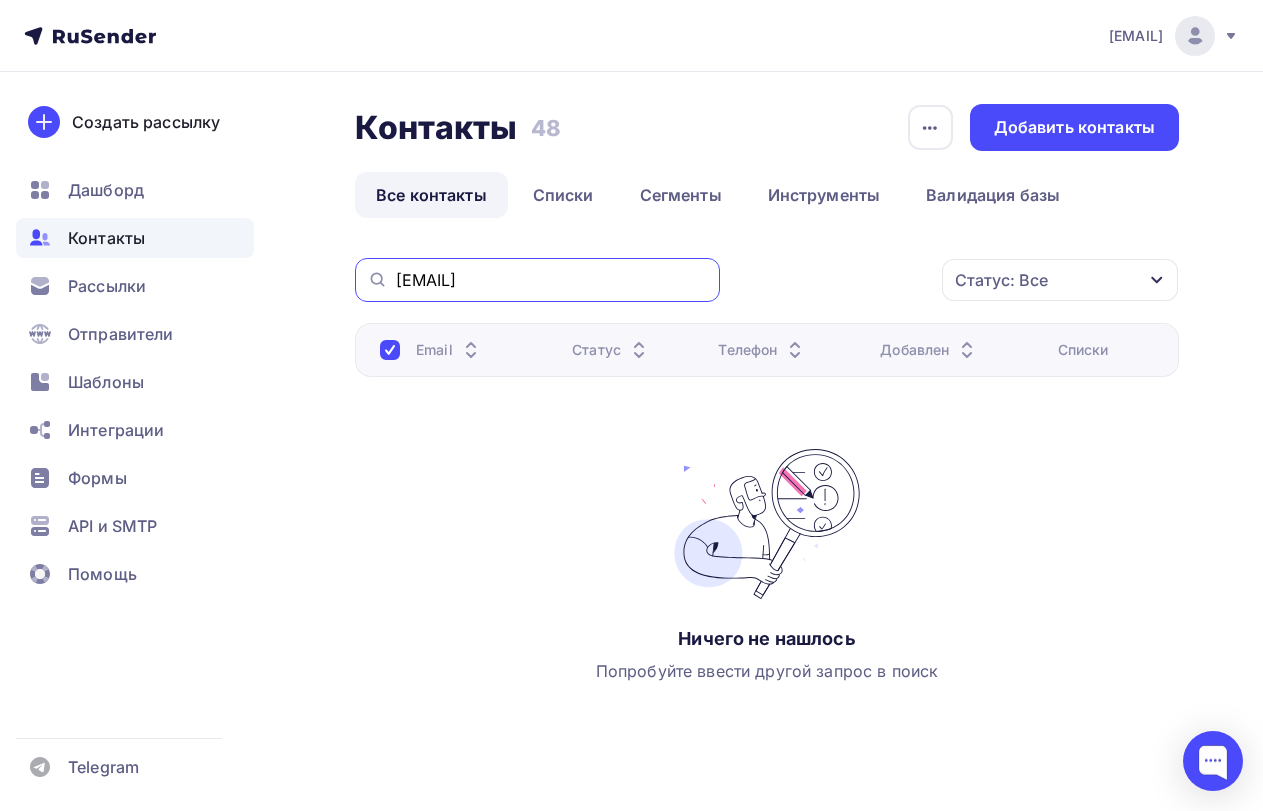 click on "[EMAIL]" at bounding box center (552, 280) 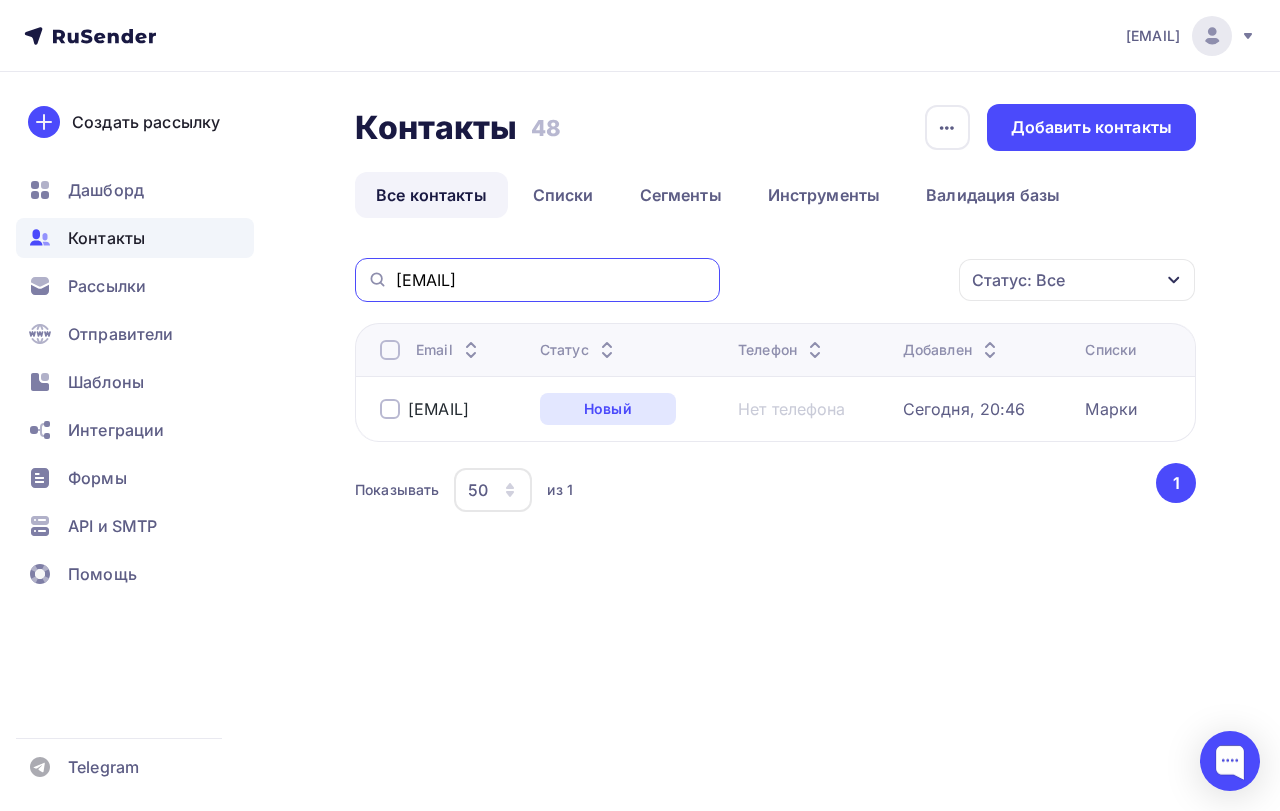 click on "[EMAIL]" at bounding box center (552, 280) 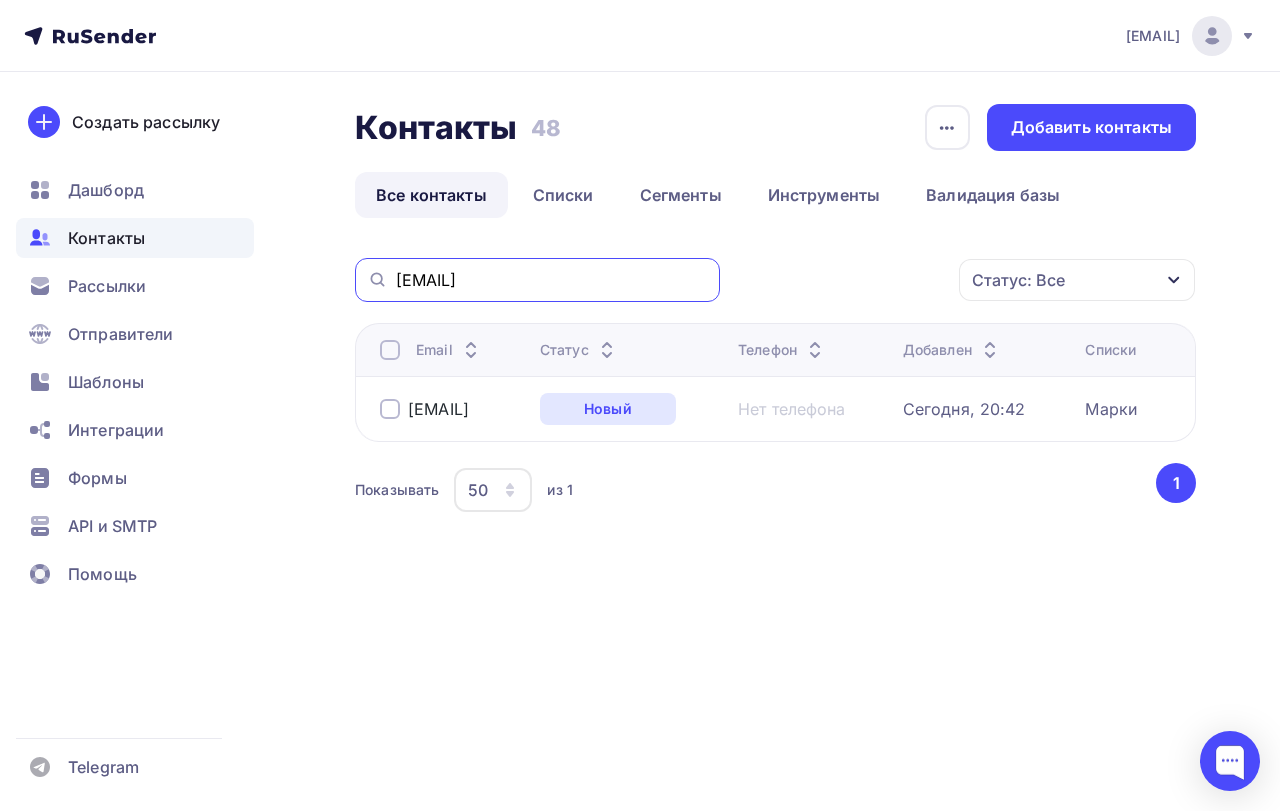 click on "[EMAIL]" at bounding box center (552, 280) 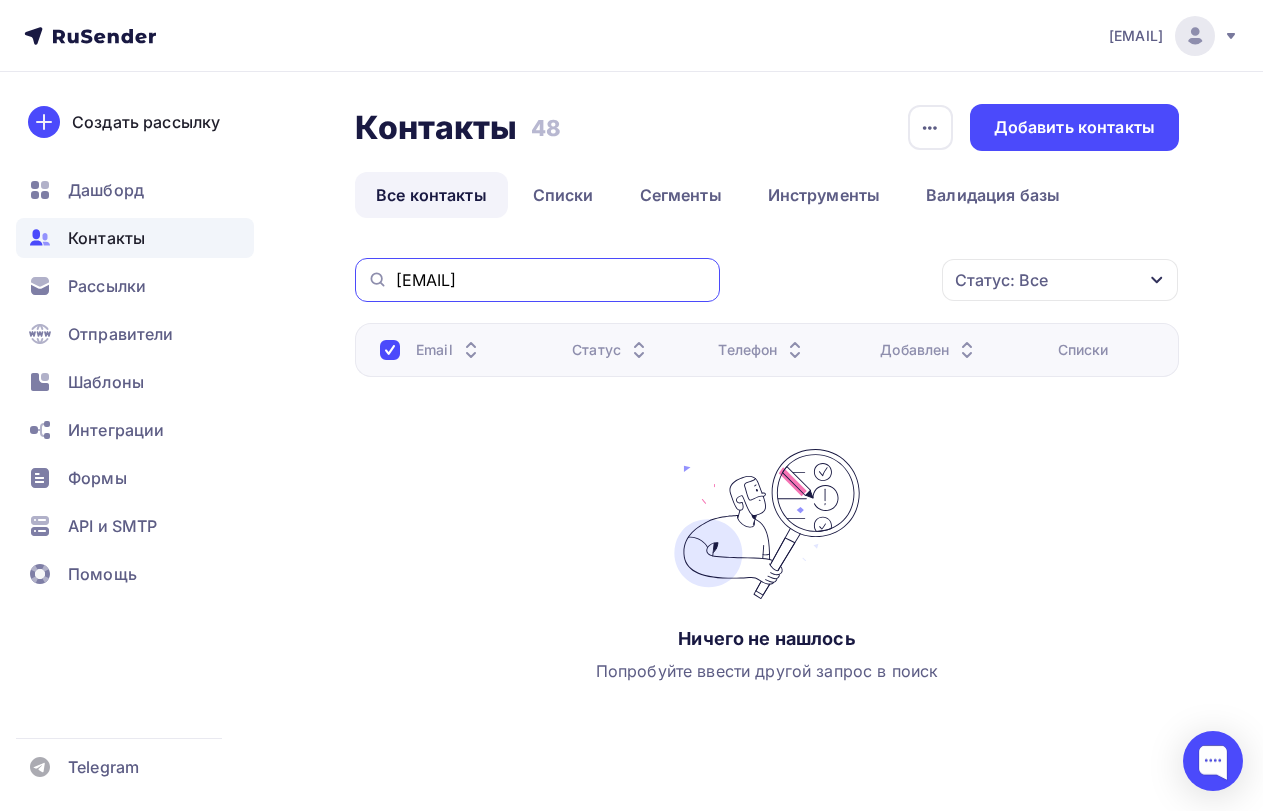 click on "[EMAIL]" at bounding box center (552, 280) 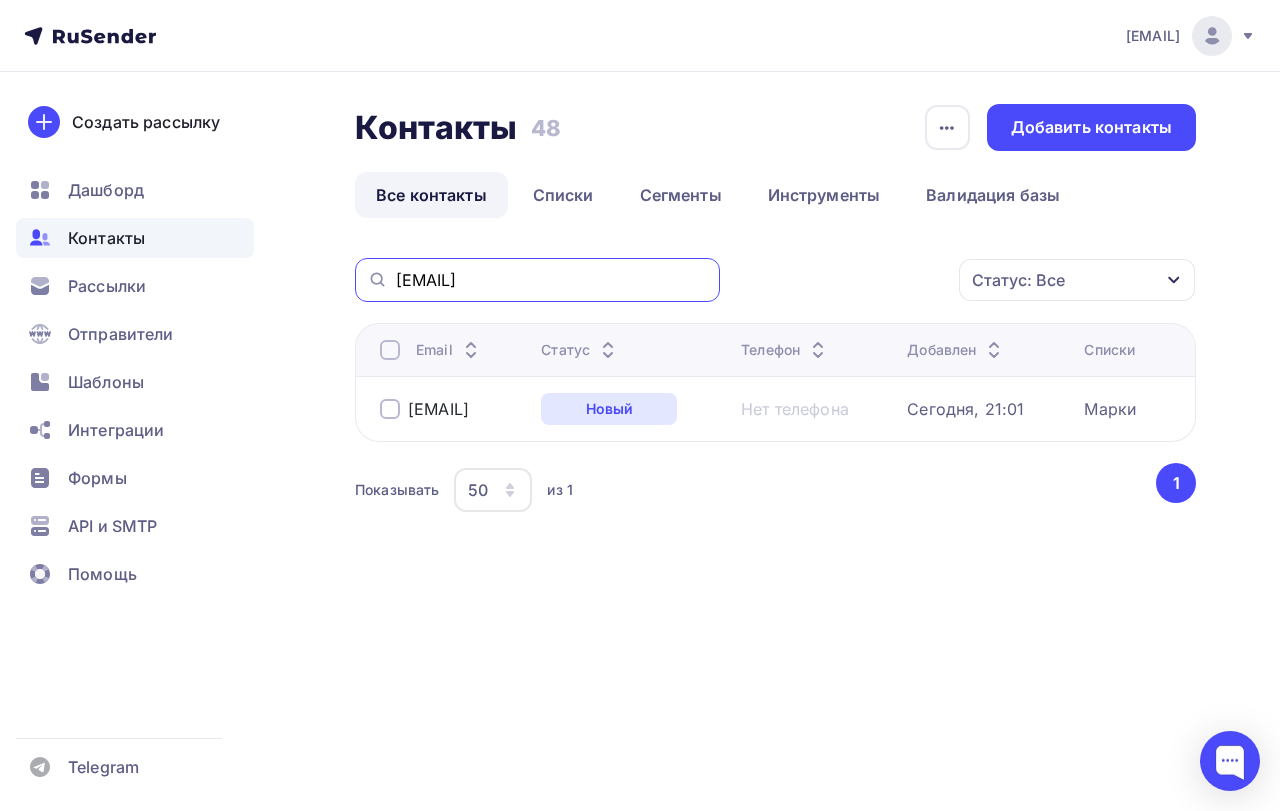 click on "[EMAIL]" at bounding box center (552, 280) 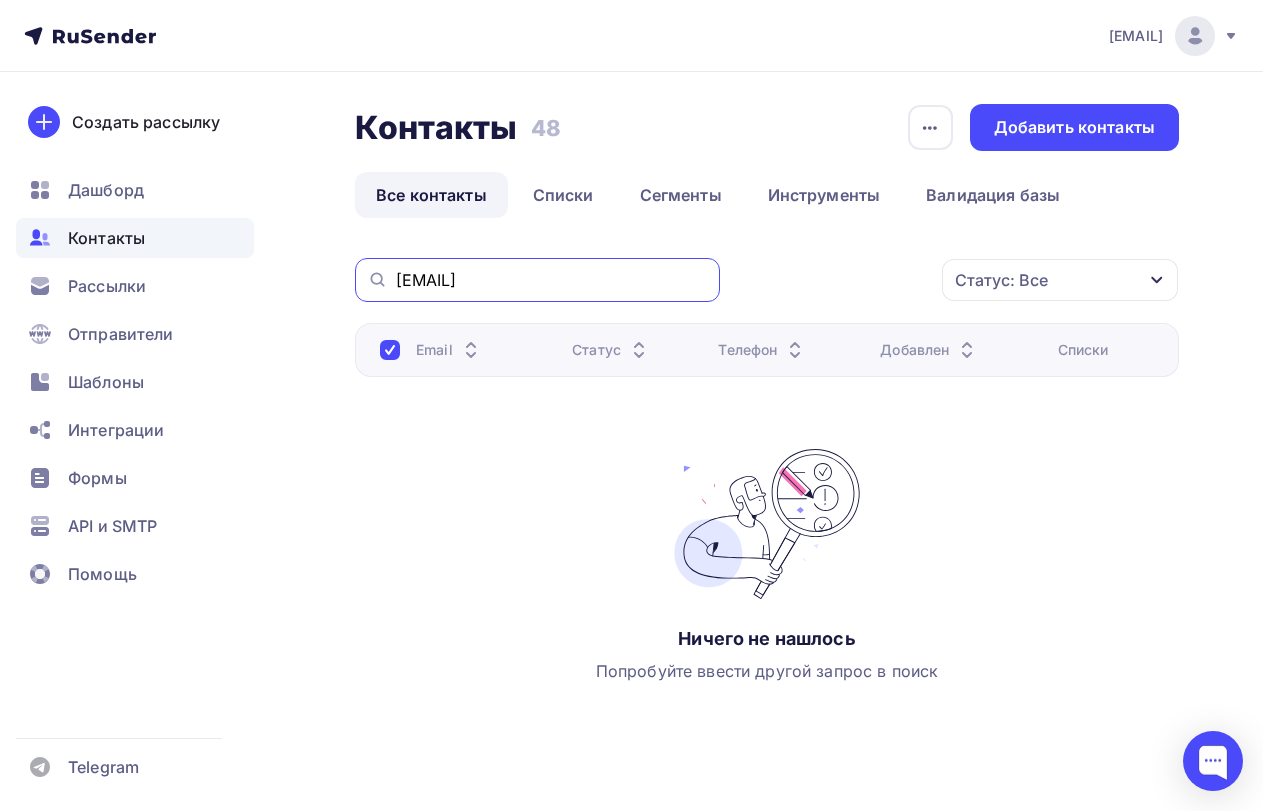 click on "[EMAIL]" at bounding box center [552, 280] 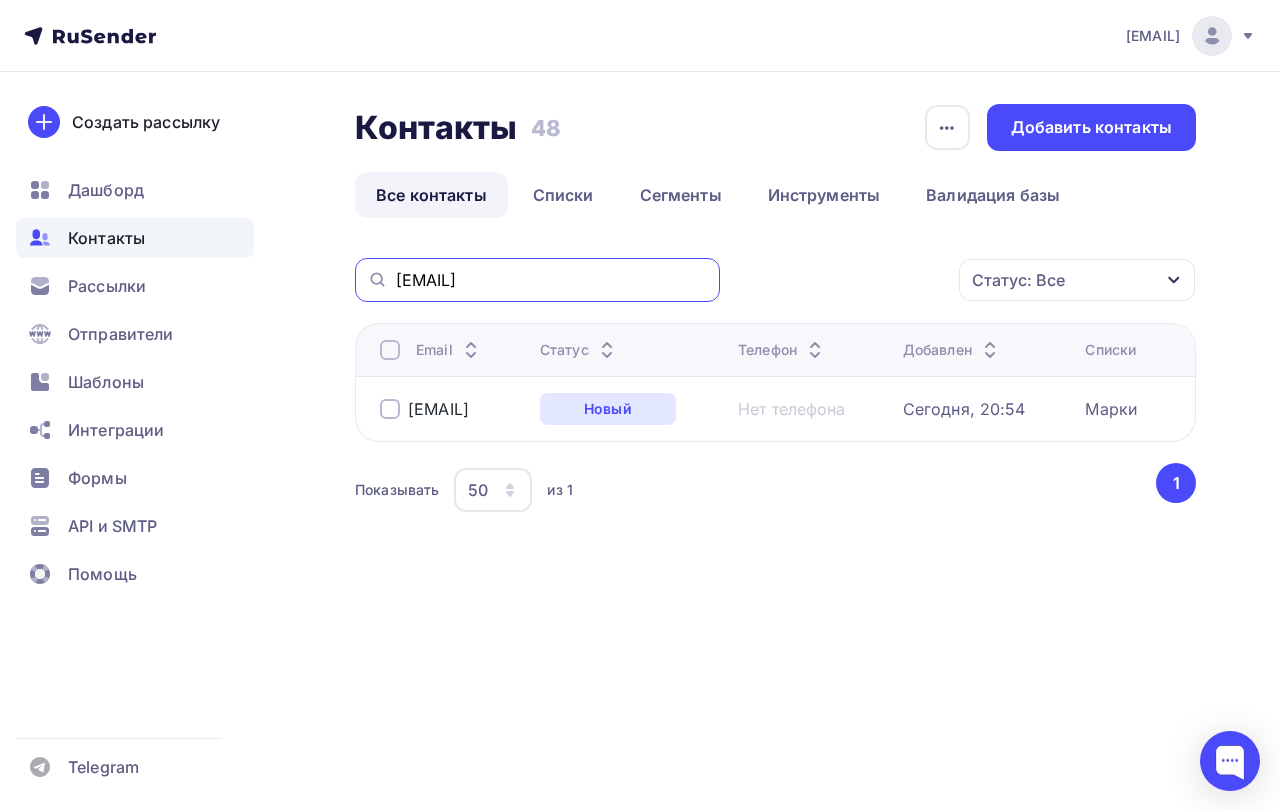 click on "[EMAIL]" at bounding box center (552, 280) 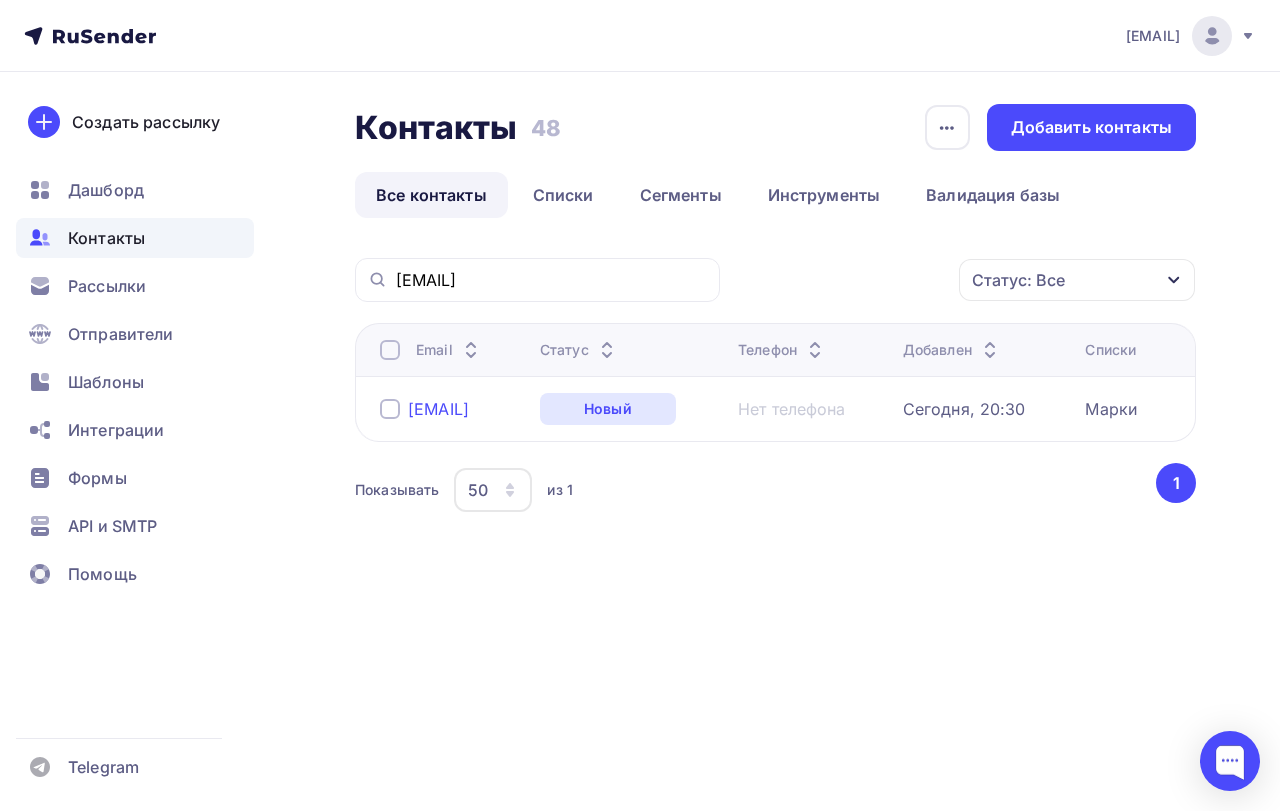 click on "[EMAIL]" at bounding box center (438, 409) 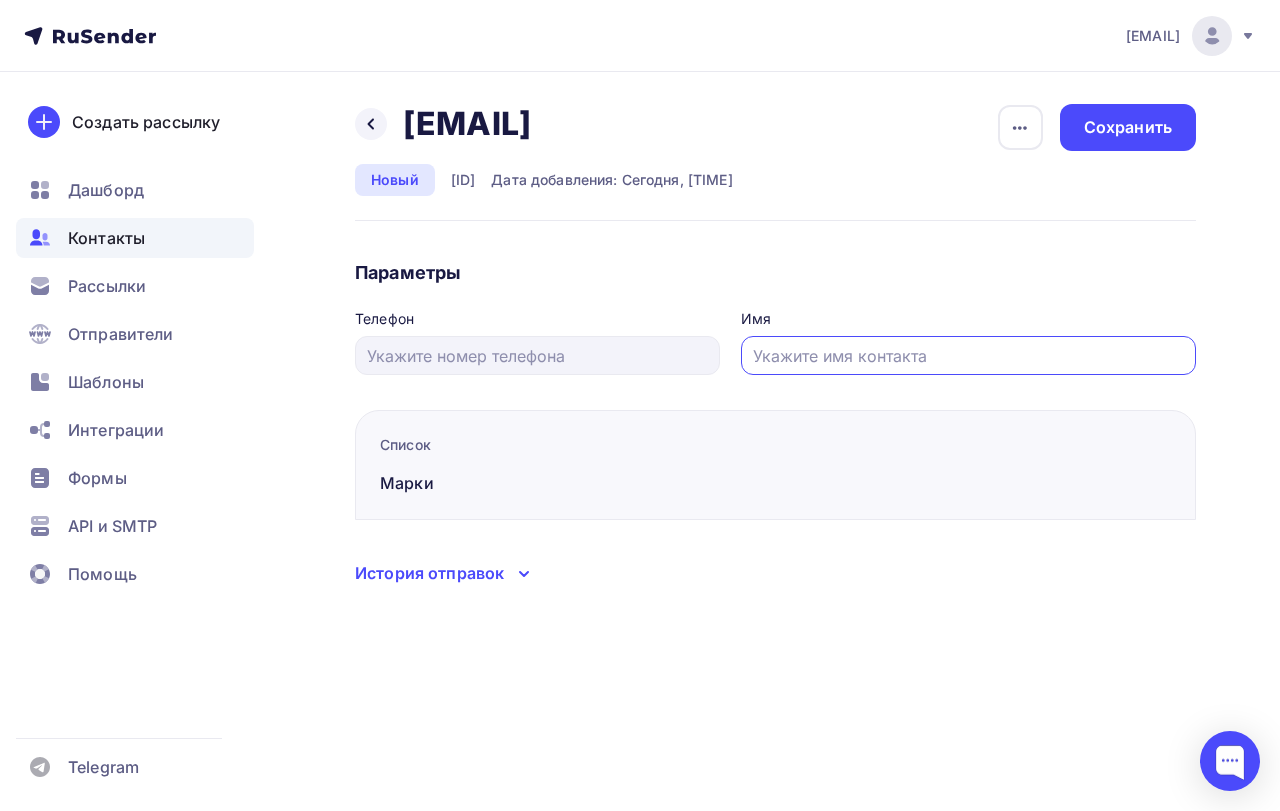 paste on "[FIRST]" 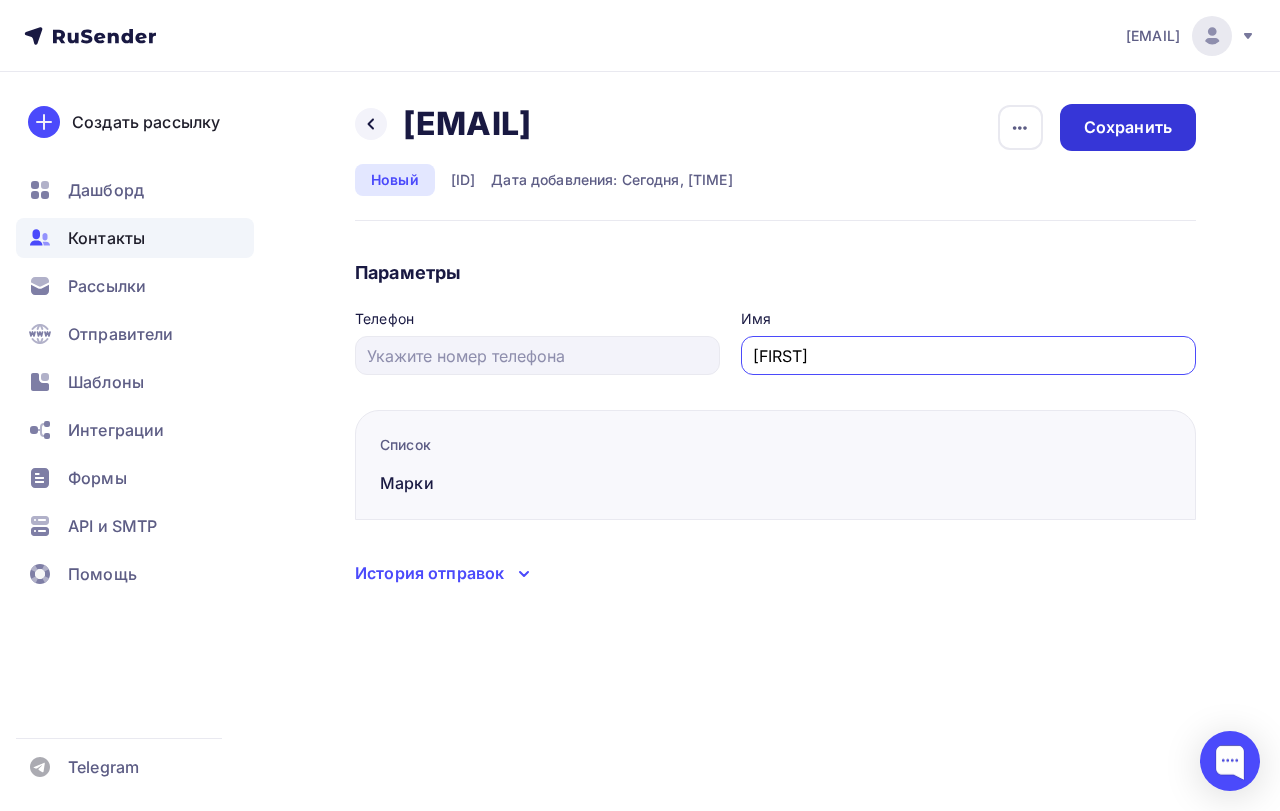 type on "[FIRST]" 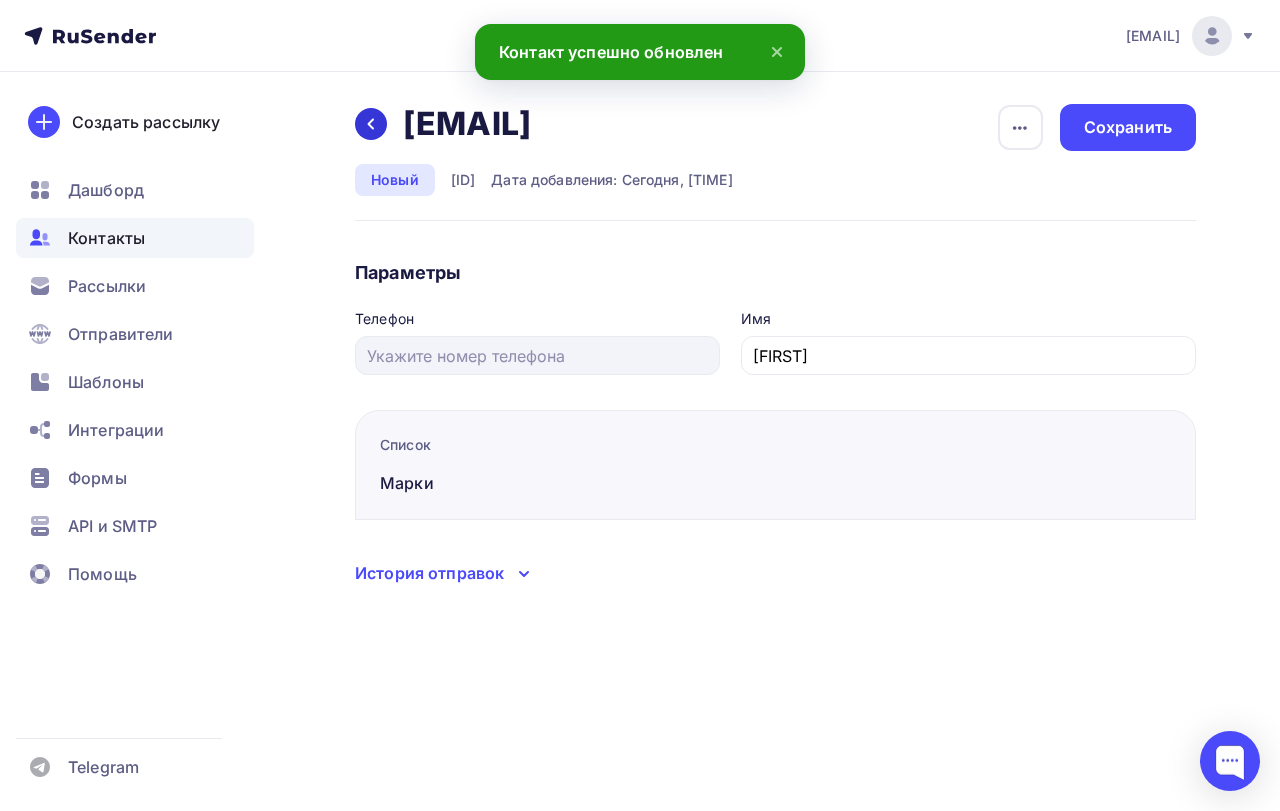 click 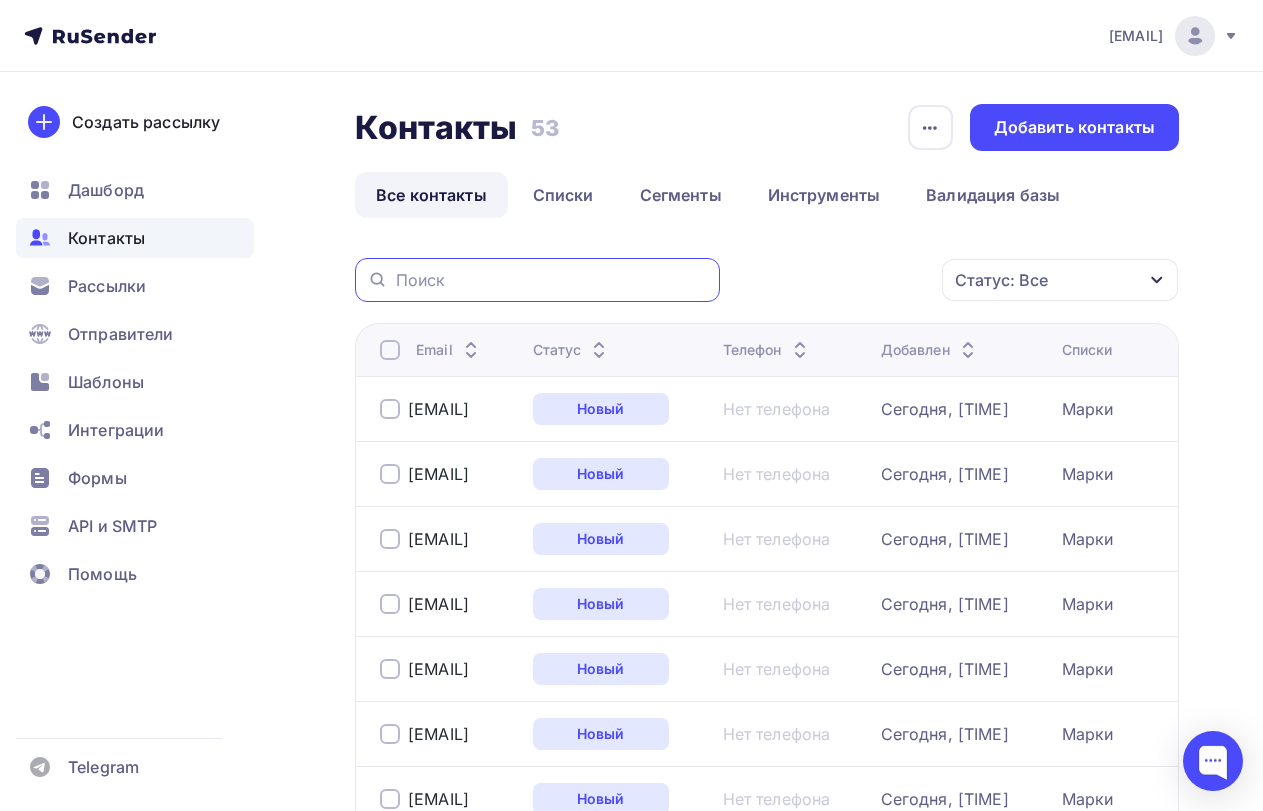 click at bounding box center (552, 280) 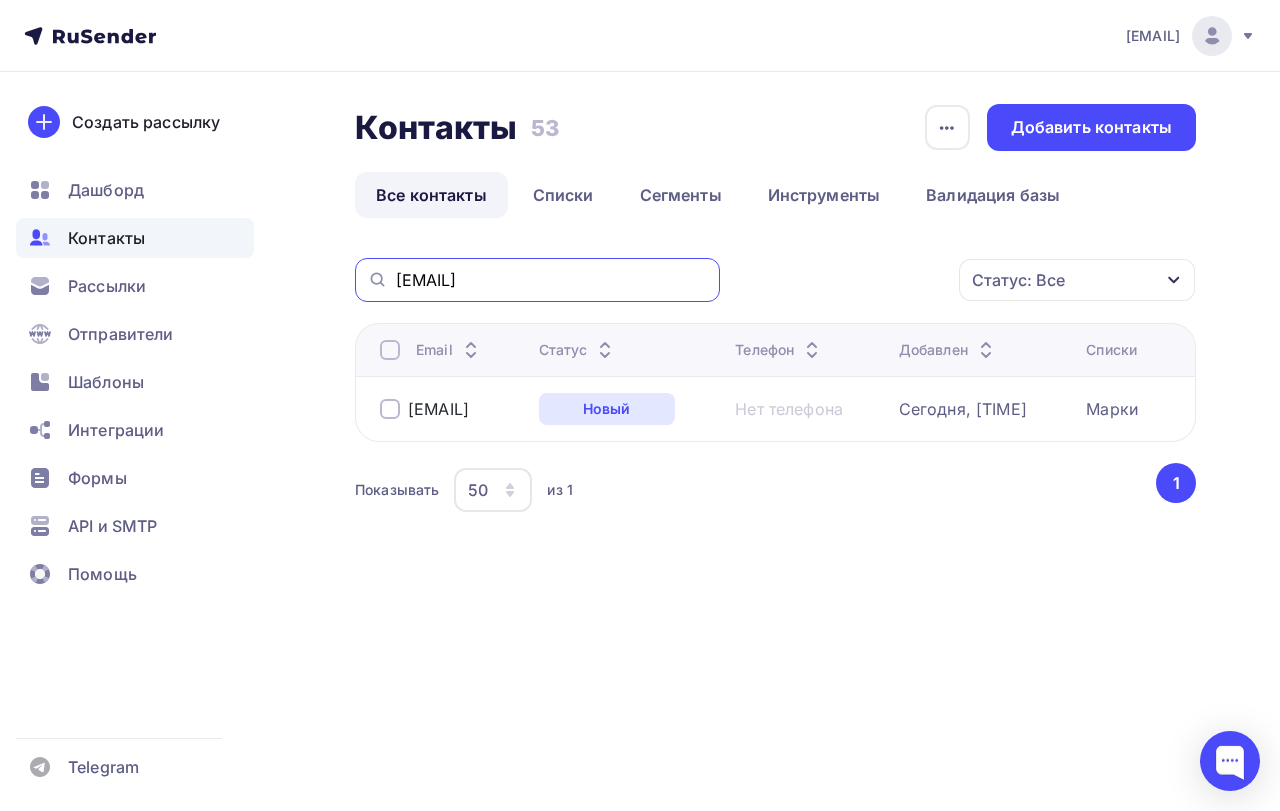 click on "[EMAIL]" at bounding box center [552, 280] 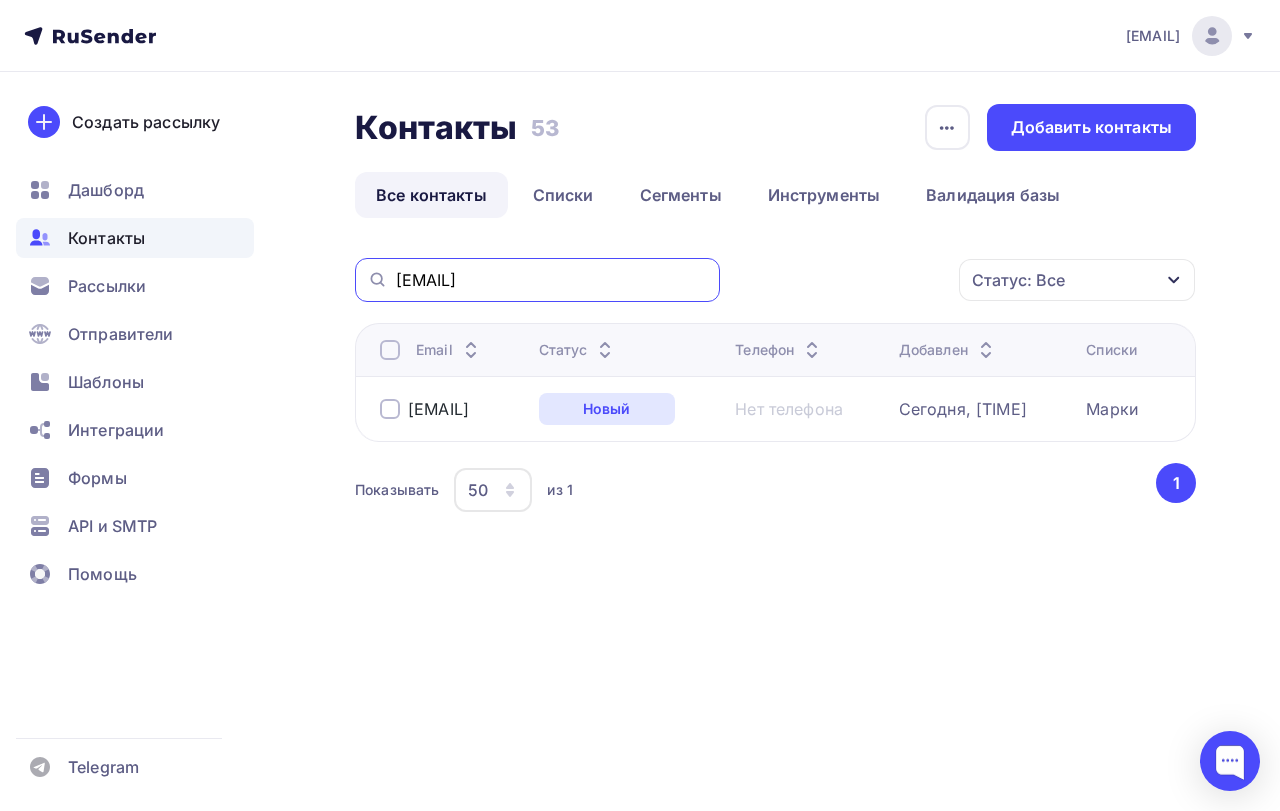 paste on "[EMAIL]" 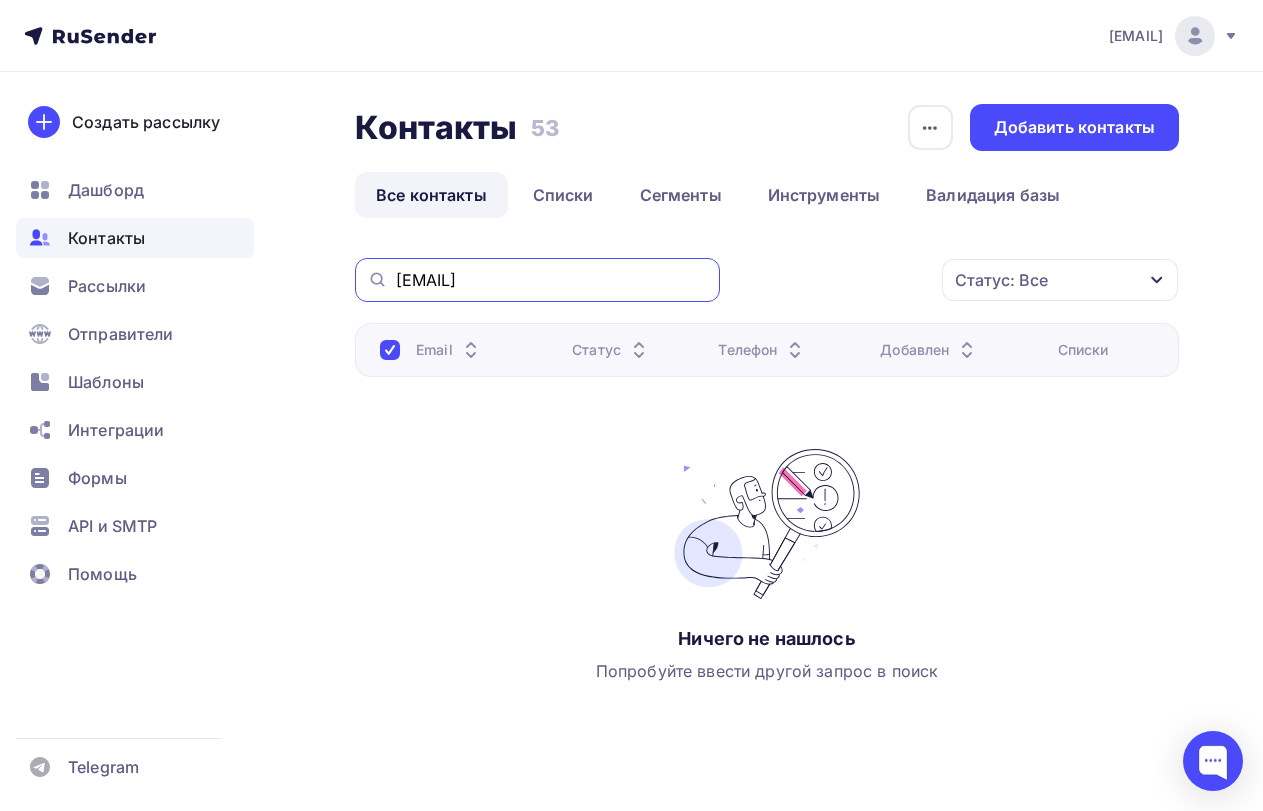 click on "[EMAIL]" at bounding box center [552, 280] 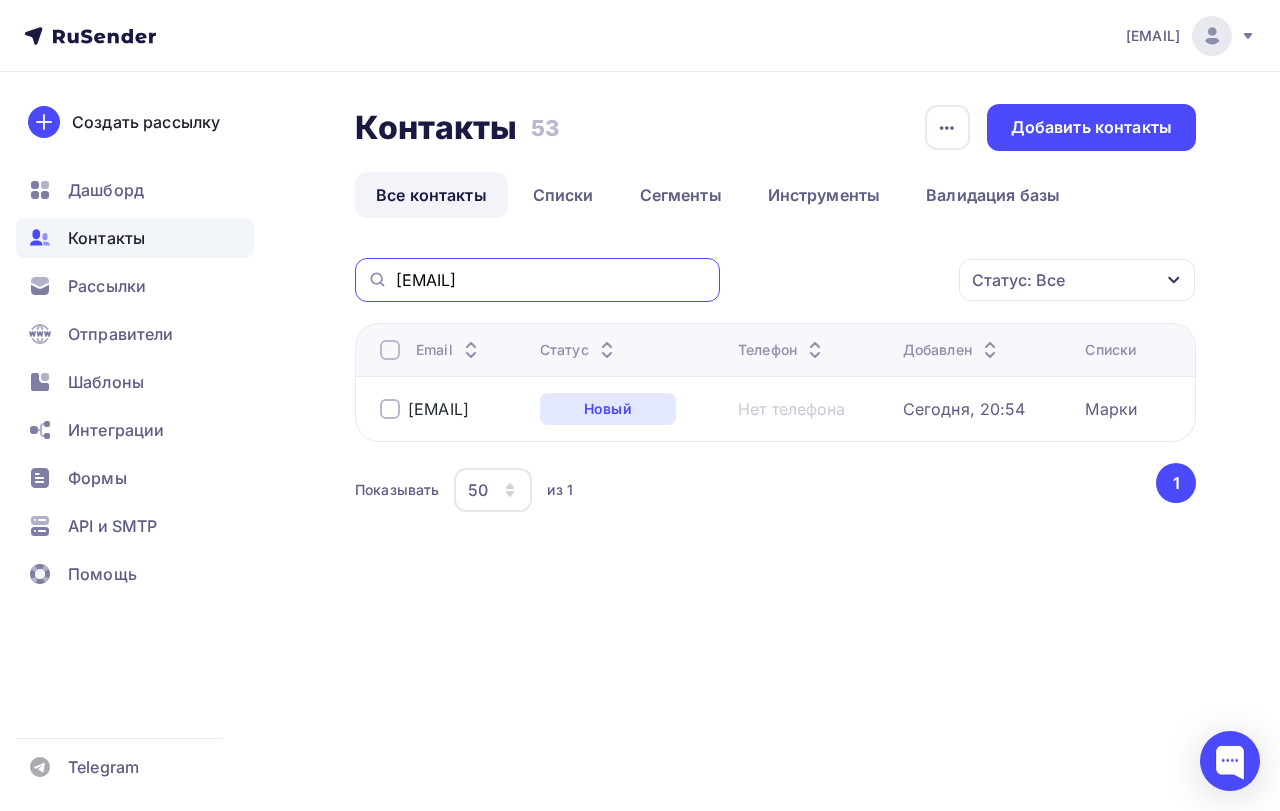 click on "[EMAIL]" at bounding box center (552, 280) 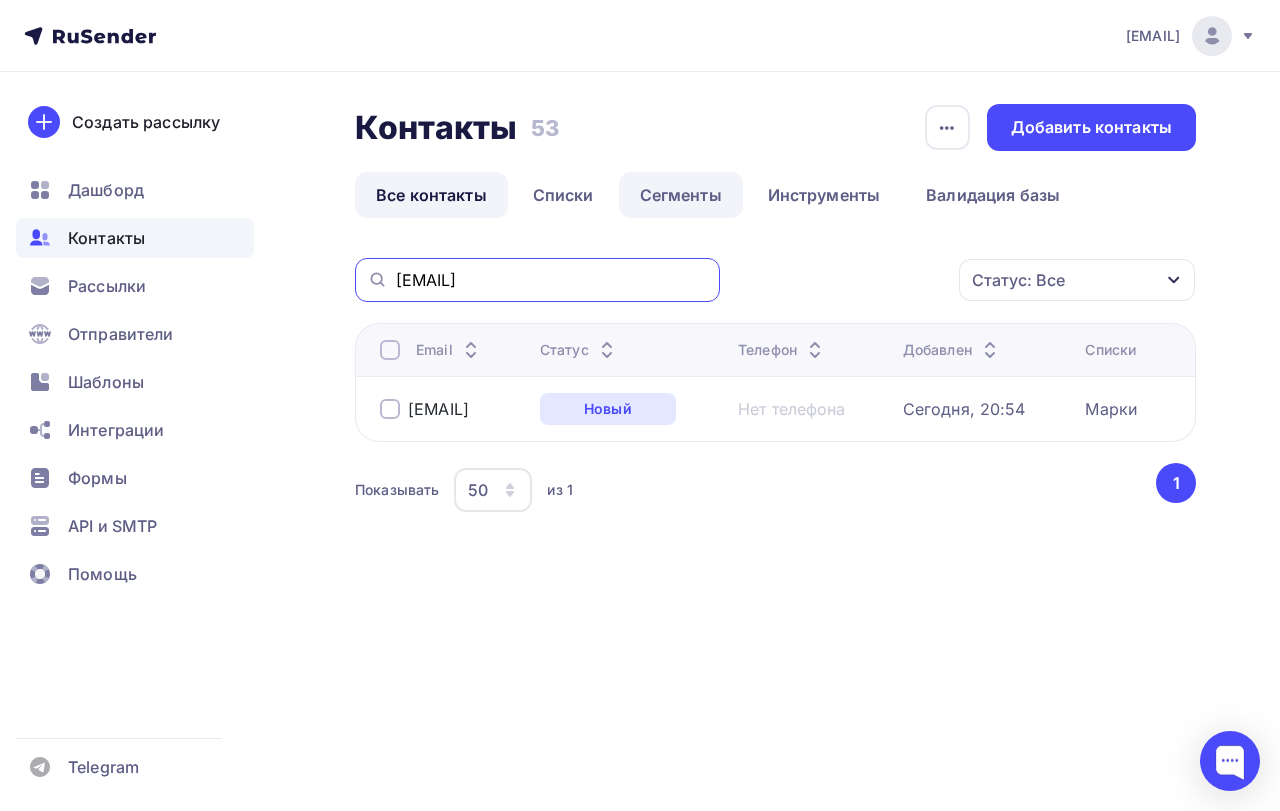 type on "[EMAIL]" 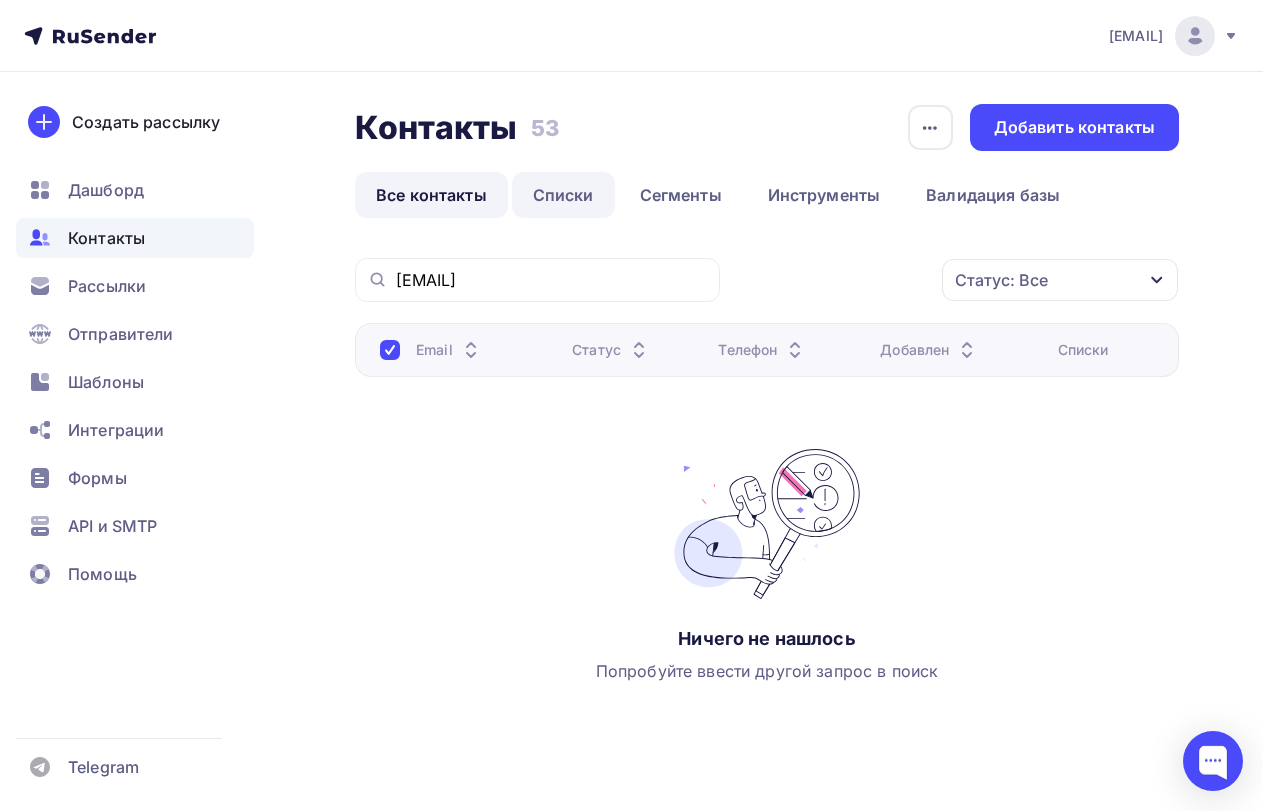 click on "Списки" at bounding box center [563, 195] 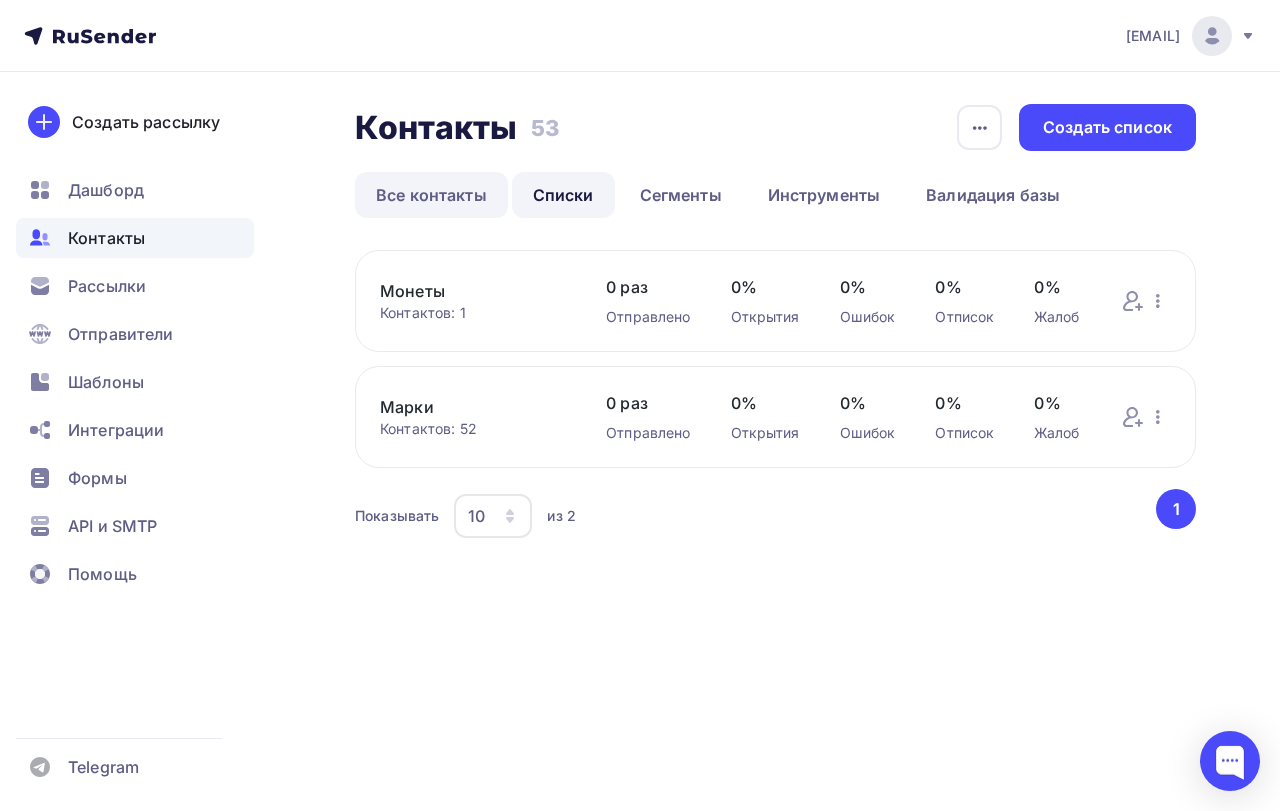 click on "Все контакты" at bounding box center [431, 195] 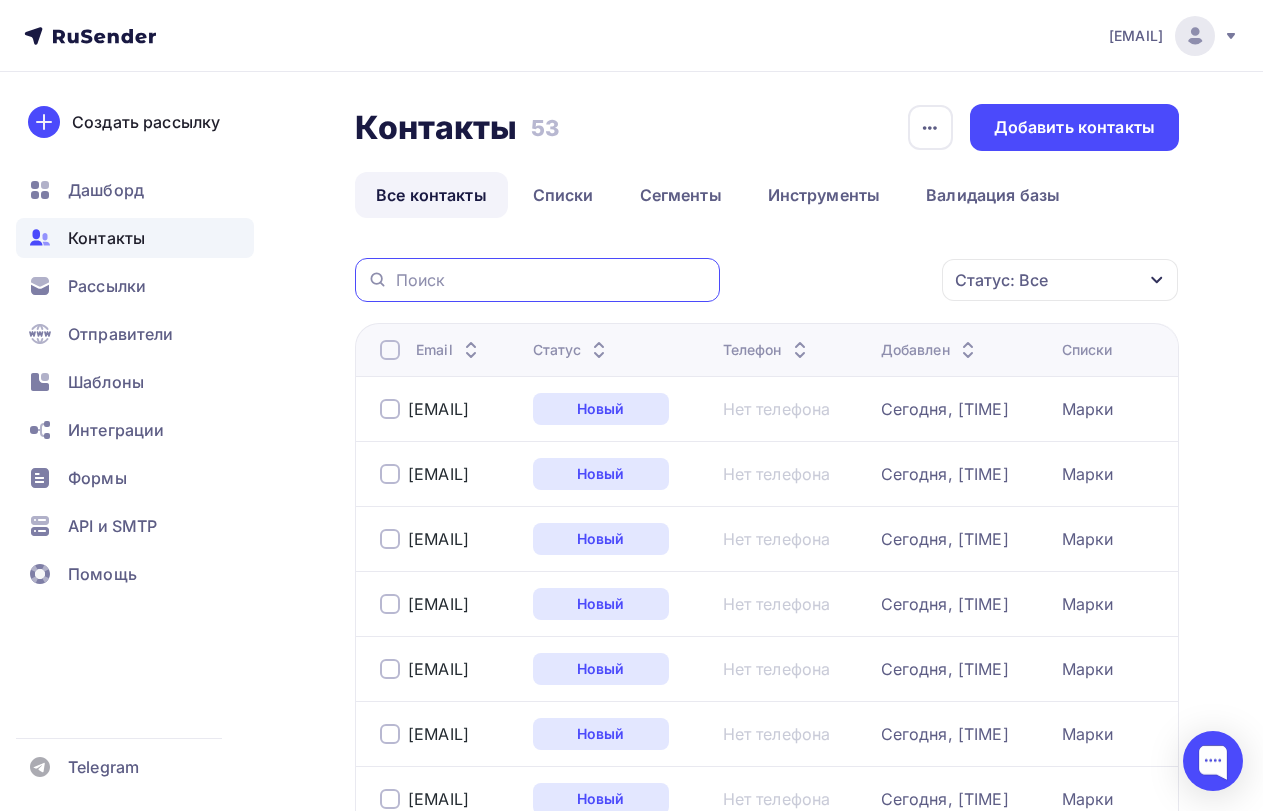 paste on "[EMAIL]" 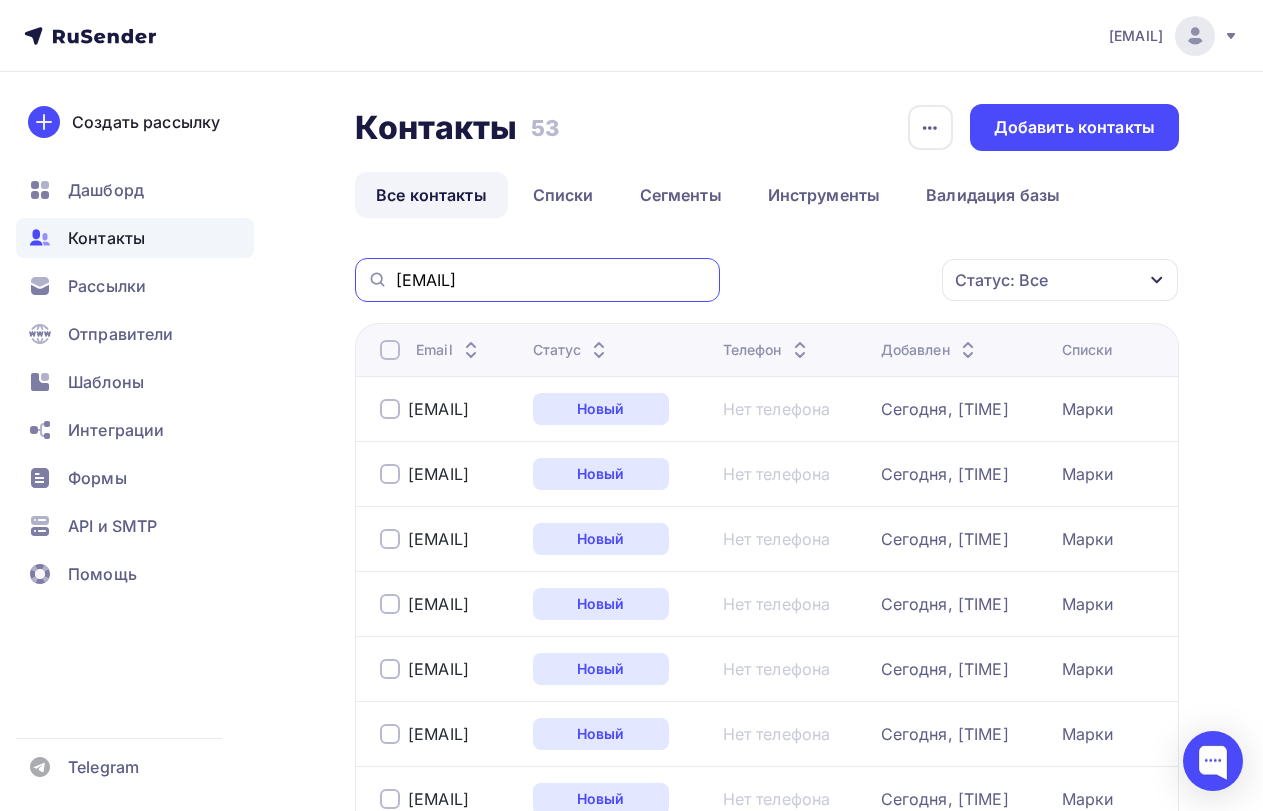 type on "[EMAIL]" 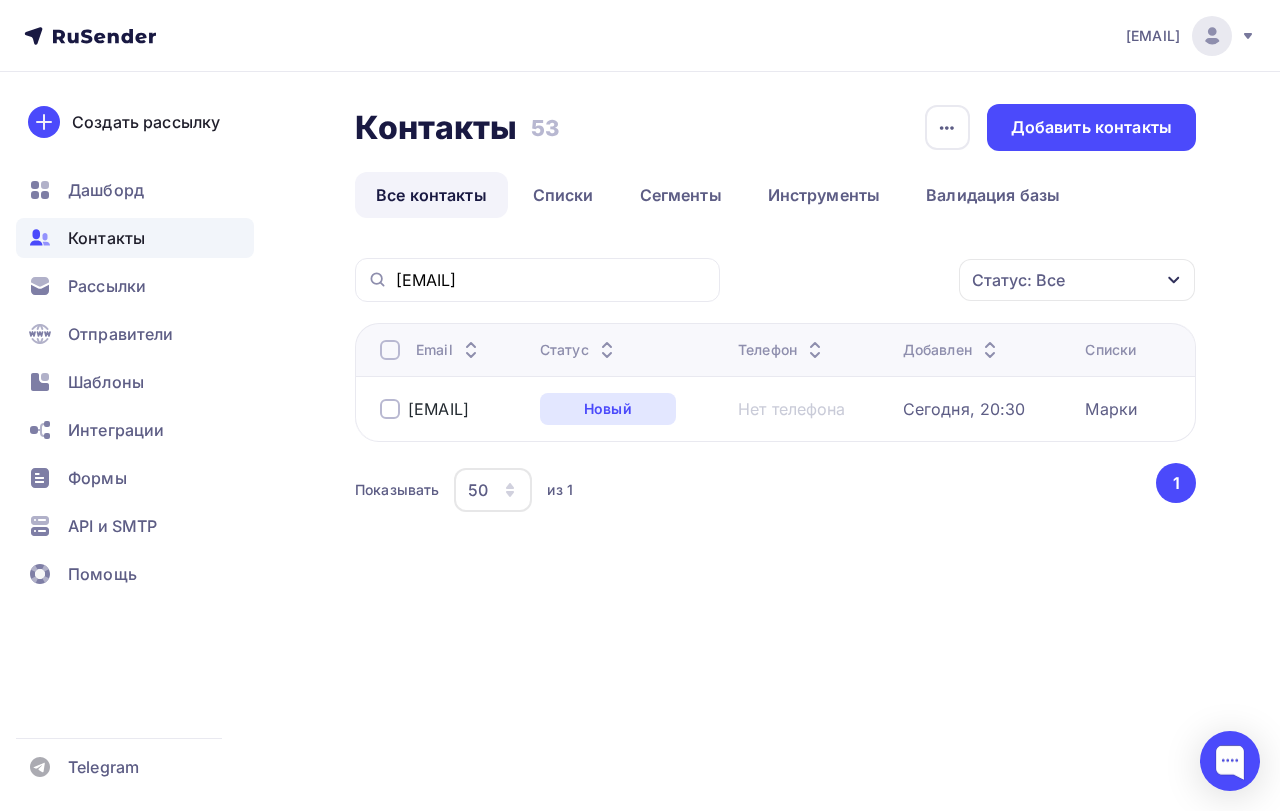 click at bounding box center (390, 409) 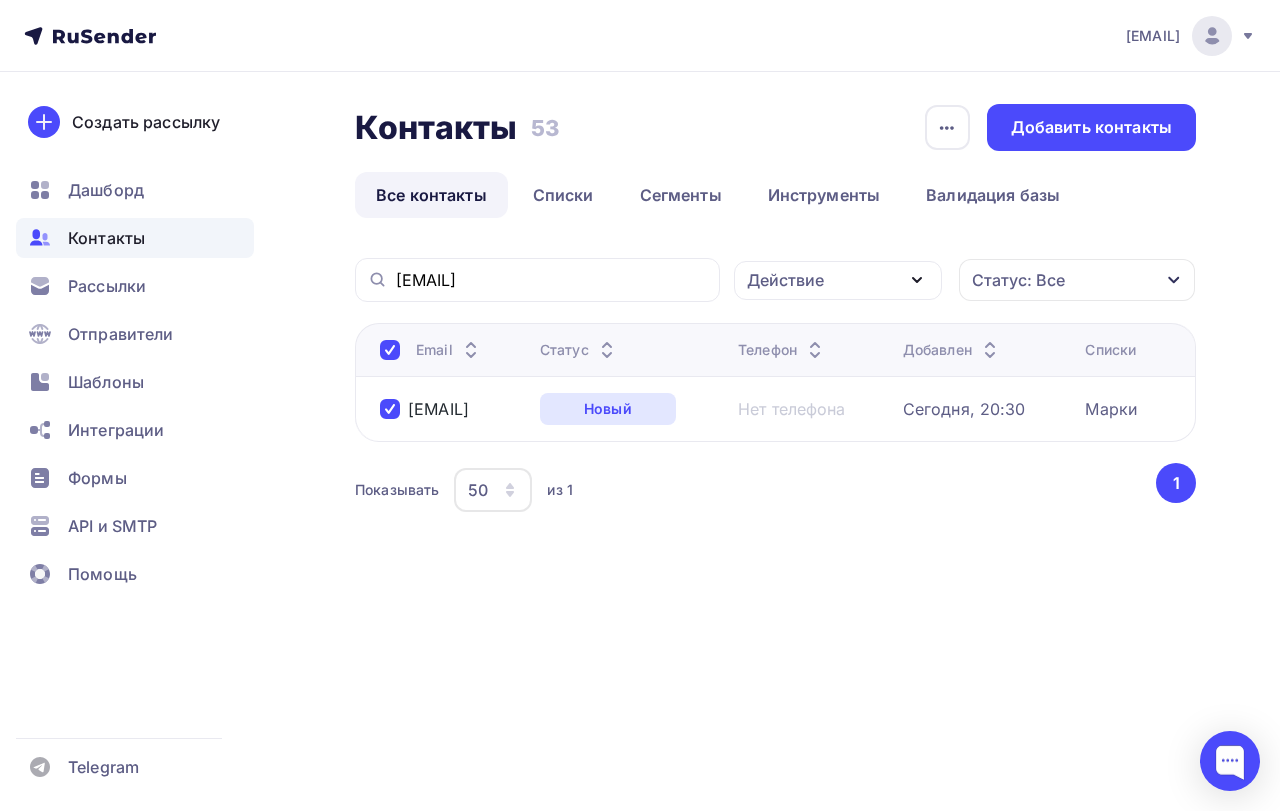 click on "Действие" at bounding box center (838, 280) 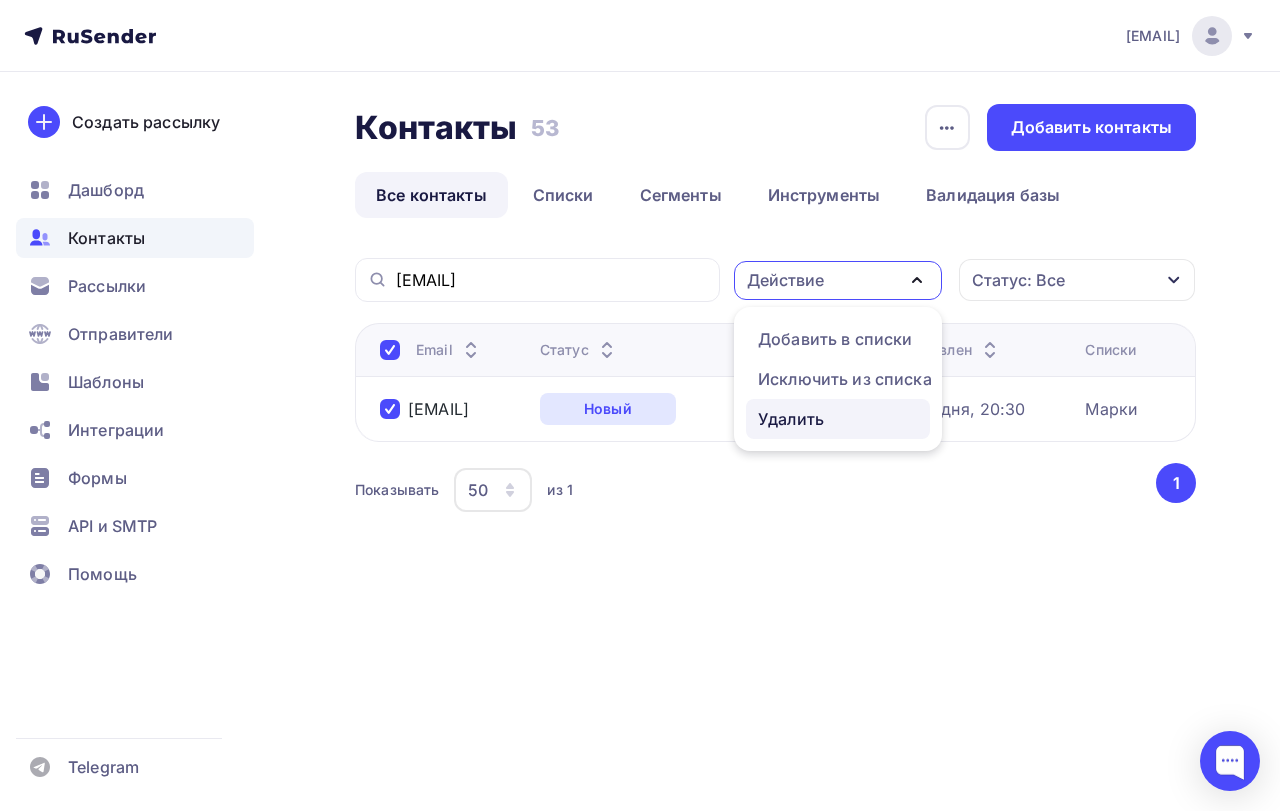 click on "Удалить" at bounding box center (791, 419) 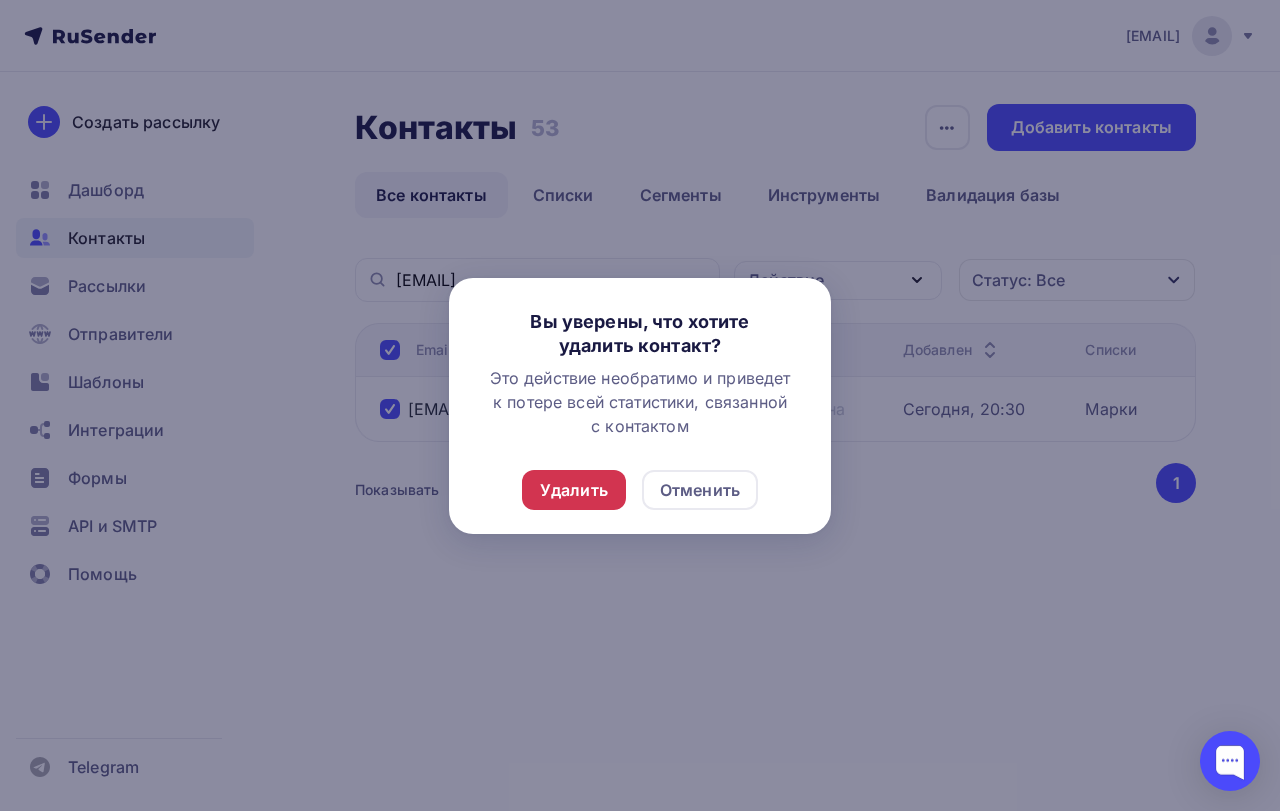 click on "Удалить" at bounding box center (574, 490) 